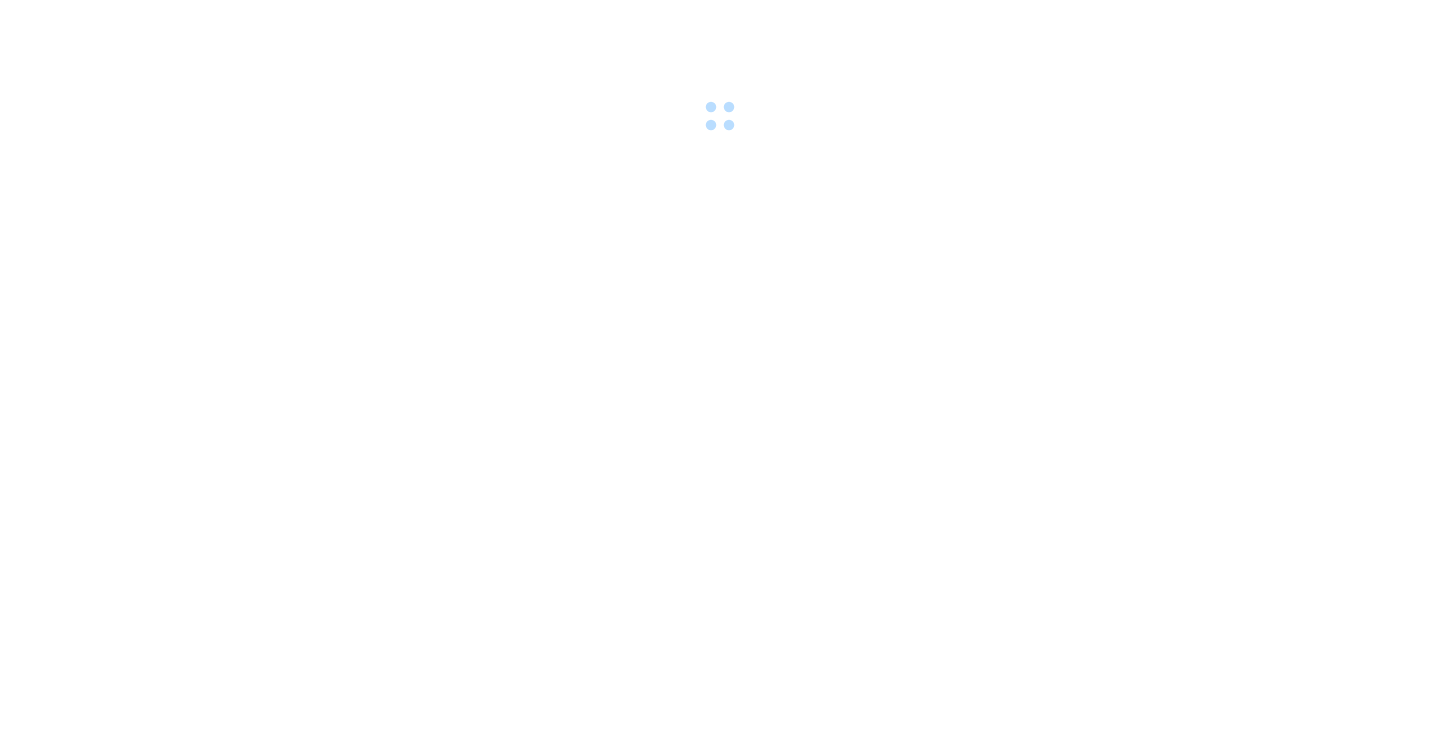 scroll, scrollTop: 0, scrollLeft: 0, axis: both 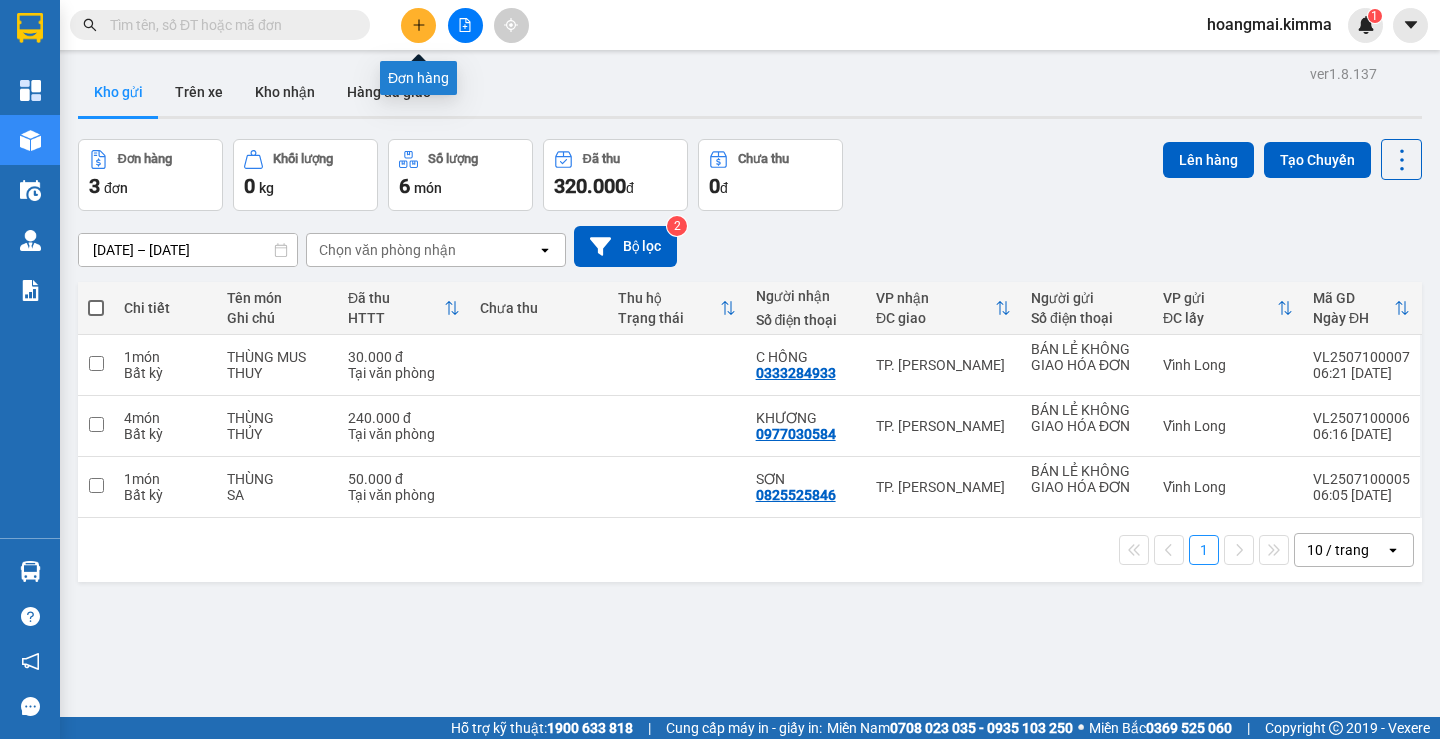 click 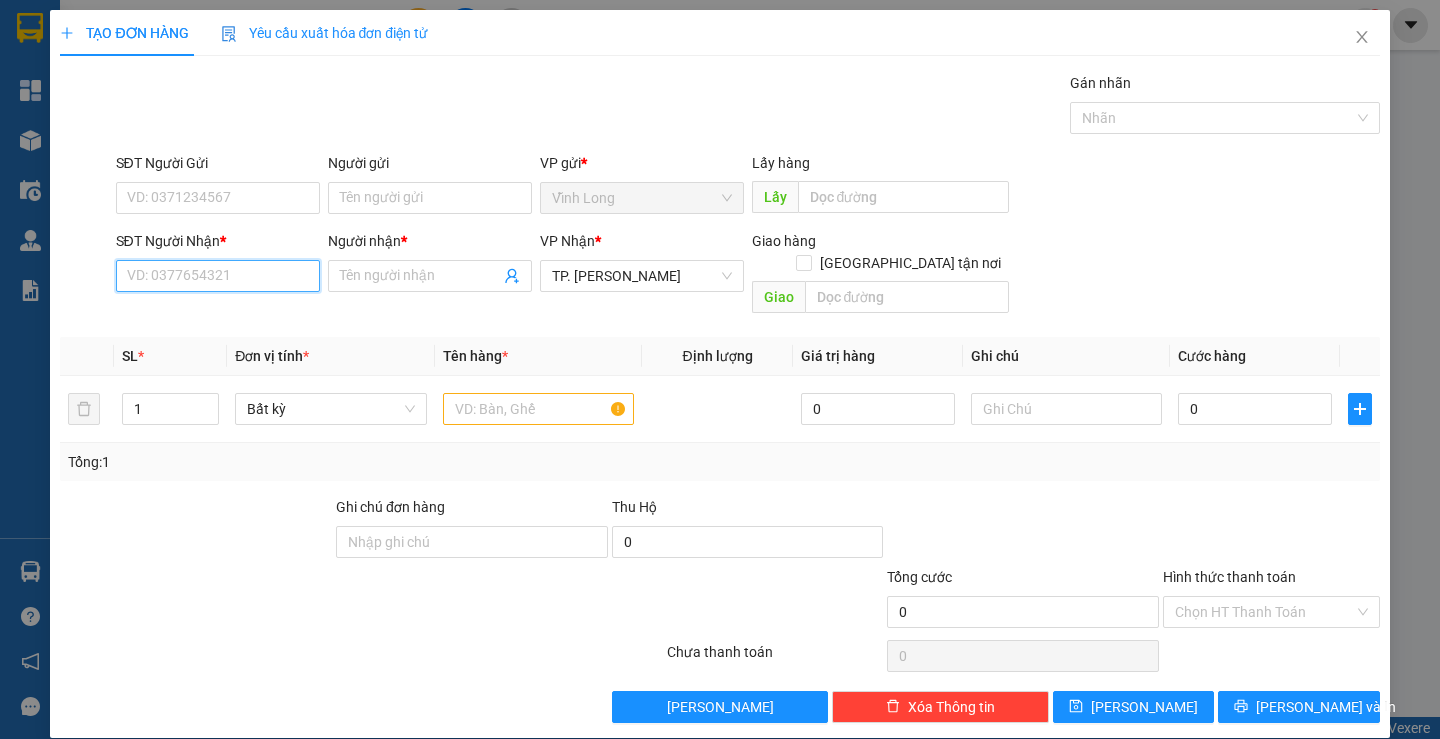 click on "SĐT Người Nhận  *" at bounding box center [218, 276] 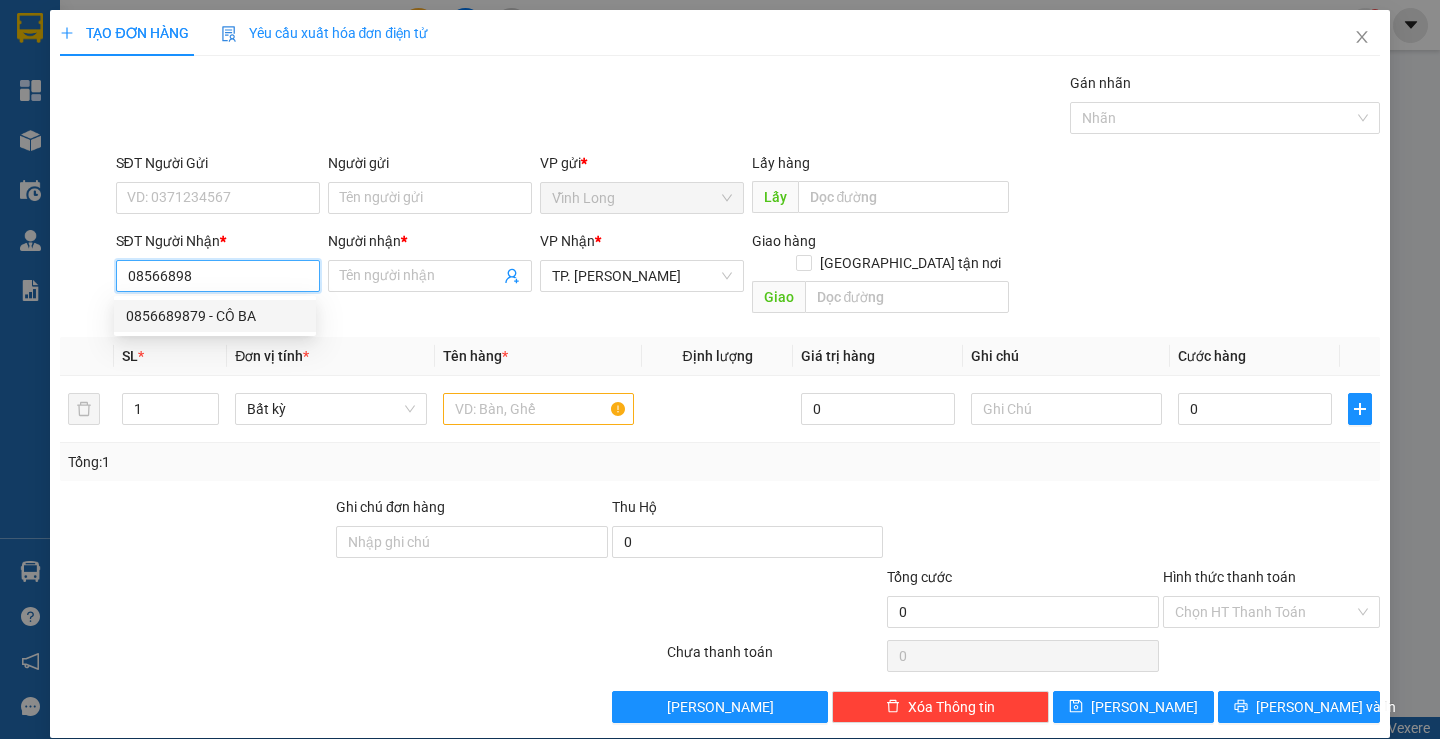 click on "0856689879 - CÔ BA" at bounding box center [215, 316] 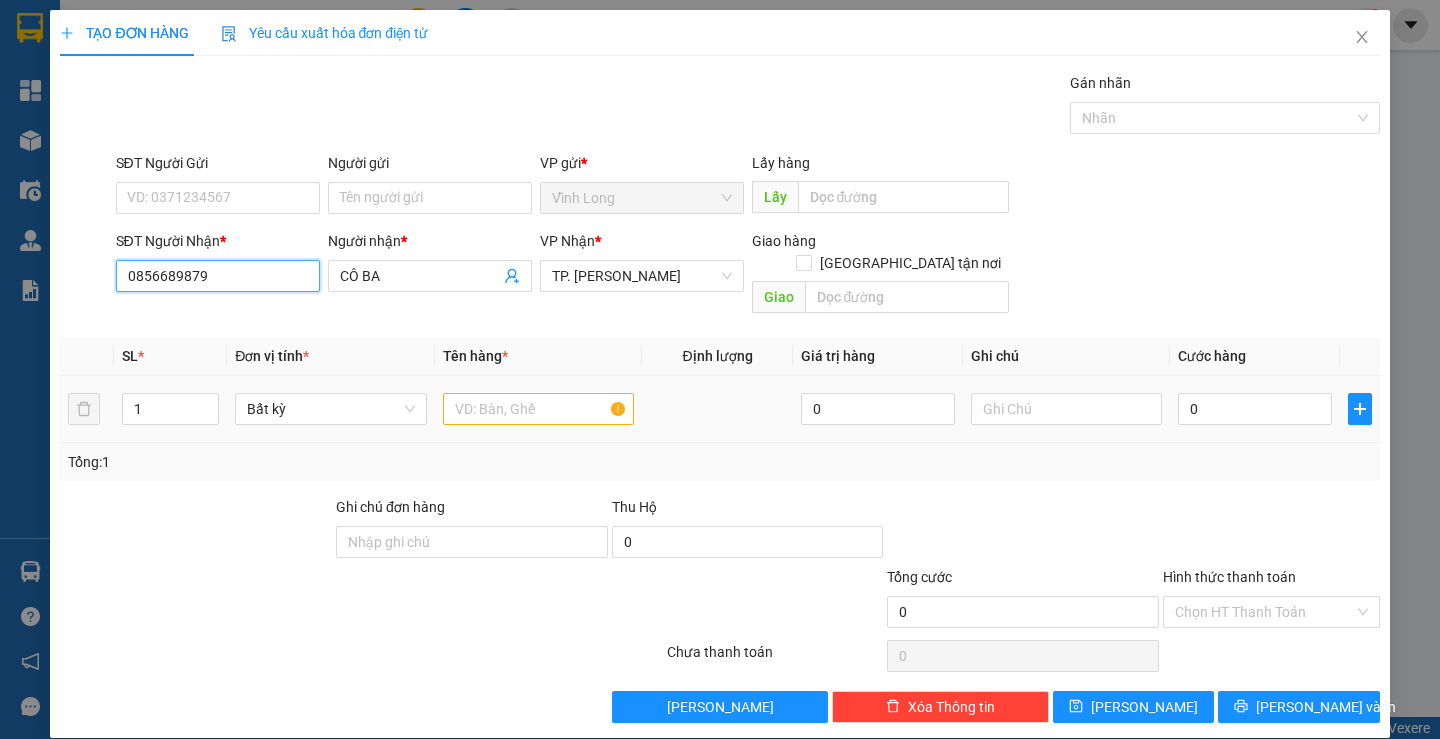 type on "0856689879" 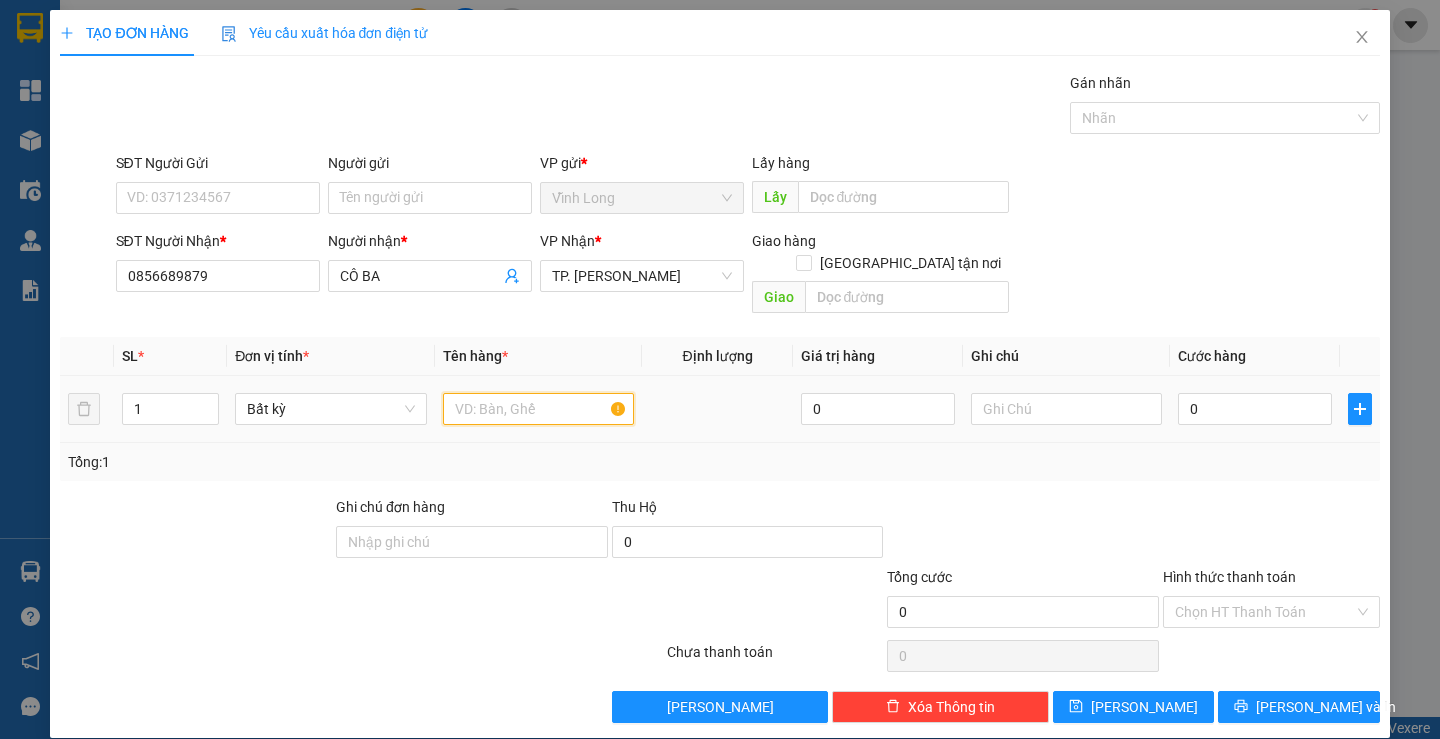 click at bounding box center [538, 409] 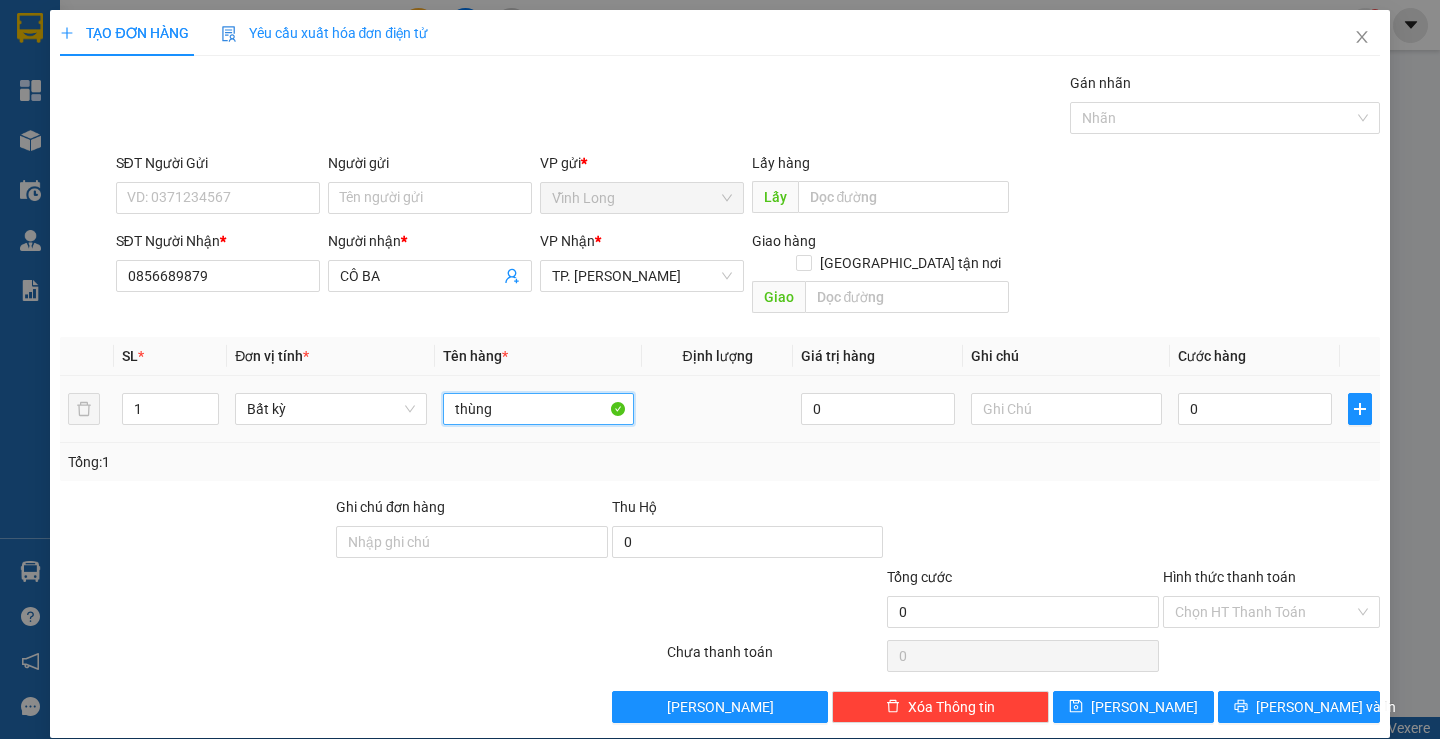 type on "thùng" 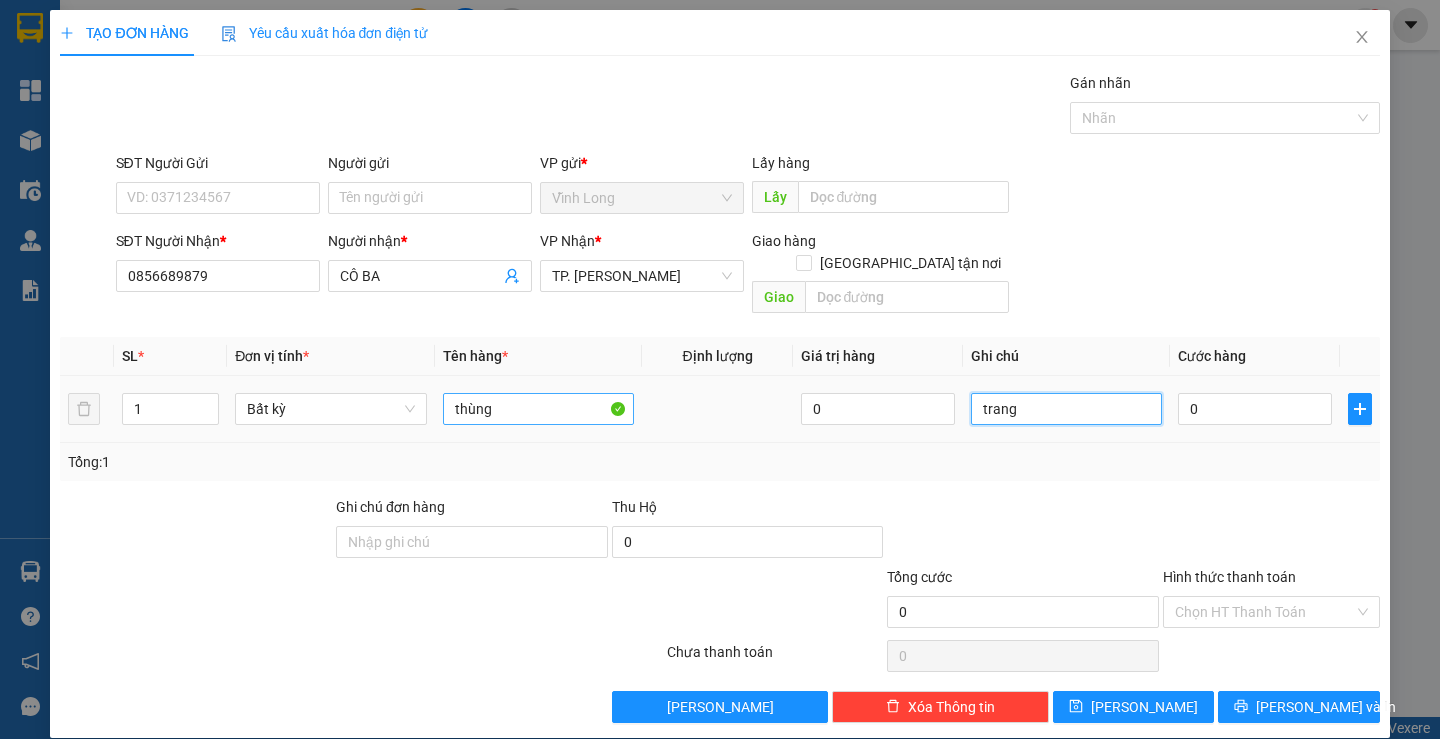 type on "trang" 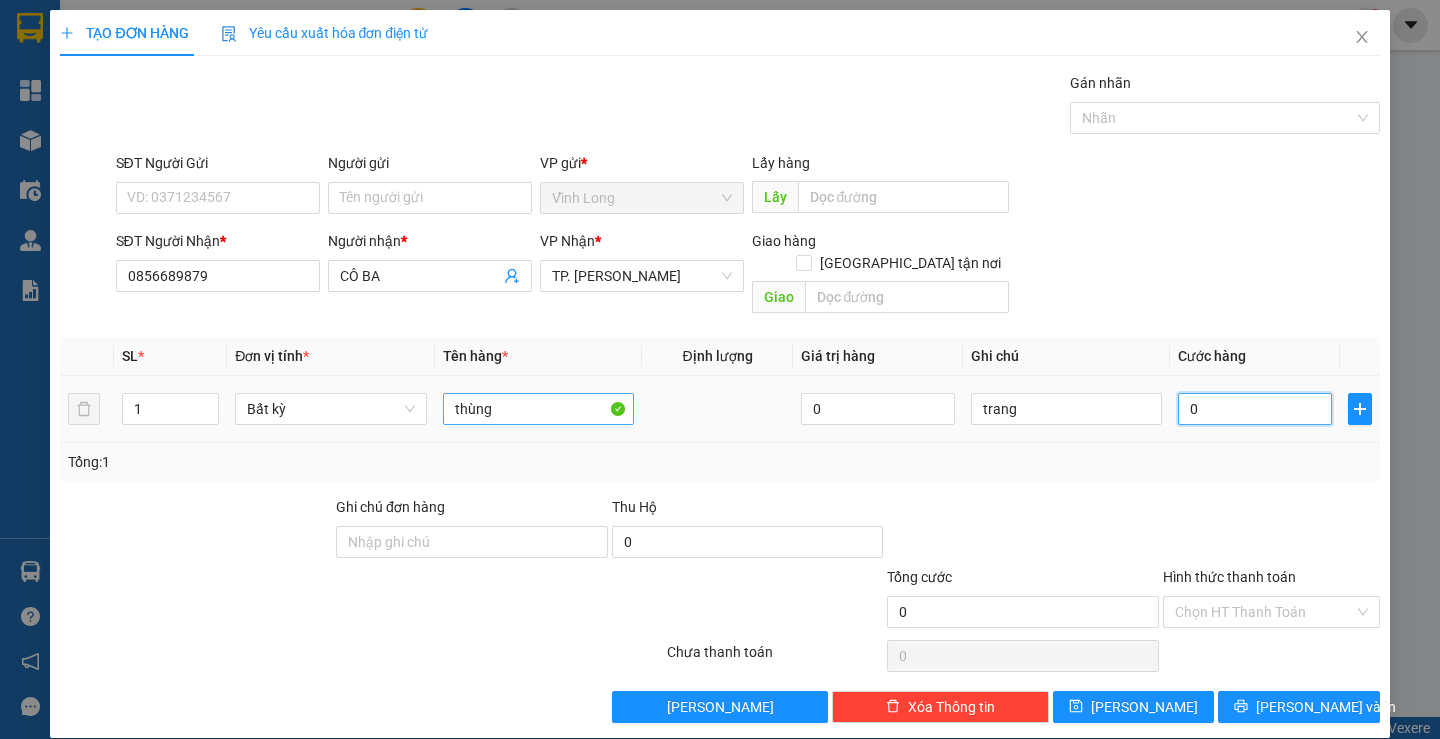 type on "5" 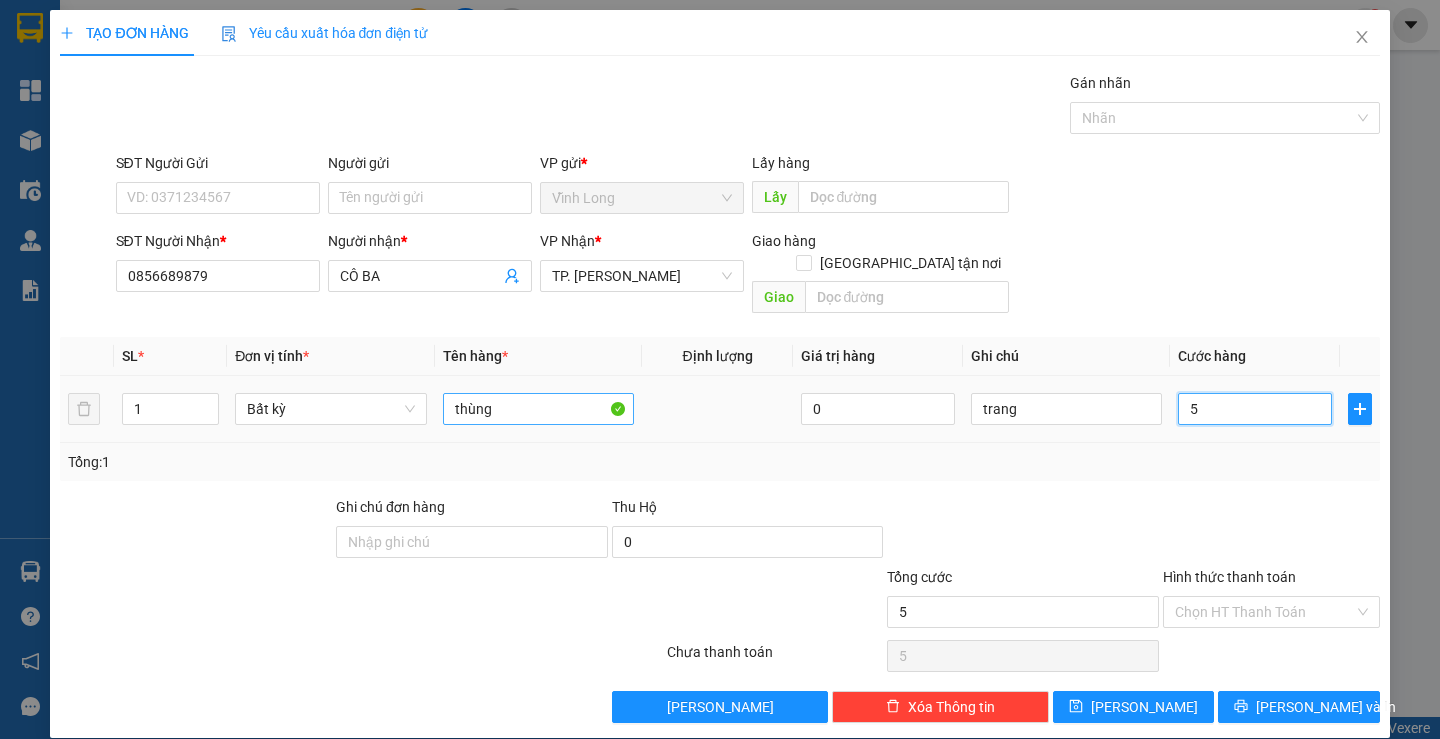 type on "50" 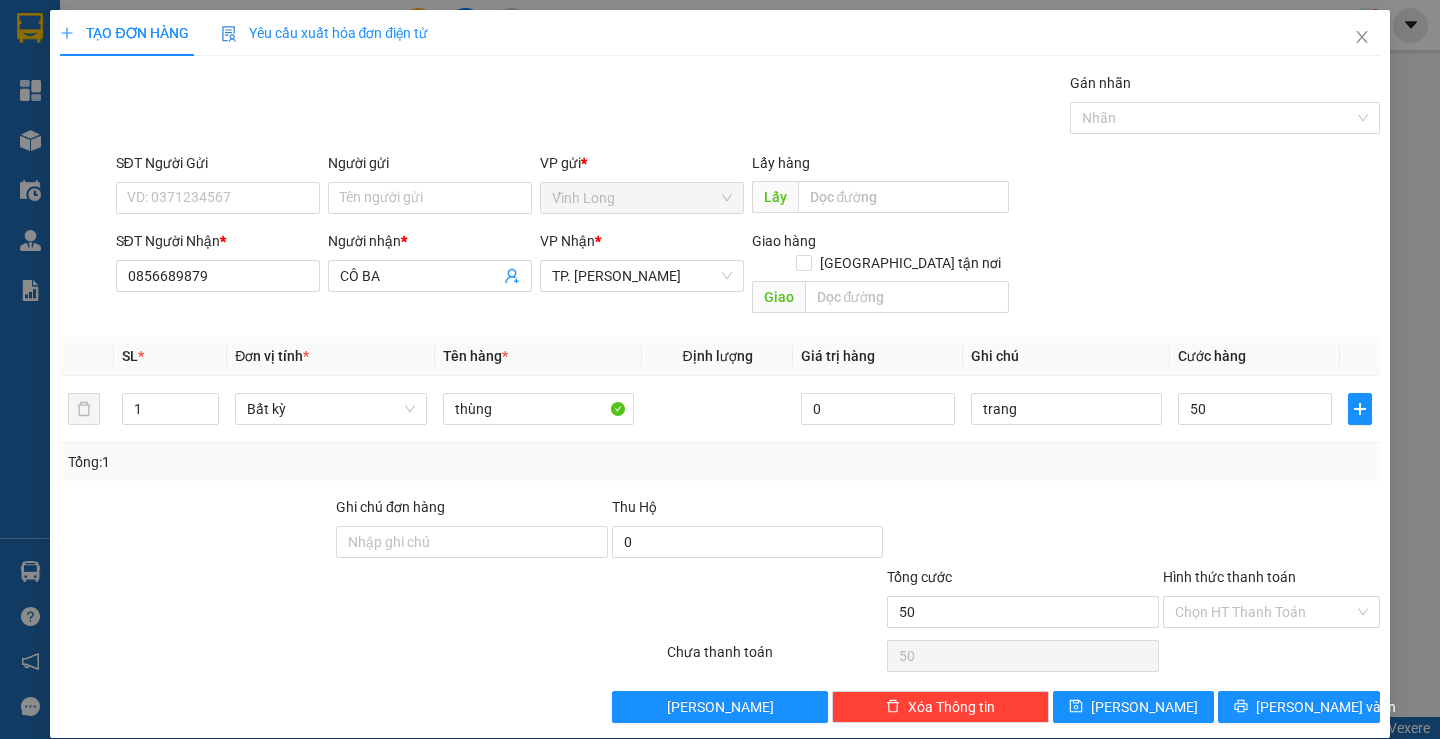 type on "50.000" 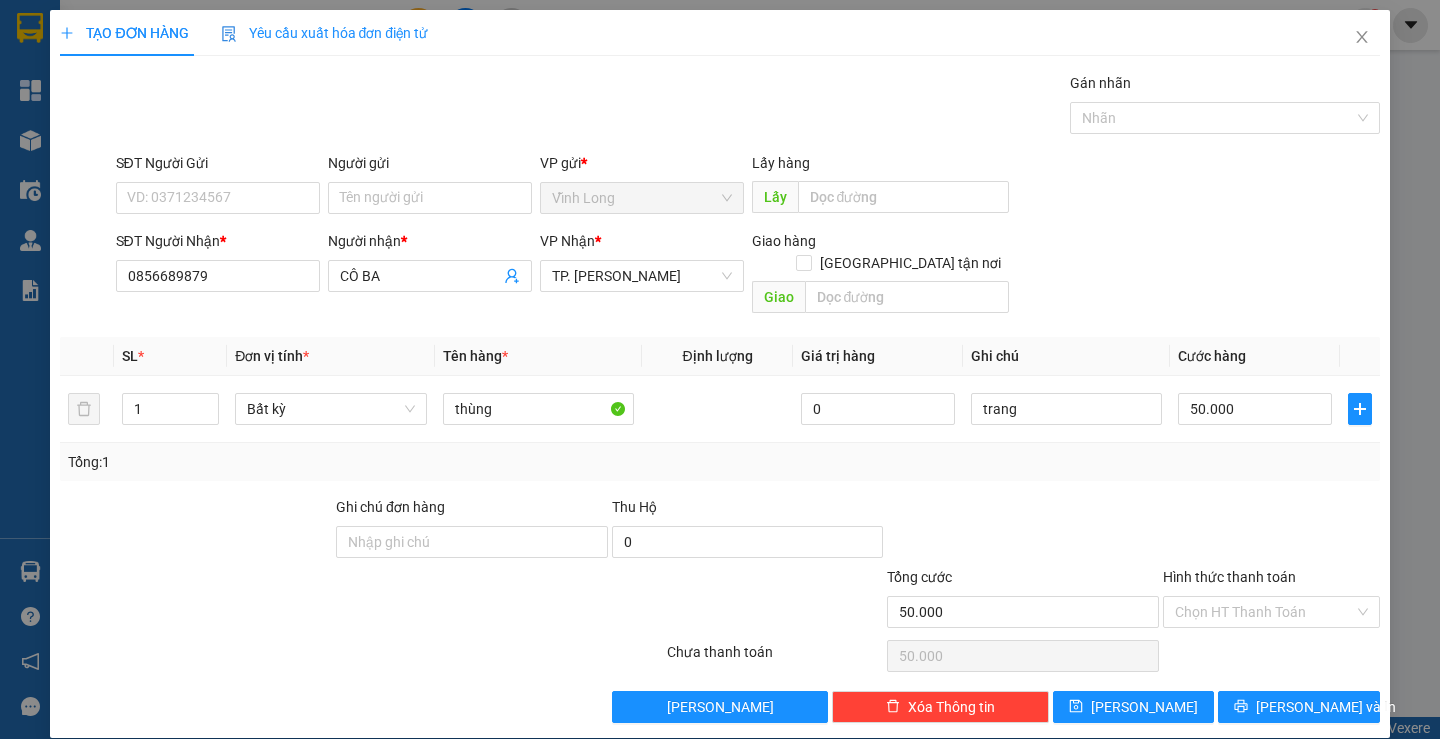 click on "Hình thức thanh toán" at bounding box center [1264, 612] 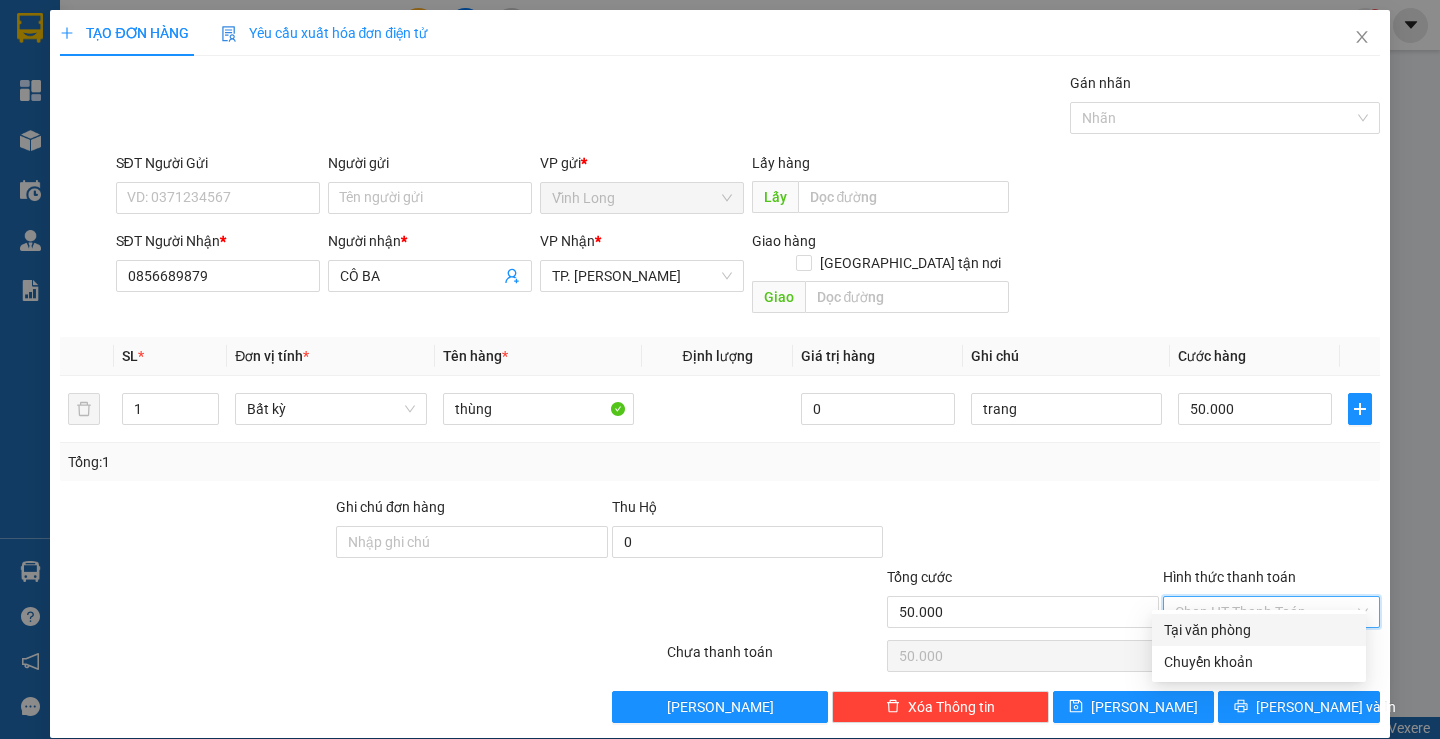 click on "Tại văn phòng" at bounding box center (1259, 630) 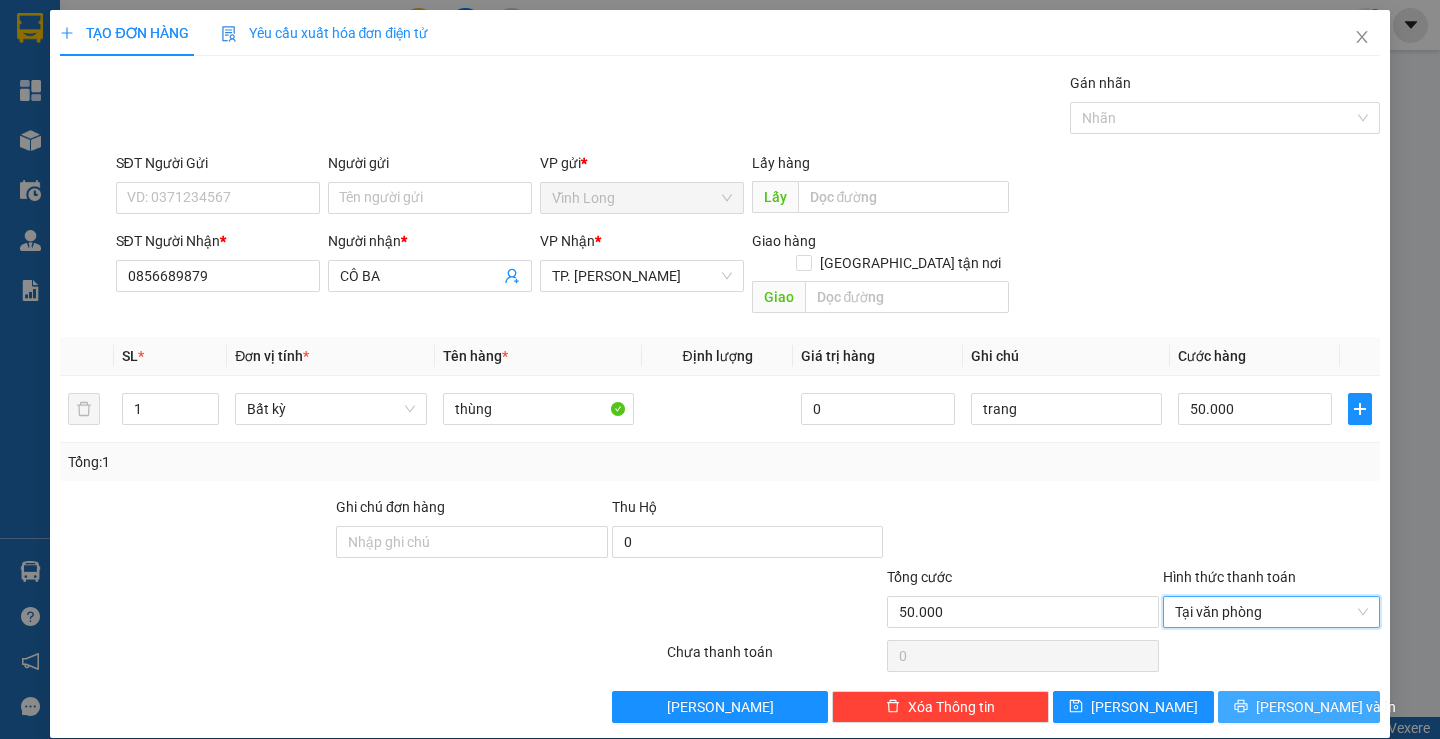 click on "[PERSON_NAME] và In" at bounding box center (1298, 707) 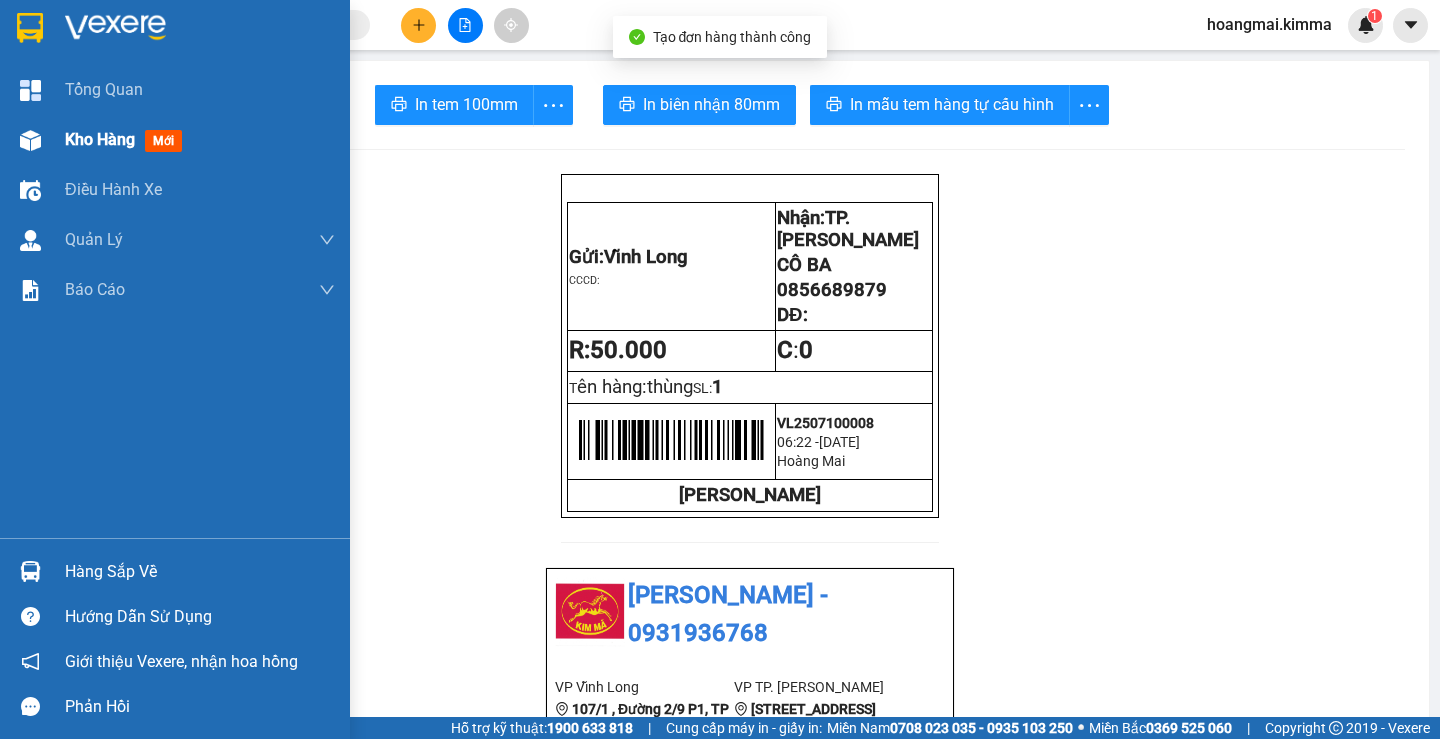 click on "Kho hàng" at bounding box center (100, 139) 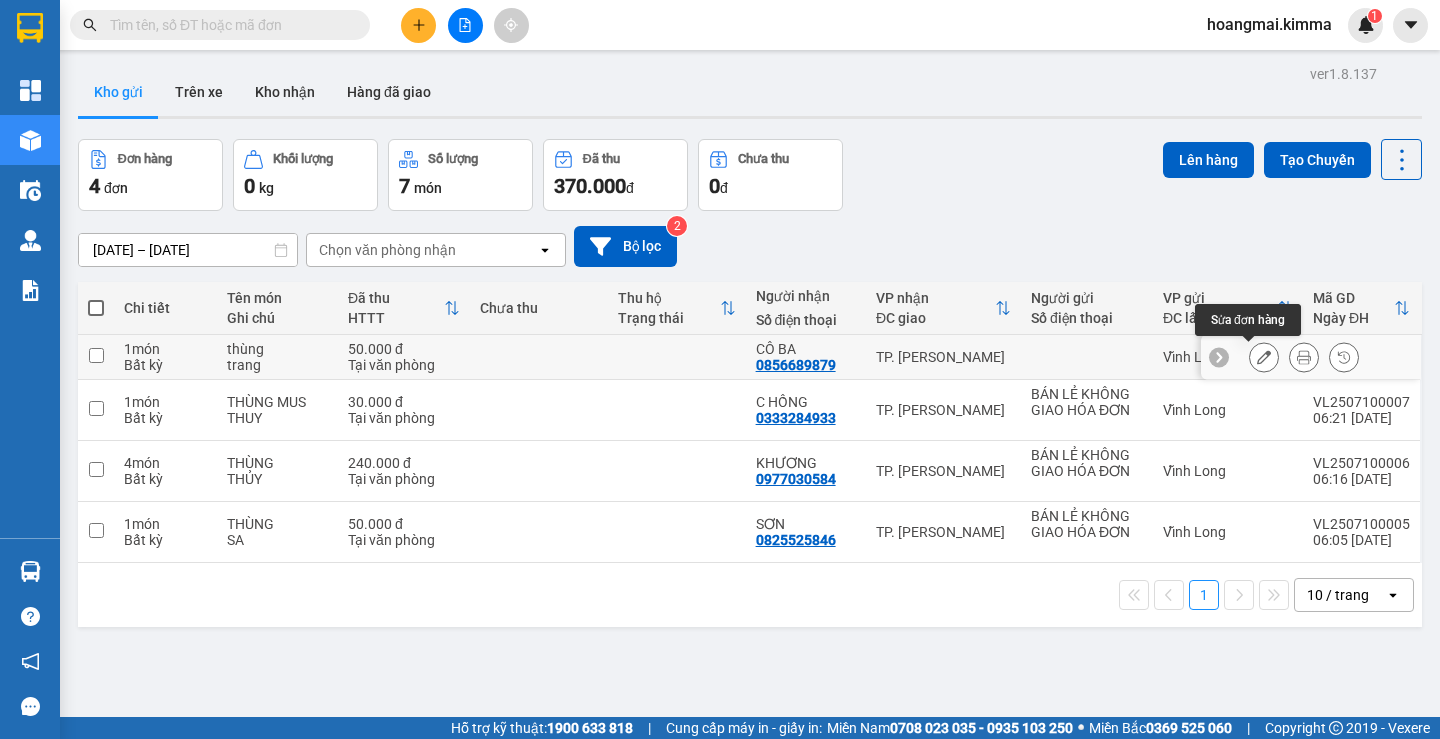 click 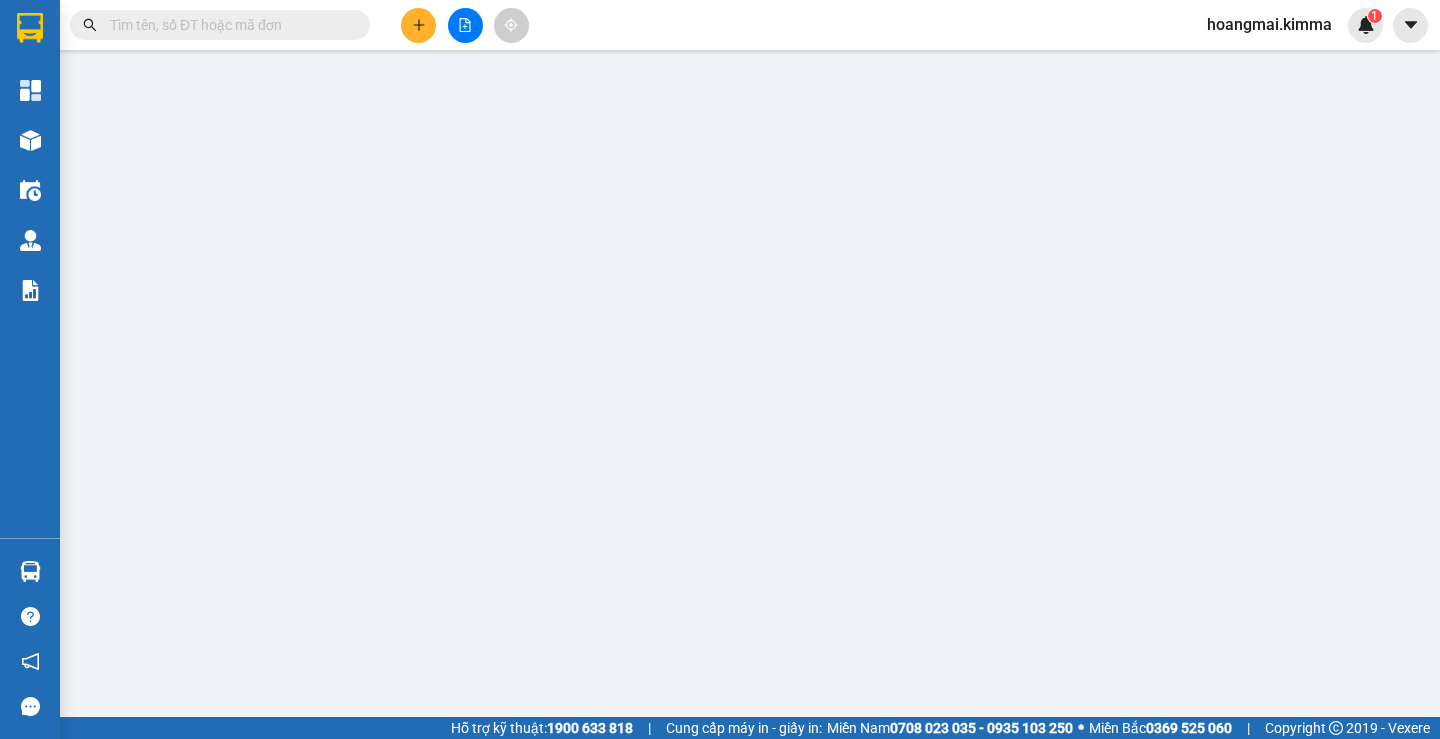 type on "0856689879" 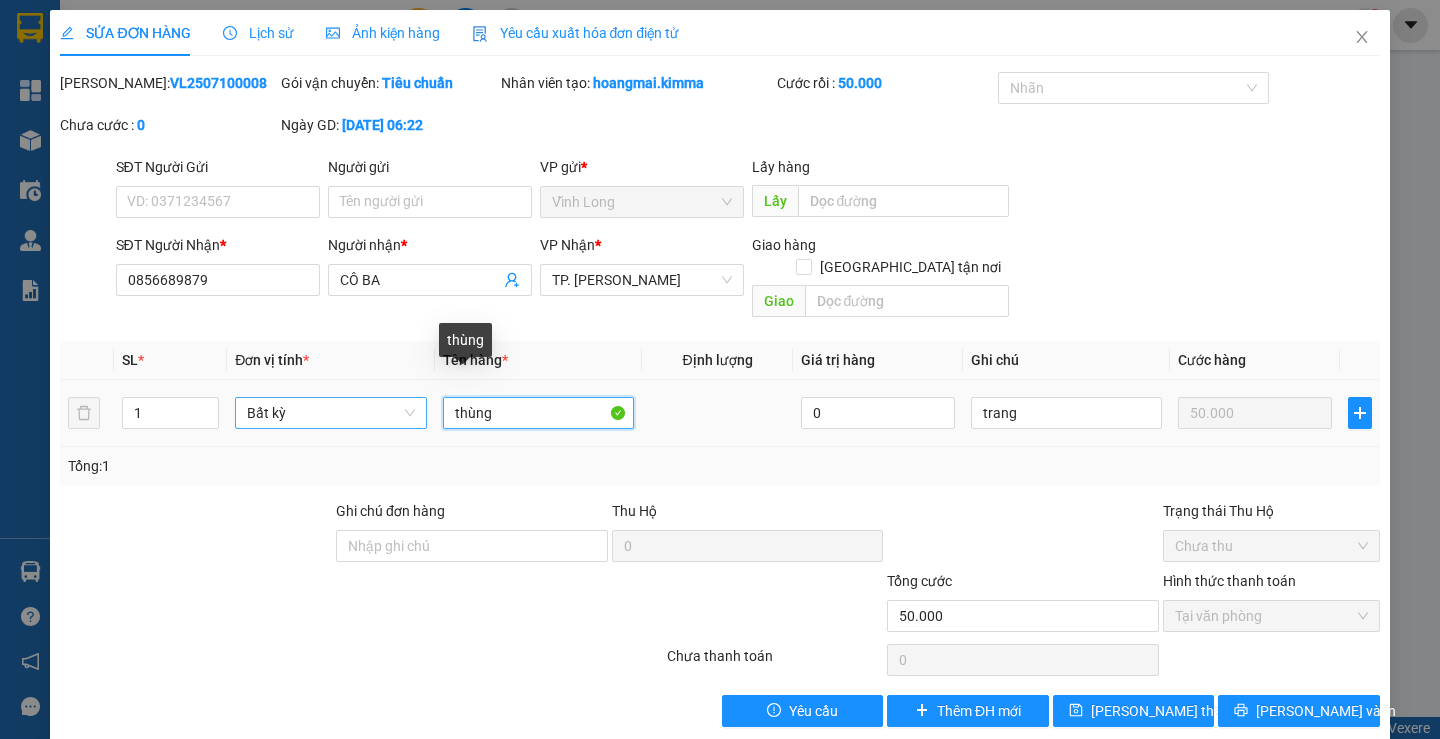 drag, startPoint x: 511, startPoint y: 391, endPoint x: 354, endPoint y: 384, distance: 157.15598 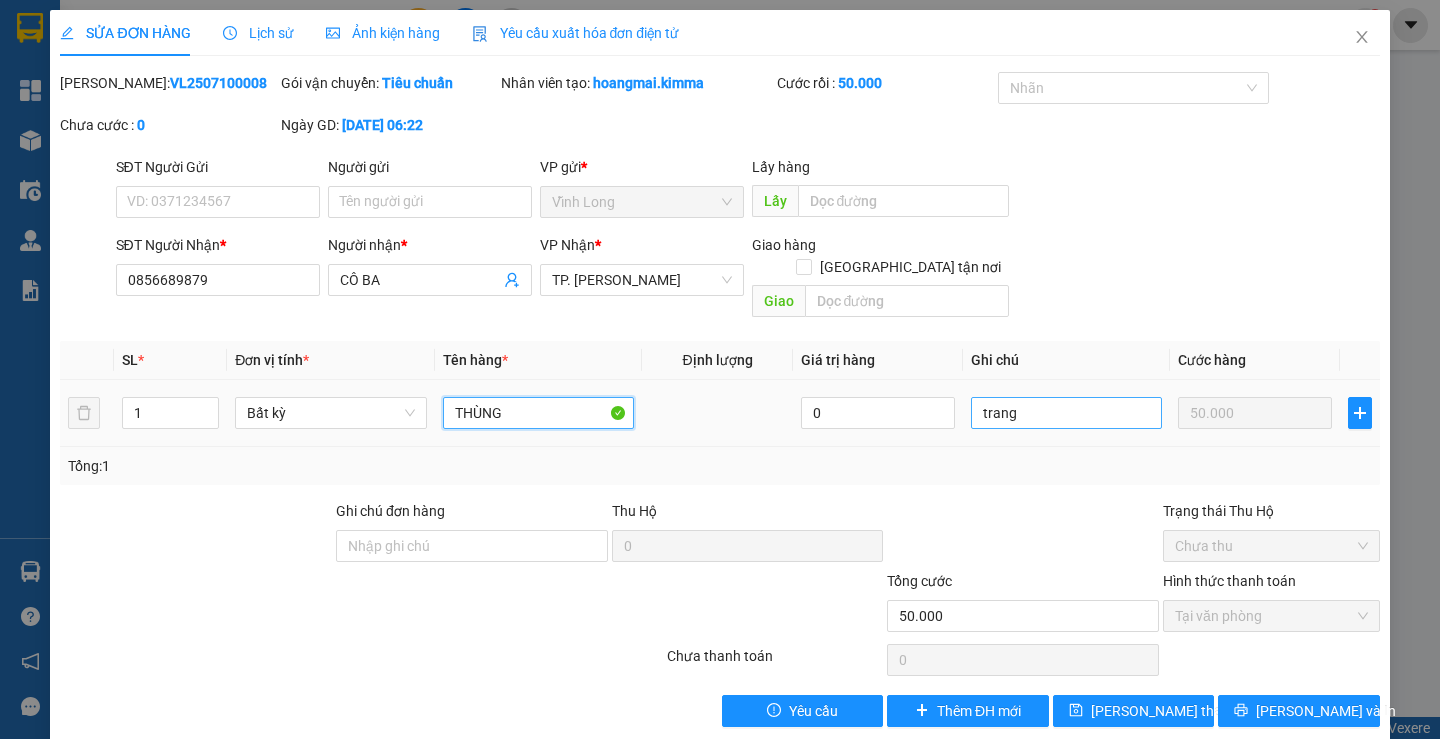type on "THÙNG" 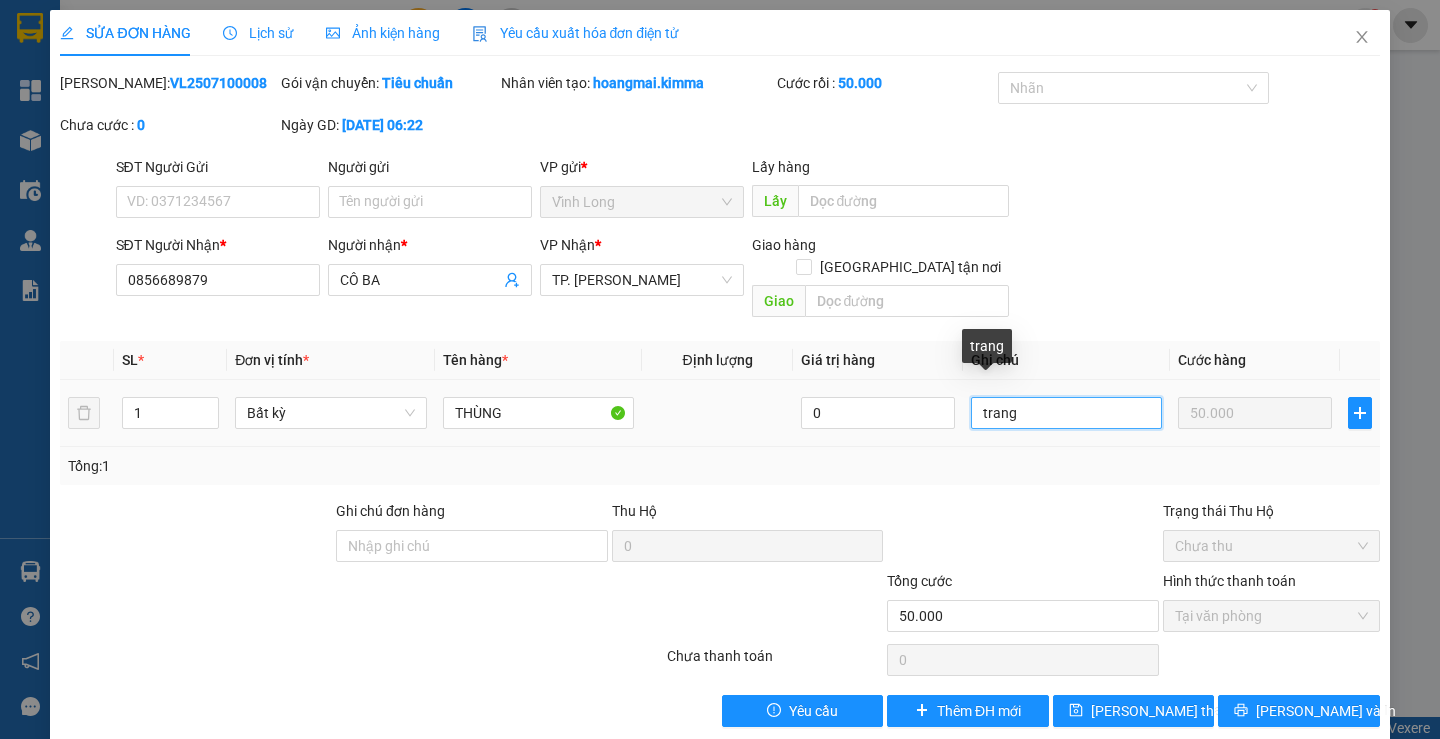 drag, startPoint x: 1009, startPoint y: 386, endPoint x: 683, endPoint y: 408, distance: 326.7415 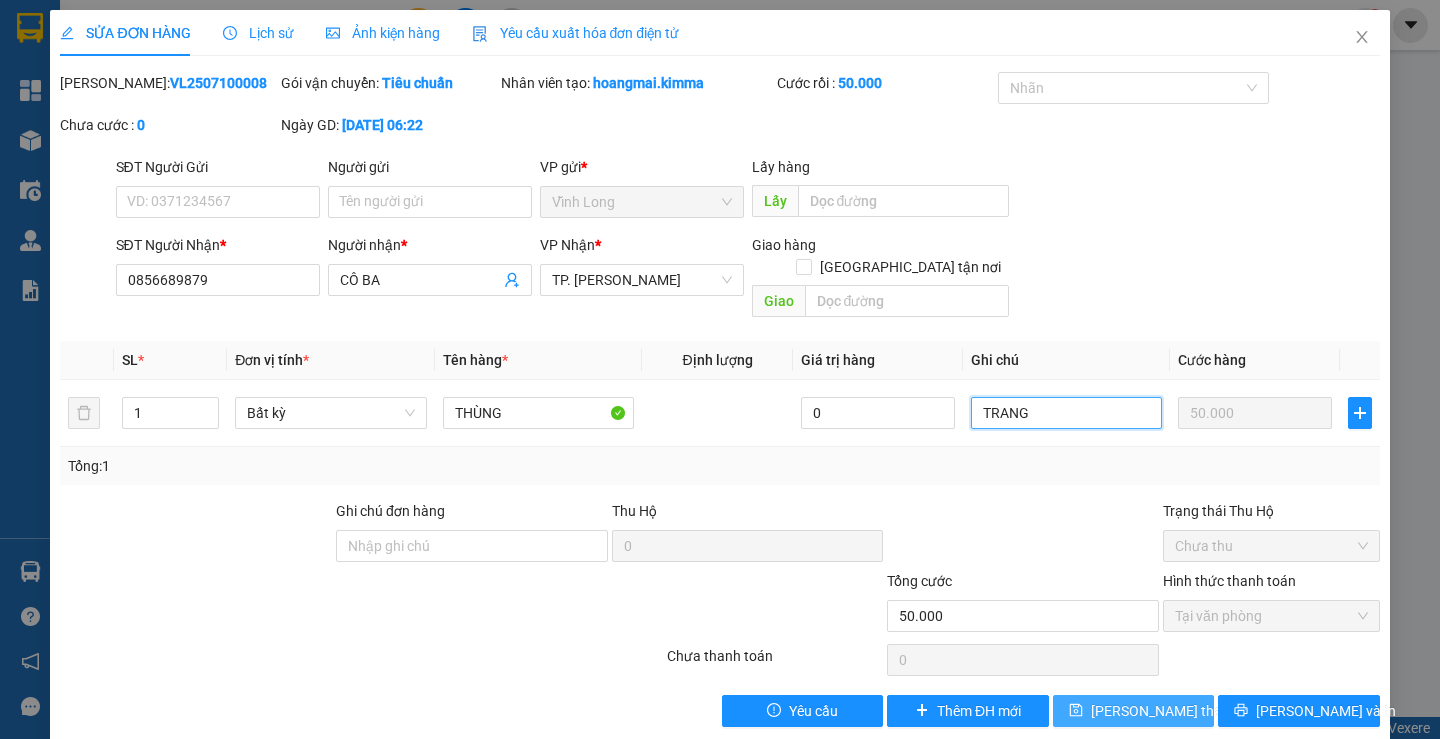 type on "TRANG" 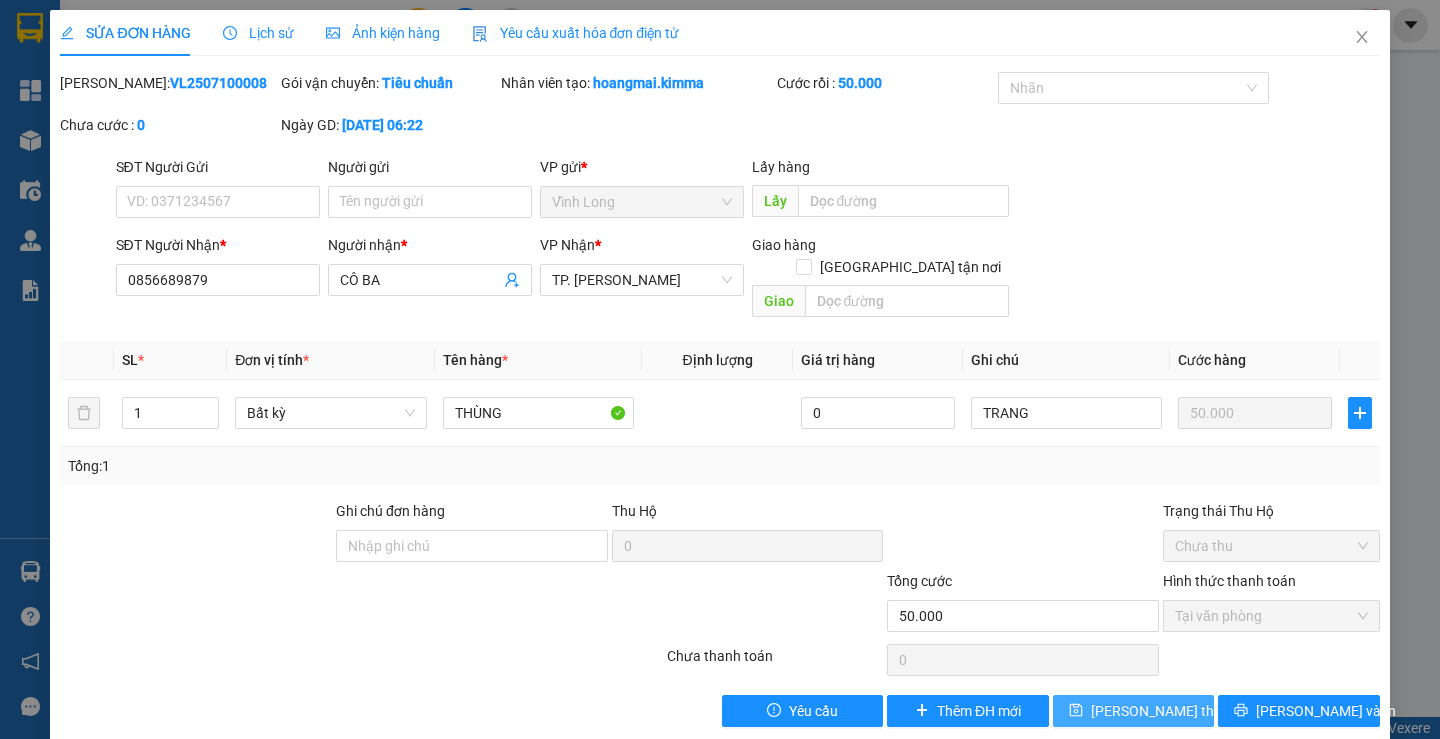 click on "[PERSON_NAME] thay đổi" at bounding box center (1171, 711) 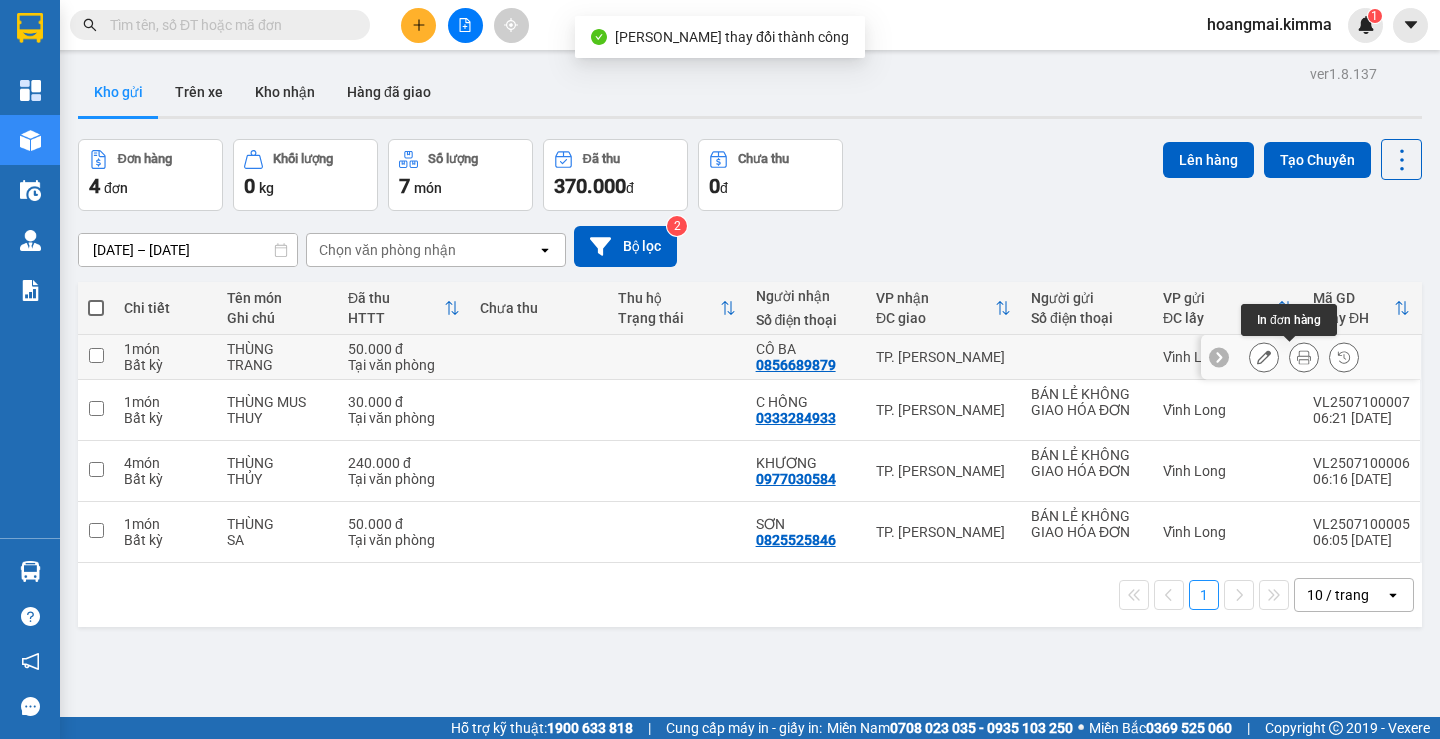 click 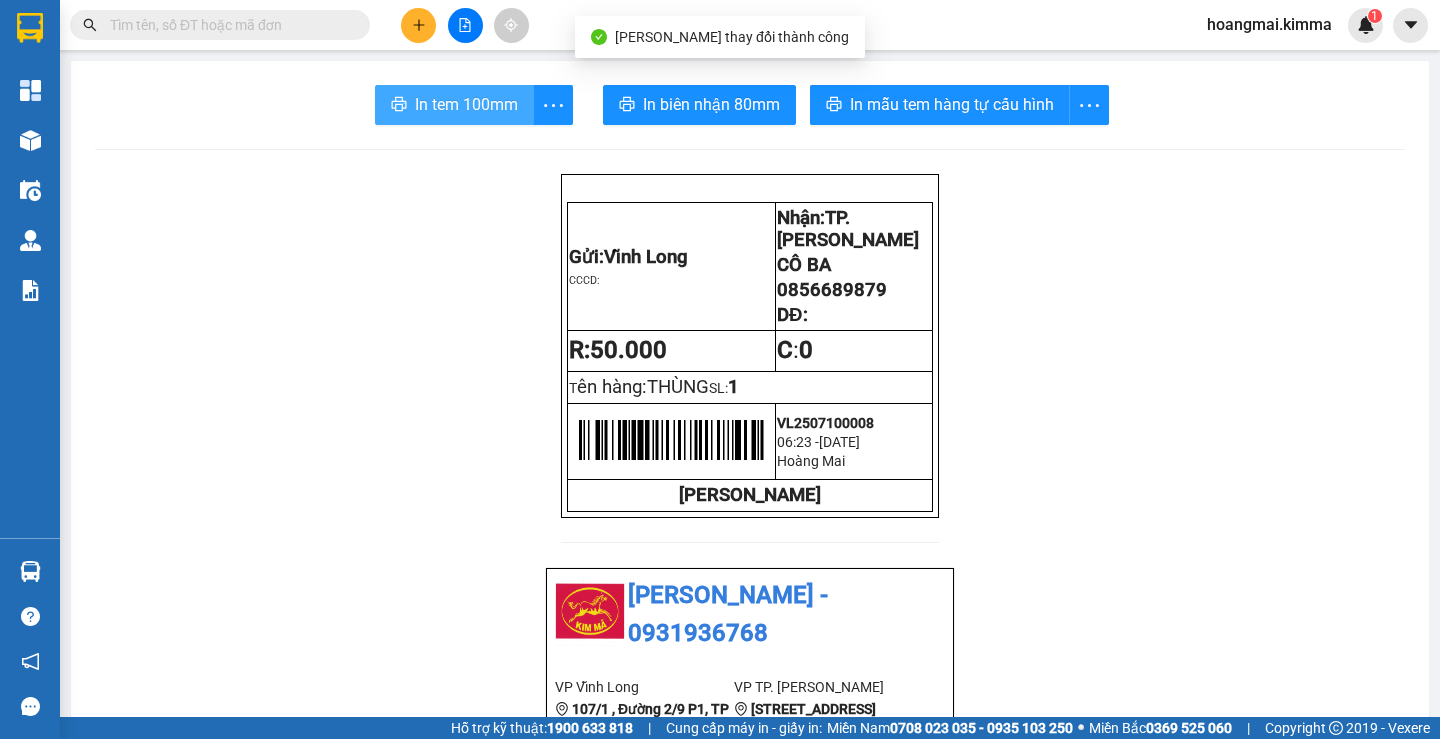 click on "In tem 100mm" at bounding box center [466, 104] 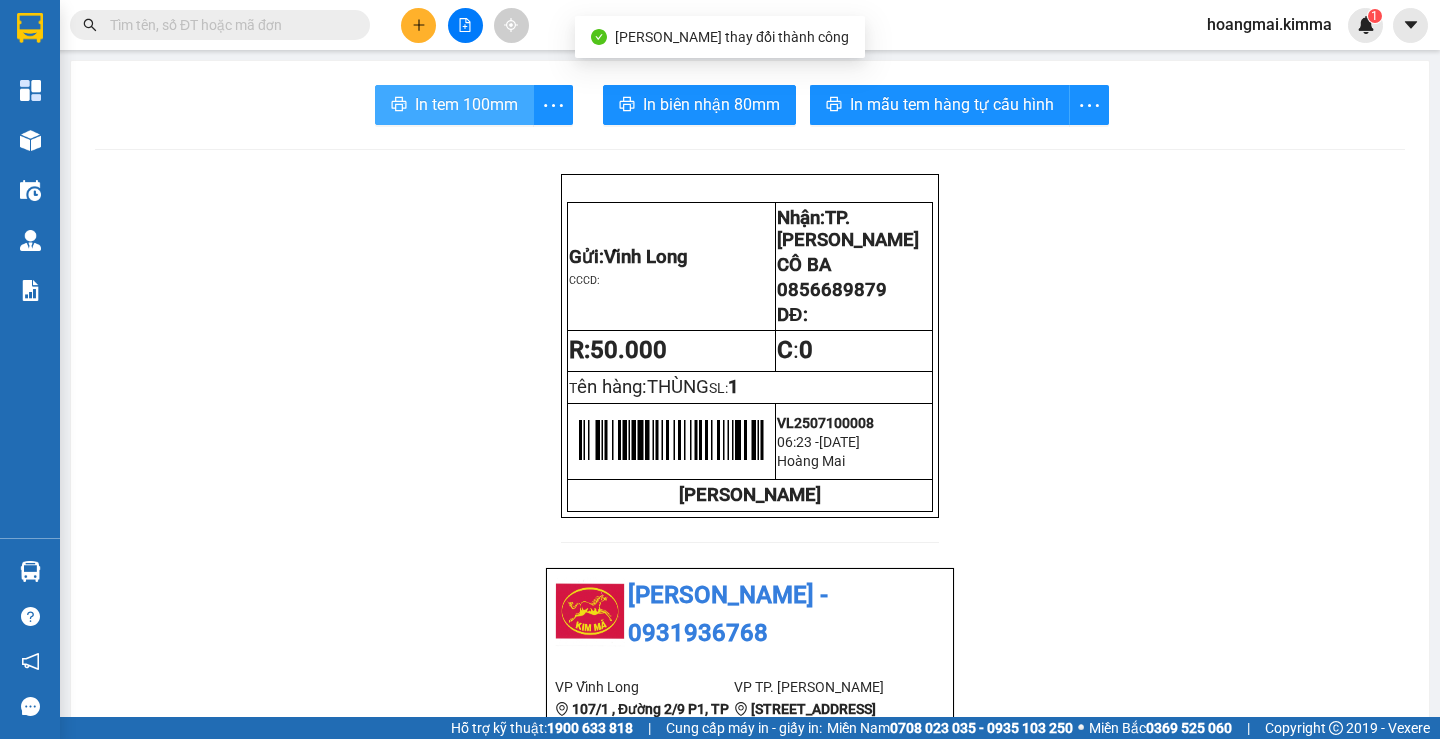 scroll, scrollTop: 0, scrollLeft: 0, axis: both 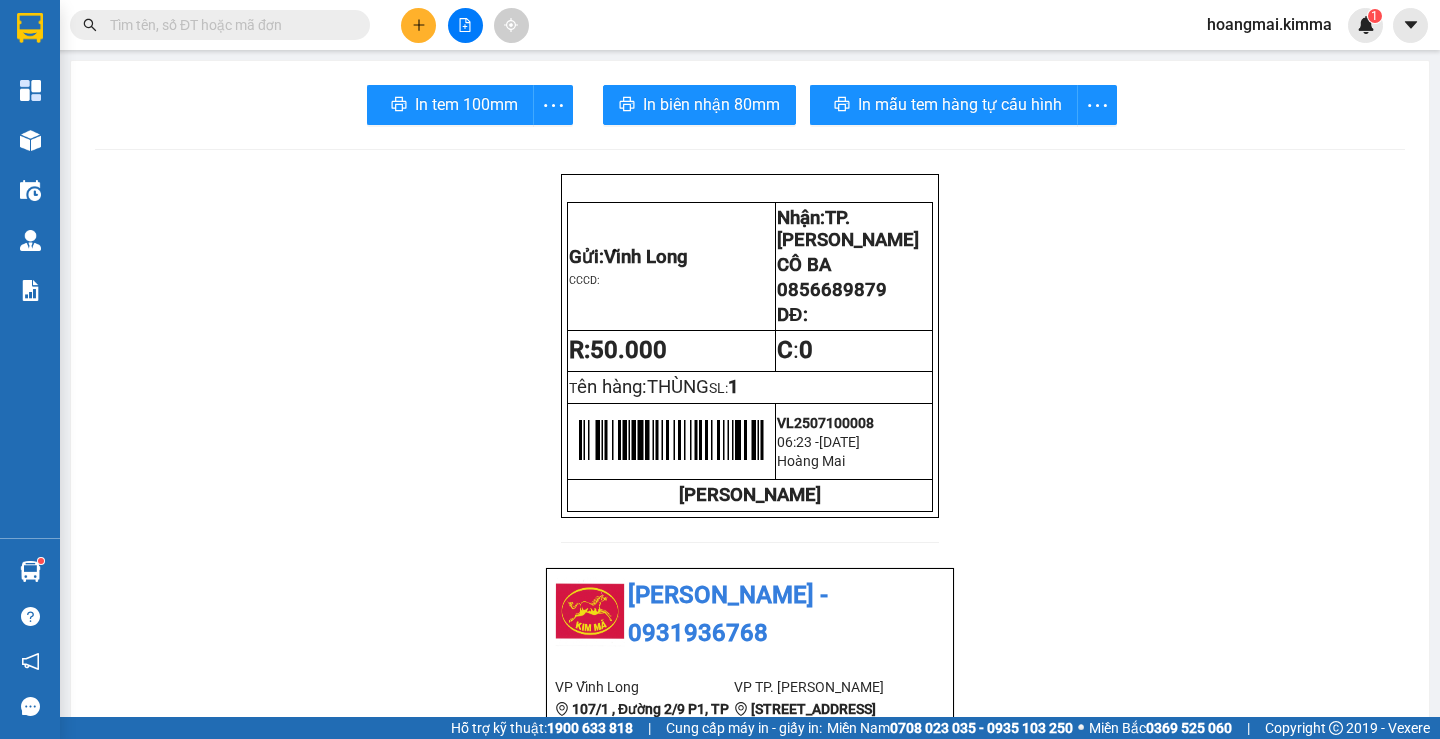 click at bounding box center (418, 25) 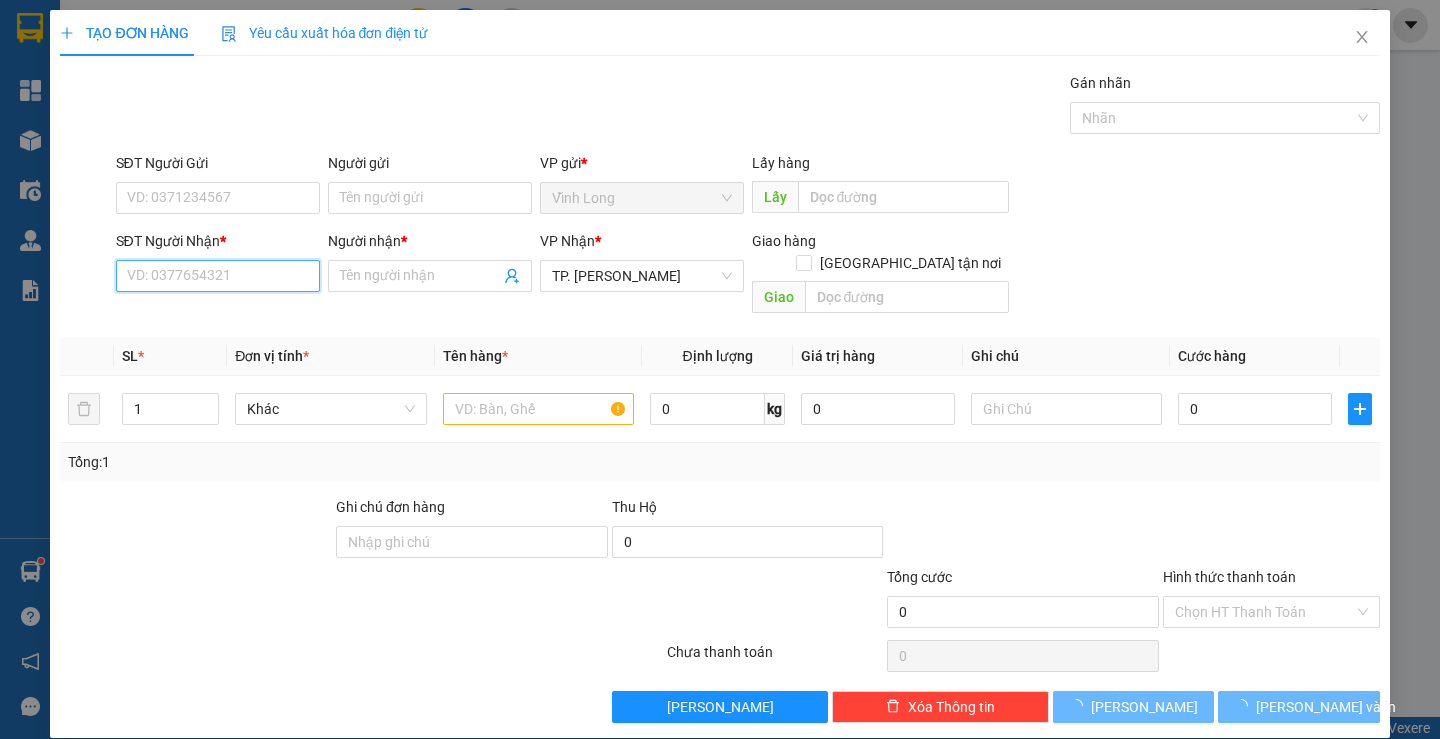 click on "SĐT Người Nhận  *" at bounding box center (218, 276) 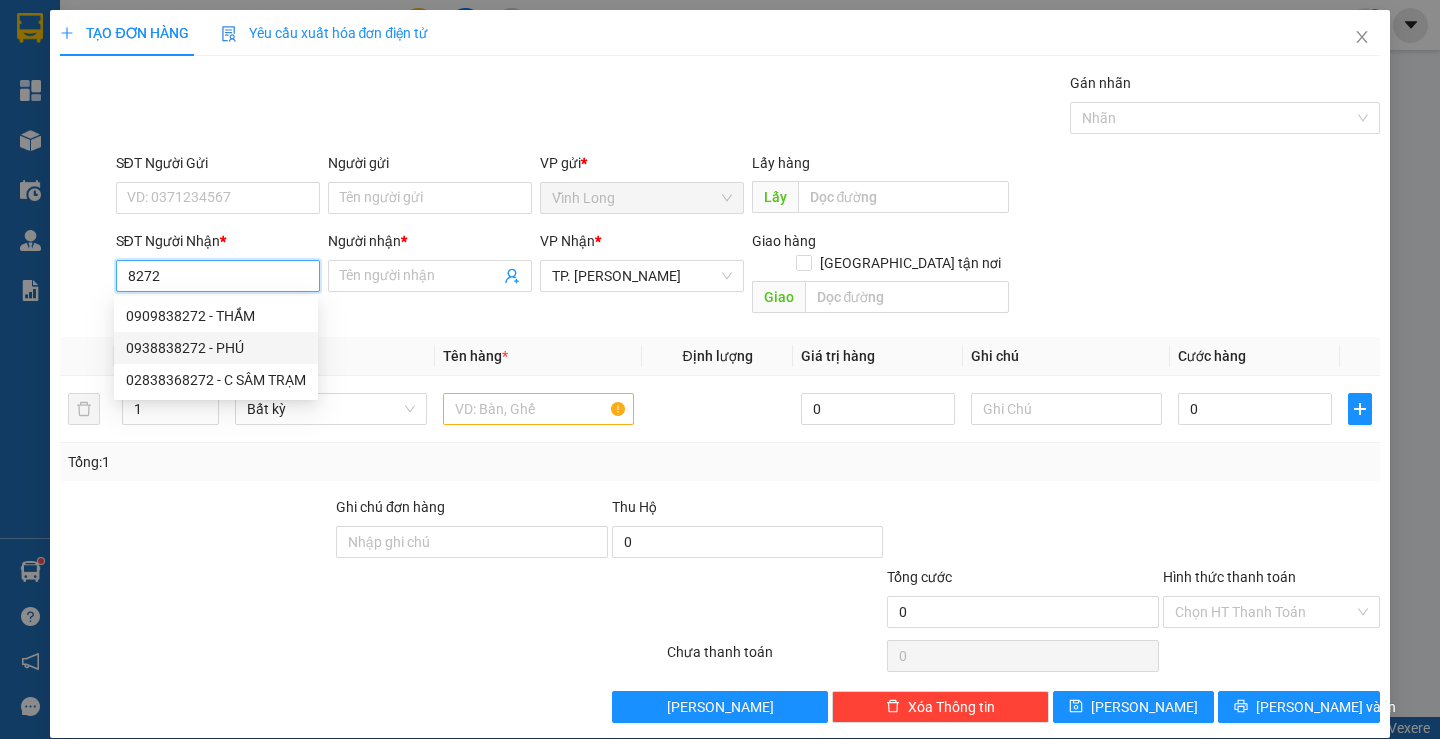 click on "0938838272 - PHÚ" at bounding box center [216, 348] 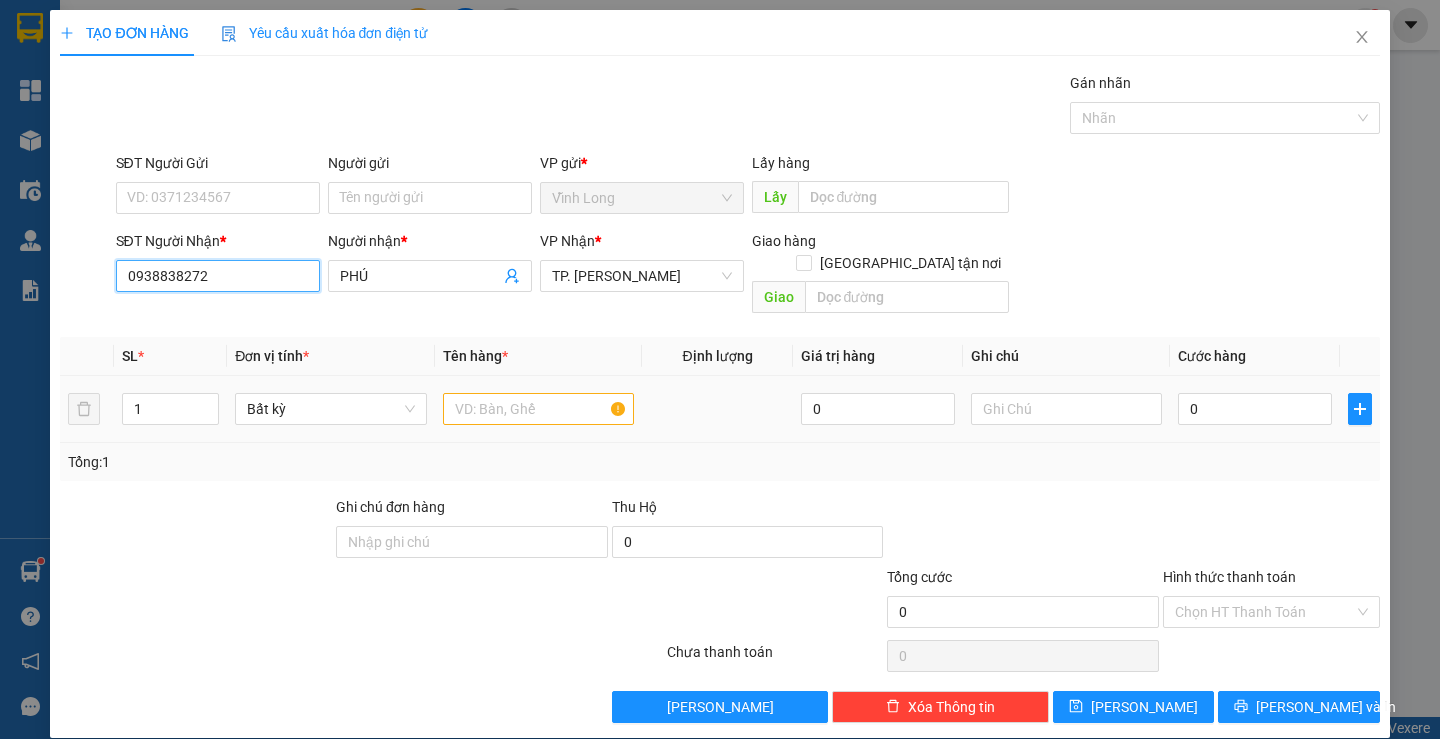 type on "0938838272" 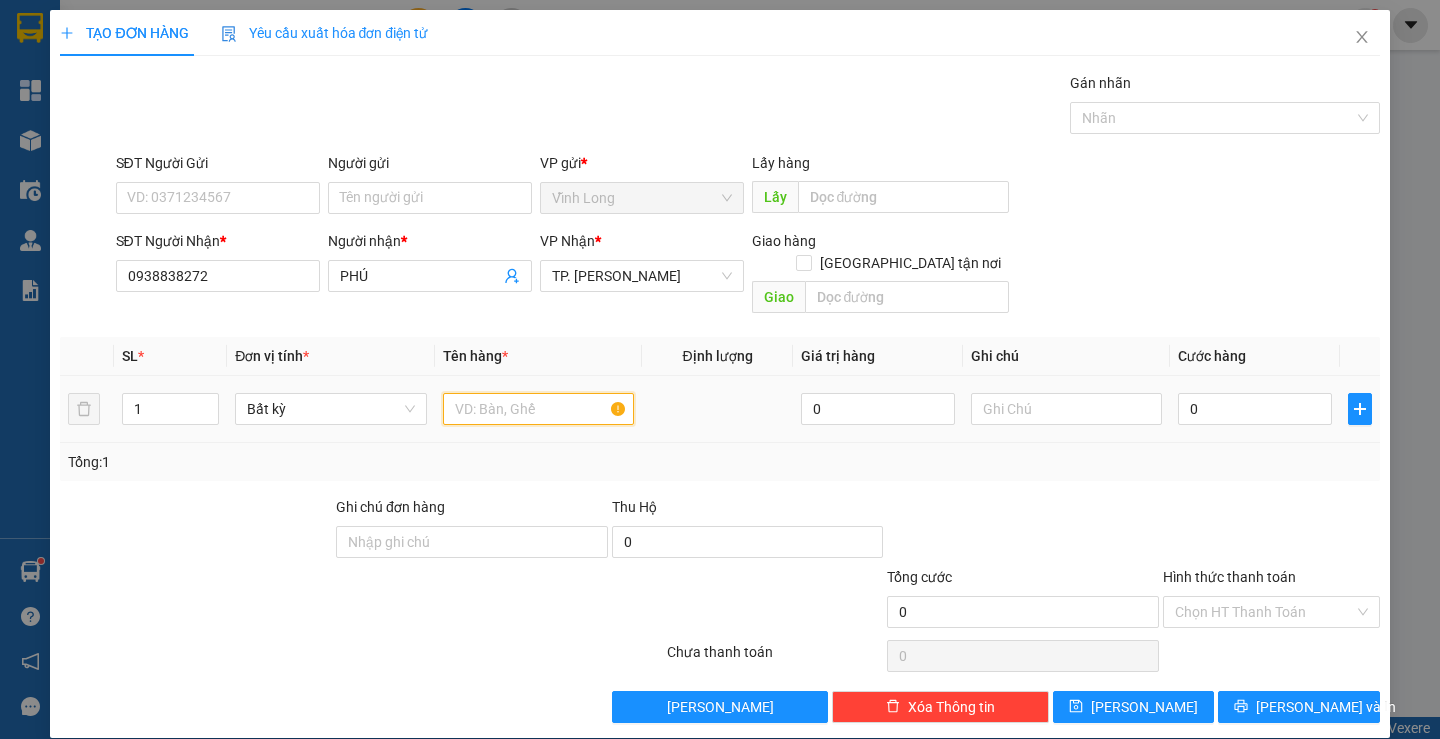 click at bounding box center [538, 409] 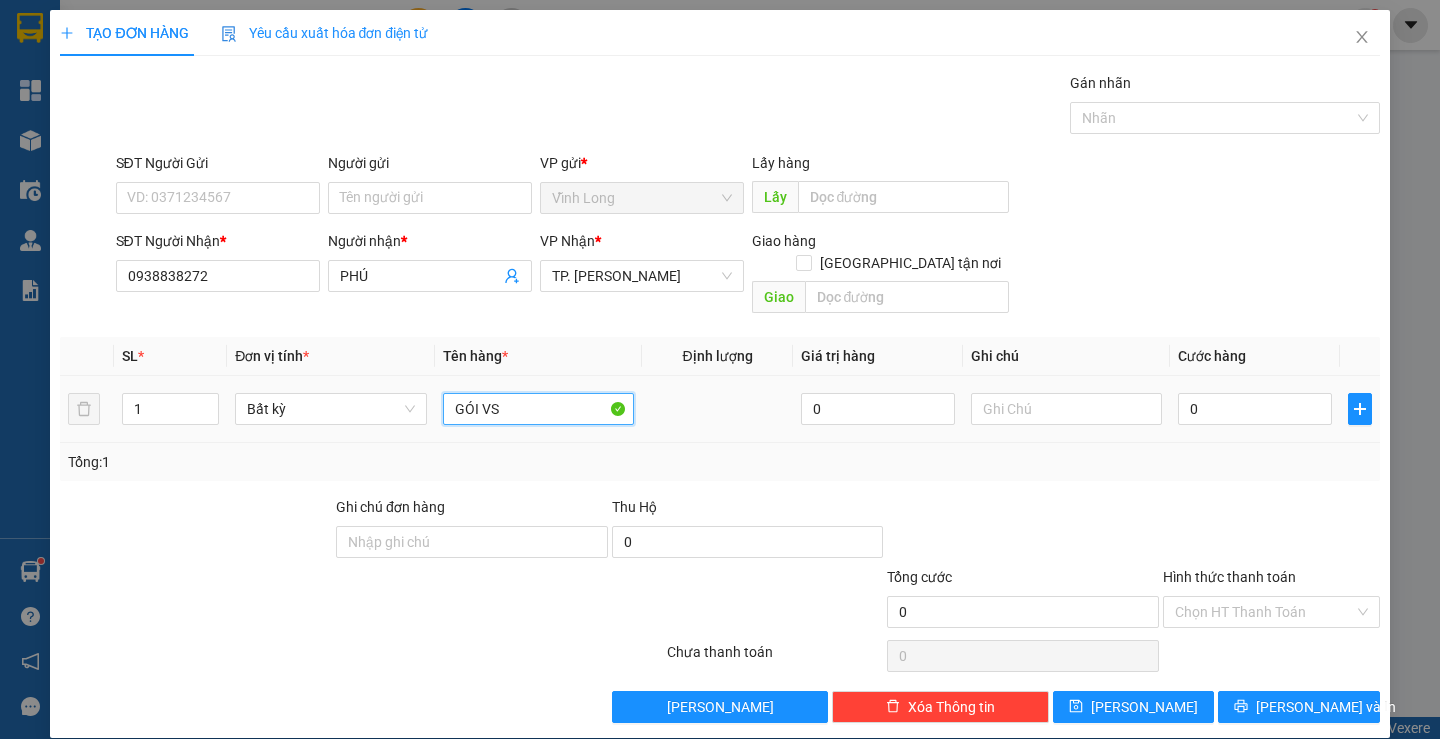 type on "GÓI VS" 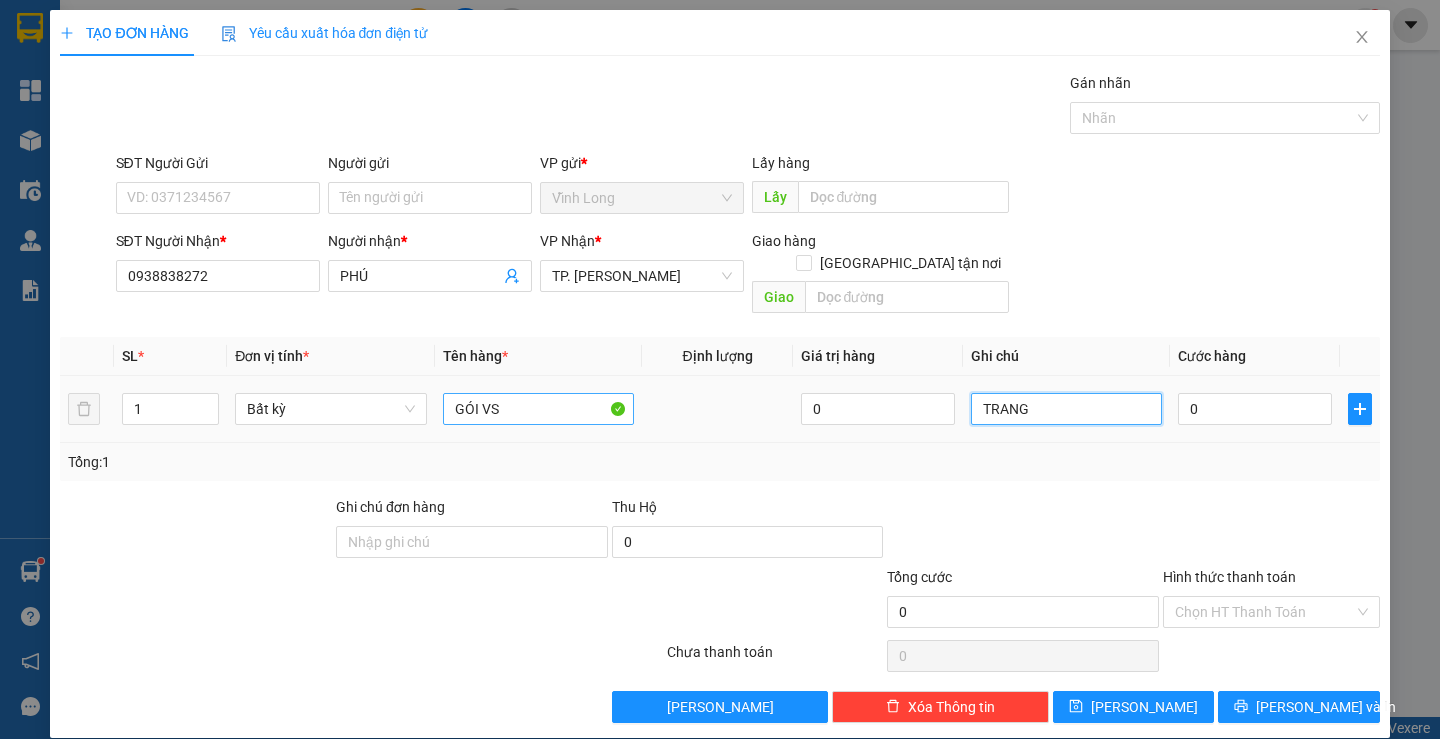 type on "TRANG" 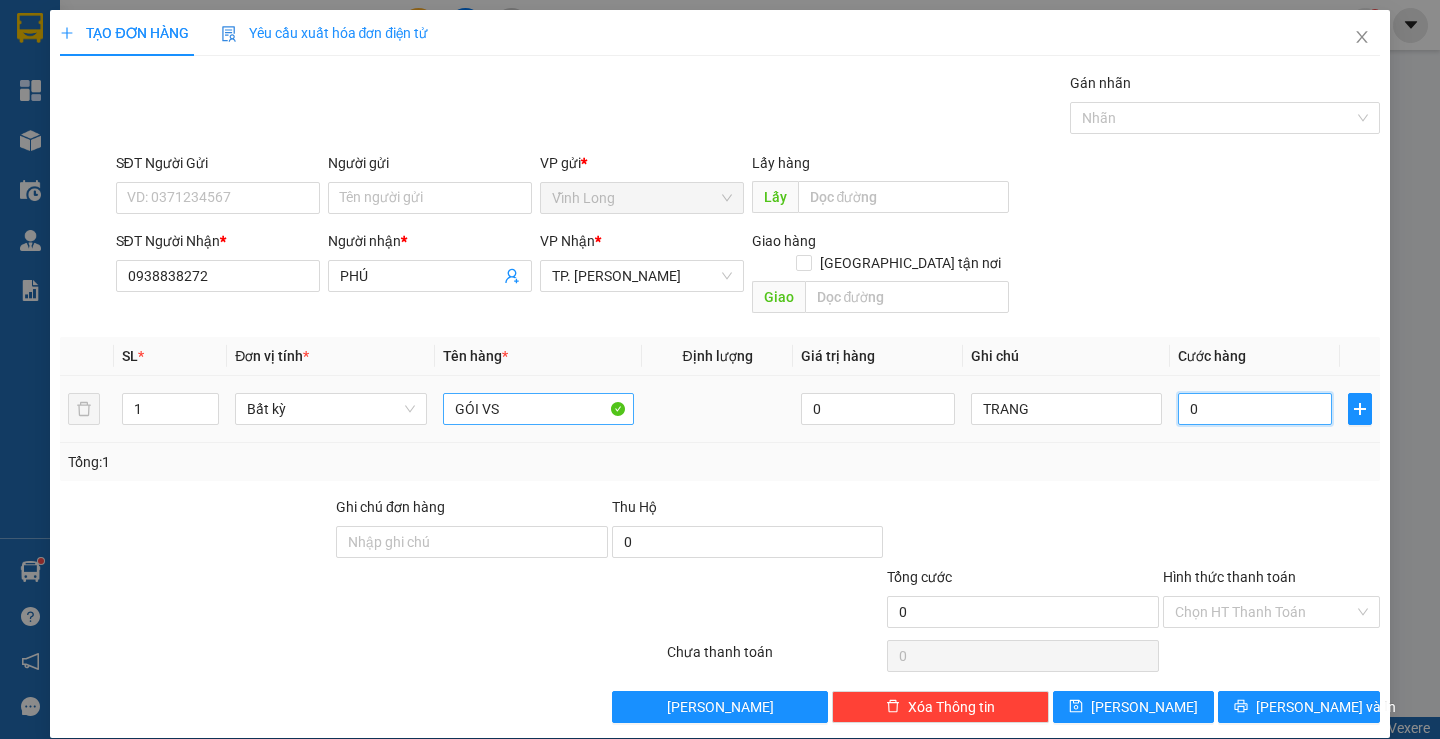 type on "2" 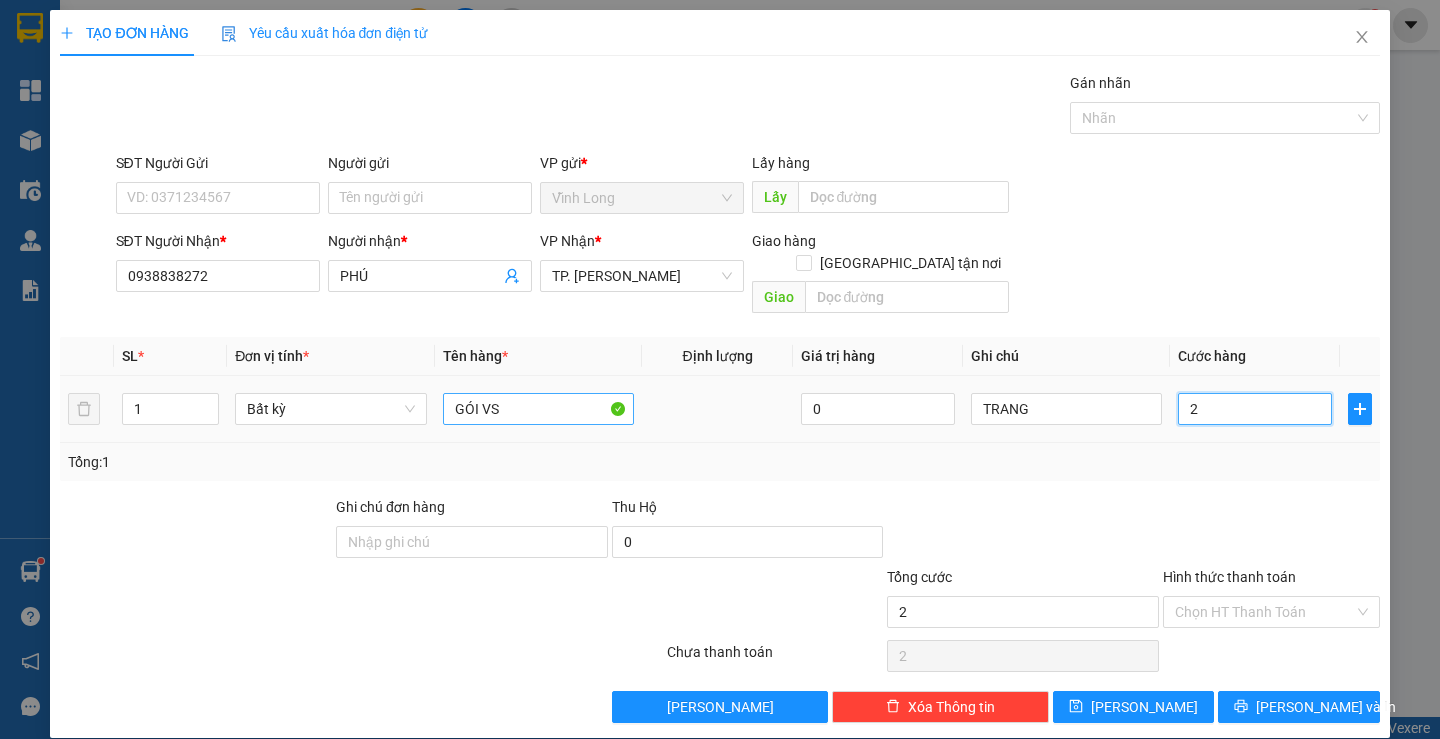 type on "20" 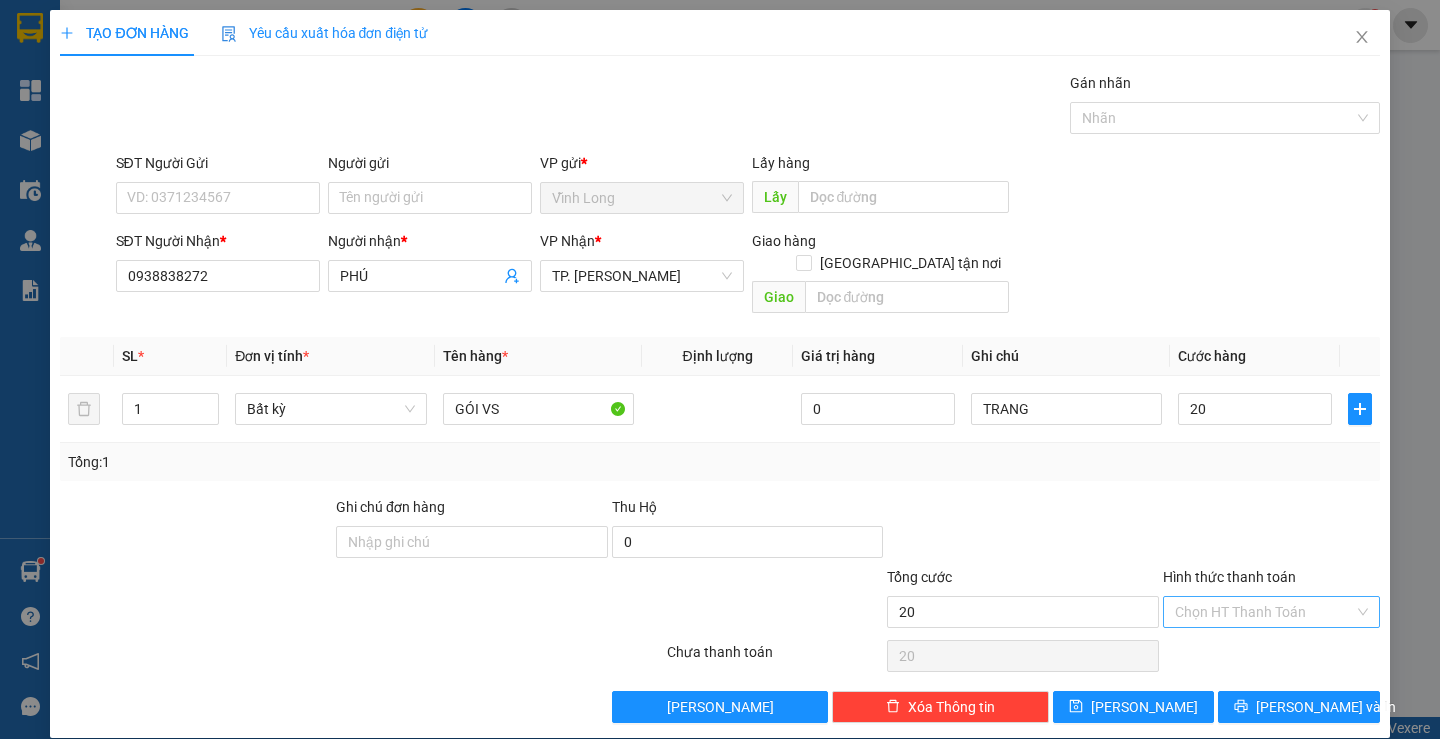 type on "20.000" 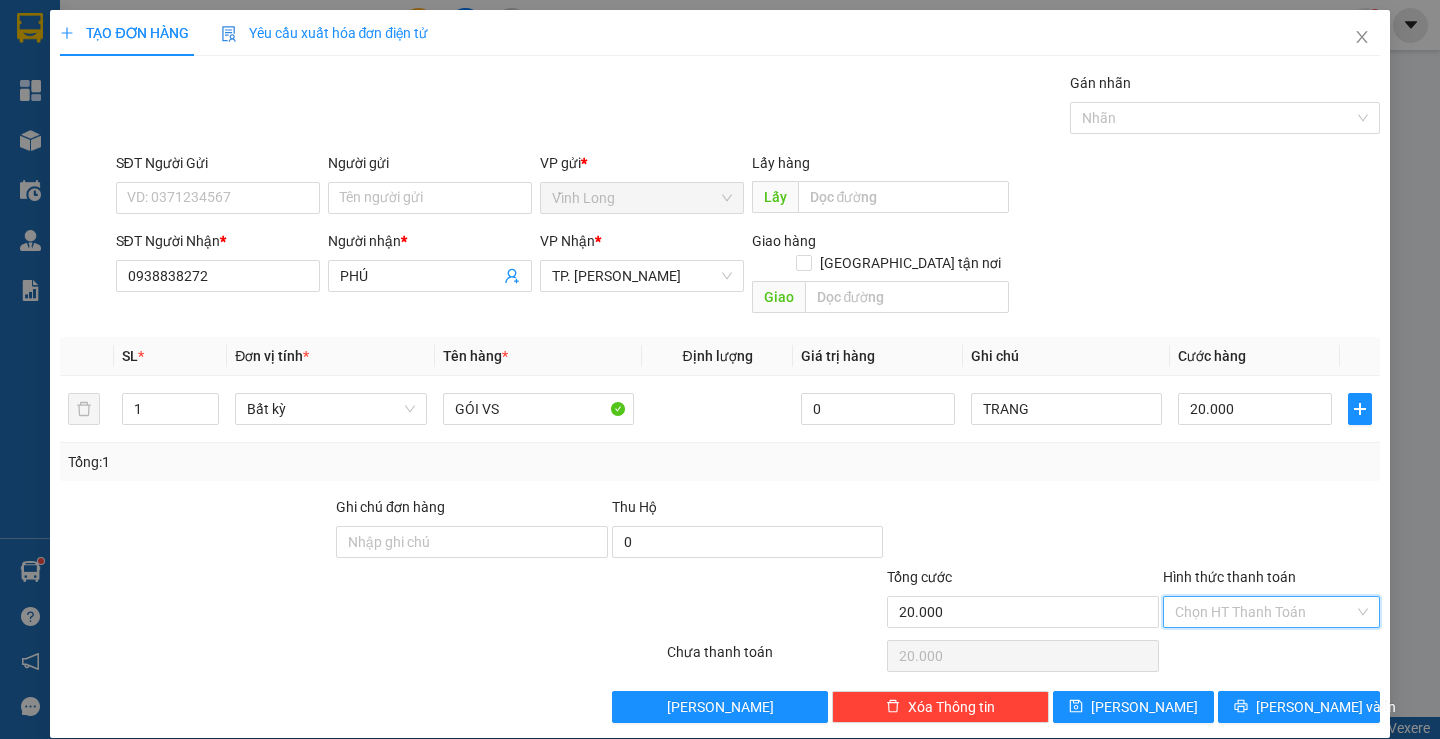 drag, startPoint x: 1238, startPoint y: 586, endPoint x: 1264, endPoint y: 636, distance: 56.35601 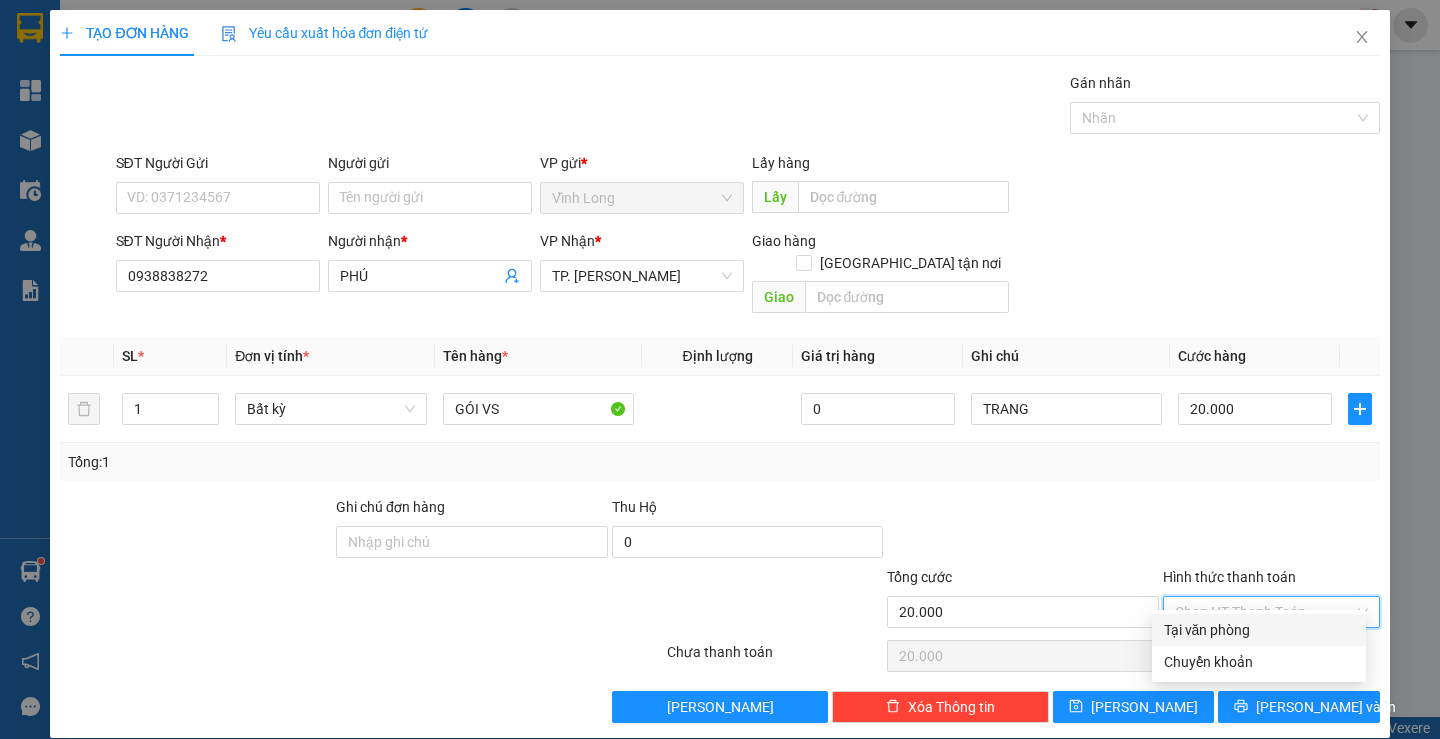 click on "Tại văn phòng" at bounding box center (1259, 630) 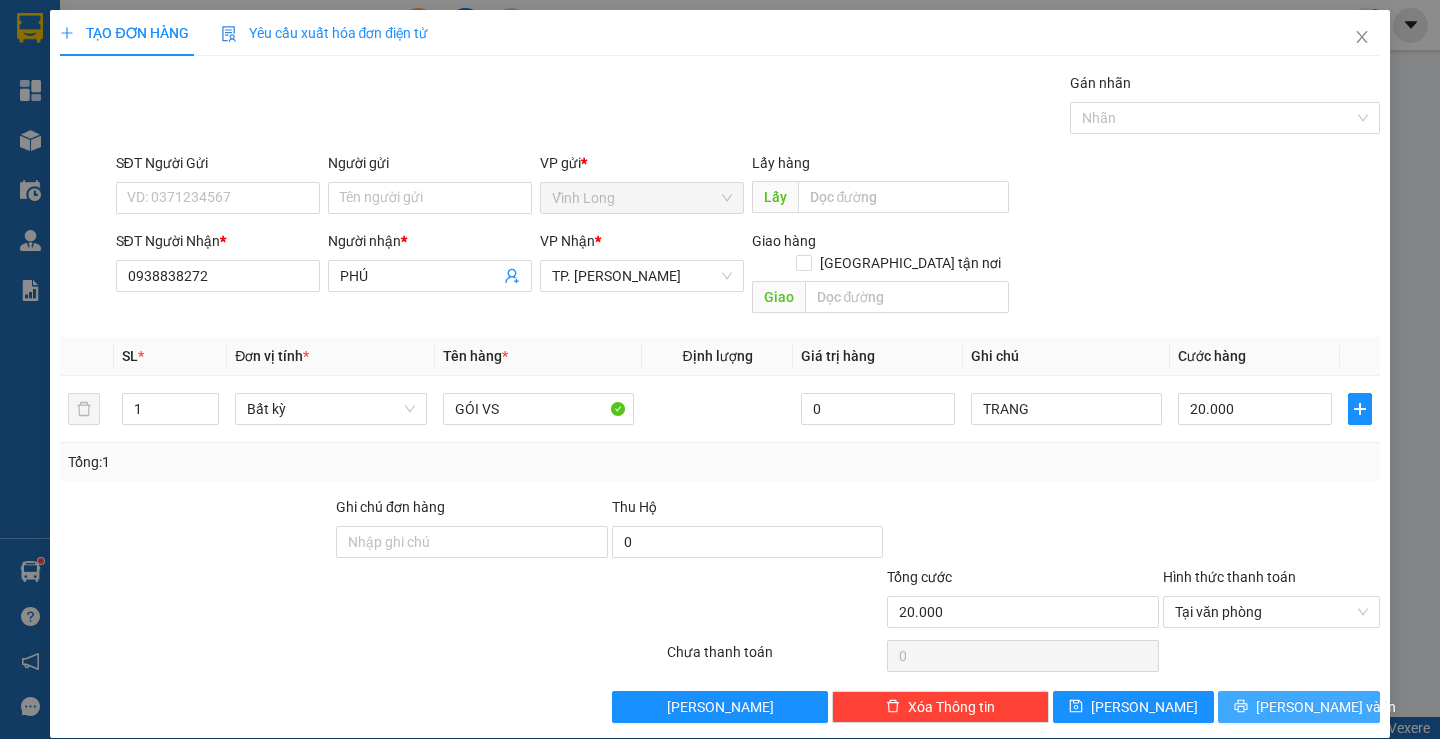 click on "[PERSON_NAME] và In" at bounding box center [1298, 707] 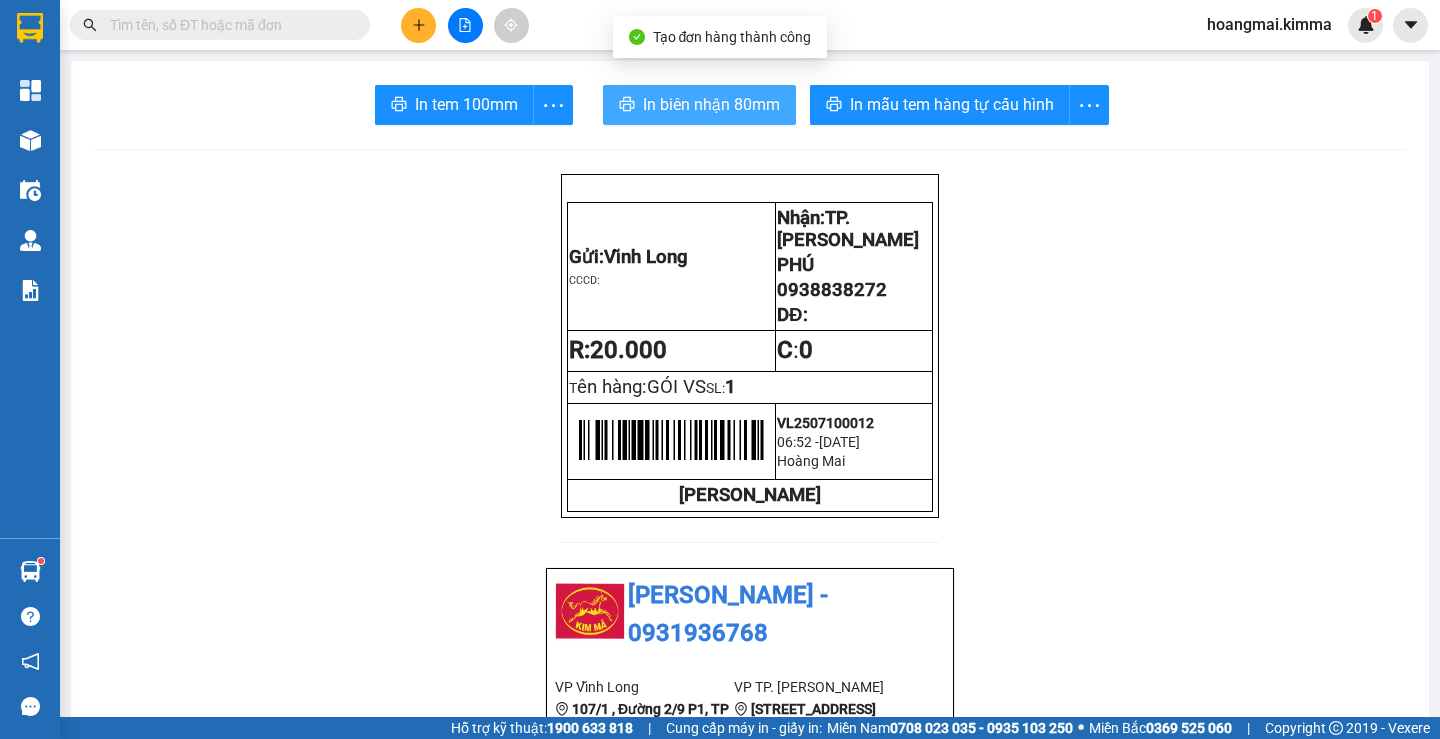 click on "In biên nhận 80mm" at bounding box center [711, 104] 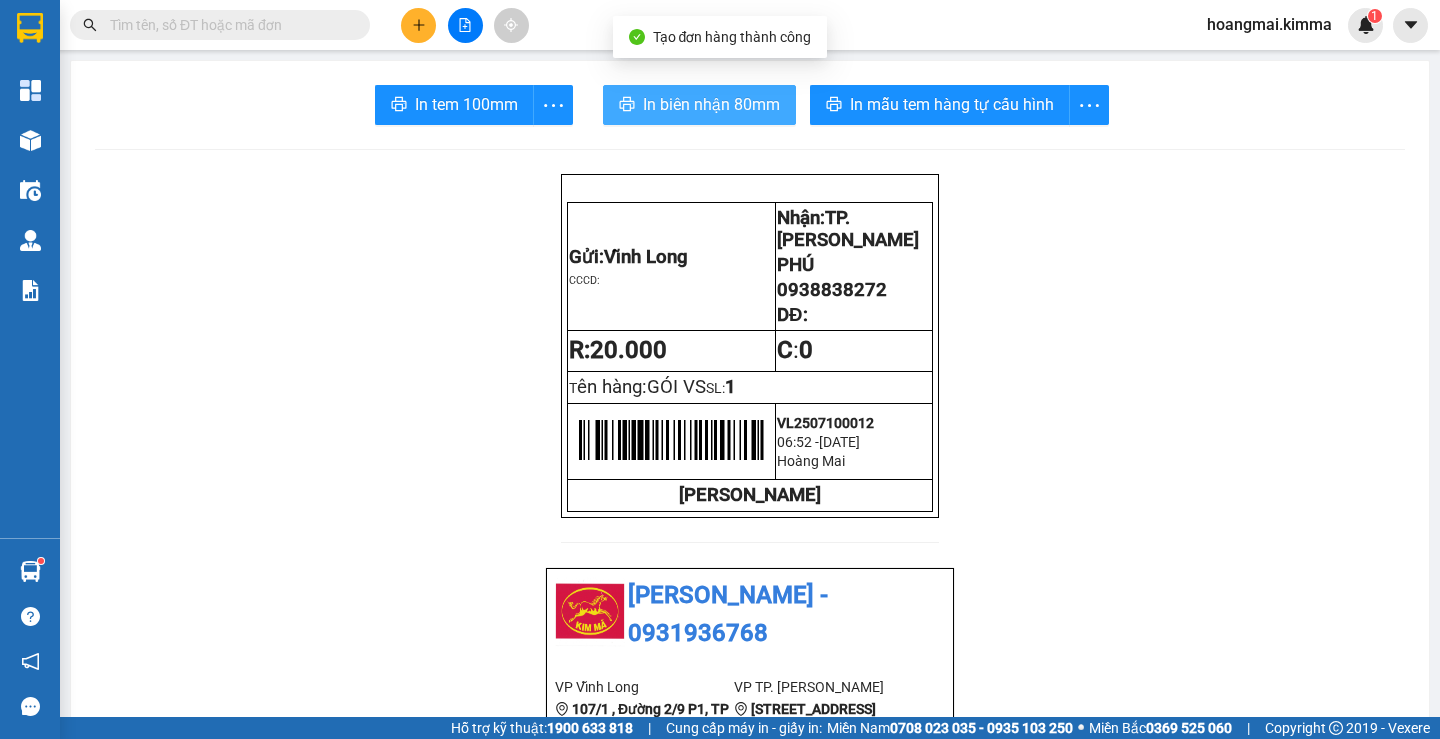 scroll, scrollTop: 0, scrollLeft: 0, axis: both 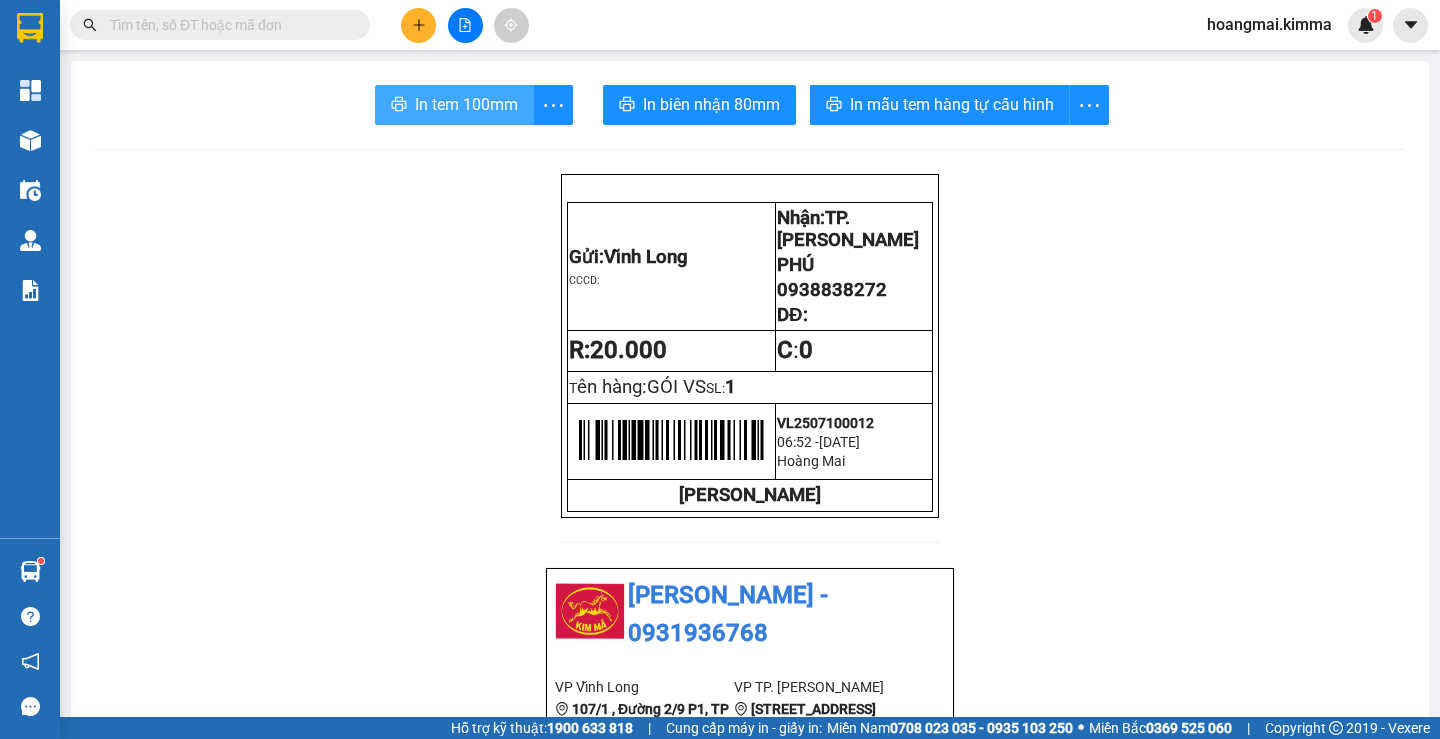 click on "In tem 100mm" at bounding box center [466, 104] 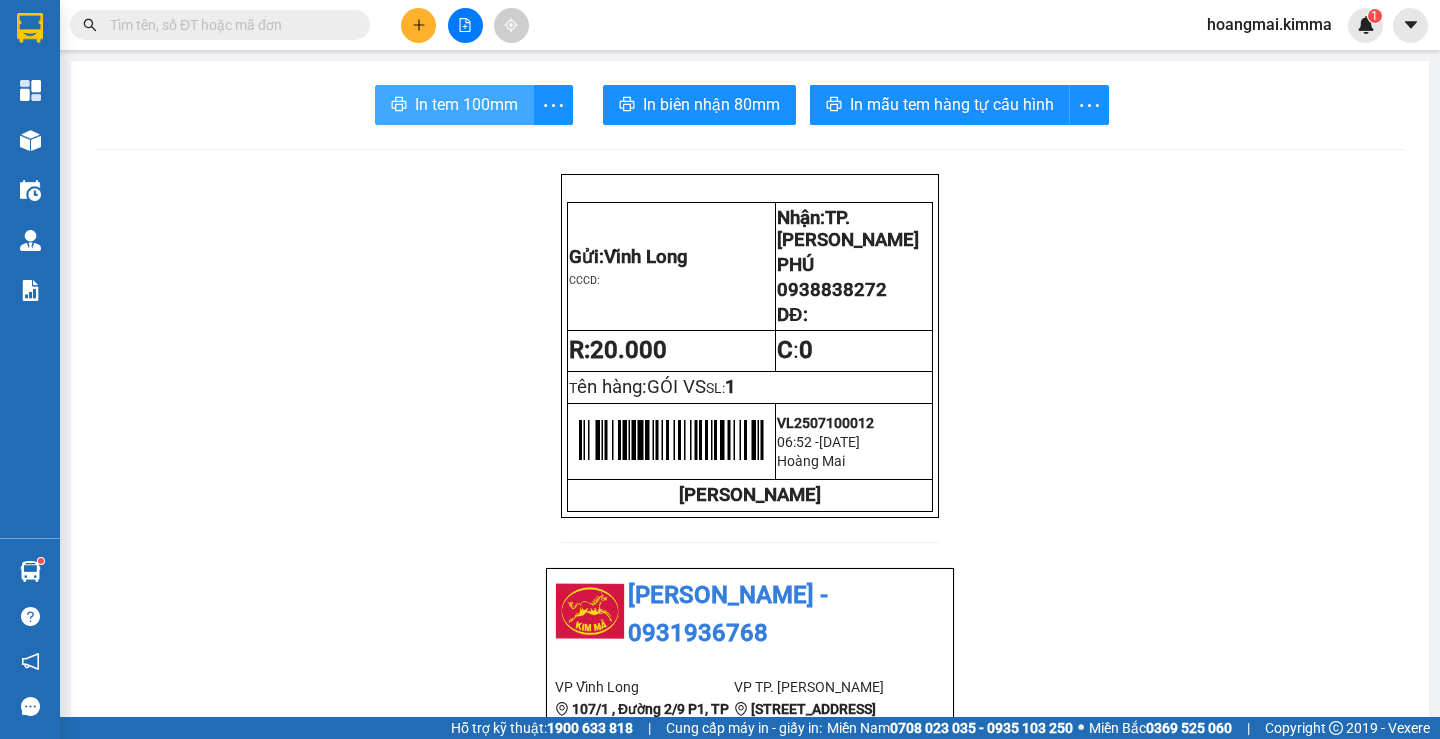 scroll, scrollTop: 0, scrollLeft: 0, axis: both 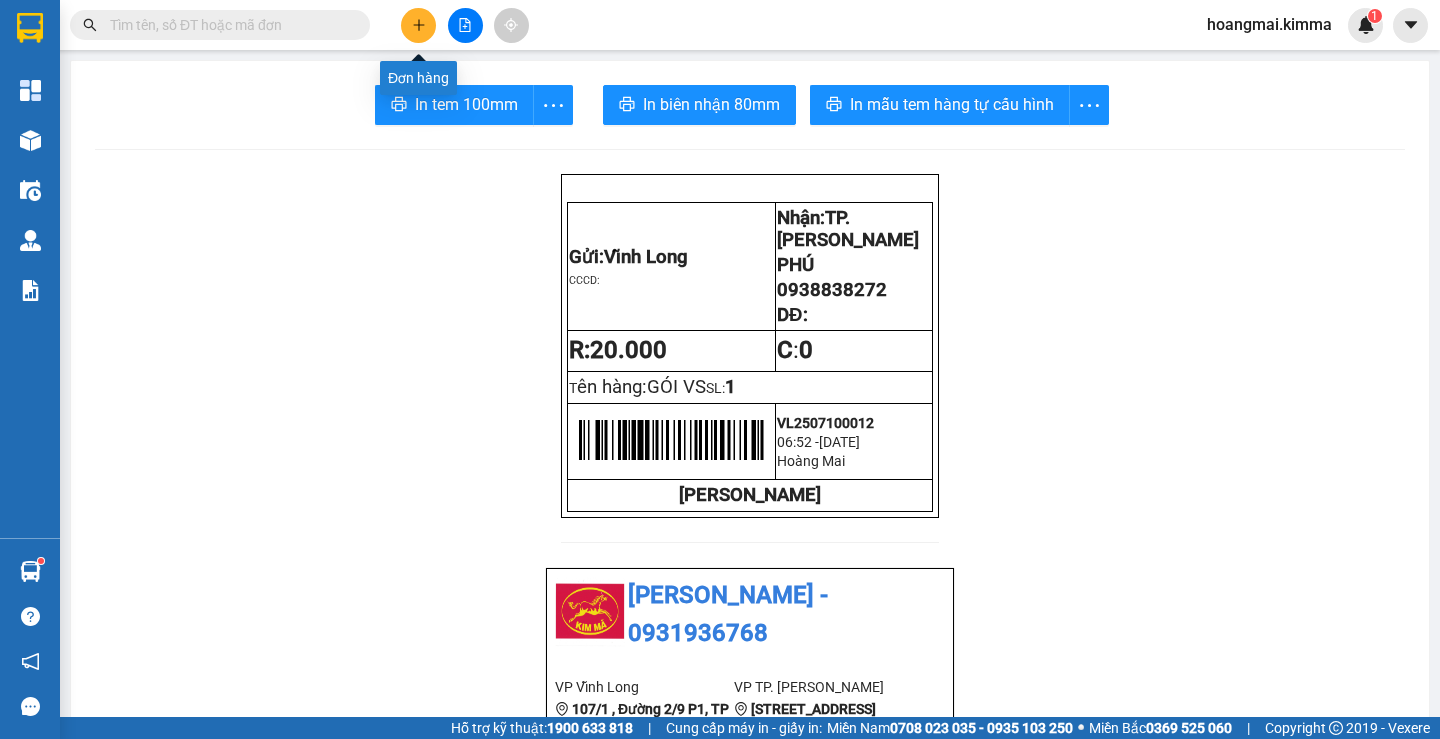 click at bounding box center (418, 25) 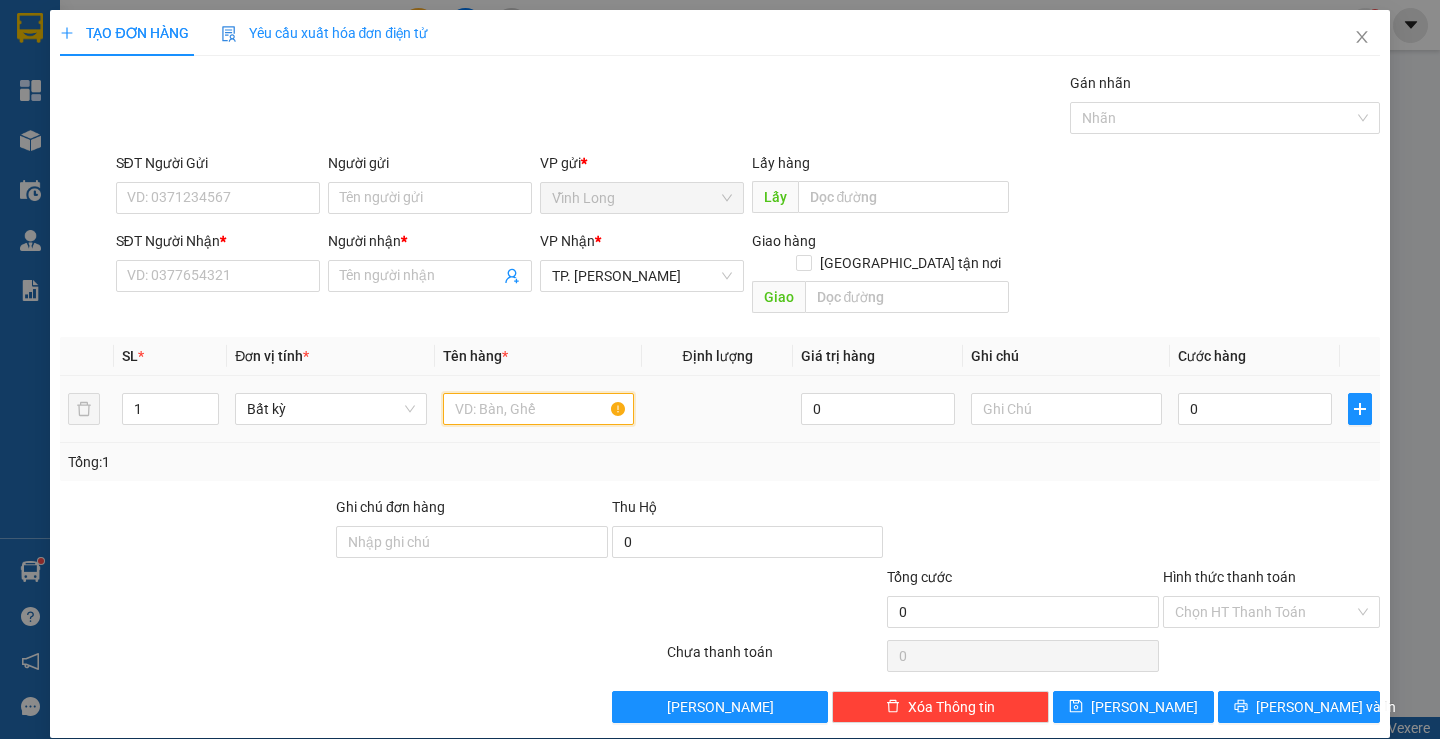 click at bounding box center [538, 409] 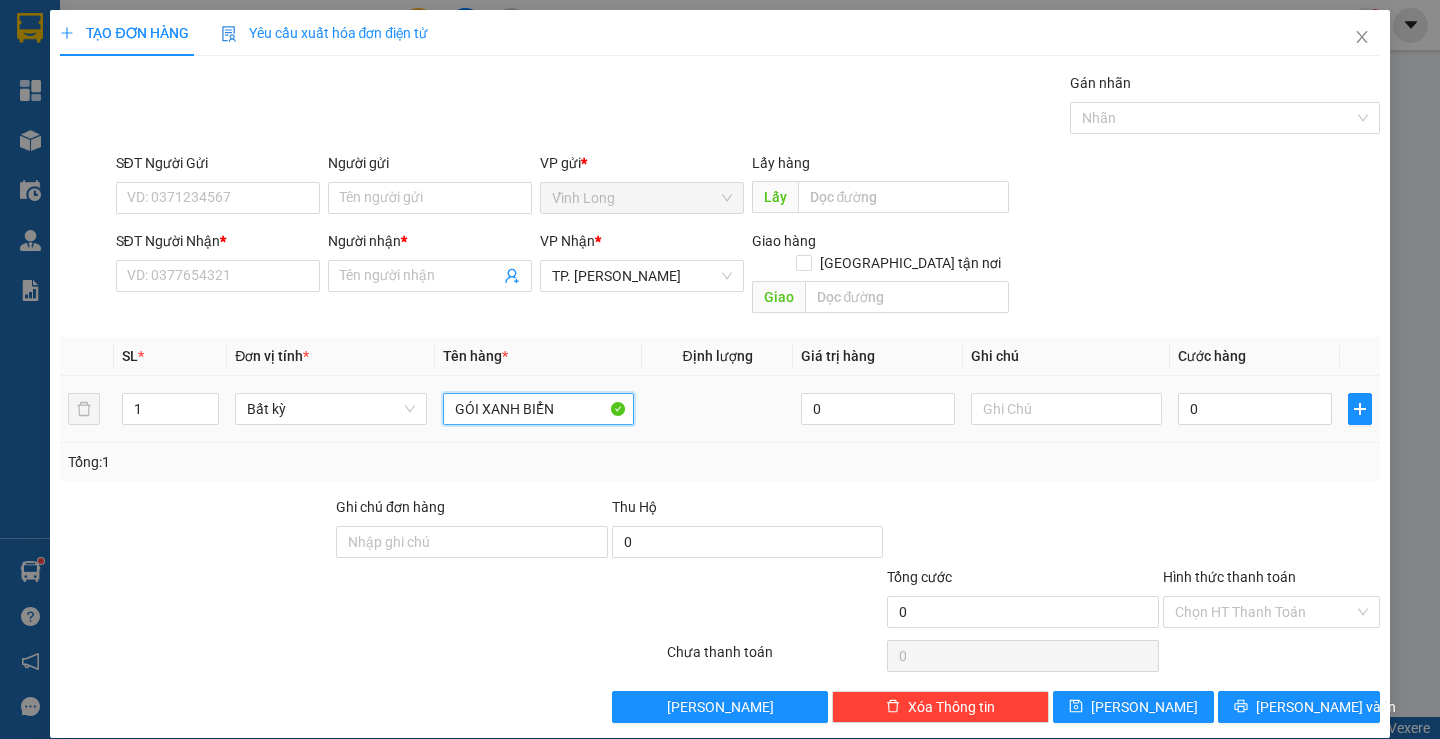 type on "GÓI XANH BIỂN" 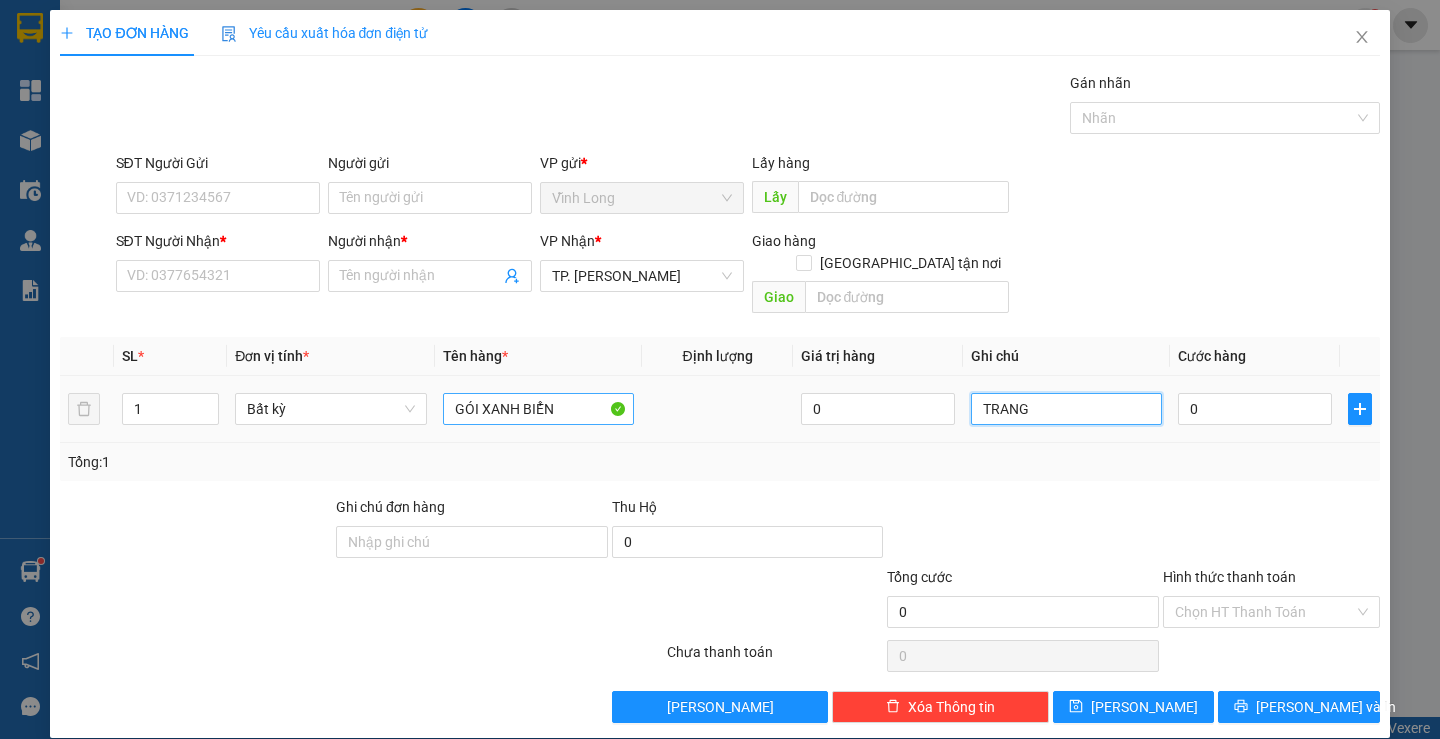 type on "TRANG" 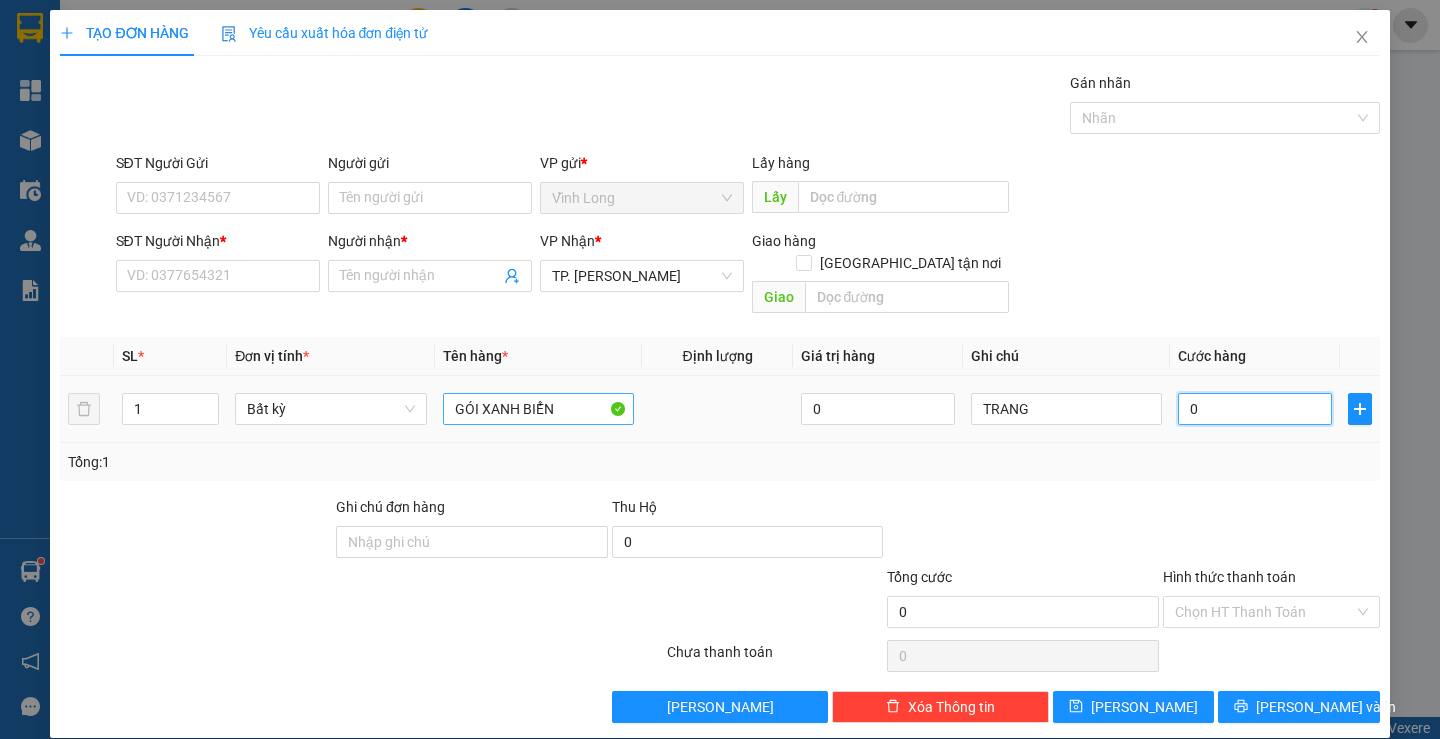 type on "4" 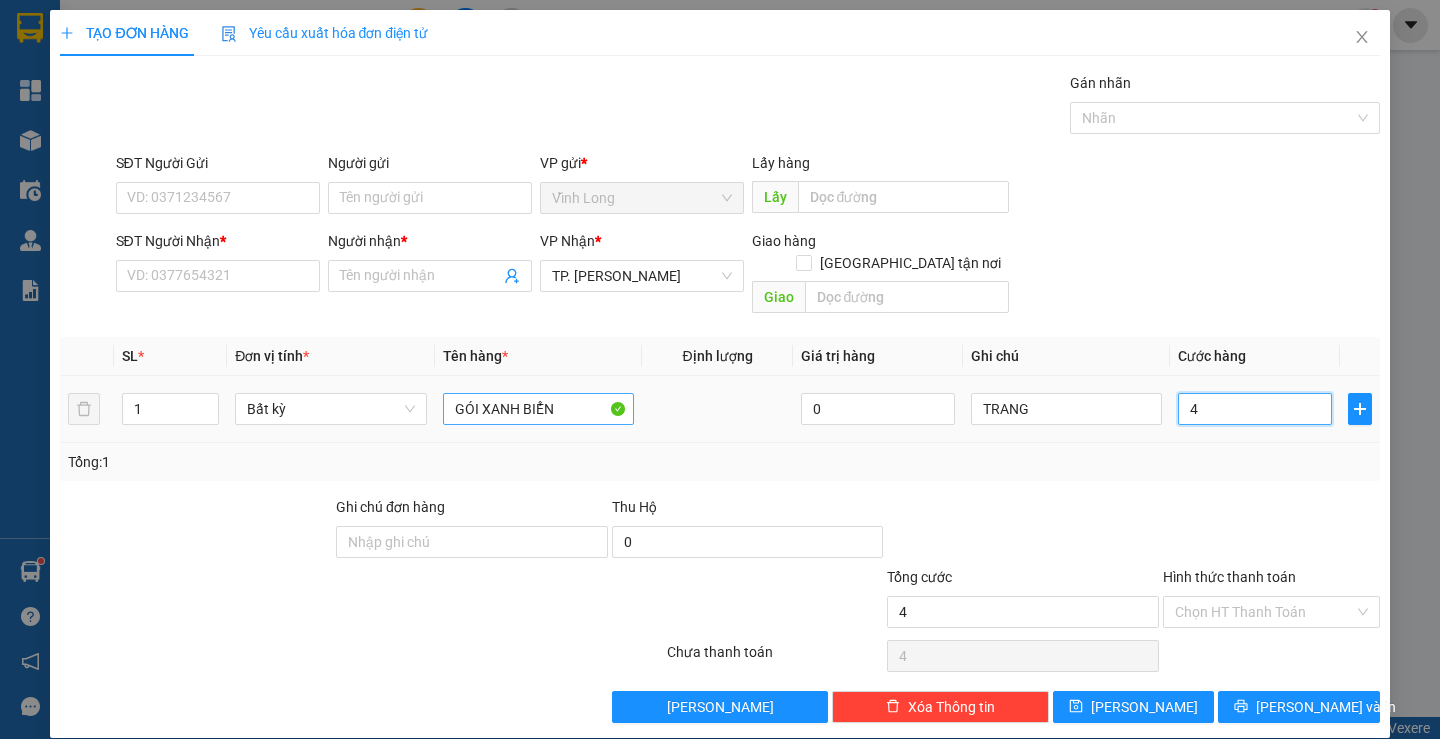 type on "40" 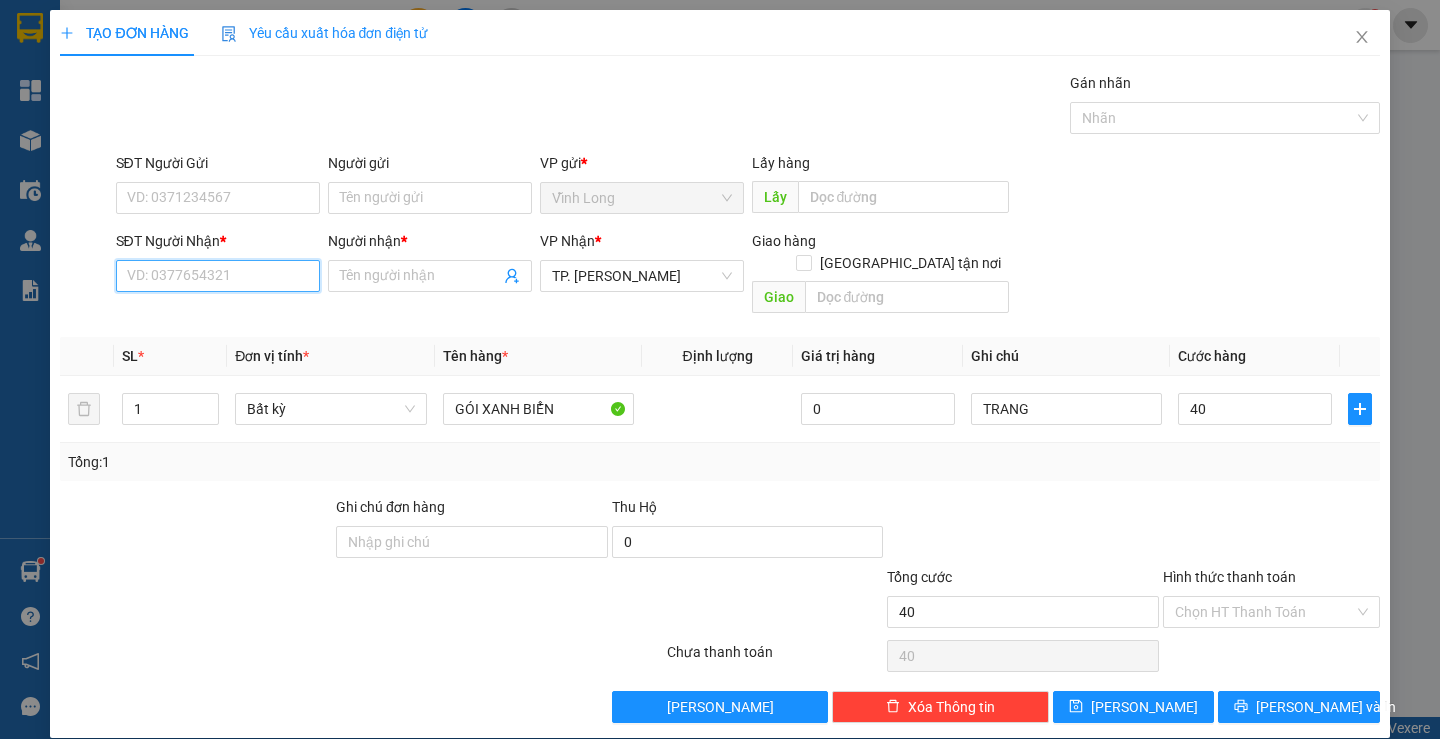 type on "40.000" 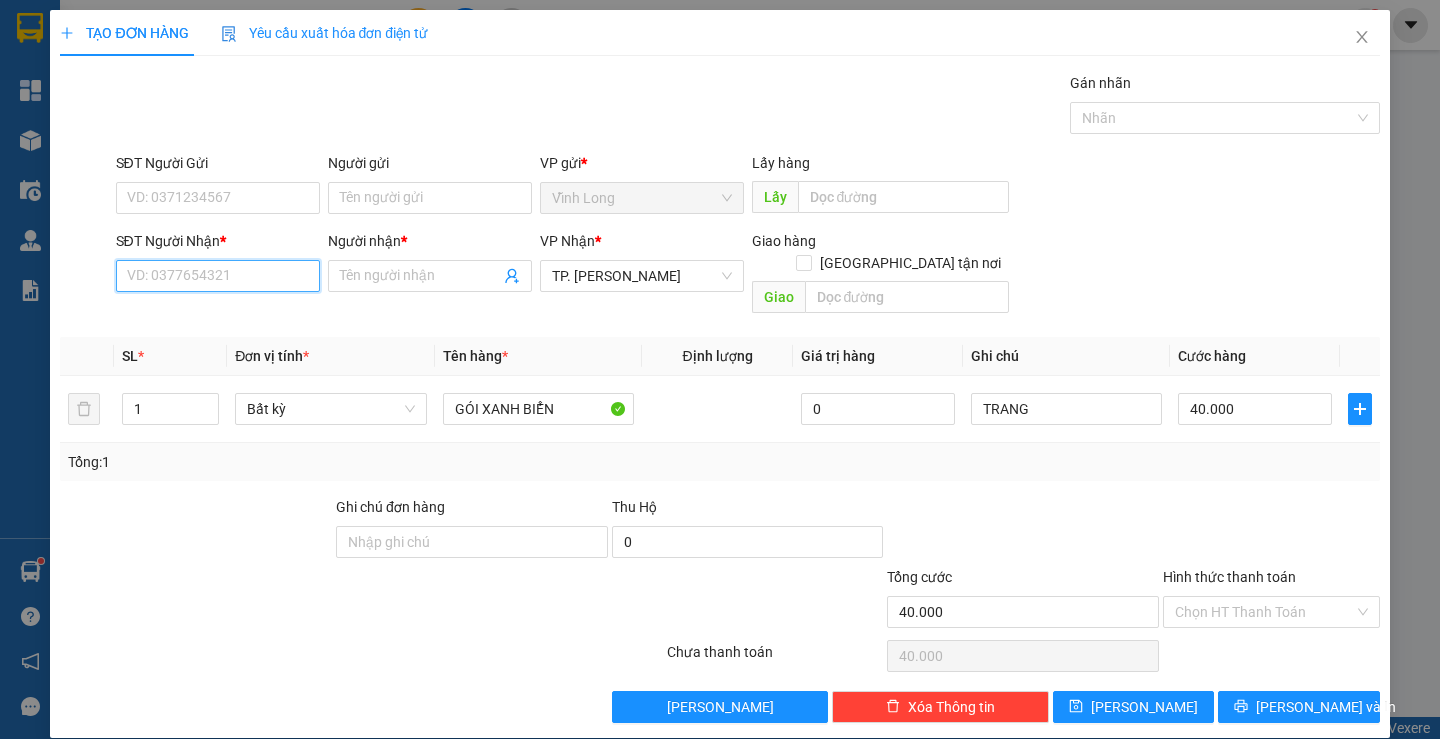 click on "SĐT Người Nhận  *" at bounding box center (218, 276) 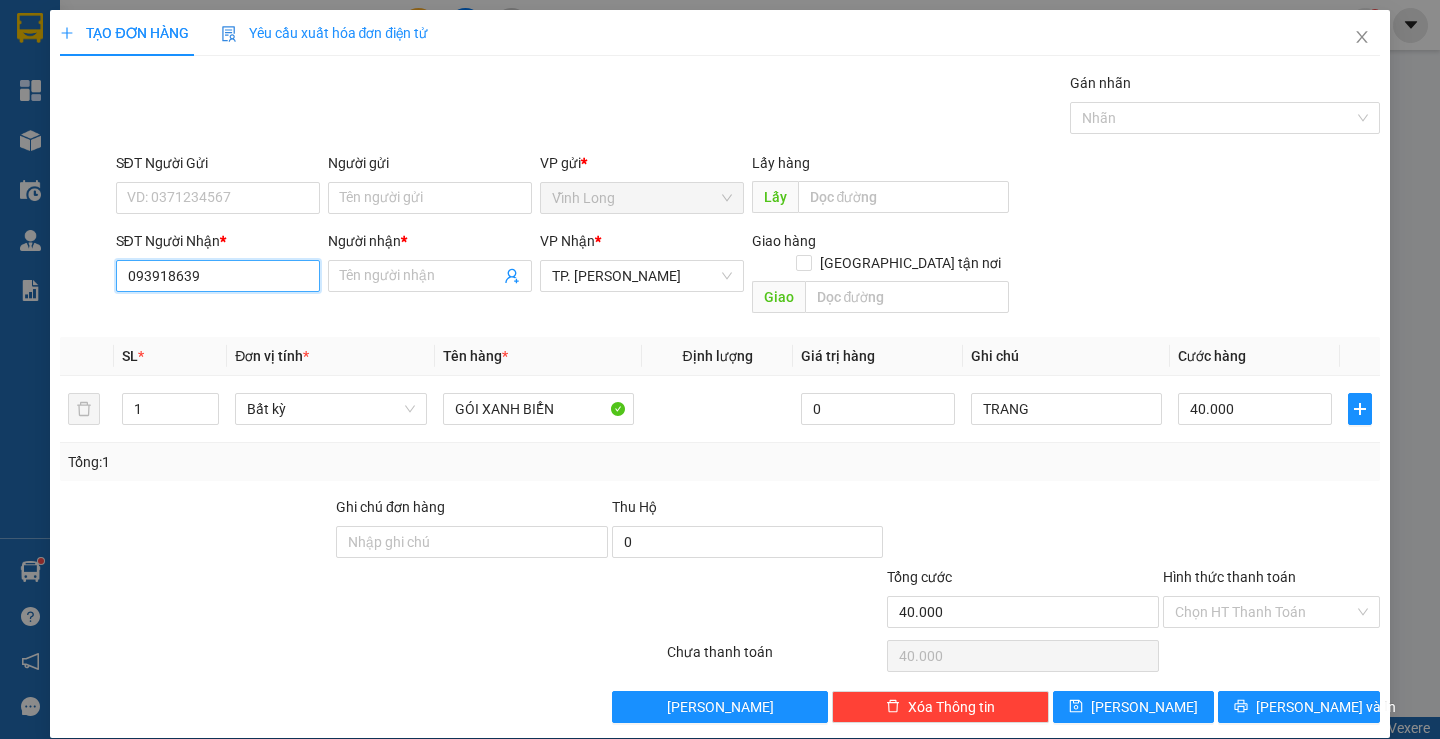 type on "0939186391" 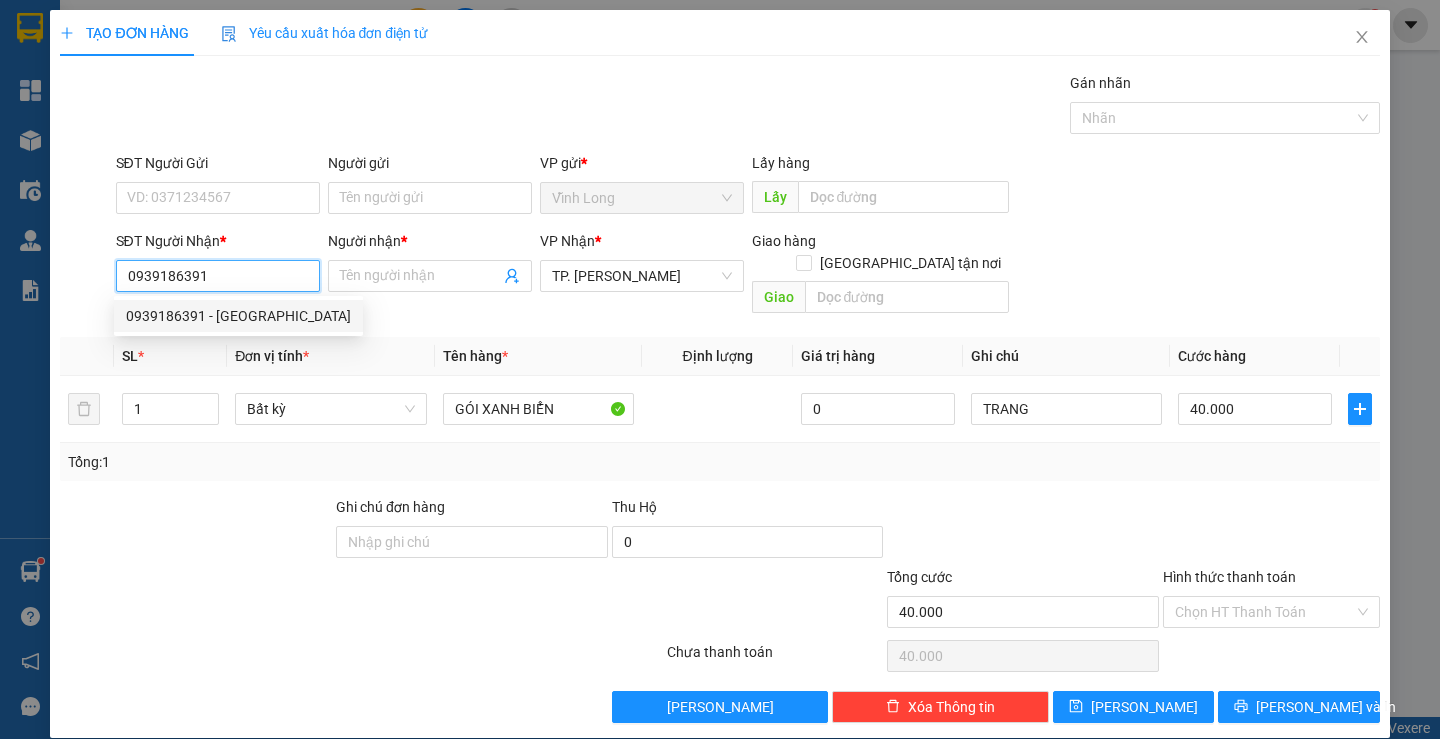 click on "0939186391 - [GEOGRAPHIC_DATA]" at bounding box center [238, 316] 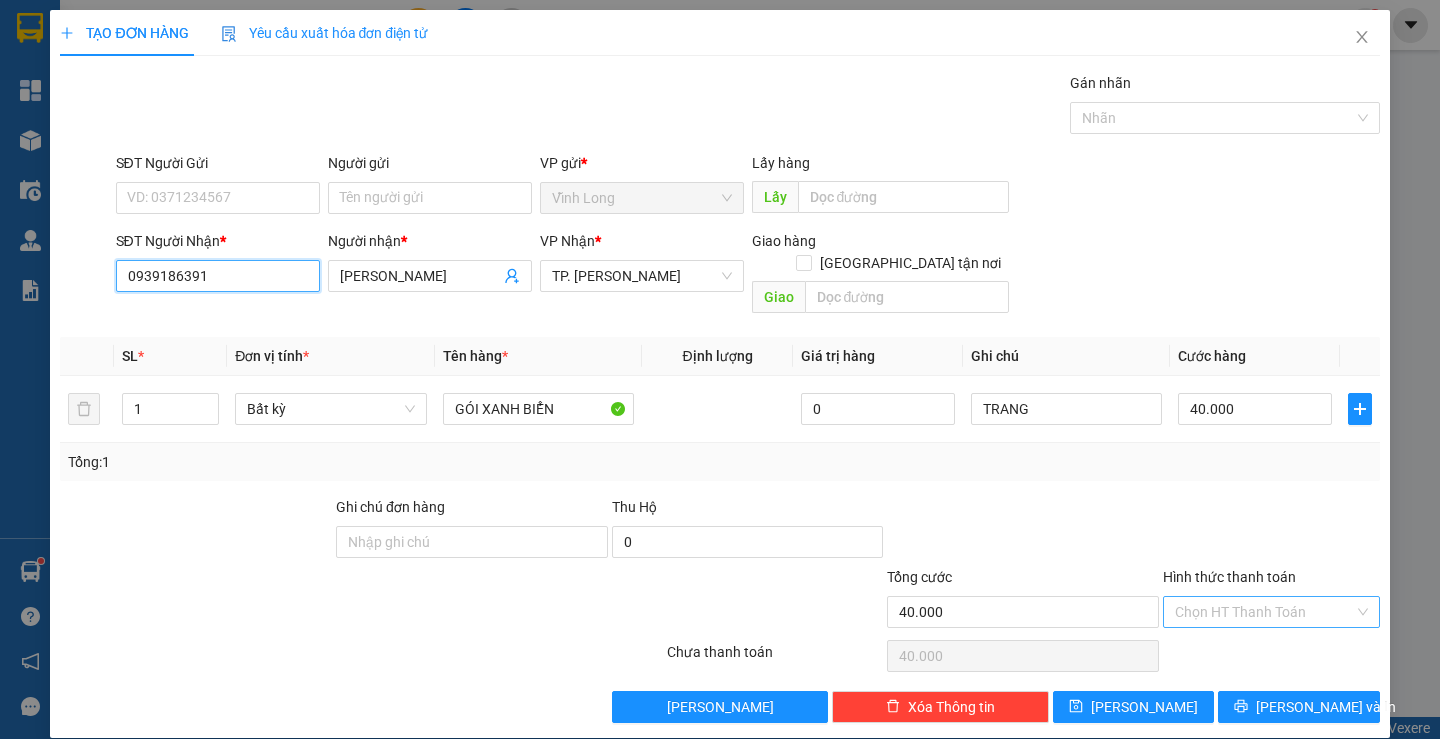 type on "0939186391" 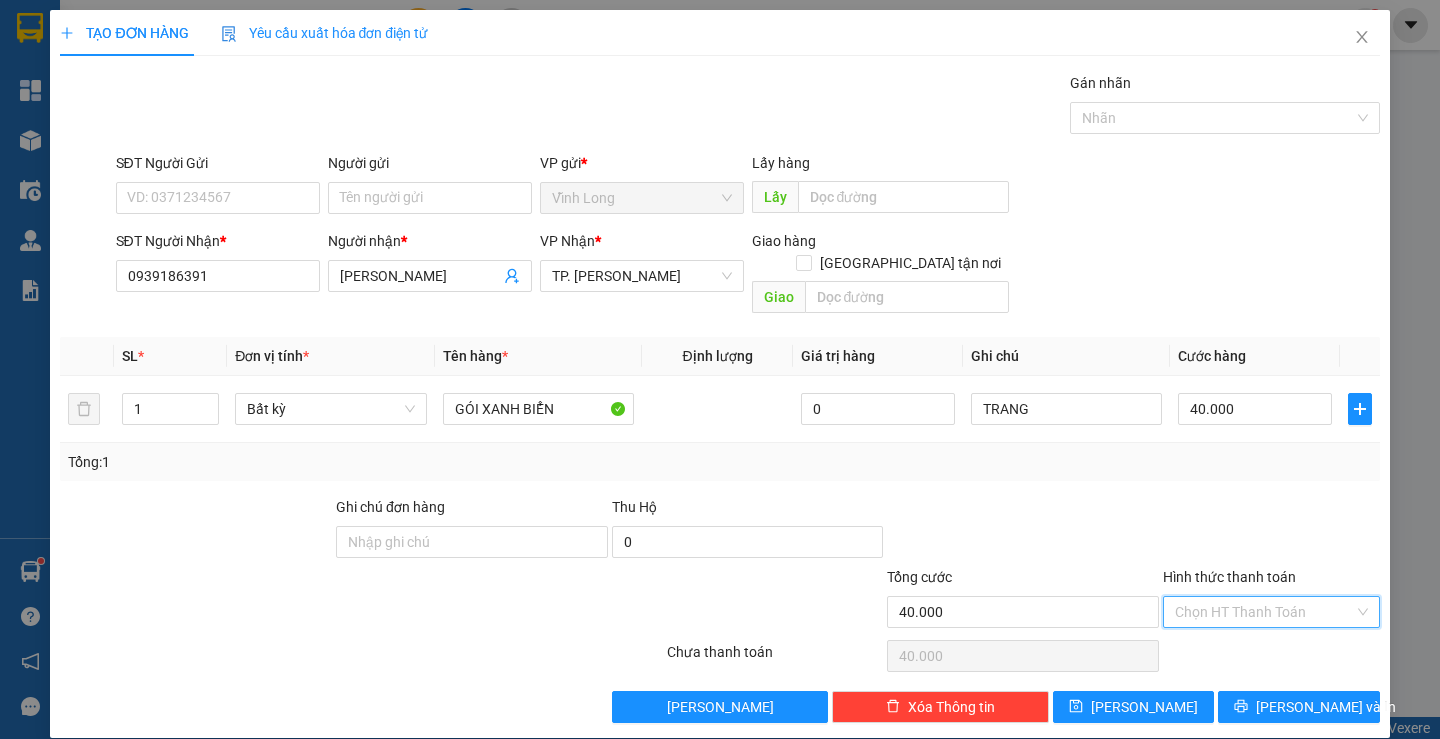 click on "Hình thức thanh toán" at bounding box center (1264, 612) 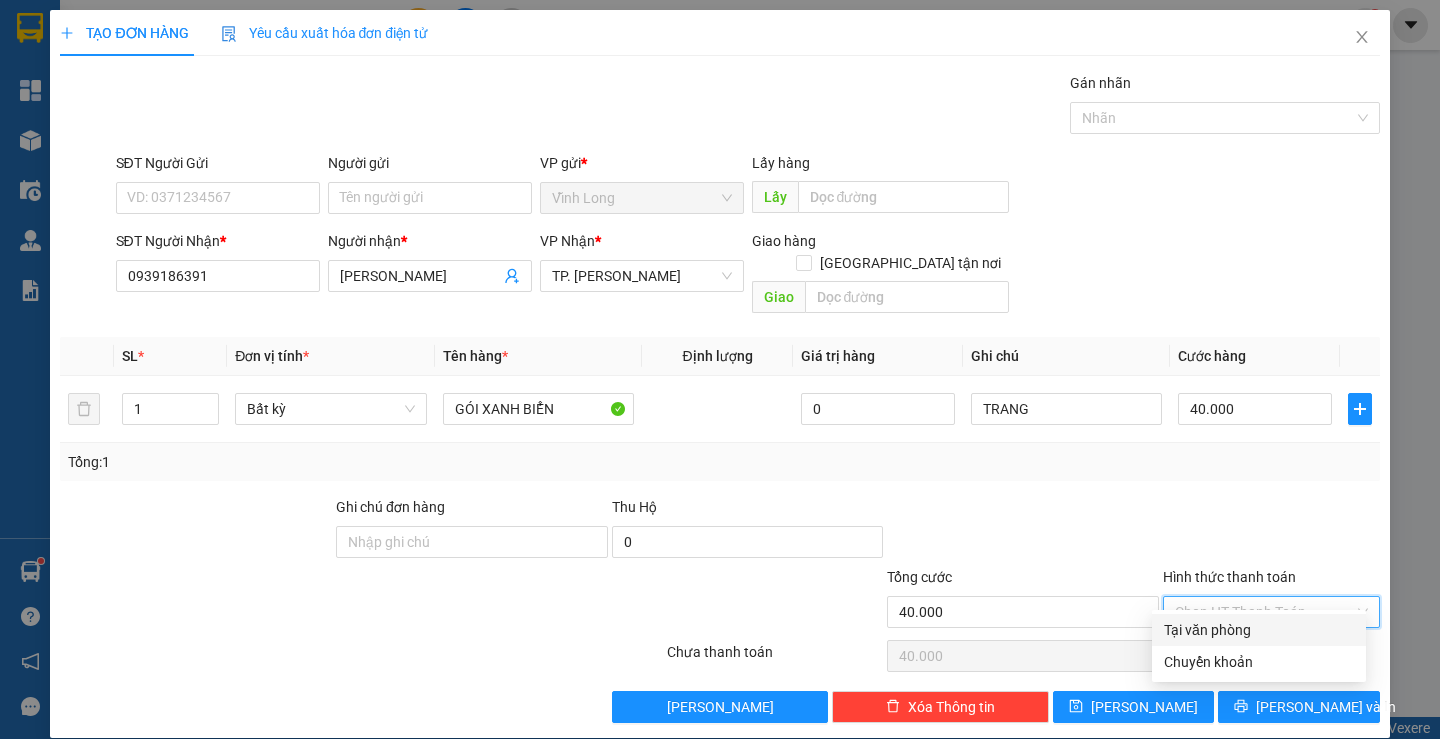 click on "Tại văn phòng" at bounding box center (1259, 630) 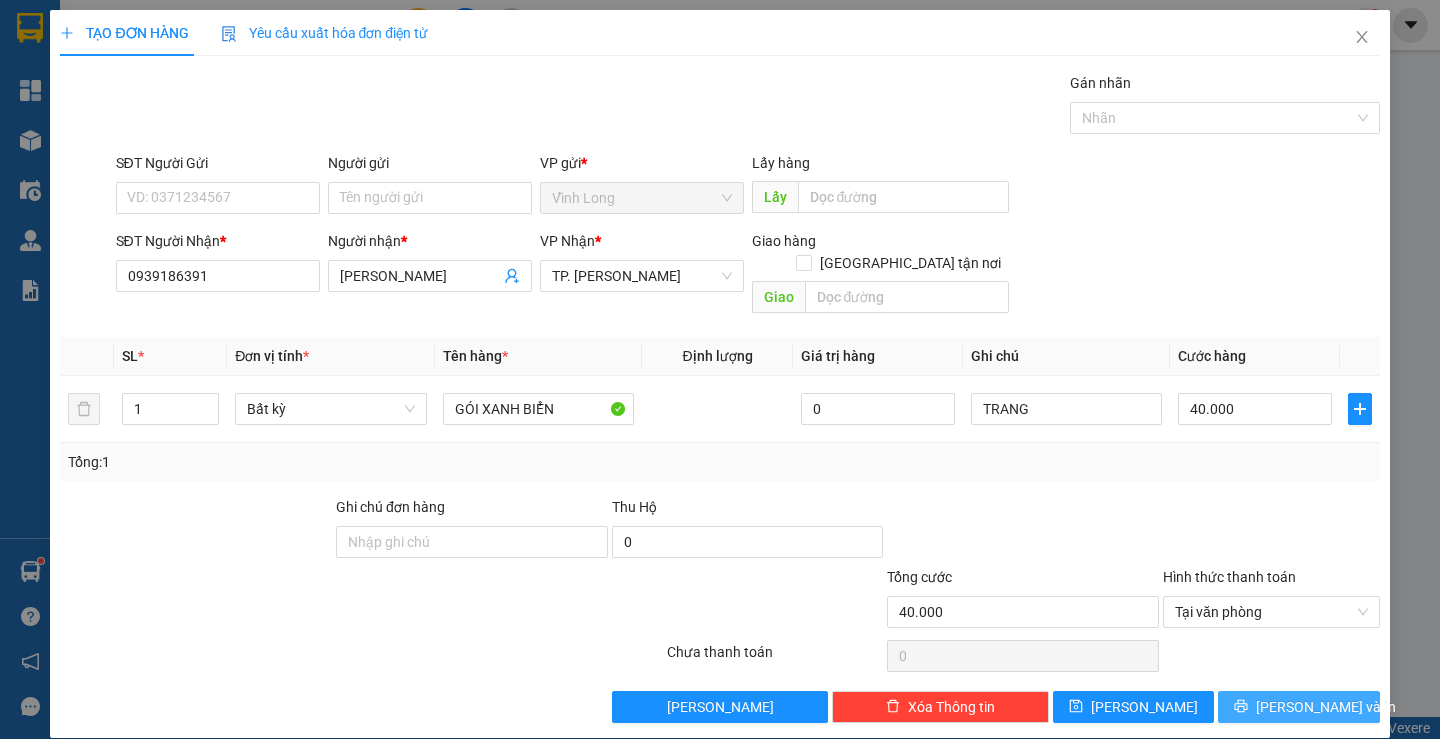 click on "[PERSON_NAME] và In" at bounding box center [1298, 707] 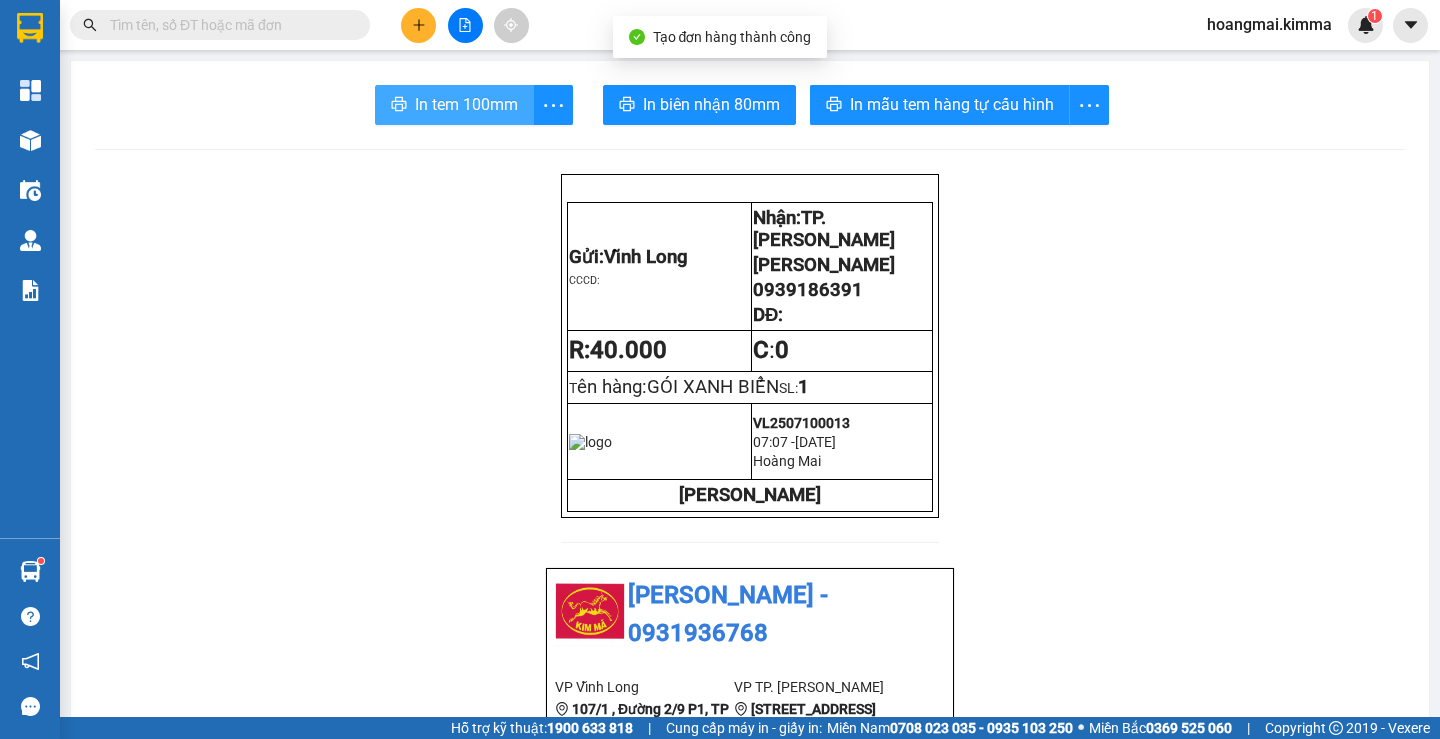 click on "In tem 100mm" at bounding box center [466, 104] 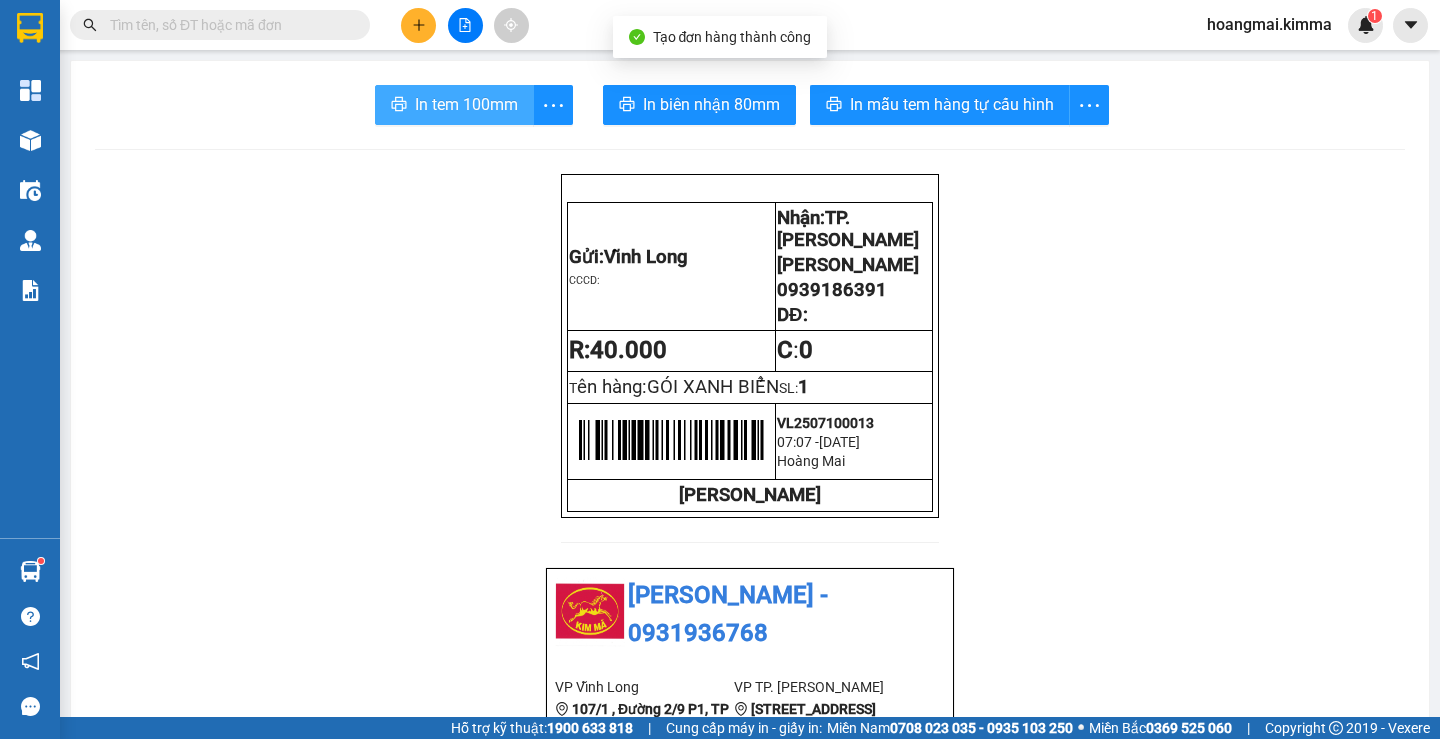 scroll, scrollTop: 0, scrollLeft: 0, axis: both 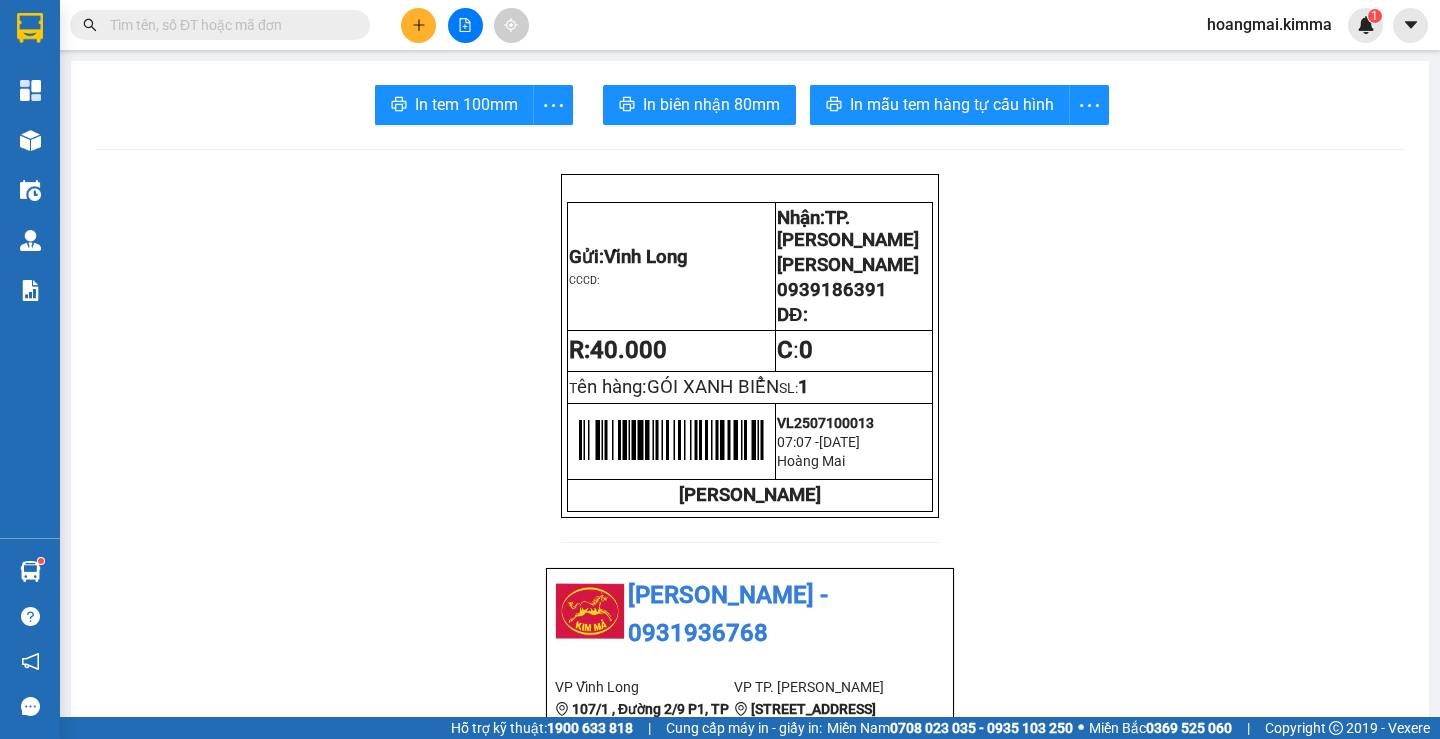 click 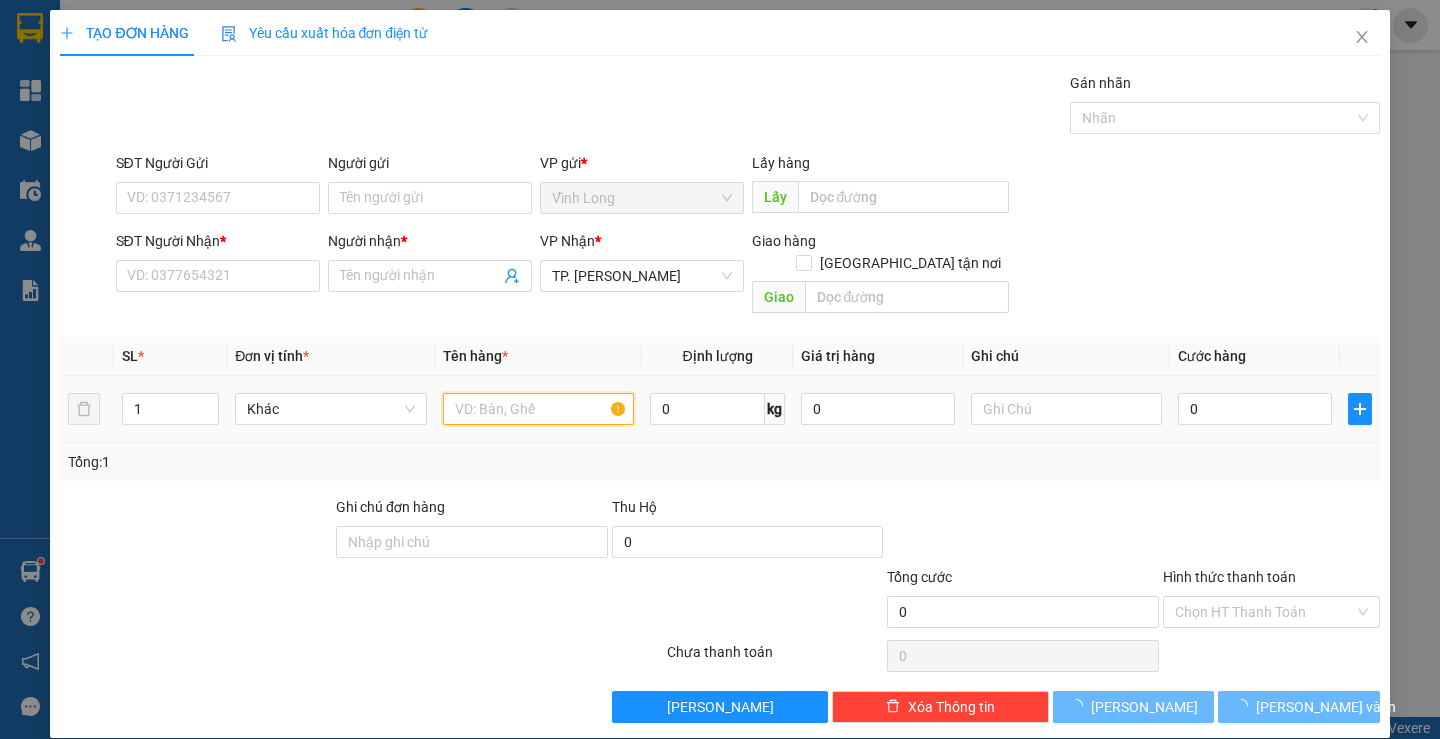 click at bounding box center [538, 409] 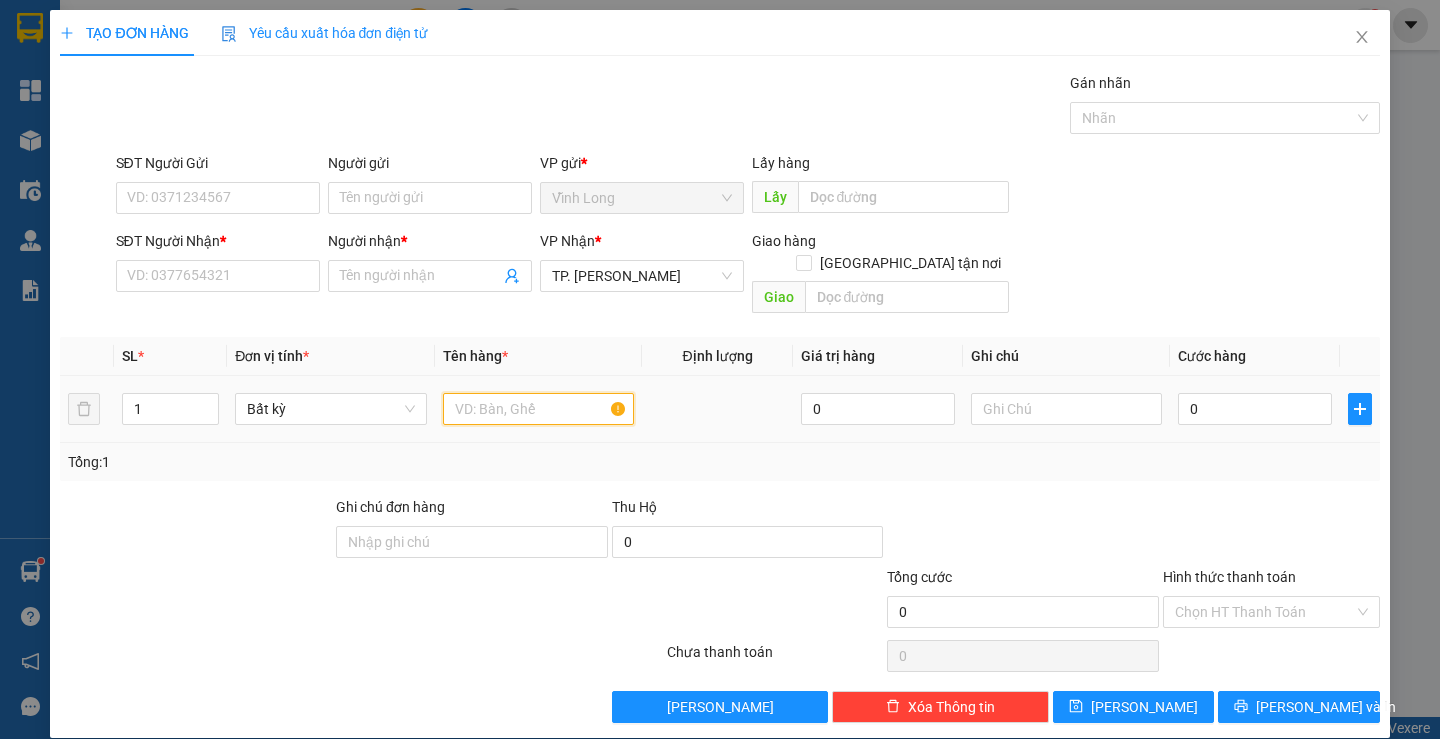 drag, startPoint x: 484, startPoint y: 400, endPoint x: 456, endPoint y: 409, distance: 29.410883 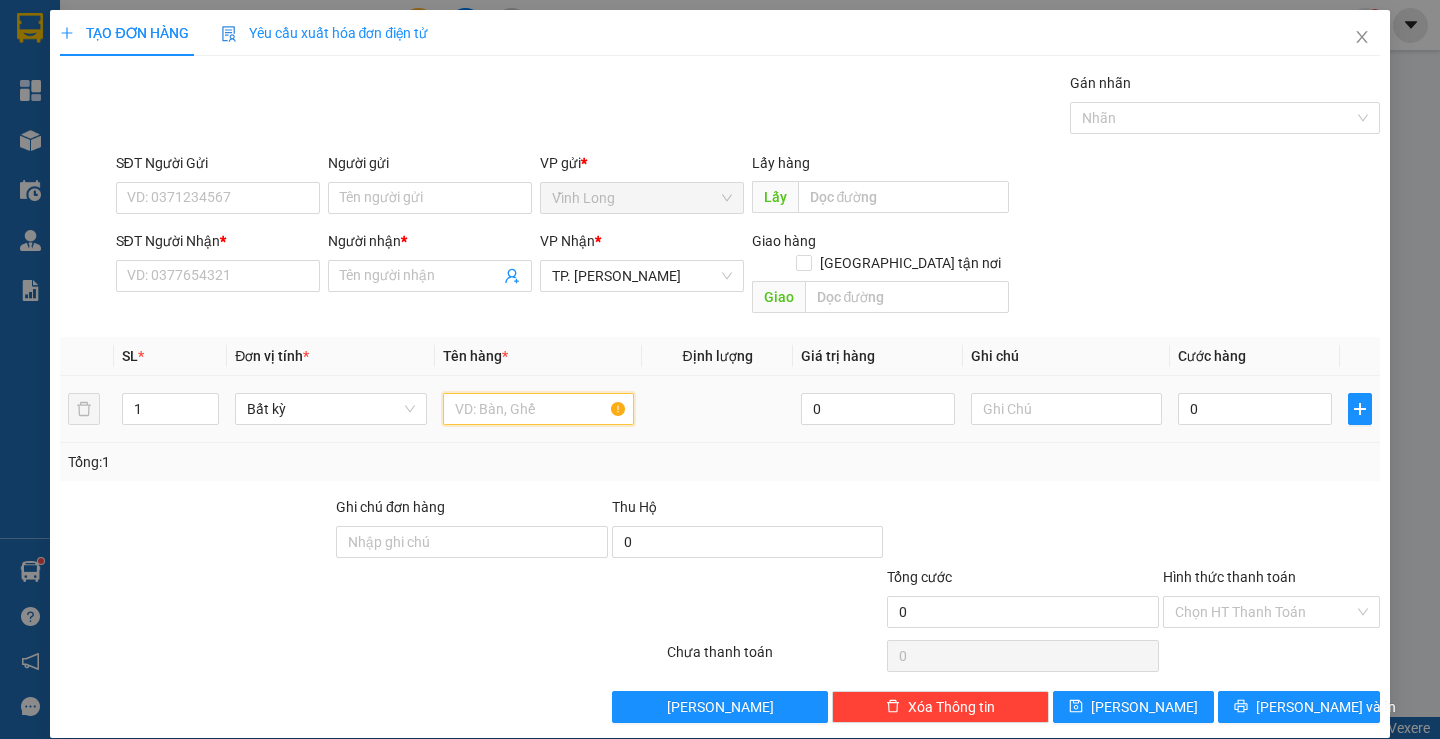 click at bounding box center [538, 409] 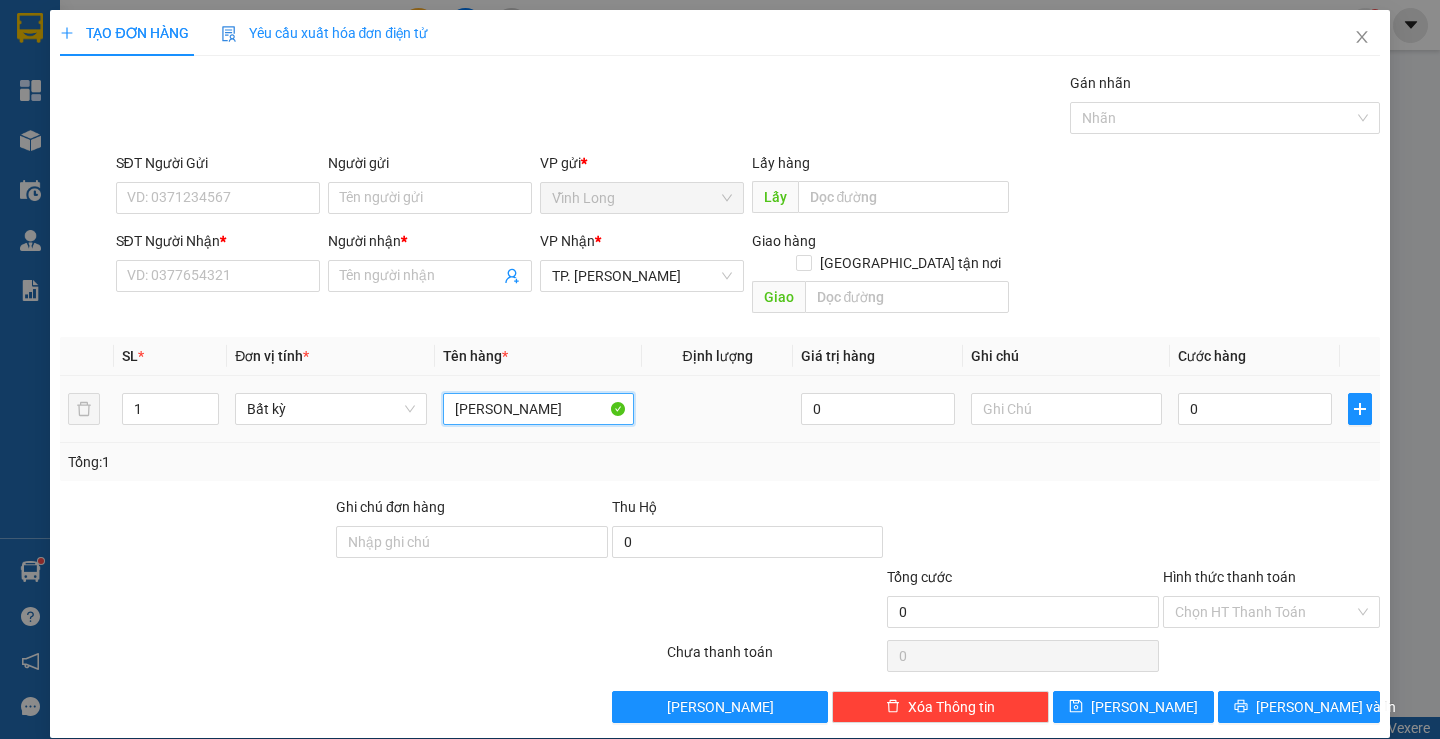 type on "[PERSON_NAME]" 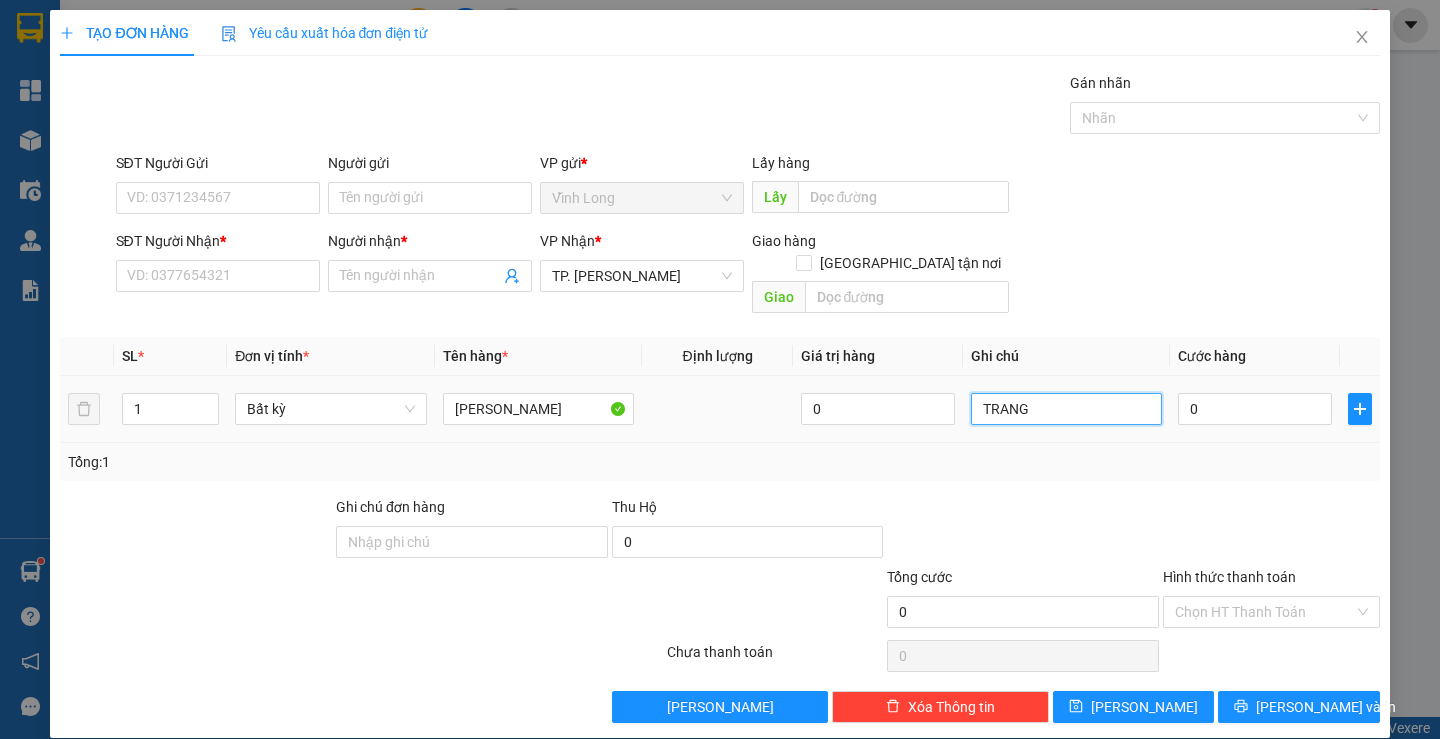 type on "TRANG" 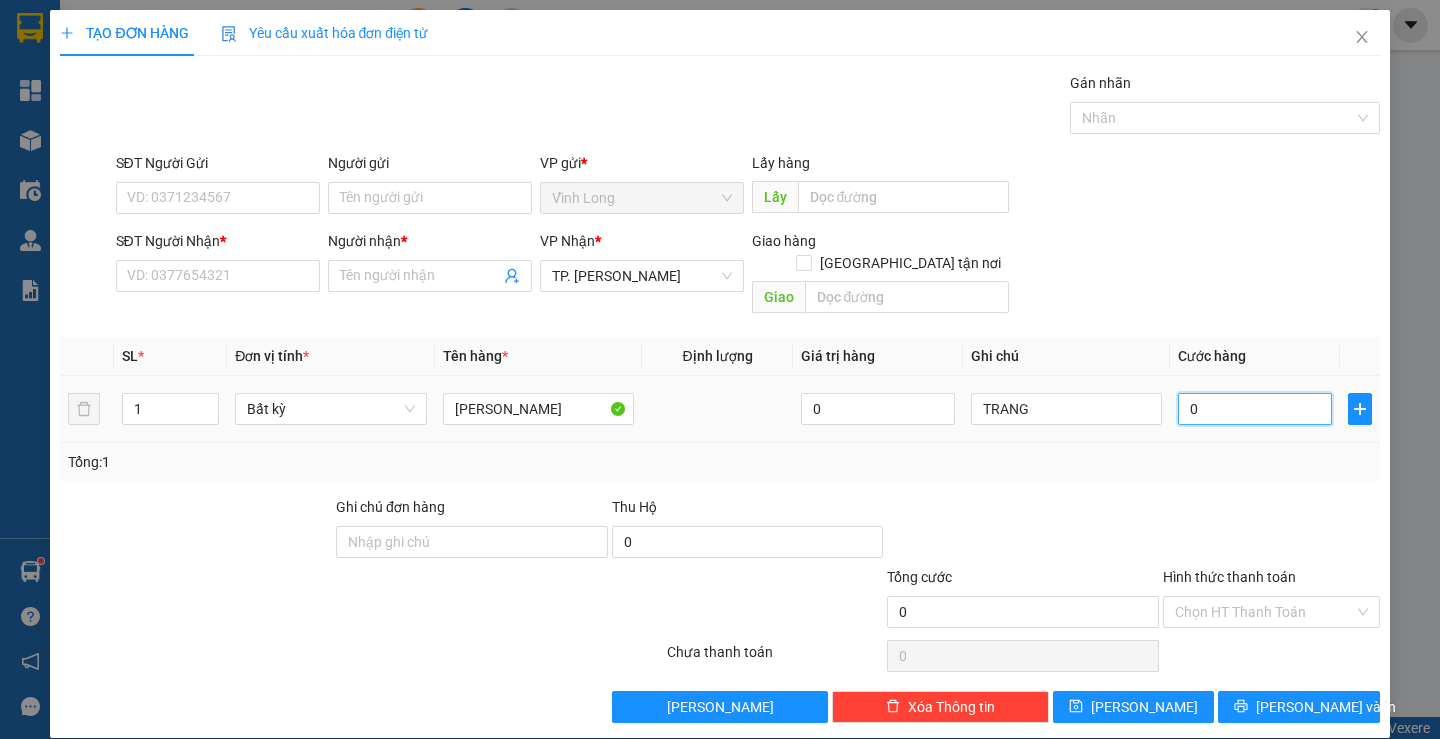 type on "3" 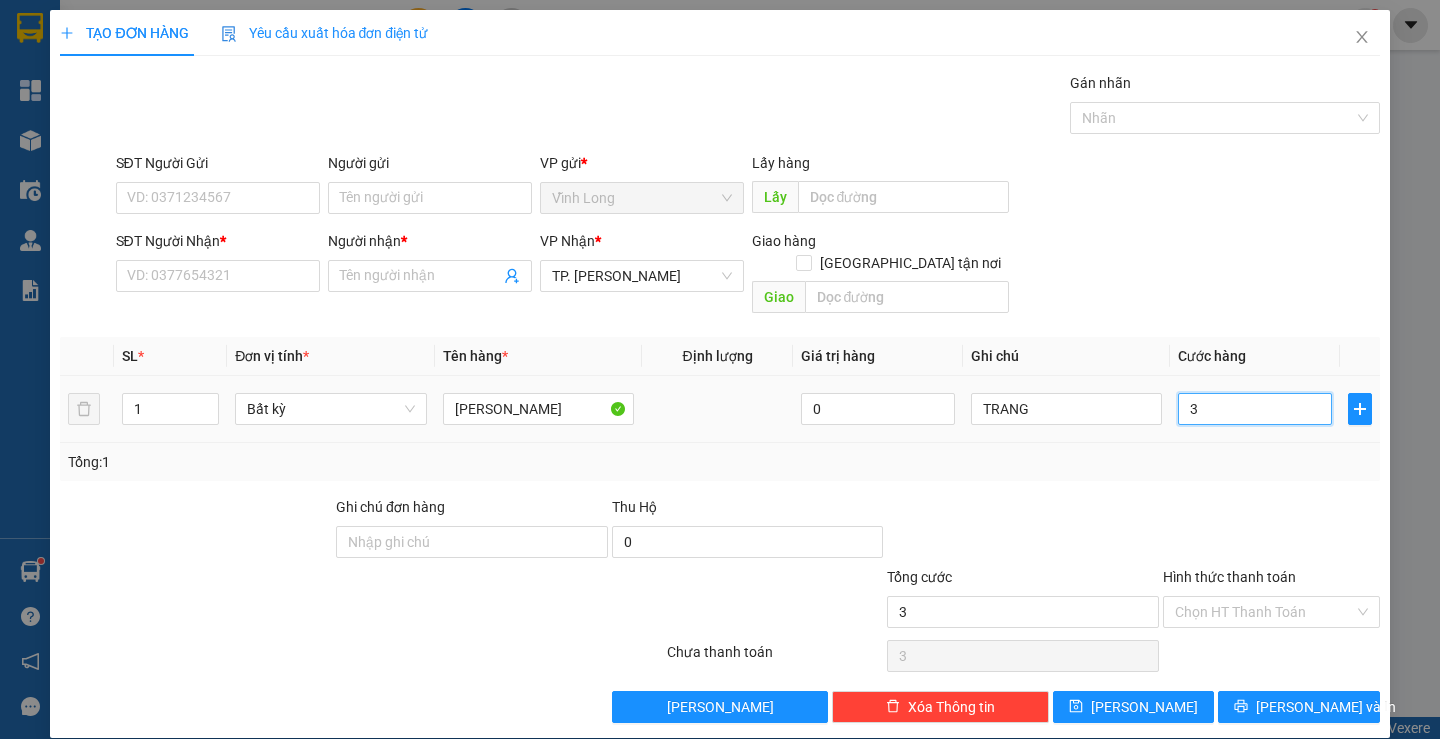 type on "30" 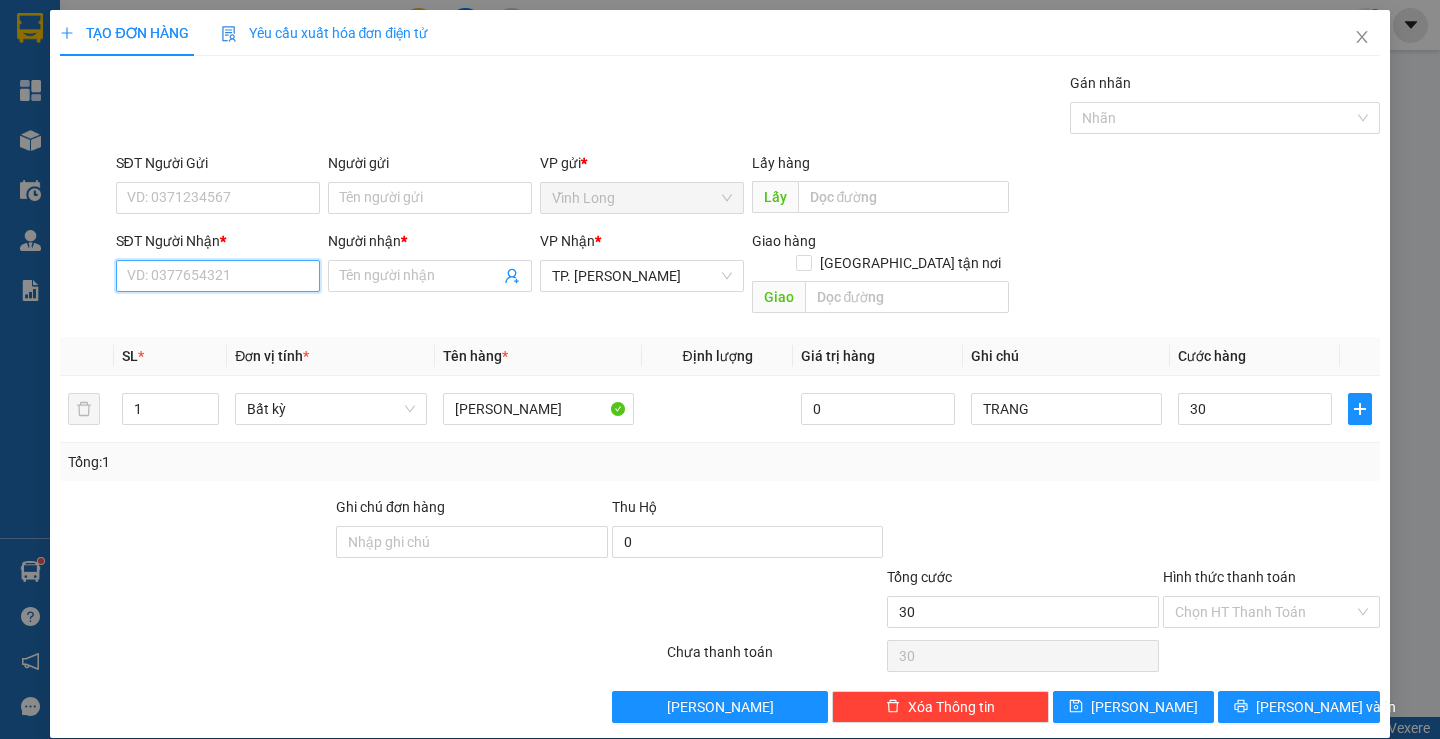 type on "30.000" 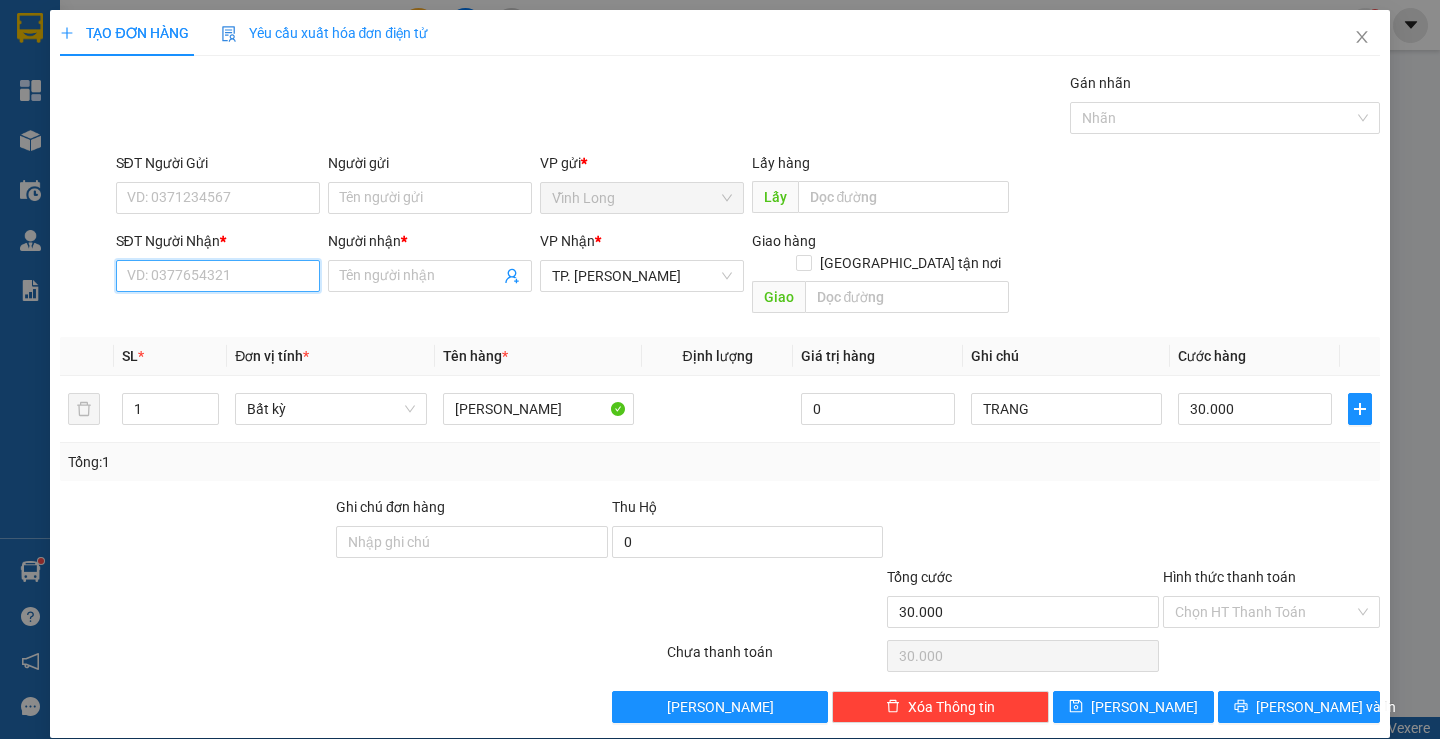 click on "SĐT Người Nhận  *" at bounding box center (218, 276) 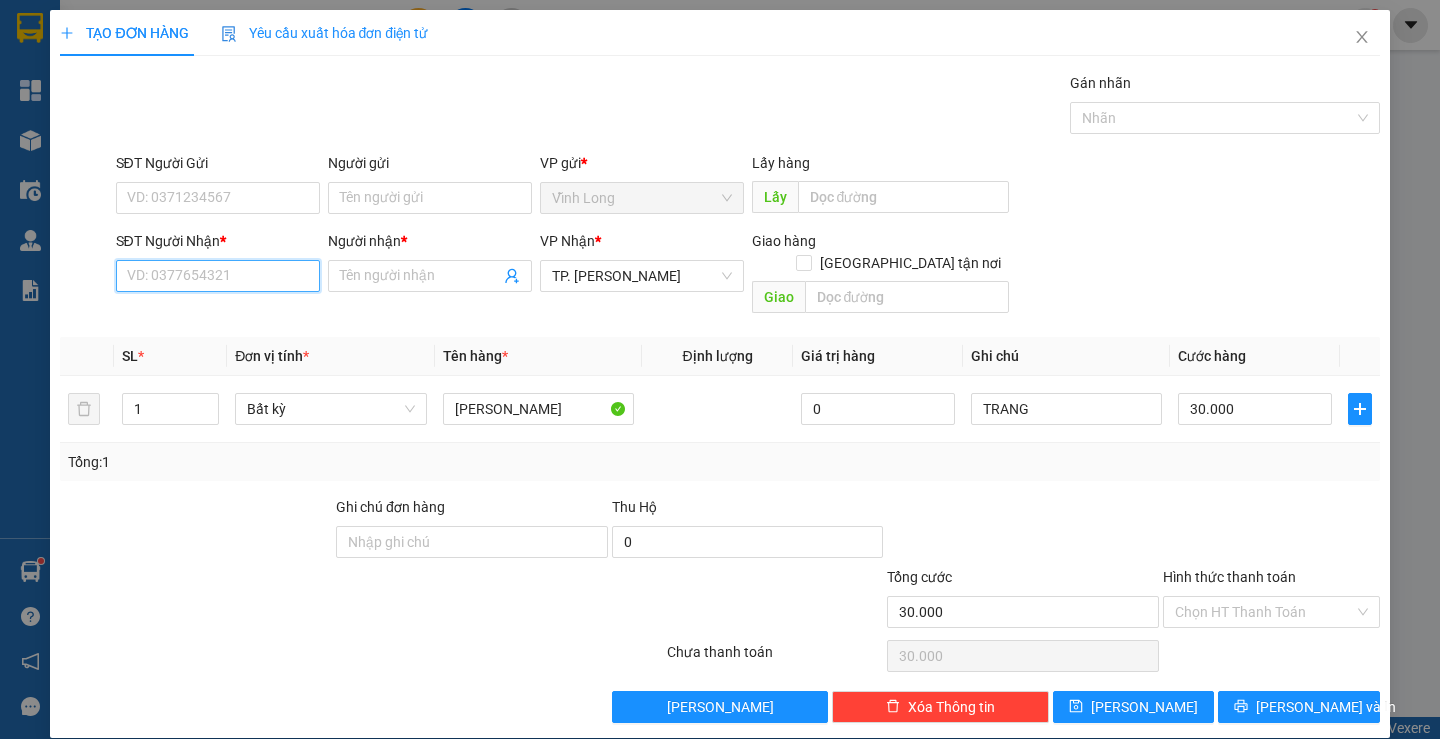click on "SĐT Người Nhận  *" at bounding box center (218, 276) 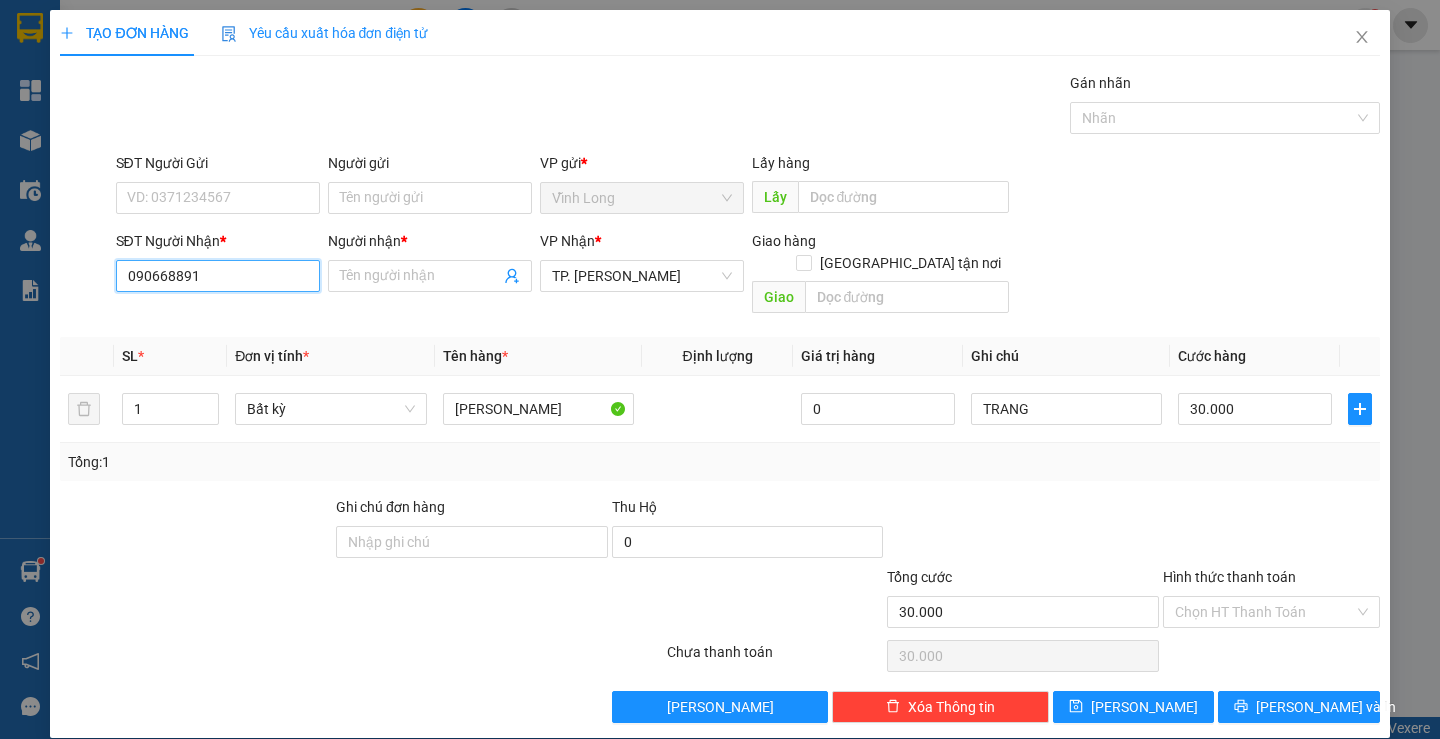 type on "0906688915" 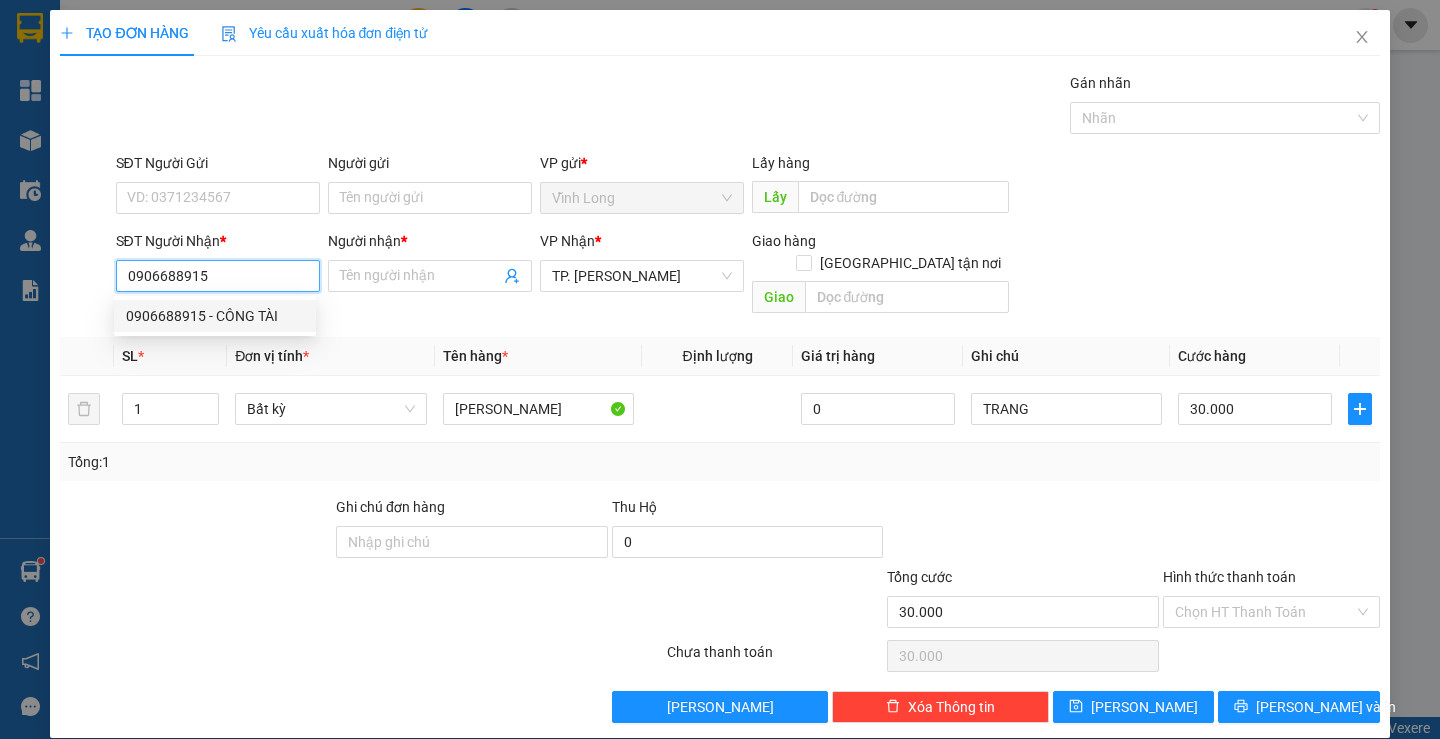 click on "0906688915 - CÔNG TÀI" at bounding box center [215, 316] 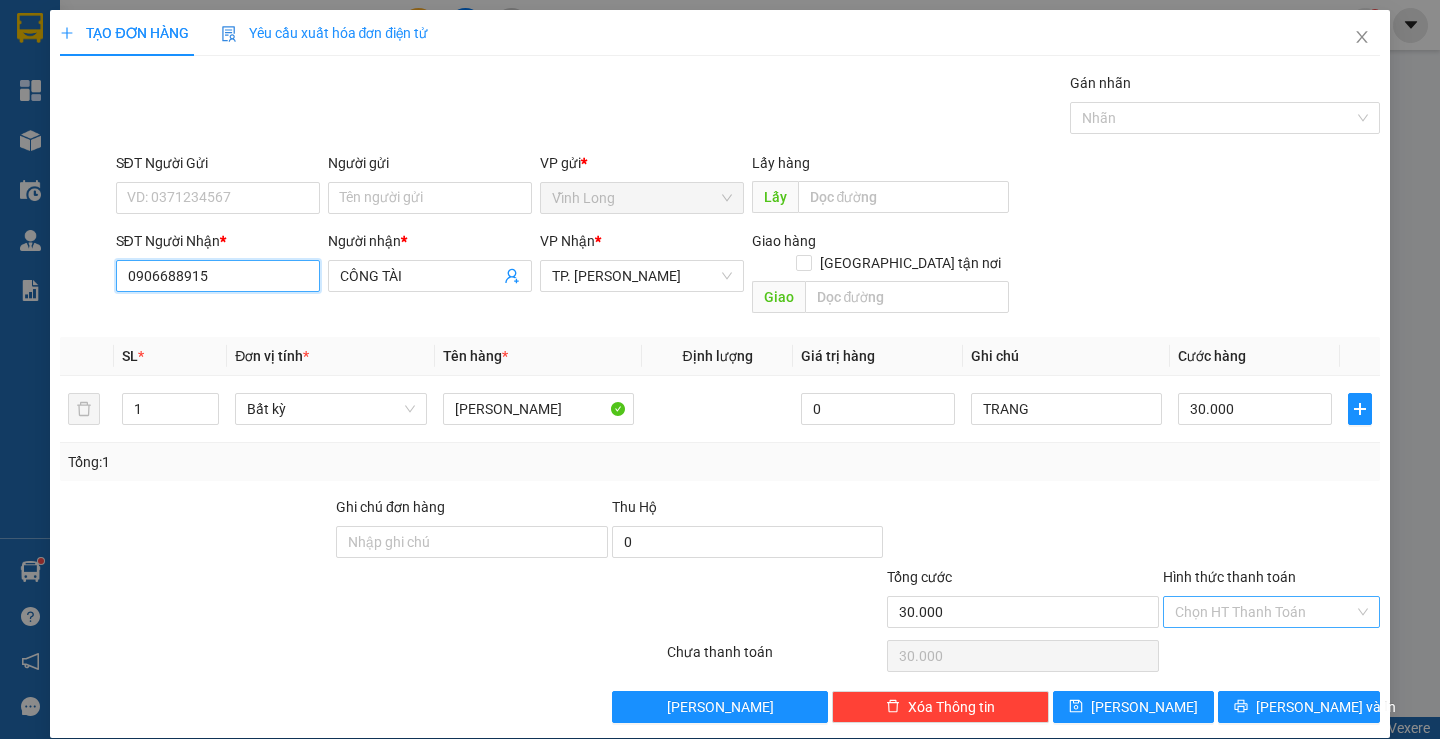 type on "0906688915" 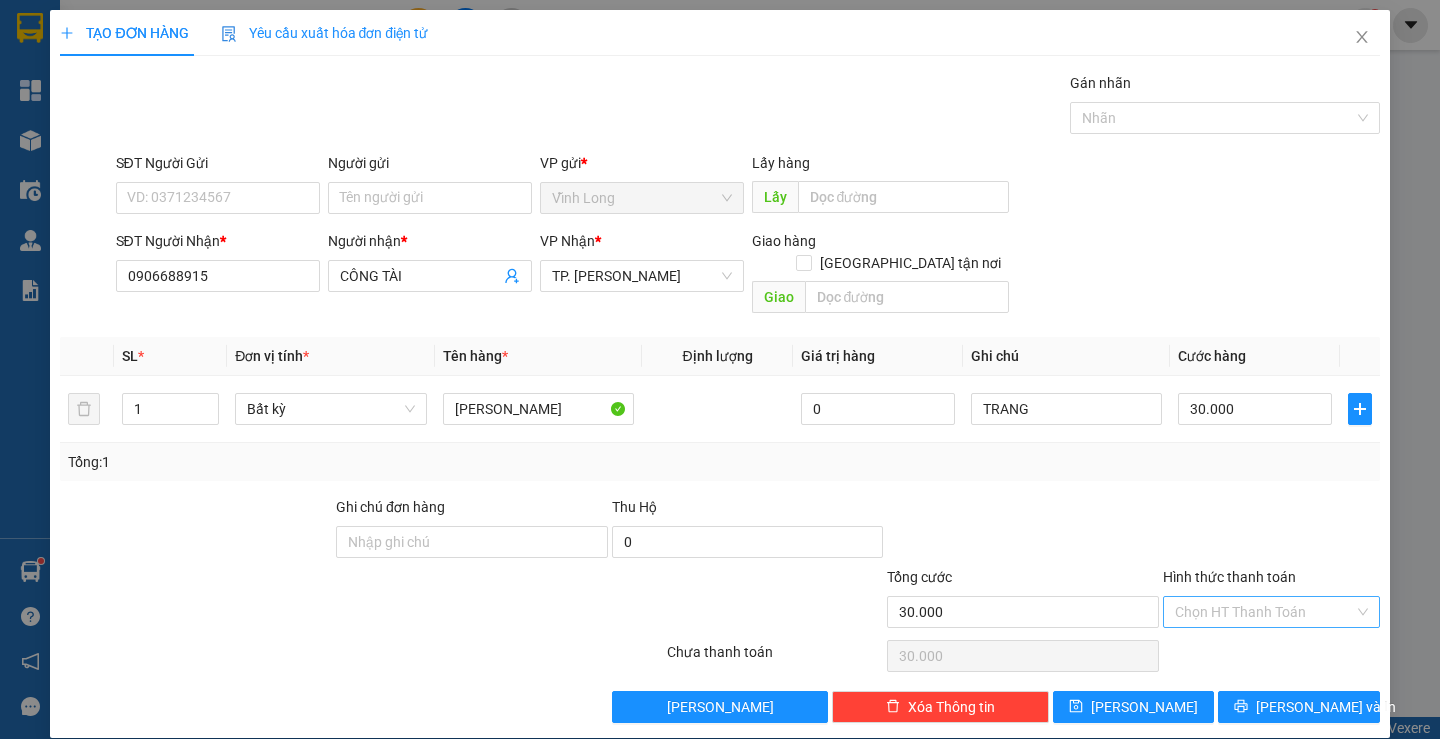 click on "Hình thức thanh toán" at bounding box center (1264, 612) 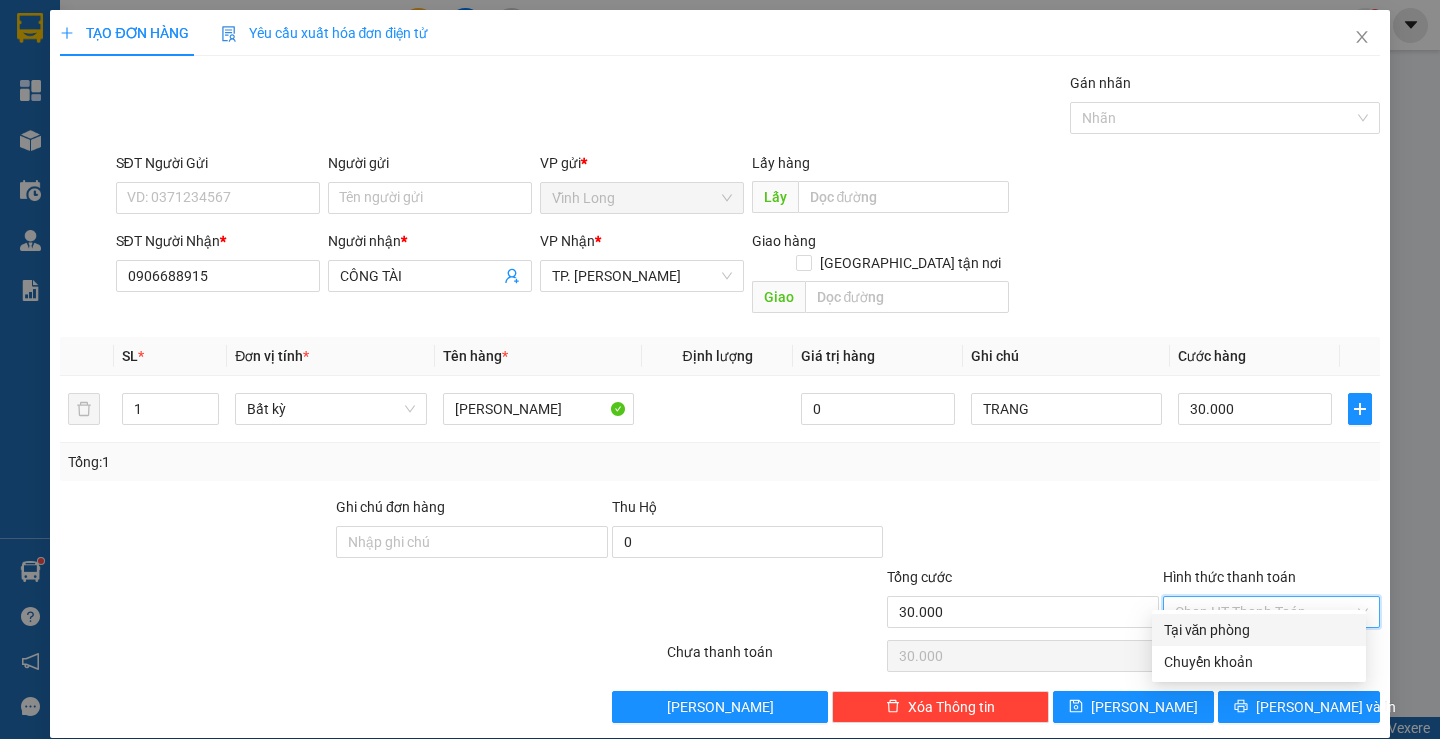 click on "Tại văn phòng" at bounding box center [1259, 630] 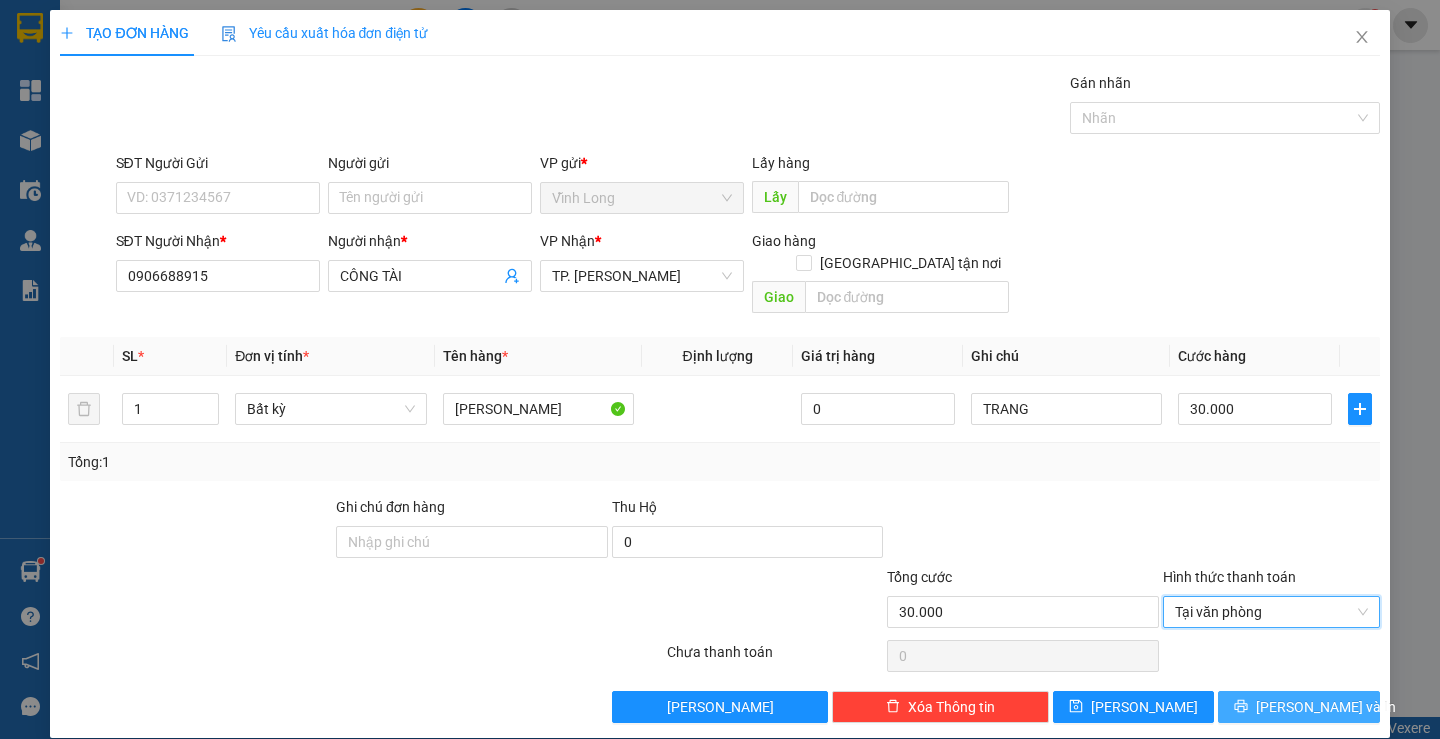 click on "[PERSON_NAME] và In" at bounding box center [1326, 707] 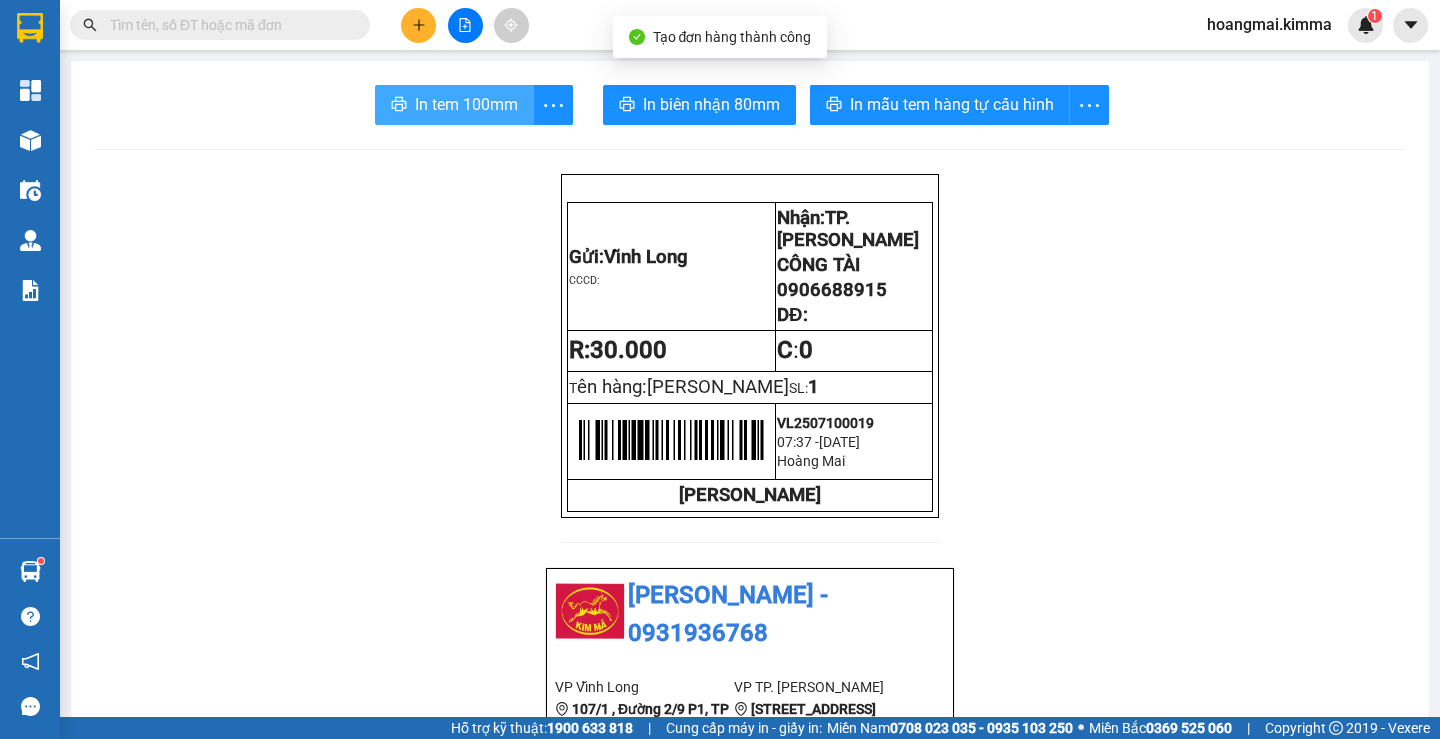 click on "In tem 100mm" at bounding box center [466, 104] 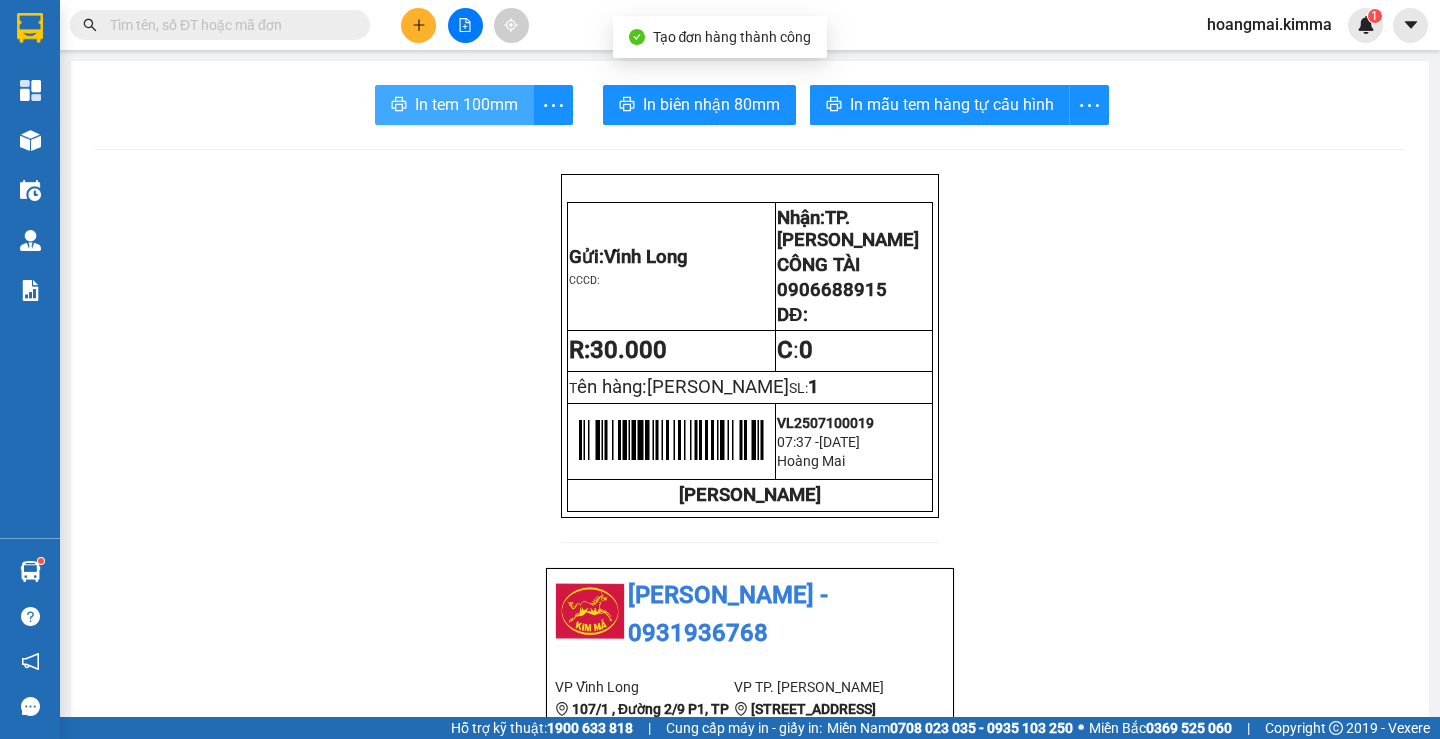 scroll, scrollTop: 0, scrollLeft: 0, axis: both 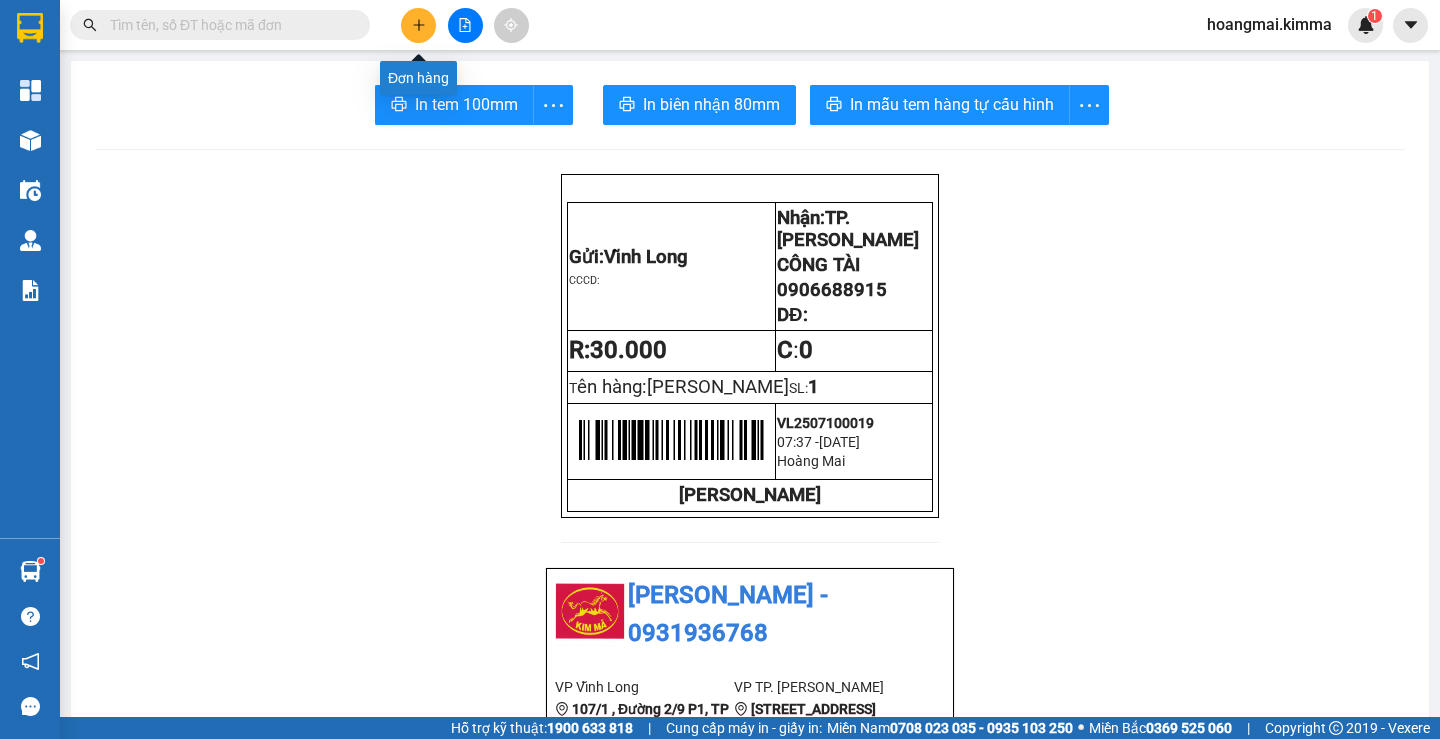 click at bounding box center [418, 25] 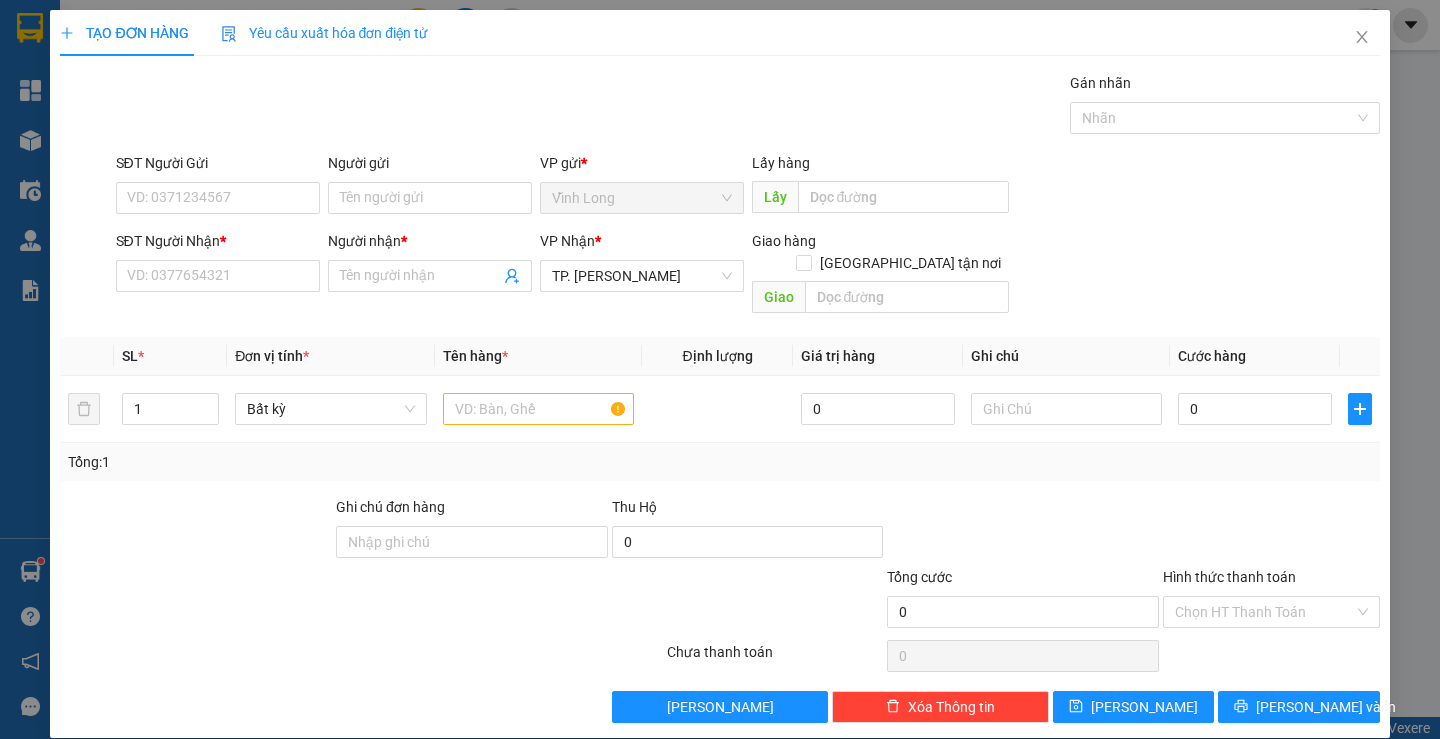 click on "Người gửi" at bounding box center (430, 167) 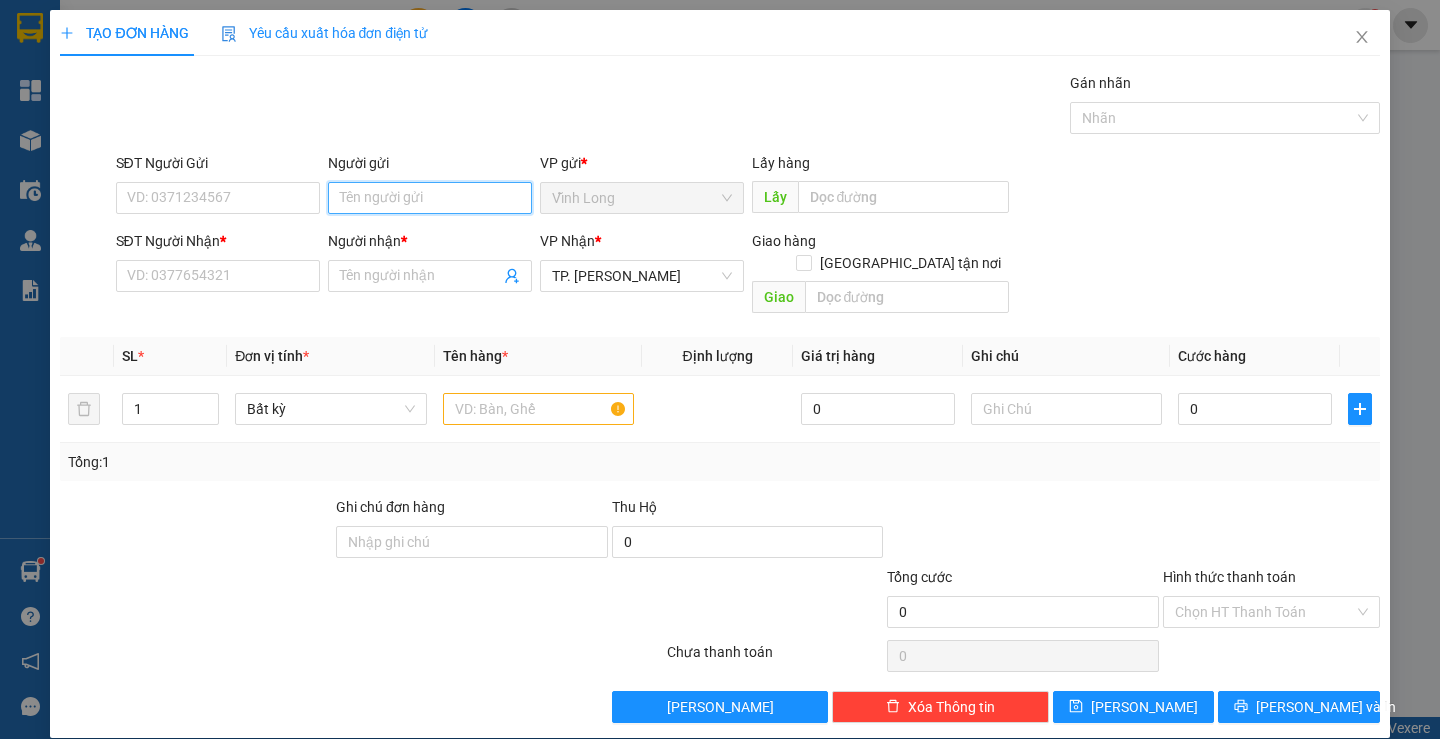 click on "Người gửi" at bounding box center (430, 198) 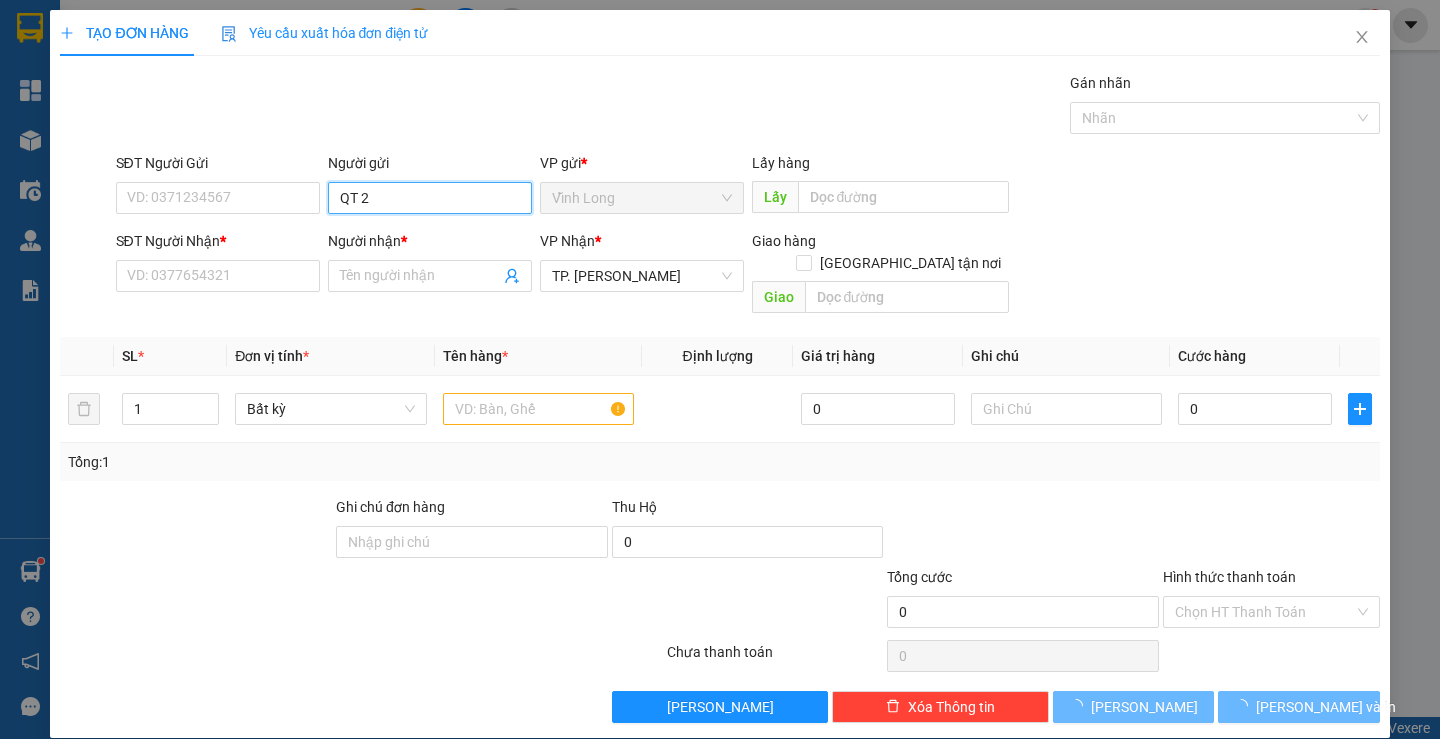 type on "QT 2" 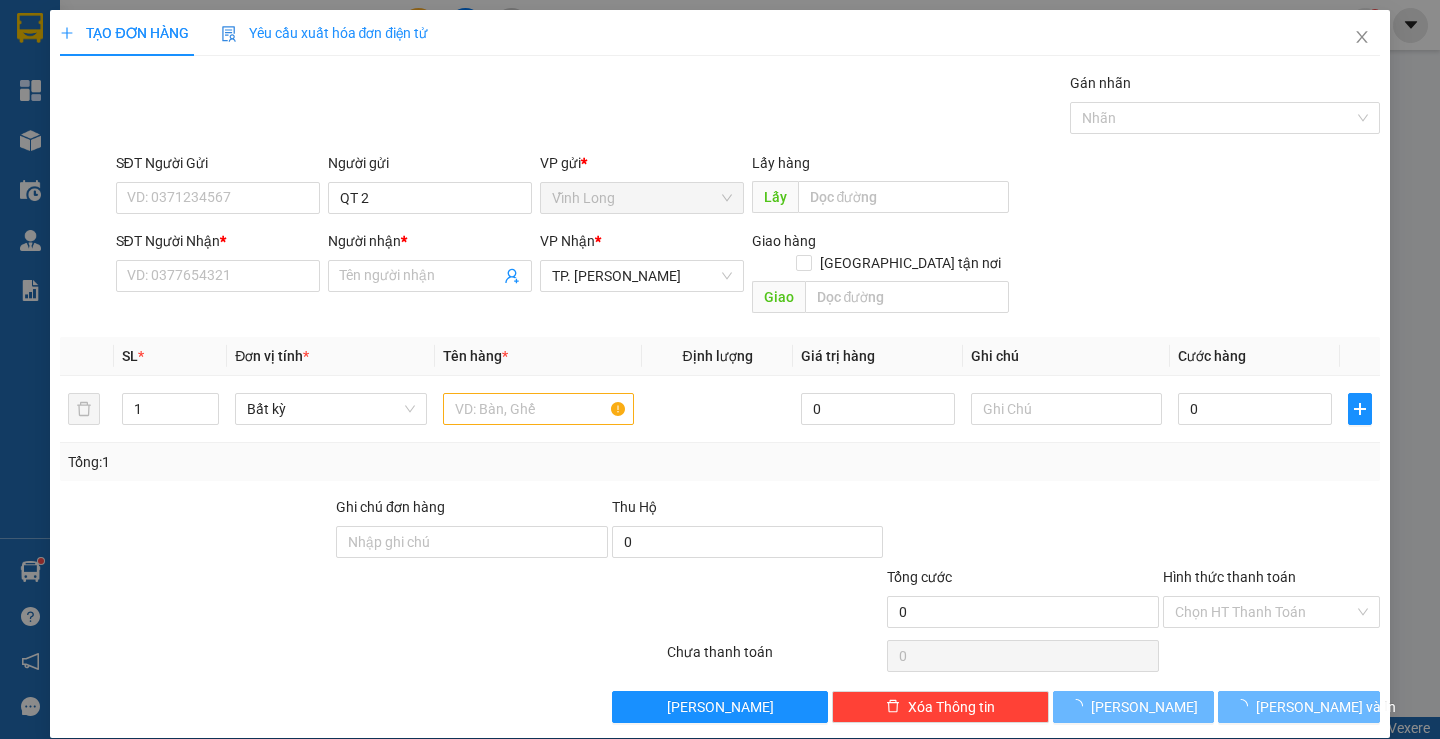 click on "SĐT Người Nhận  *" at bounding box center (218, 245) 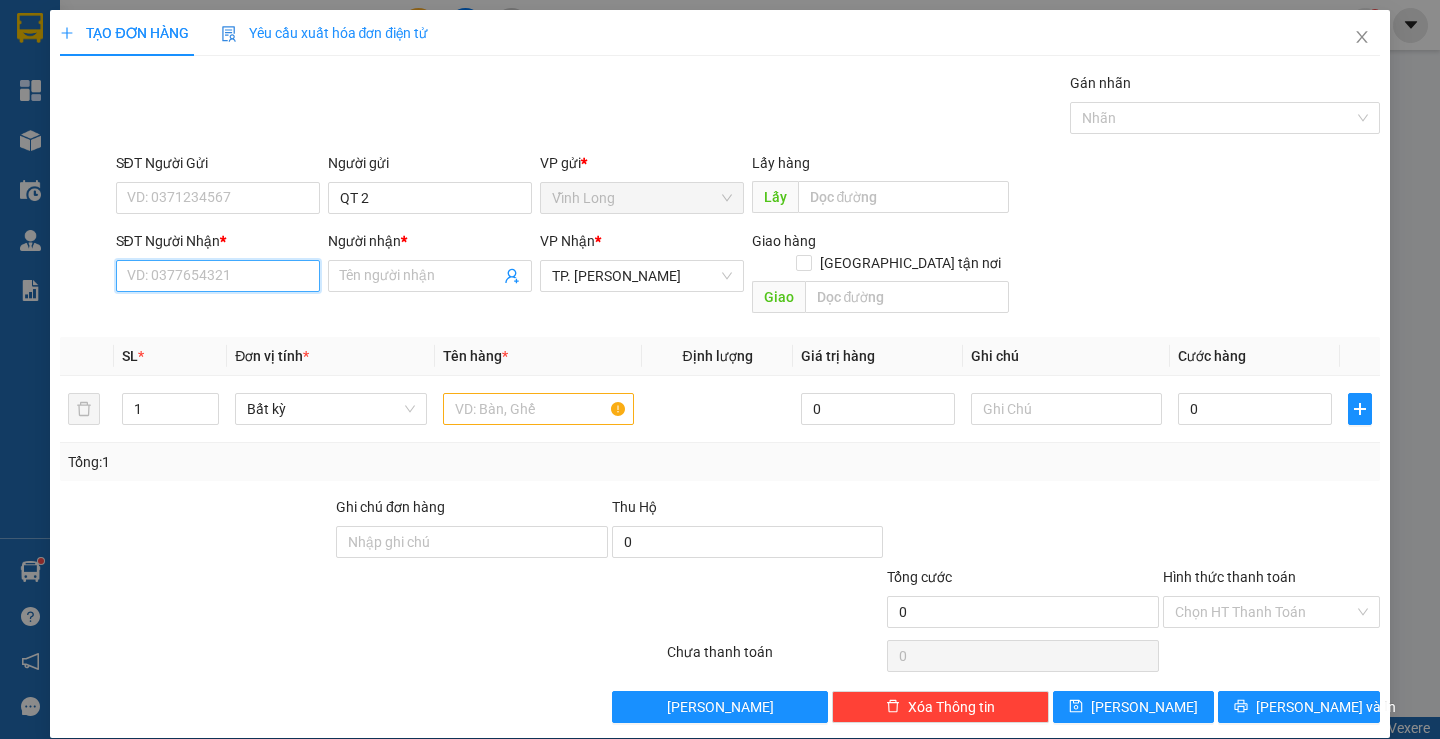 click on "SĐT Người Nhận  *" at bounding box center [218, 276] 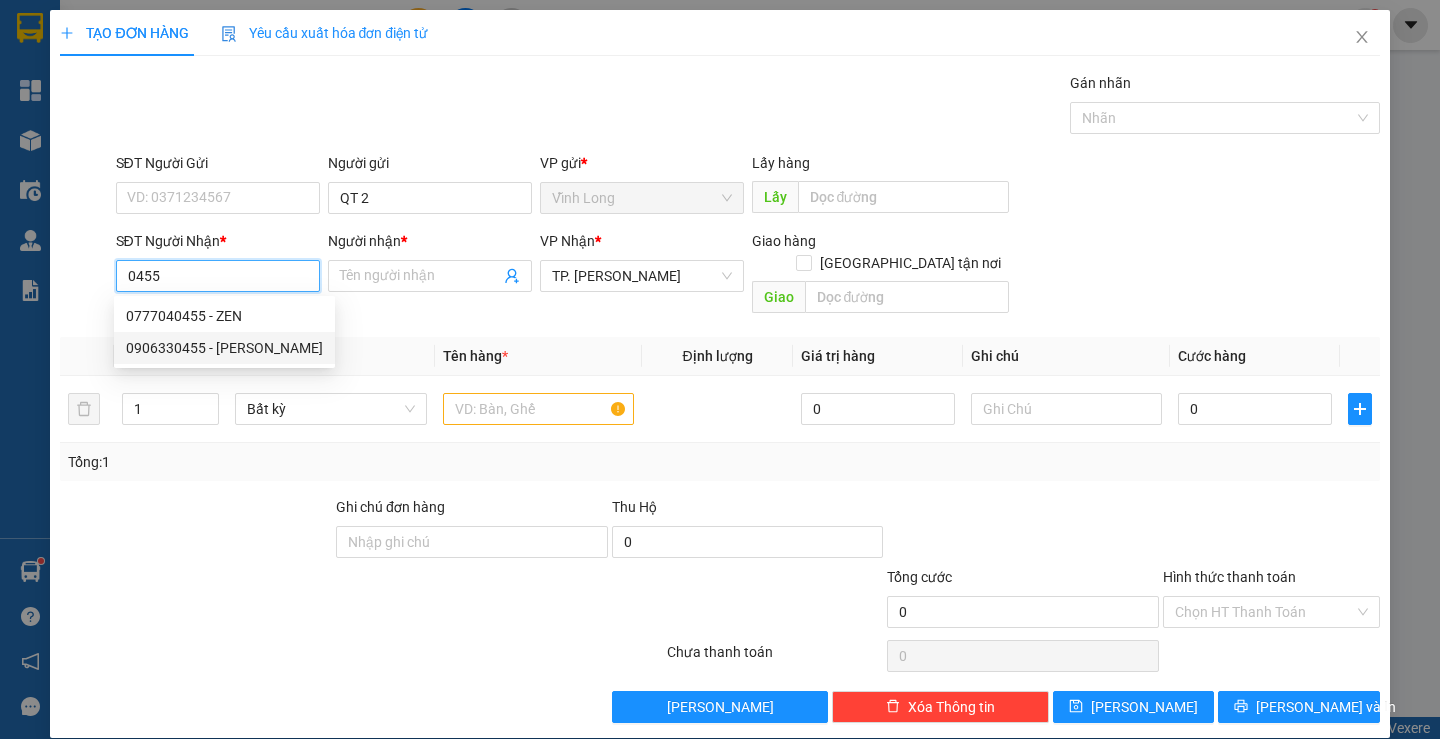 click on "0906330455 - [PERSON_NAME]" at bounding box center [224, 348] 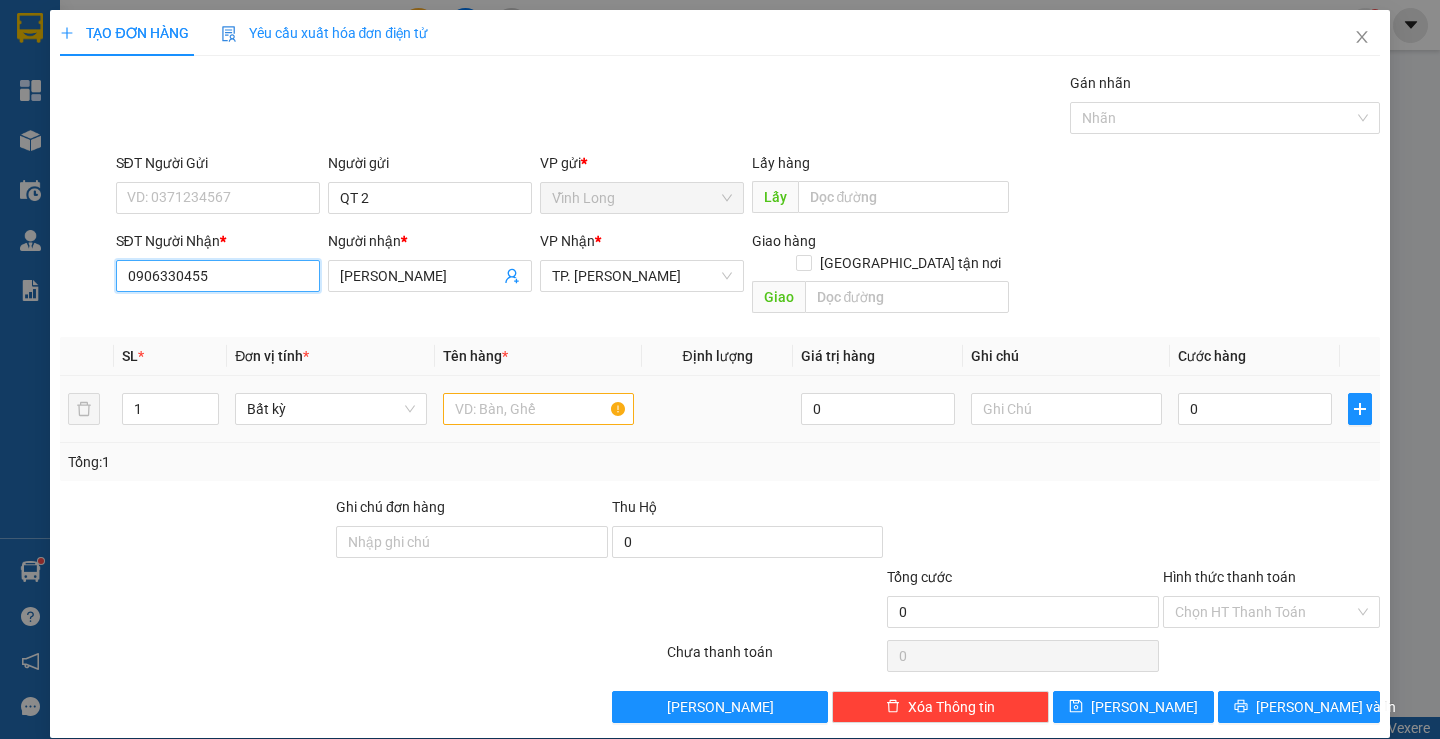 type on "0906330455" 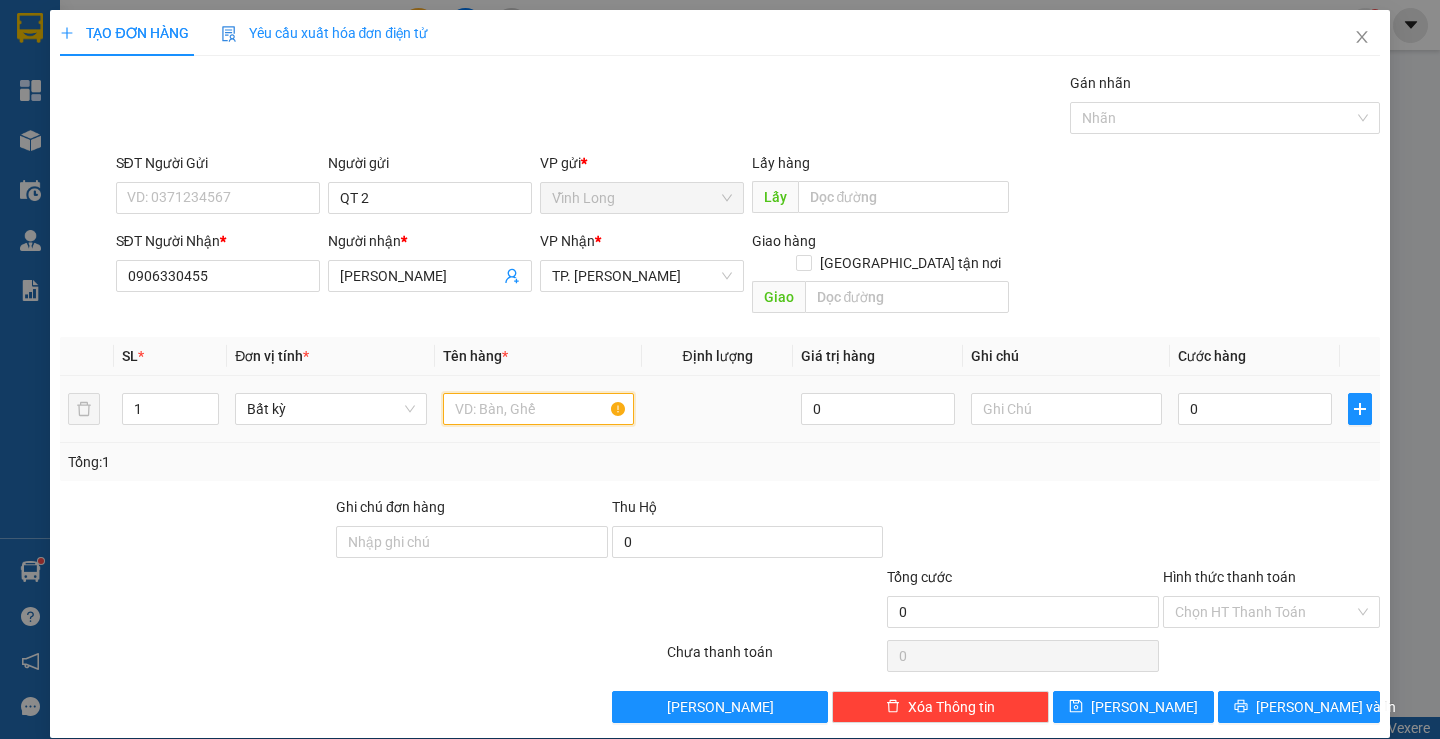 drag, startPoint x: 499, startPoint y: 400, endPoint x: 486, endPoint y: 380, distance: 23.853722 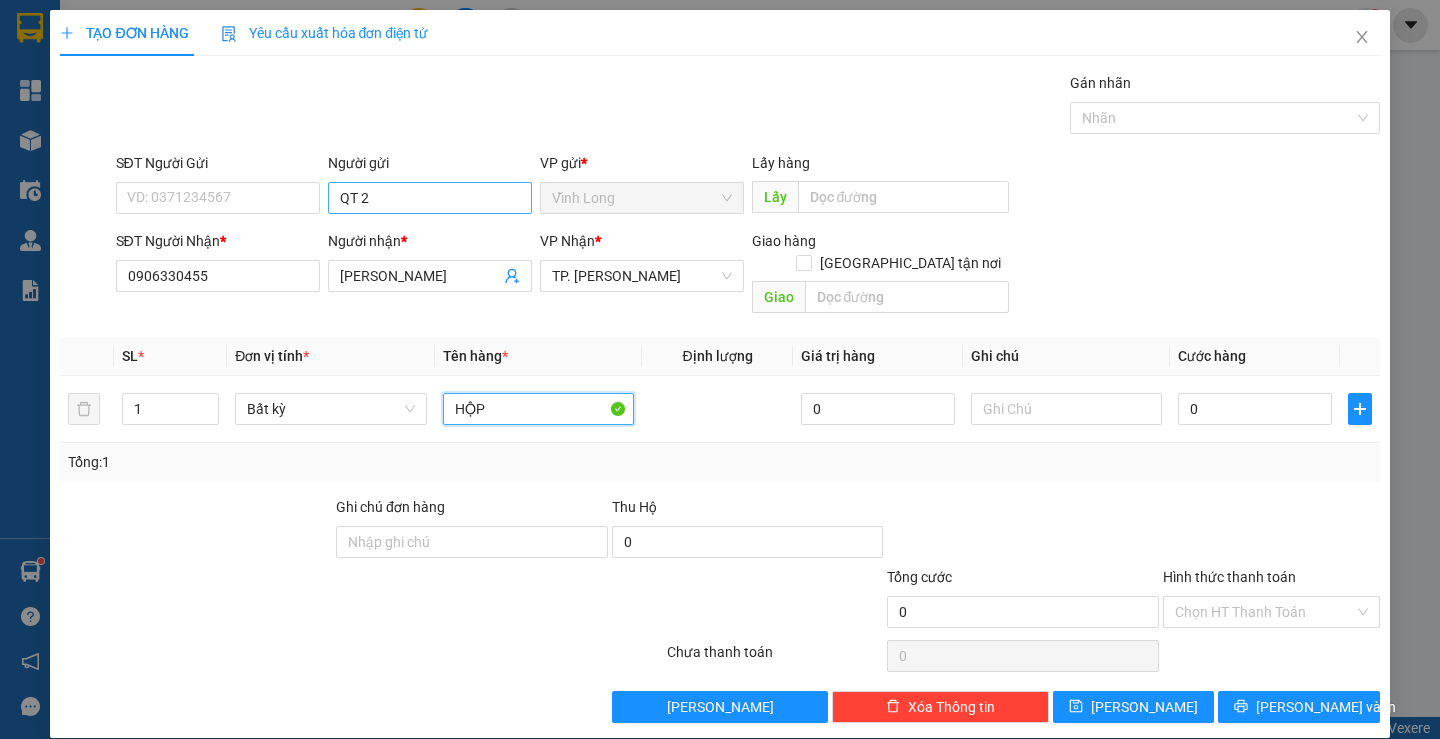 type on "HỘP" 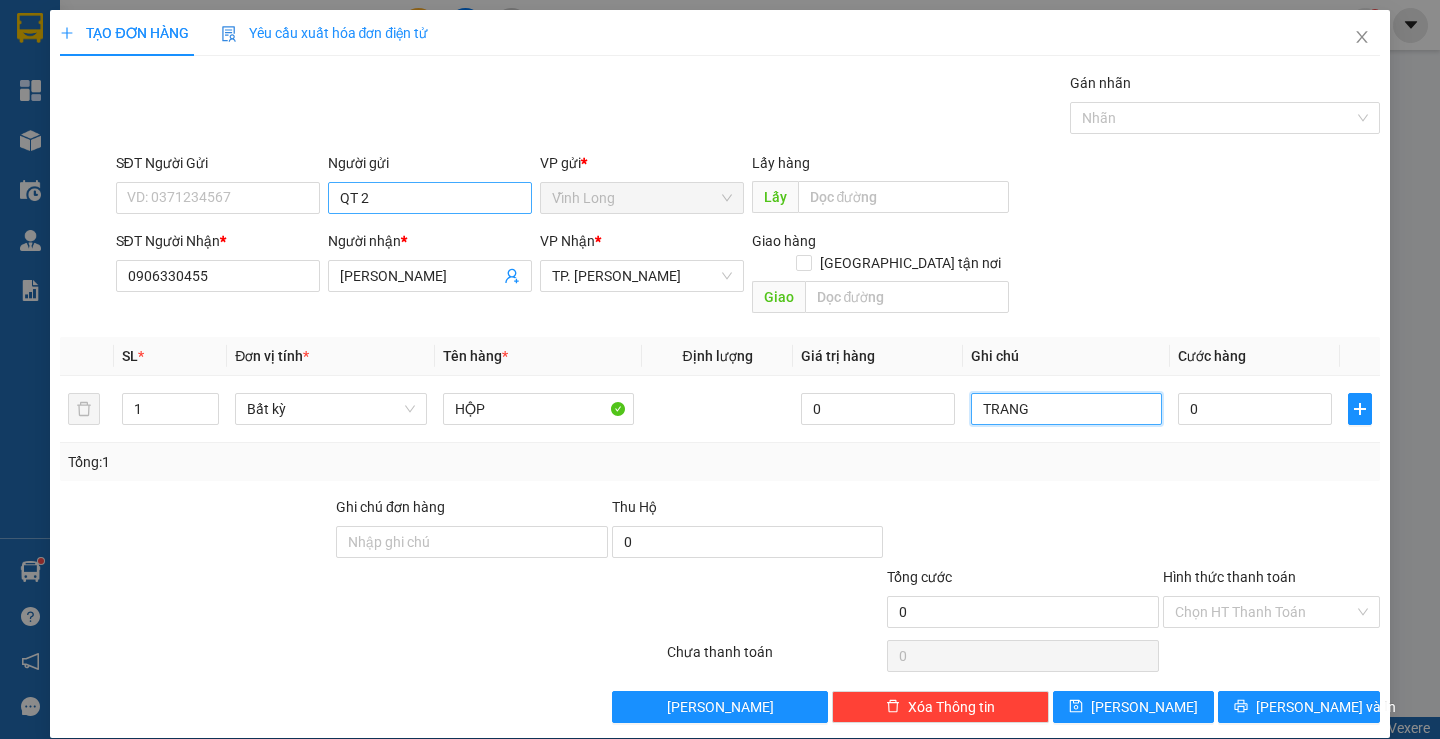 type on "TRANG" 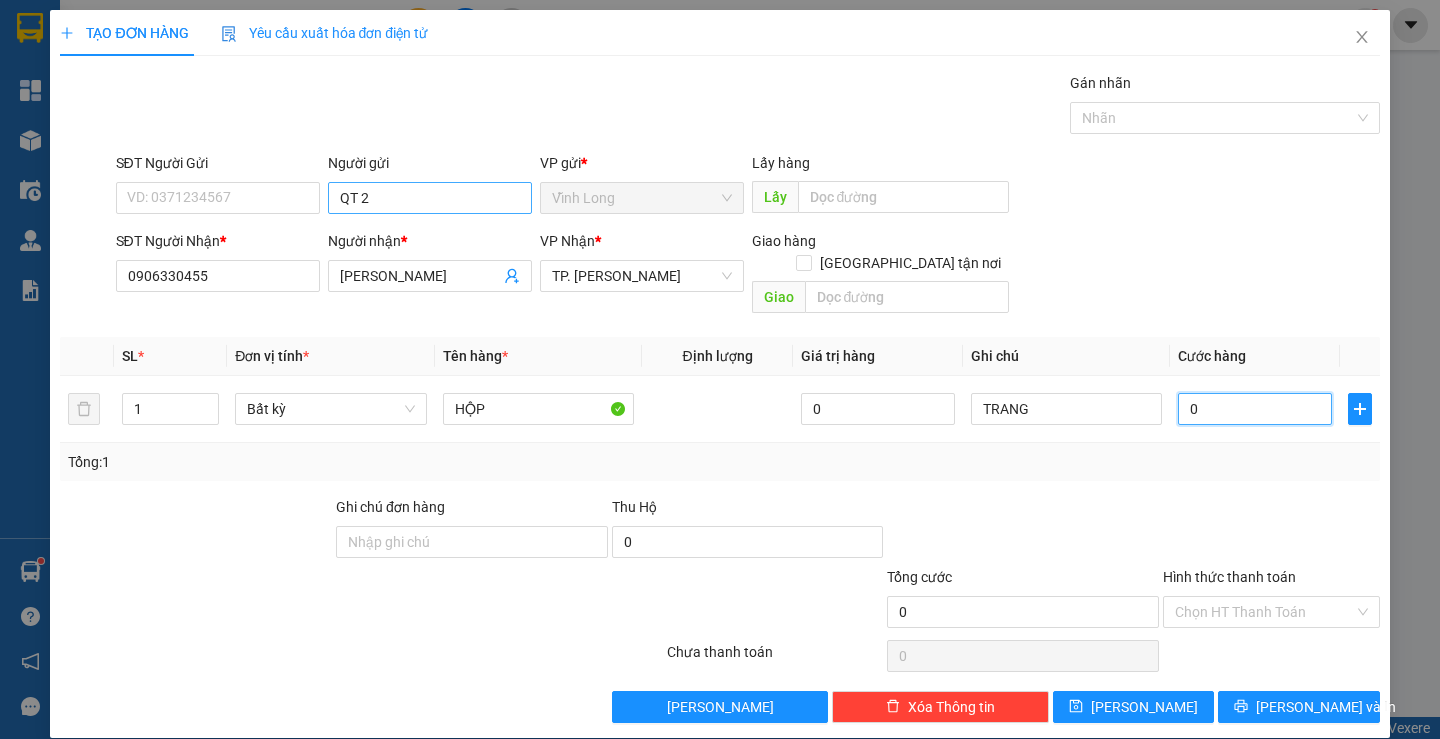 type on "2" 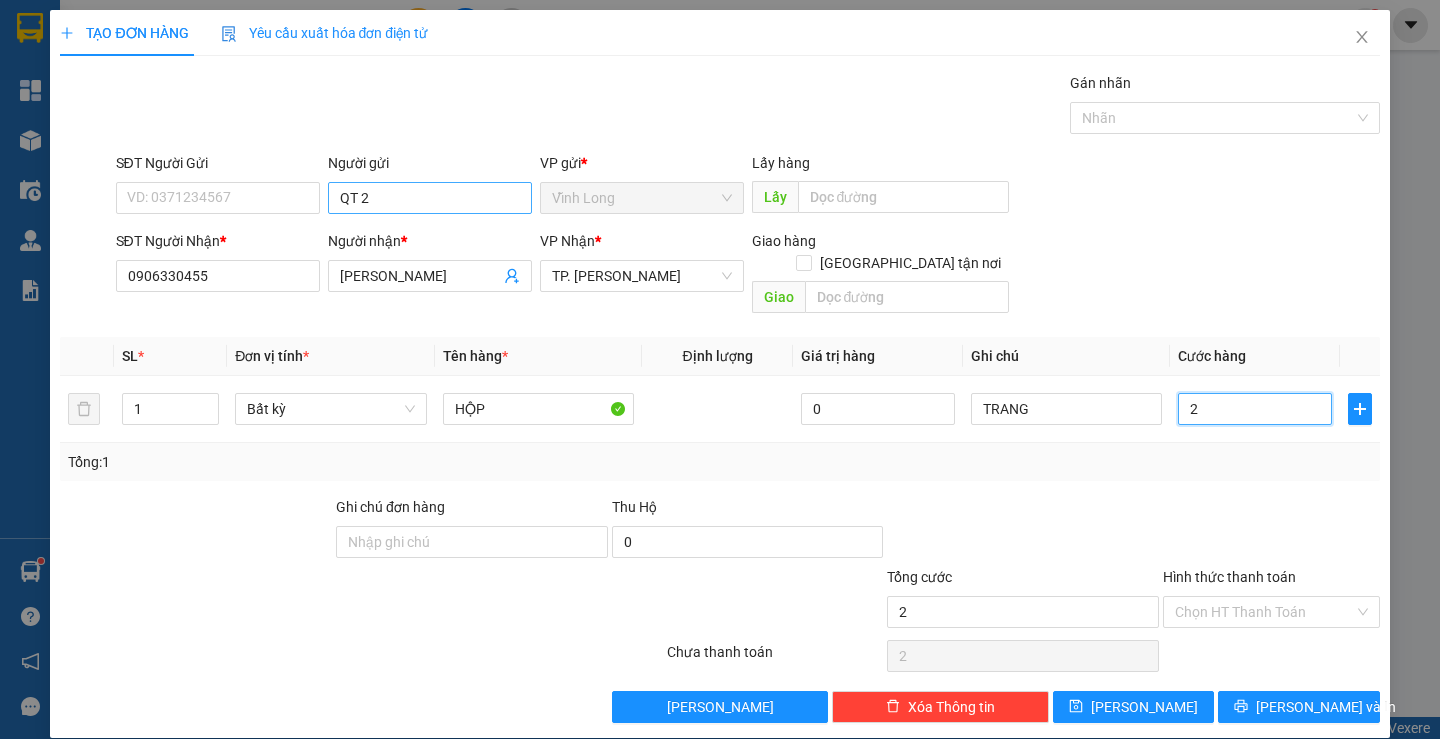 type on "20" 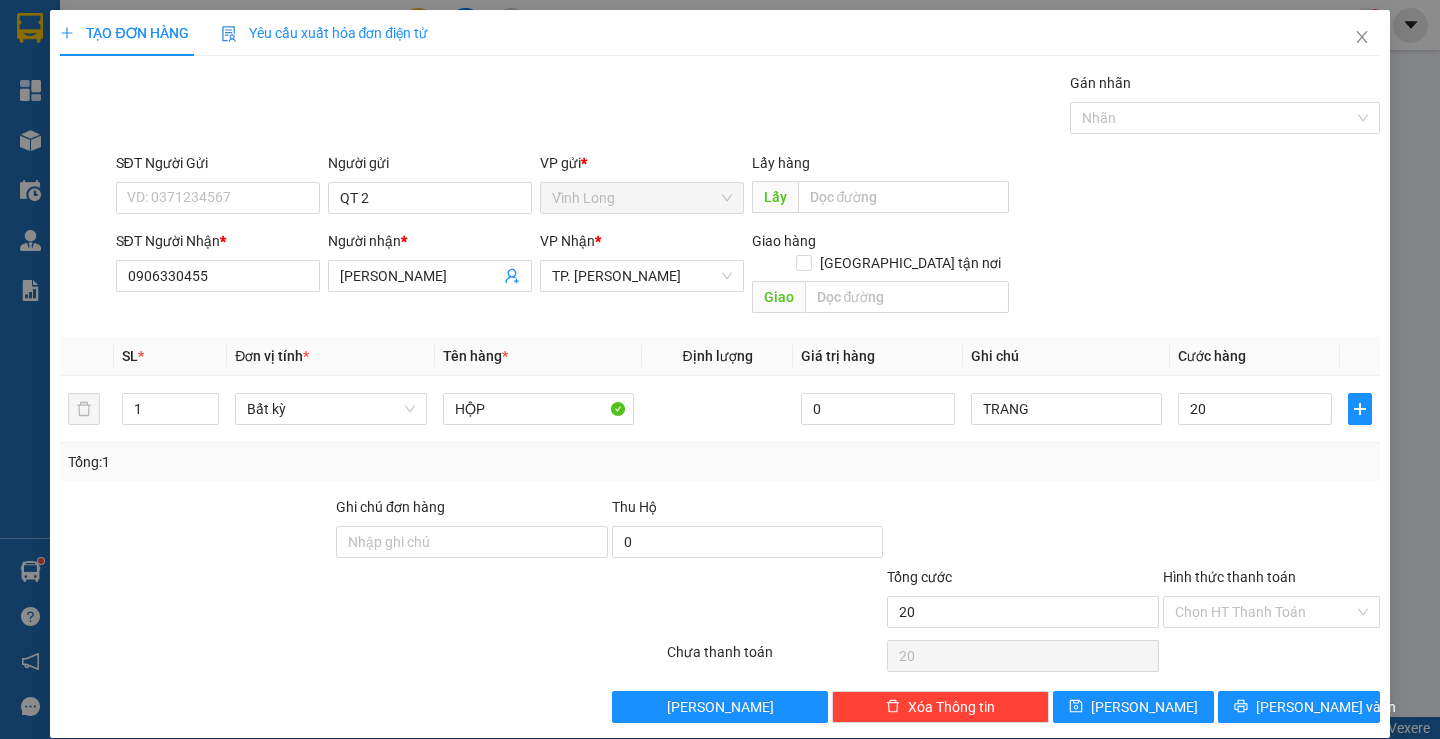 type on "20.000" 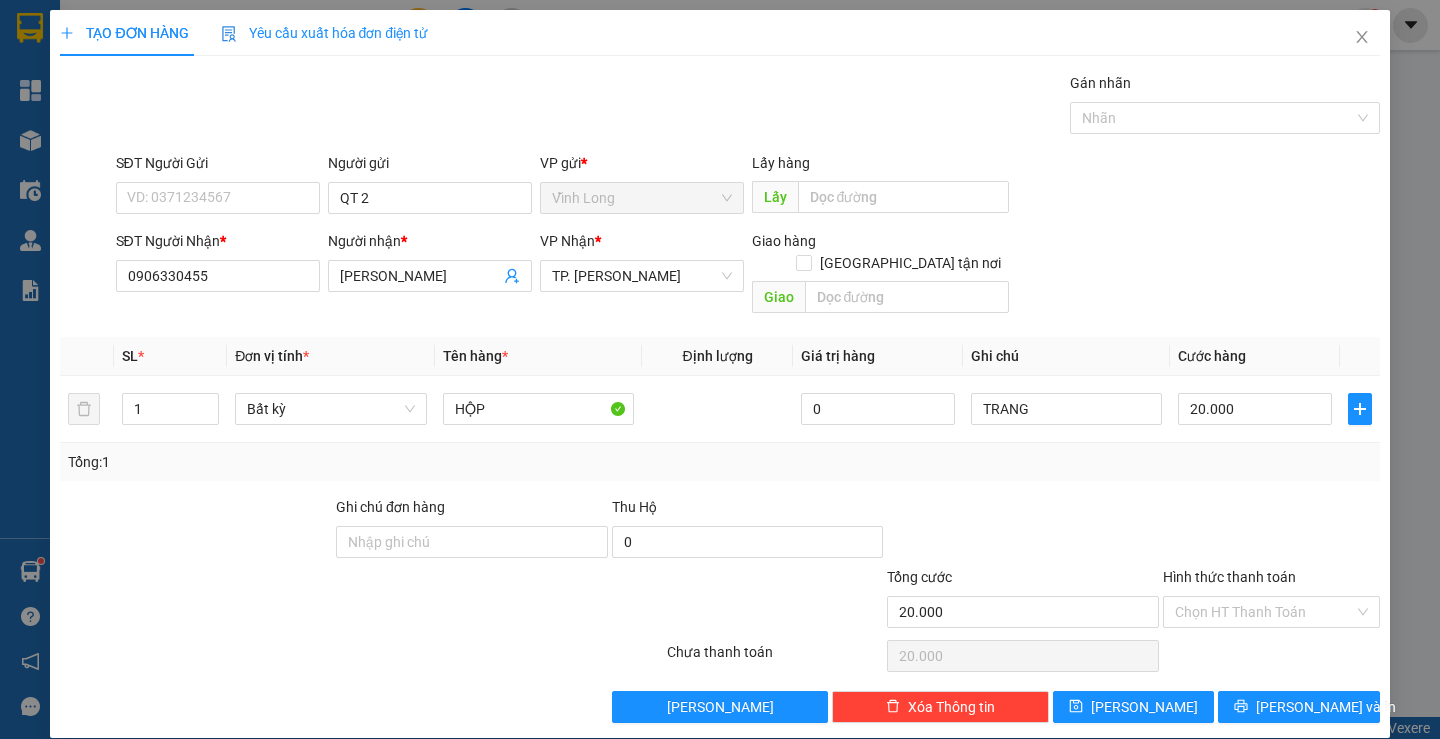 click on "Hình thức thanh toán Chọn HT Thanh Toán" at bounding box center (1271, 601) 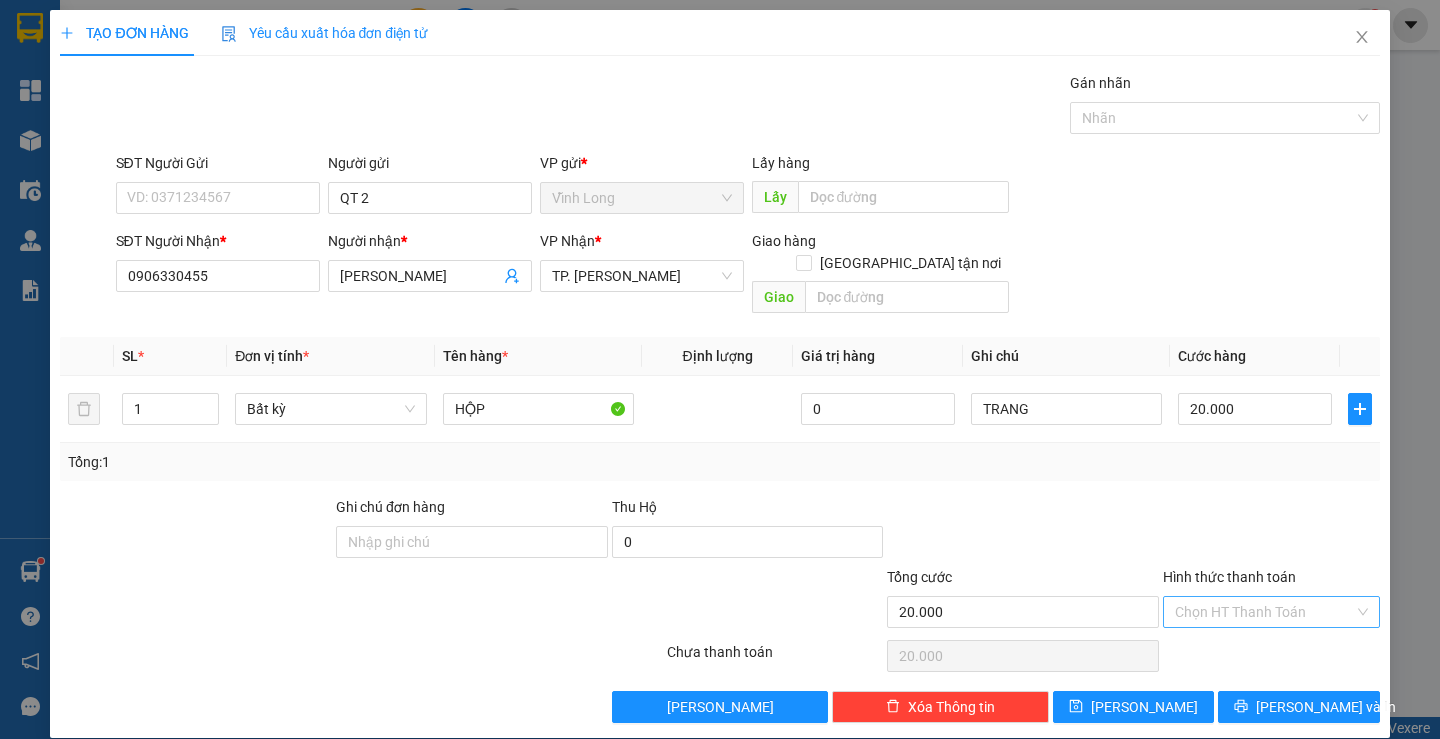 click on "Hình thức thanh toán" at bounding box center (1264, 612) 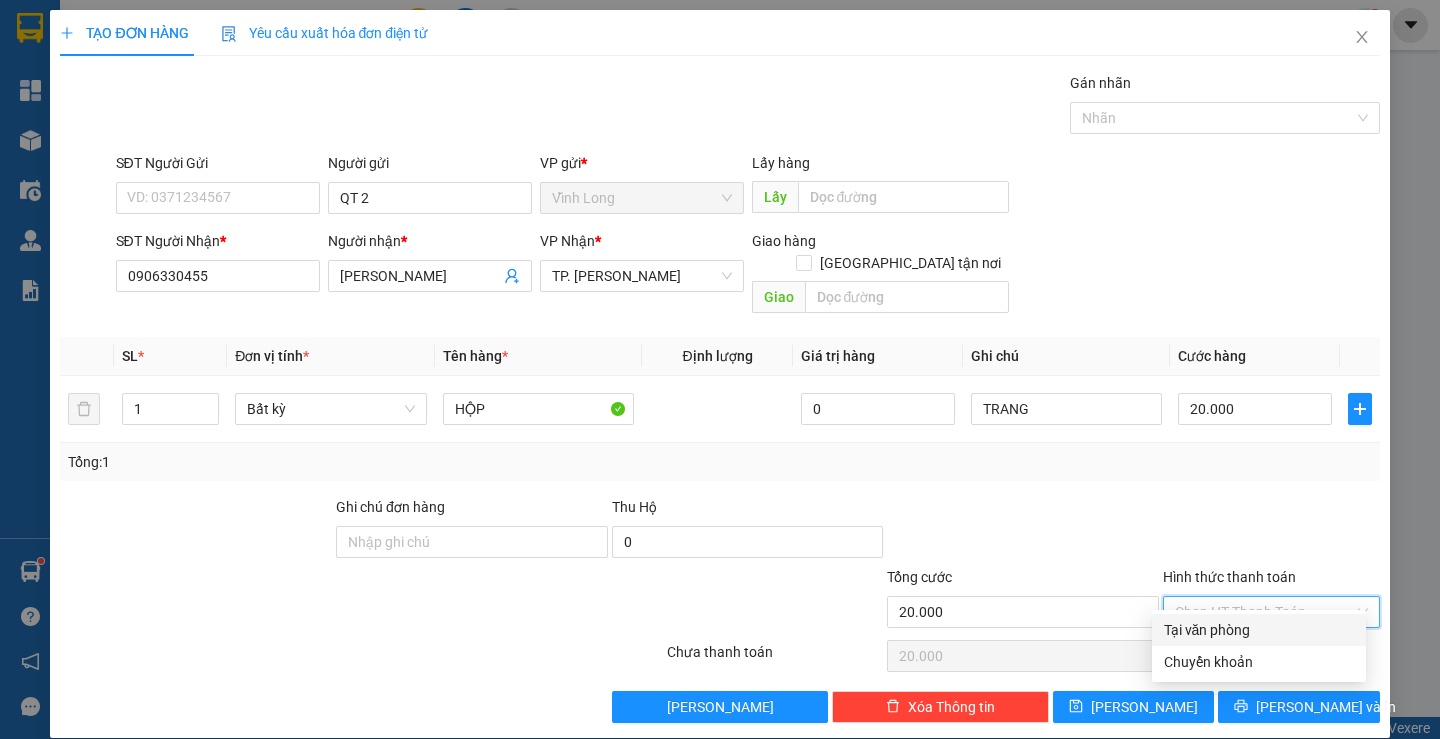click on "Tại văn phòng" at bounding box center [1259, 630] 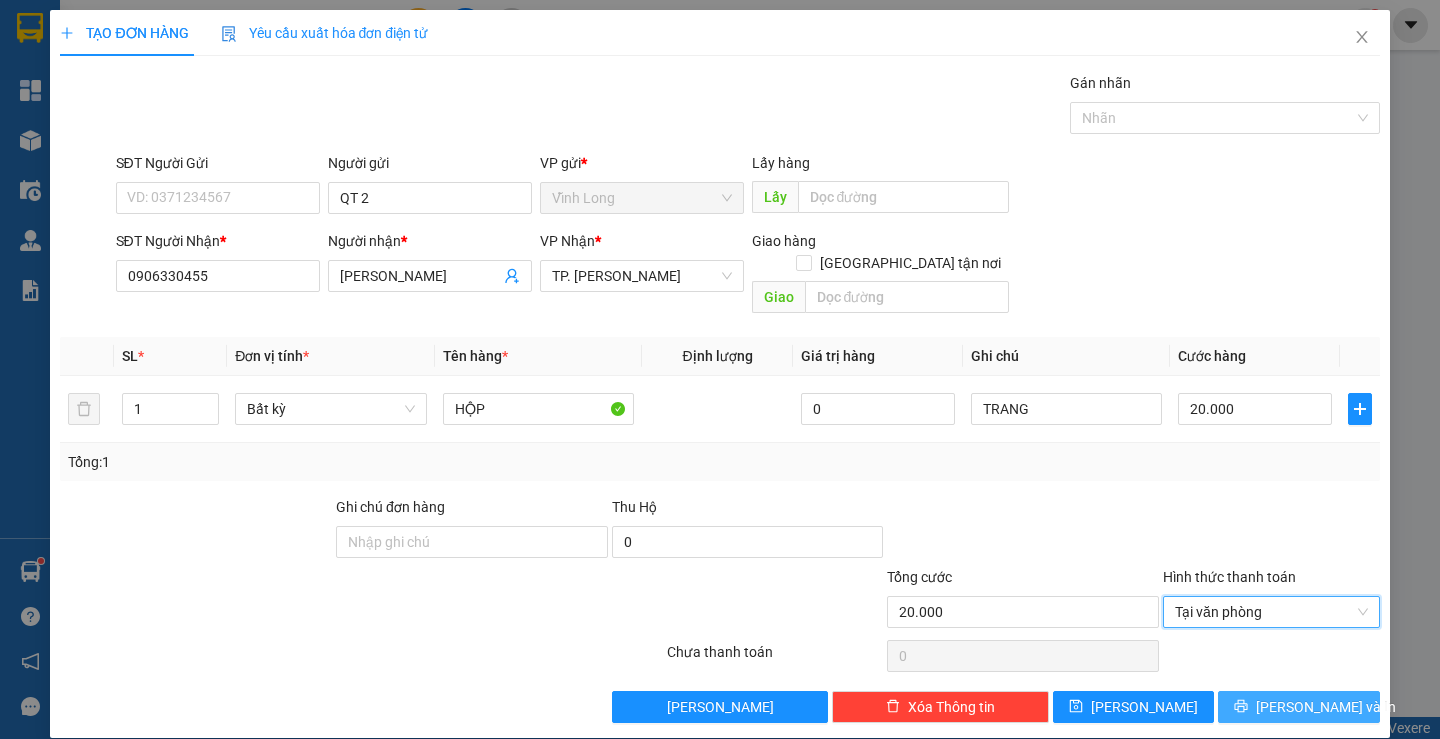 click on "[PERSON_NAME] và In" at bounding box center (1326, 707) 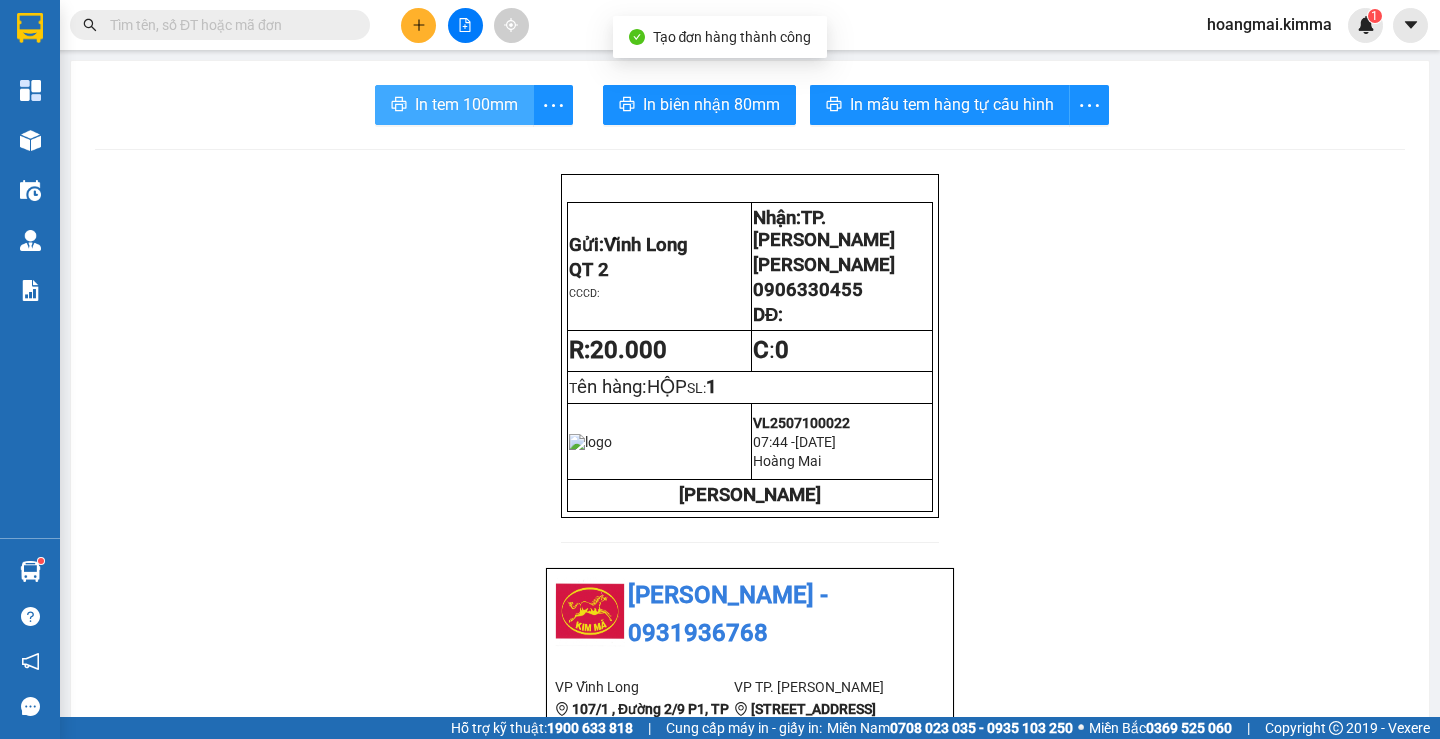 click on "In tem 100mm" at bounding box center (466, 104) 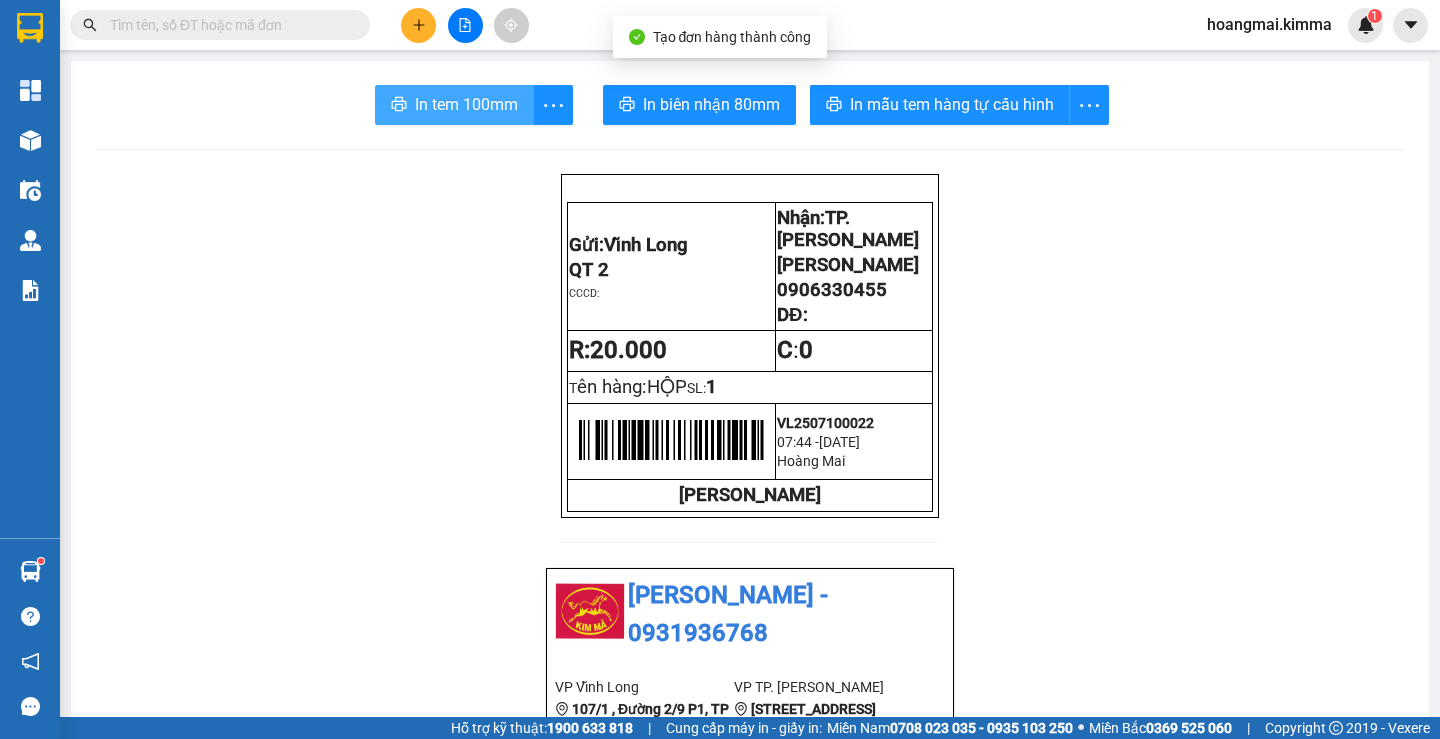 scroll, scrollTop: 0, scrollLeft: 0, axis: both 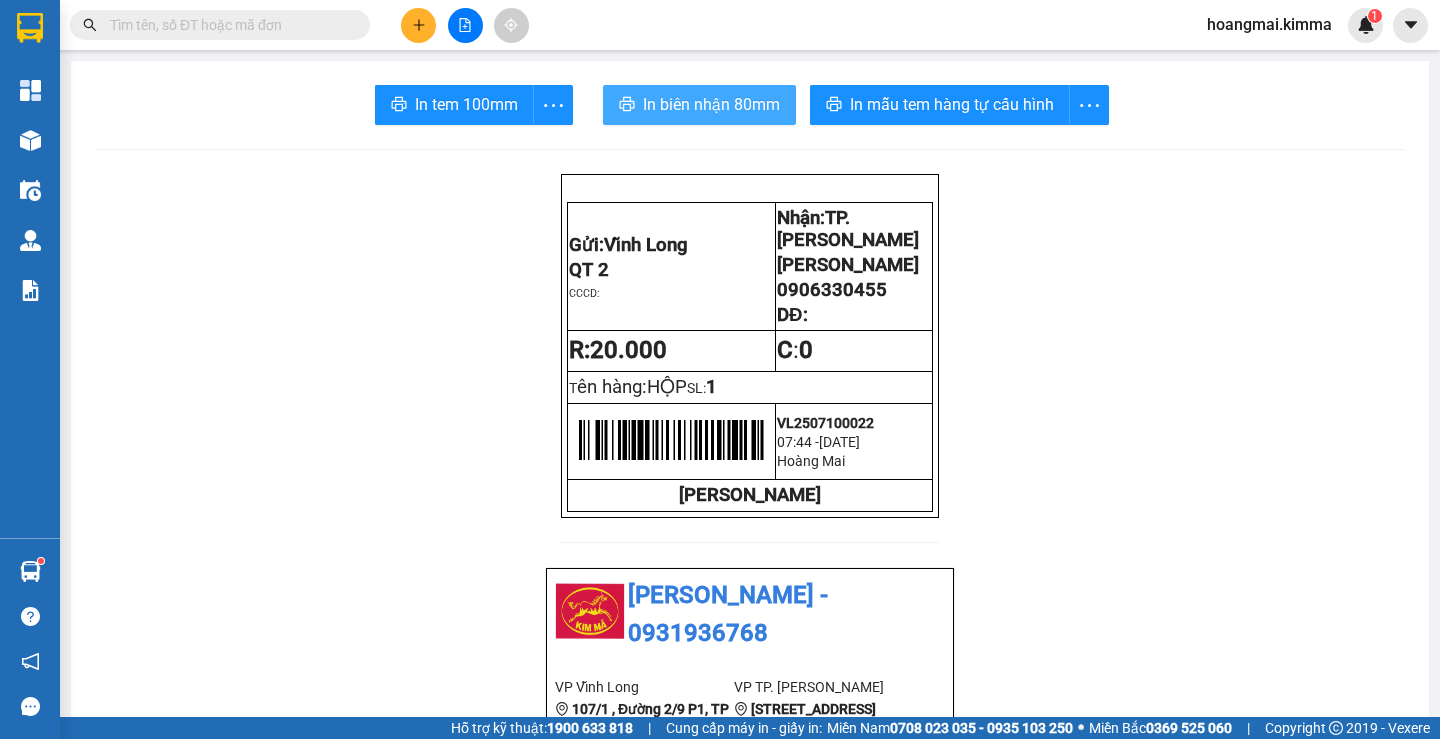 click on "In biên nhận 80mm" at bounding box center (699, 105) 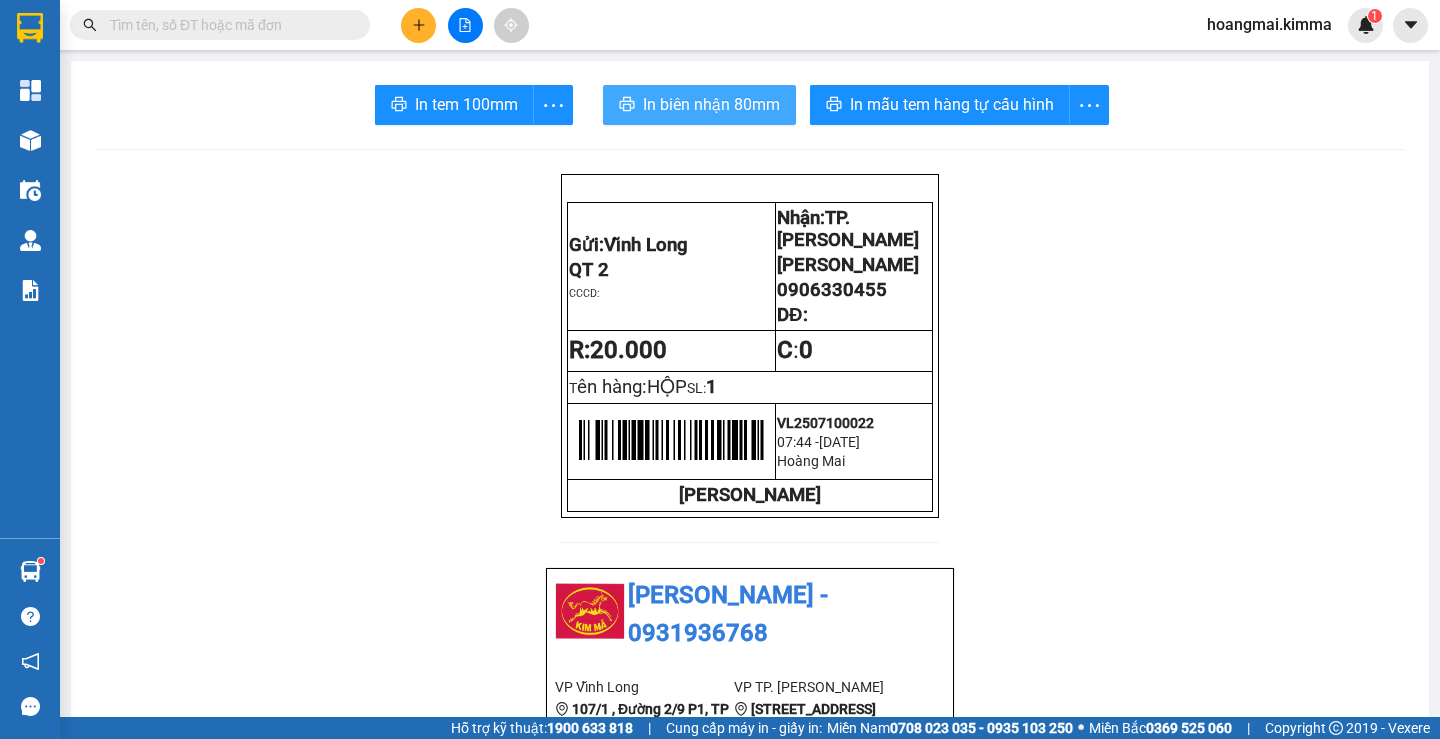 scroll, scrollTop: 0, scrollLeft: 0, axis: both 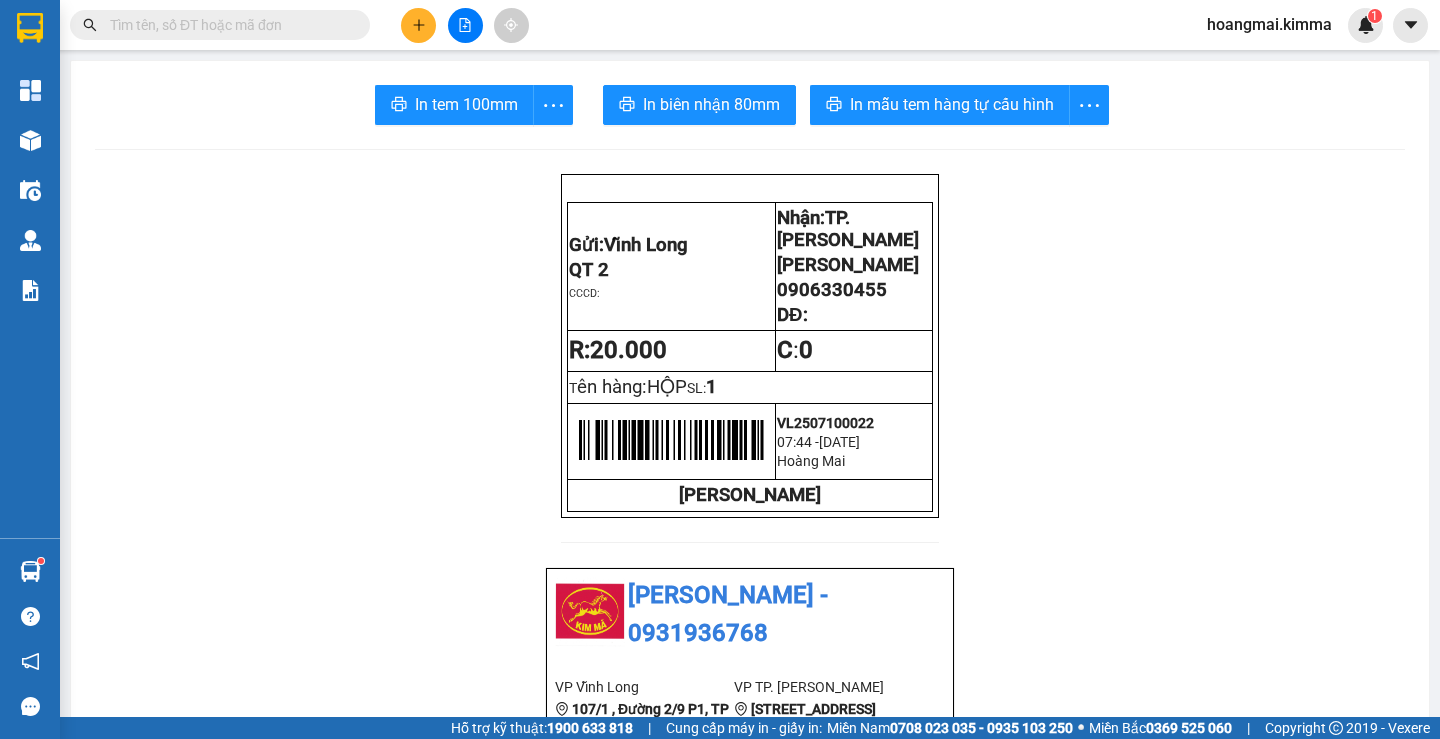 click 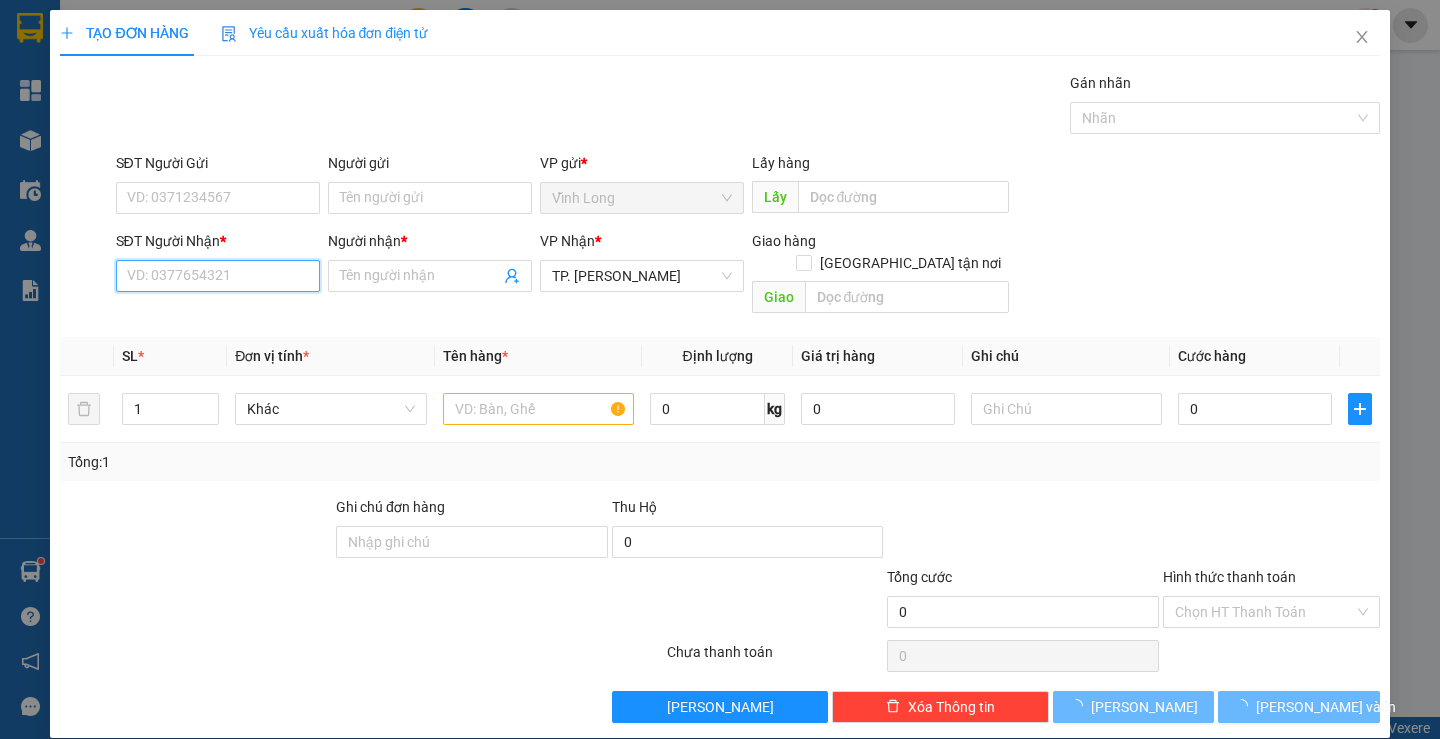click on "SĐT Người Nhận  *" at bounding box center [218, 276] 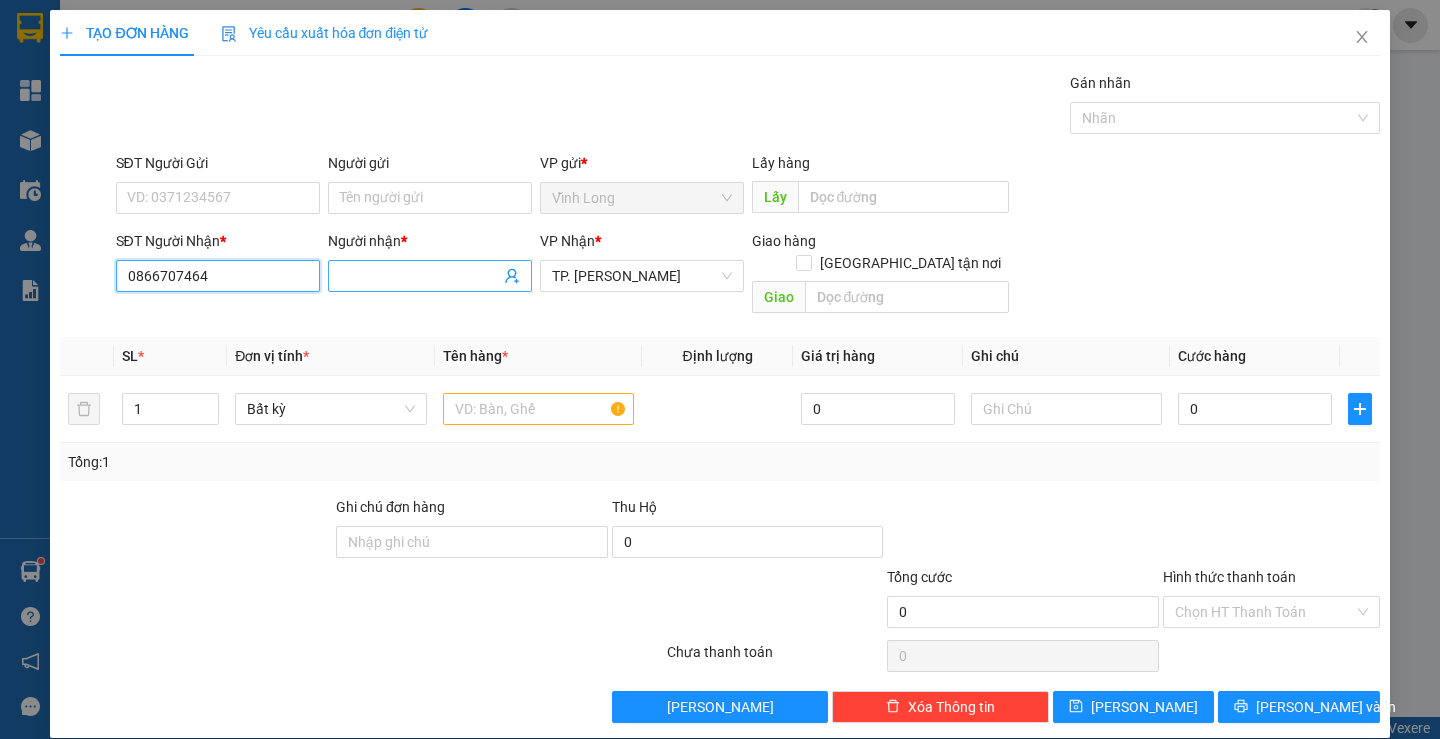 type on "0866707464" 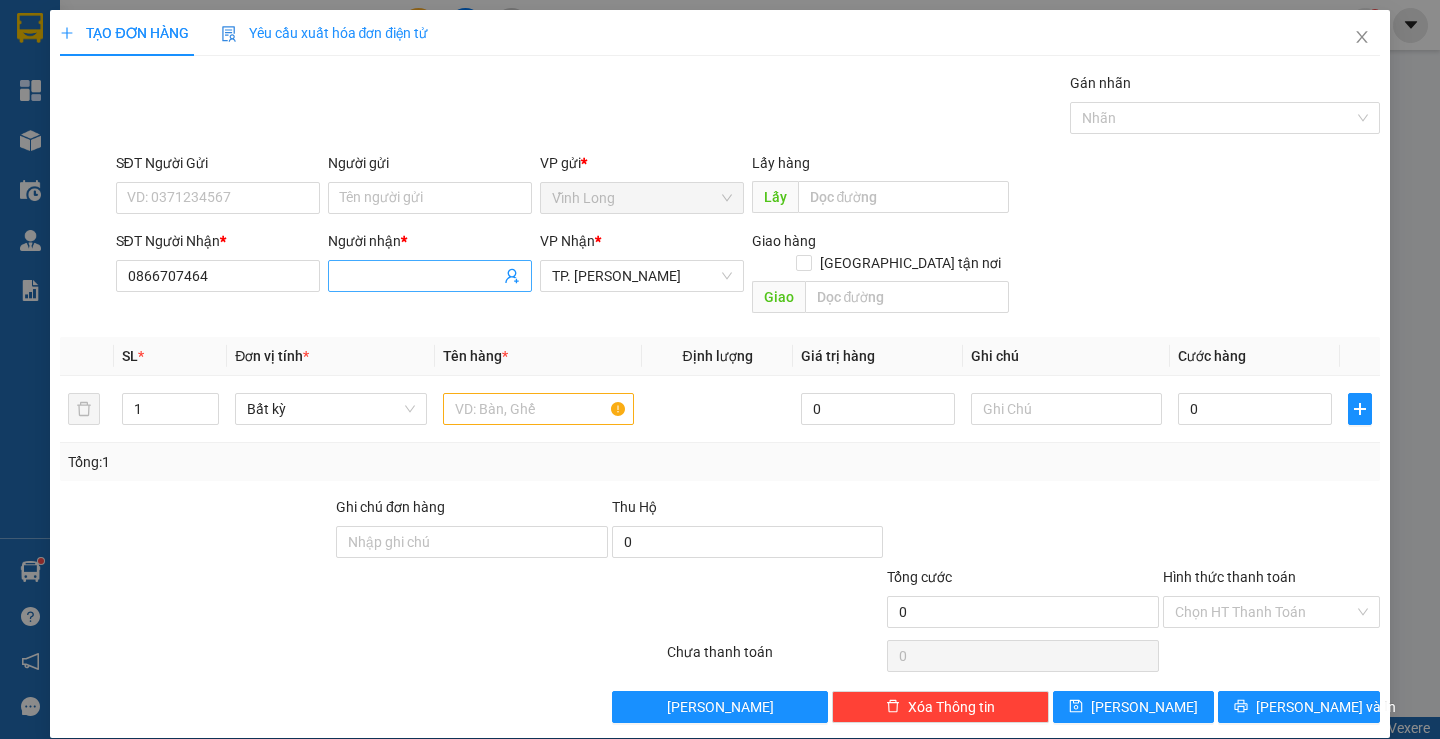 click on "Người nhận  *" at bounding box center (420, 276) 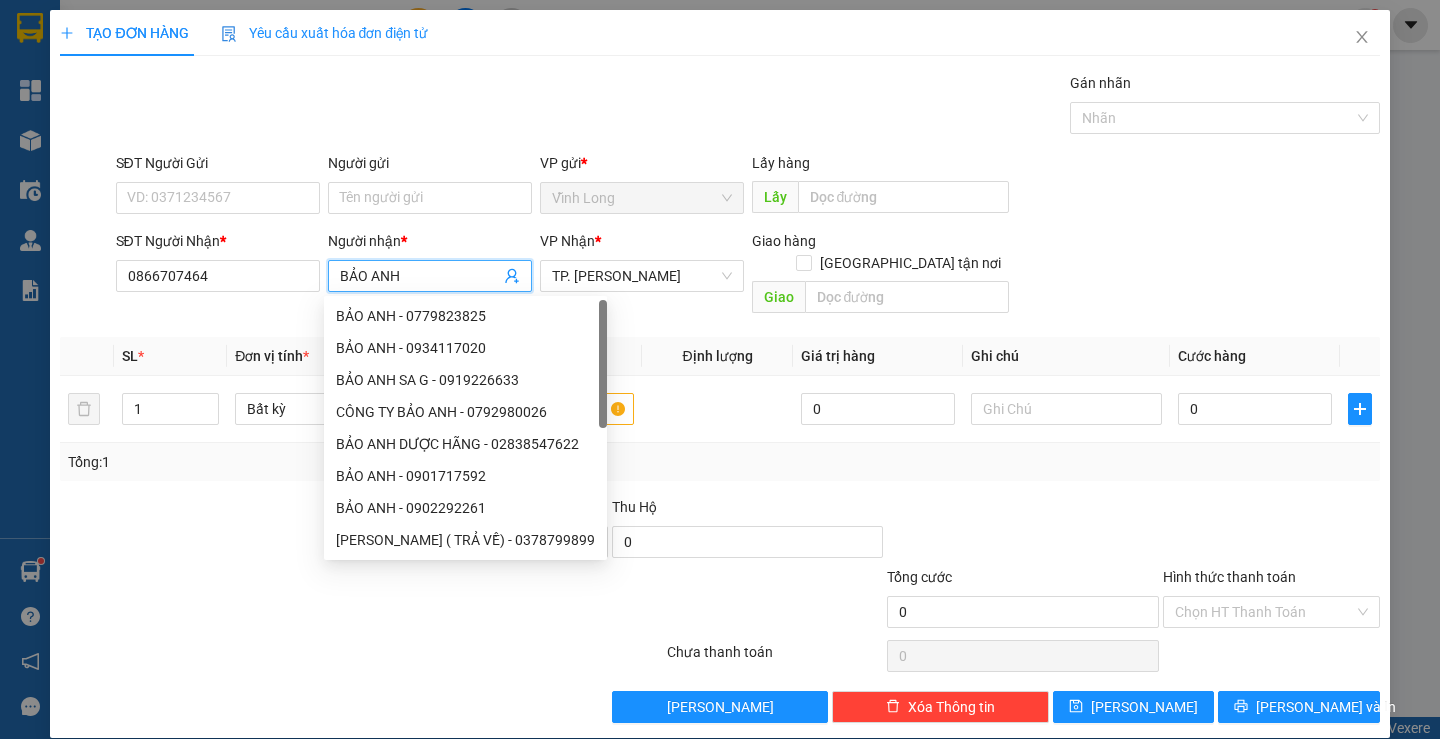 type on "BẢO ANH" 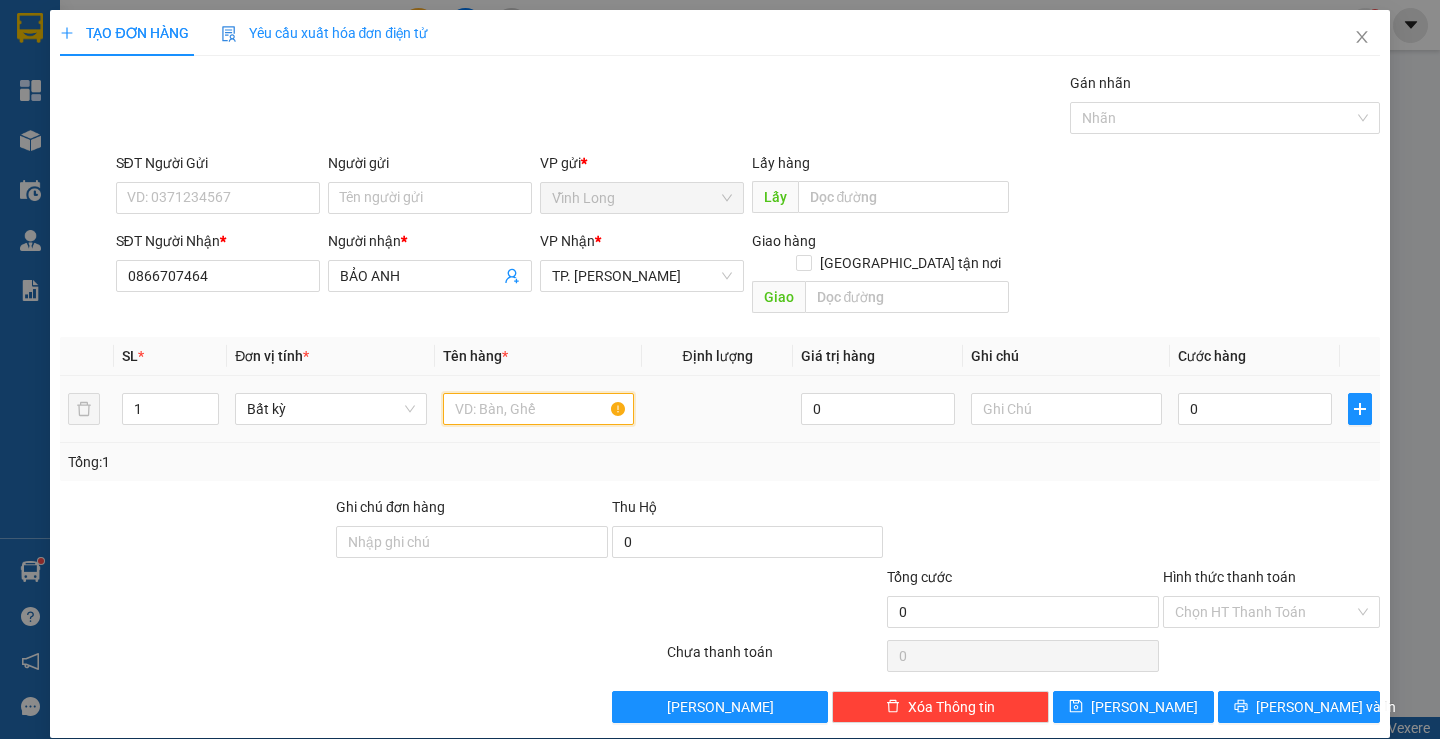 click at bounding box center [538, 409] 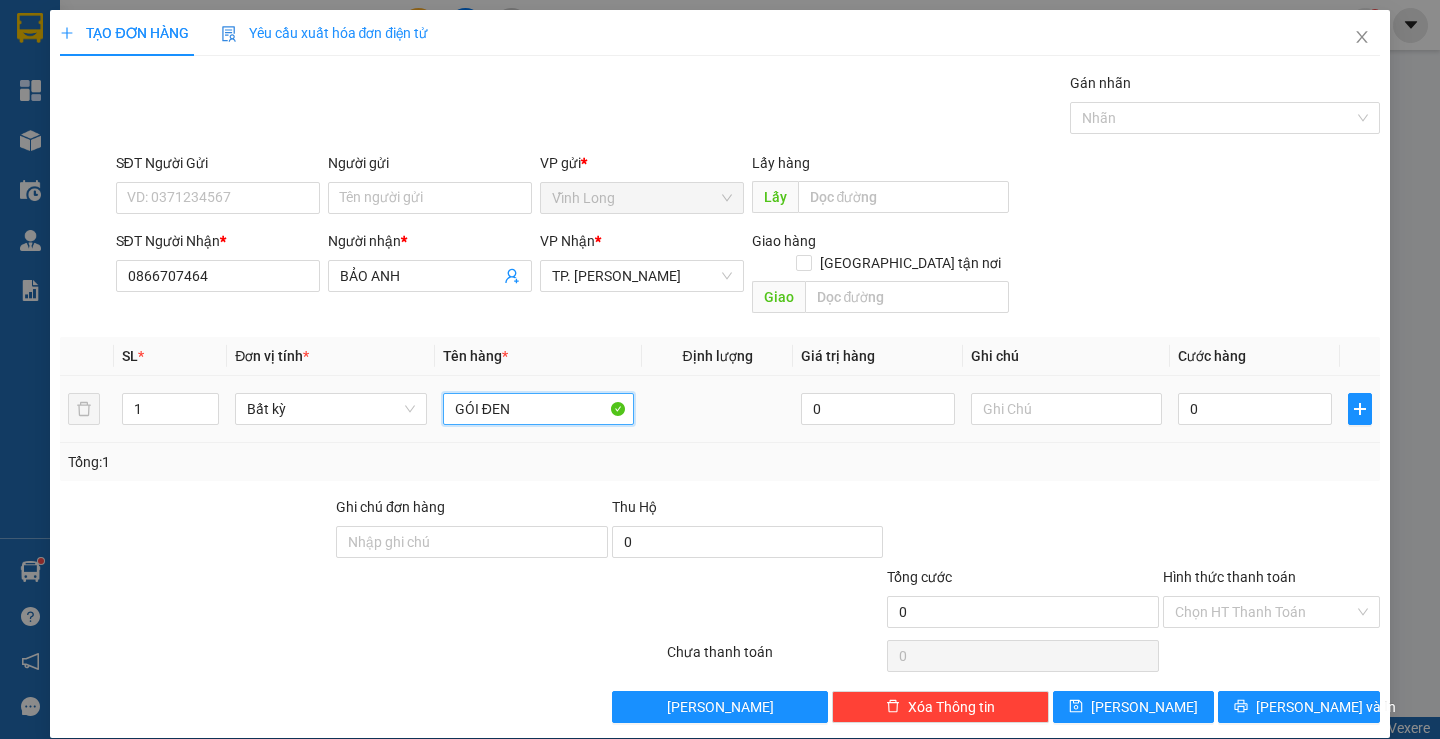 type on "GÓI ĐEN" 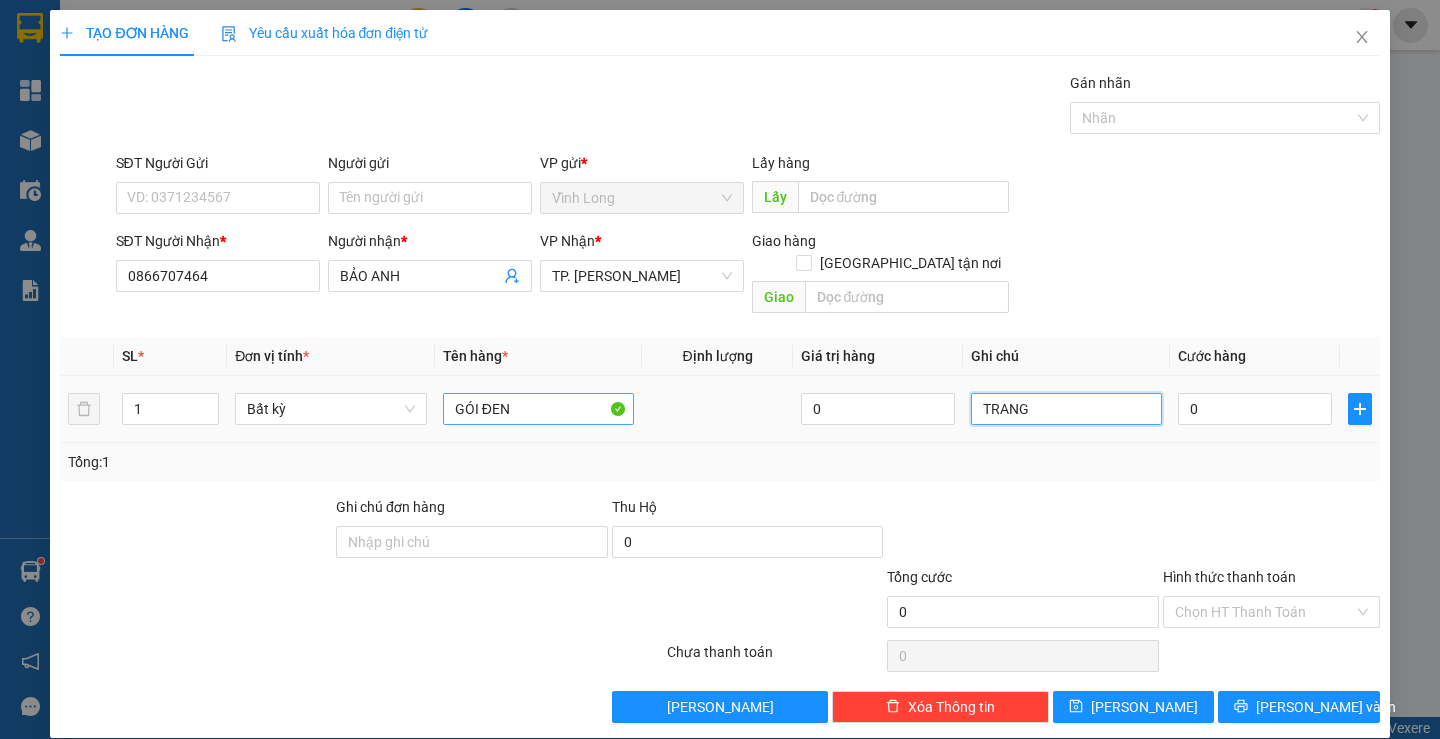 type on "TRANG" 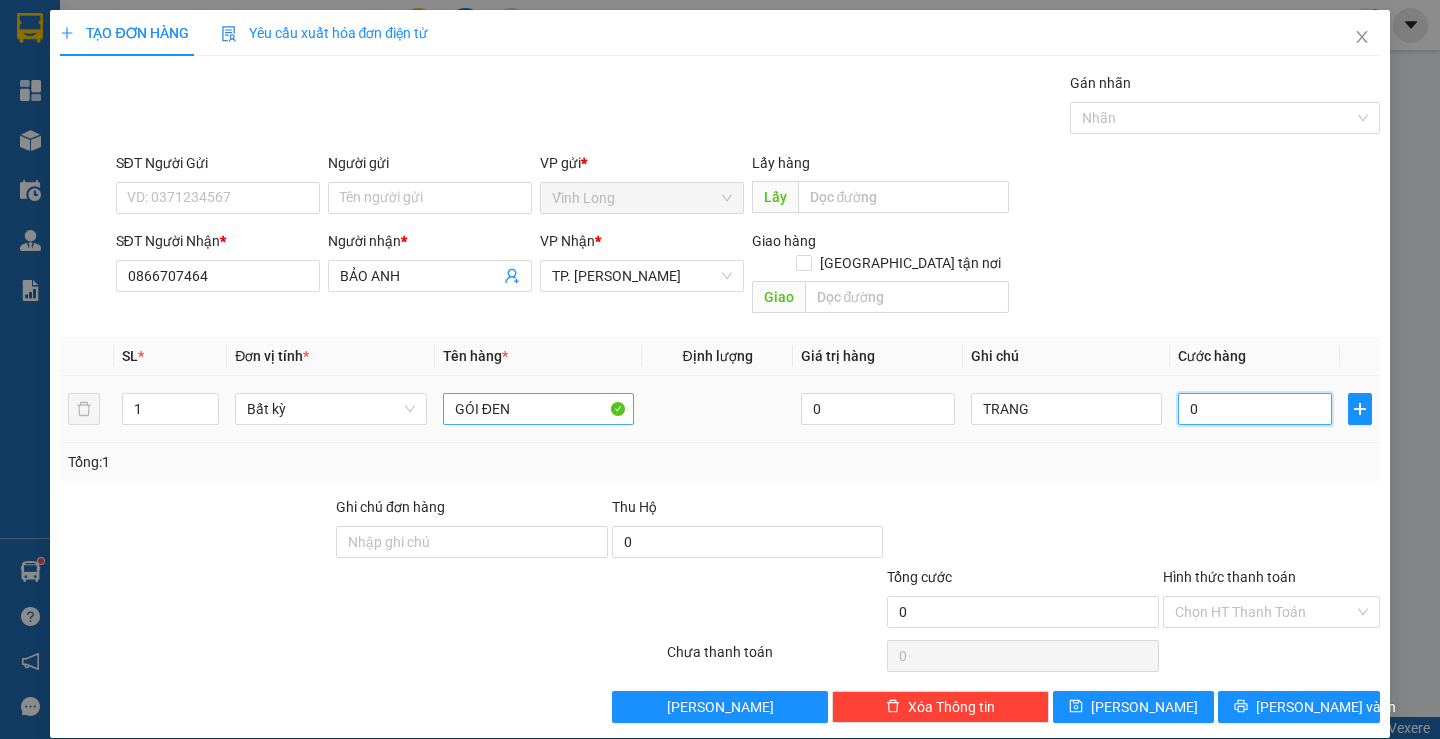 type on "2" 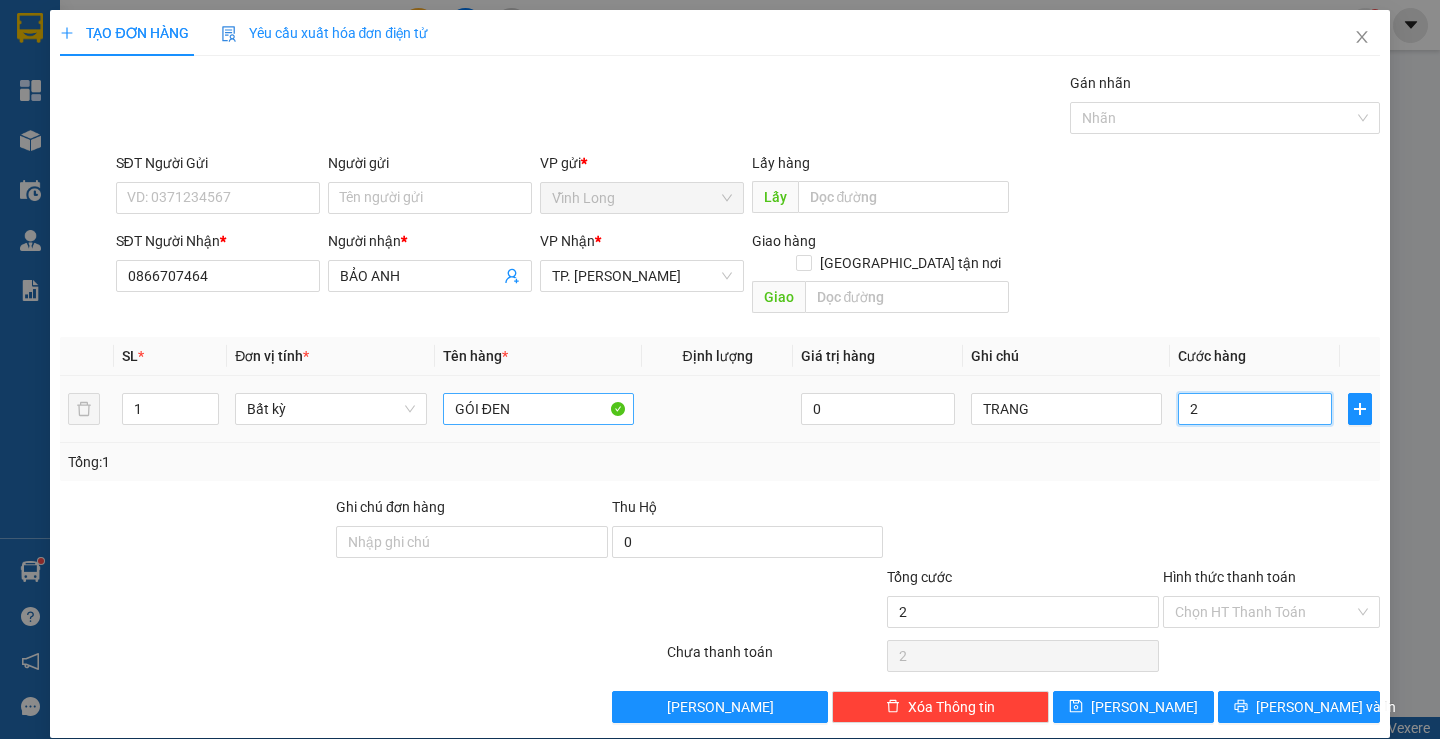 type on "20" 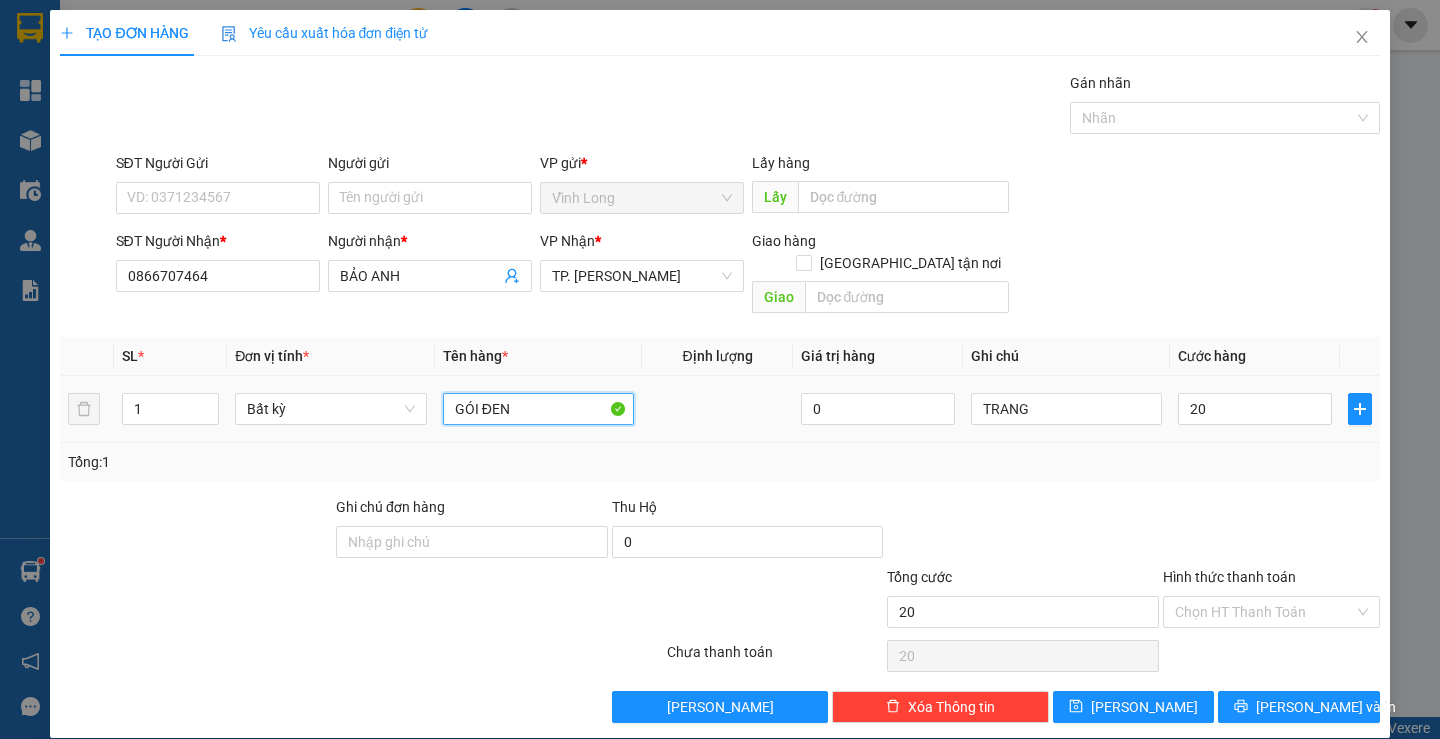 type on "20.000" 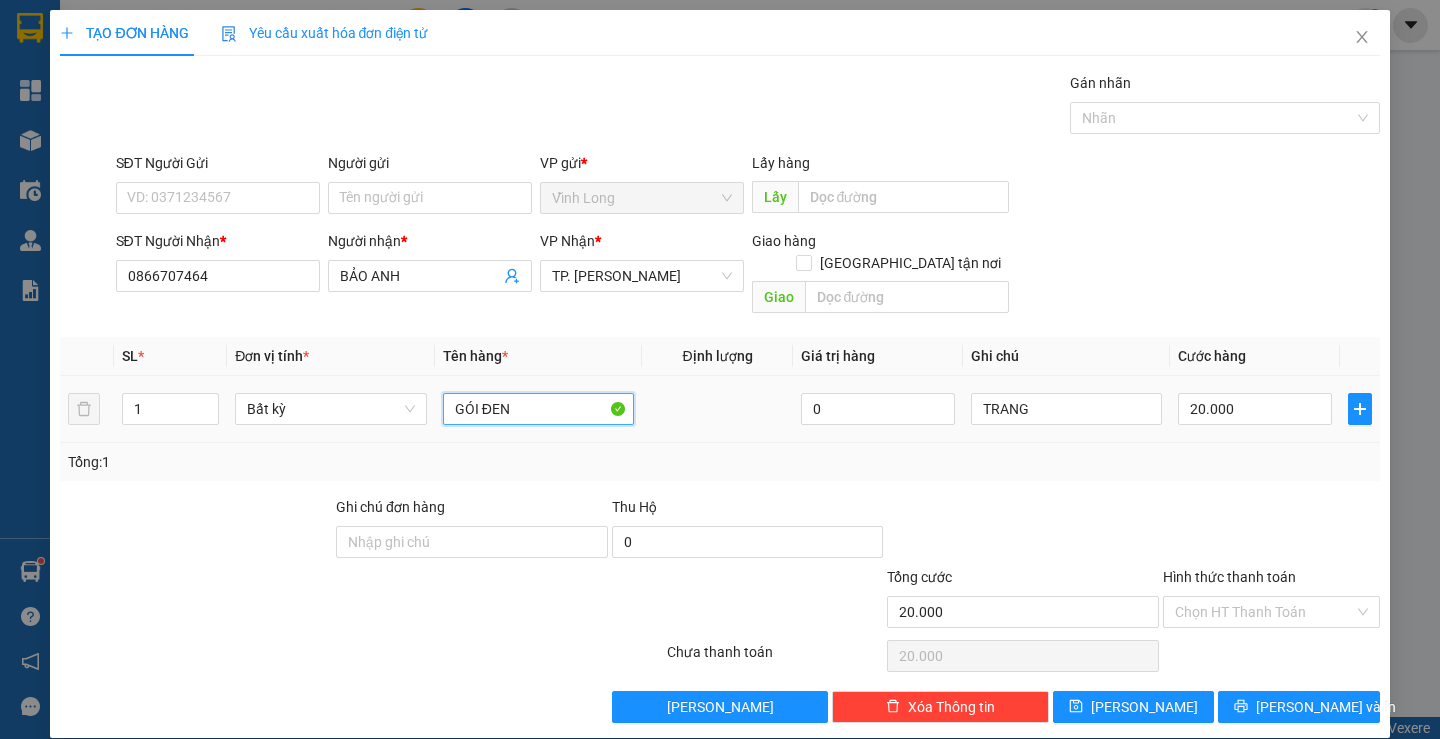 click on "GÓI ĐEN" at bounding box center [538, 409] 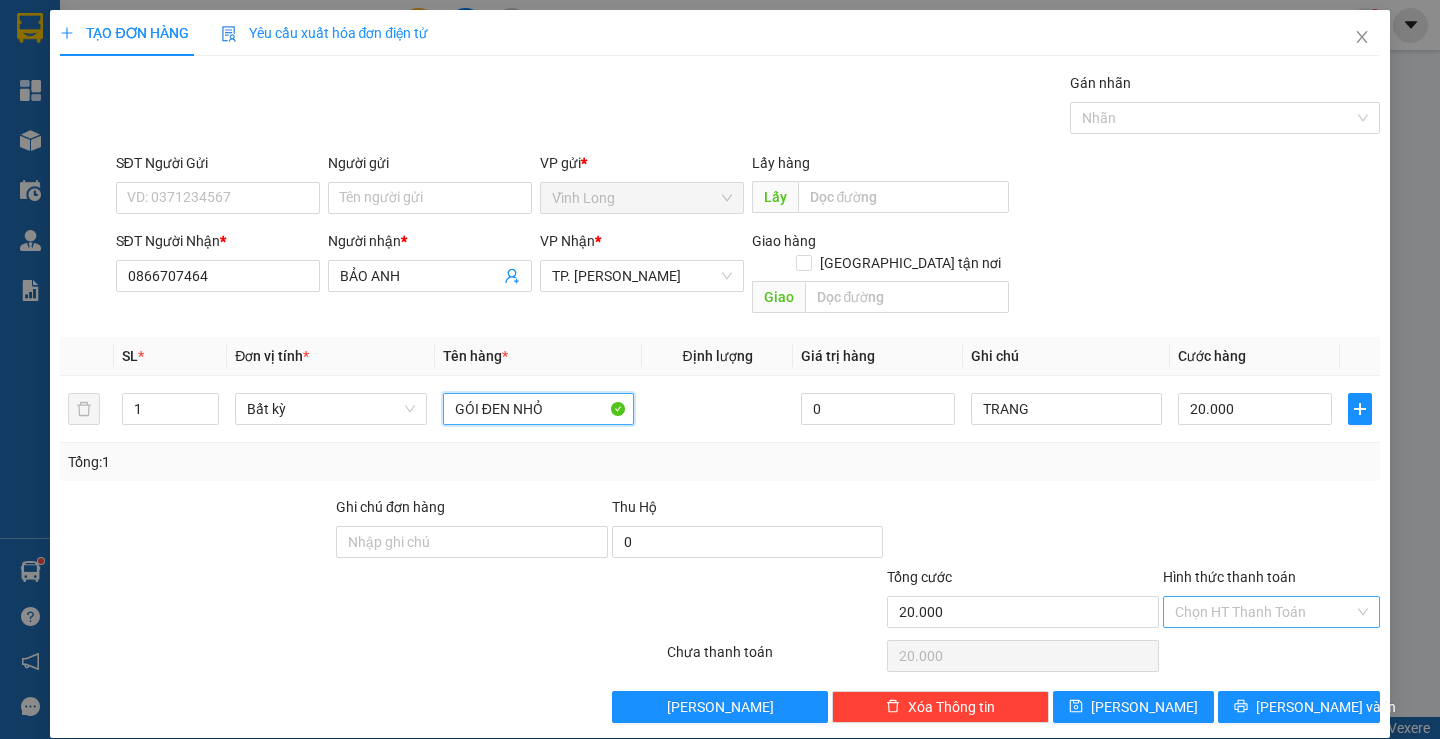 type on "GÓI ĐEN NHỎ" 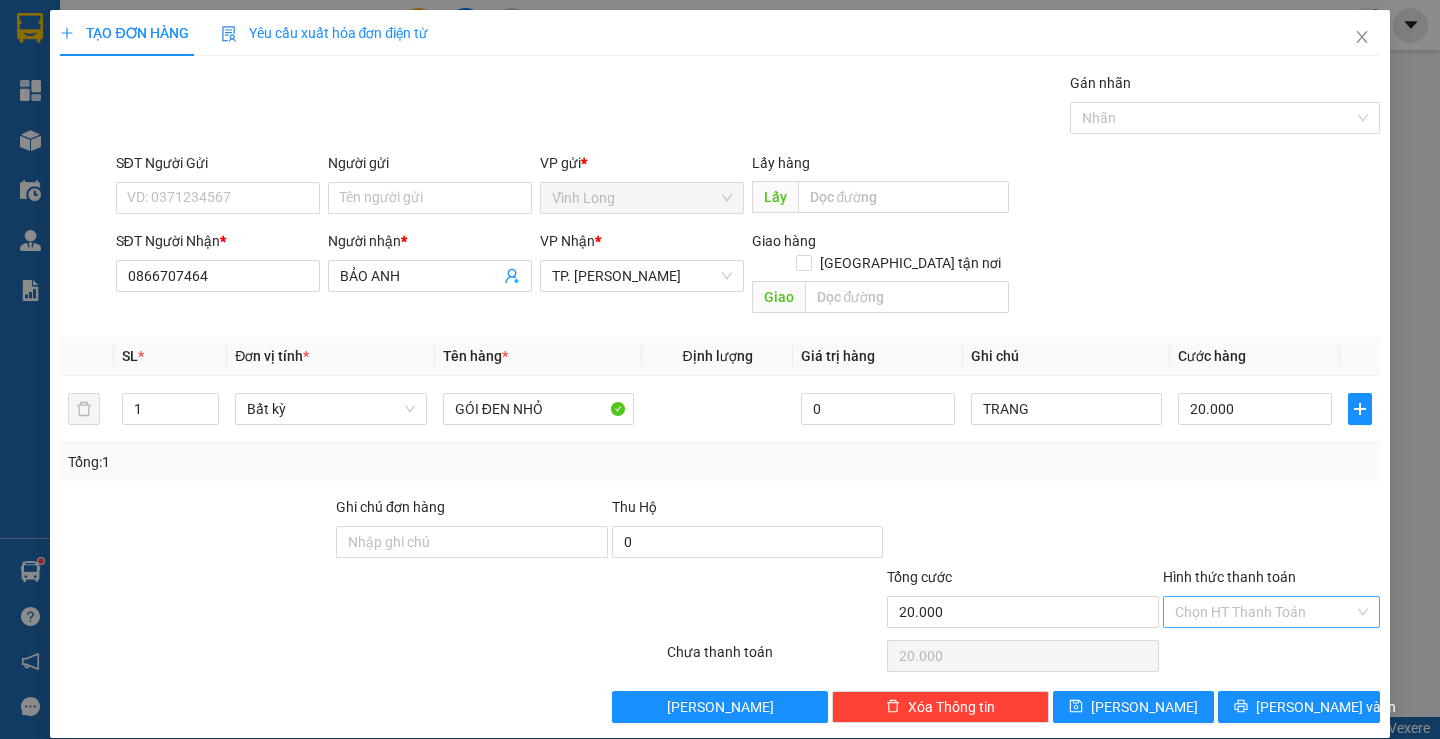 click on "Hình thức thanh toán" at bounding box center (1264, 612) 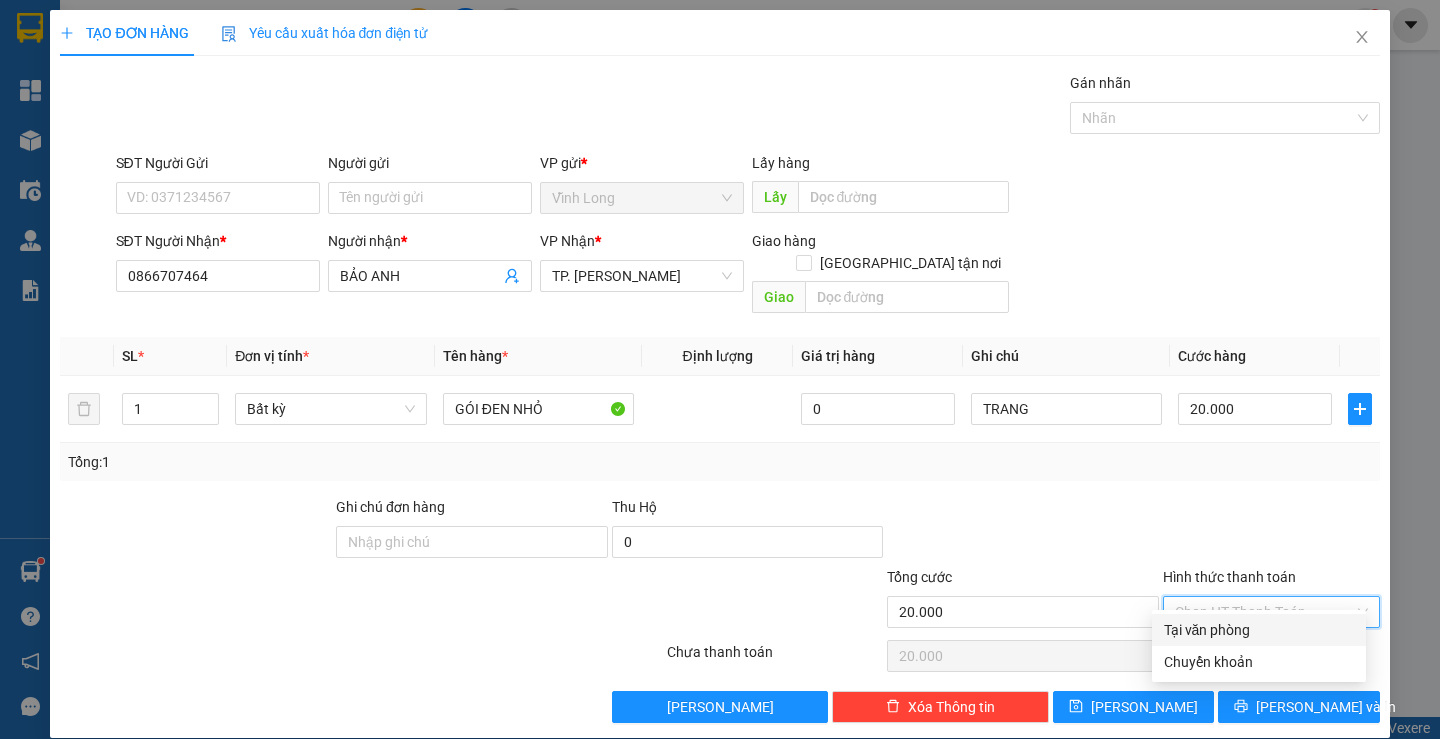 click on "Tại văn phòng" at bounding box center (1259, 630) 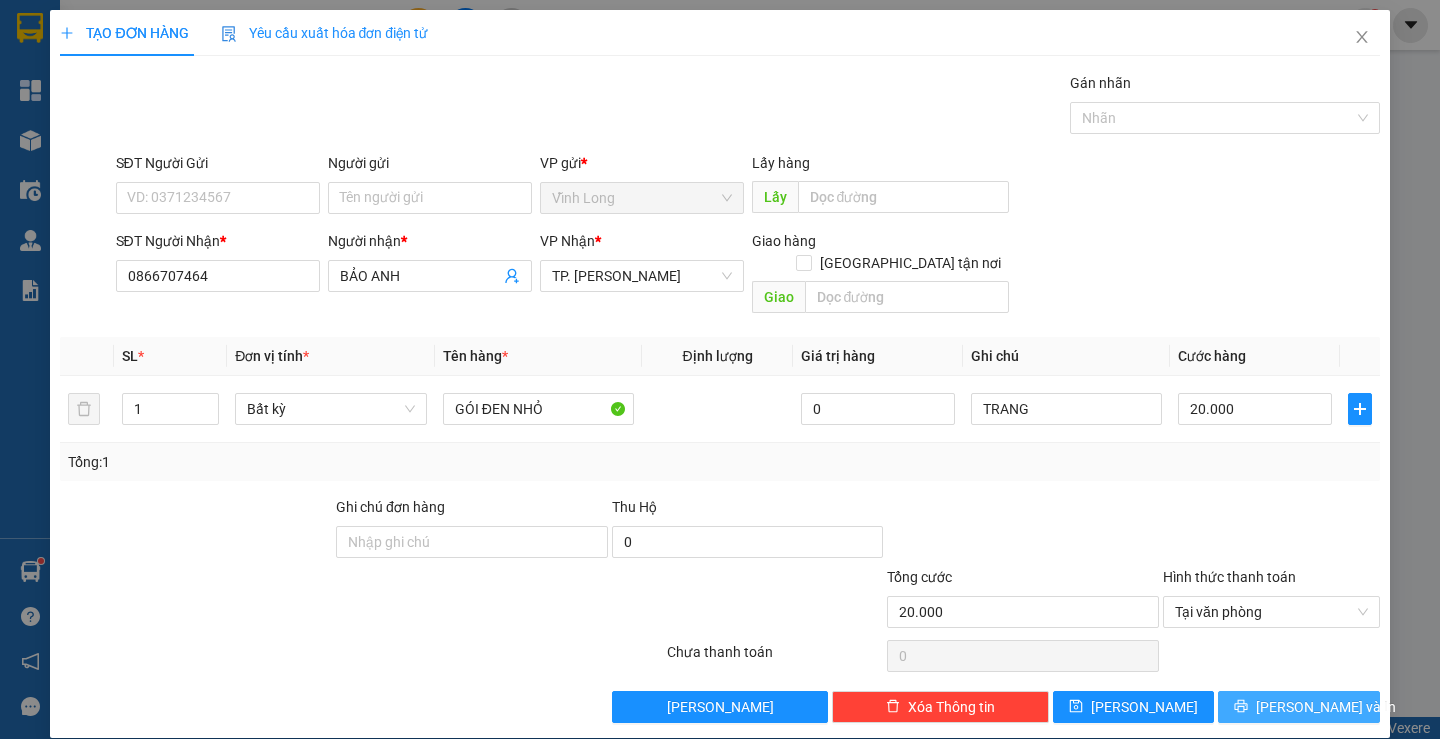 click on "[PERSON_NAME] và In" at bounding box center [1326, 707] 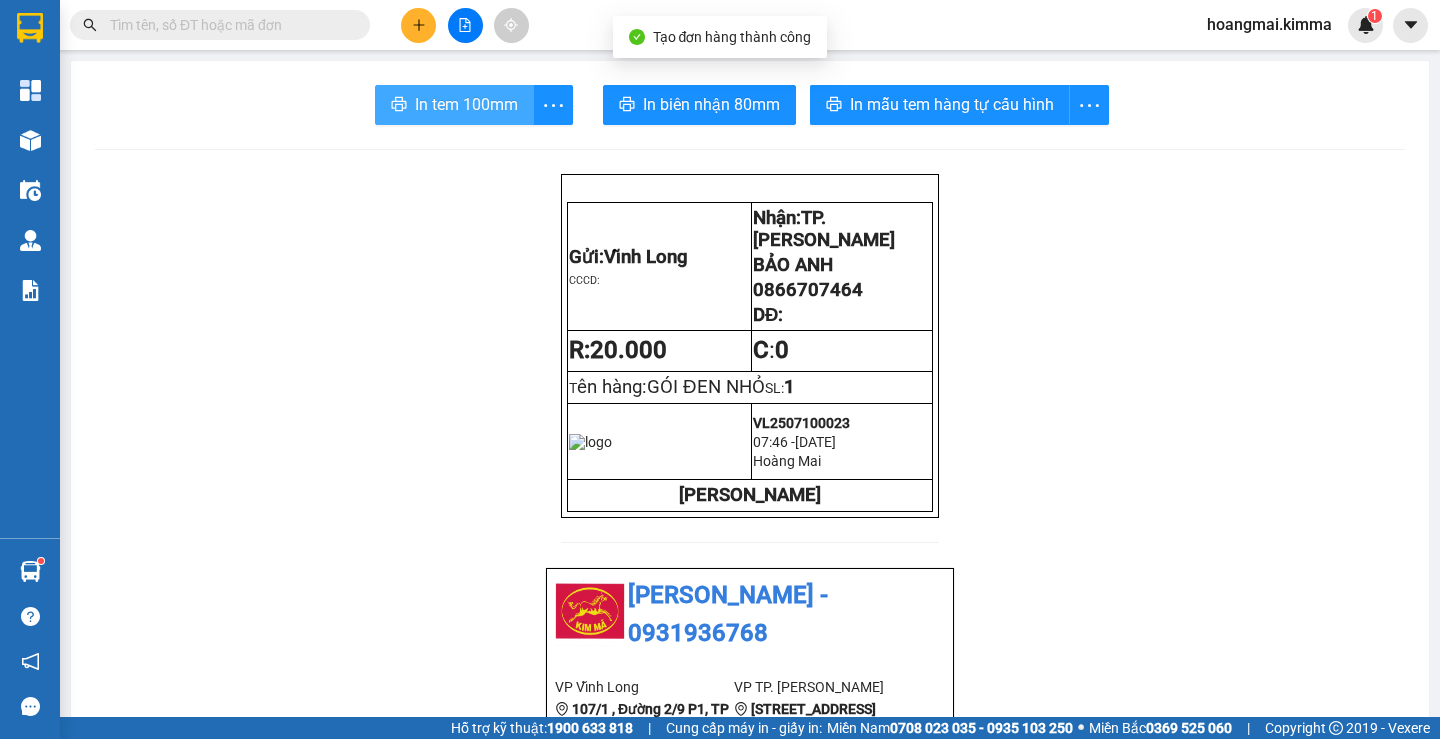 click on "In tem 100mm" at bounding box center (454, 105) 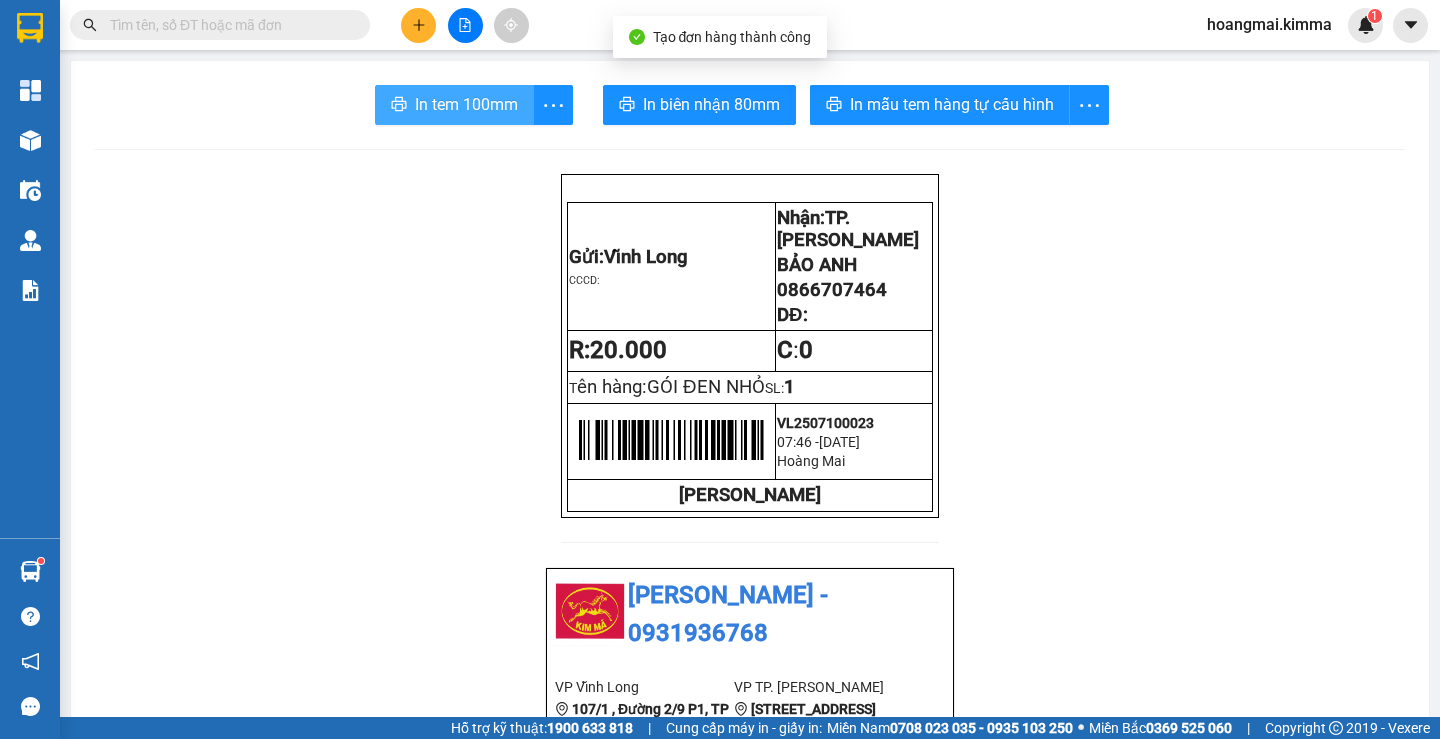 scroll, scrollTop: 0, scrollLeft: 0, axis: both 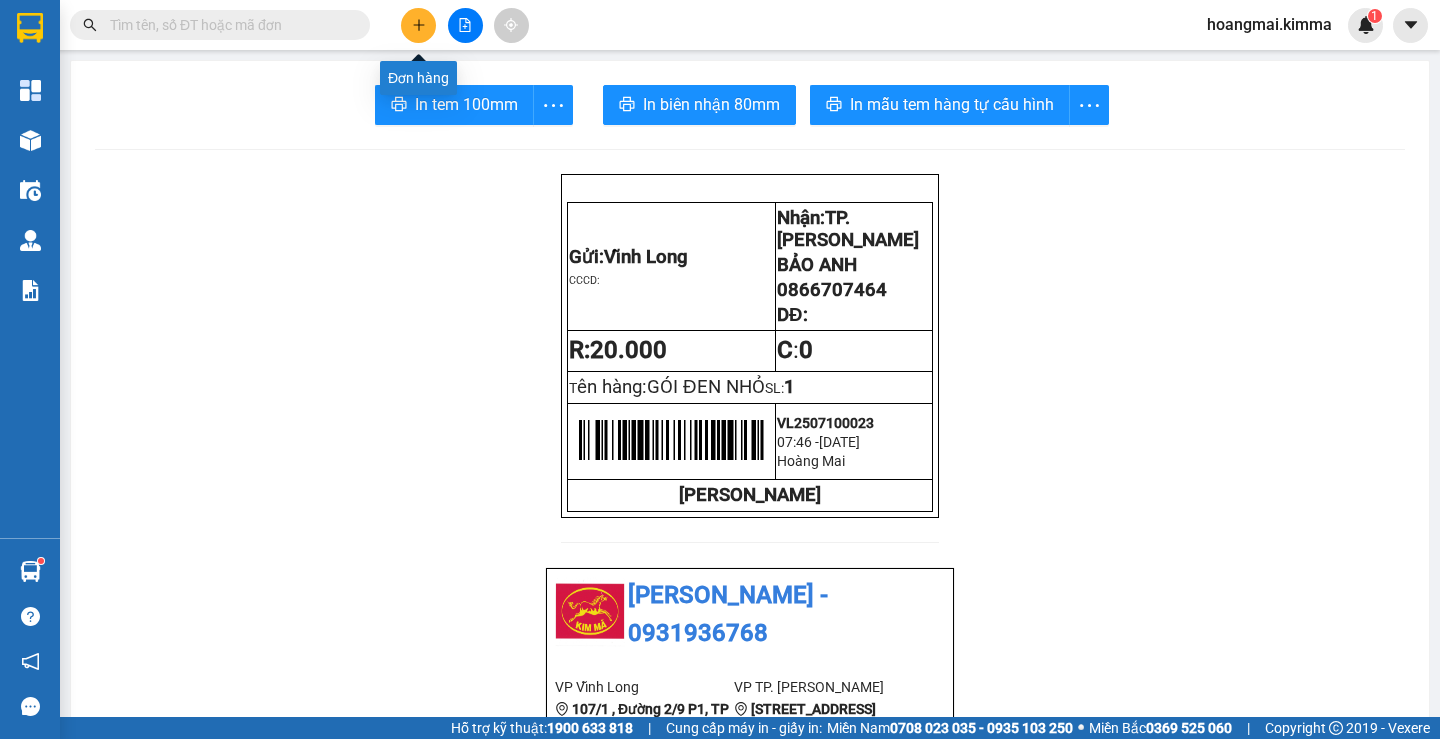click at bounding box center (418, 25) 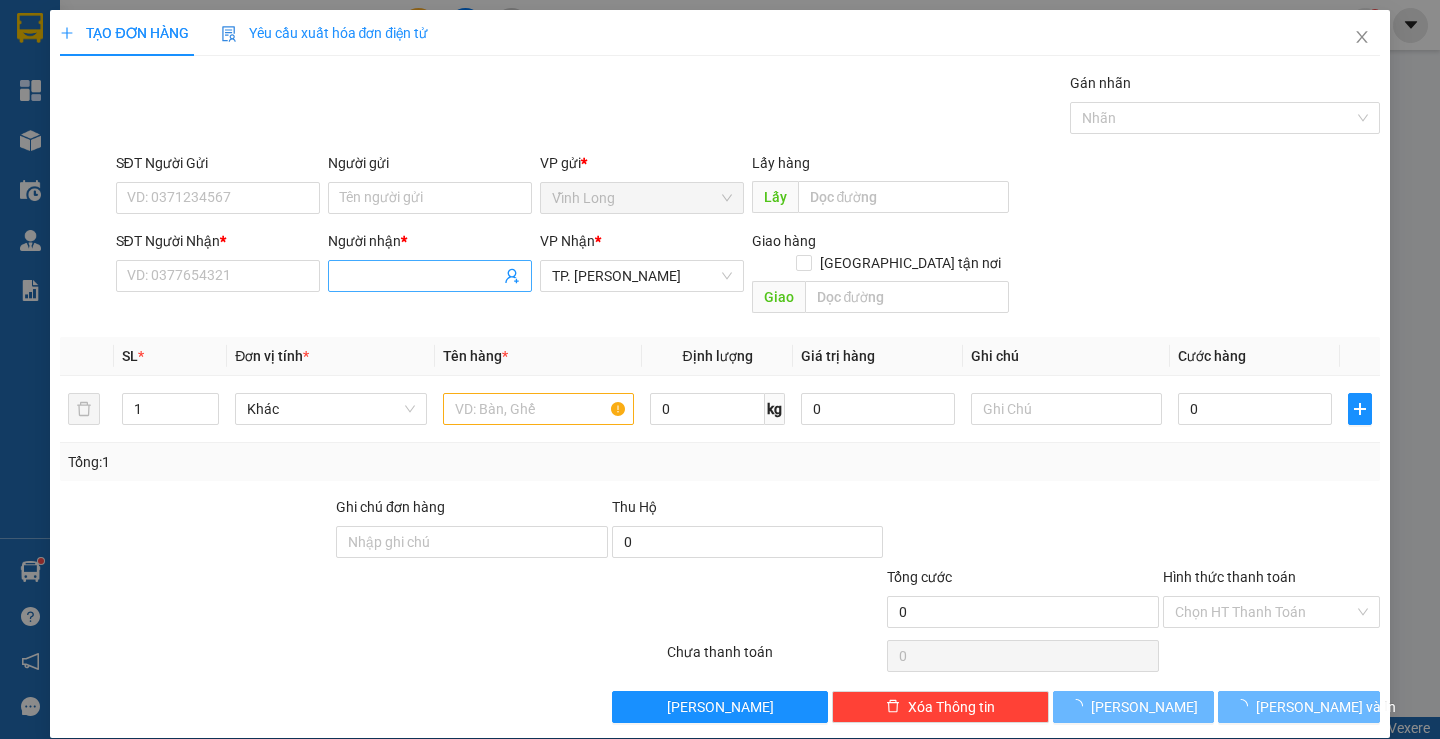 click on "Người nhận  *" at bounding box center [420, 276] 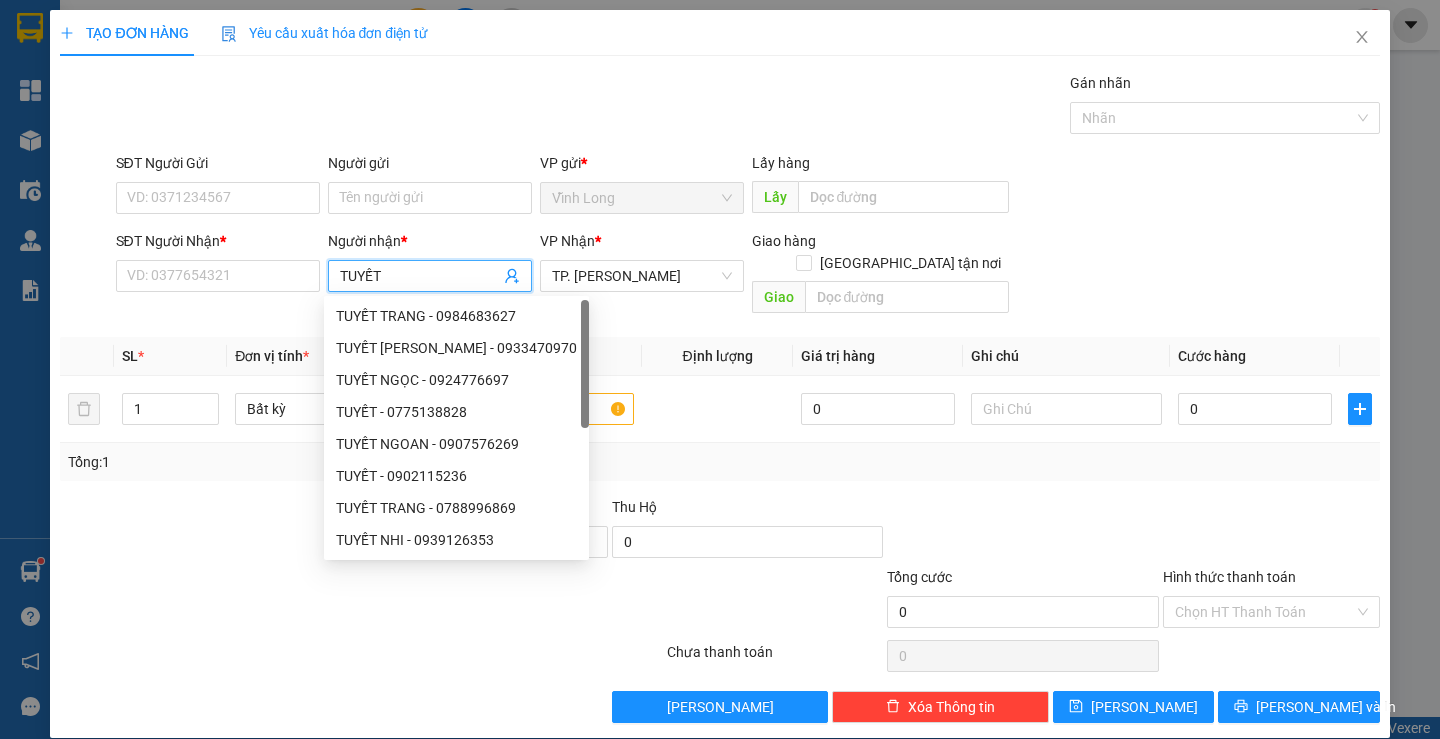type on "TUYẾT" 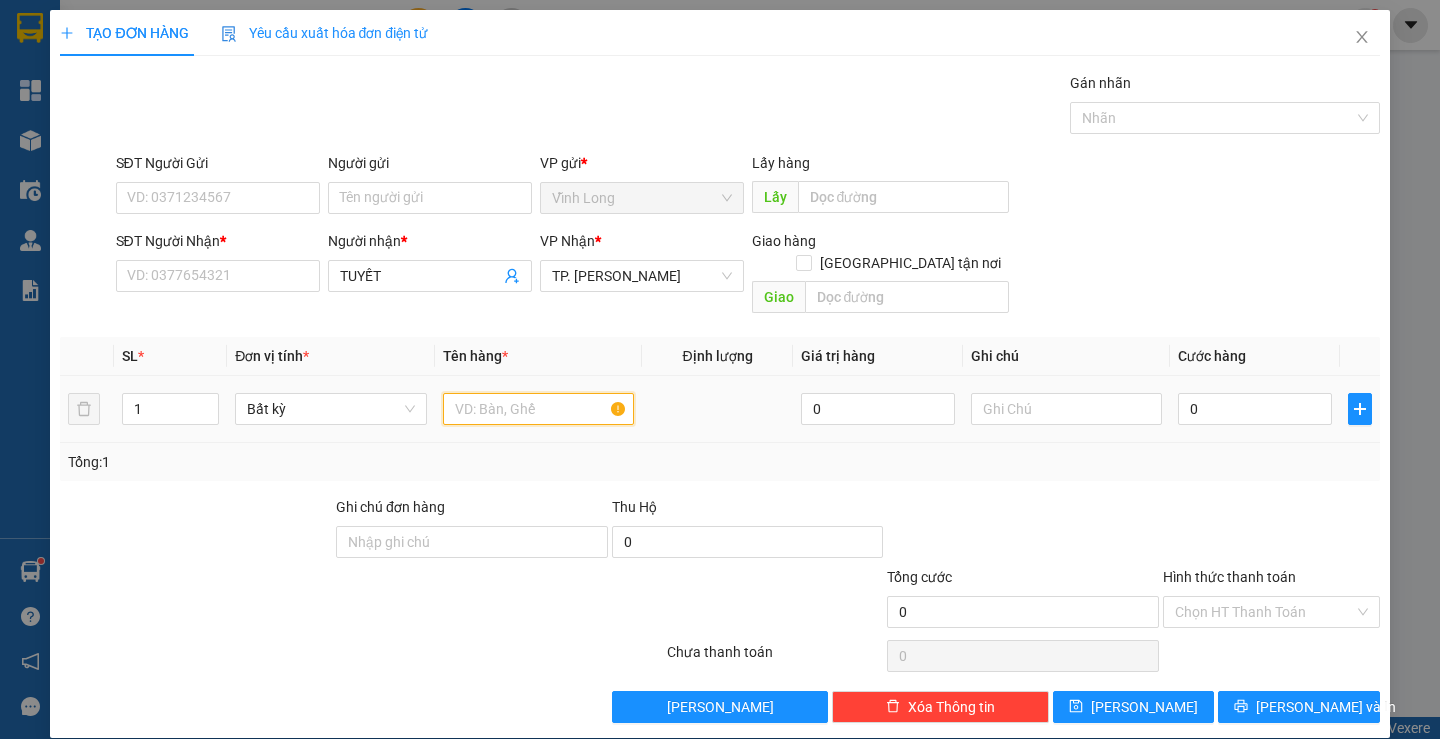 click at bounding box center (538, 409) 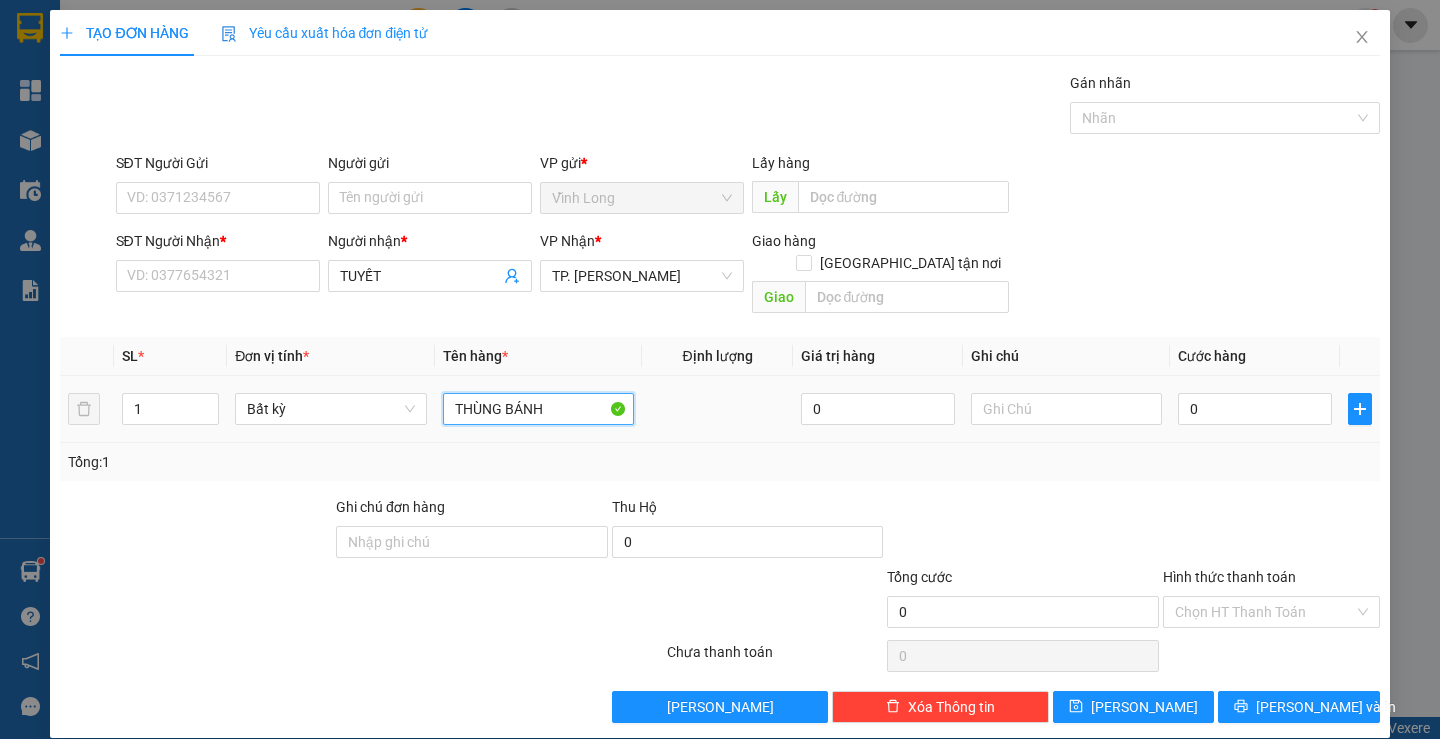 type on "THÙNG BÁNH" 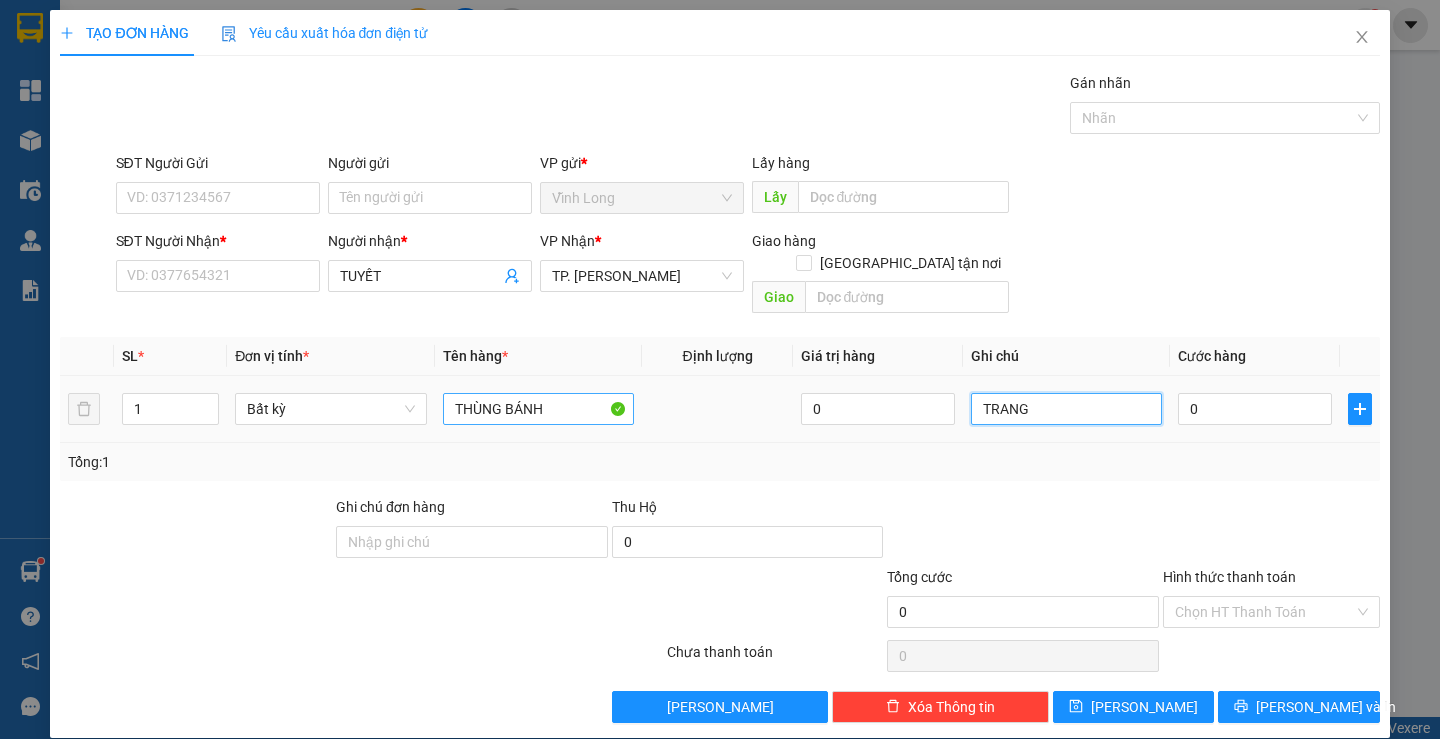 type on "TRANG" 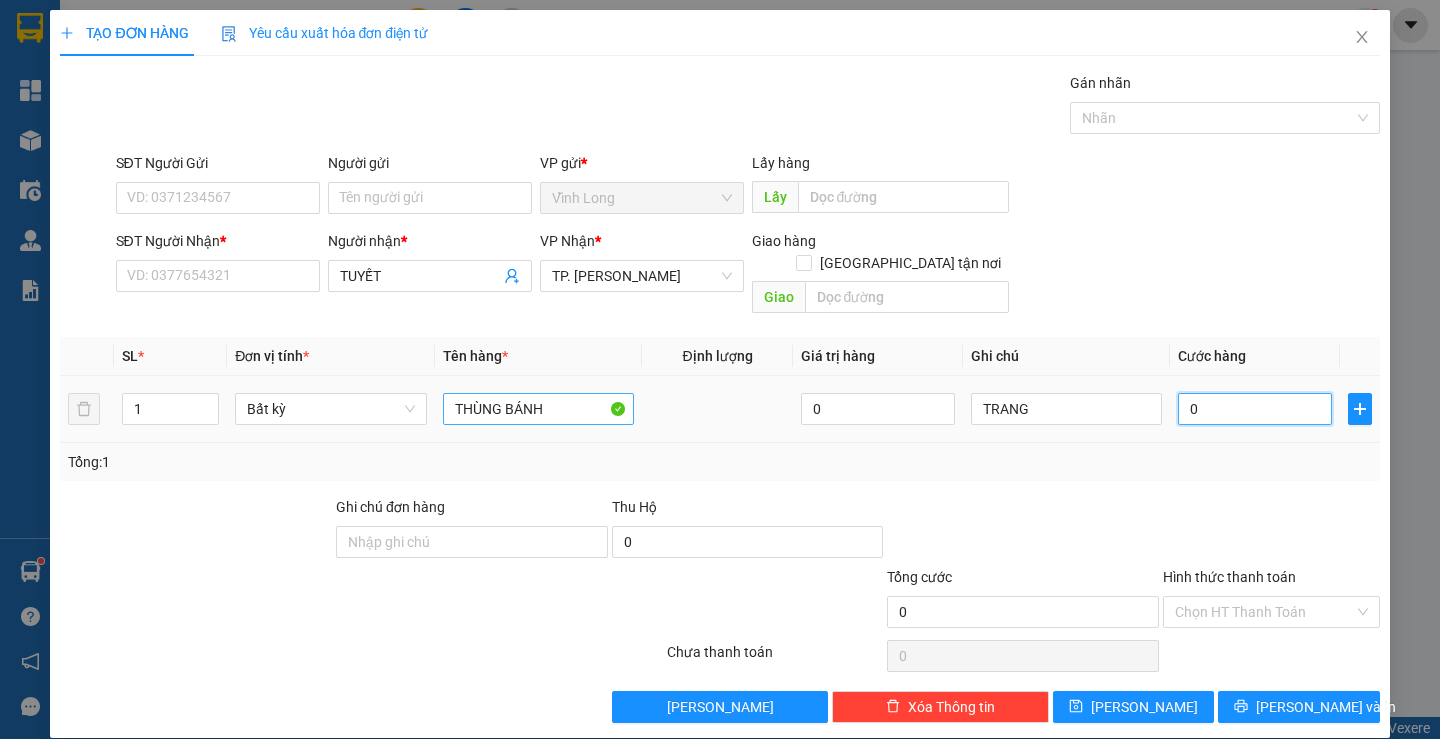 type on "3" 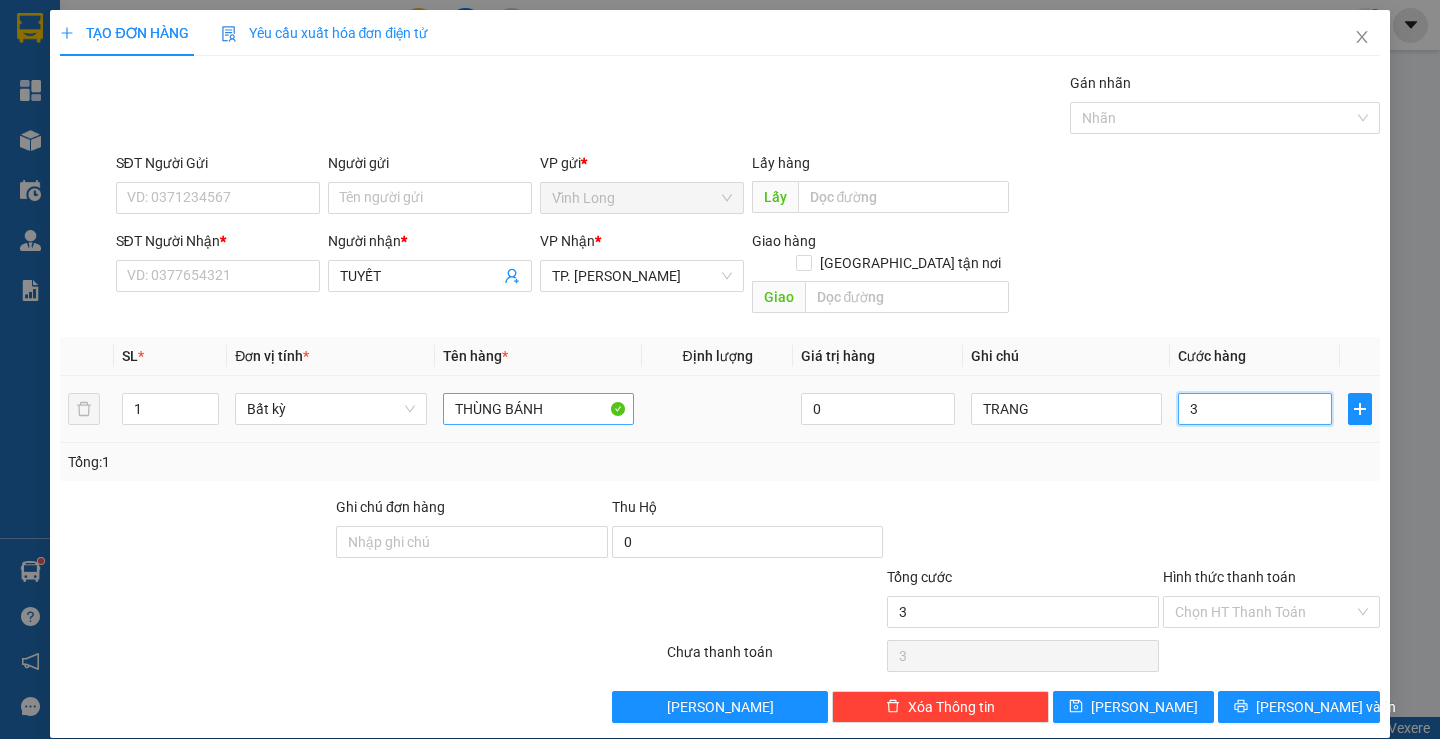 type on "30" 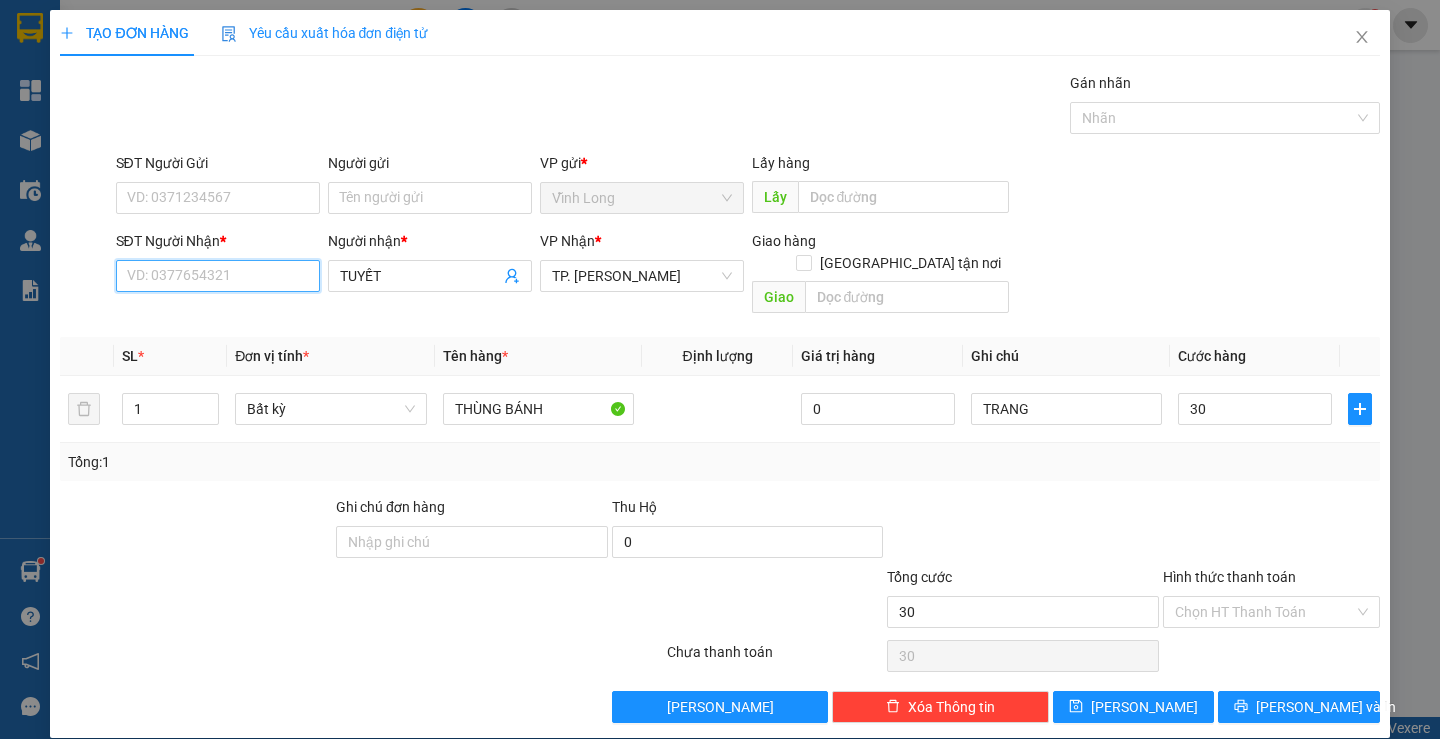type on "30.000" 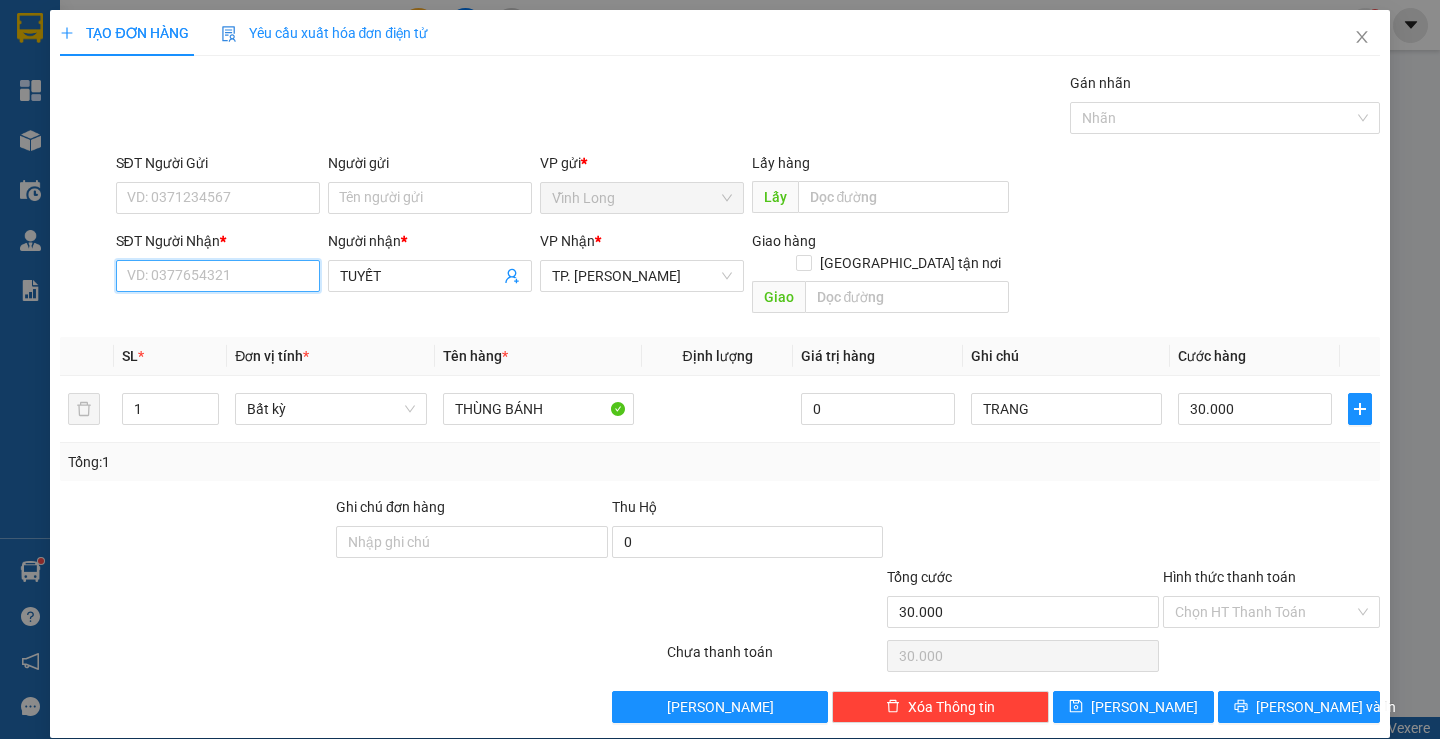 click on "SĐT Người Nhận  *" at bounding box center [218, 276] 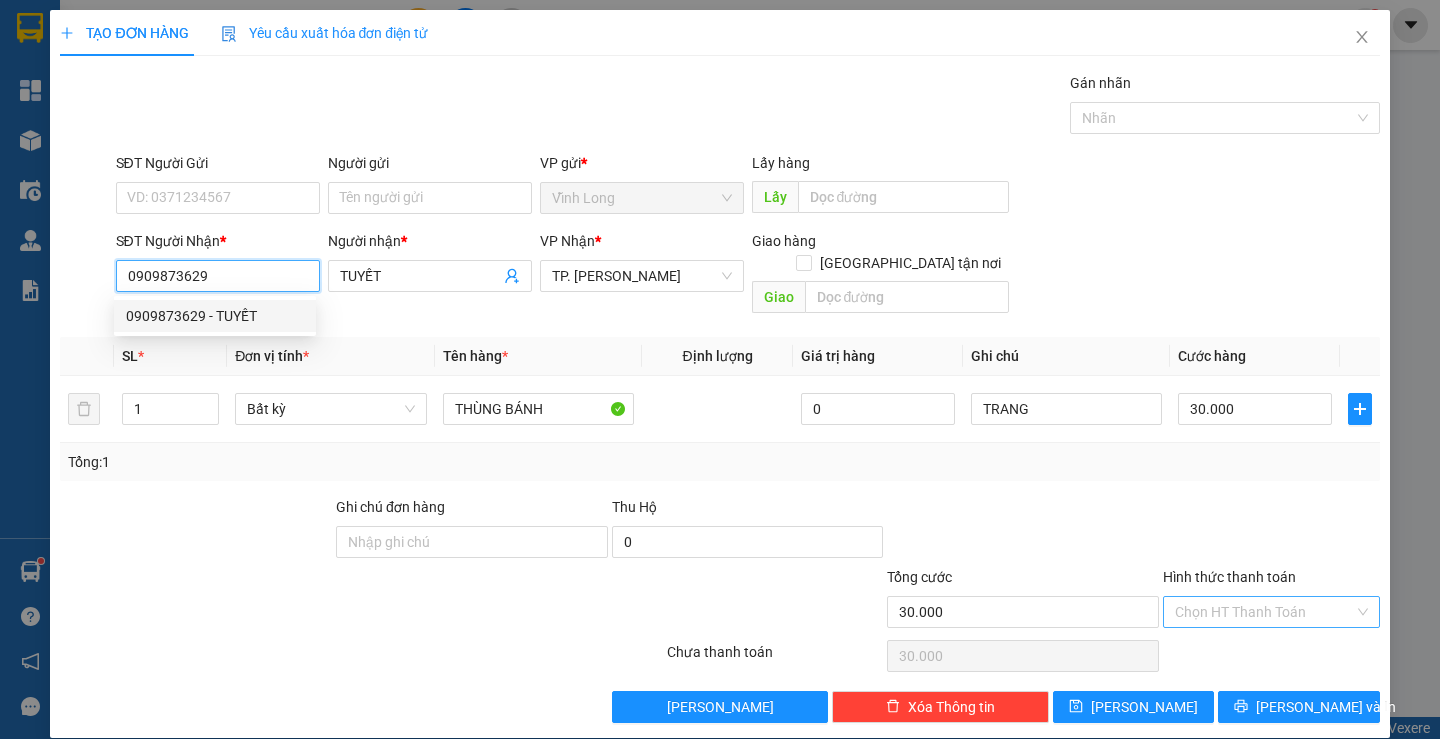 type on "0909873629" 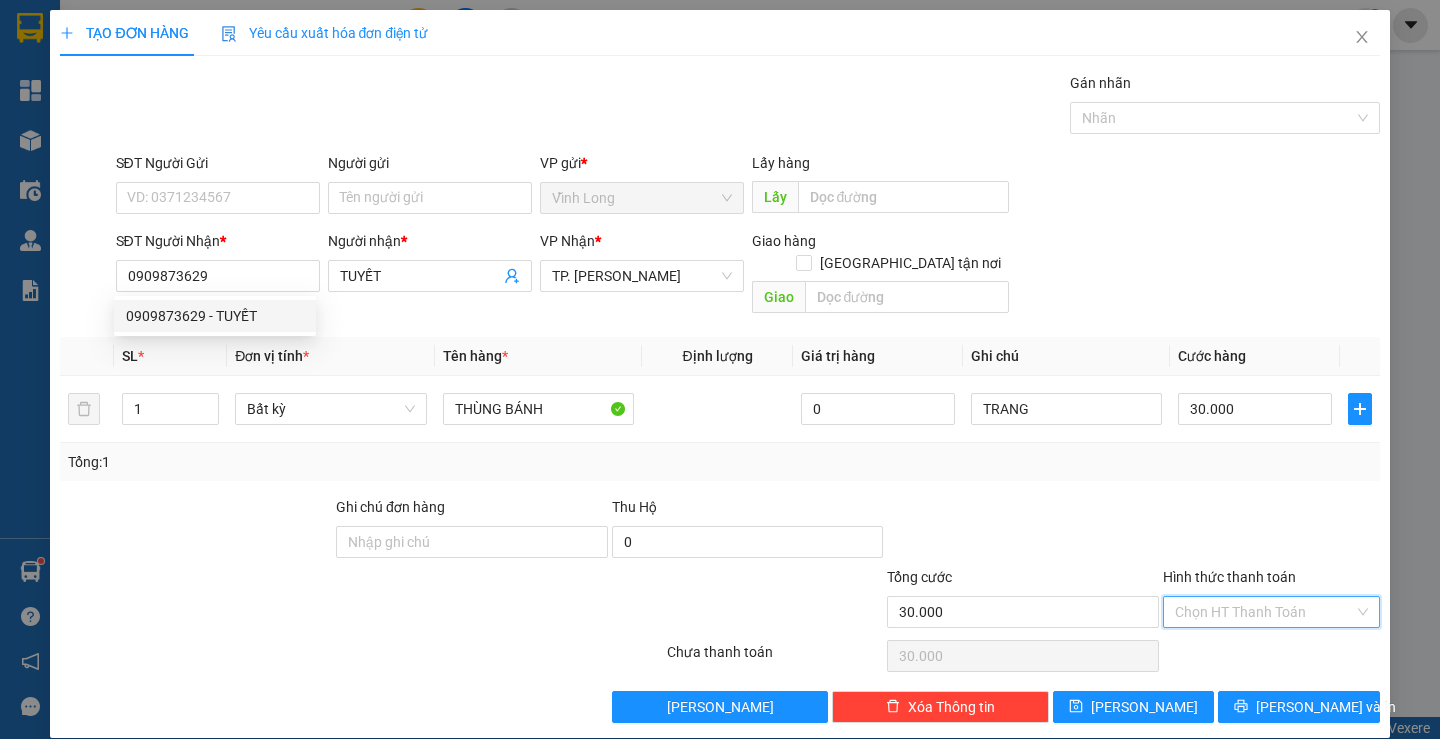 click on "Hình thức thanh toán" at bounding box center [1264, 612] 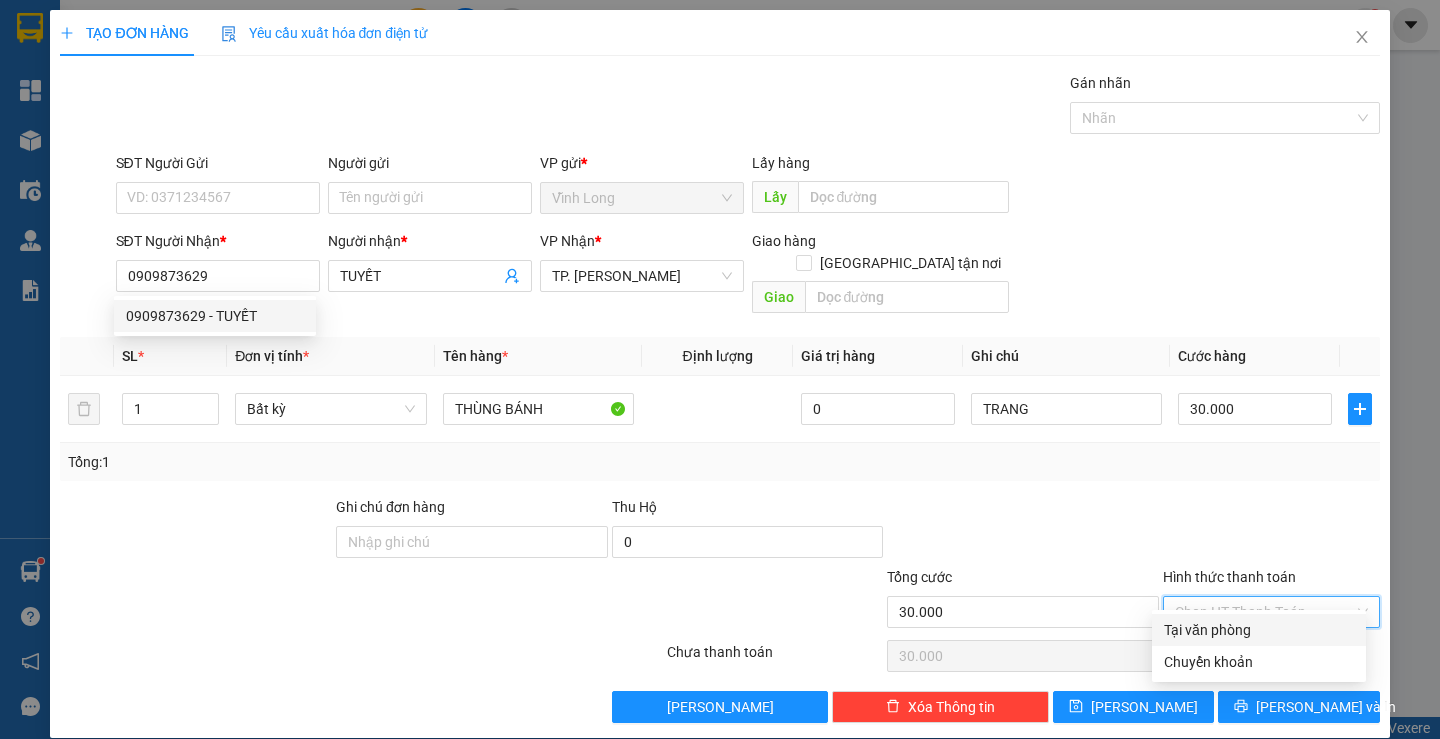 click on "Tại văn phòng" at bounding box center [1259, 630] 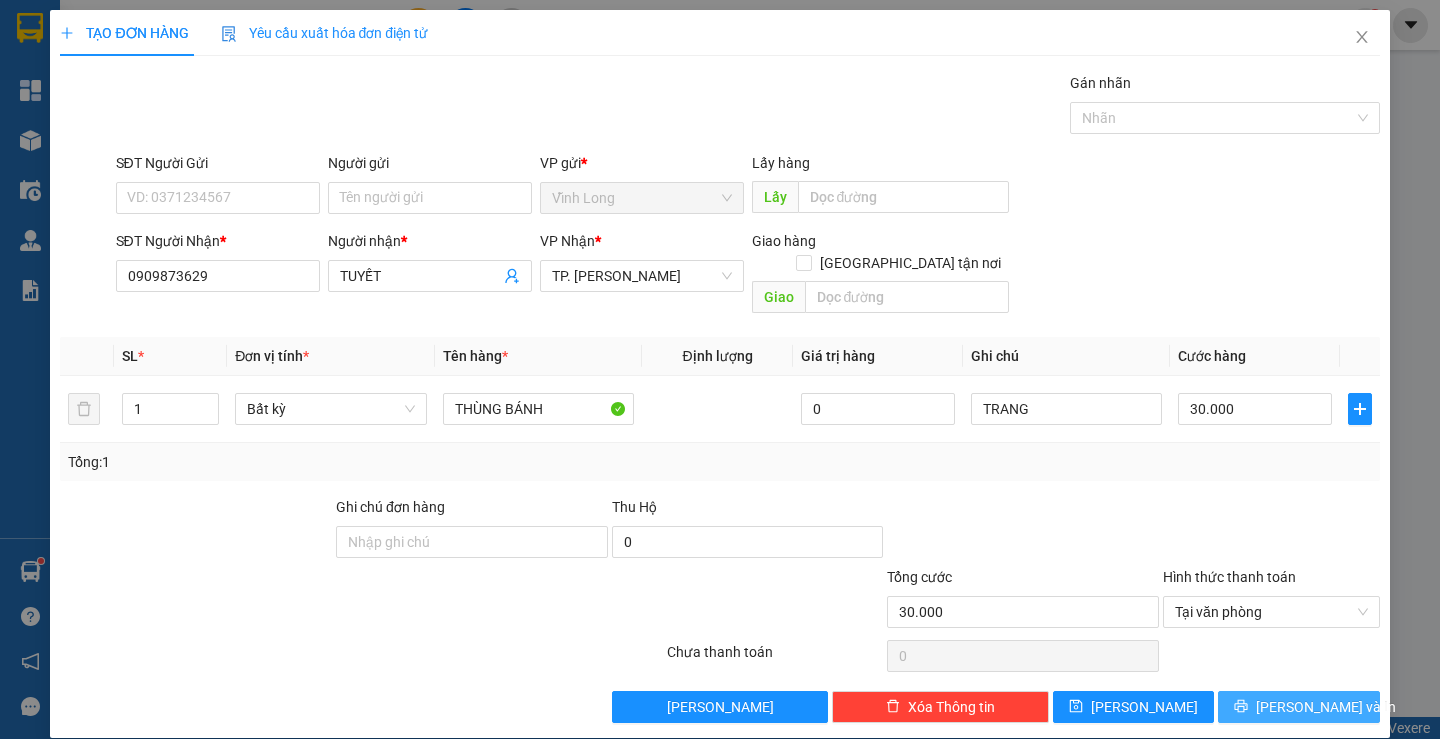click on "[PERSON_NAME] và In" at bounding box center (1326, 707) 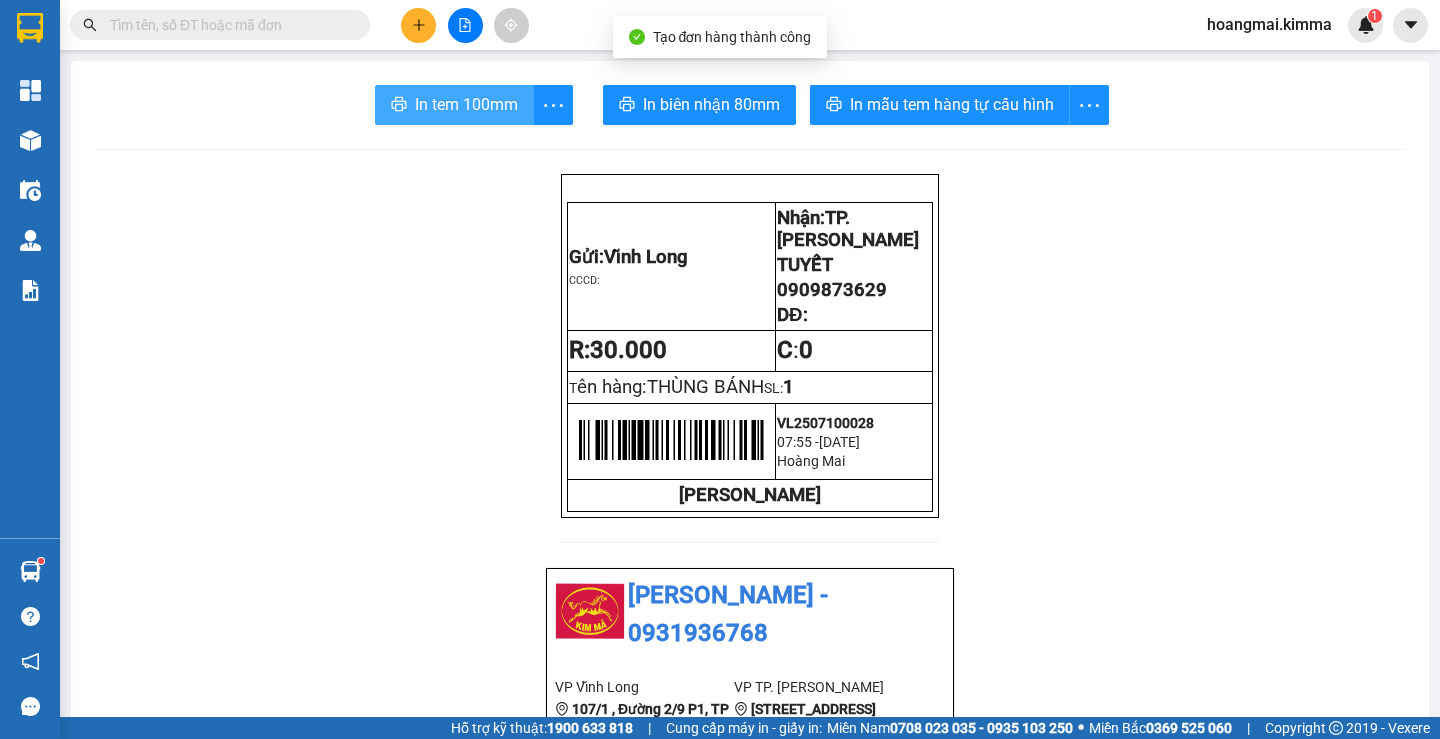 click on "In tem 100mm" at bounding box center (466, 104) 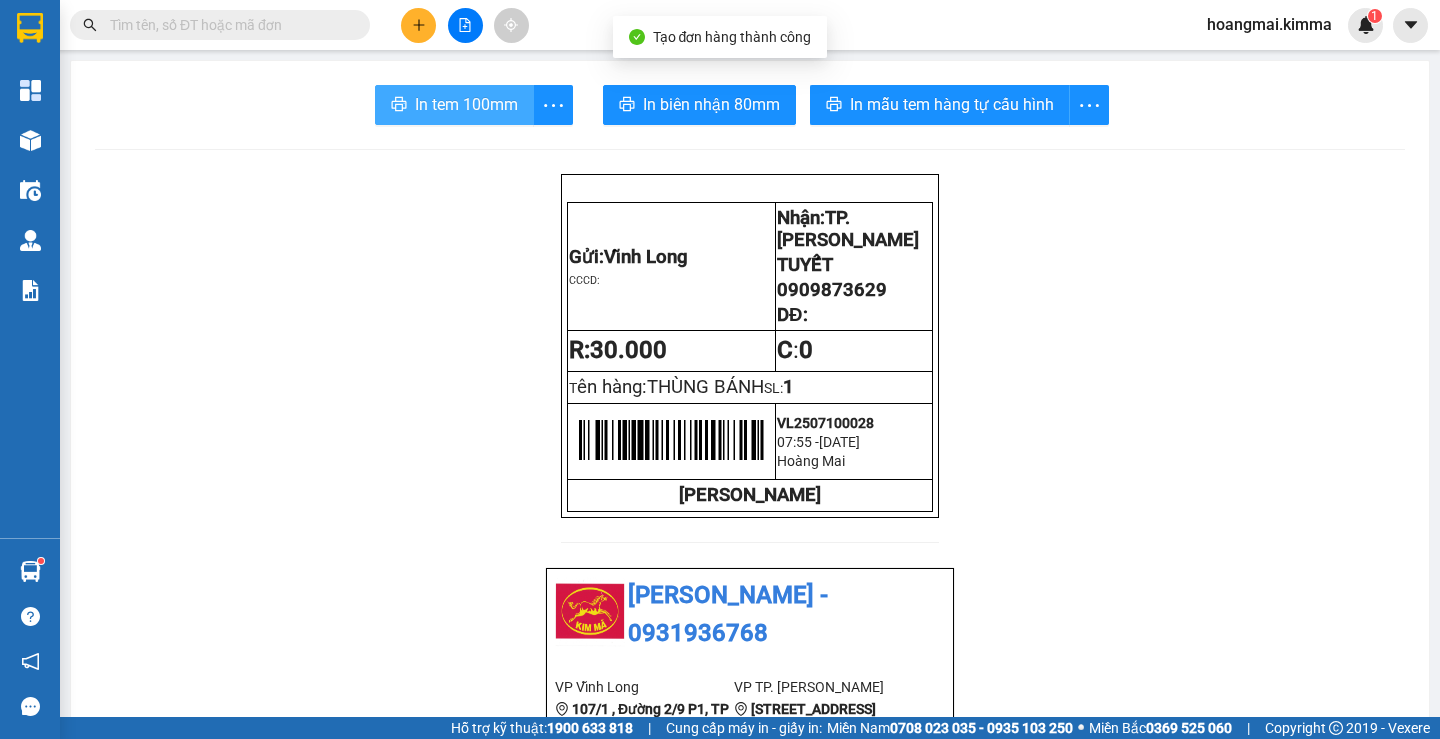 scroll, scrollTop: 0, scrollLeft: 0, axis: both 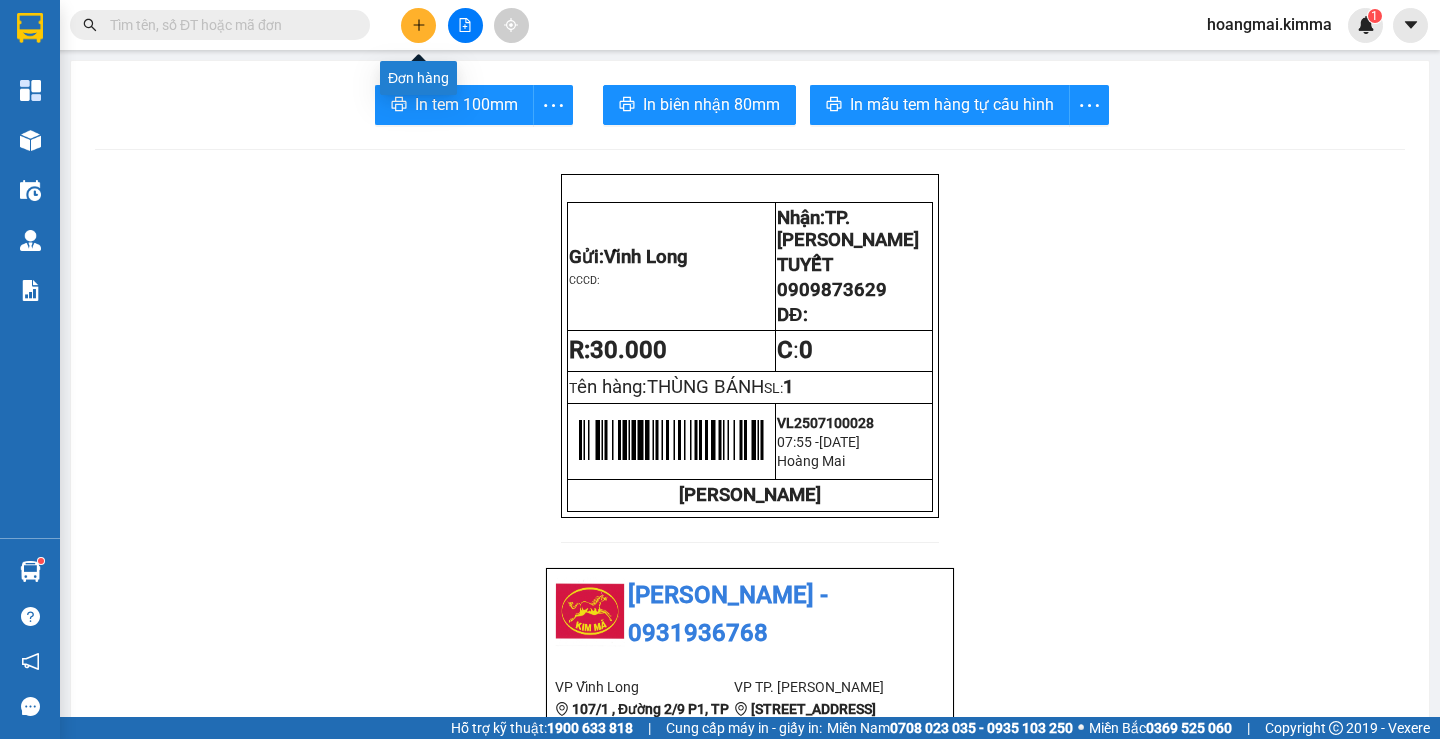 click 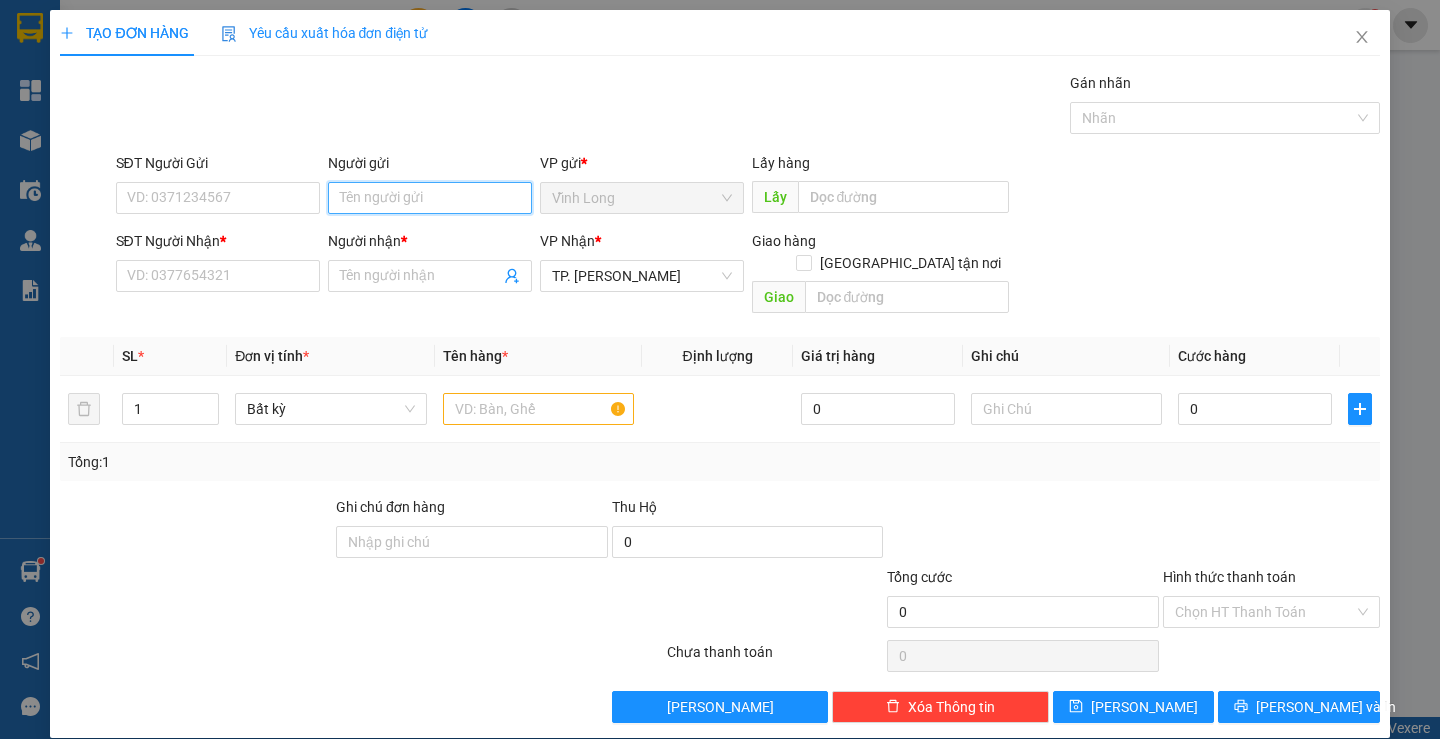 click on "Người gửi" at bounding box center (430, 198) 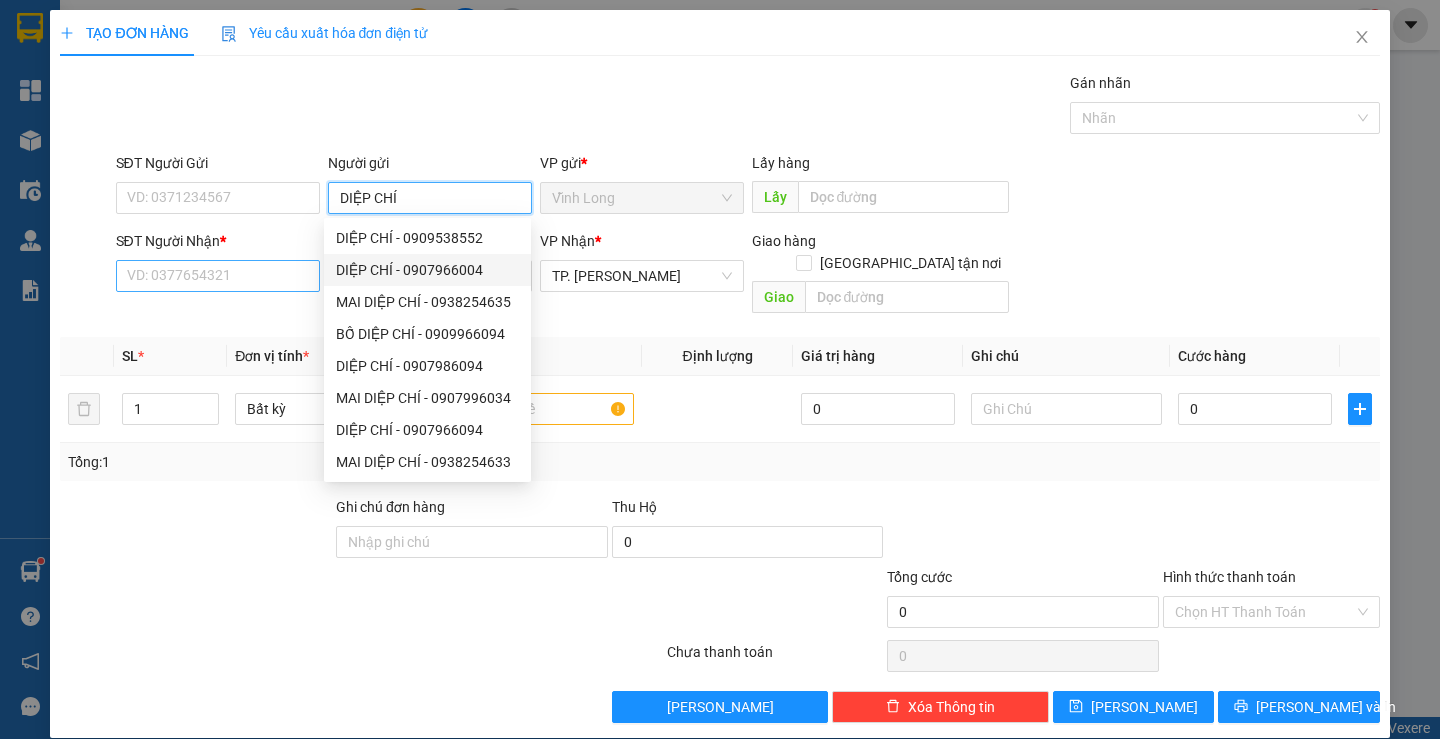 type on "DIỆP CHÍ" 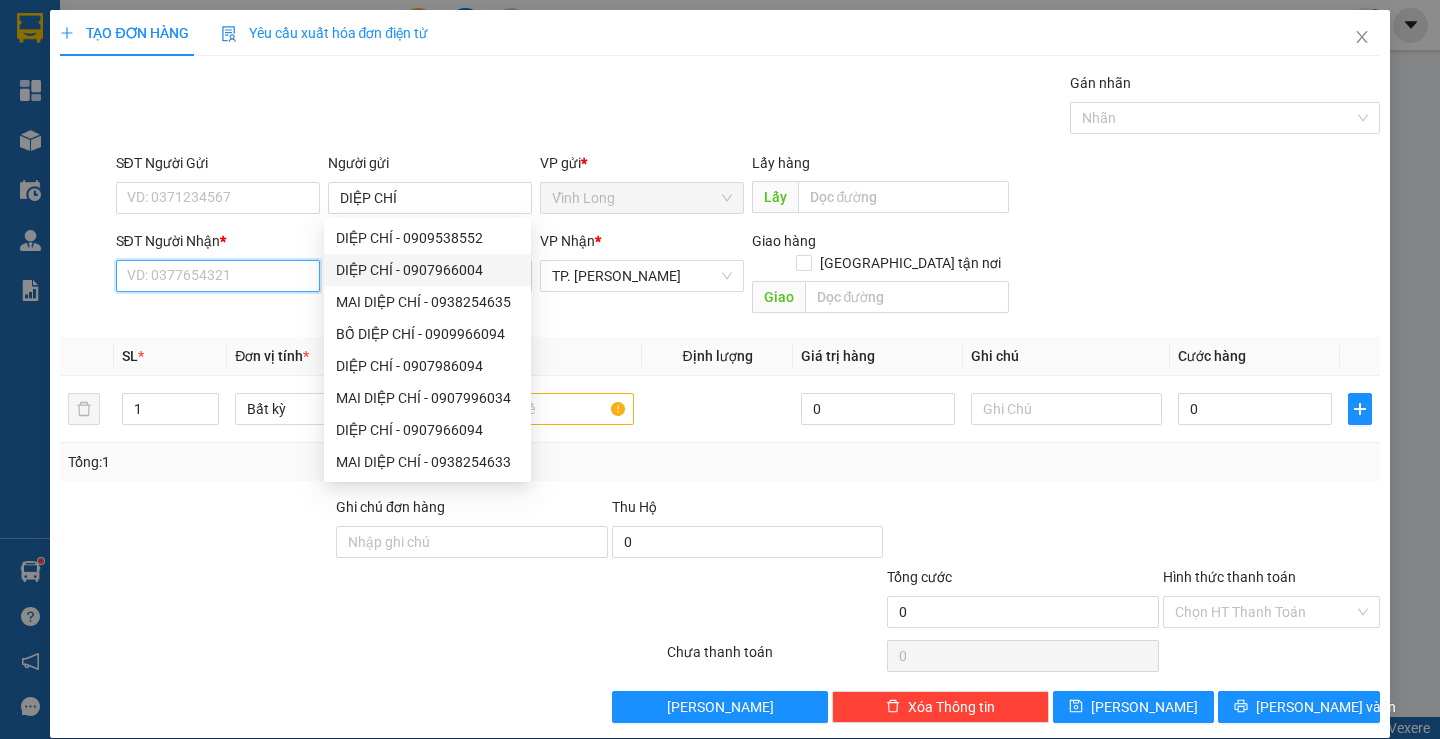 click on "SĐT Người Nhận  *" at bounding box center (218, 276) 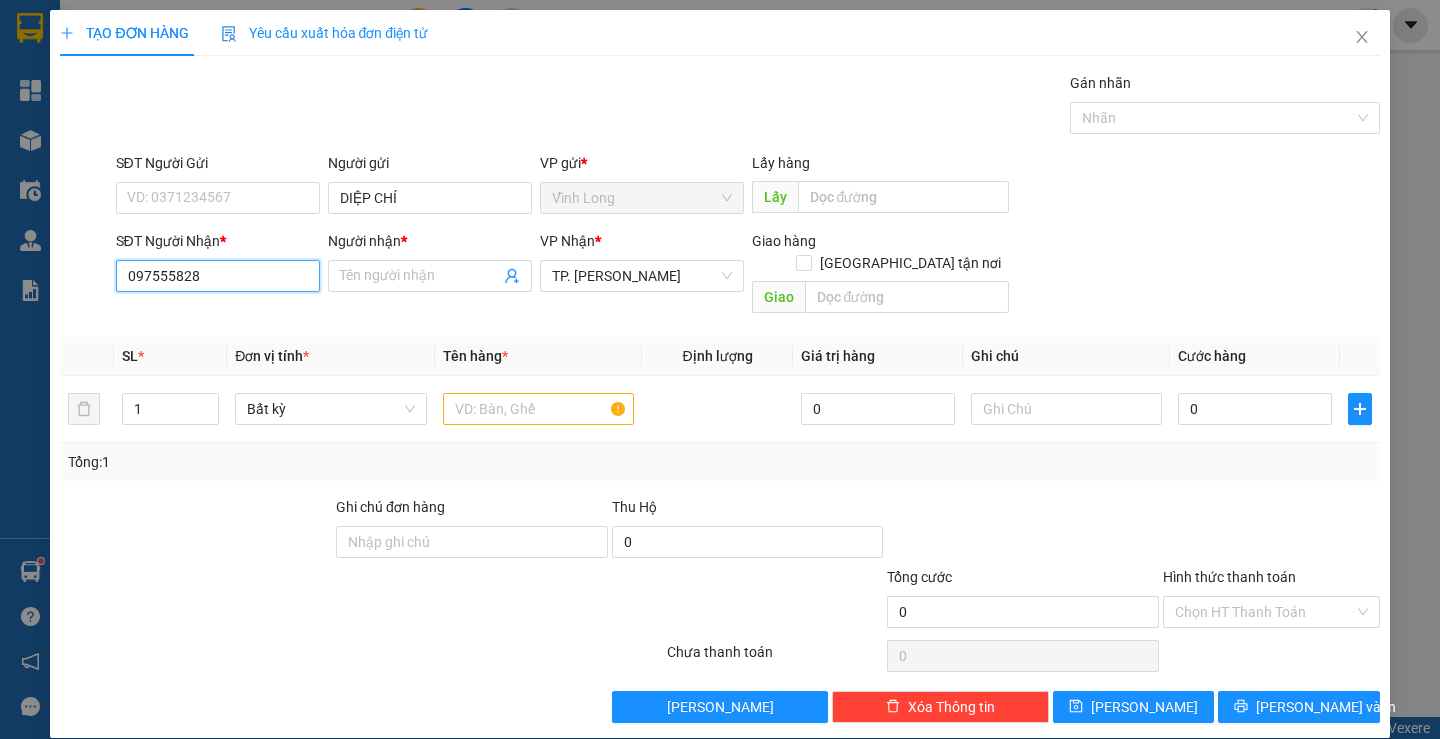 type on "0975558283" 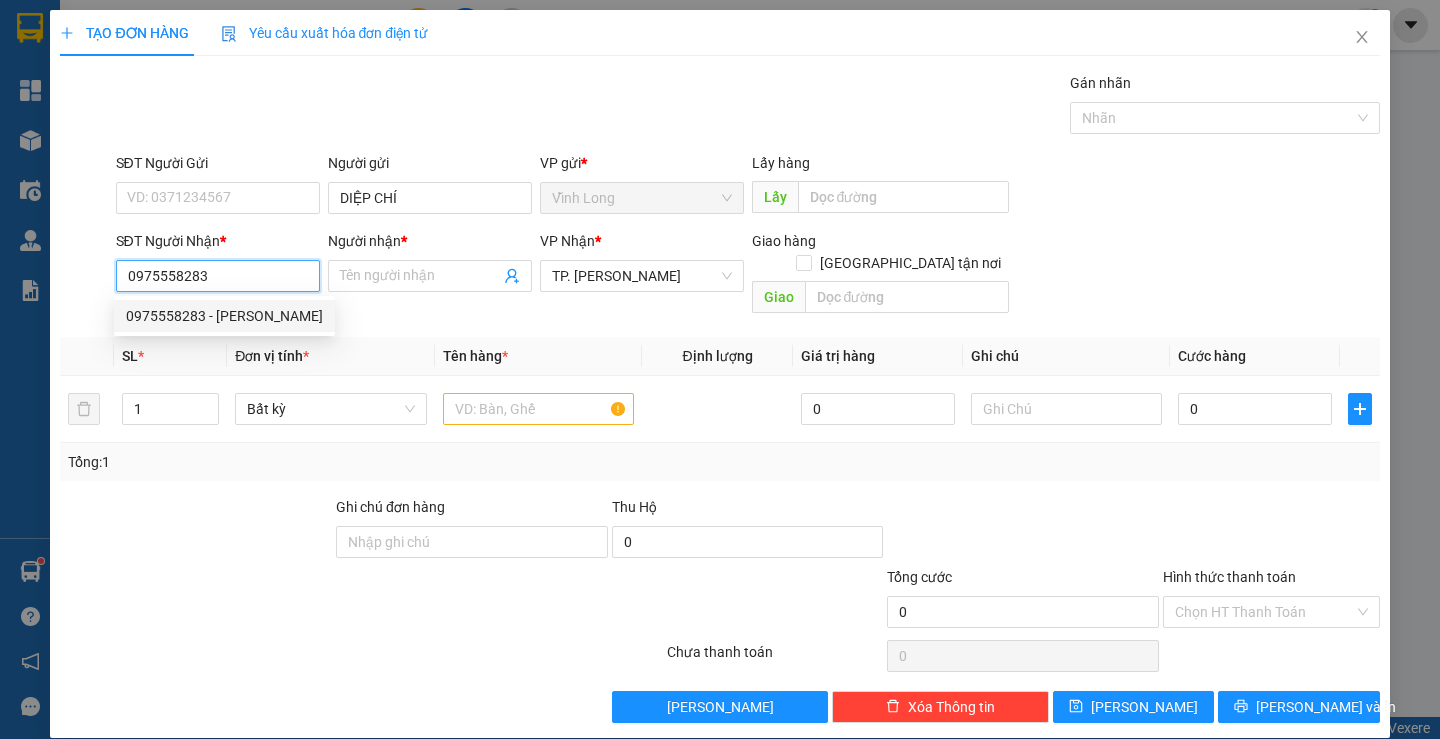 click on "0975558283 - [PERSON_NAME]" at bounding box center (224, 316) 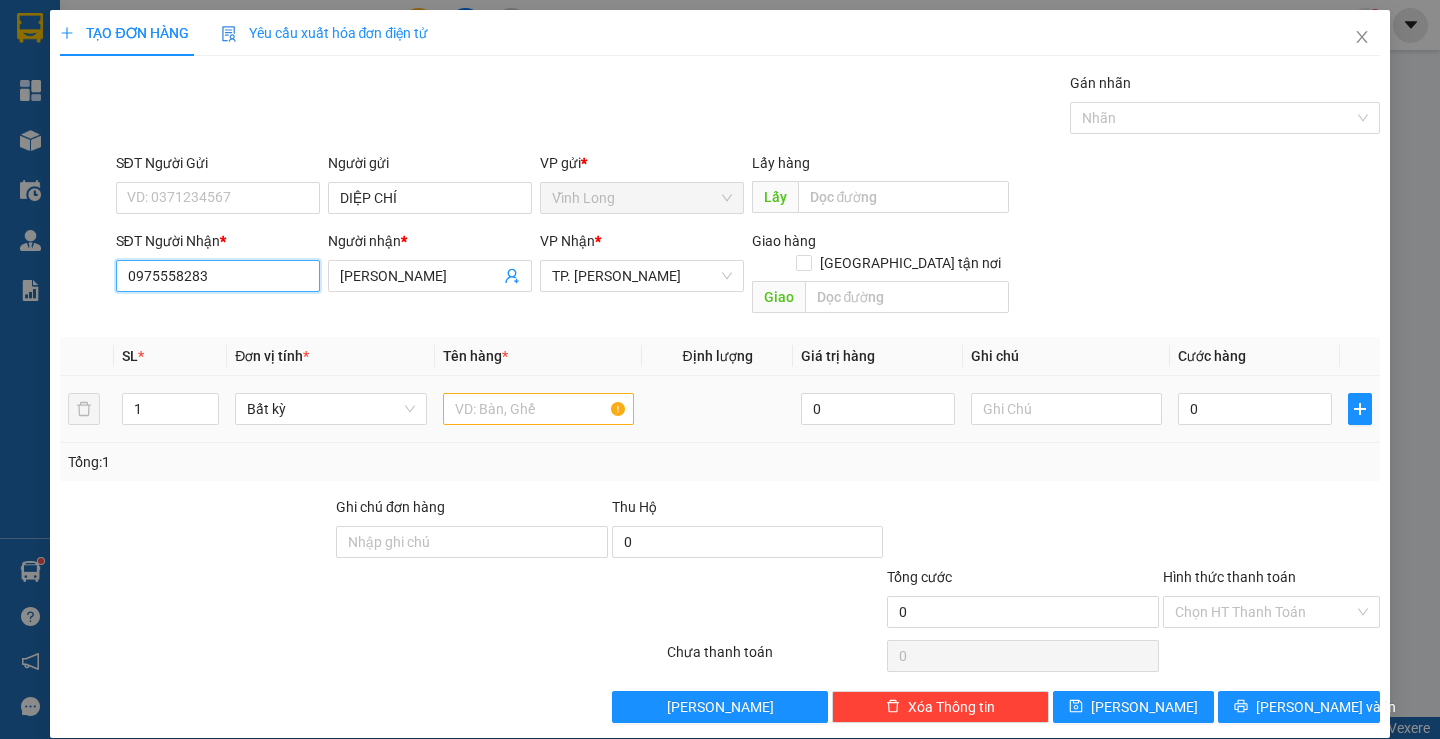 type on "0975558283" 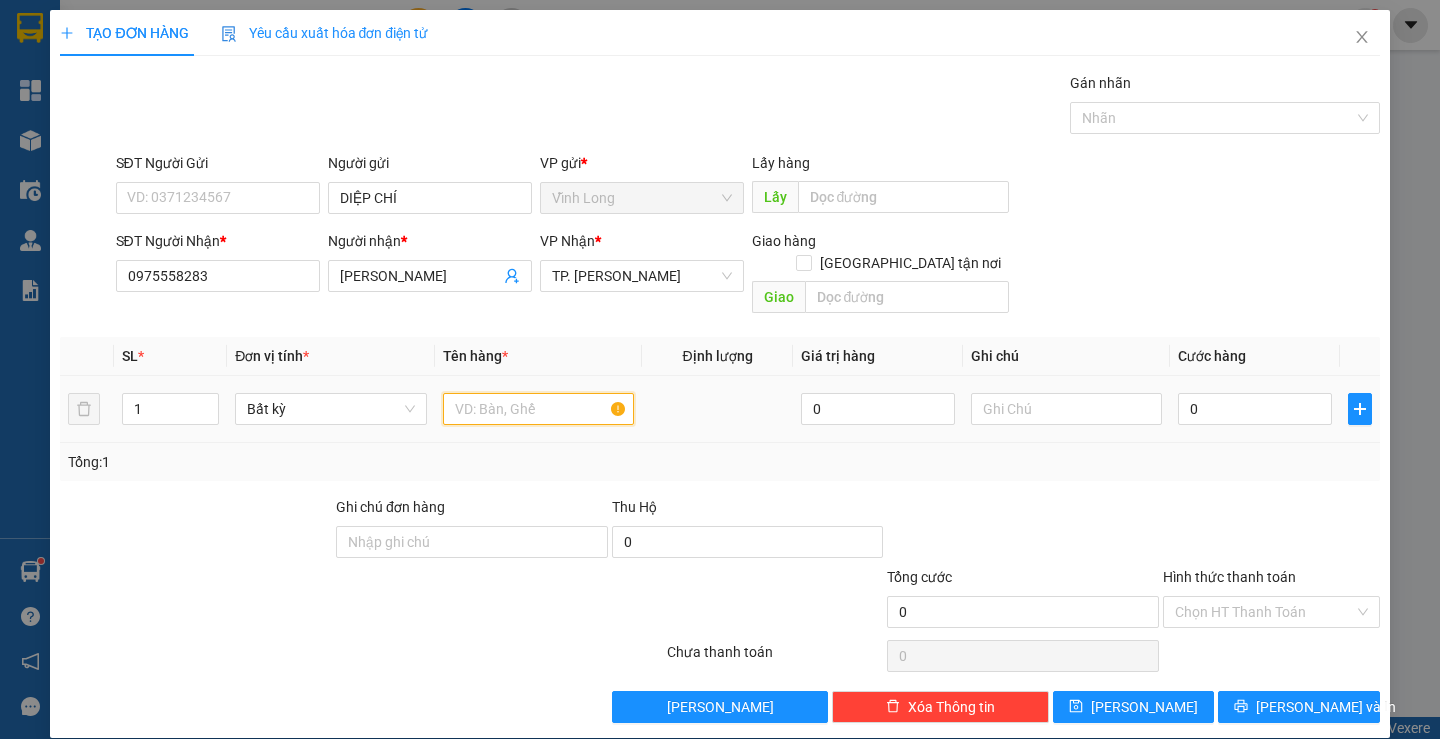 click at bounding box center [538, 409] 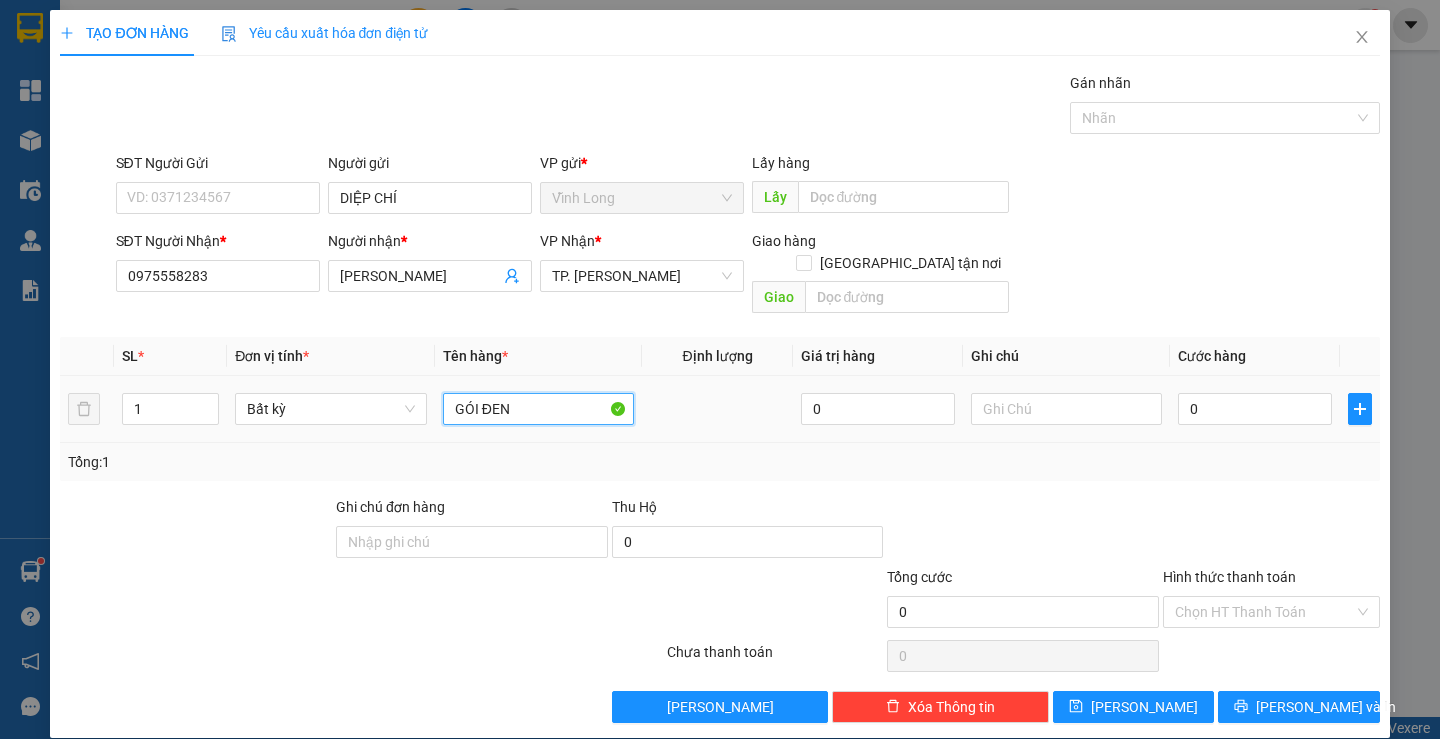 type on "GÓI ĐEN" 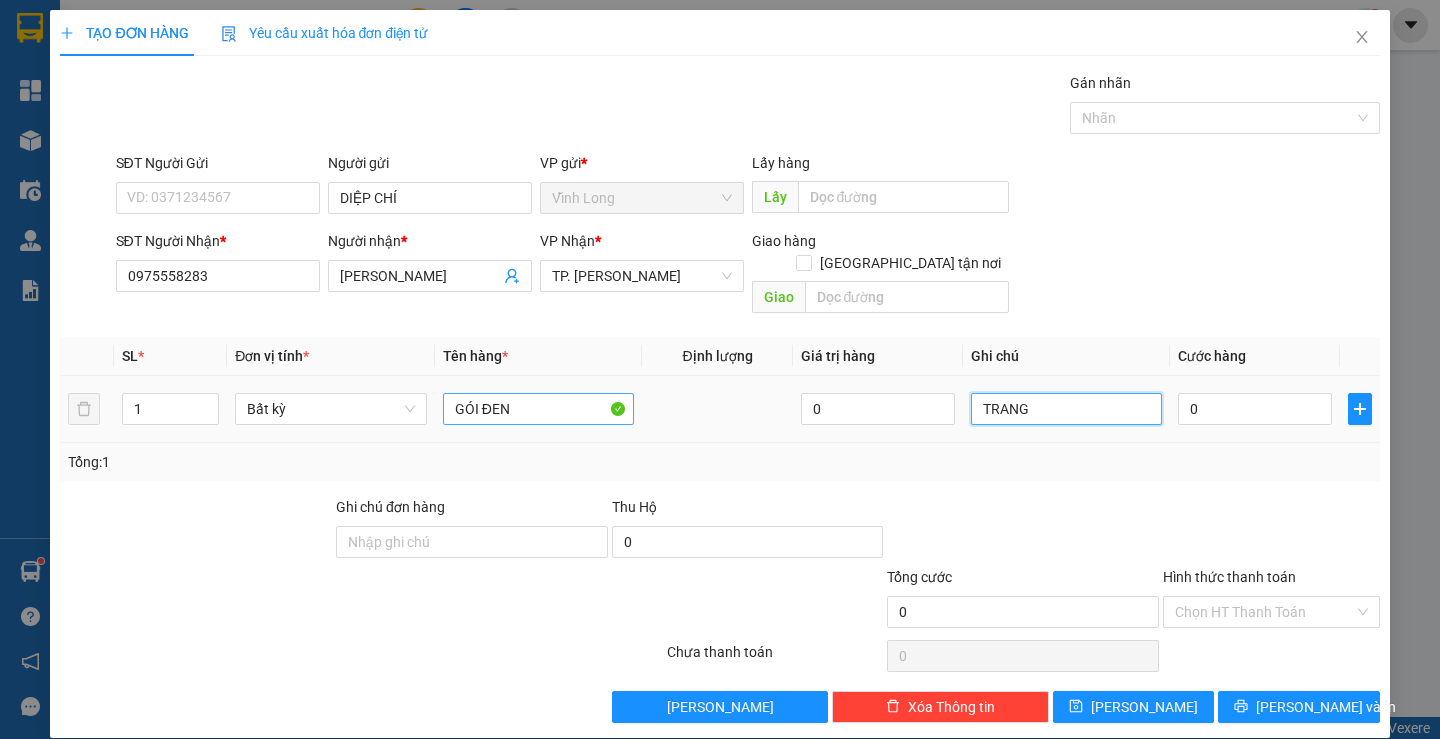 type on "TRANG" 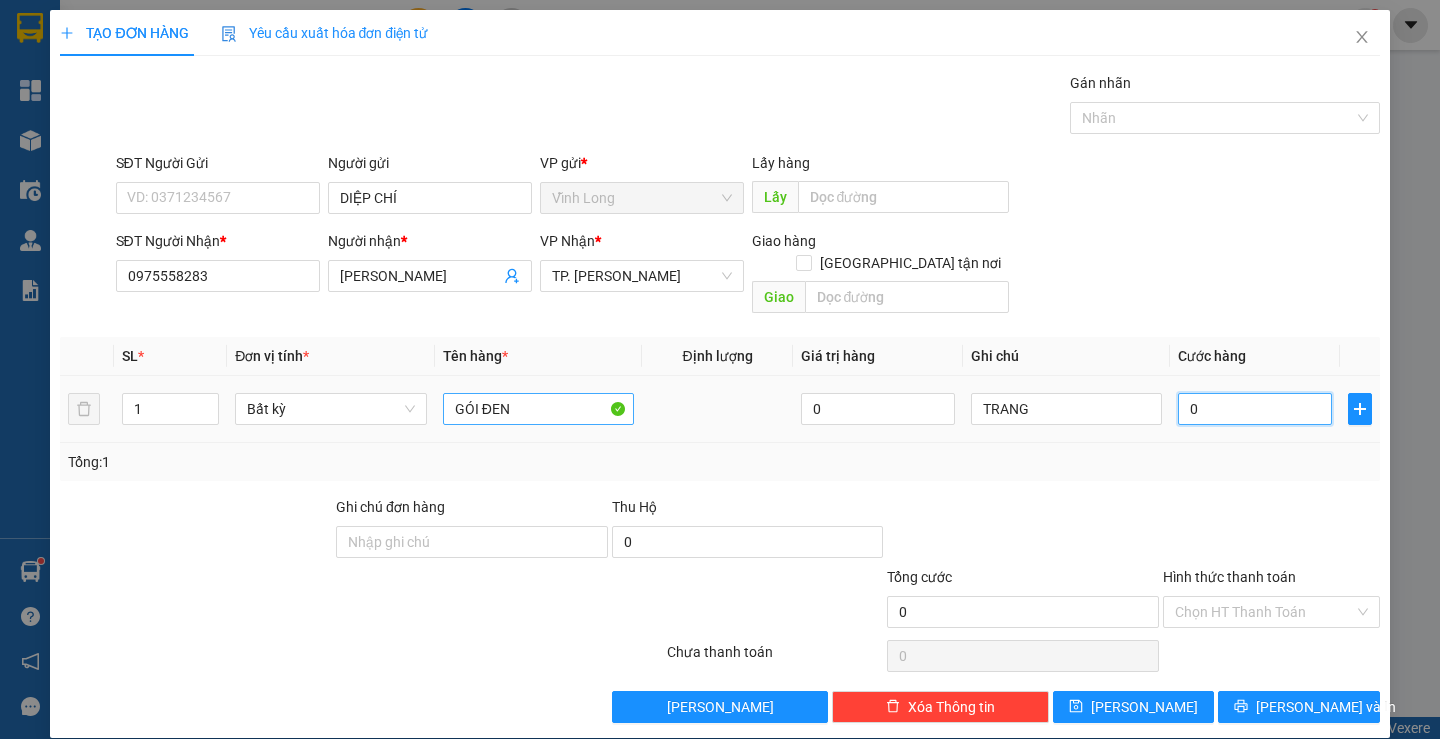 type on "3" 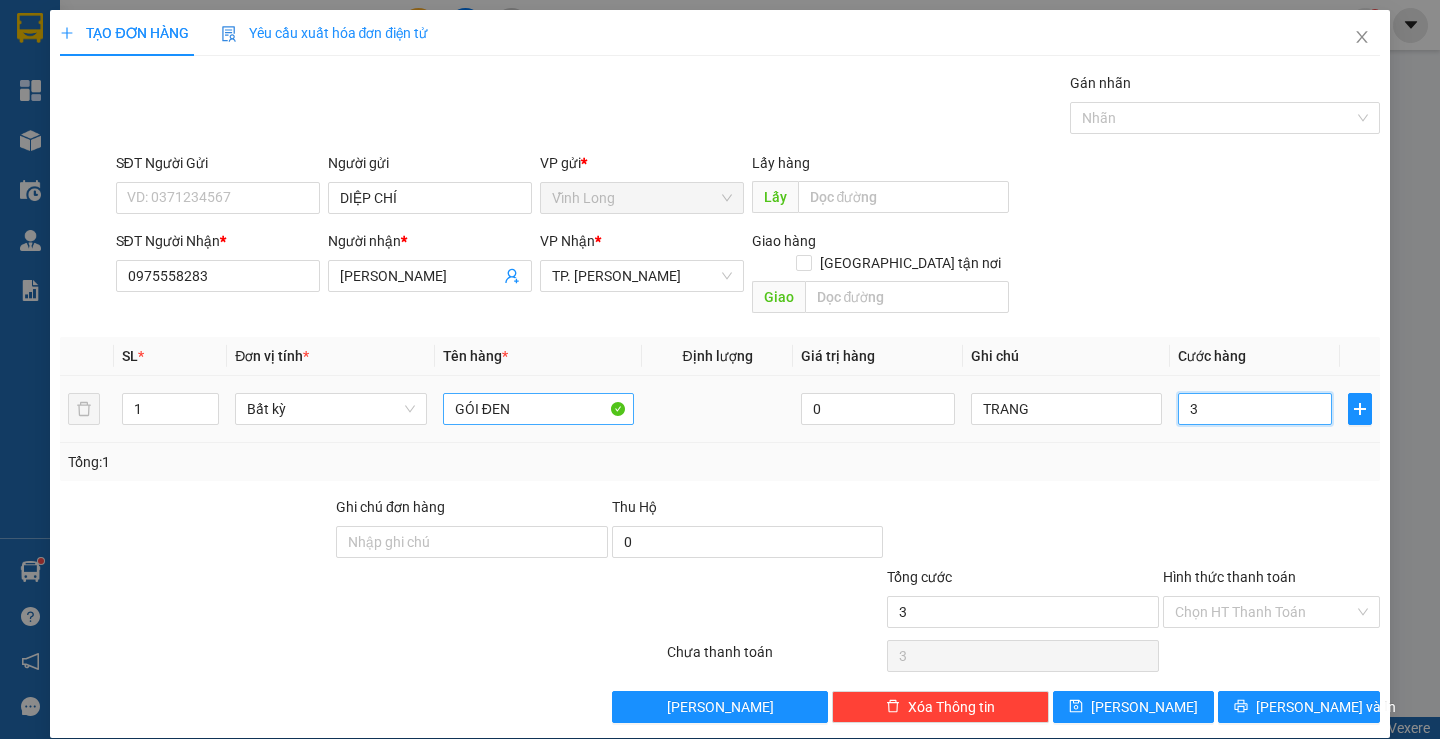 type on "30" 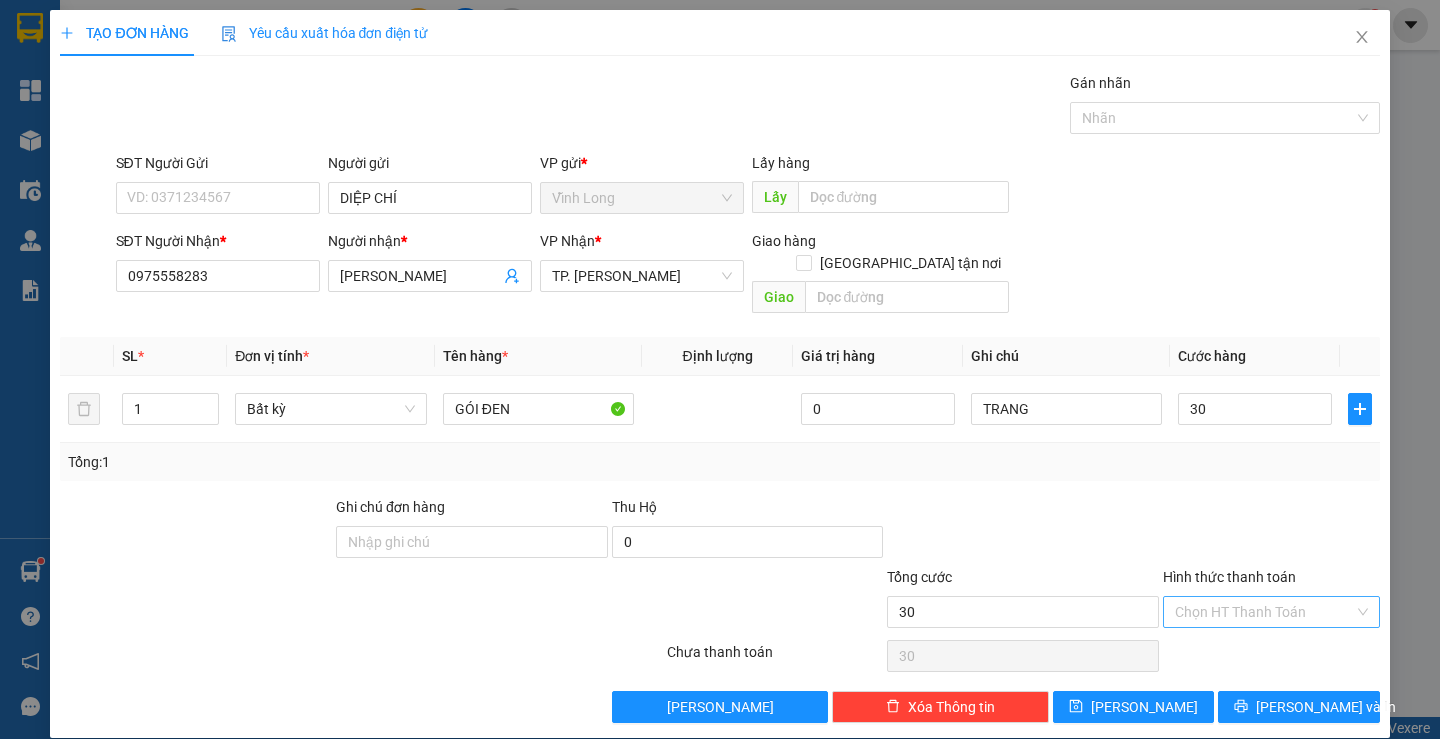 type on "30.000" 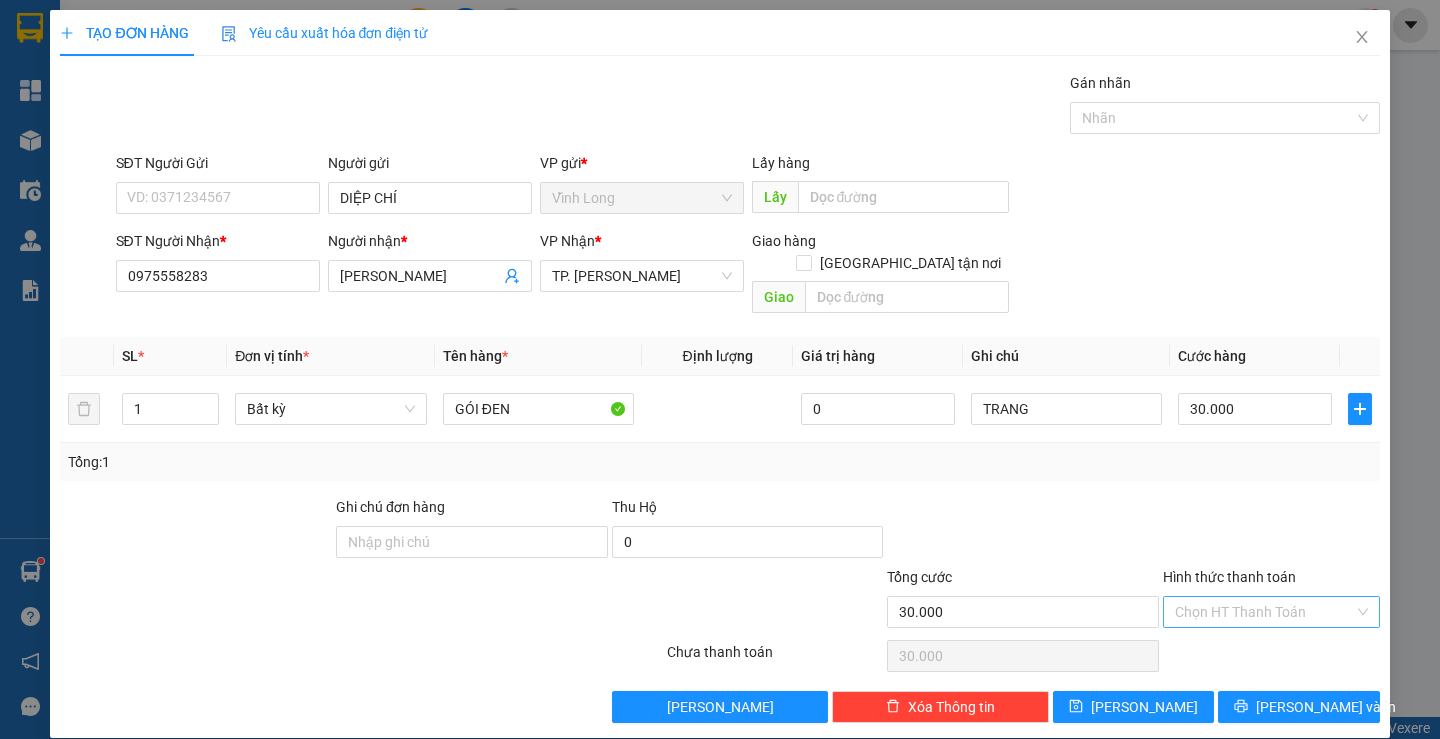 click on "Hình thức thanh toán" at bounding box center [1264, 612] 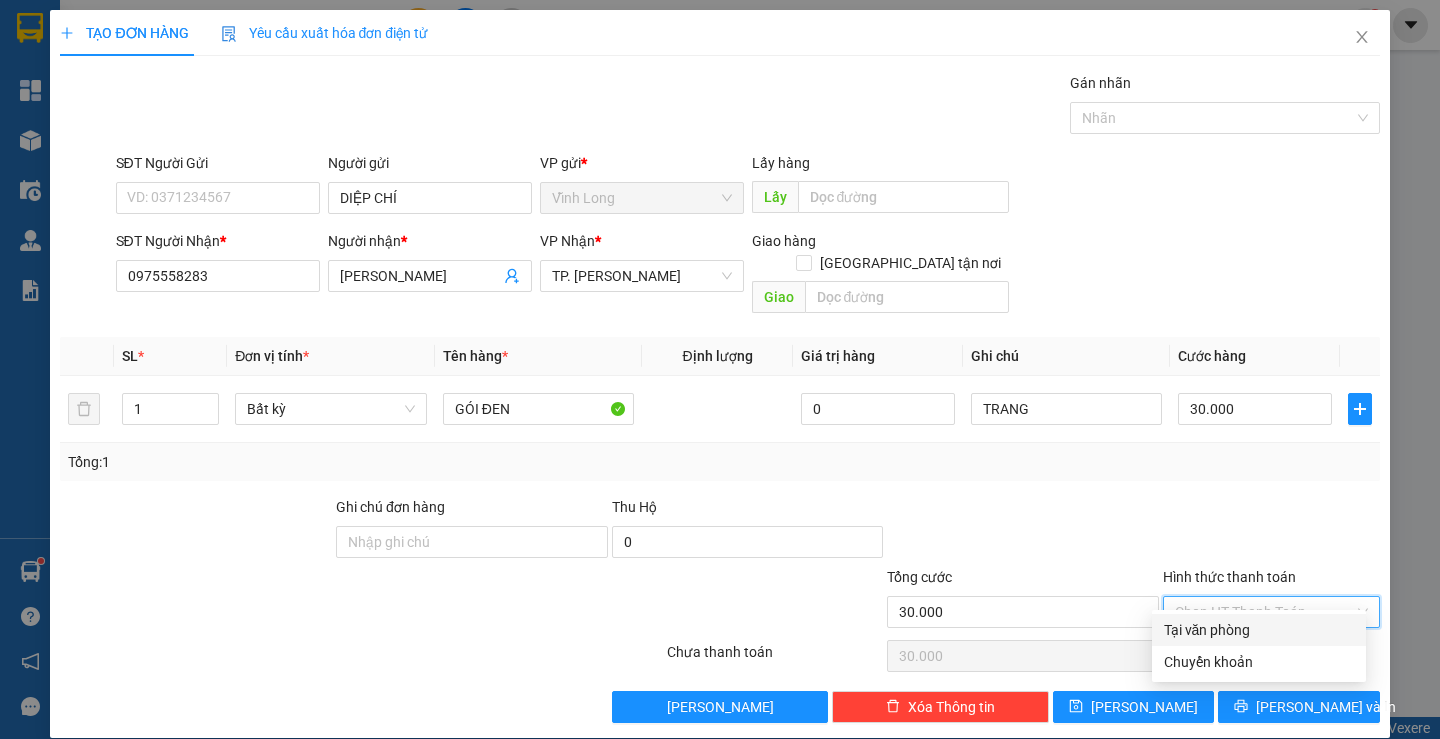 click on "Tại văn phòng" at bounding box center (1259, 630) 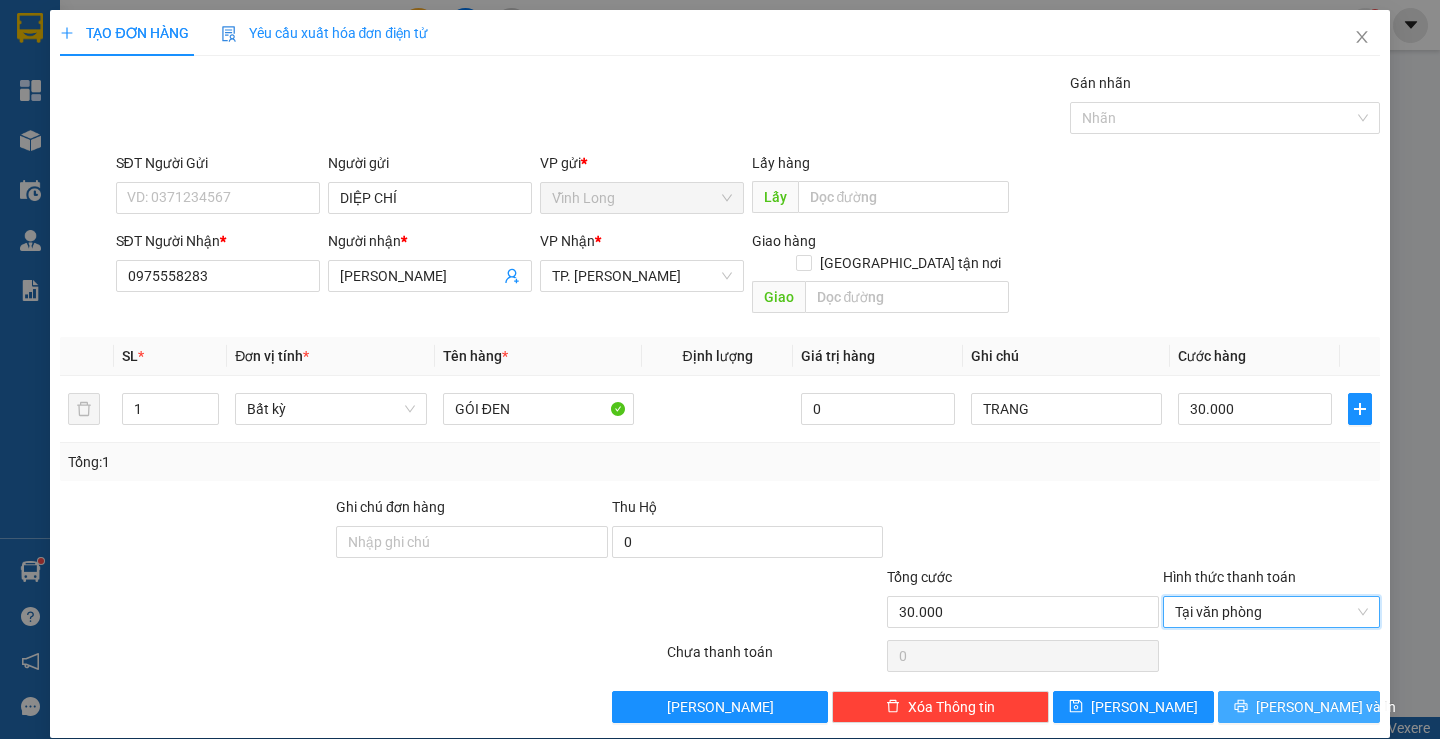 click on "[PERSON_NAME] và In" at bounding box center (1326, 707) 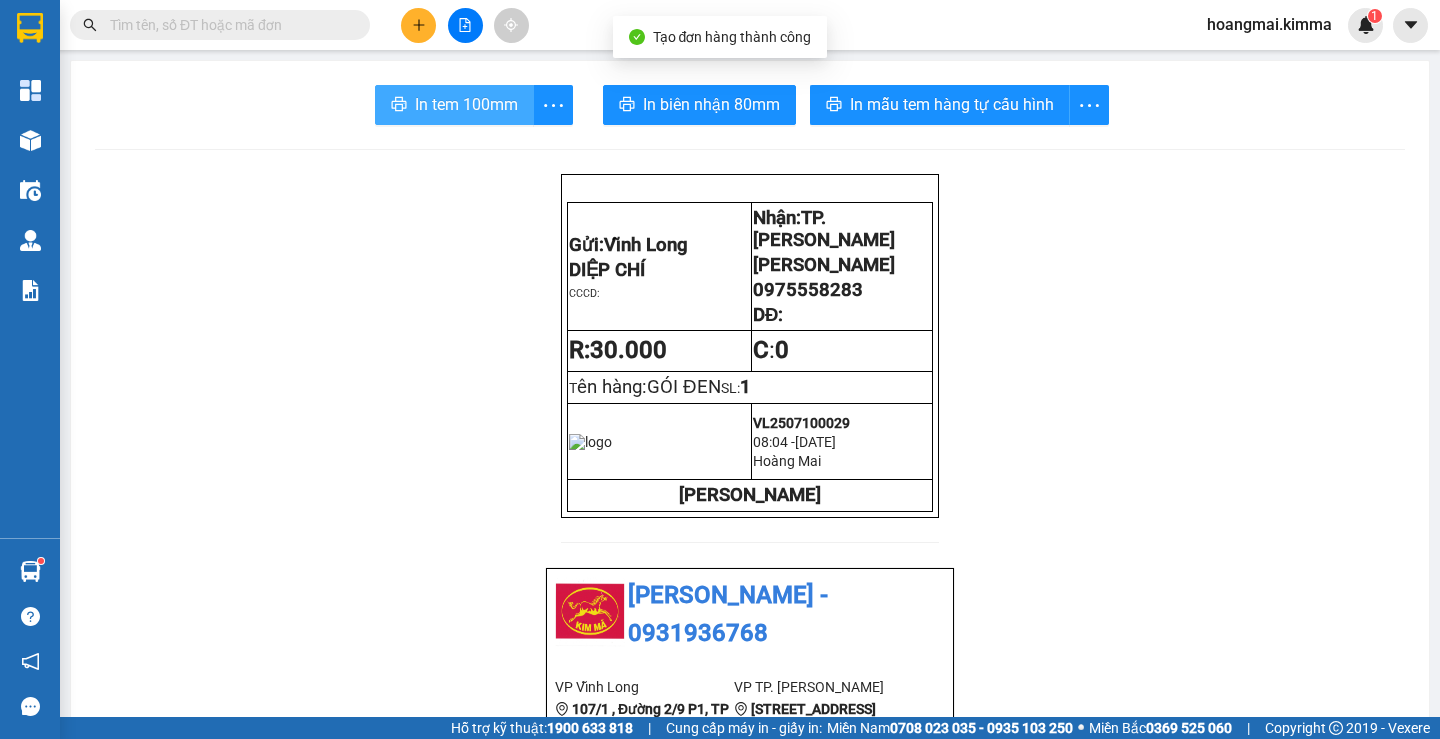 click on "In tem 100mm" at bounding box center (454, 105) 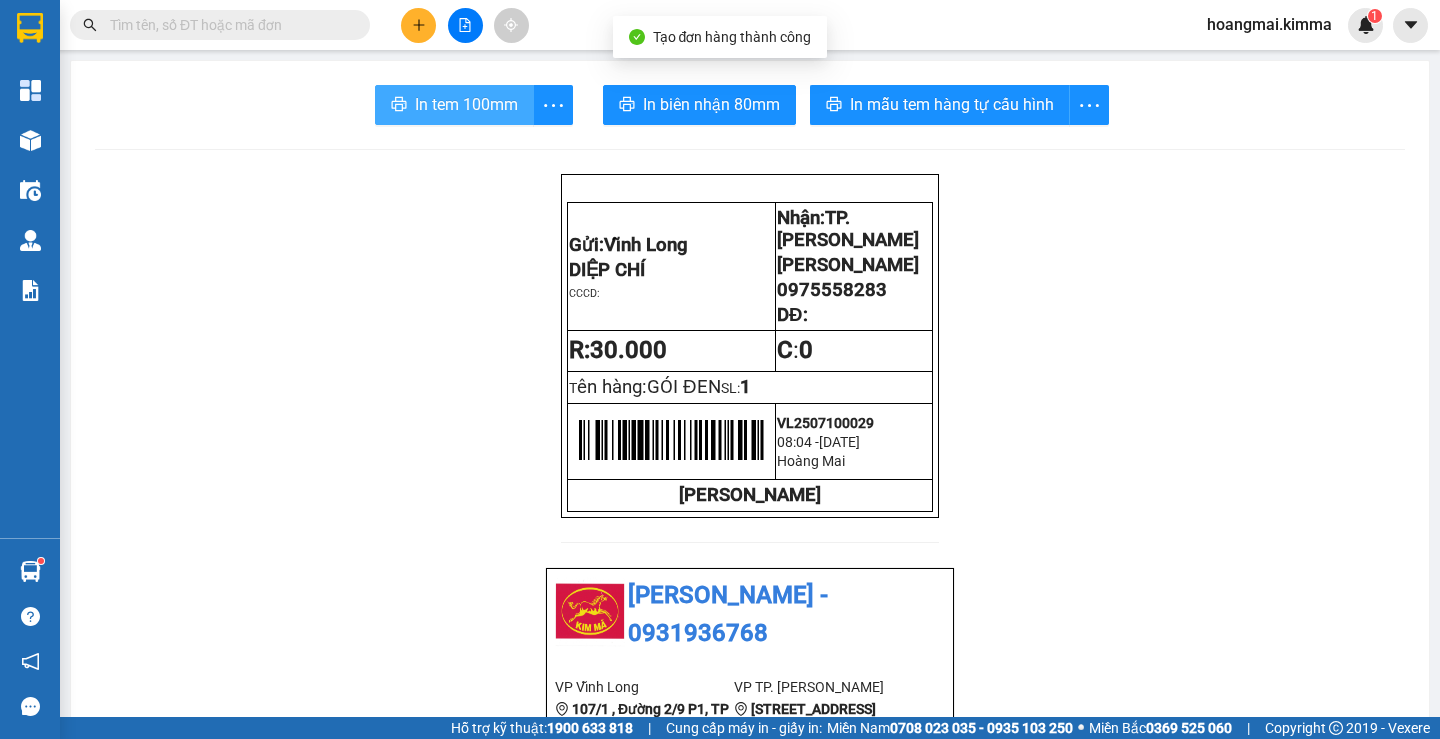 scroll, scrollTop: 0, scrollLeft: 0, axis: both 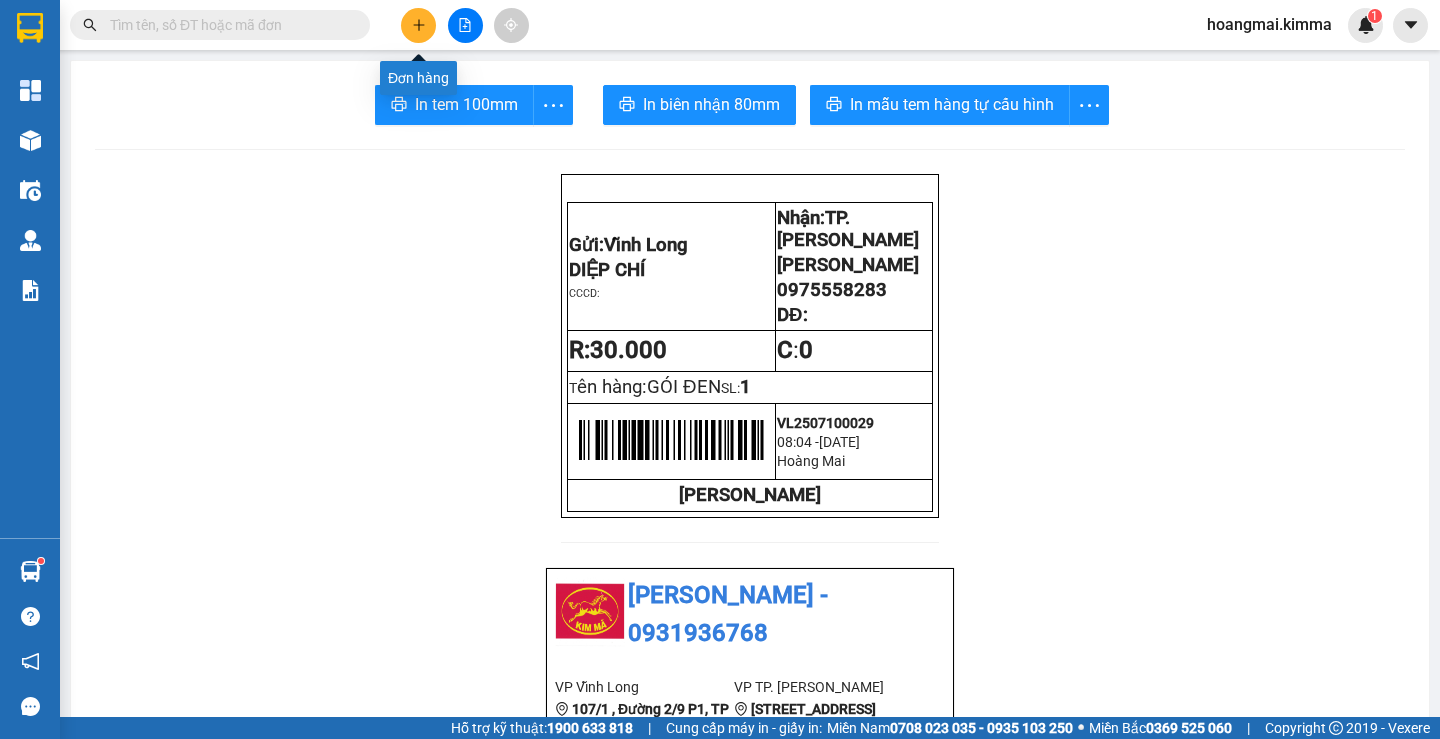click at bounding box center (465, 25) 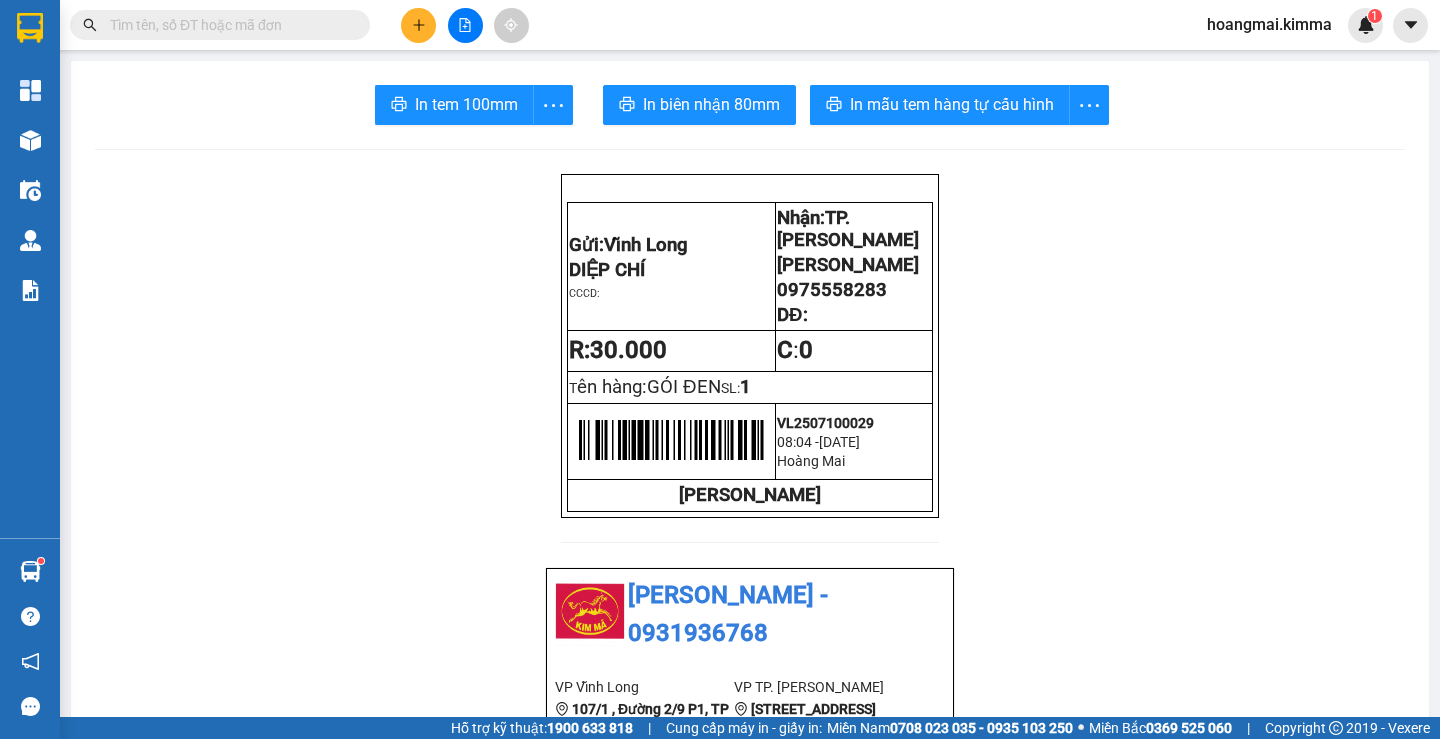 click 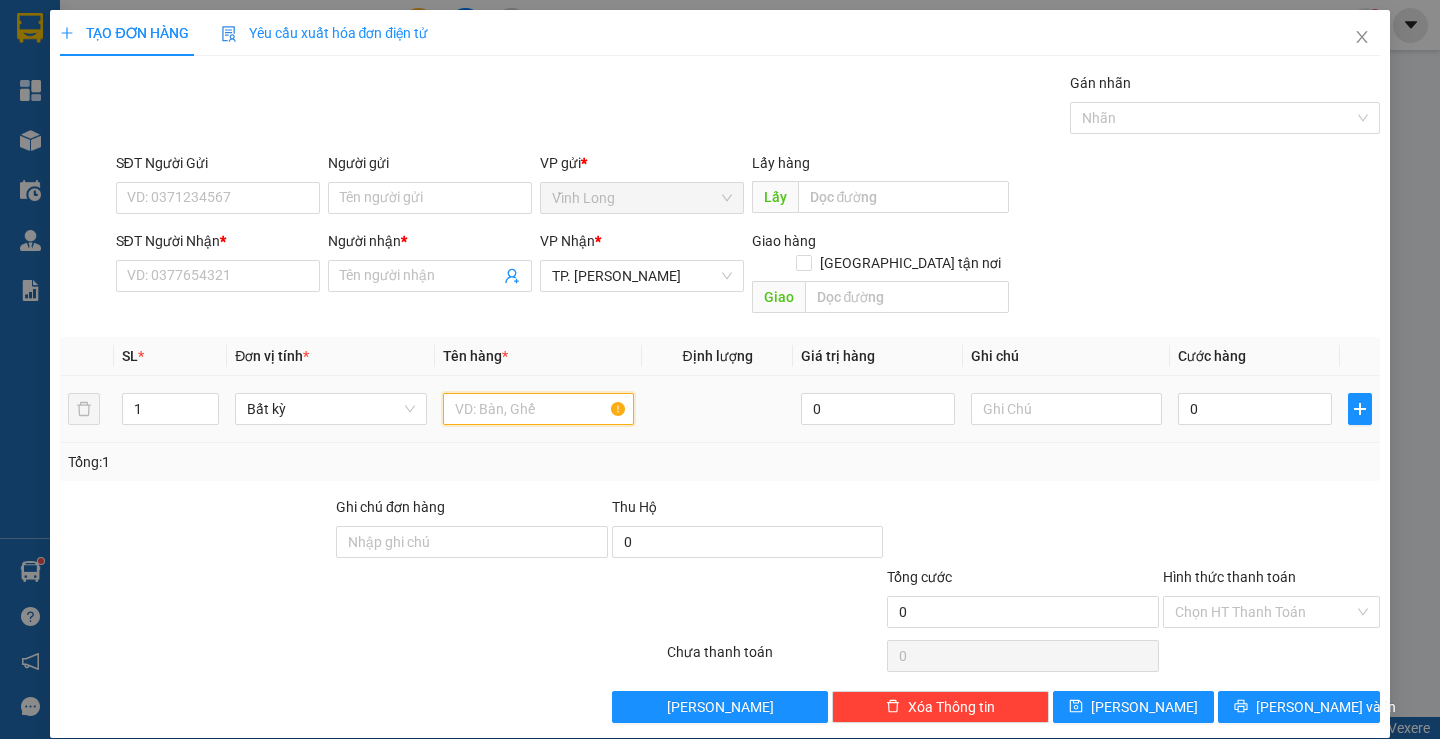 click at bounding box center (538, 409) 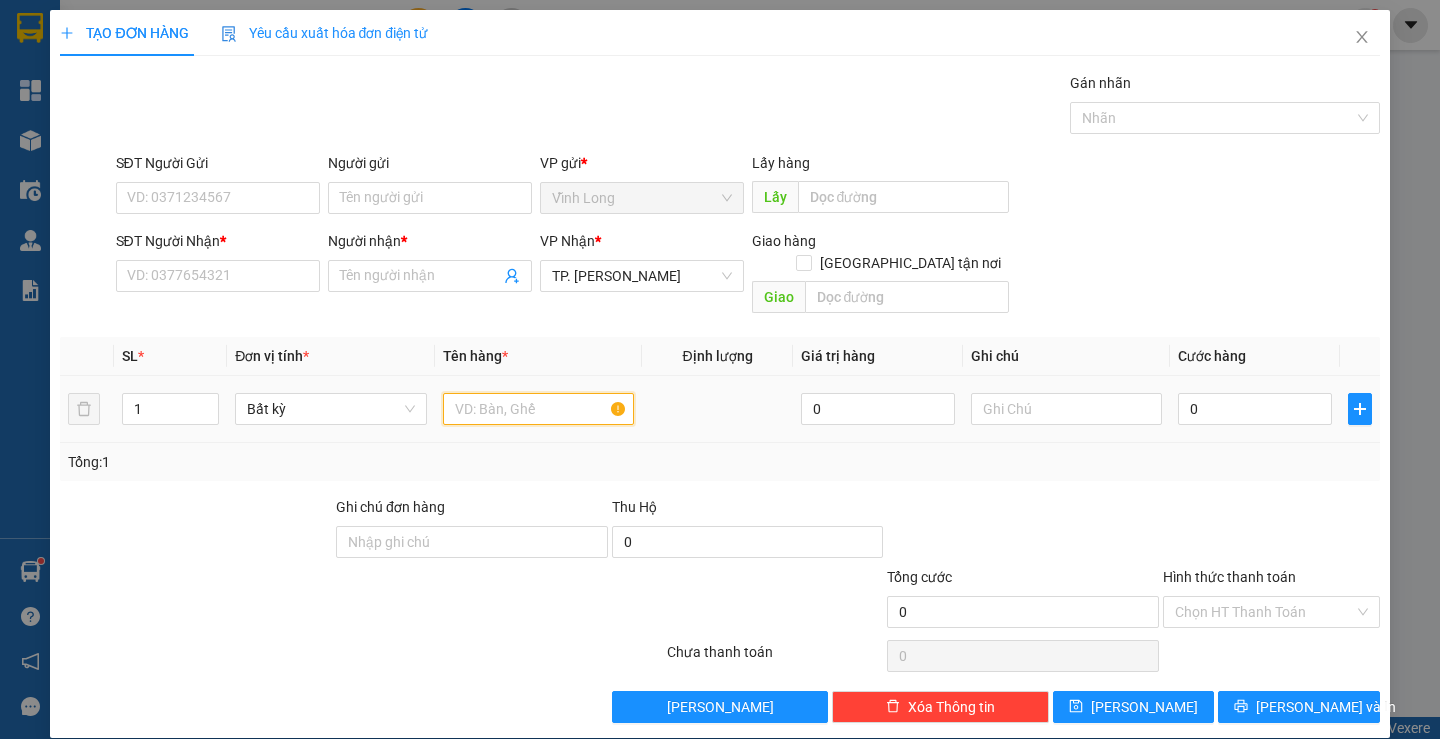 click at bounding box center [538, 409] 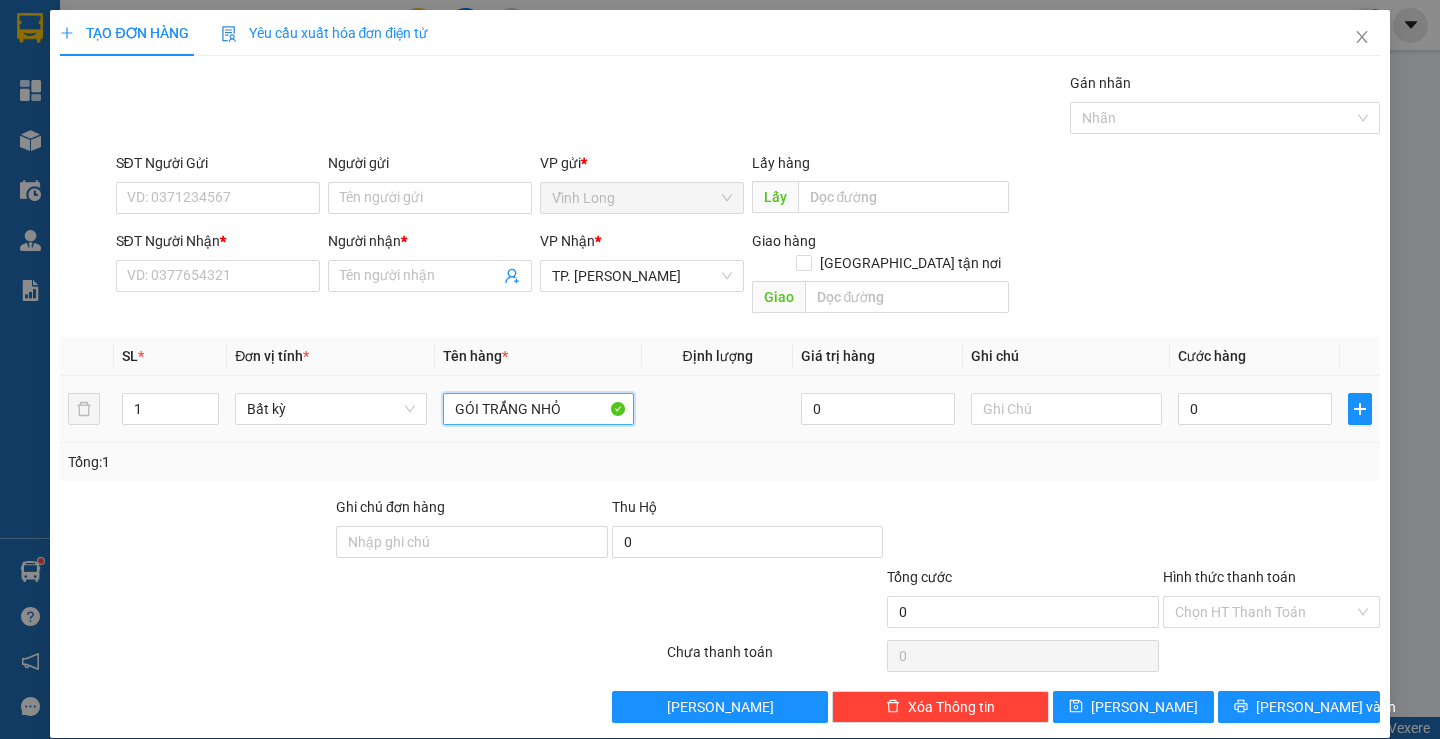 type on "GÓI TRẮNG NHỎ" 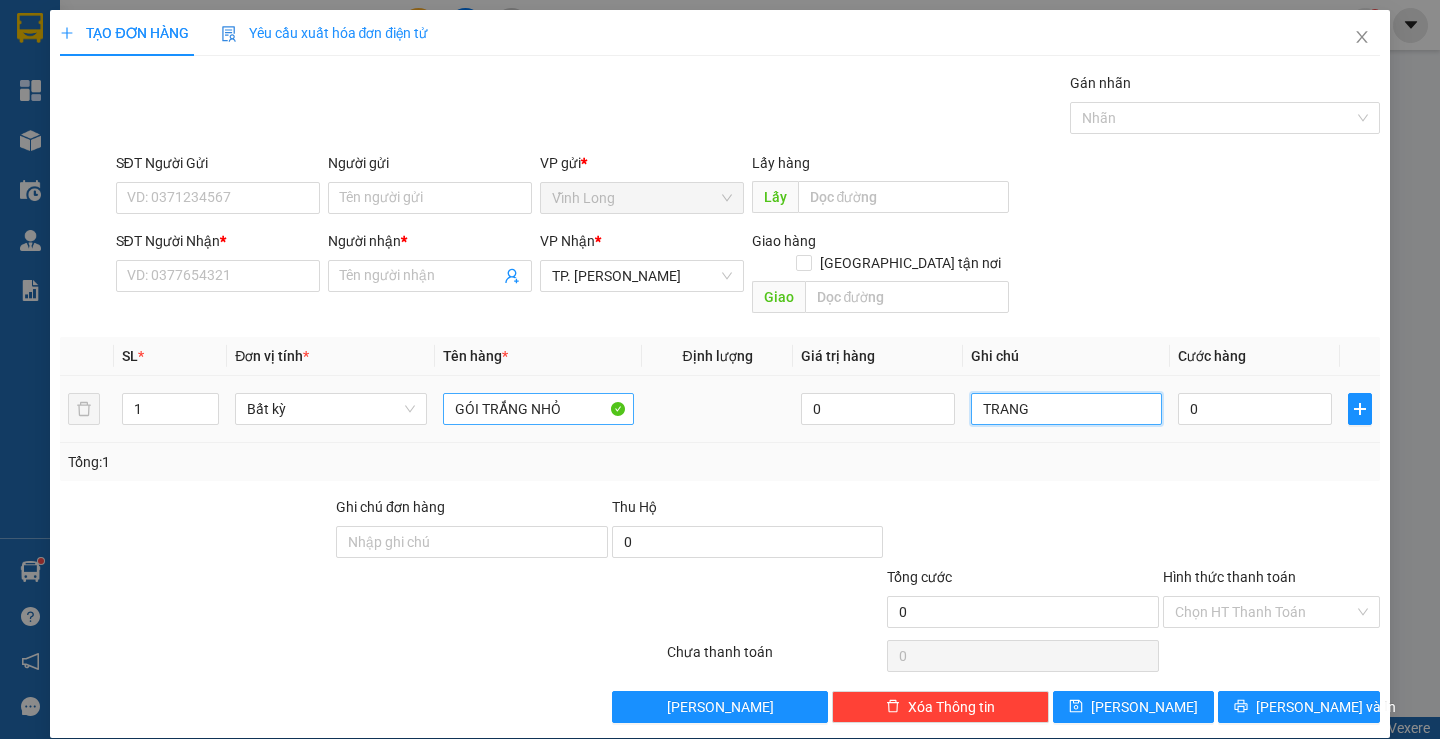 type on "TRANG" 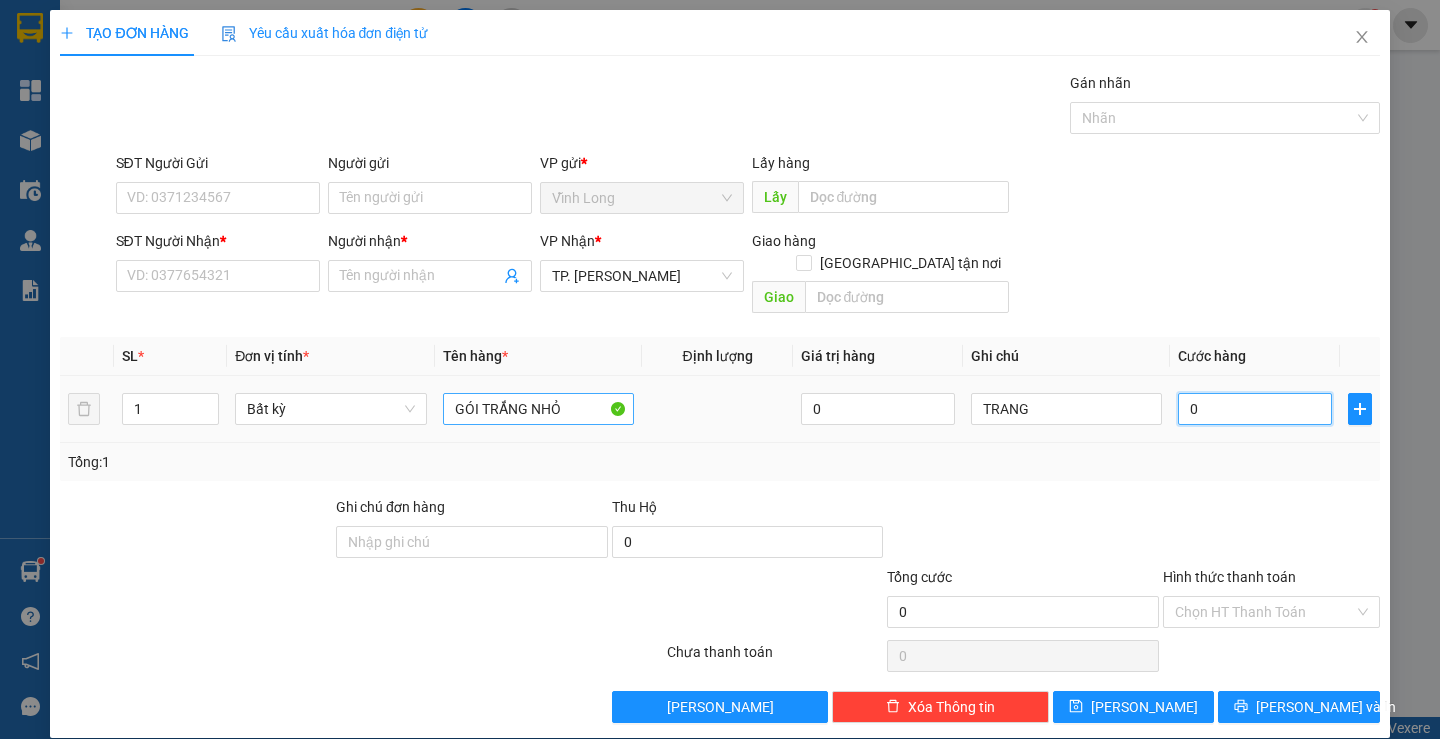type on "2" 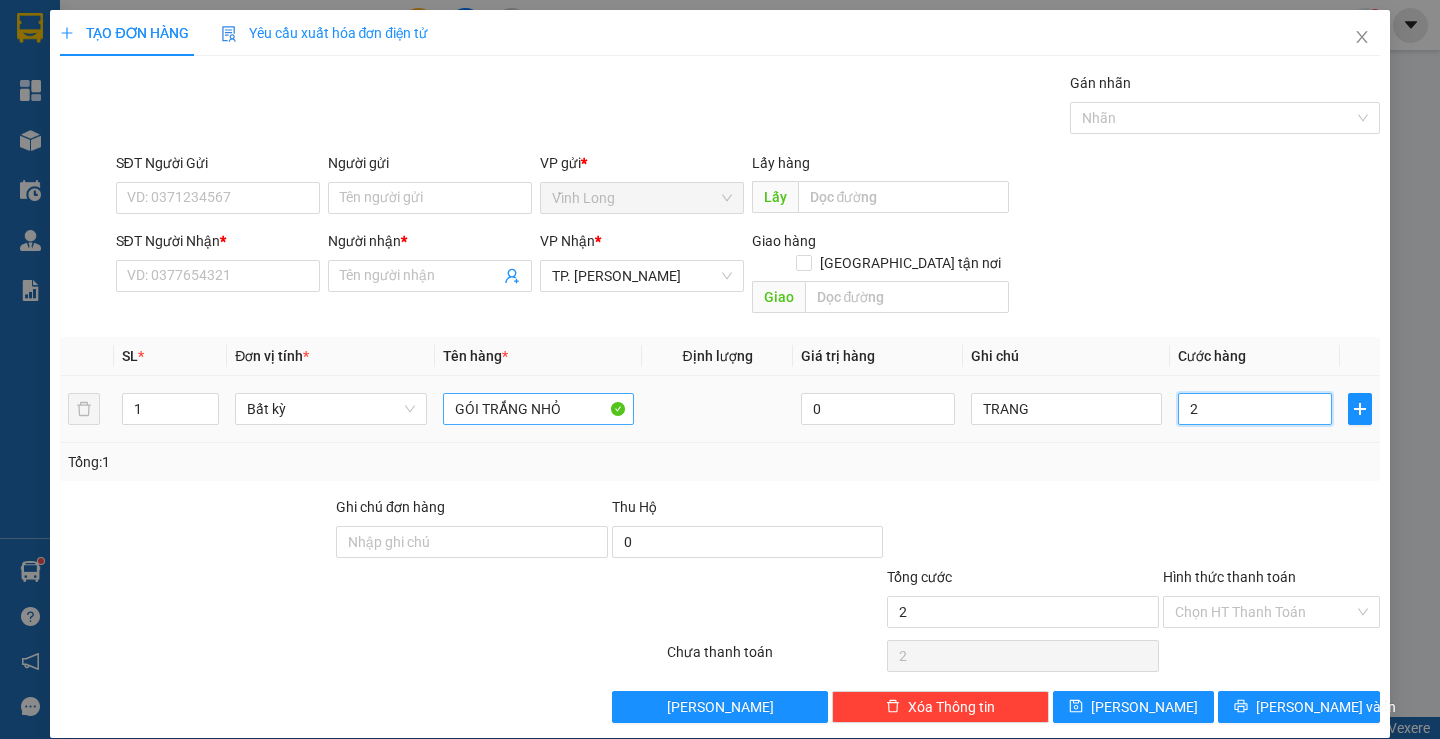 type on "20" 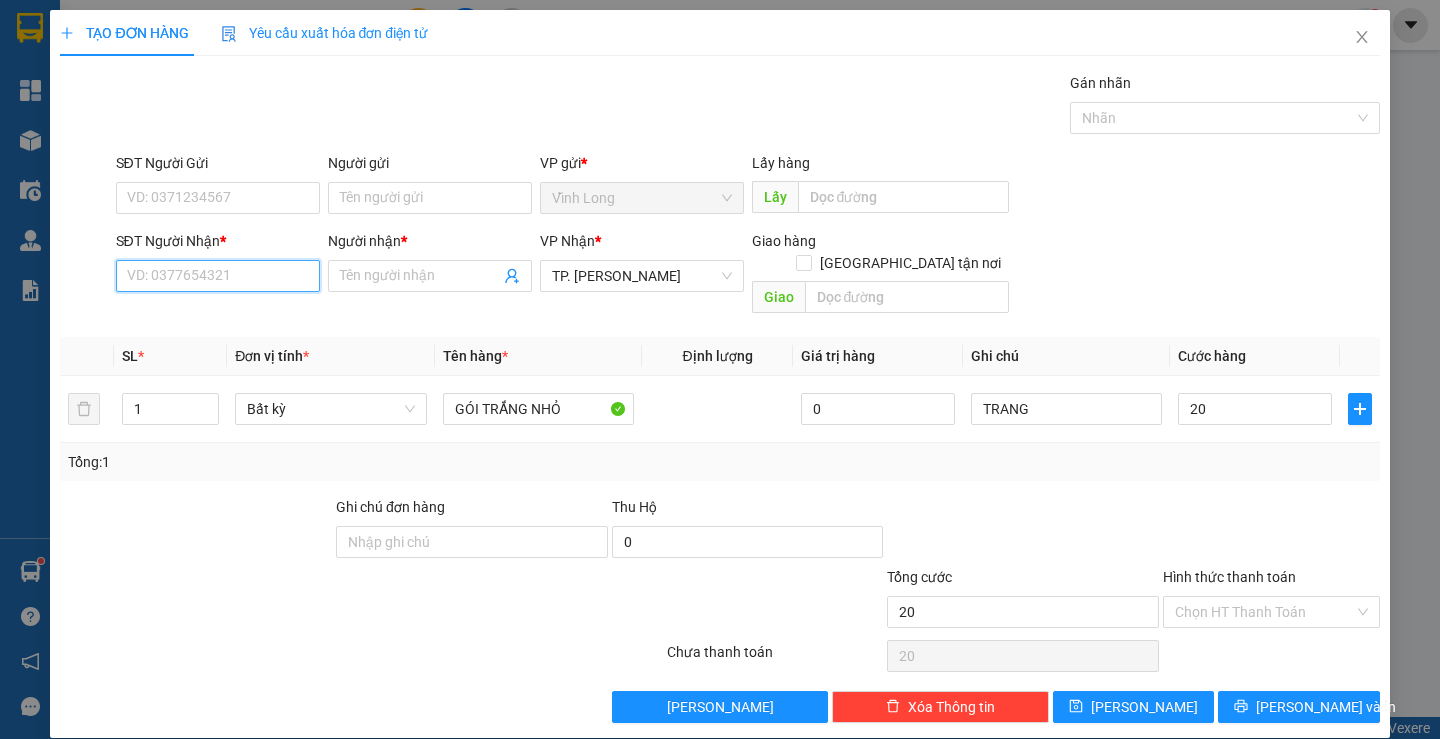 type on "20.000" 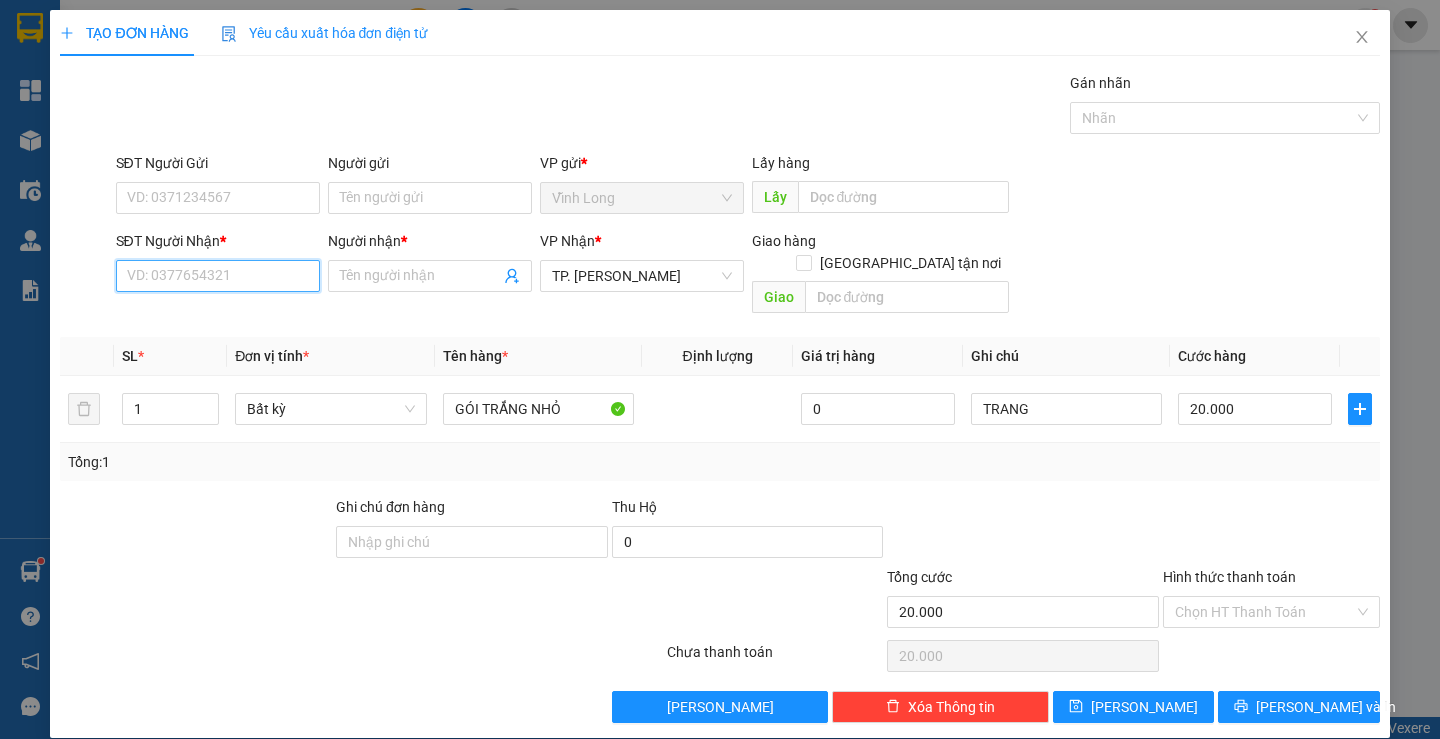 click on "SĐT Người Nhận  *" at bounding box center [218, 276] 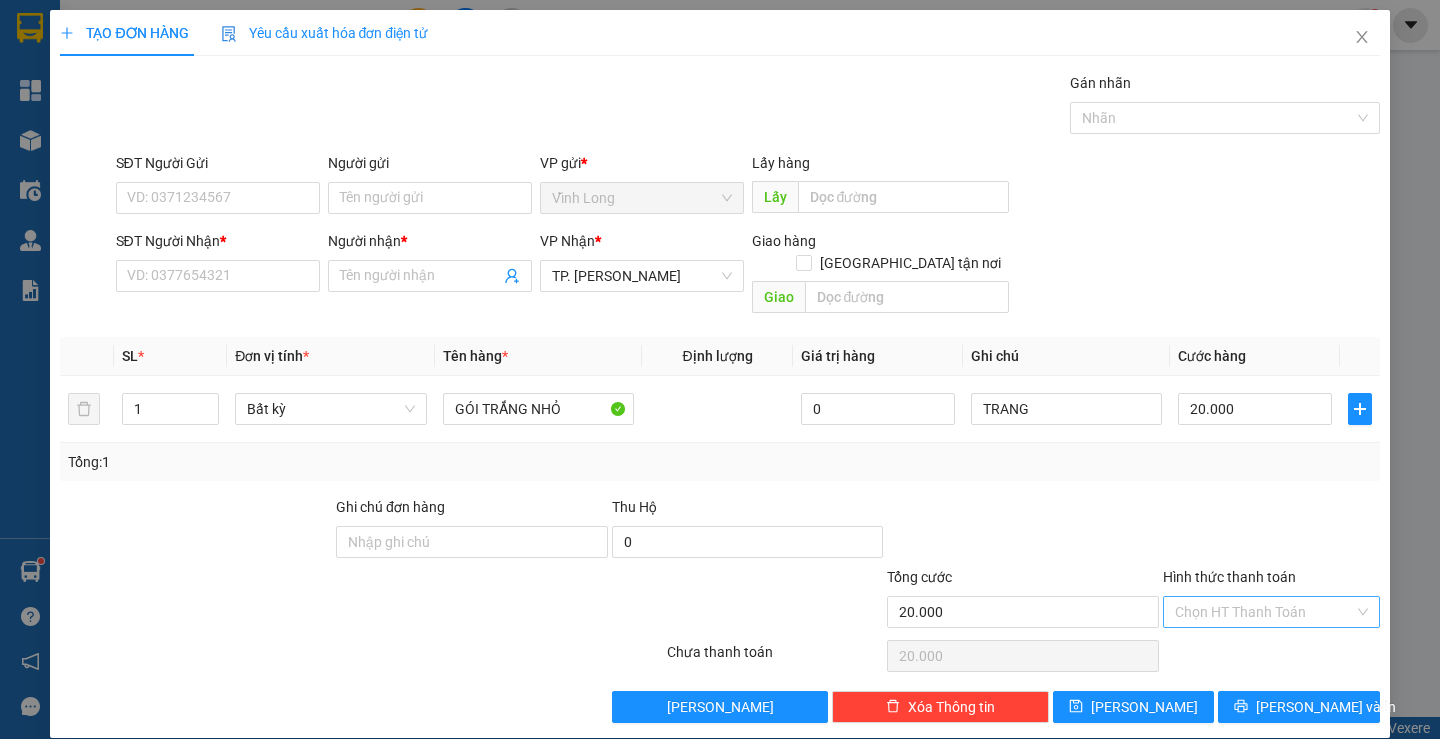 click on "Hình thức thanh toán" at bounding box center (1264, 612) 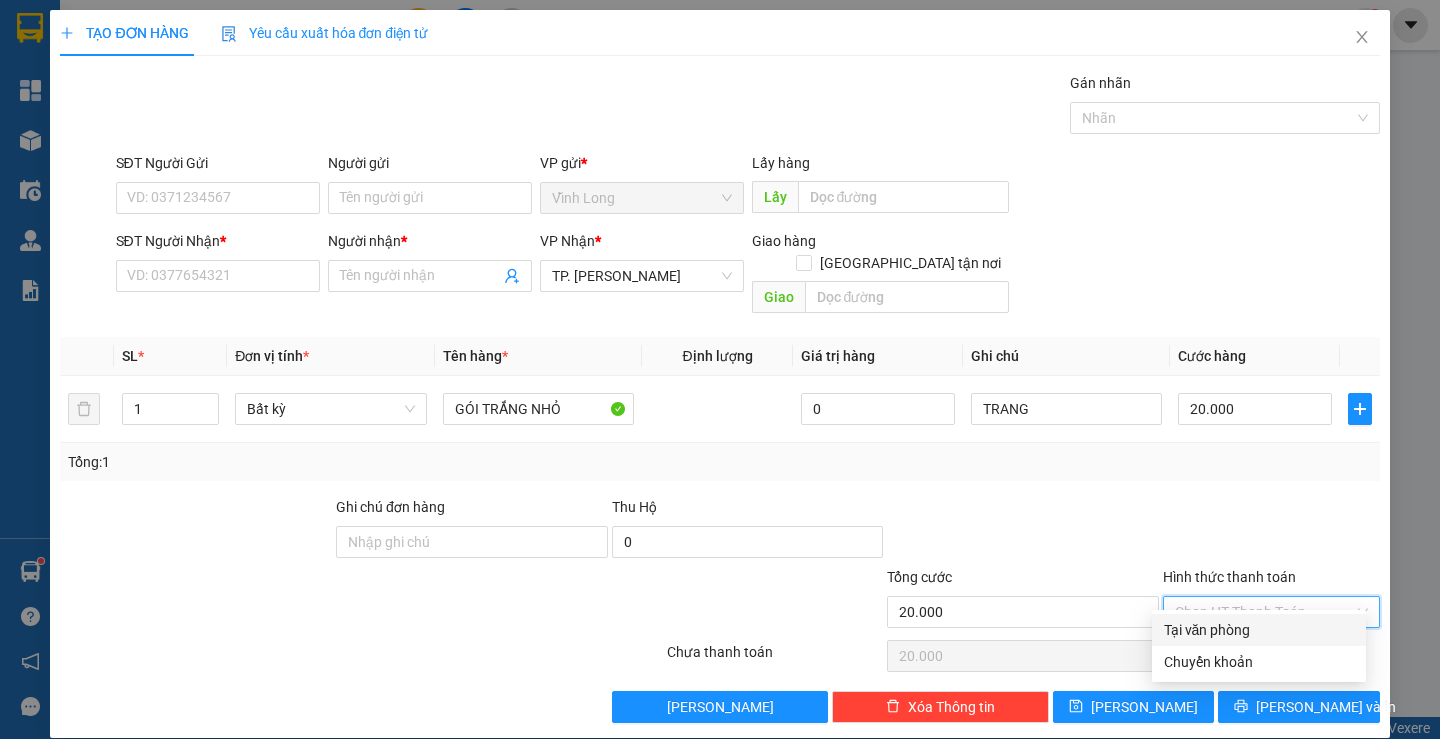 click on "Tại văn phòng" at bounding box center [1259, 630] 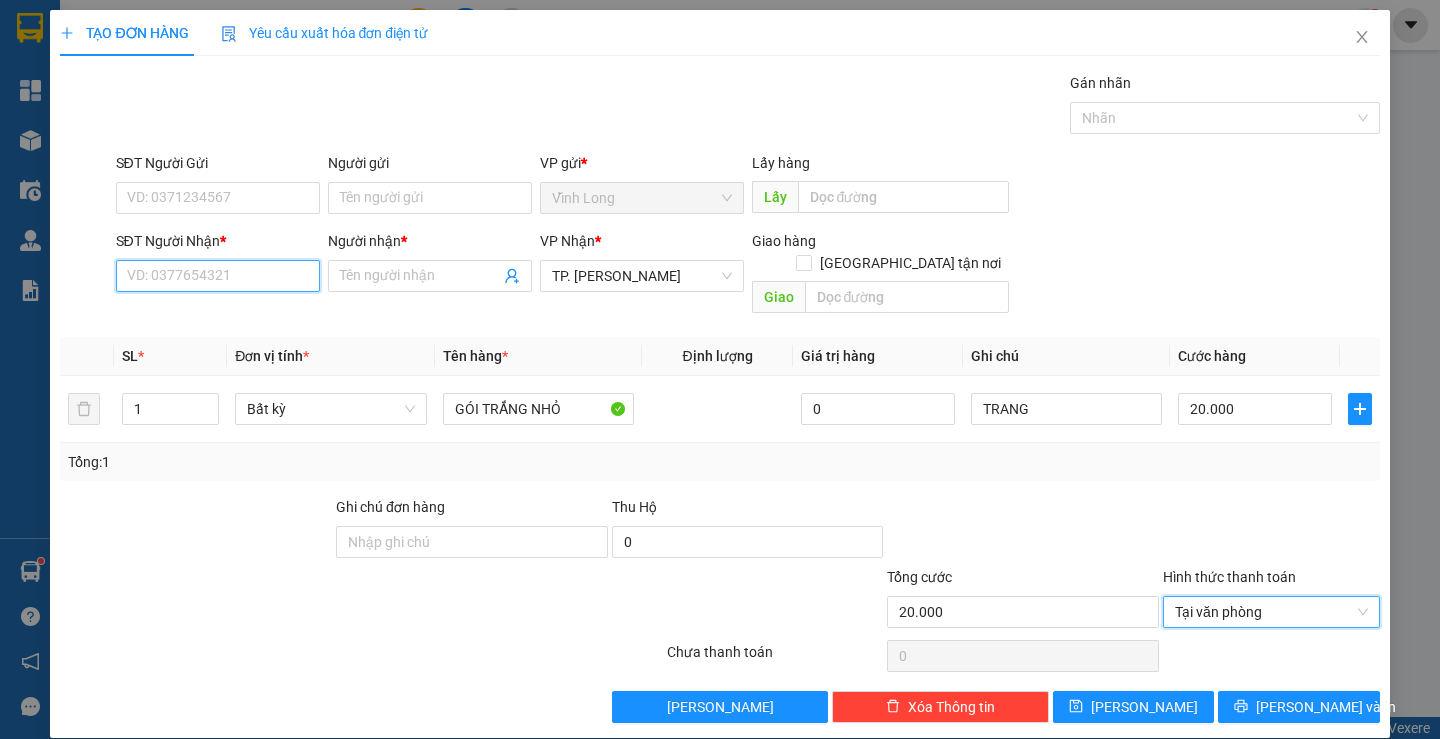 click on "SĐT Người Nhận  *" at bounding box center (218, 276) 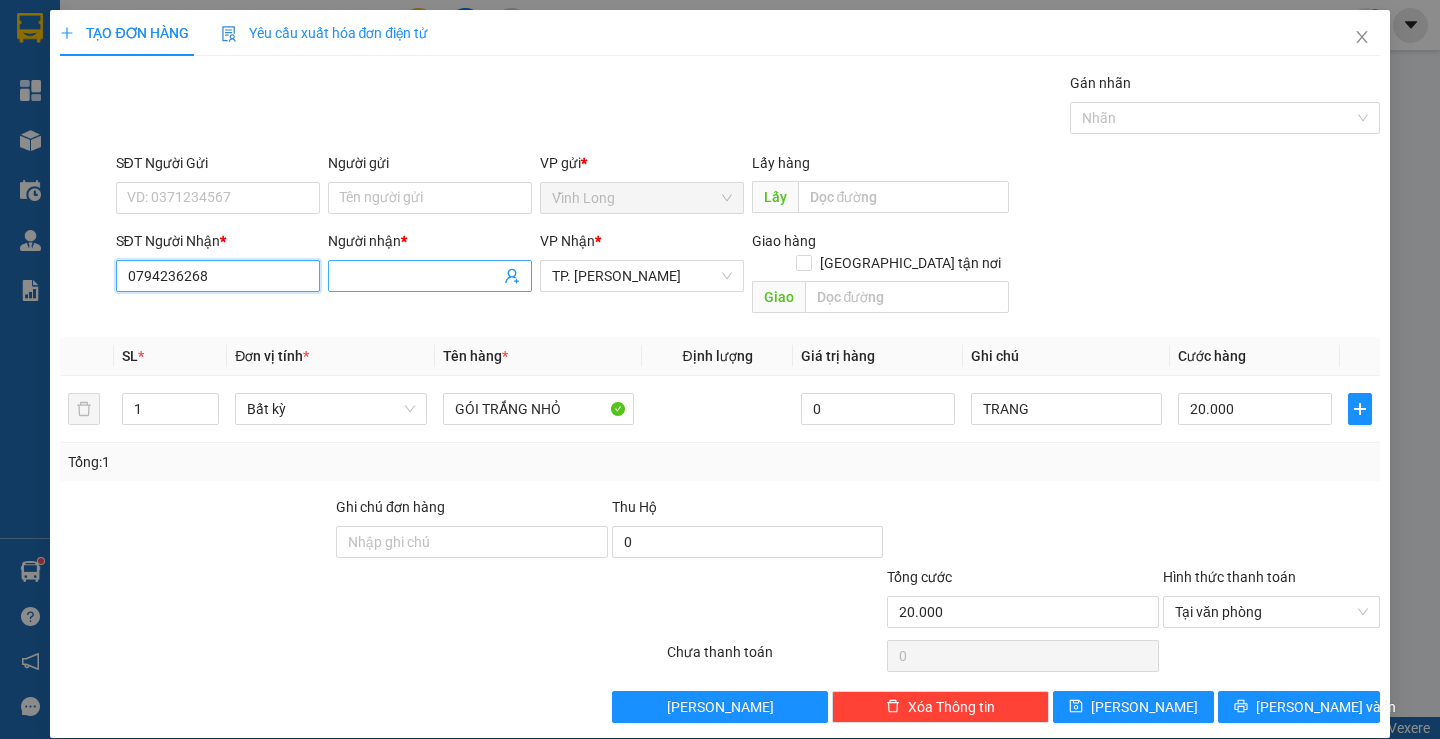 type on "0794236268" 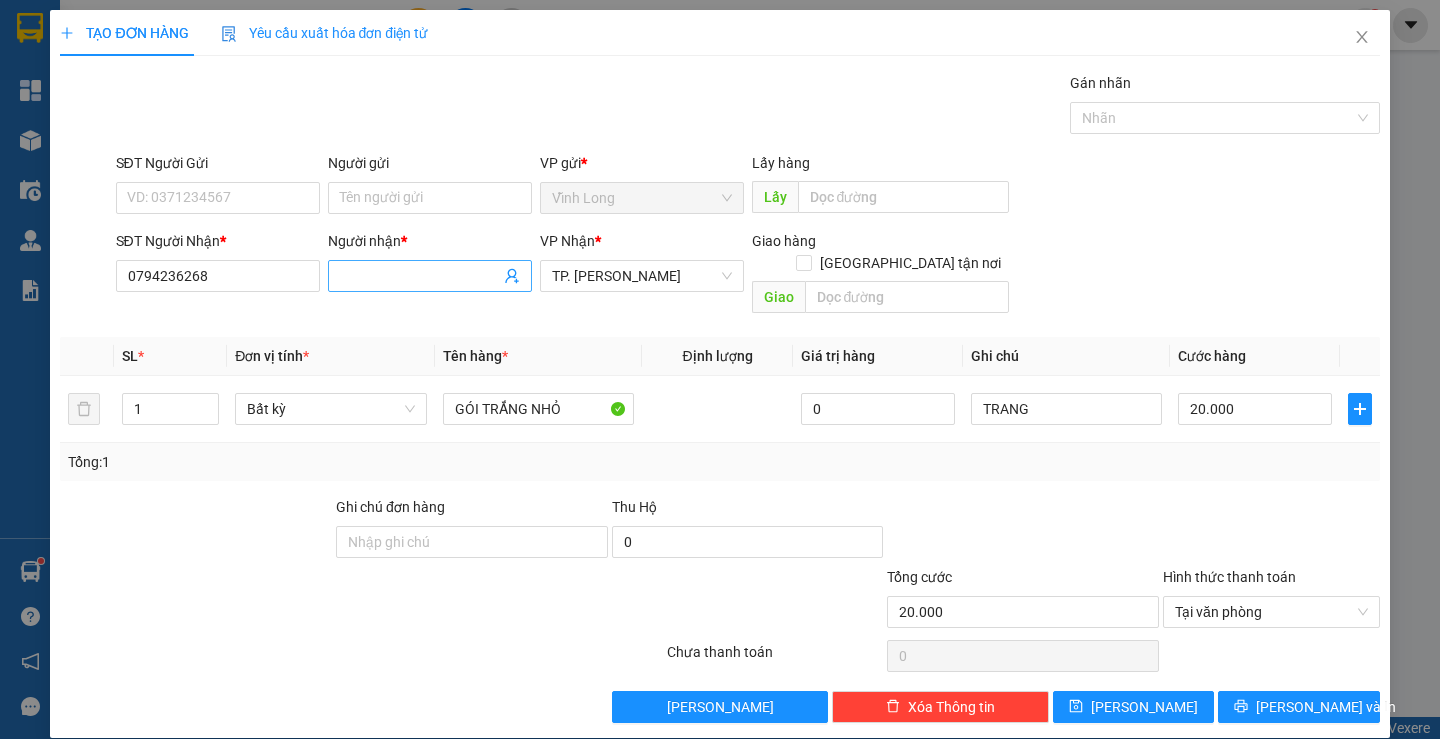 click on "Người nhận  *" at bounding box center [420, 276] 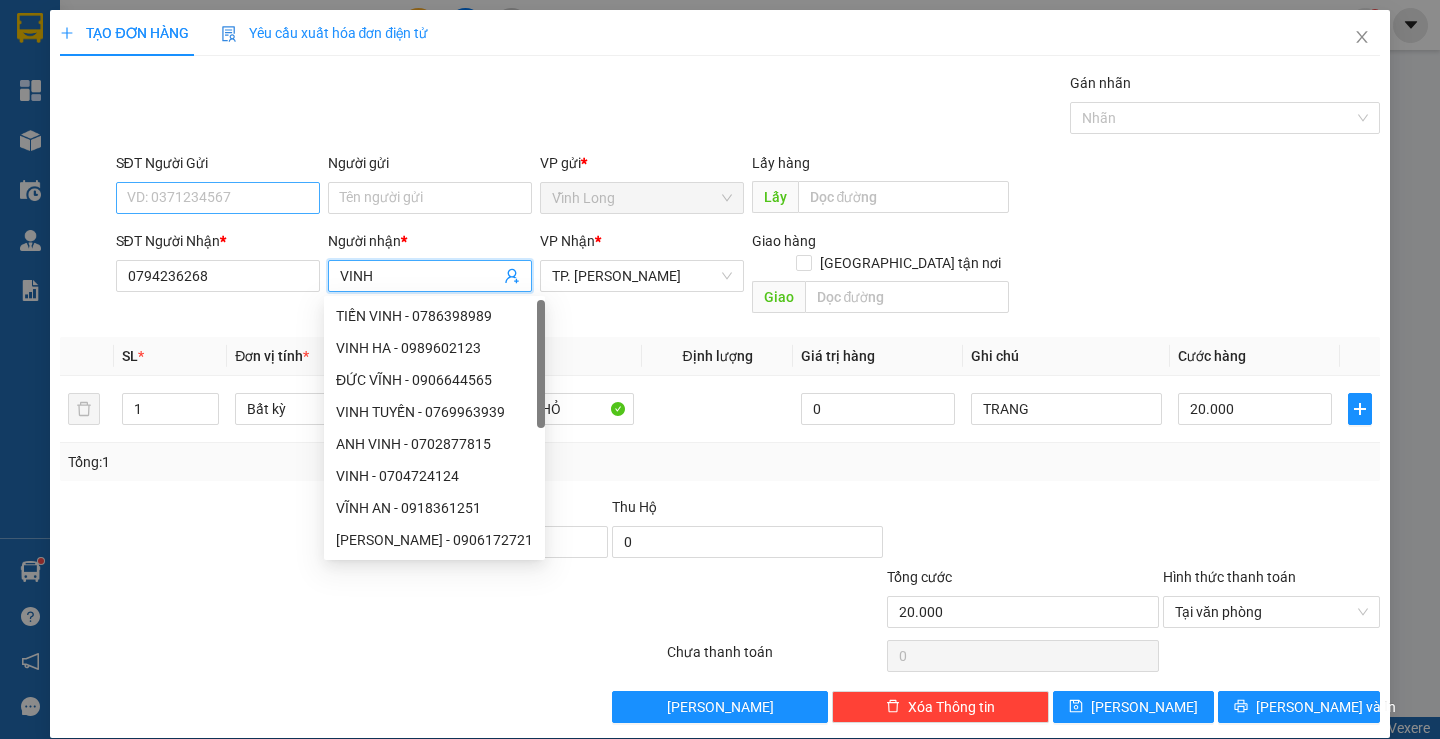 type on "VINH" 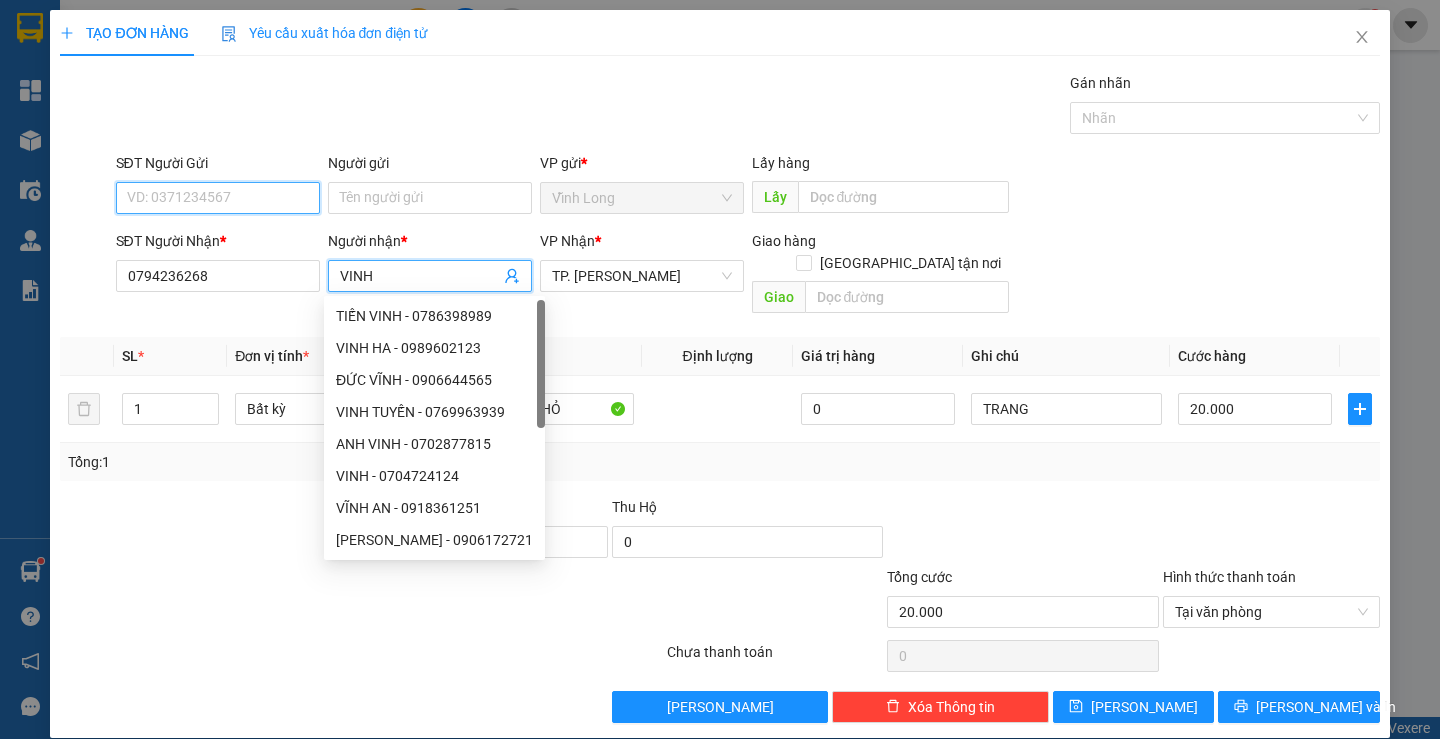 click on "SĐT Người Gửi" at bounding box center [218, 198] 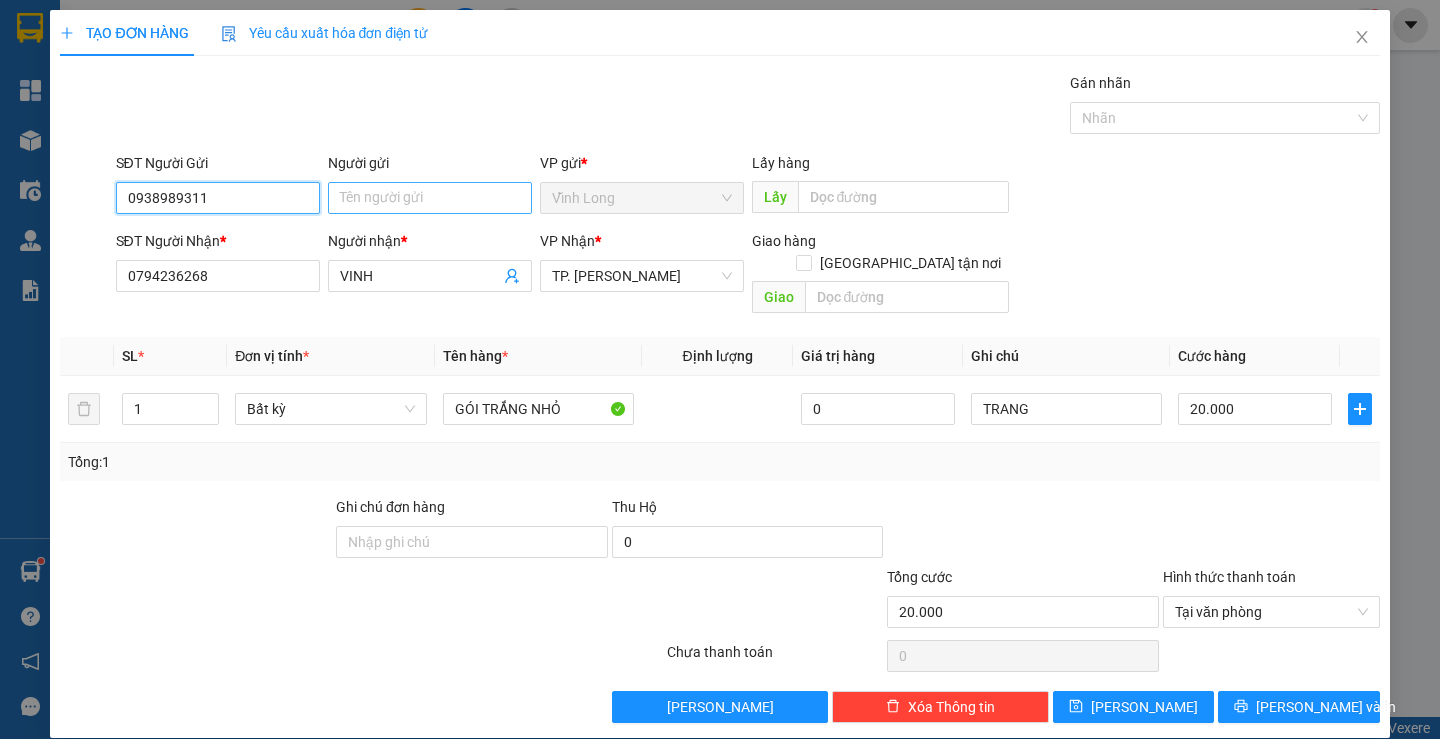 type on "0938989311" 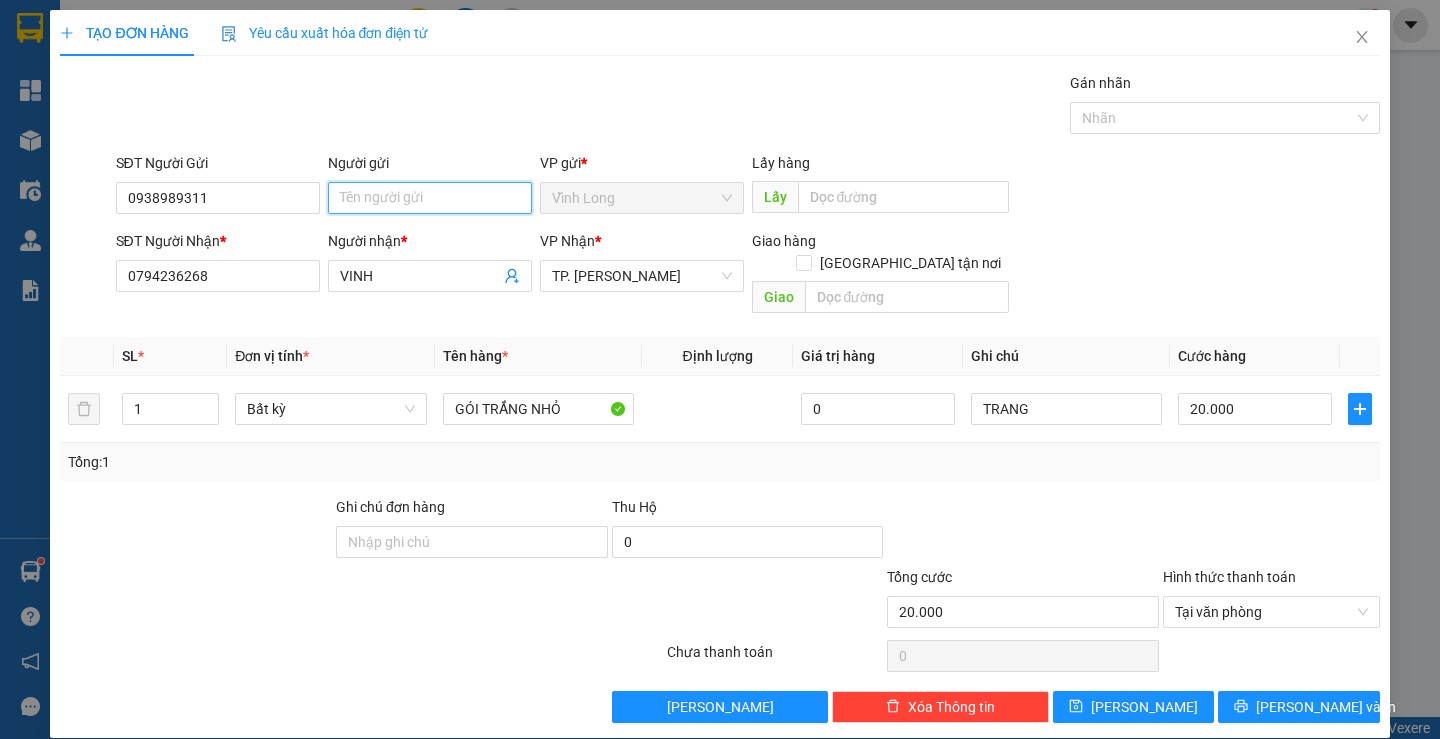 click on "Người gửi" at bounding box center [430, 198] 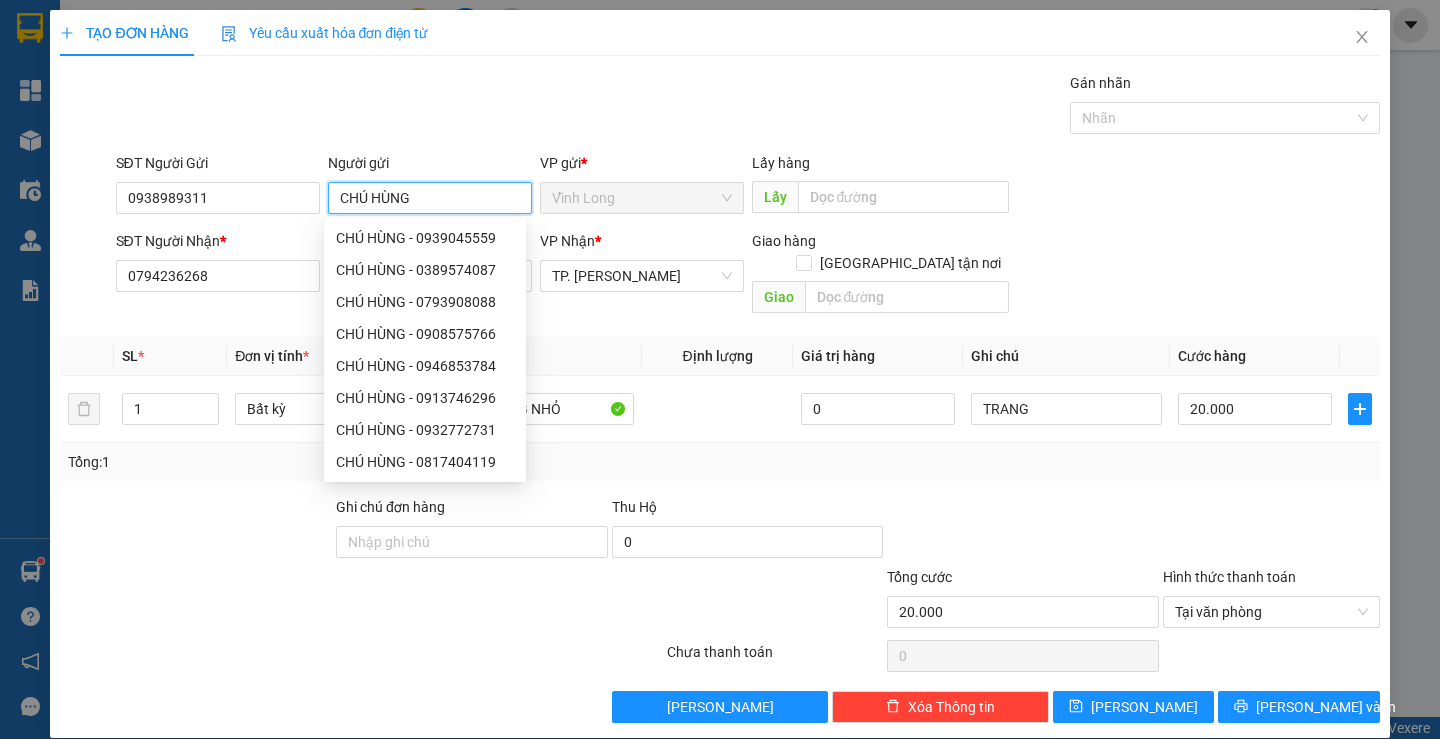 type on "CHÚ HÙNG" 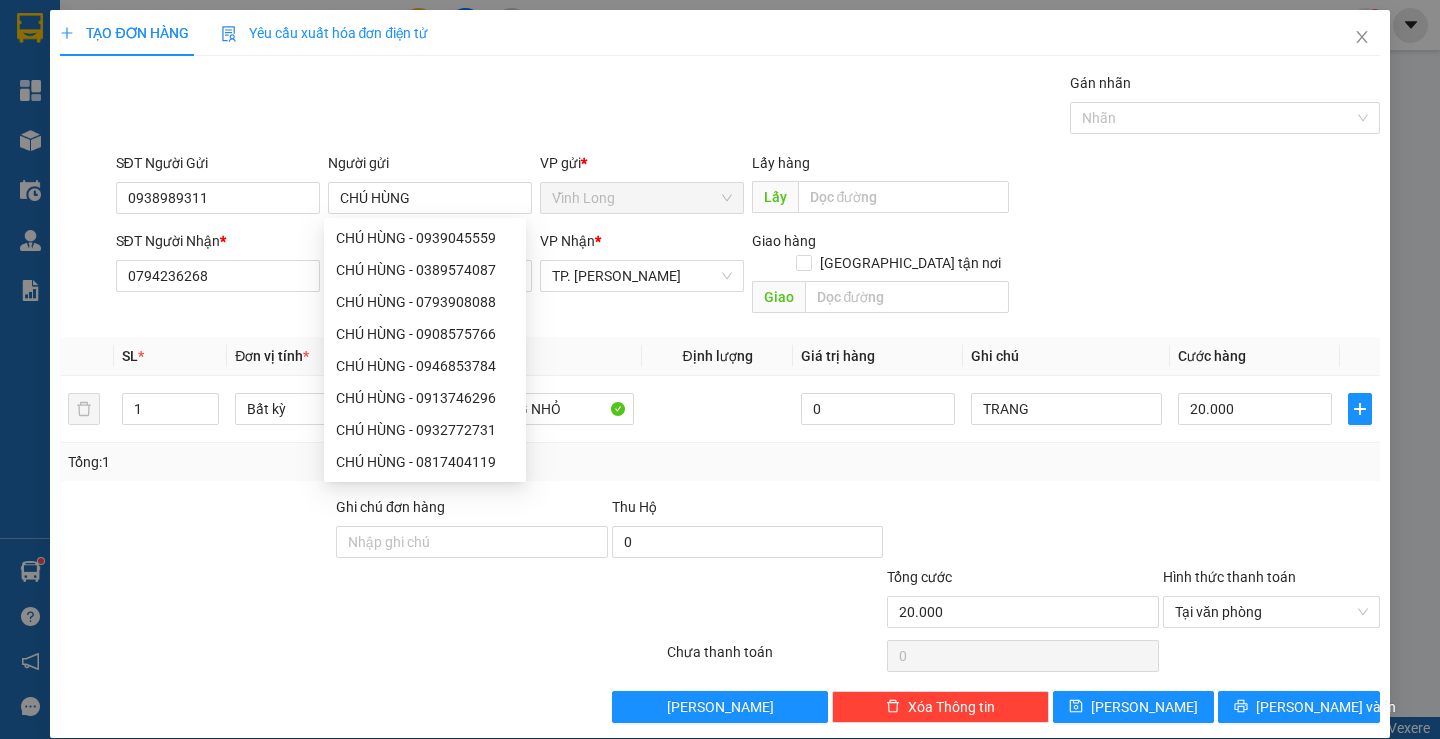 click on "Tổng:  1" at bounding box center [719, 462] 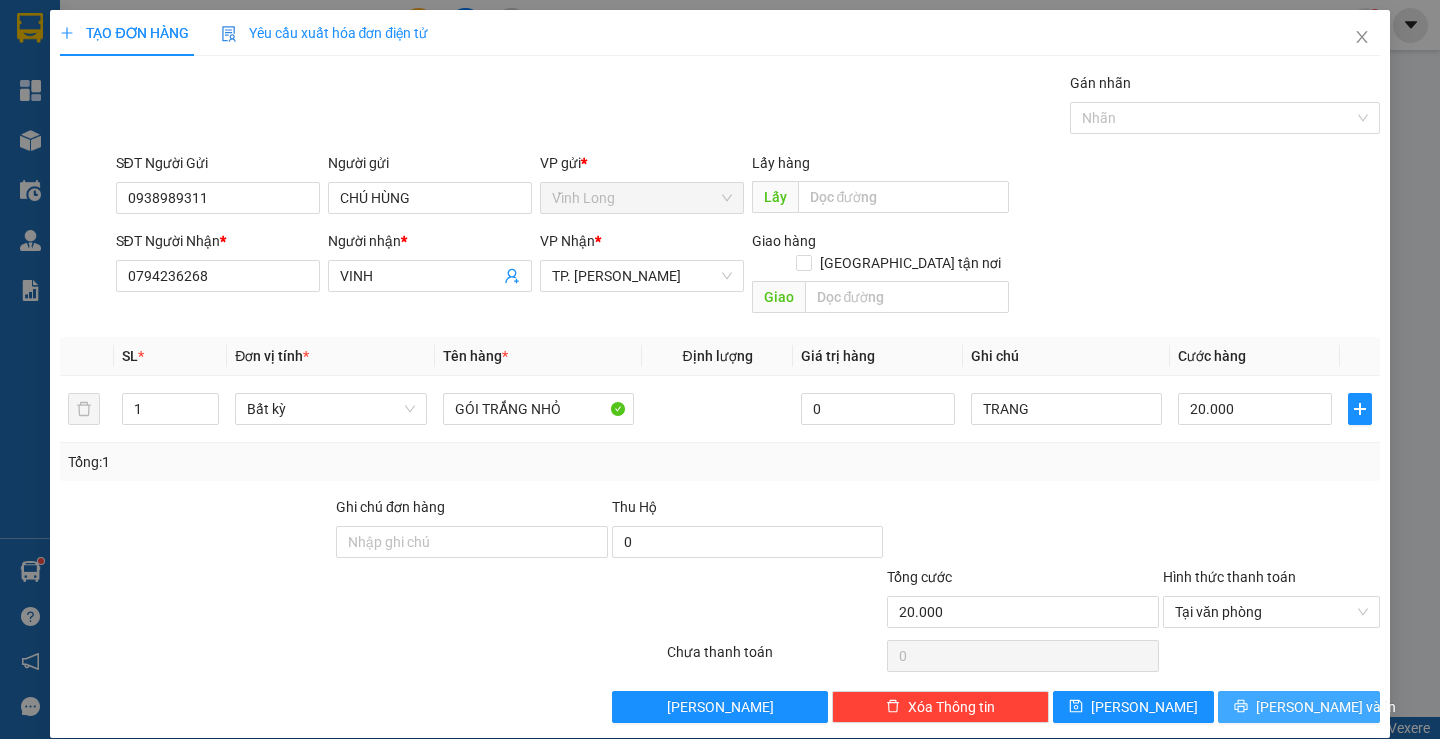 click on "[PERSON_NAME] và In" at bounding box center (1298, 707) 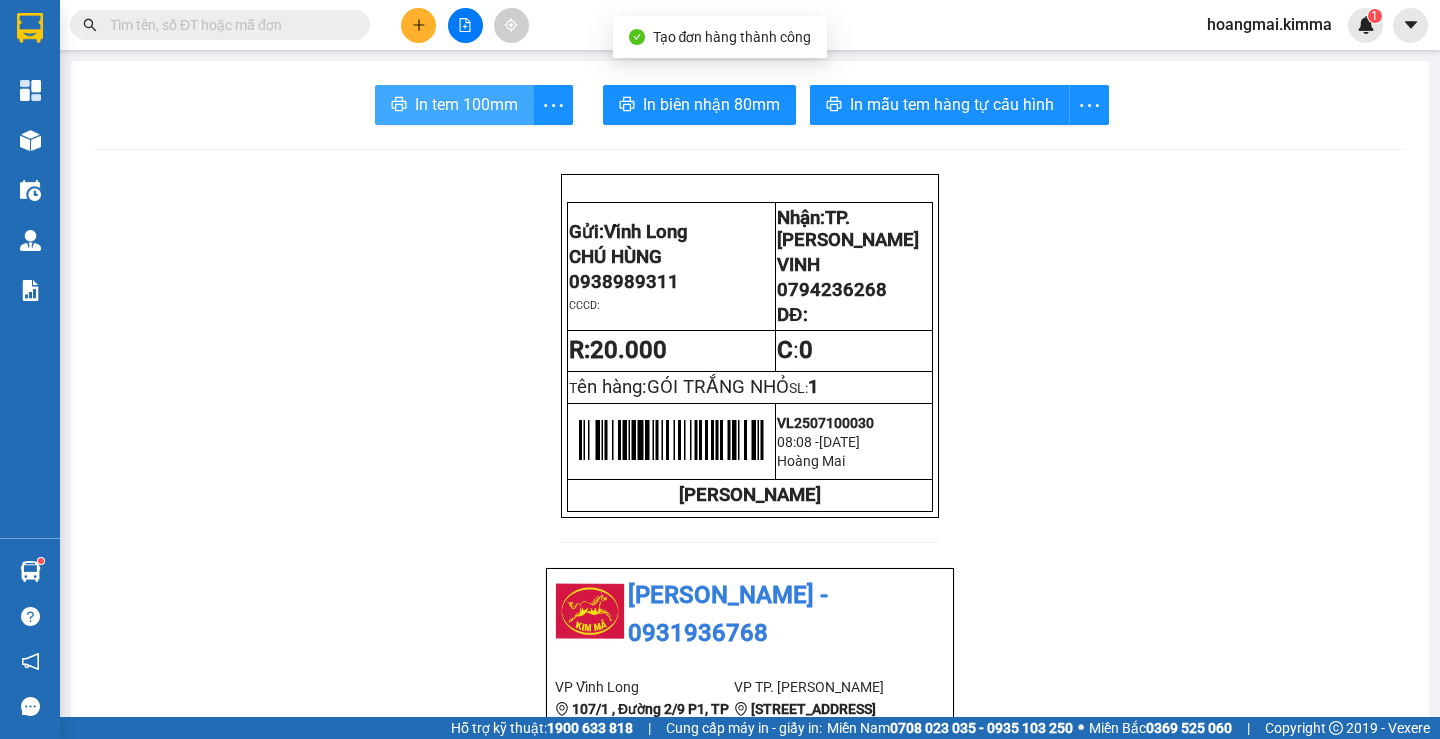 click on "In tem 100mm" at bounding box center [466, 104] 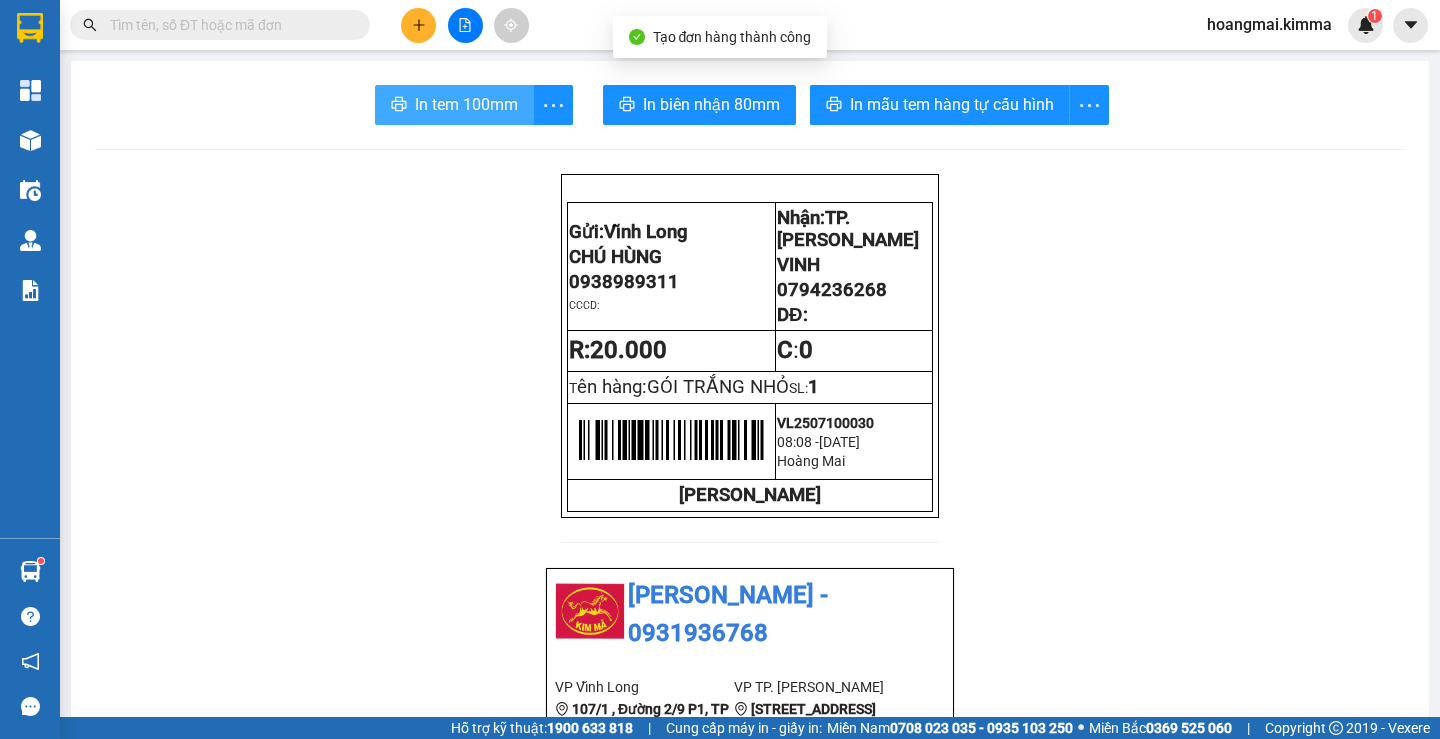 scroll, scrollTop: 0, scrollLeft: 0, axis: both 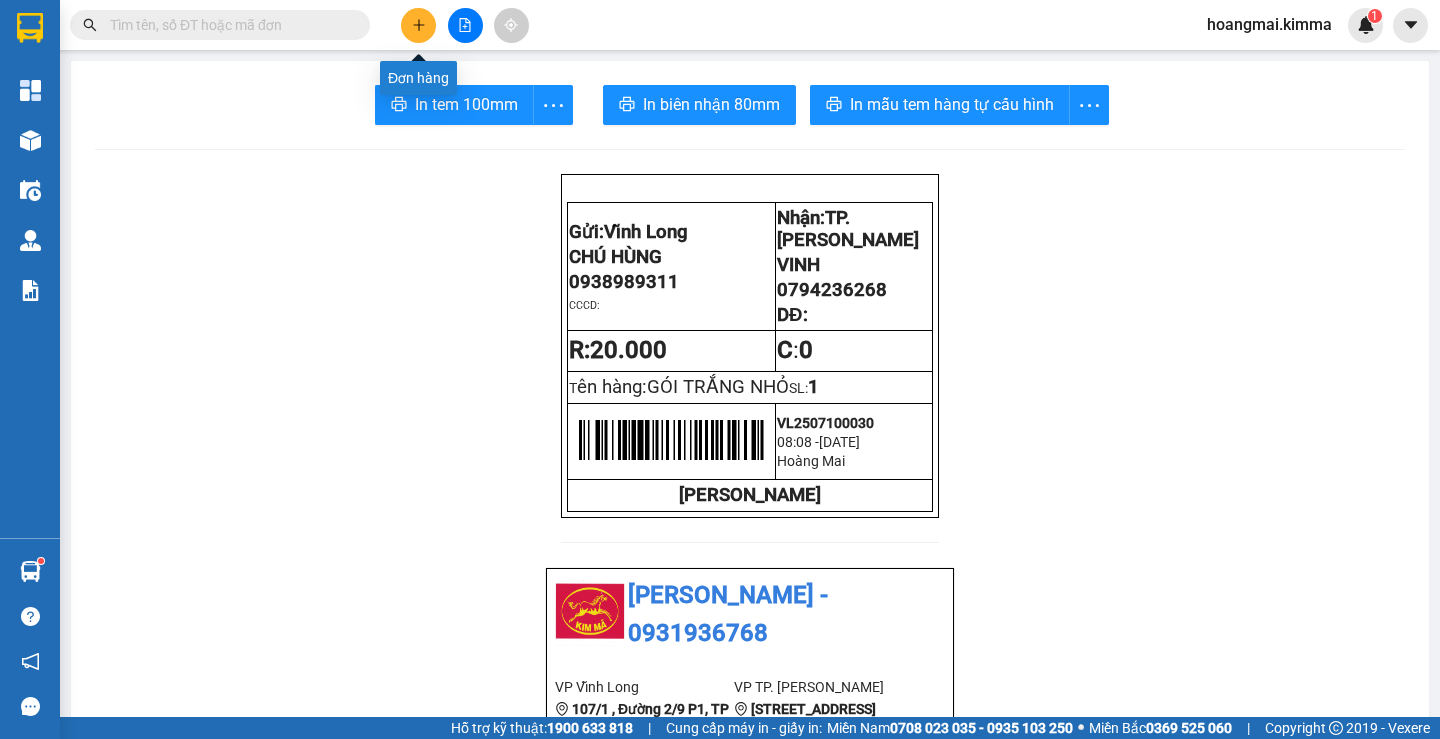 click at bounding box center [418, 25] 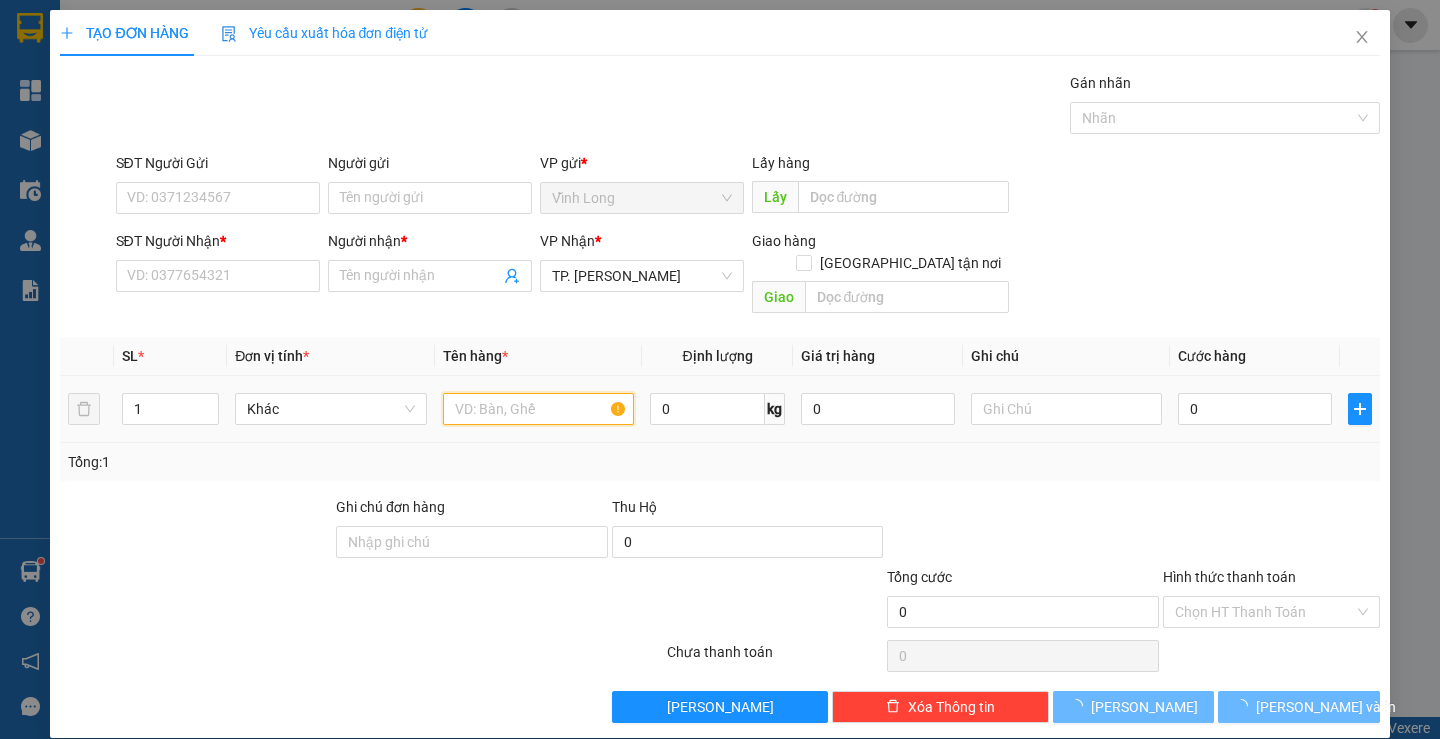 click at bounding box center (538, 409) 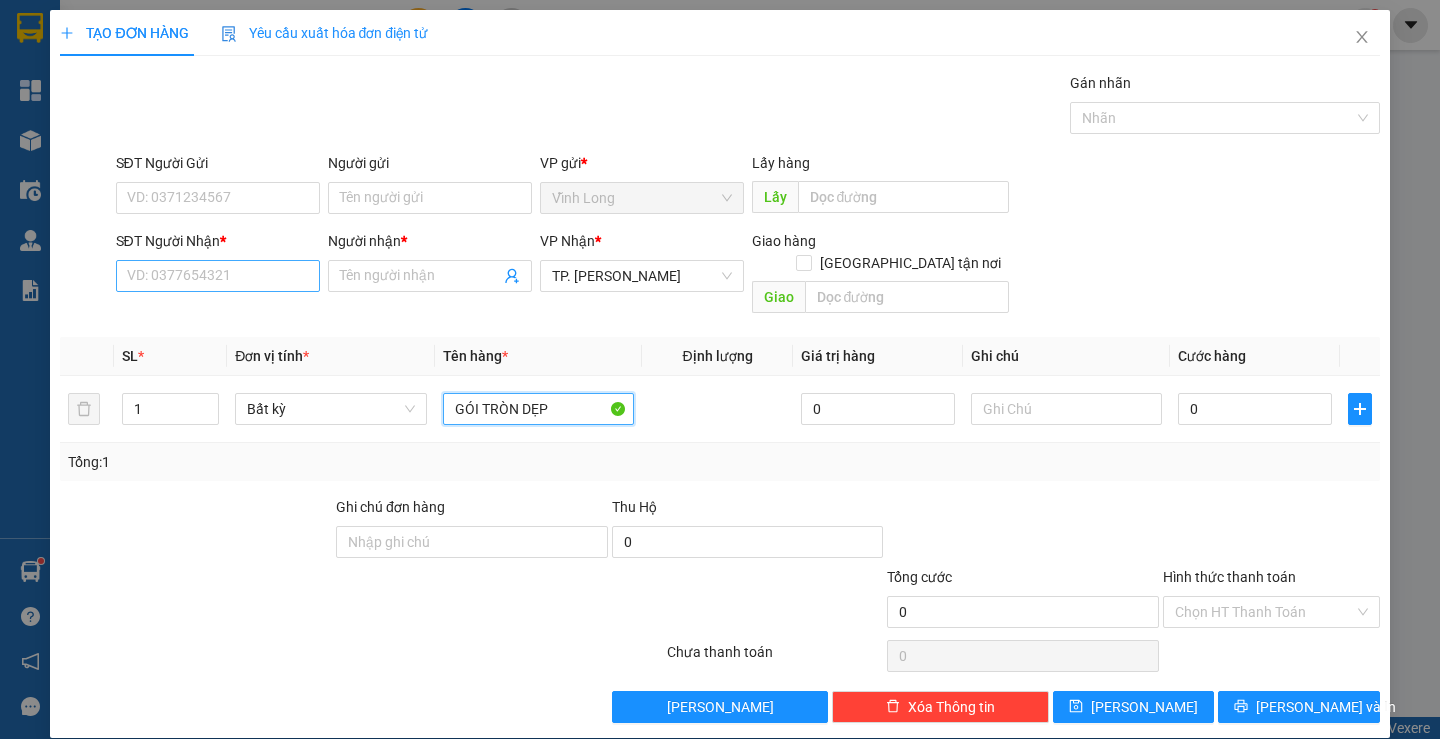 type on "GÓI TRÒN DẸP" 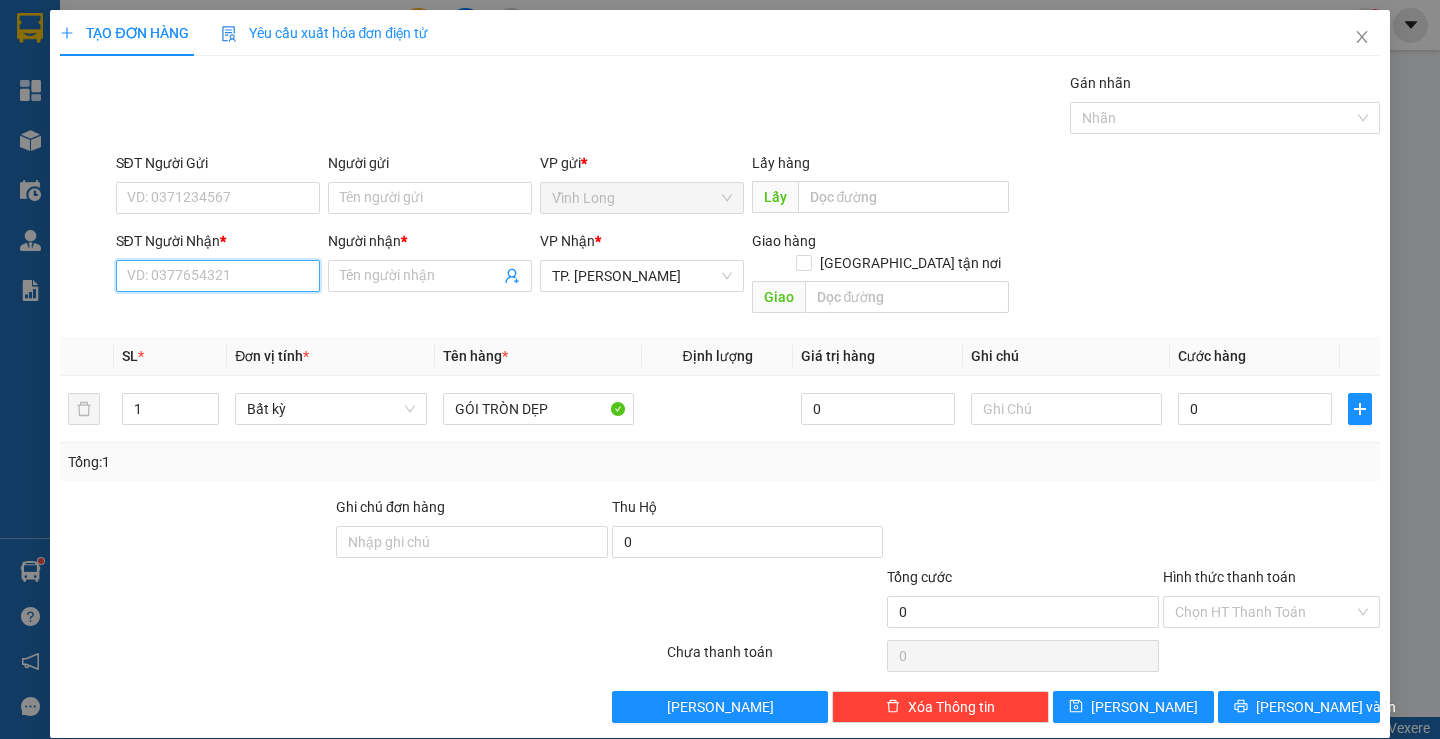 click on "SĐT Người Nhận  *" at bounding box center [218, 276] 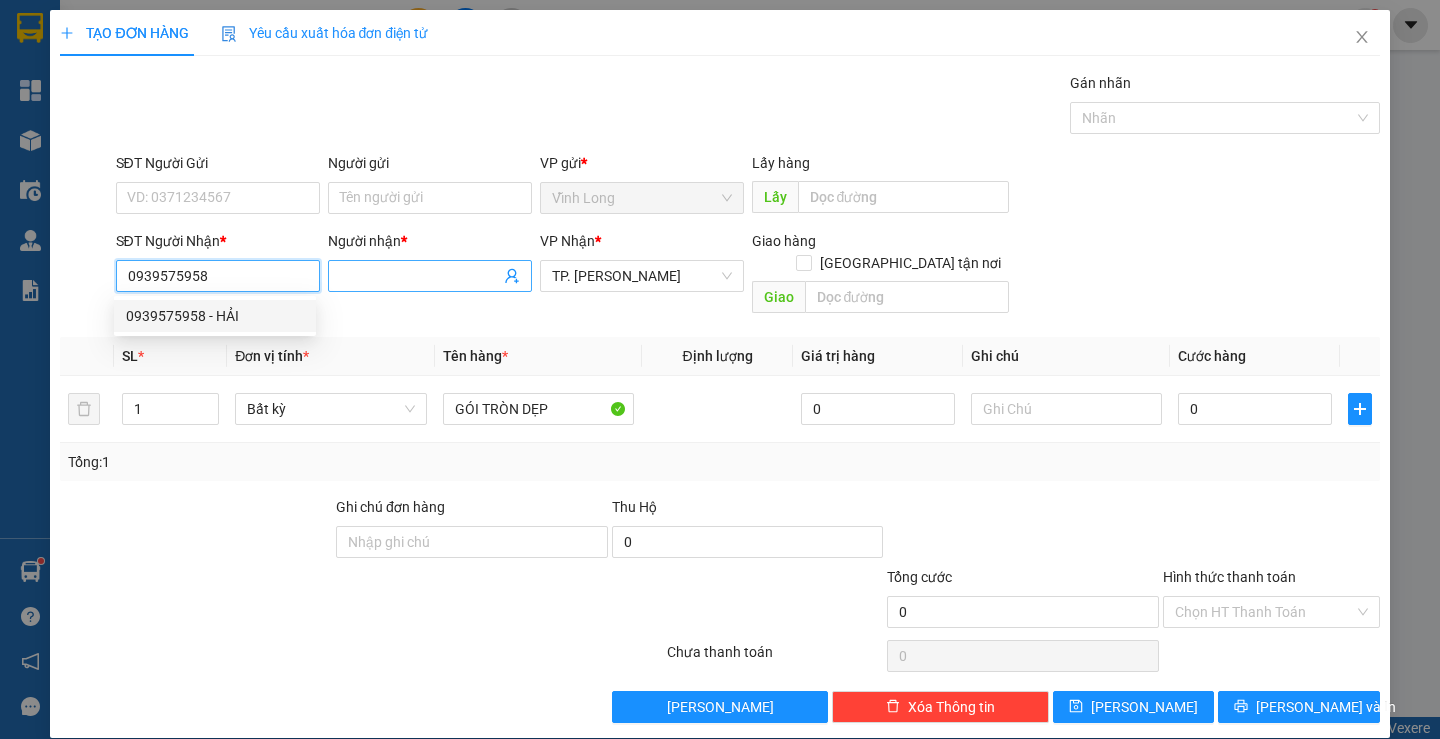 type on "0939575958" 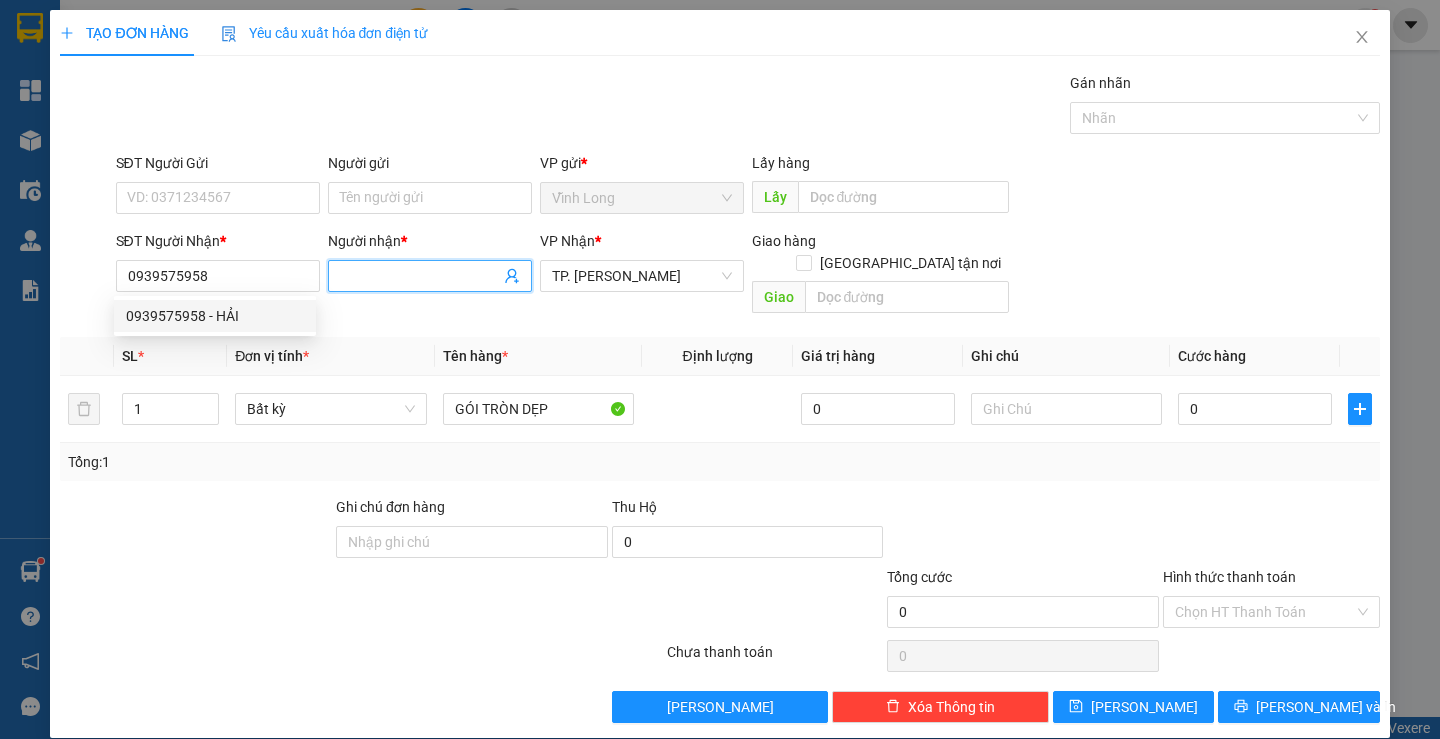click on "Người nhận  *" at bounding box center (420, 276) 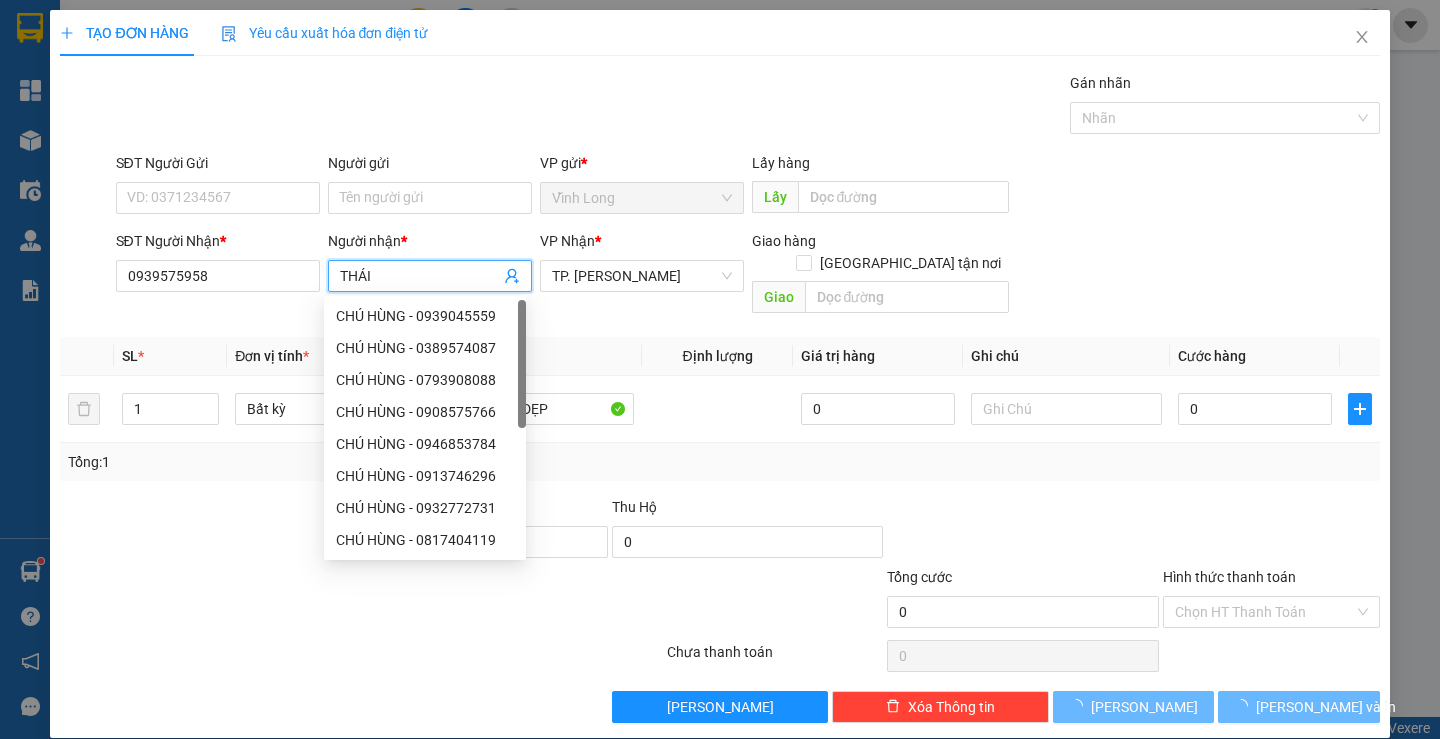 type on "THÁI" 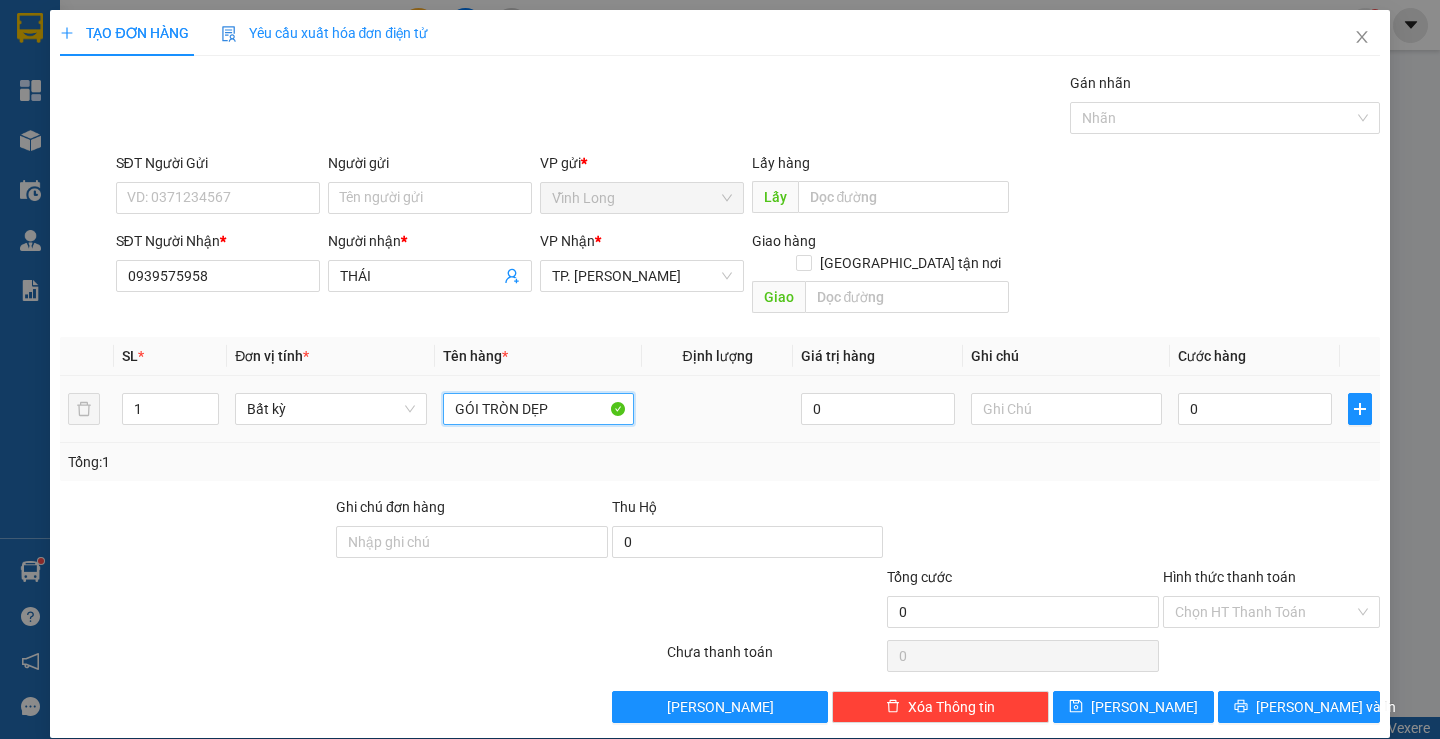 click on "GÓI TRÒN DẸP" at bounding box center (538, 409) 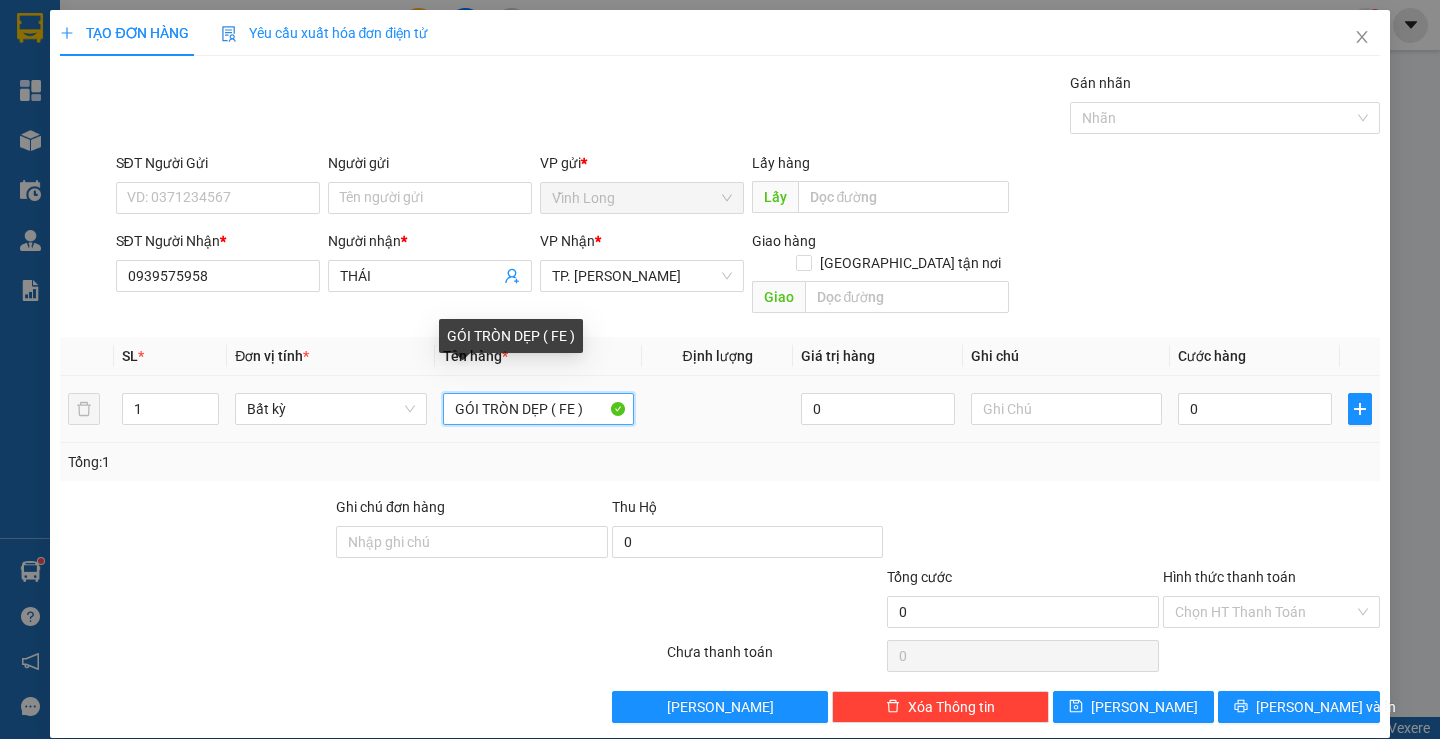 type on "GÓI TRÒN DẸP ( FE )" 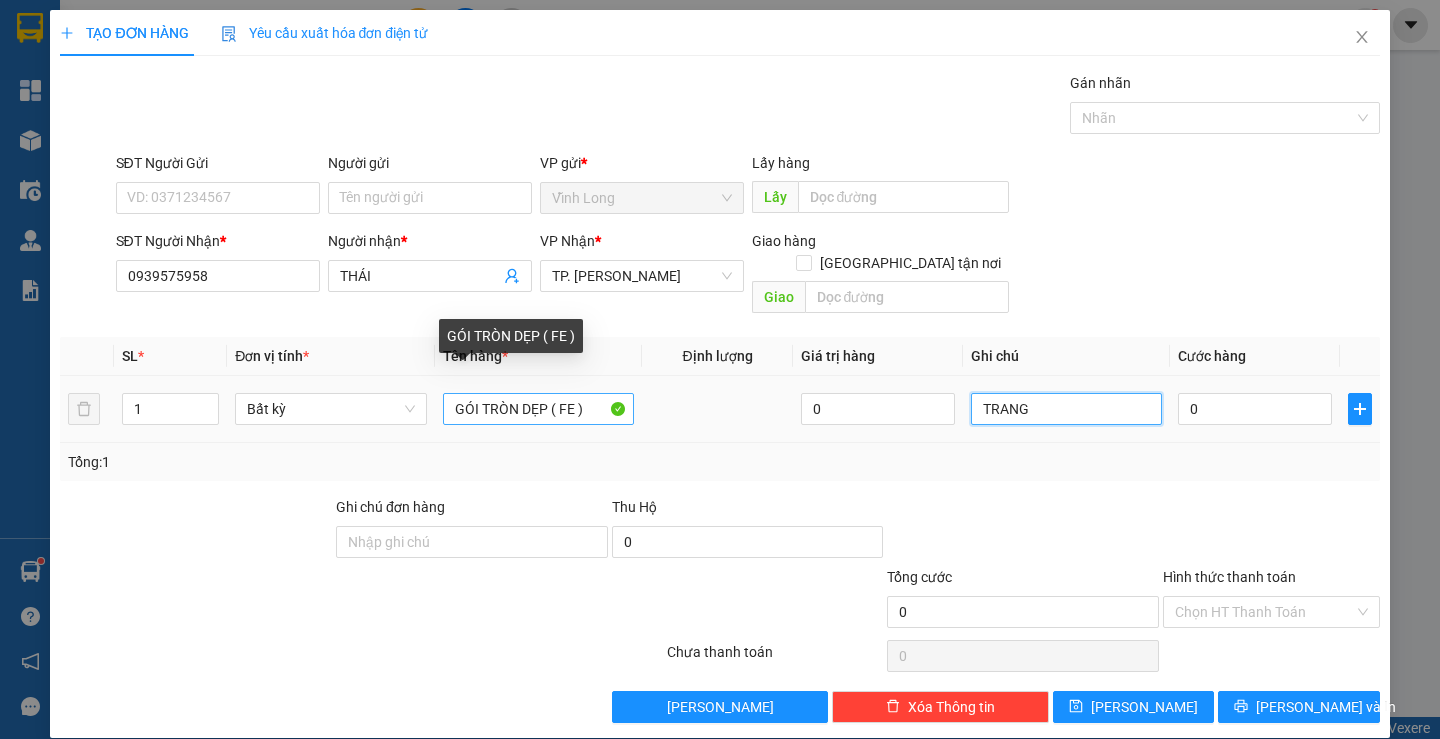 type on "TRANG" 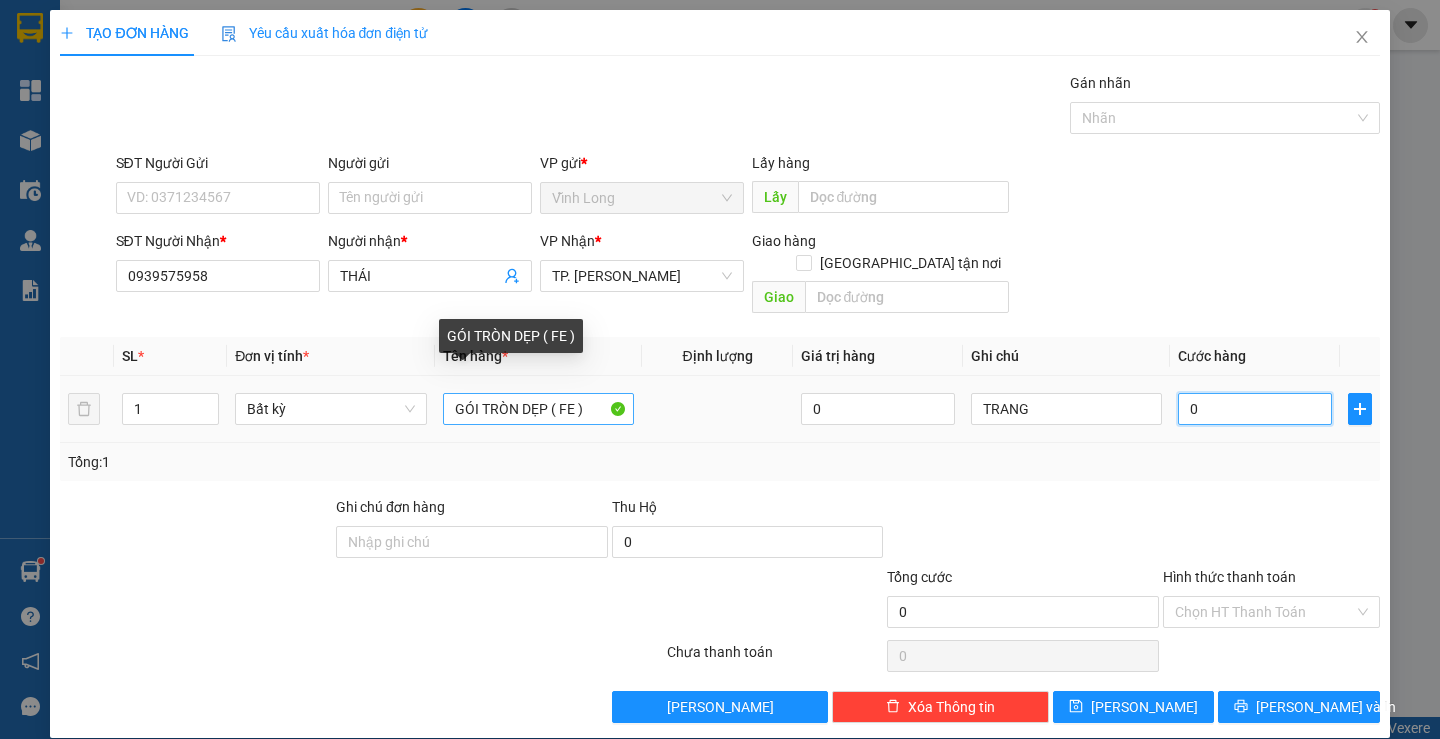 type on "1" 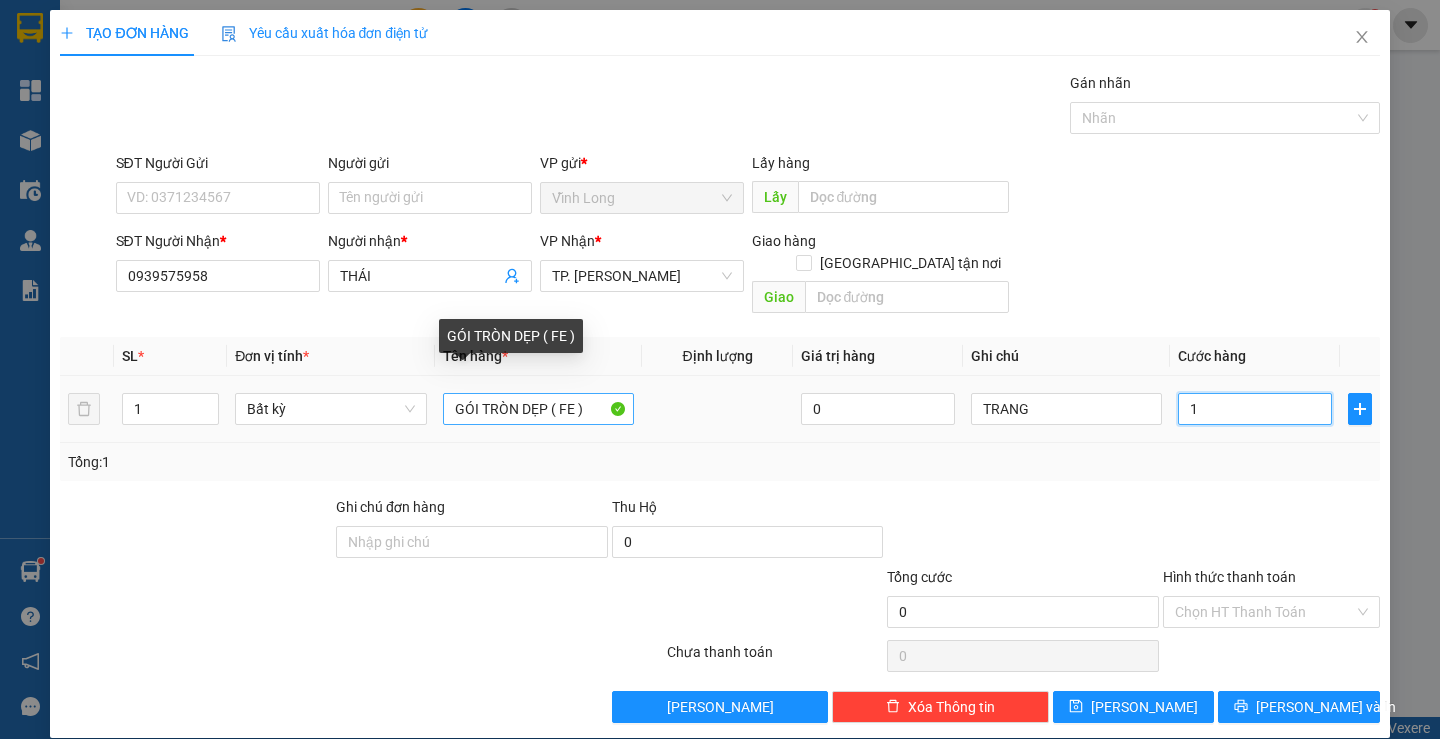 type on "1" 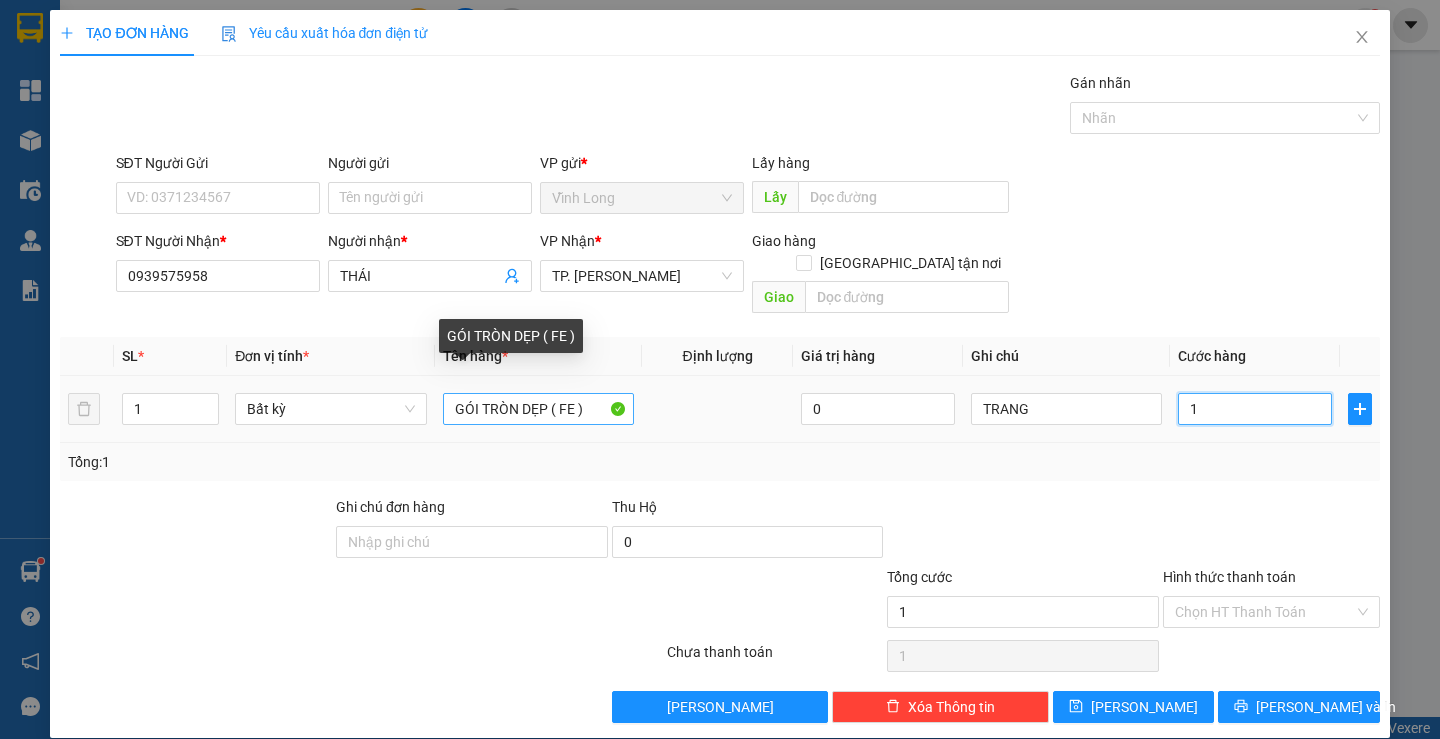 type on "15" 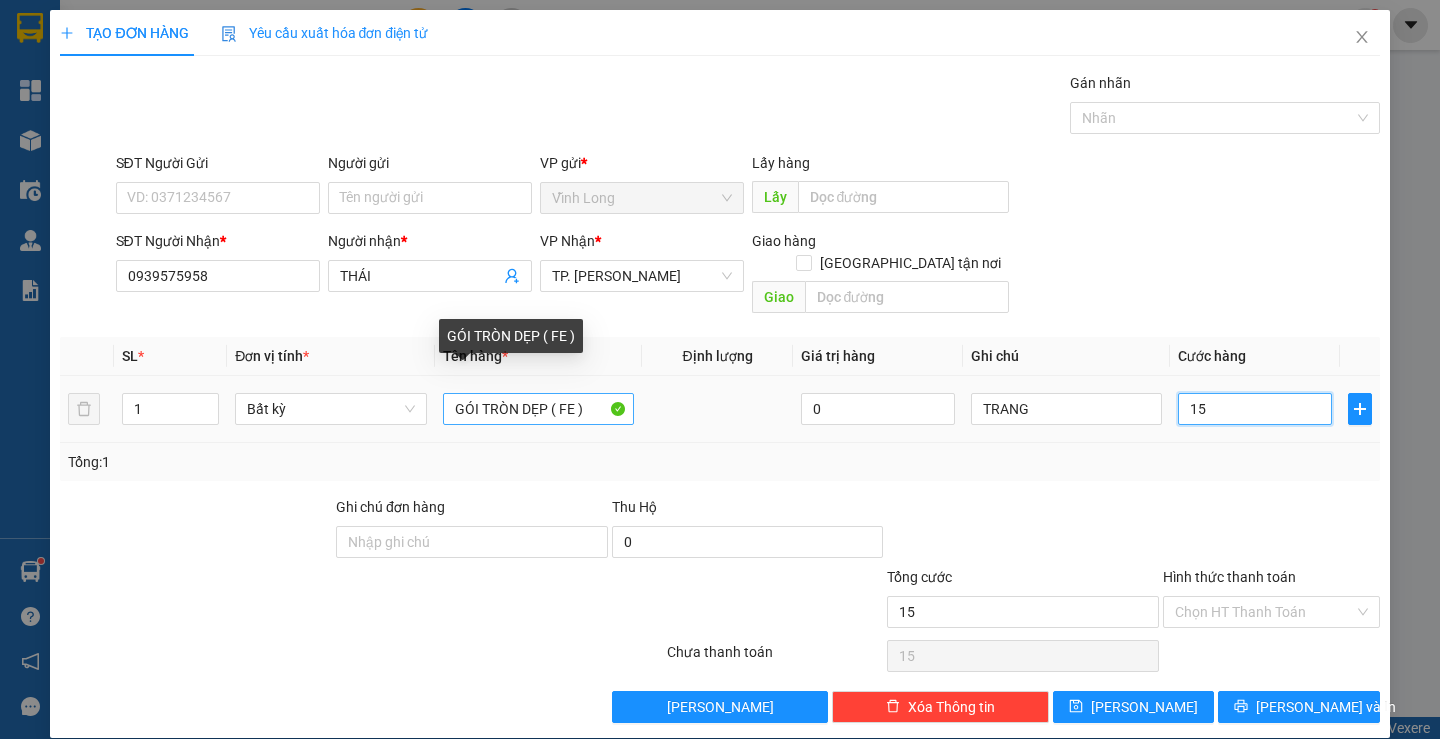 type on "150" 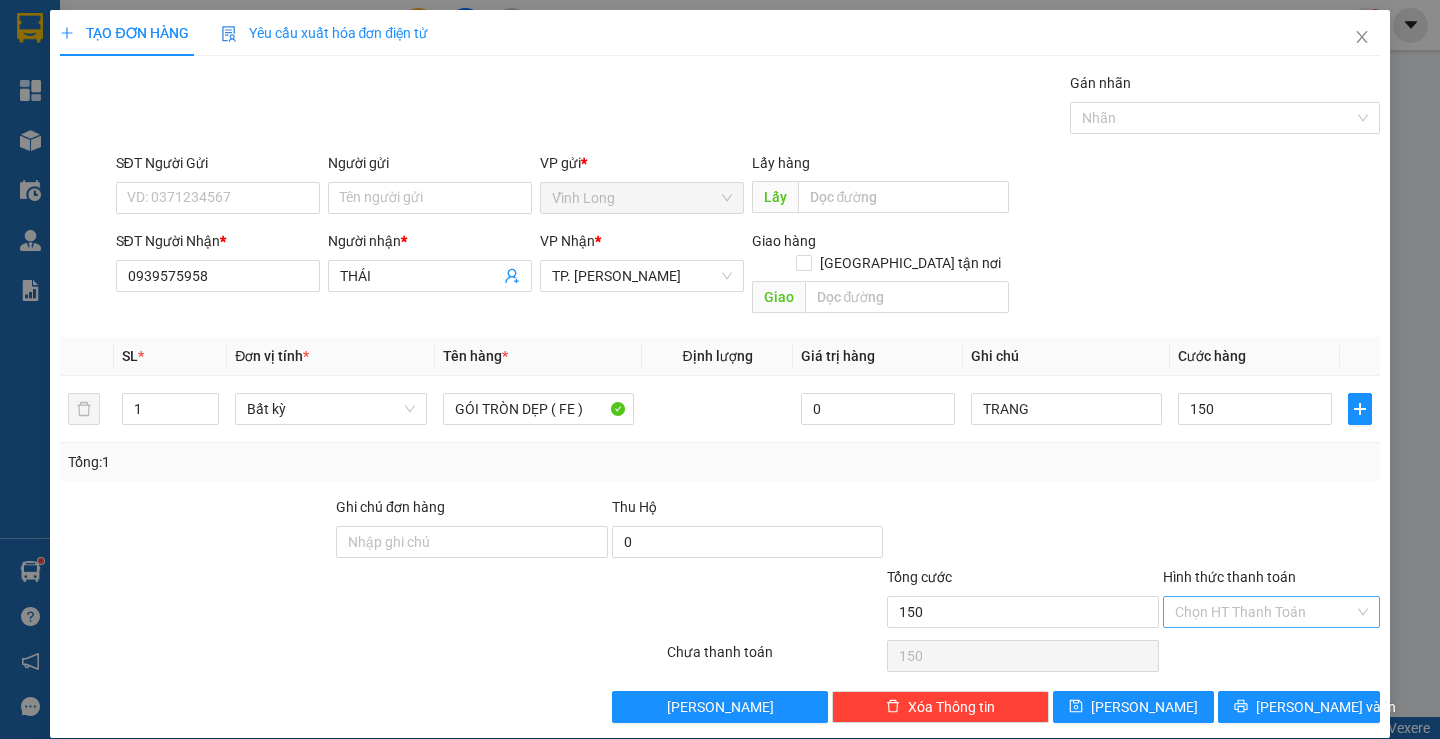 type on "150.000" 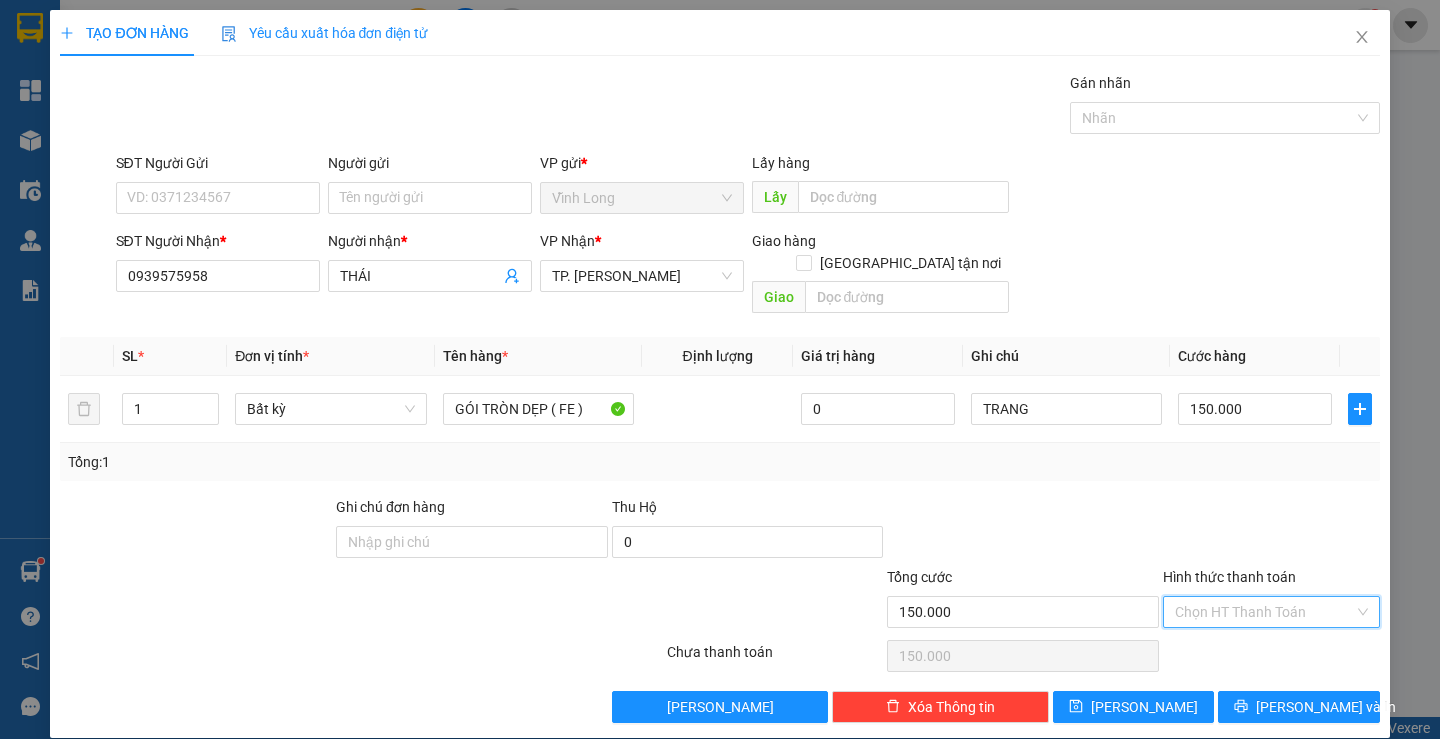 click on "Hình thức thanh toán" at bounding box center (1264, 612) 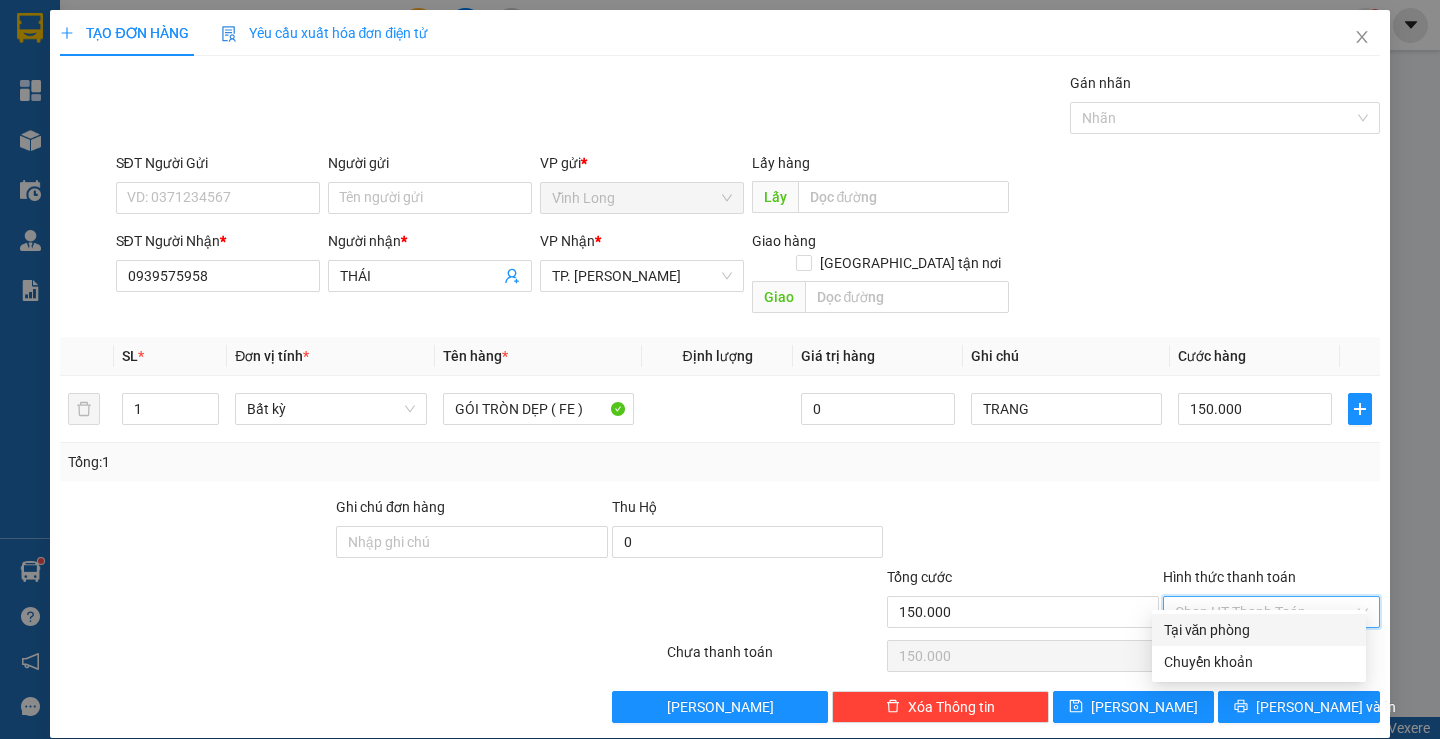 click on "Tại văn phòng" at bounding box center [1259, 630] 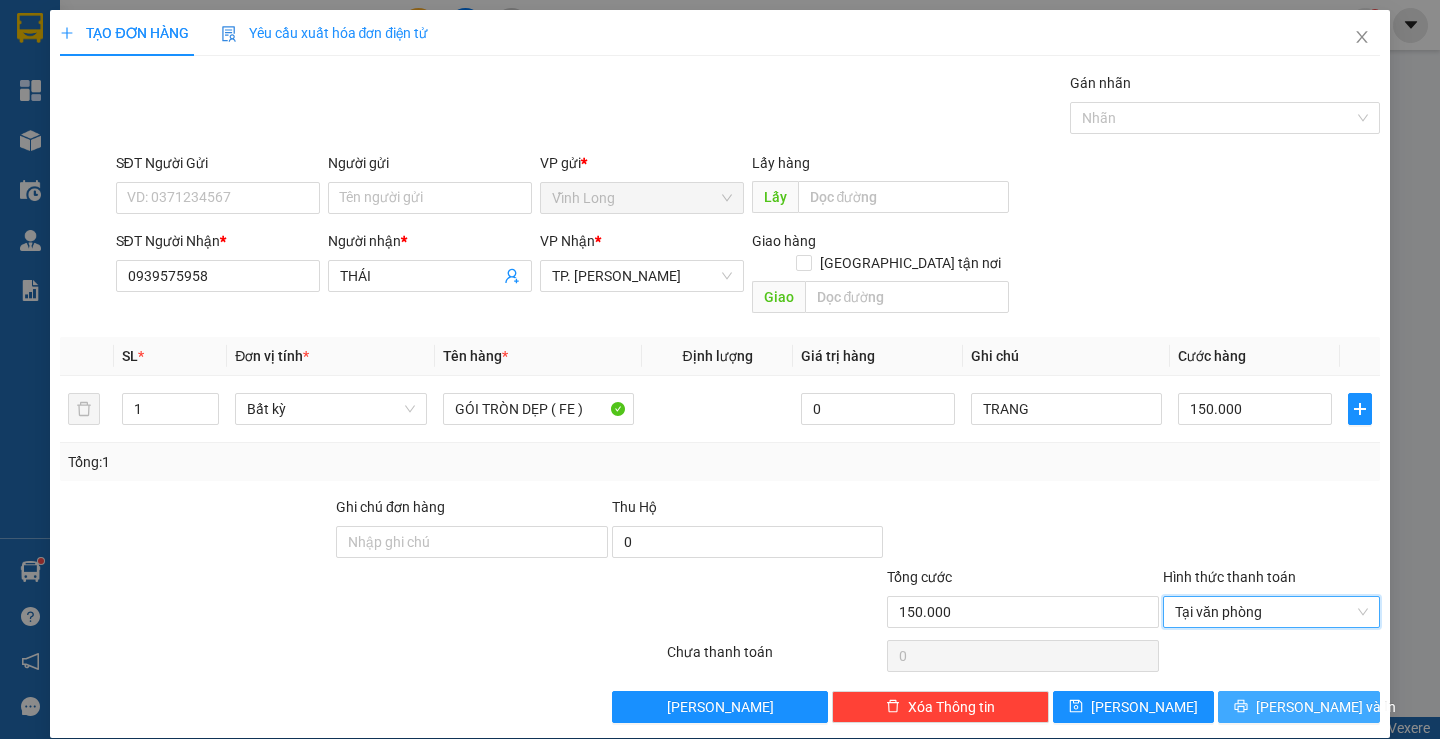 drag, startPoint x: 1255, startPoint y: 667, endPoint x: 1275, endPoint y: 689, distance: 29.732138 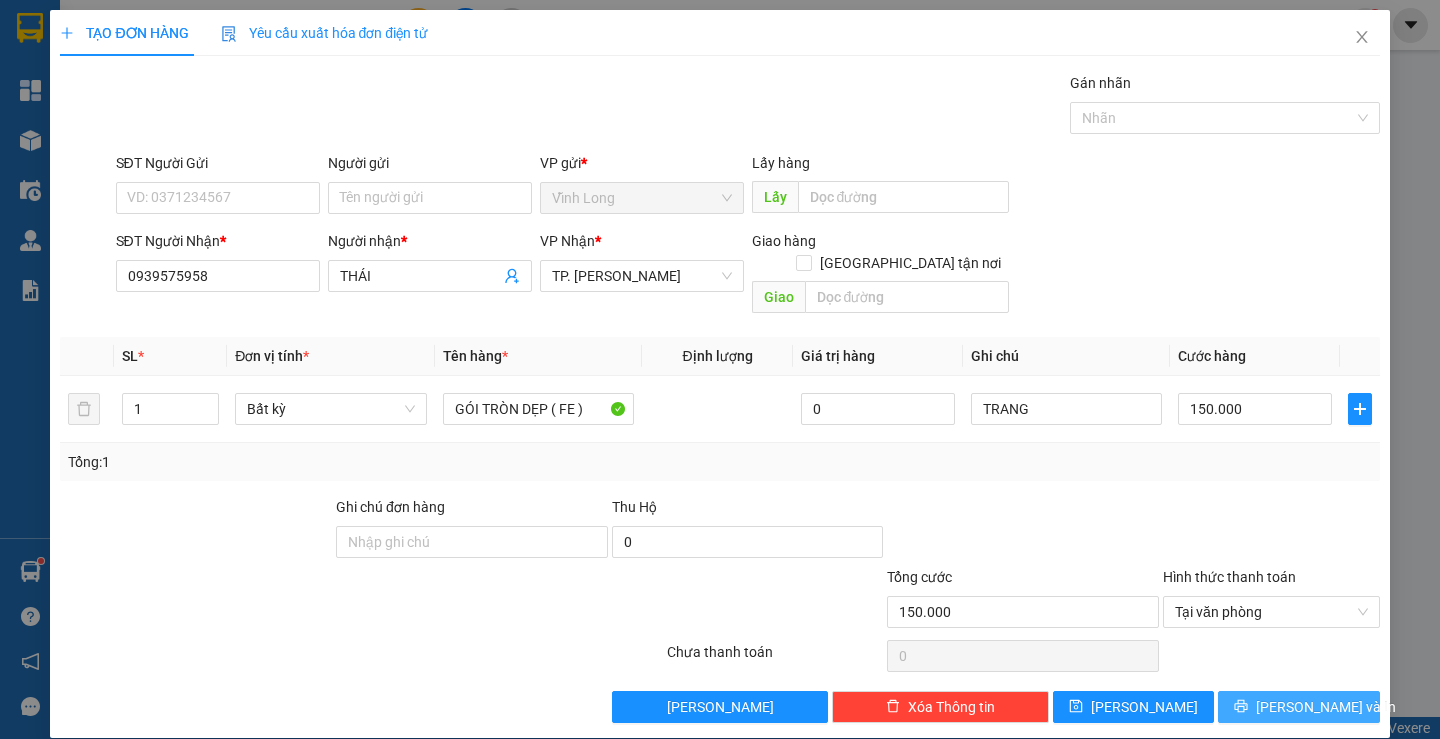 click on "[PERSON_NAME] và In" at bounding box center [1326, 707] 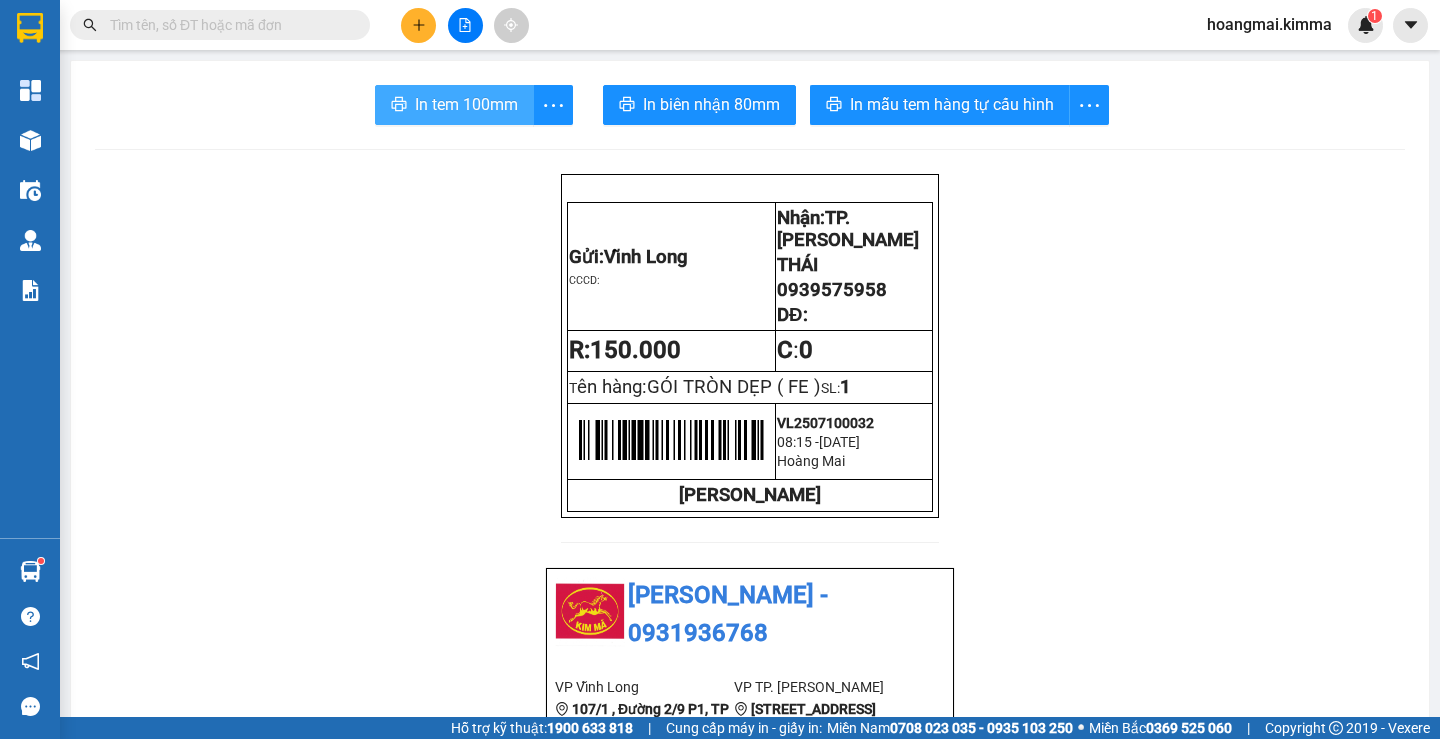 click on "In tem 100mm" at bounding box center (466, 104) 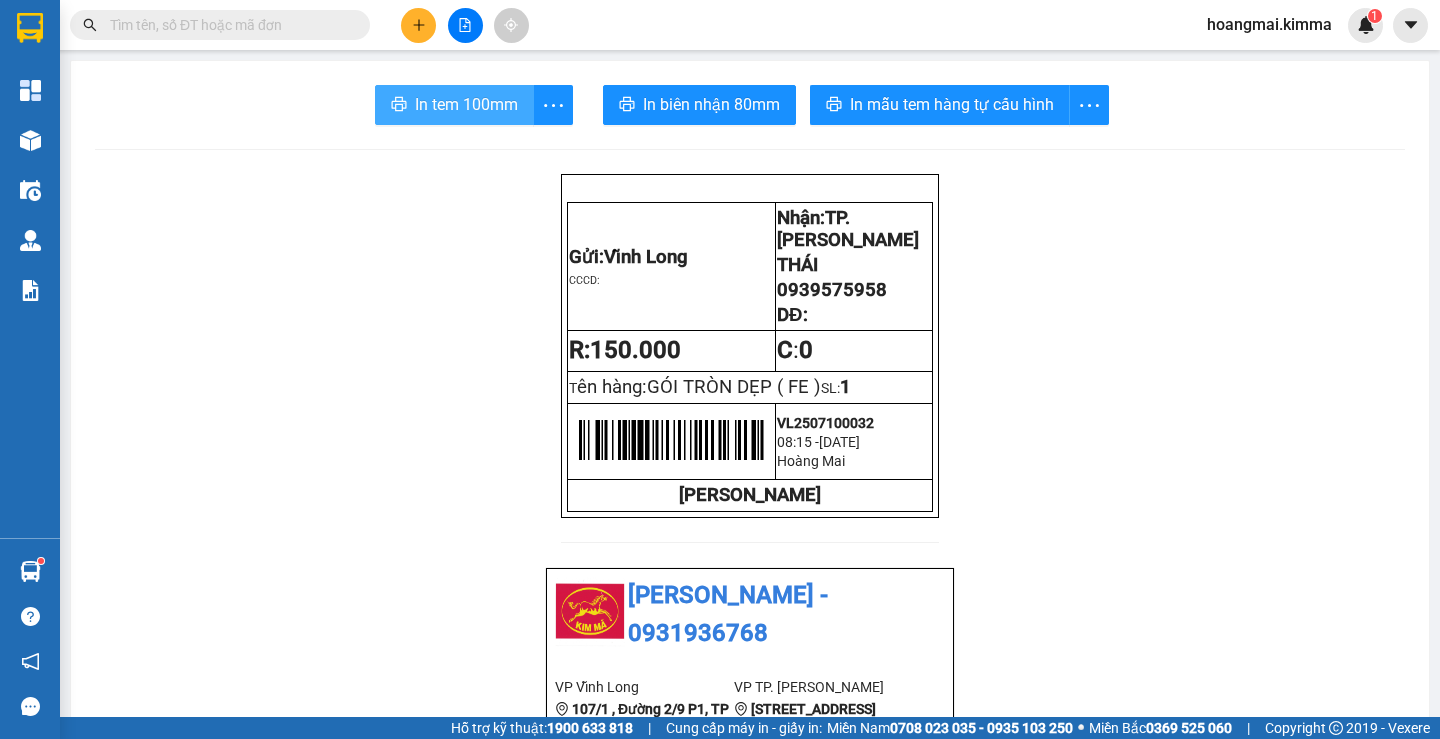 scroll, scrollTop: 0, scrollLeft: 0, axis: both 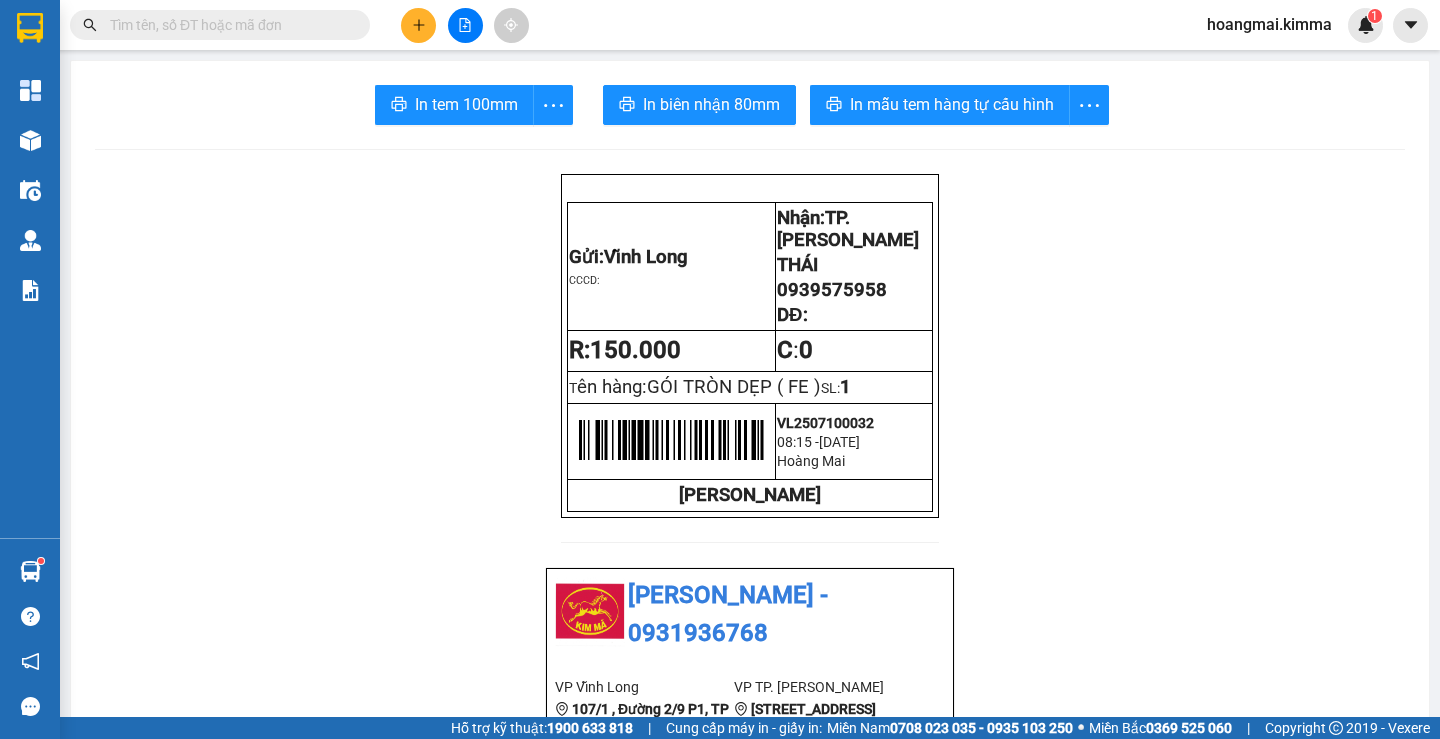click 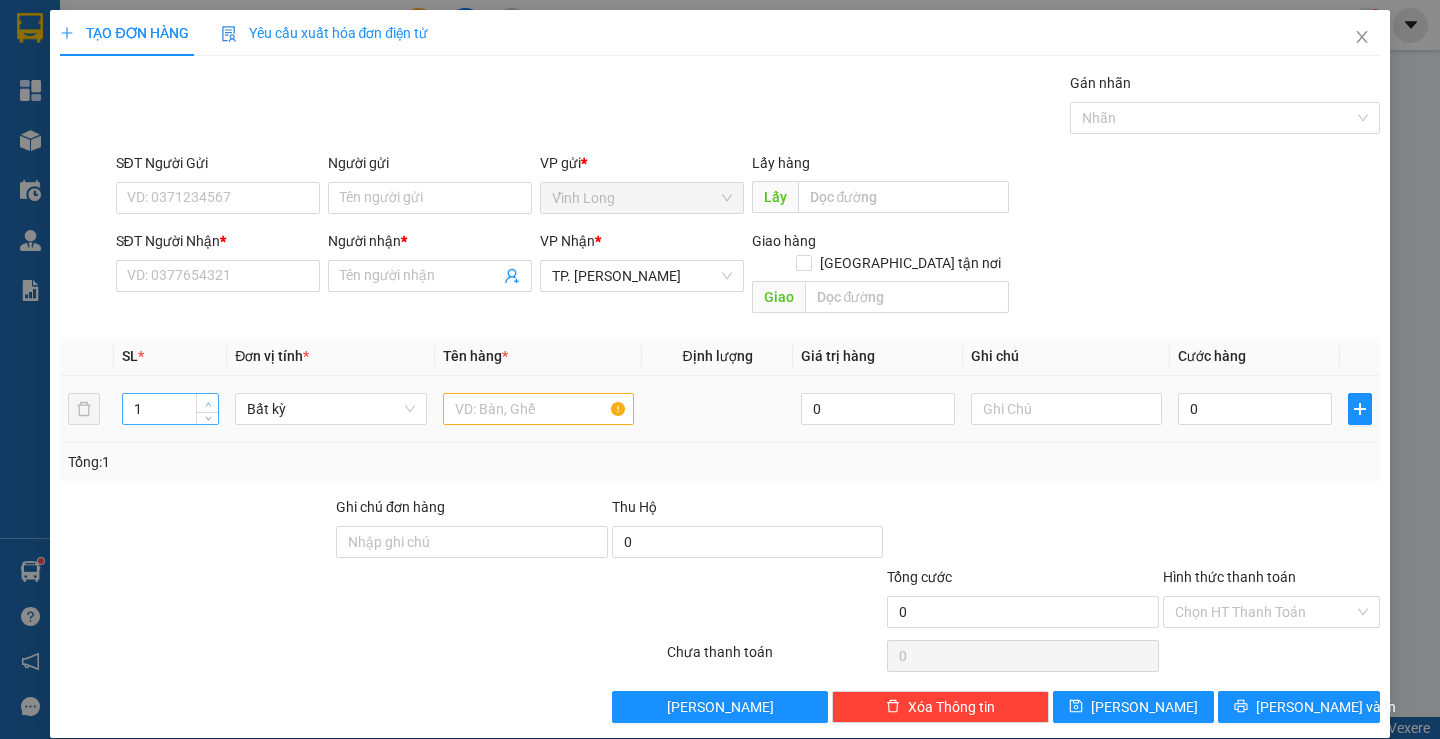 type on "2" 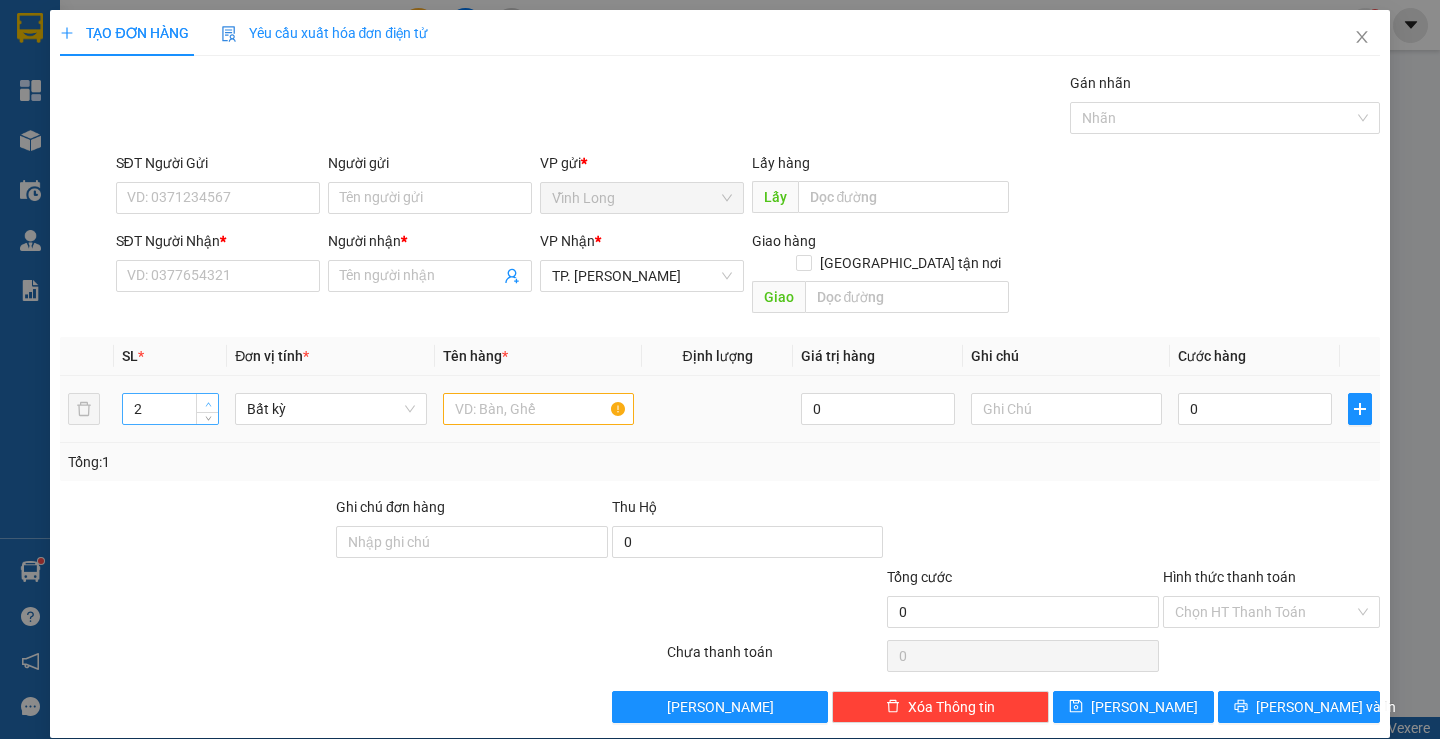 click at bounding box center [208, 404] 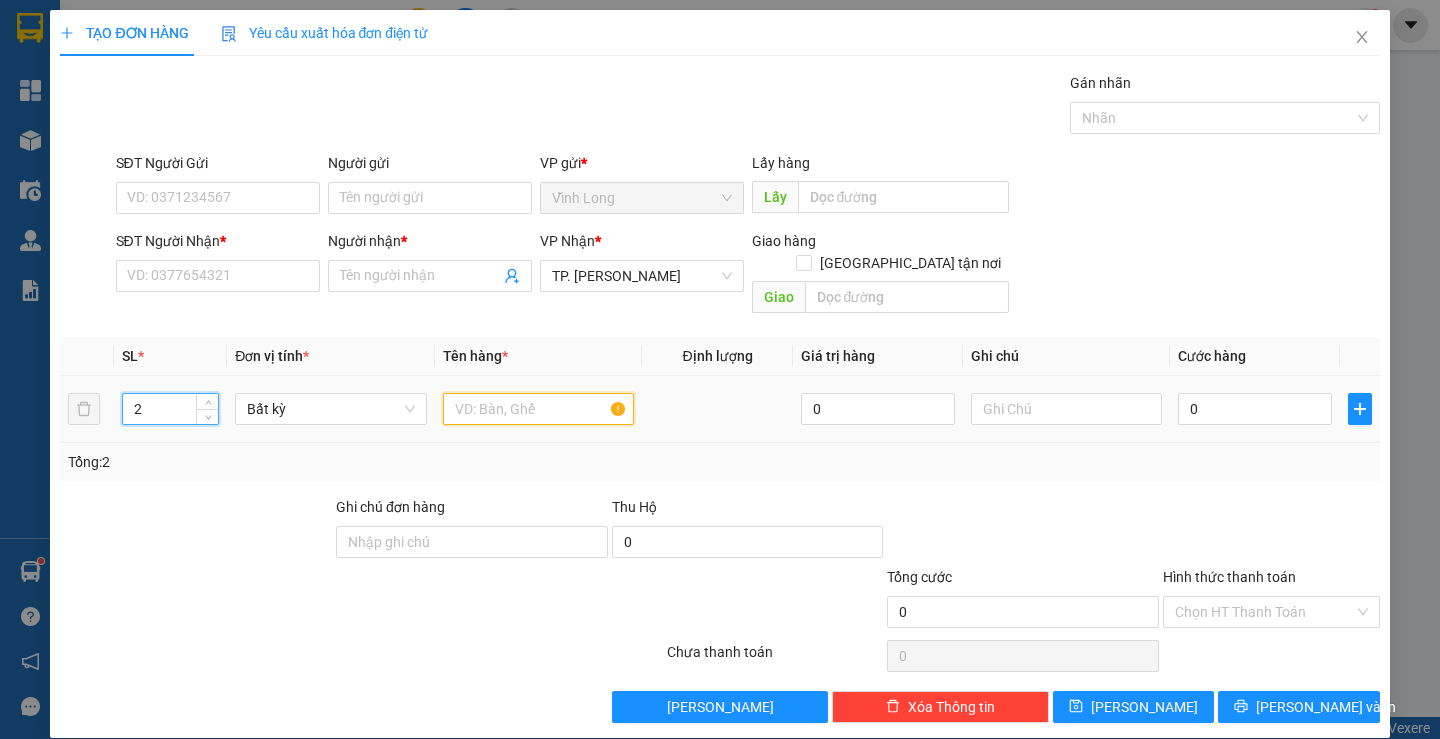 click at bounding box center (538, 409) 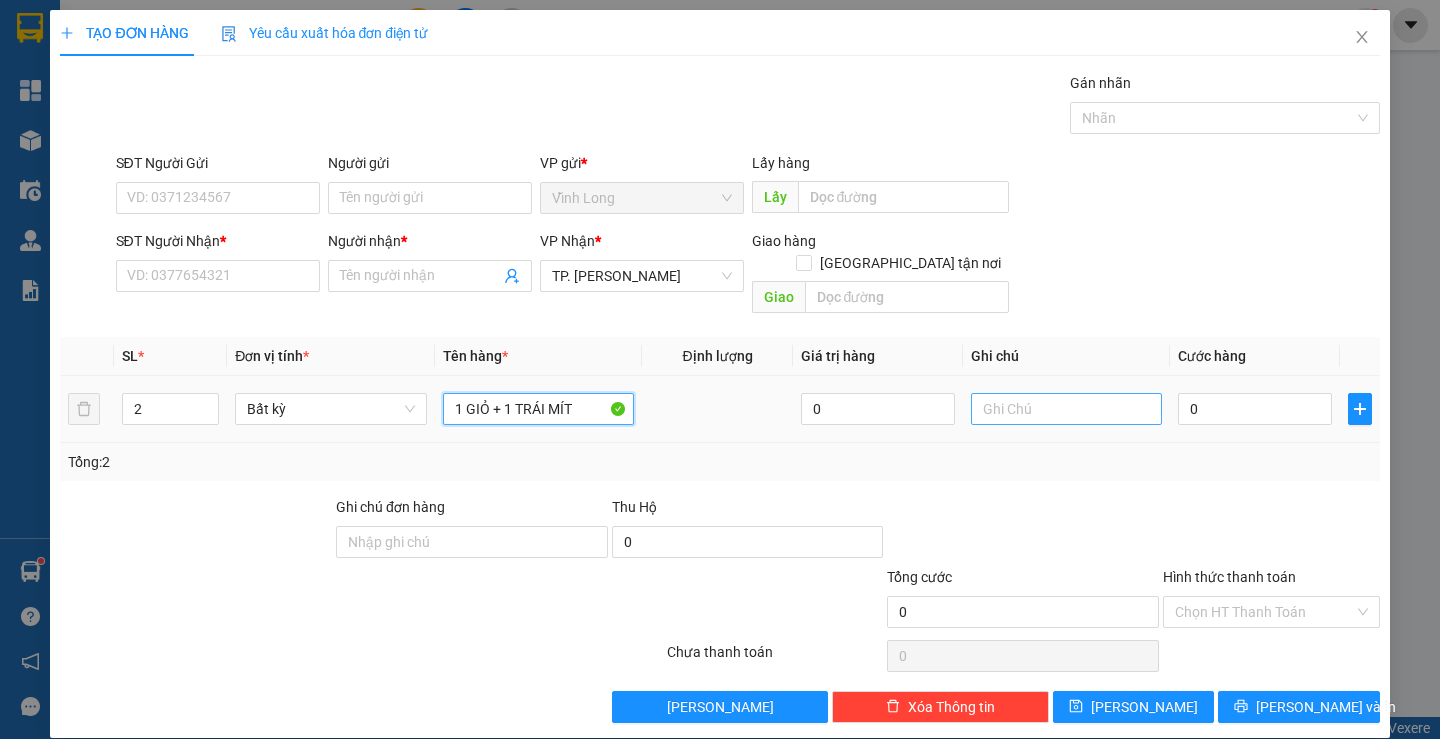 type on "1 GIỎ + 1 TRÁI MÍT" 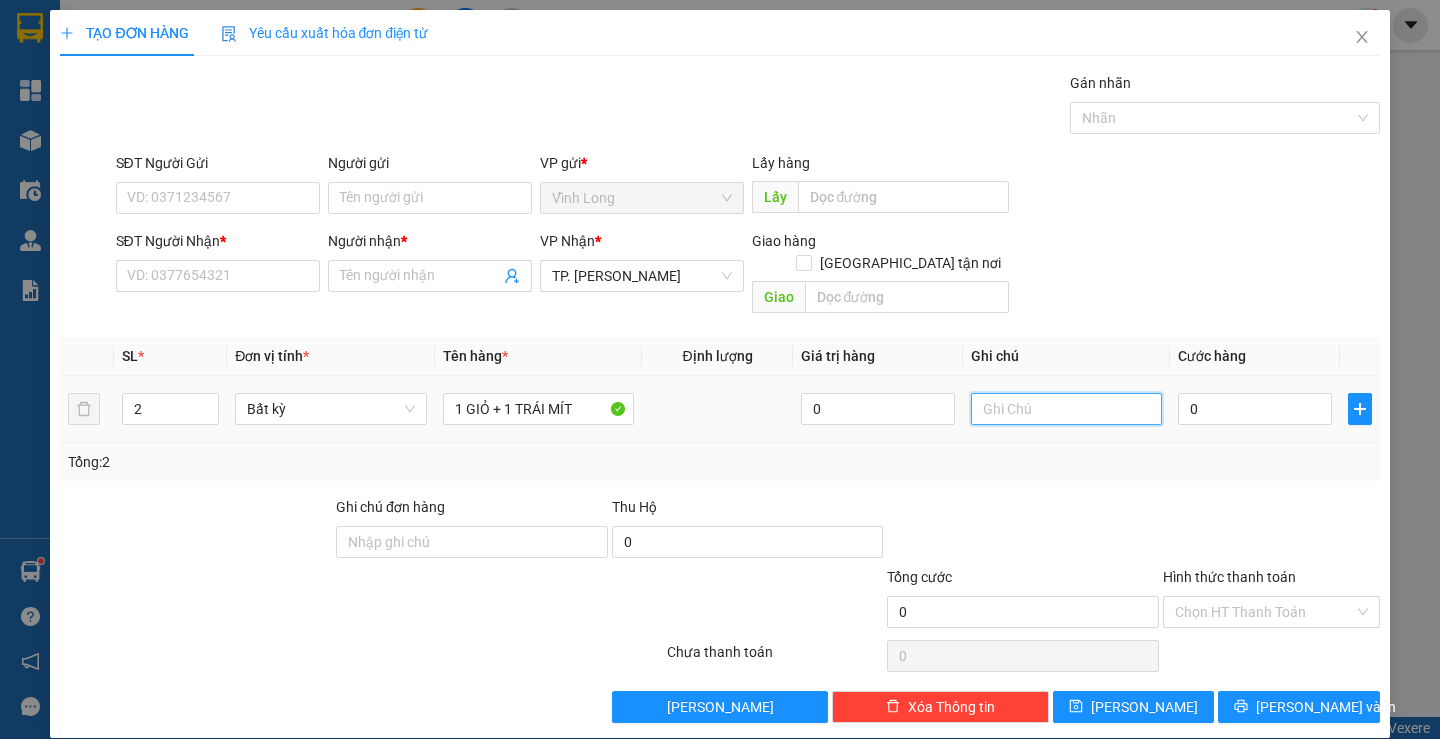 click at bounding box center [1066, 409] 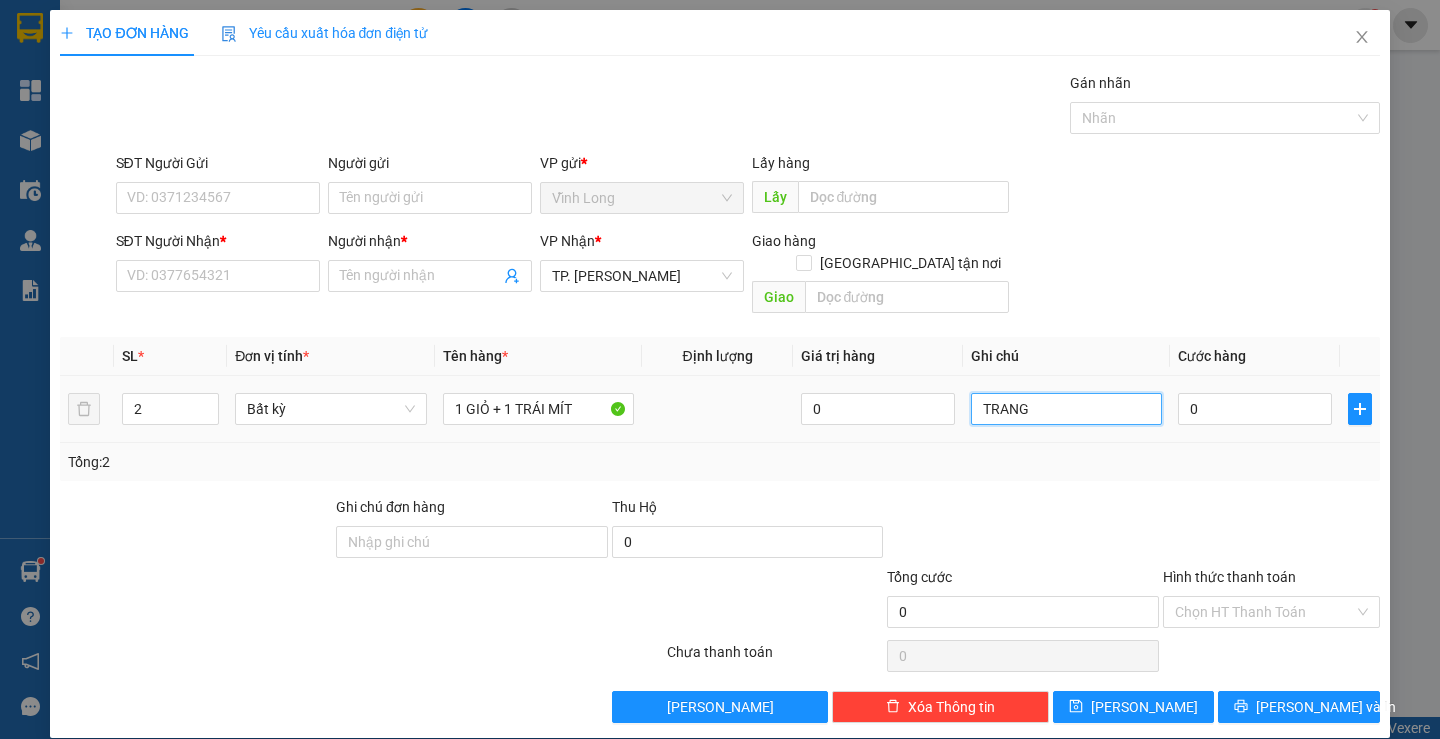 type on "TRANG" 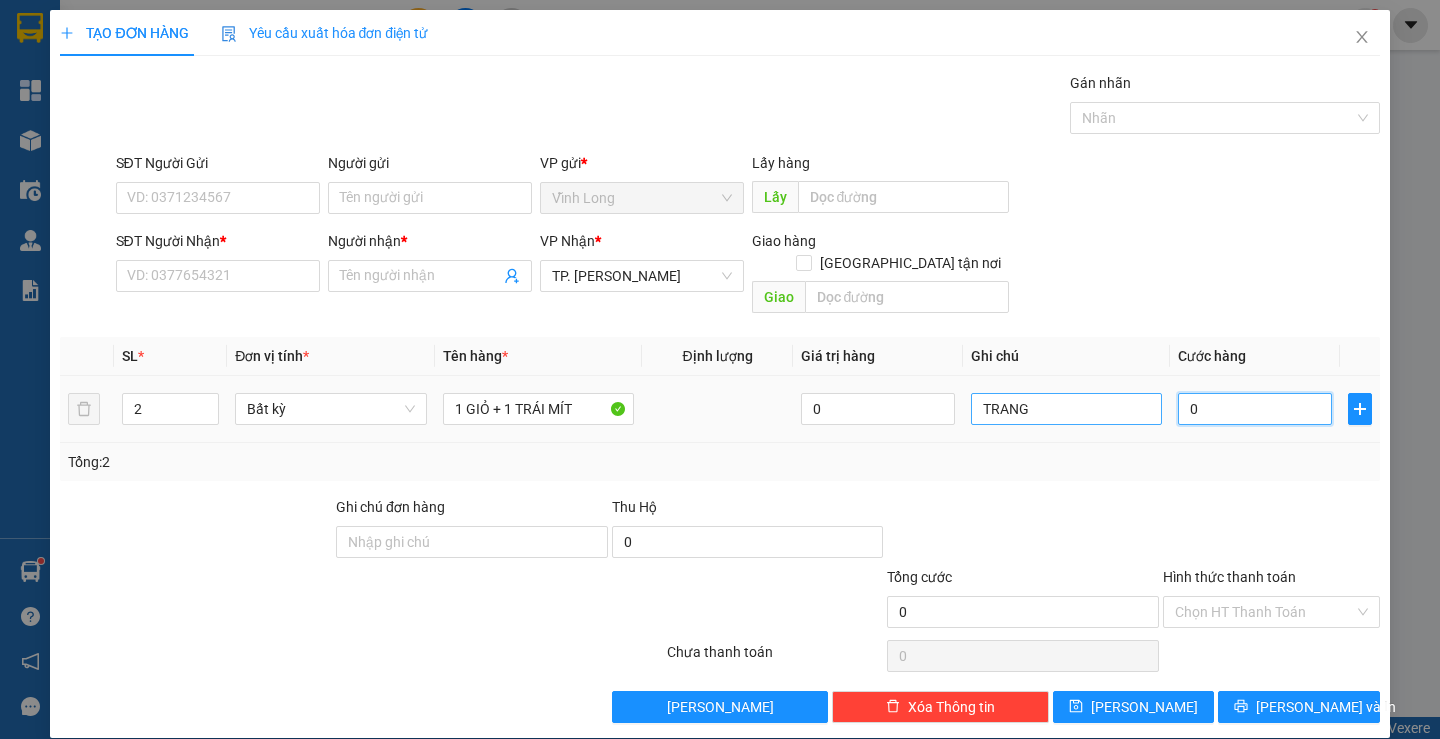 type on "5" 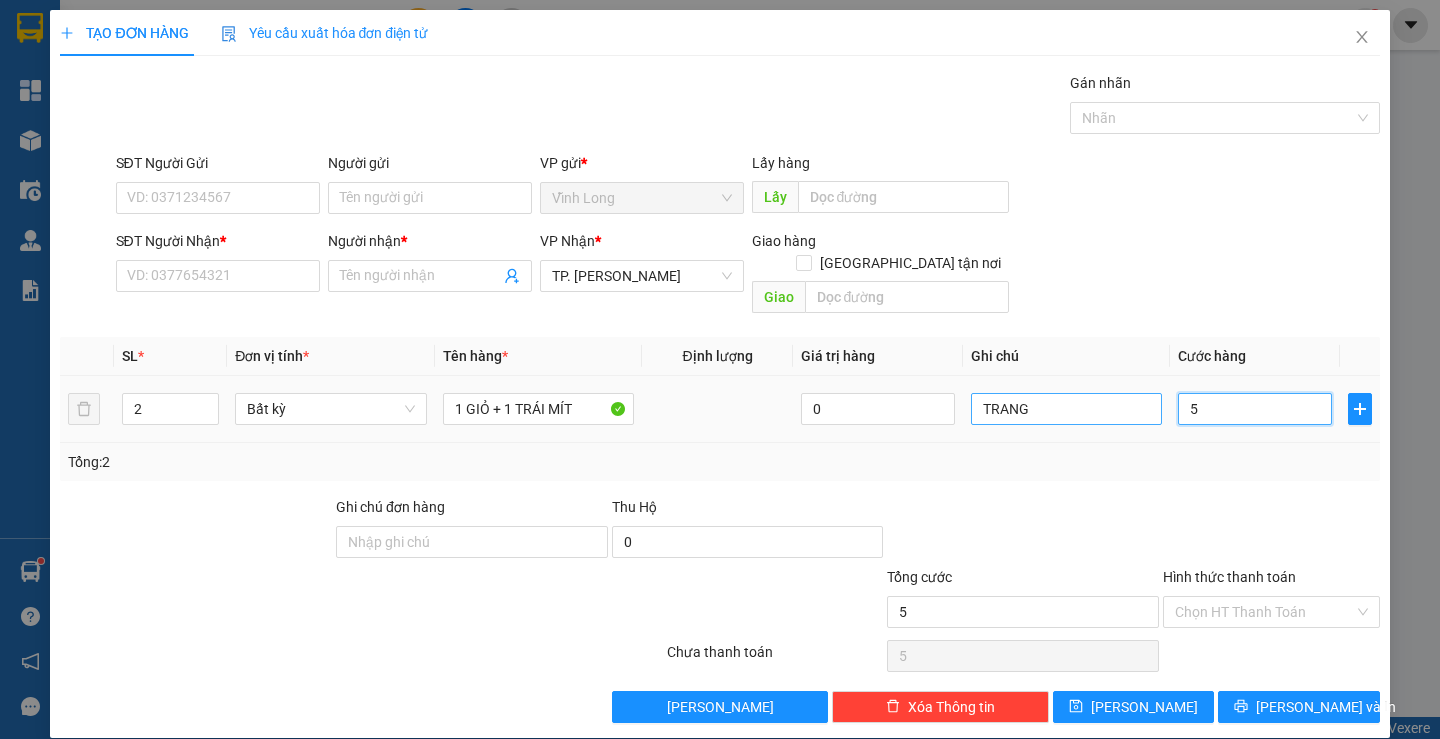 type on "50" 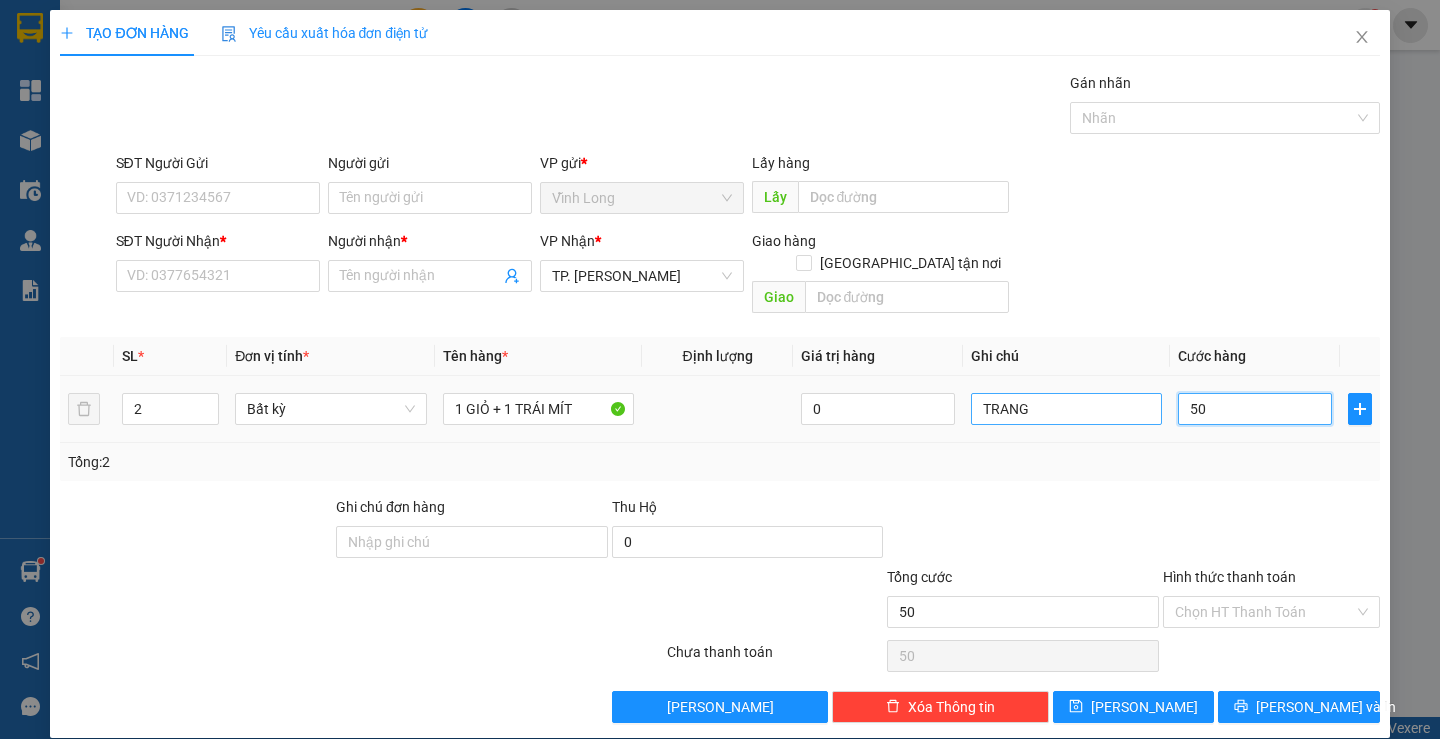 type on "5" 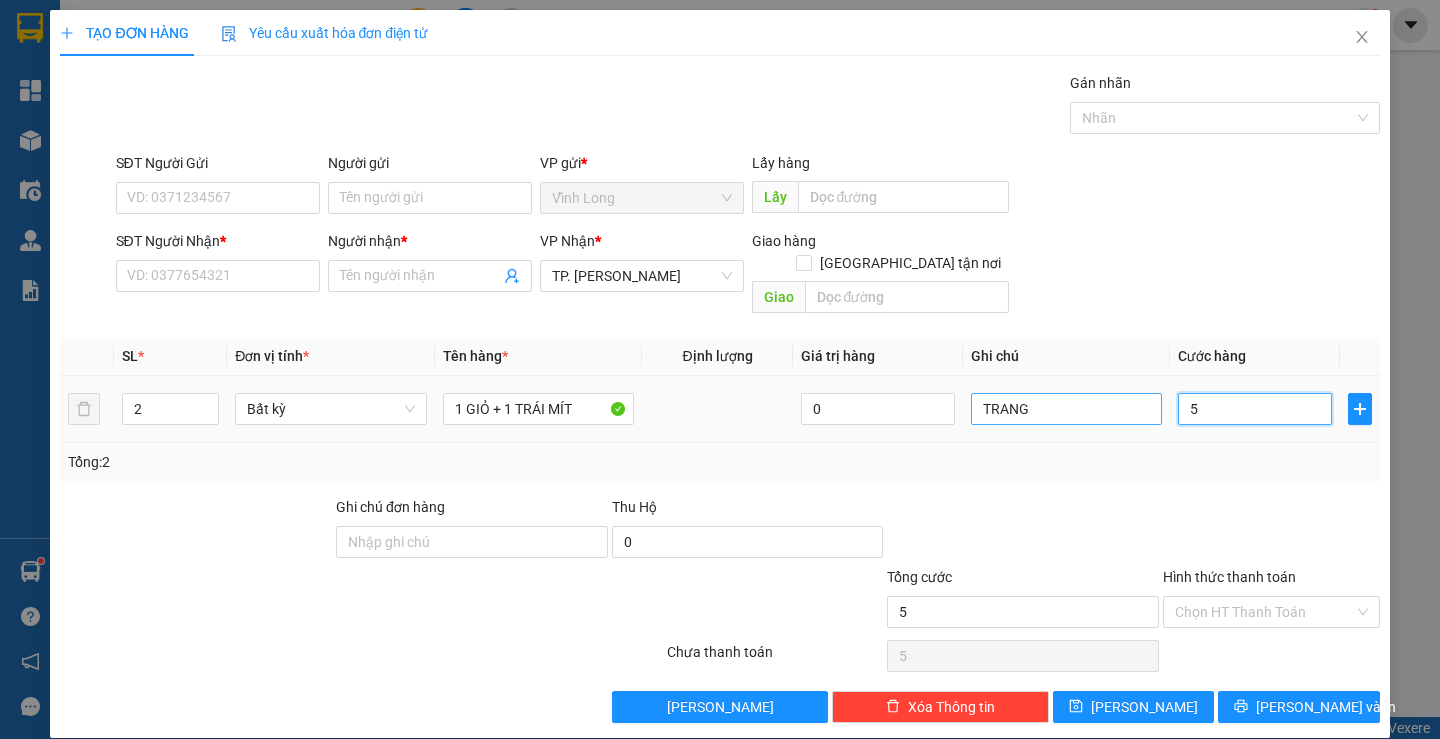 type on "0" 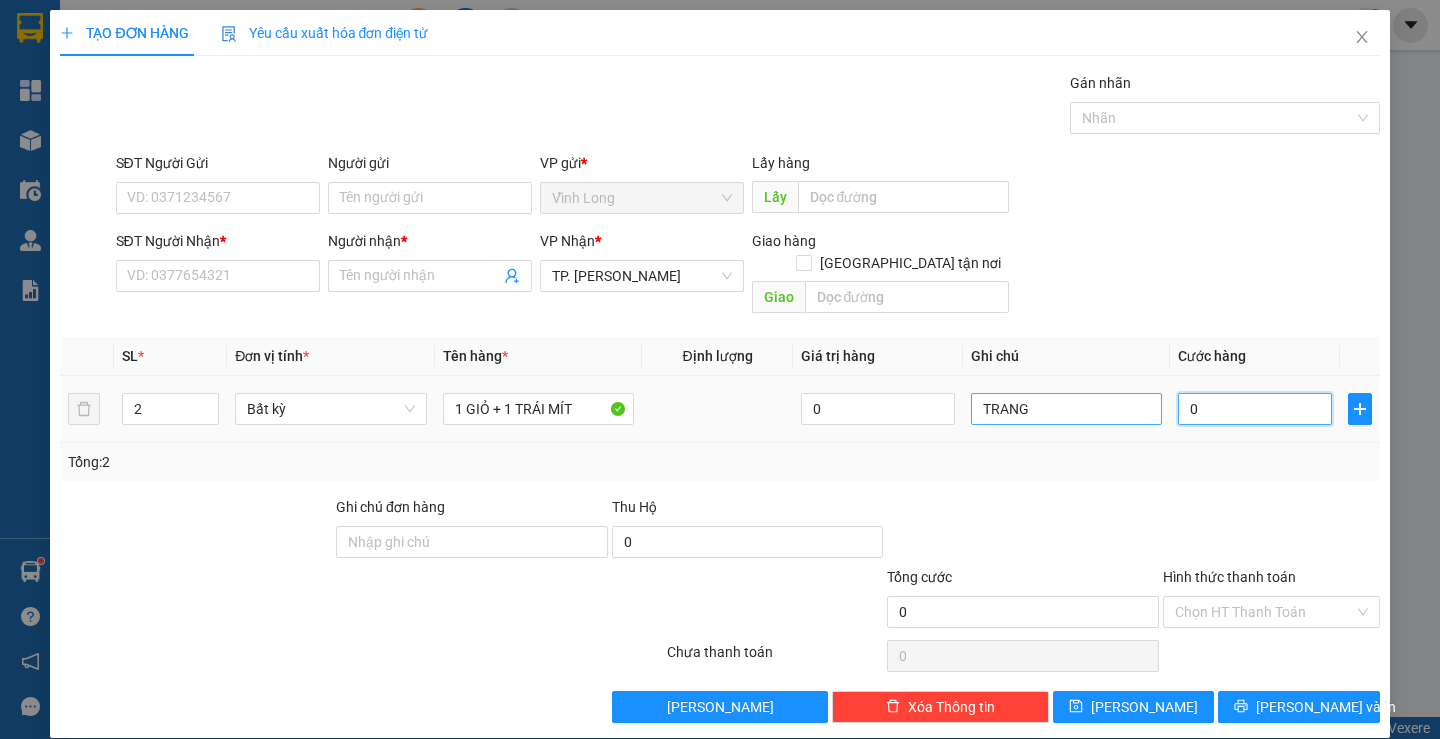 type on "06" 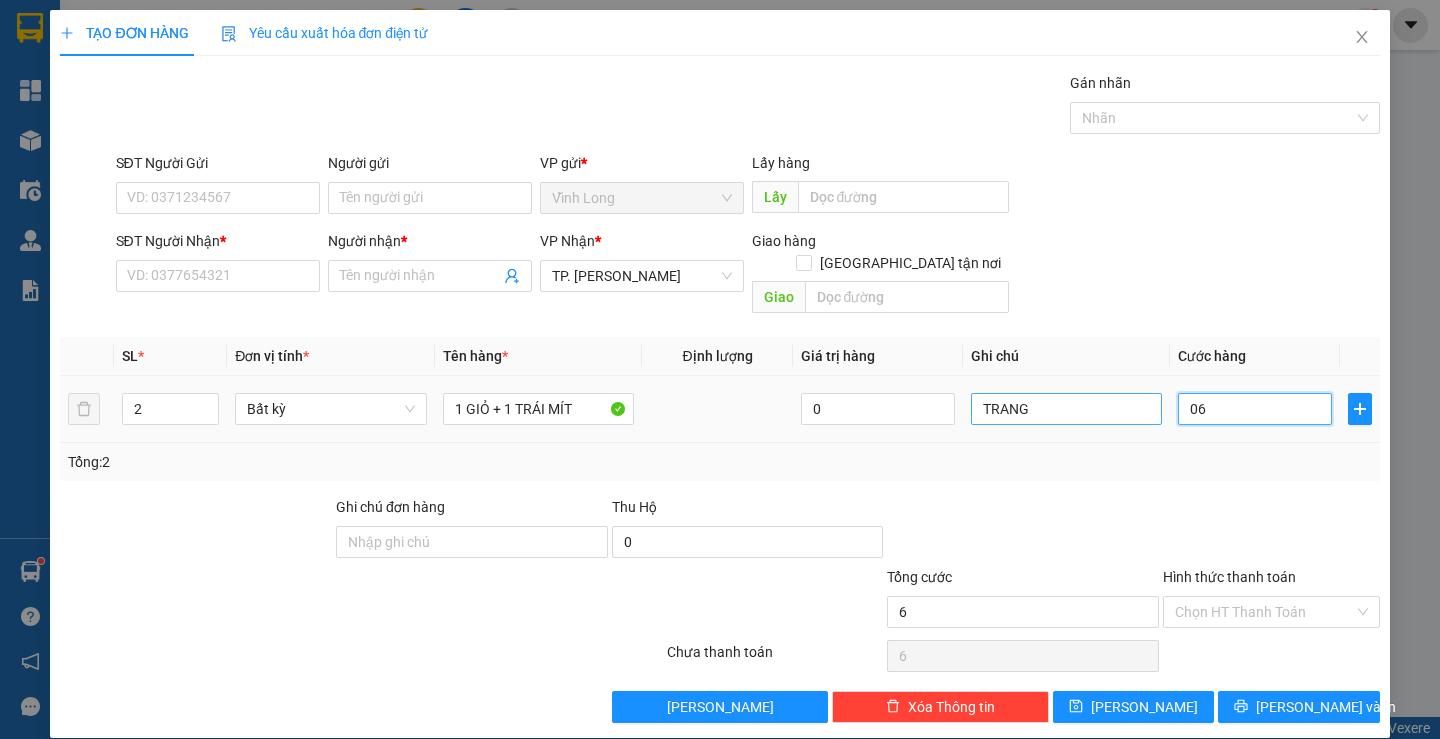 type on "060" 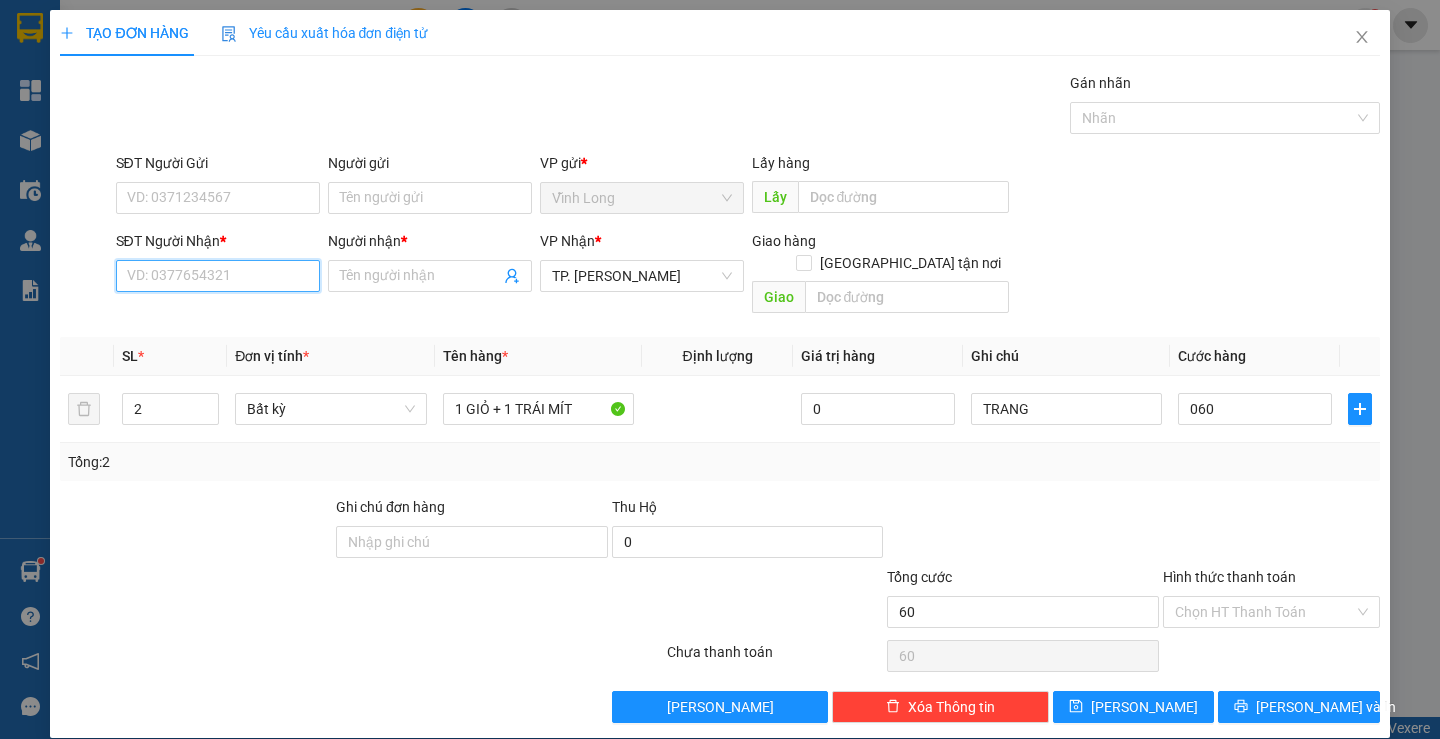 type on "60.000" 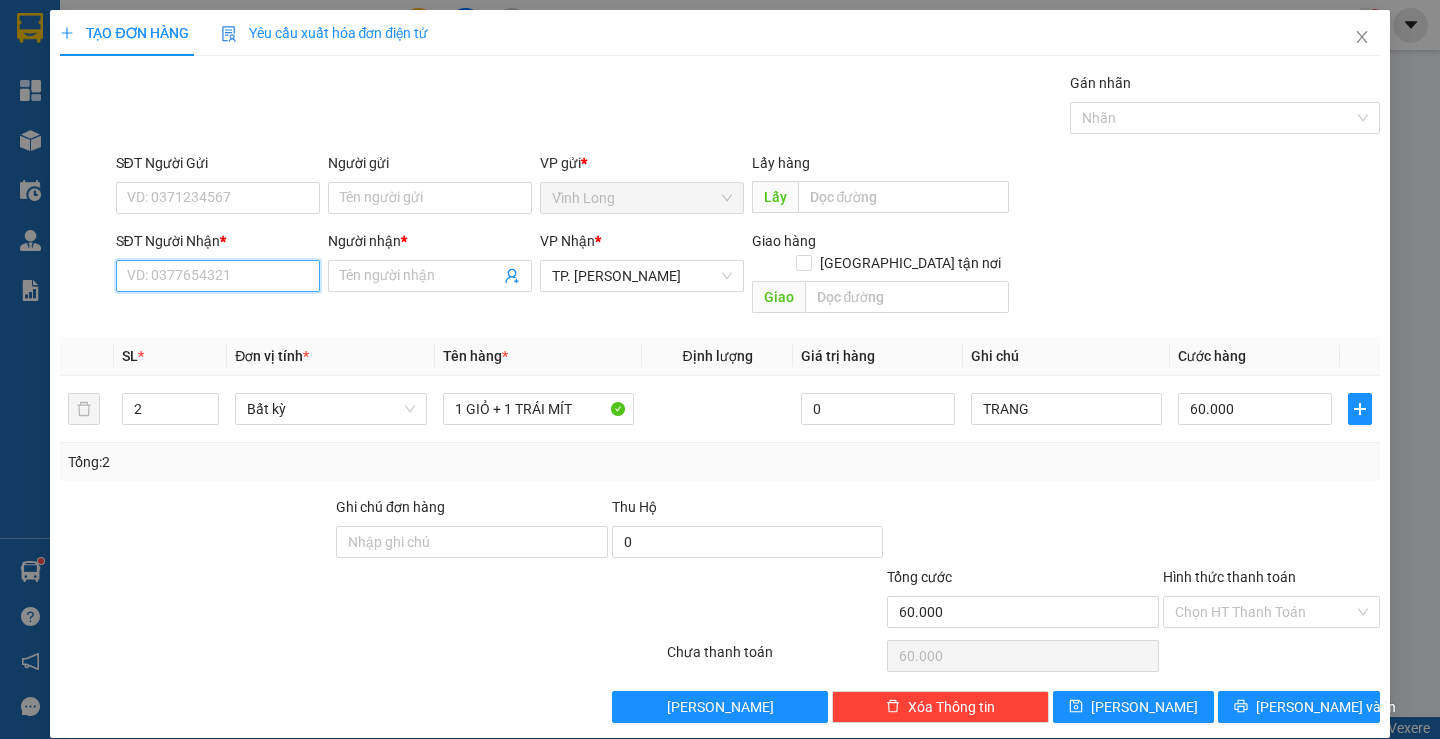 click on "SĐT Người Nhận  *" at bounding box center (218, 276) 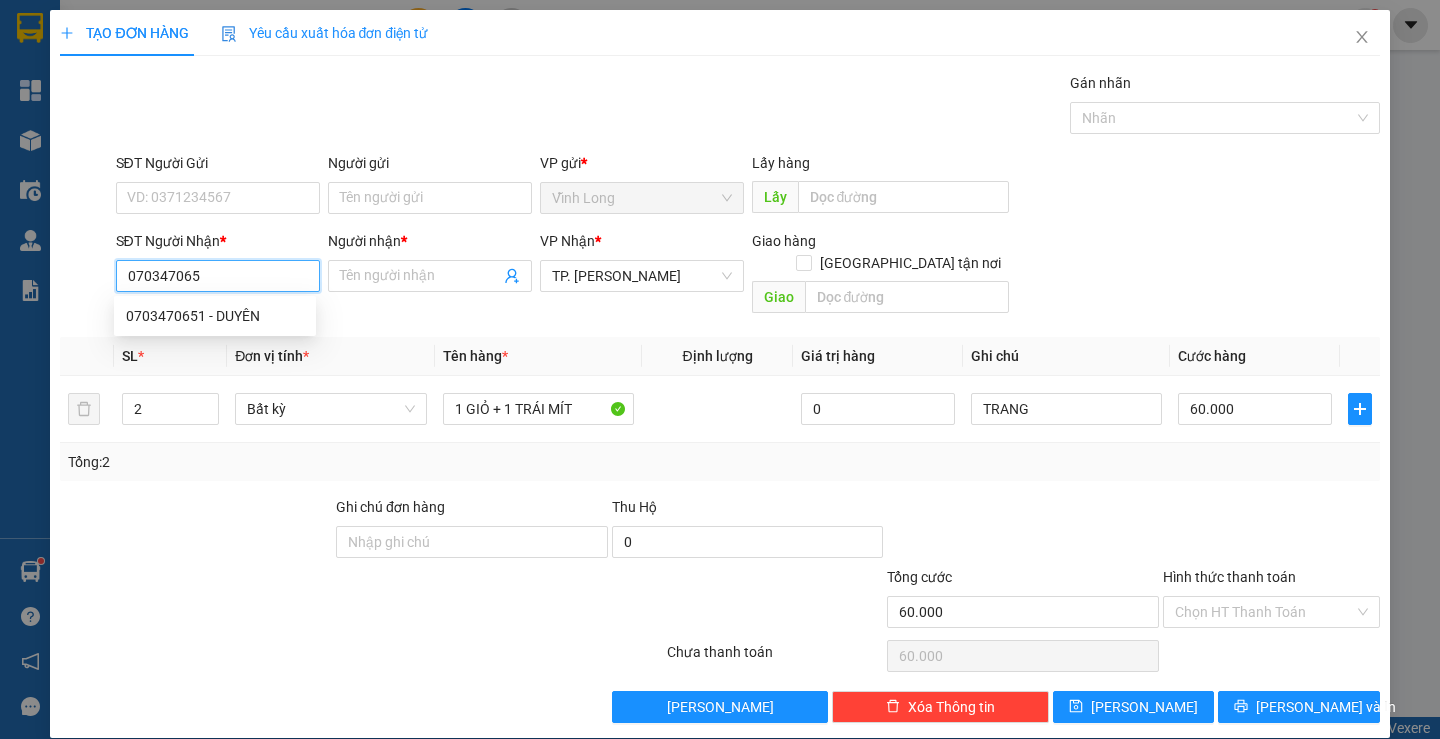 type on "0703470651" 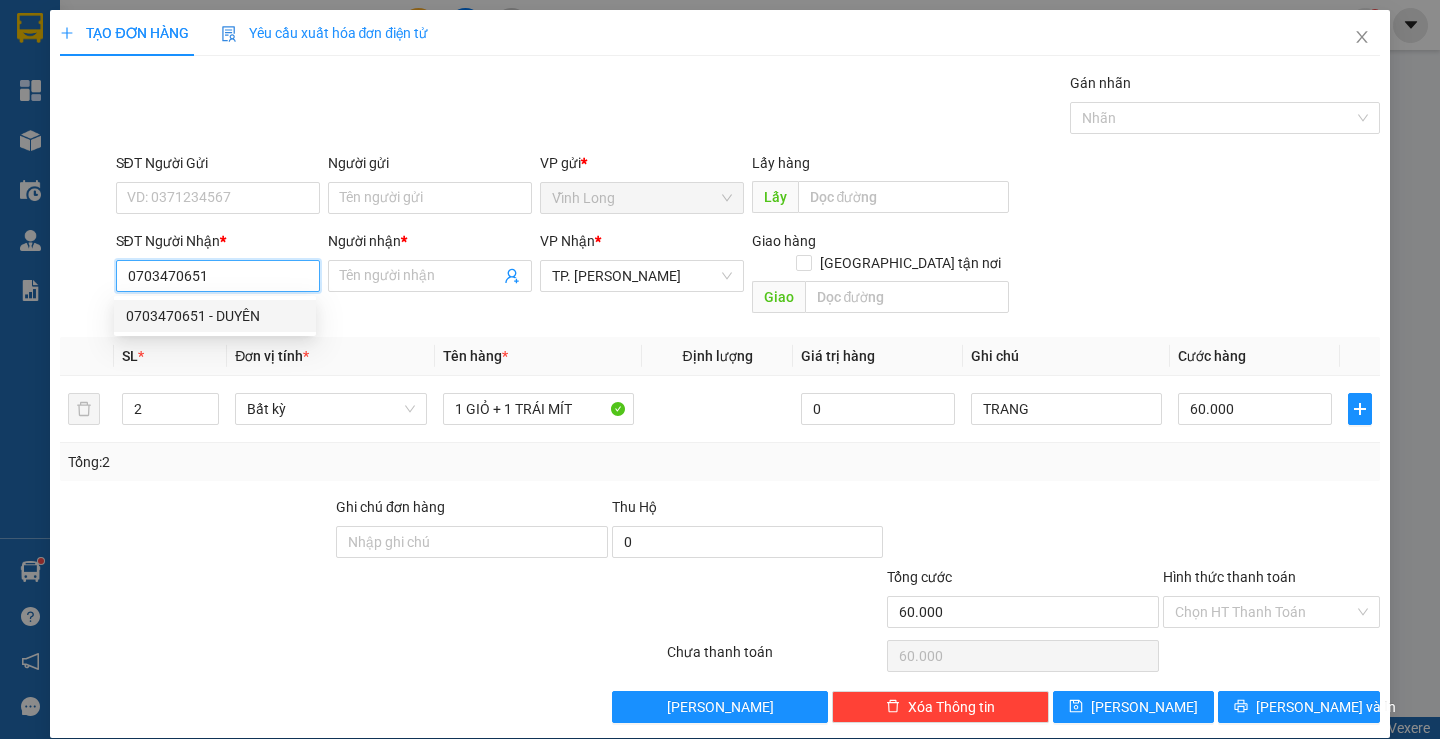 click on "0703470651 - DUYÊN" at bounding box center [215, 316] 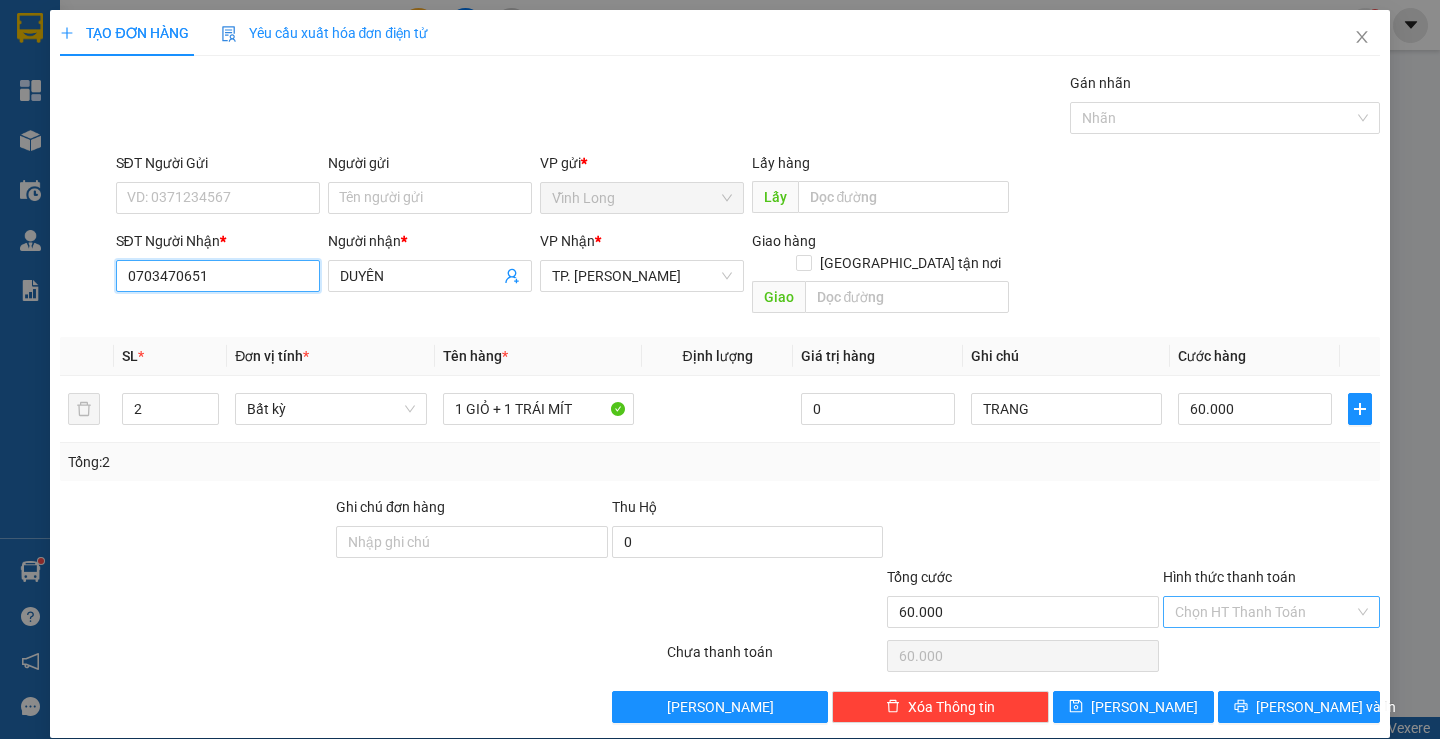 type on "0703470651" 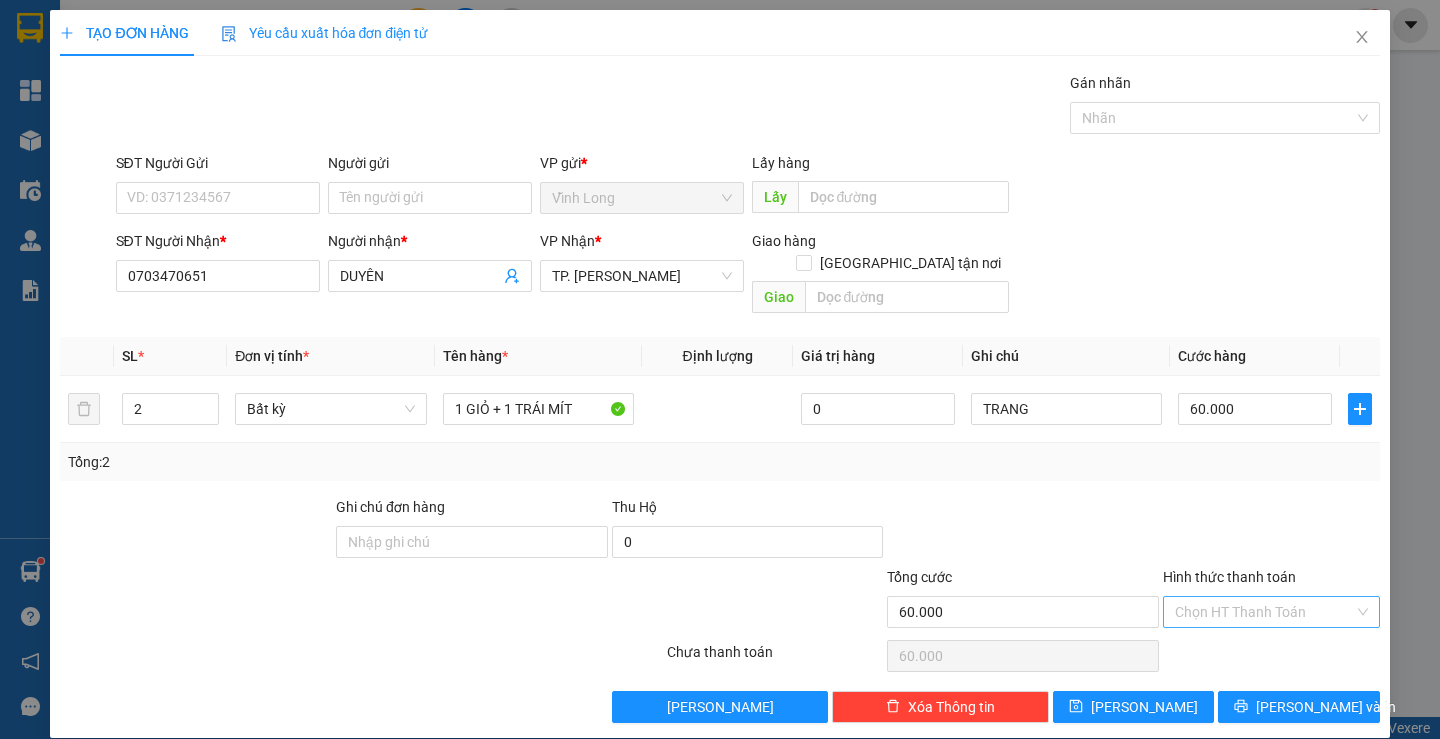 click on "Hình thức thanh toán" at bounding box center [1264, 612] 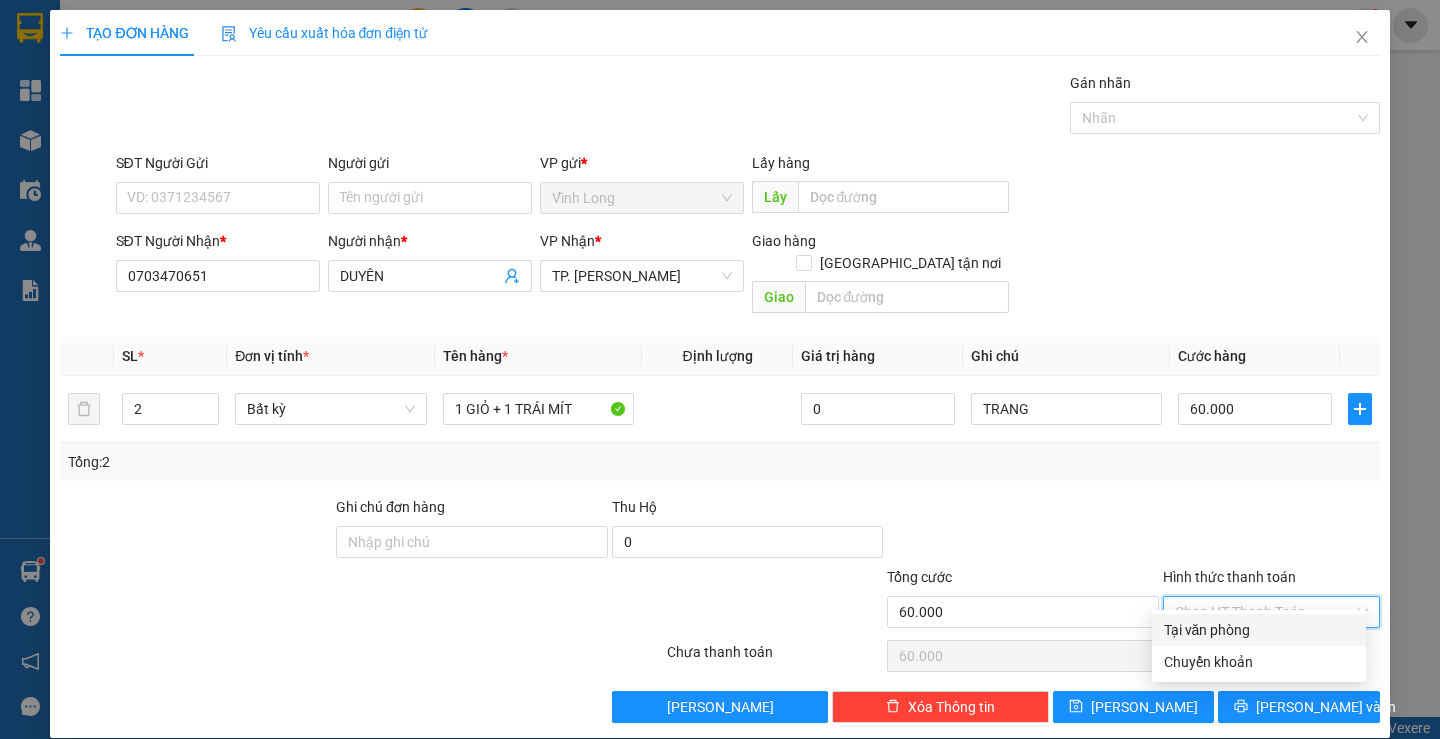 click on "Tại văn phòng" at bounding box center (1259, 630) 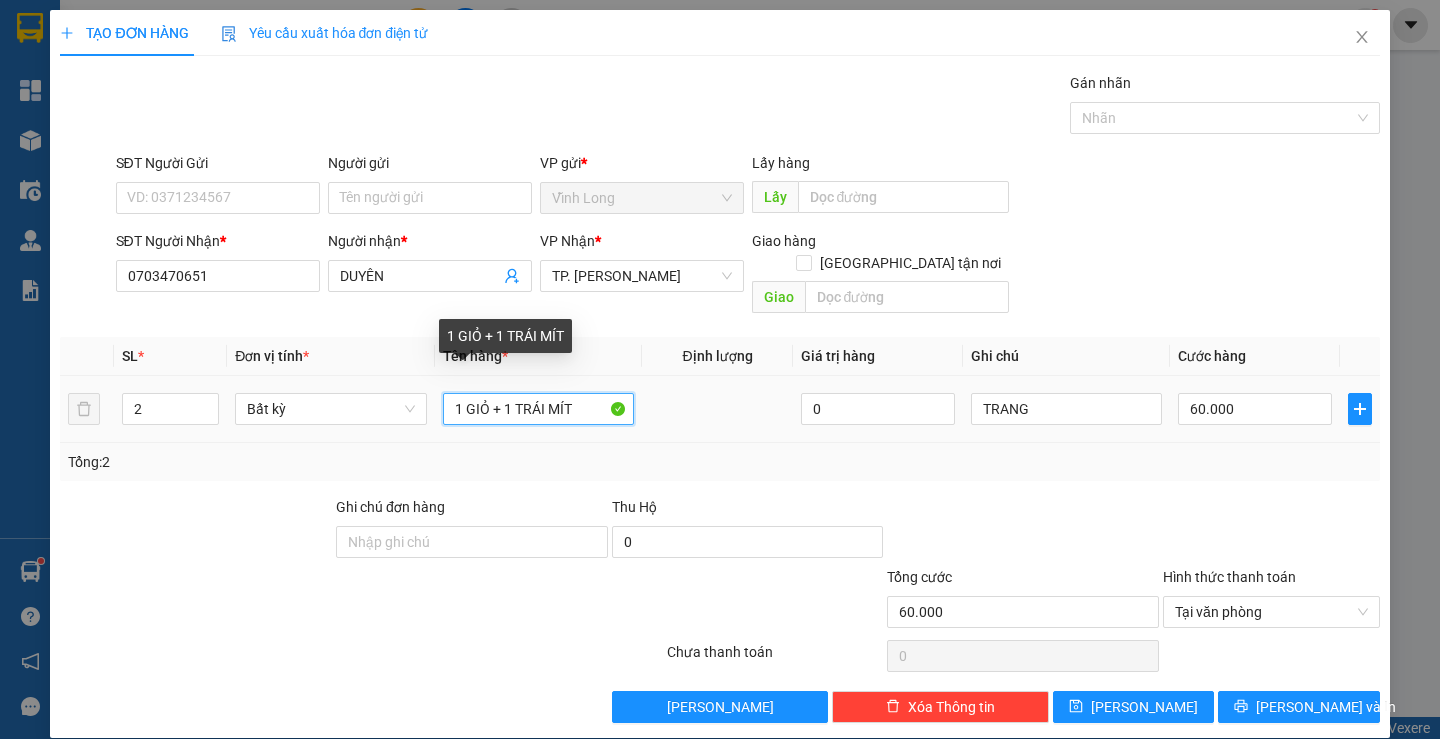 click on "1 GIỎ + 1 TRÁI MÍT" at bounding box center [538, 409] 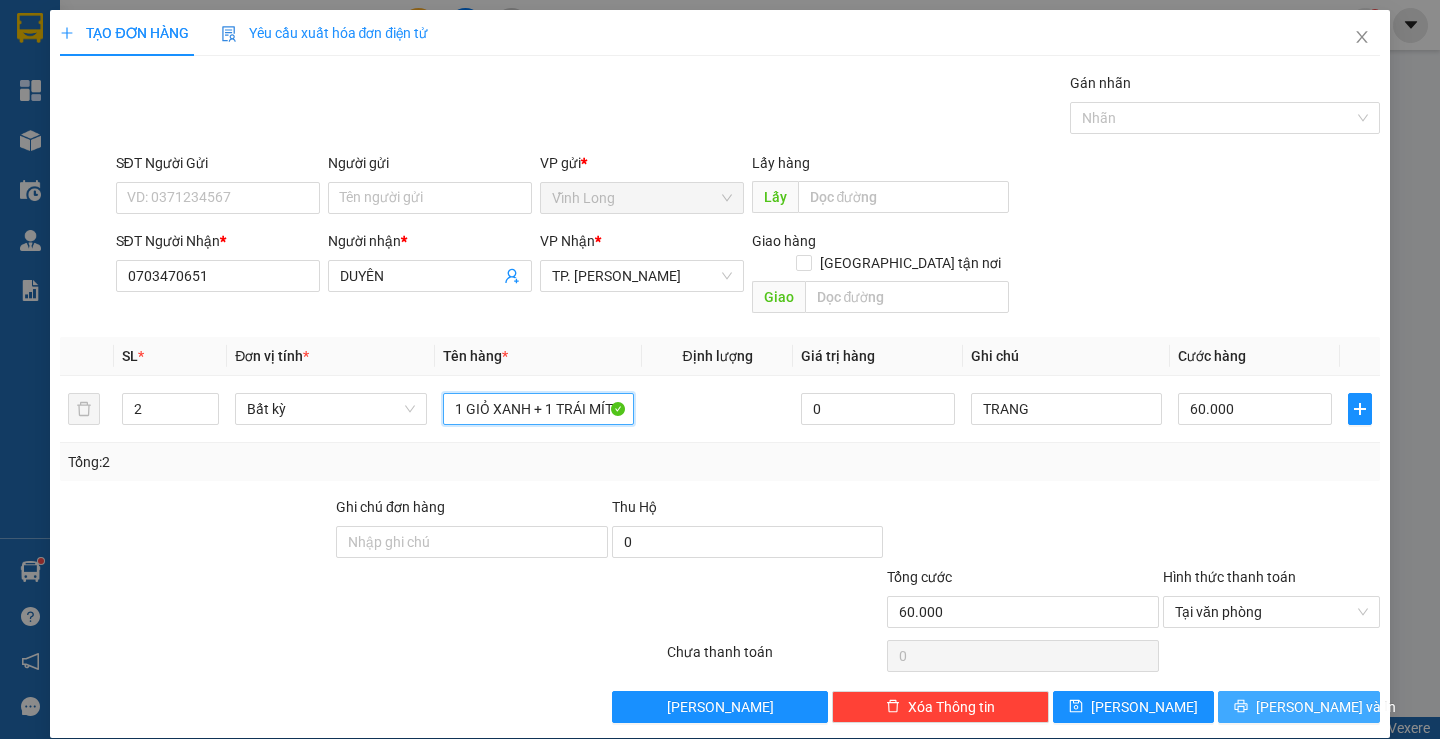type on "1 GIỎ XANH + 1 TRÁI MÍT" 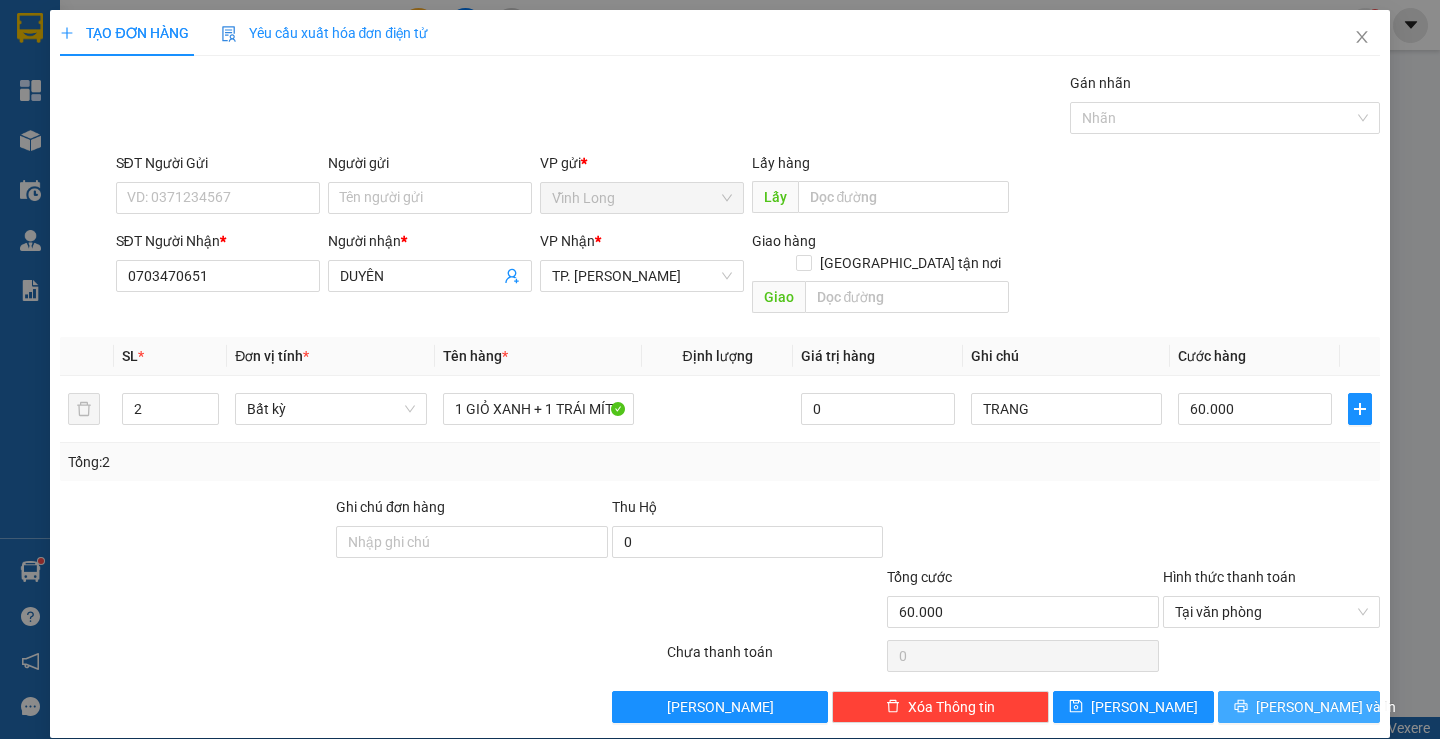 click on "[PERSON_NAME] và In" at bounding box center [1298, 707] 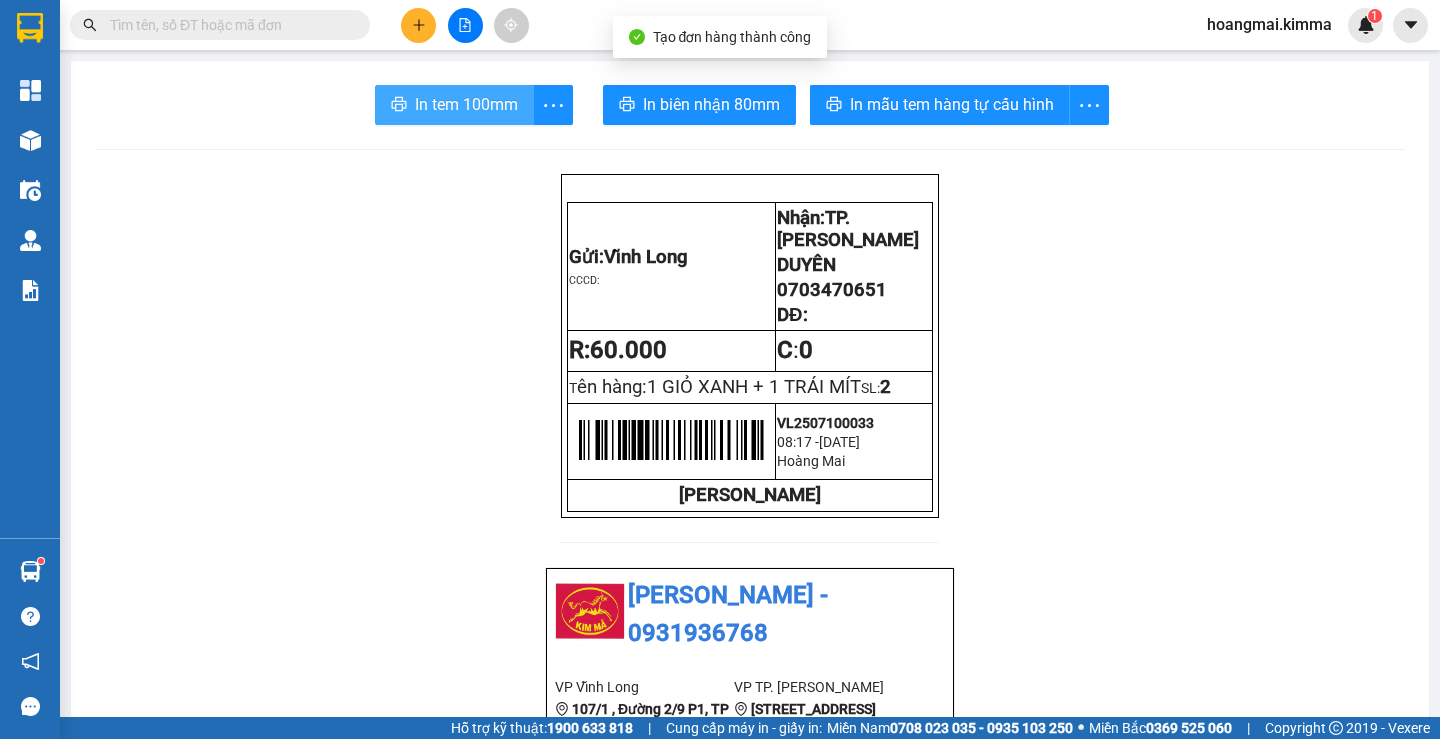 click on "In tem 100mm" at bounding box center [466, 104] 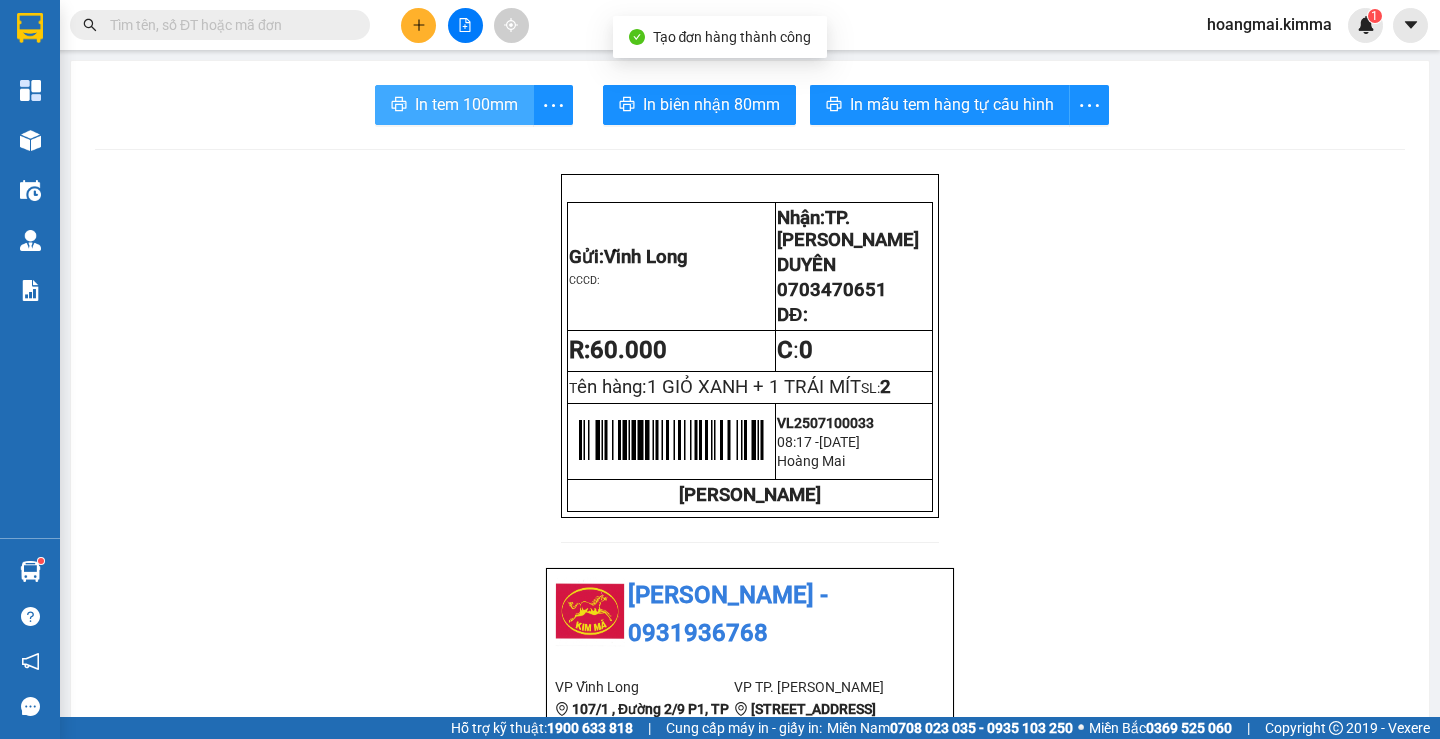 scroll, scrollTop: 0, scrollLeft: 0, axis: both 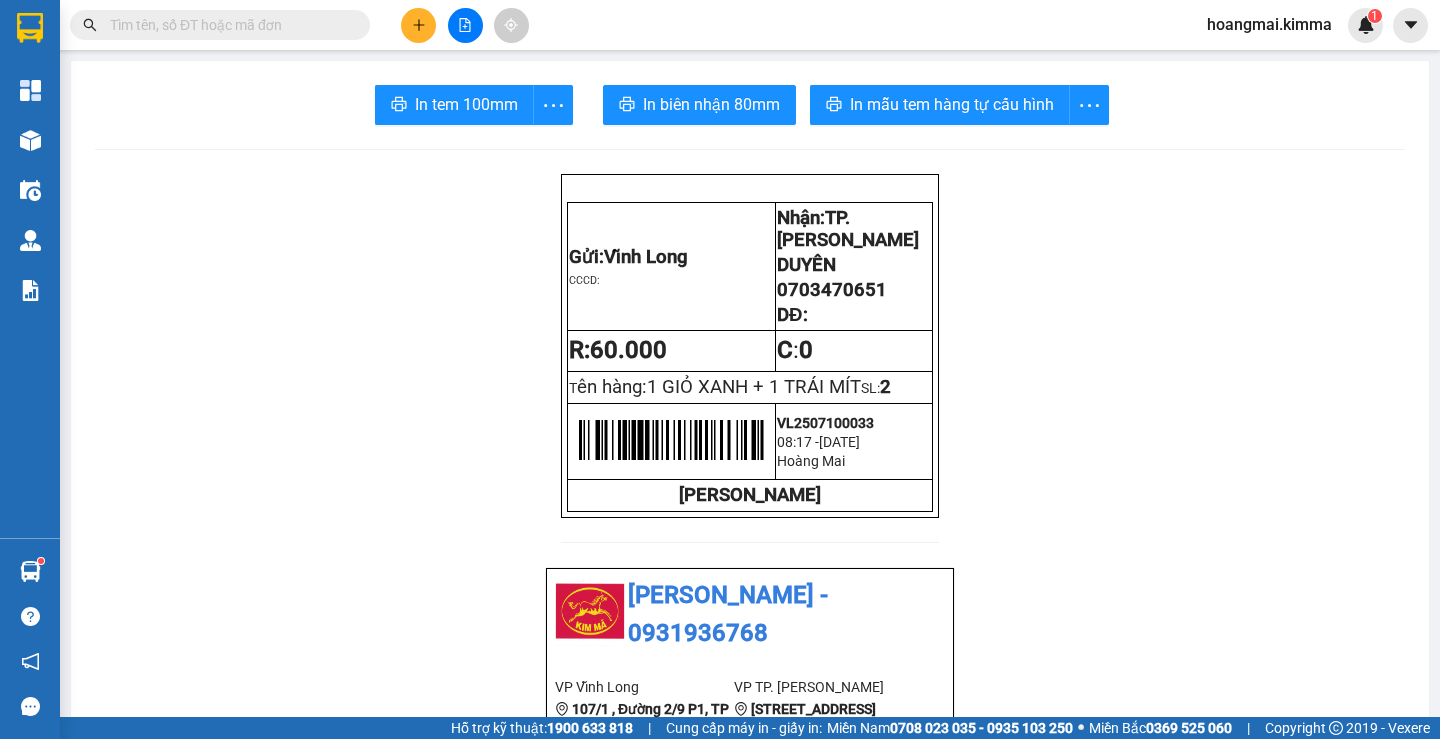 click at bounding box center [418, 25] 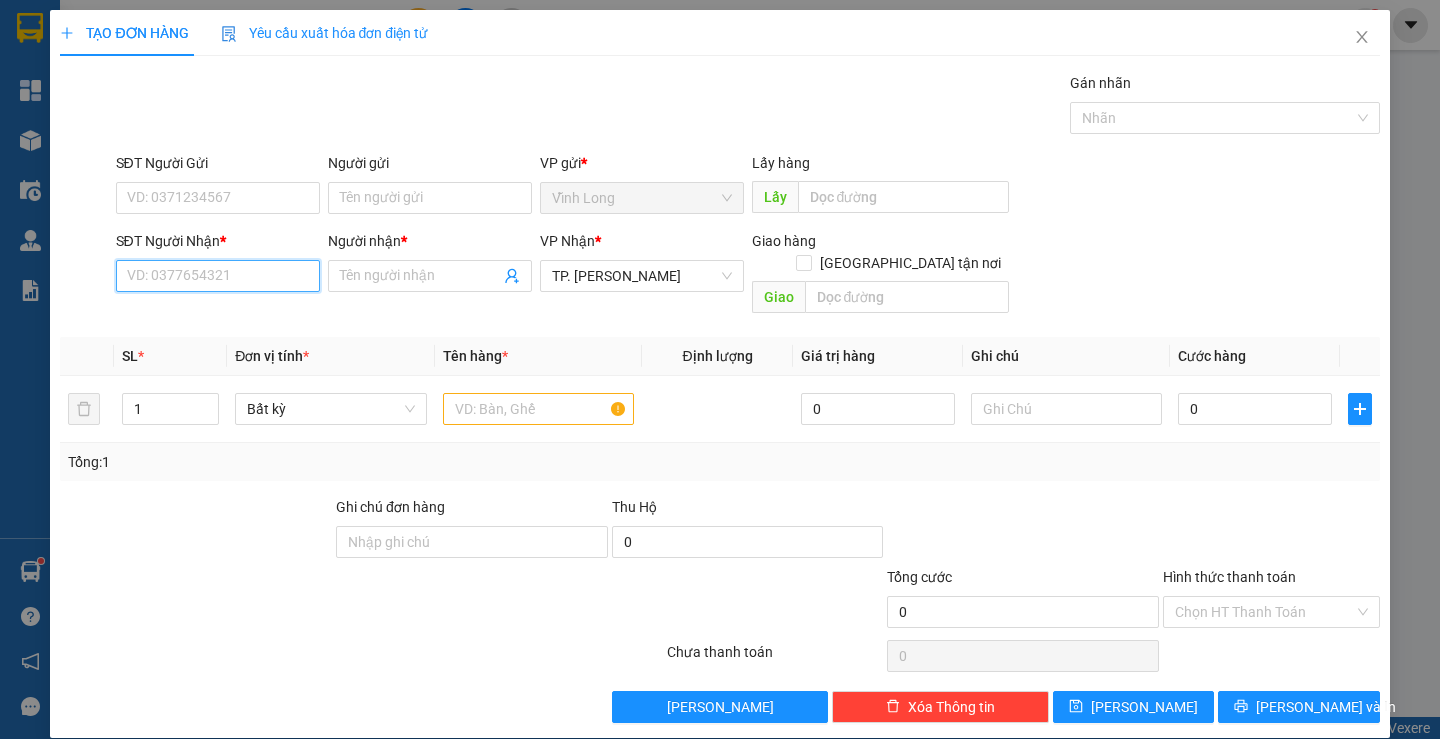 click on "SĐT Người Nhận  *" at bounding box center [218, 276] 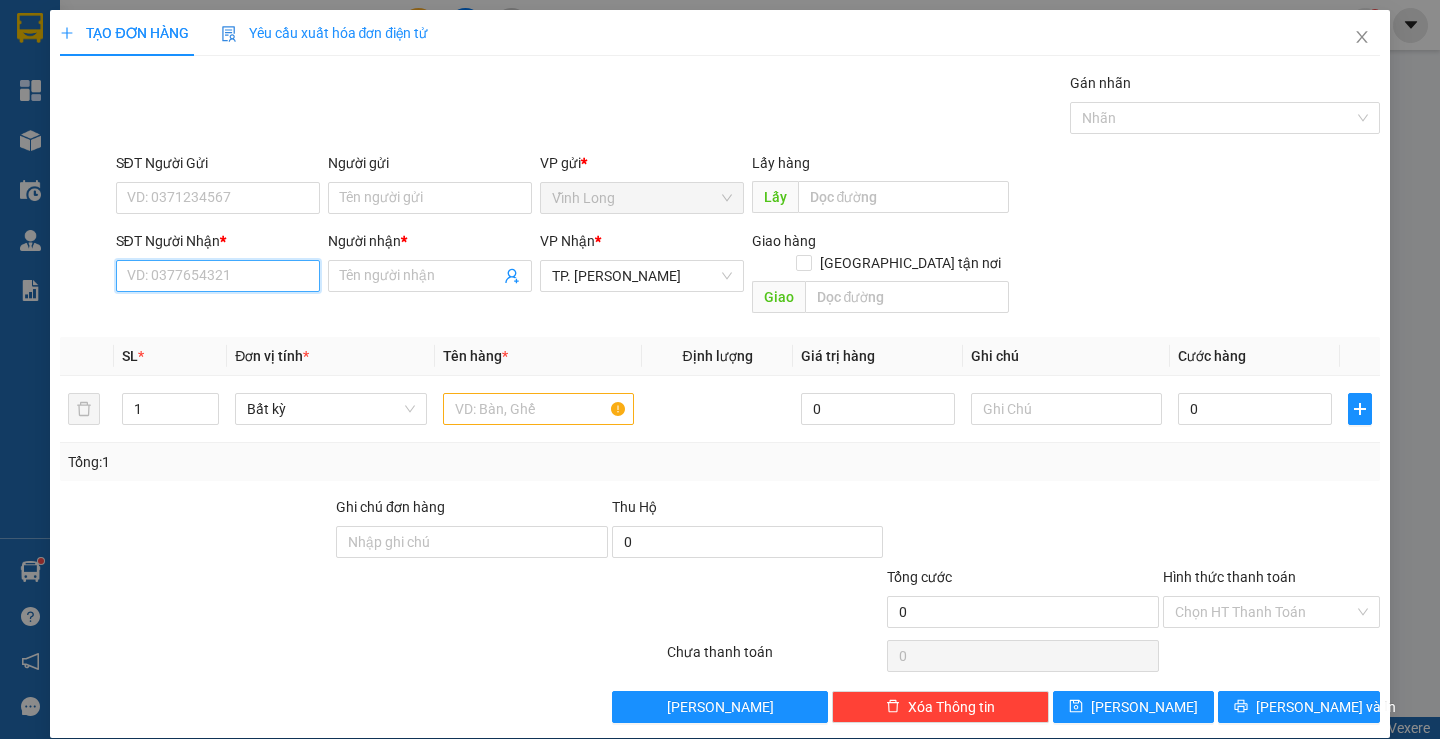 click on "SĐT Người Nhận  *" at bounding box center [218, 276] 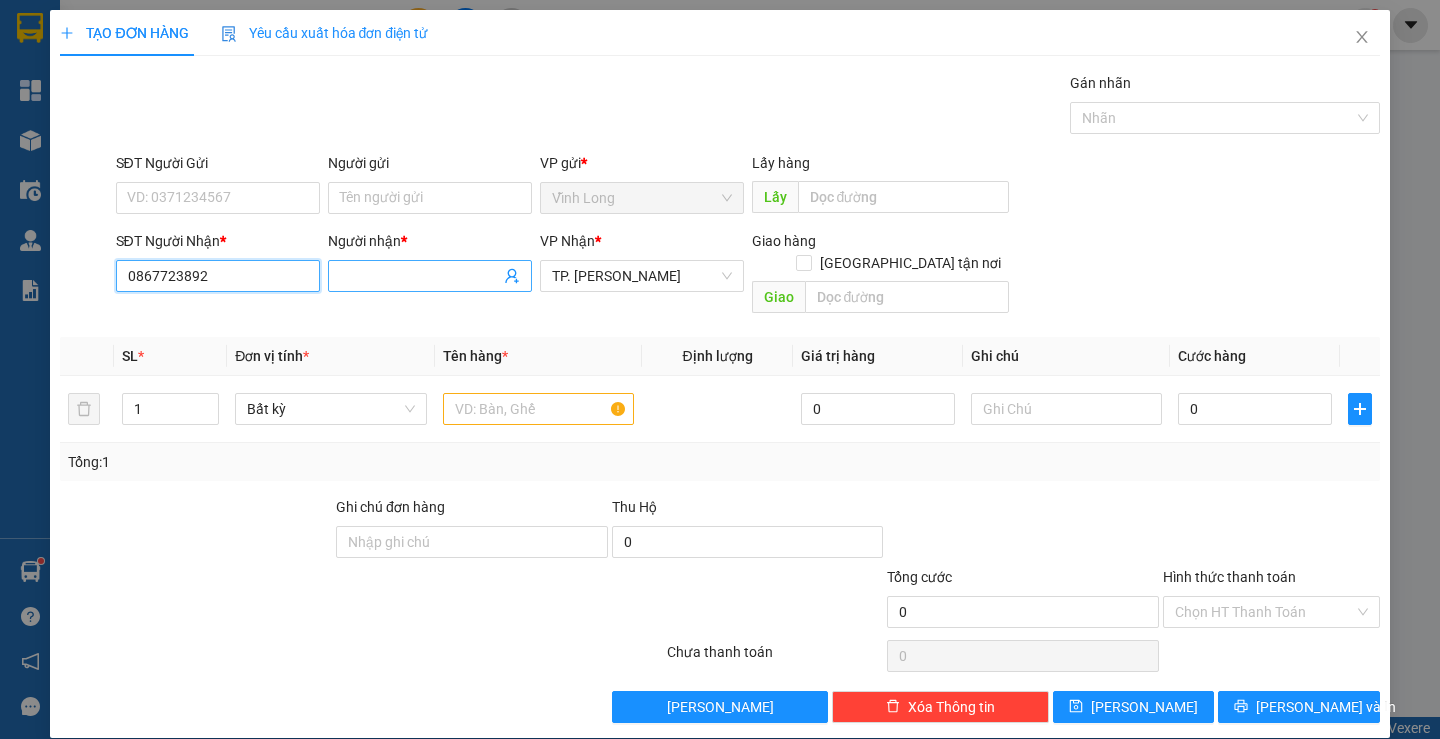 type on "0867723892" 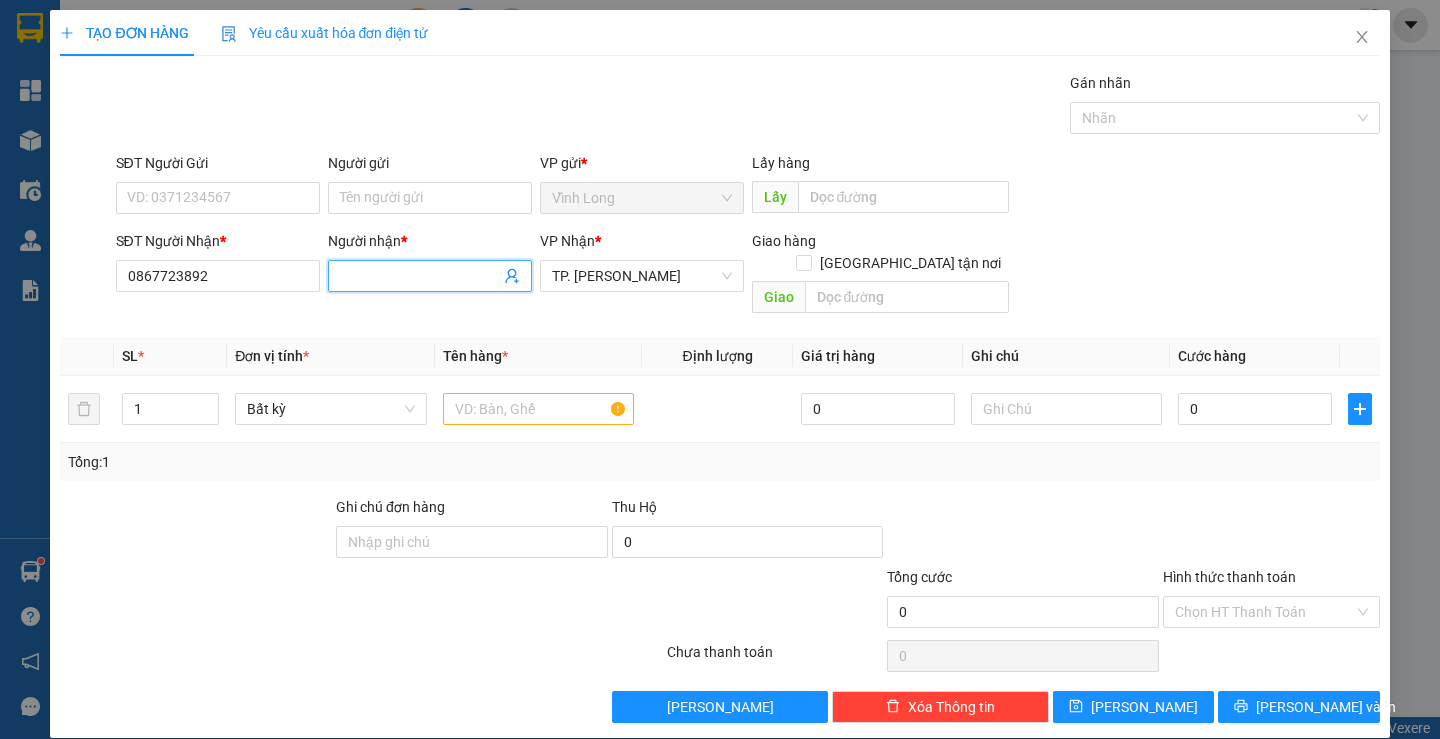 click on "Người nhận  *" at bounding box center [420, 276] 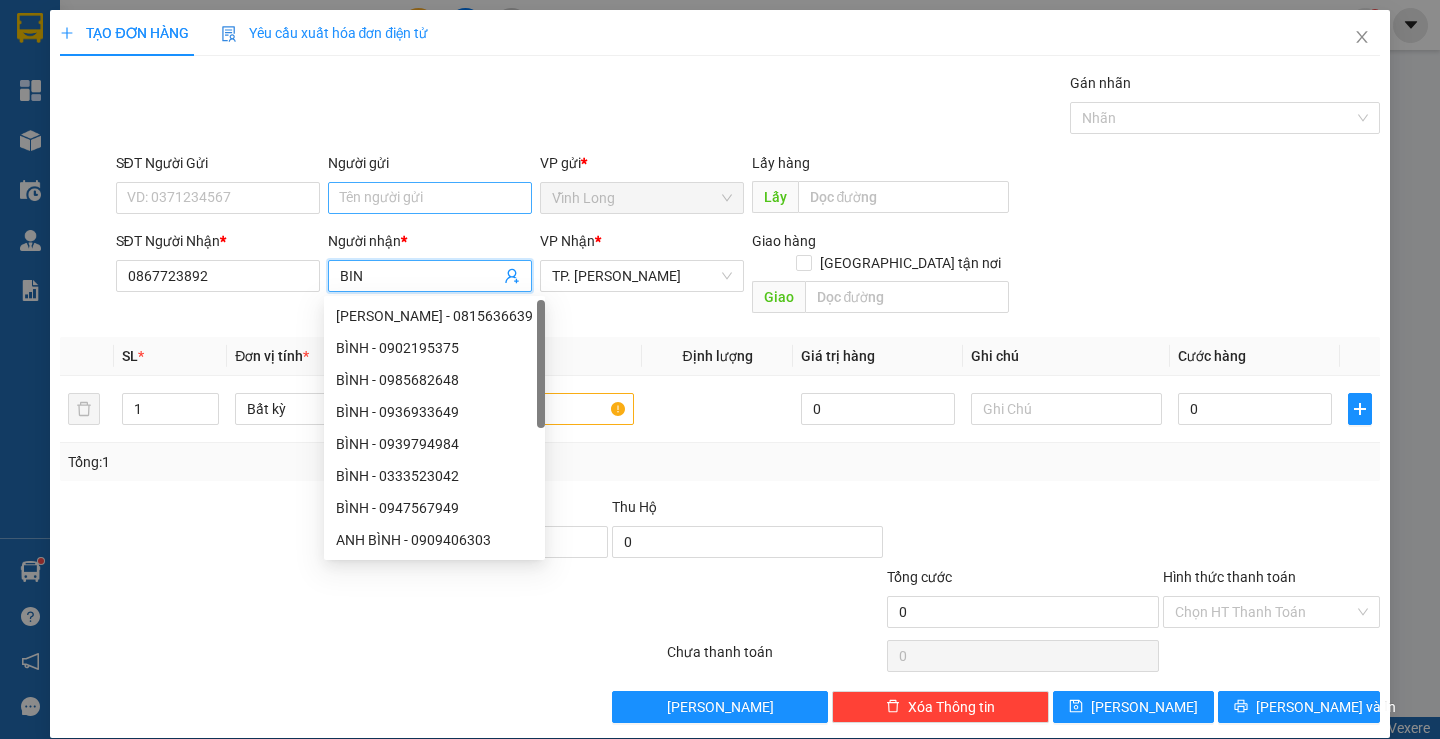 type on "BIN" 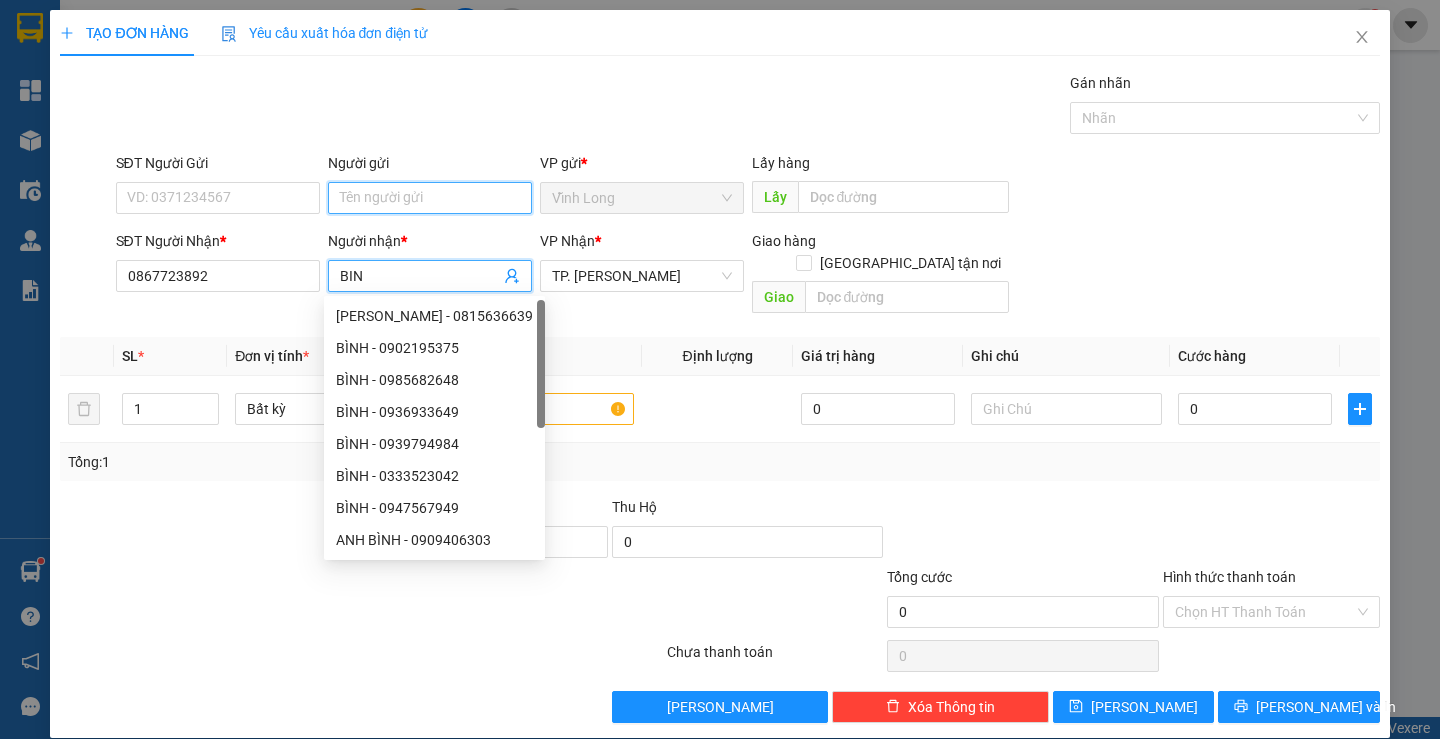 click on "Người gửi" at bounding box center (430, 198) 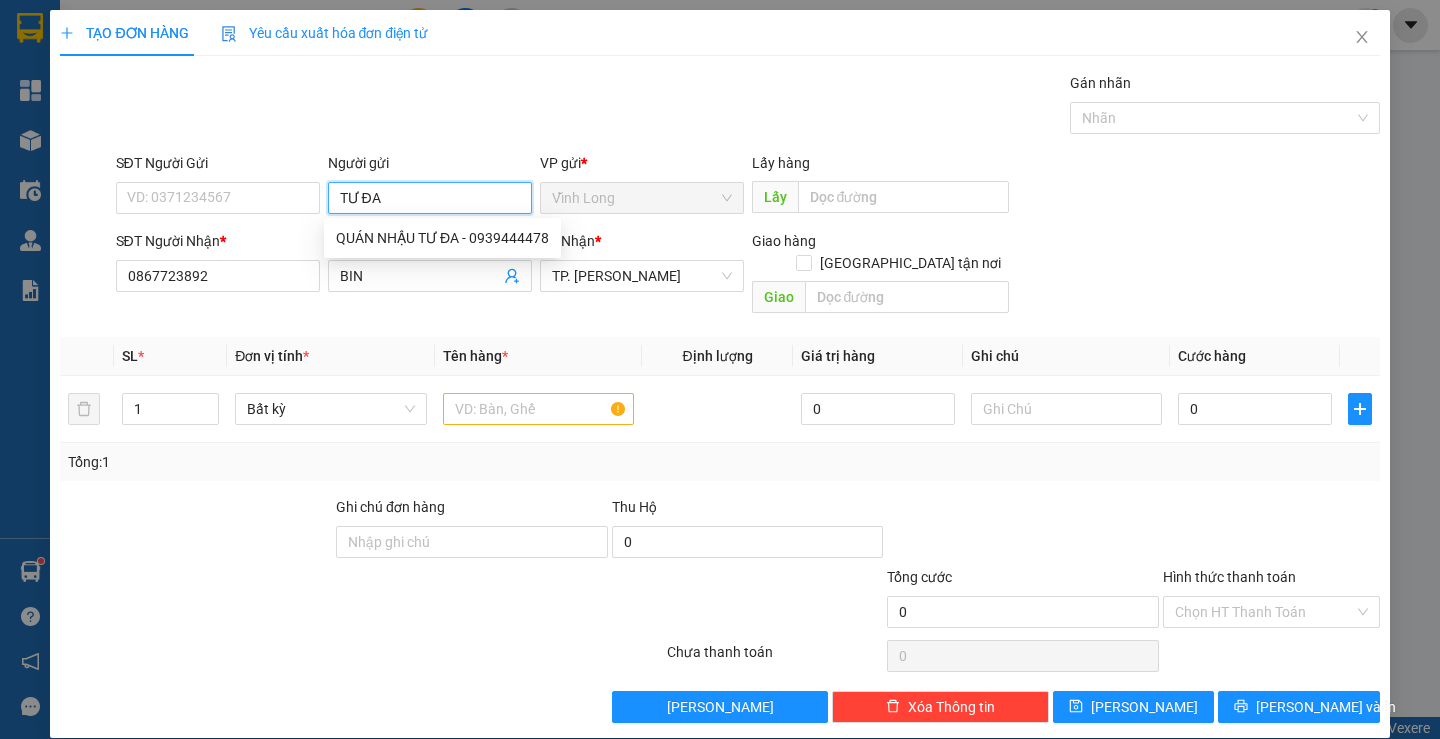 type on "TƯ ĐA" 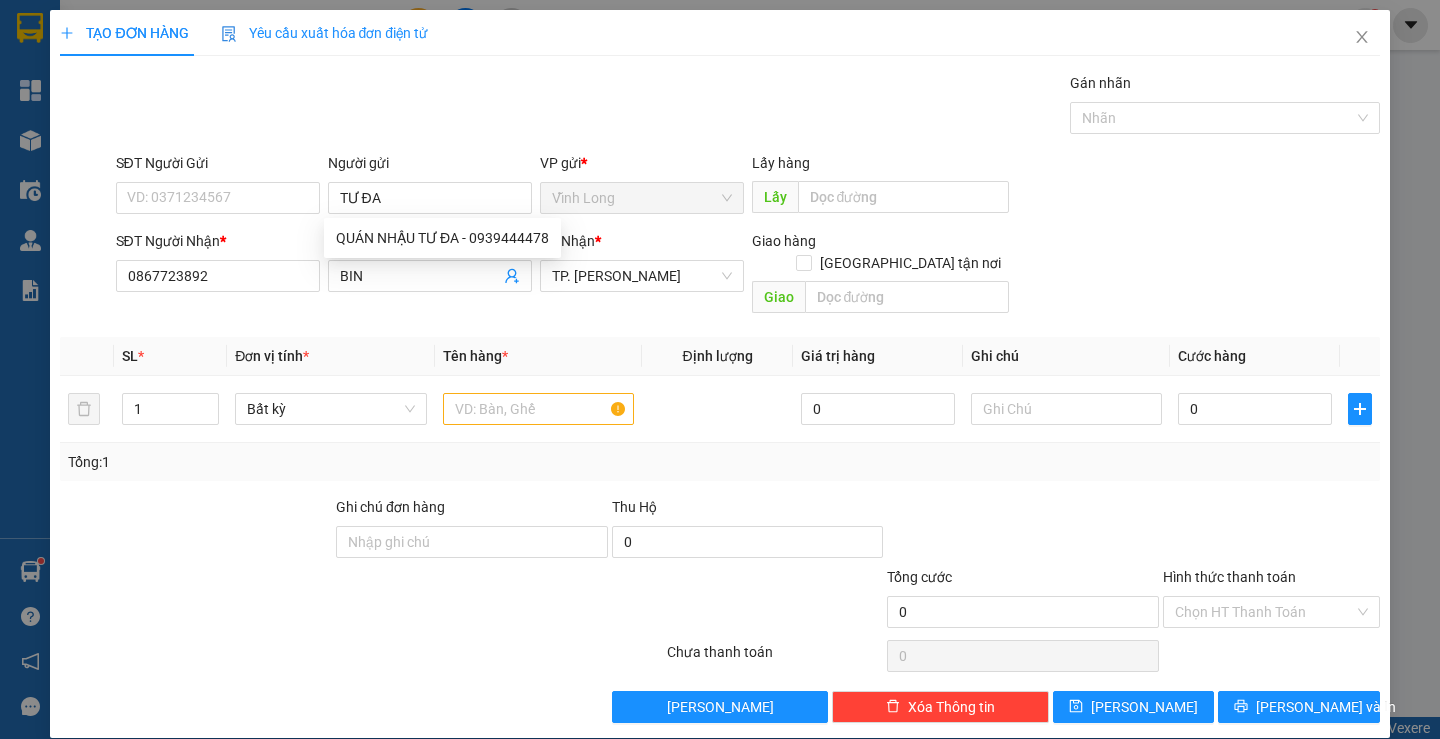click on "Gói vận chuyển  * Tiêu chuẩn Gán nhãn   Nhãn" at bounding box center [748, 107] 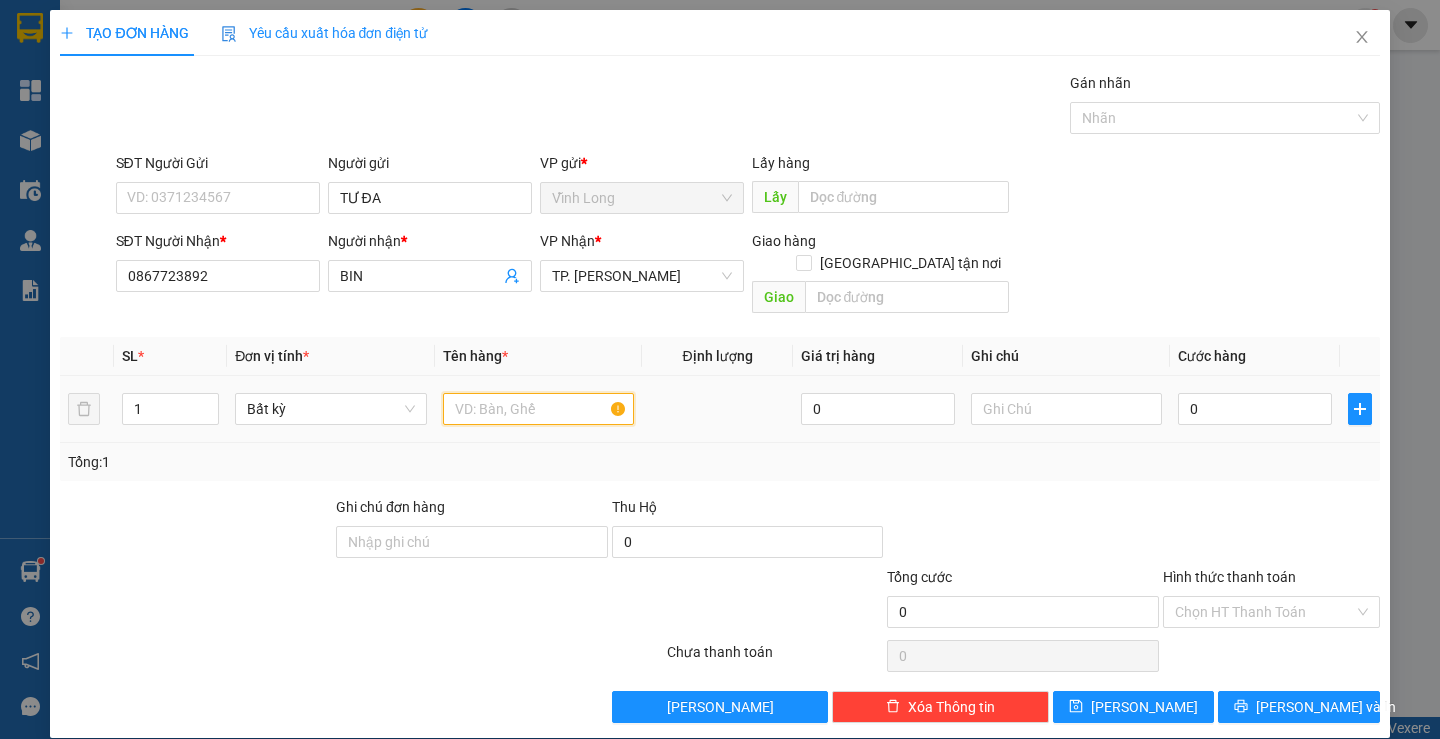 click at bounding box center [538, 409] 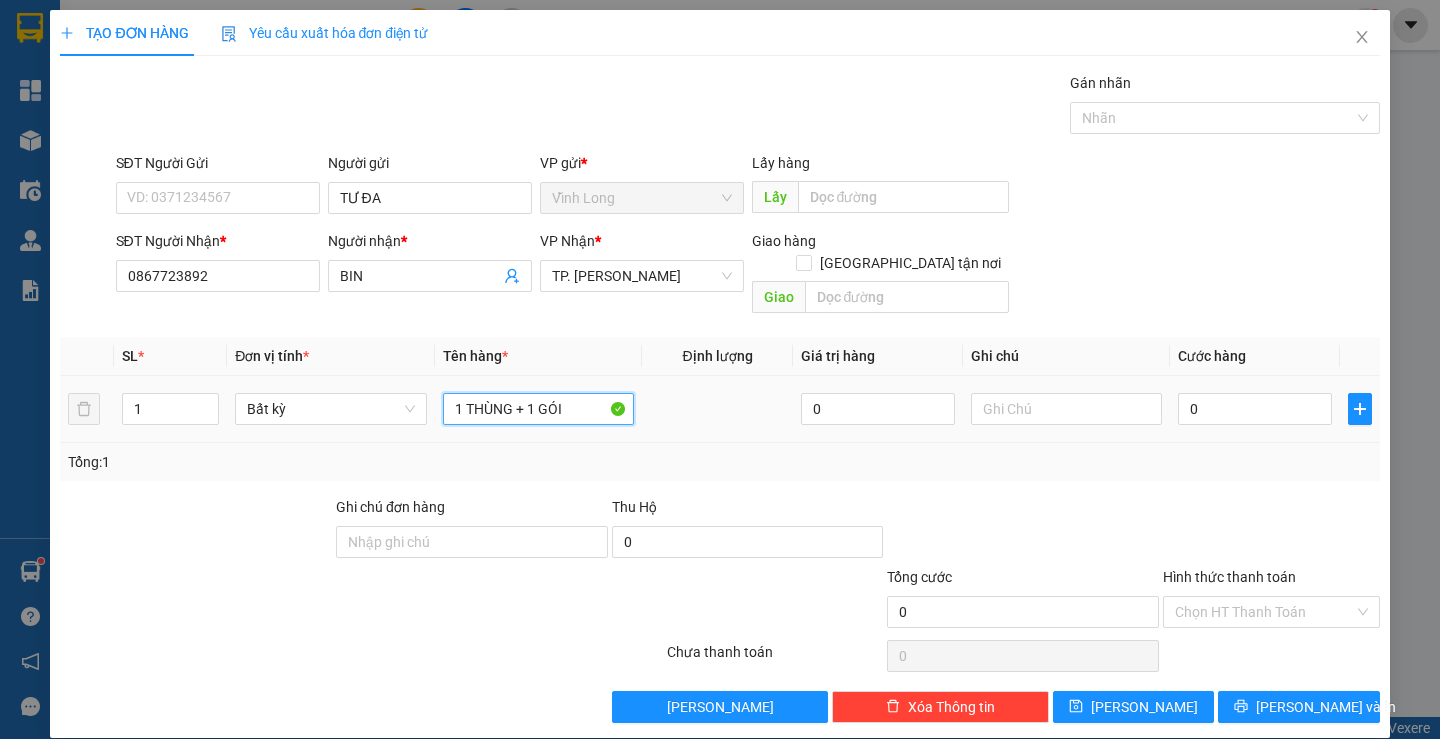 type on "1 THÙNG + 1 GÓI" 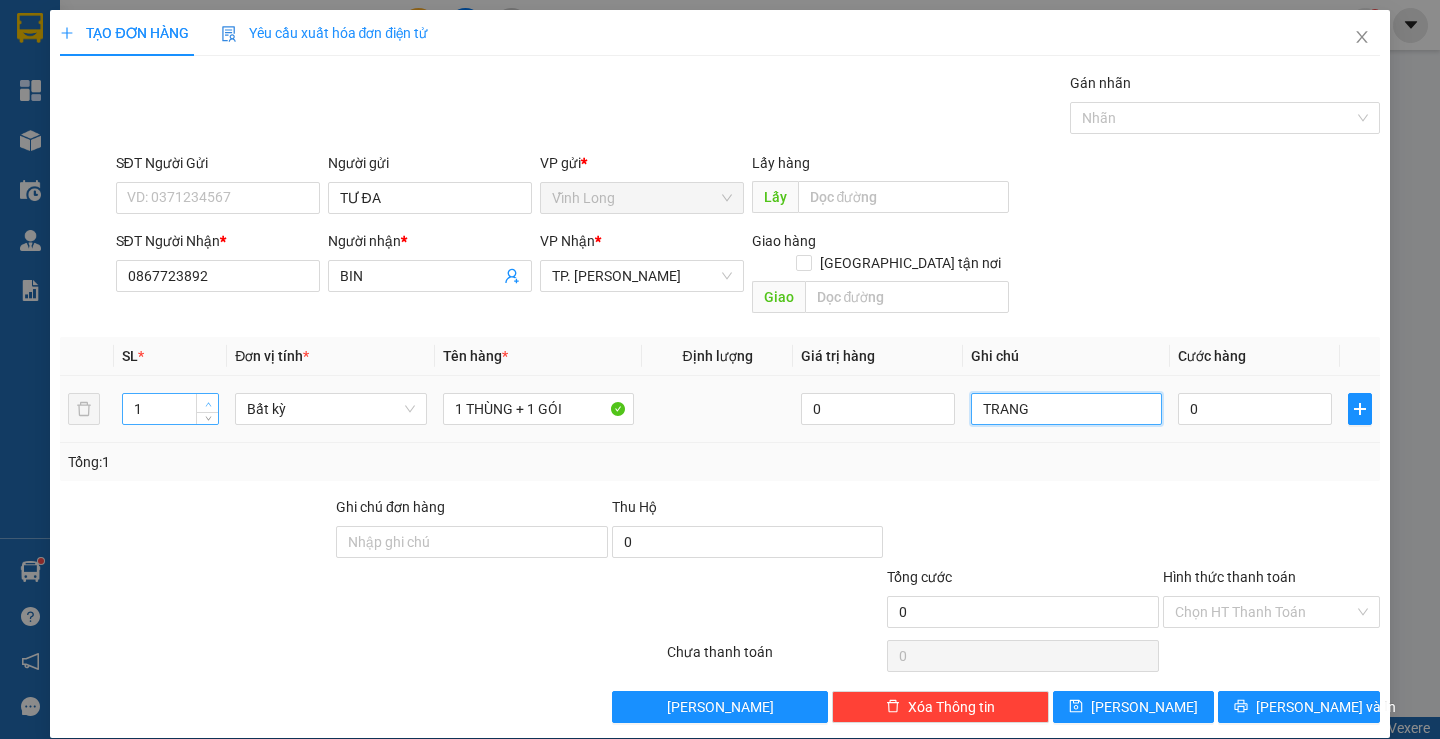 type on "TRANG" 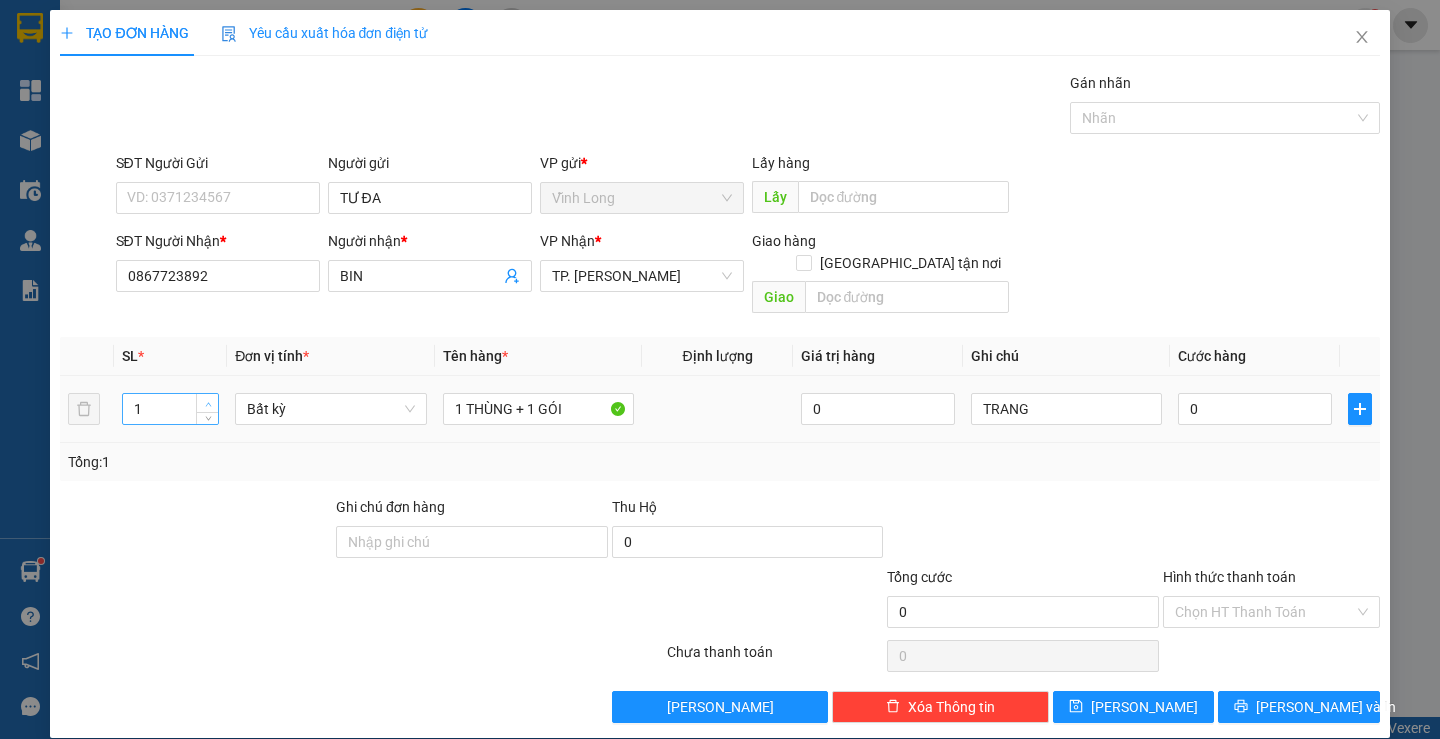 type on "2" 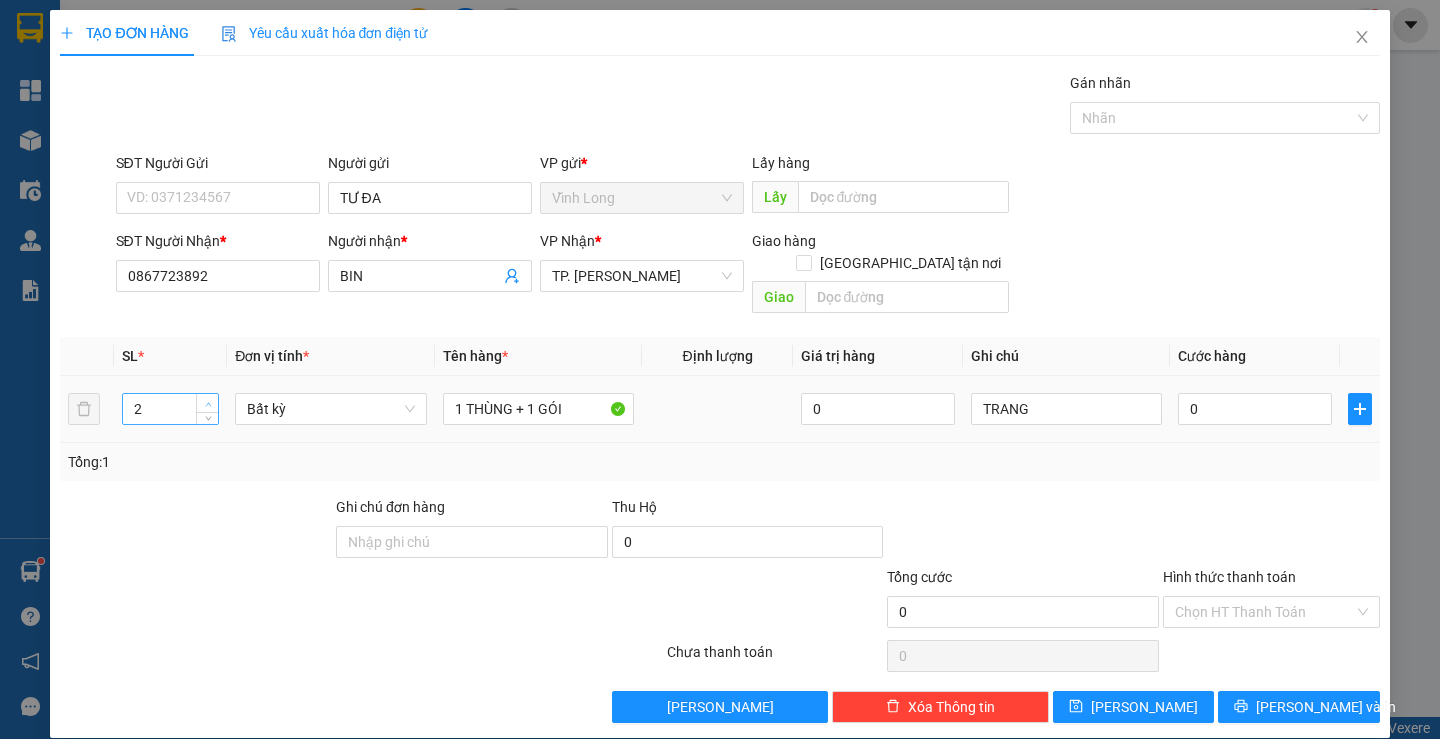 click at bounding box center (208, 404) 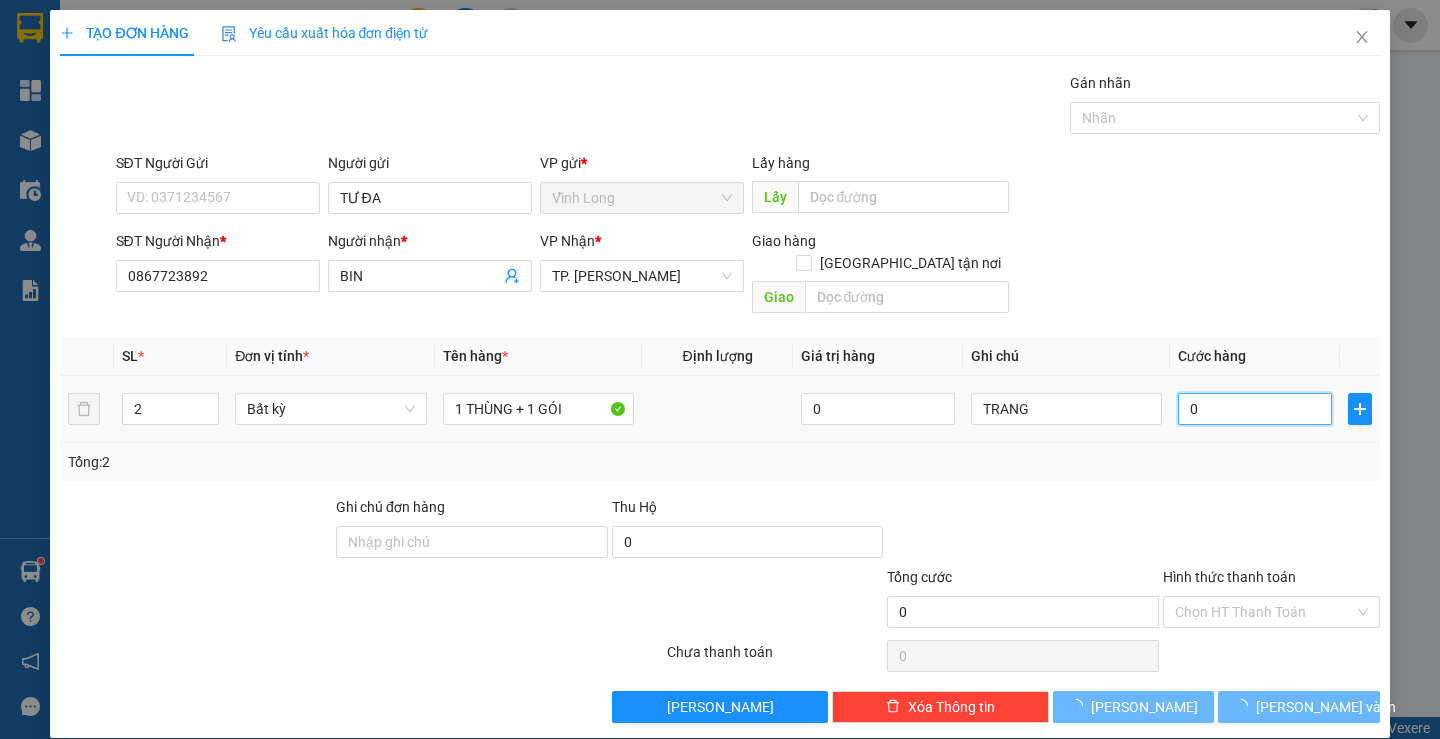 click on "0" at bounding box center (1255, 409) 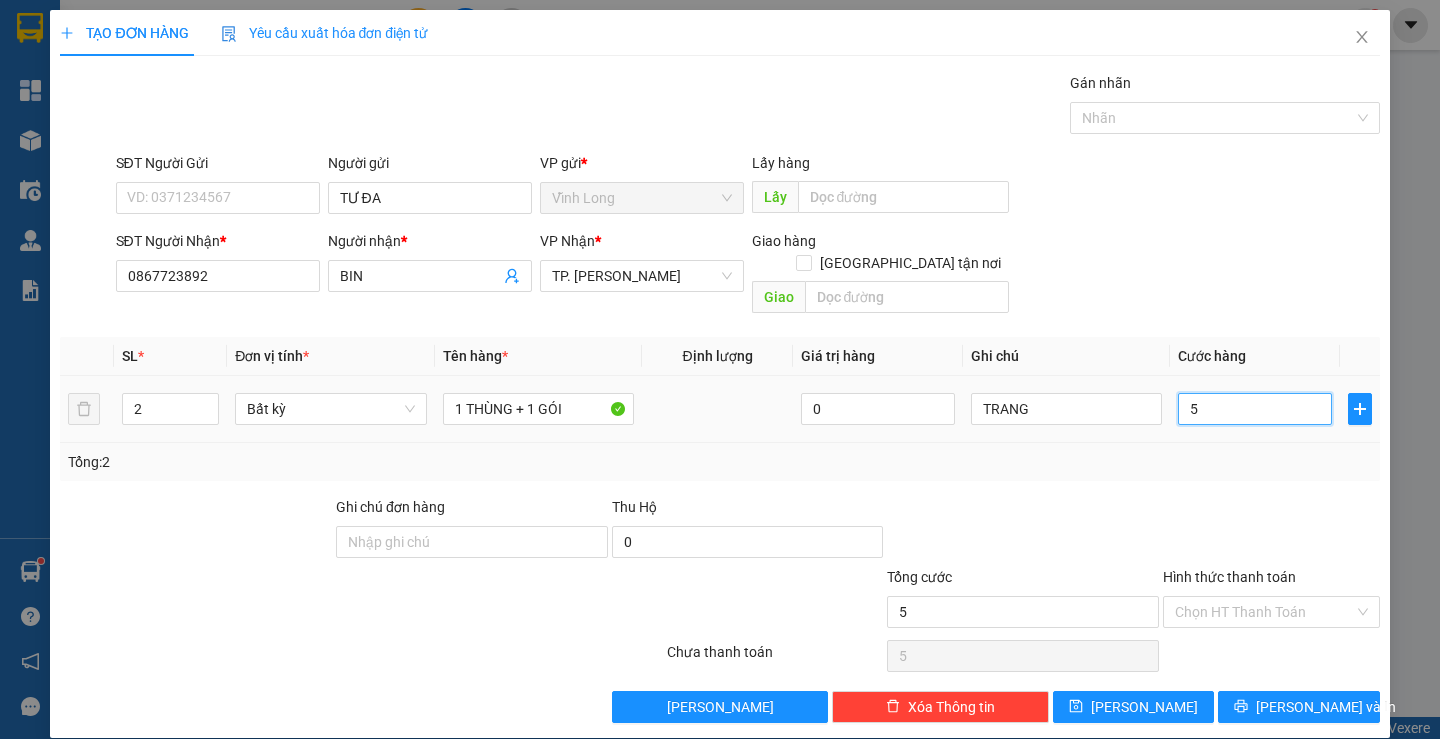 type on "5" 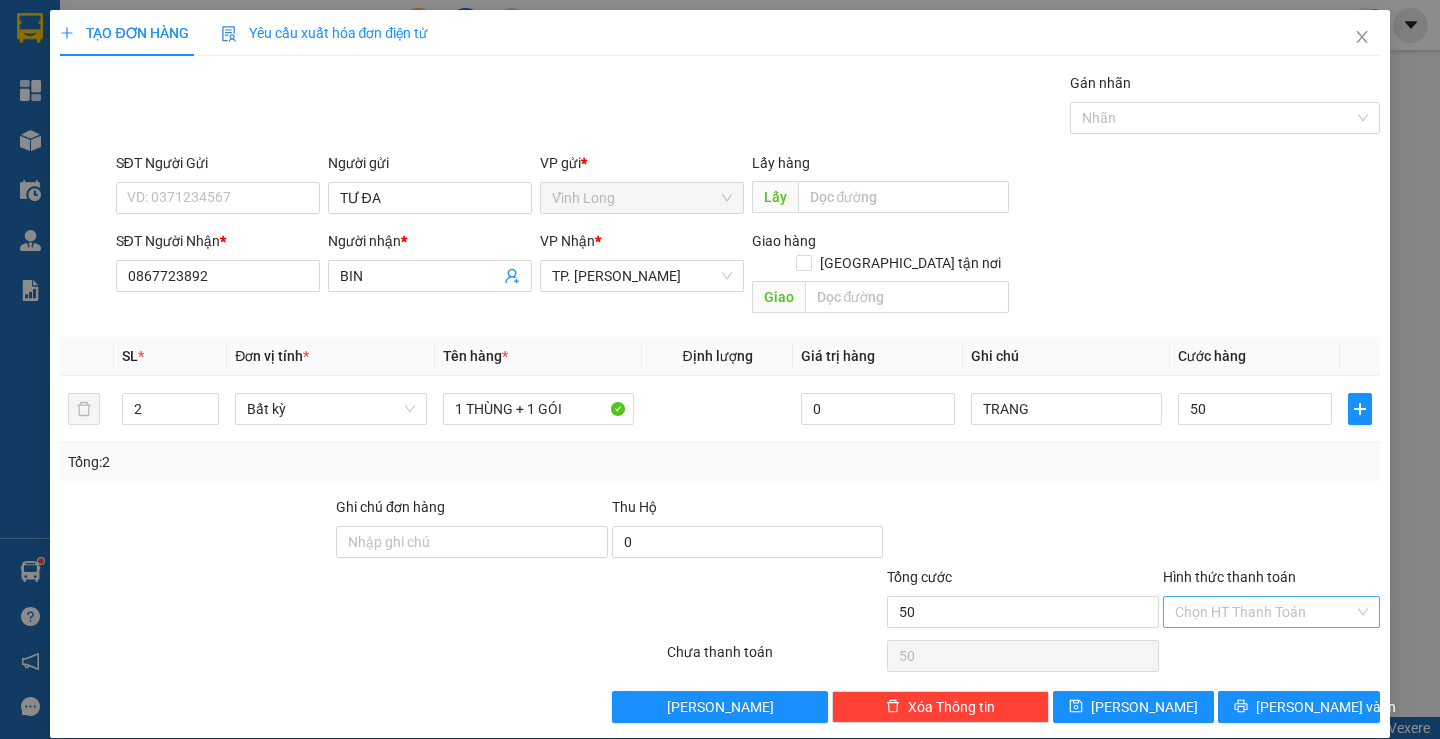 type on "50.000" 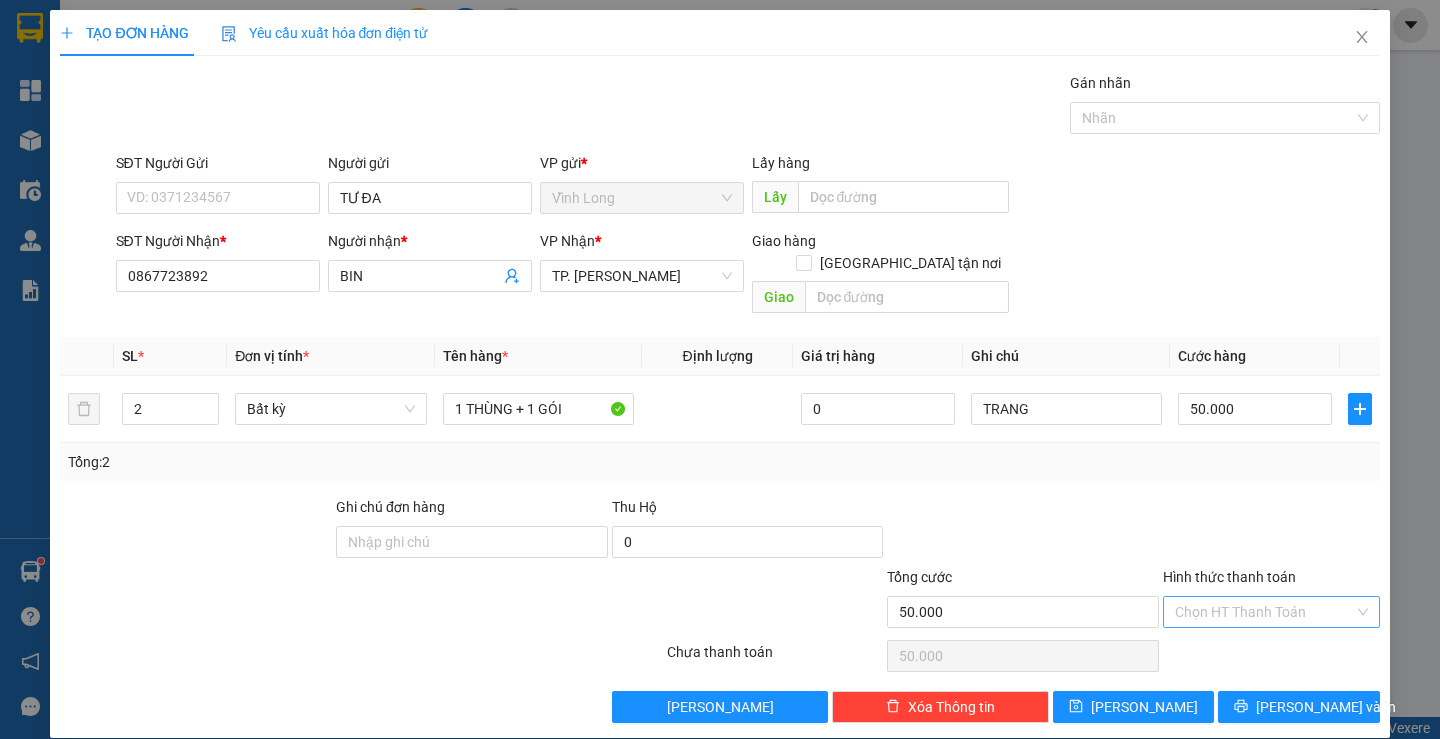 drag, startPoint x: 1236, startPoint y: 585, endPoint x: 1236, endPoint y: 609, distance: 24 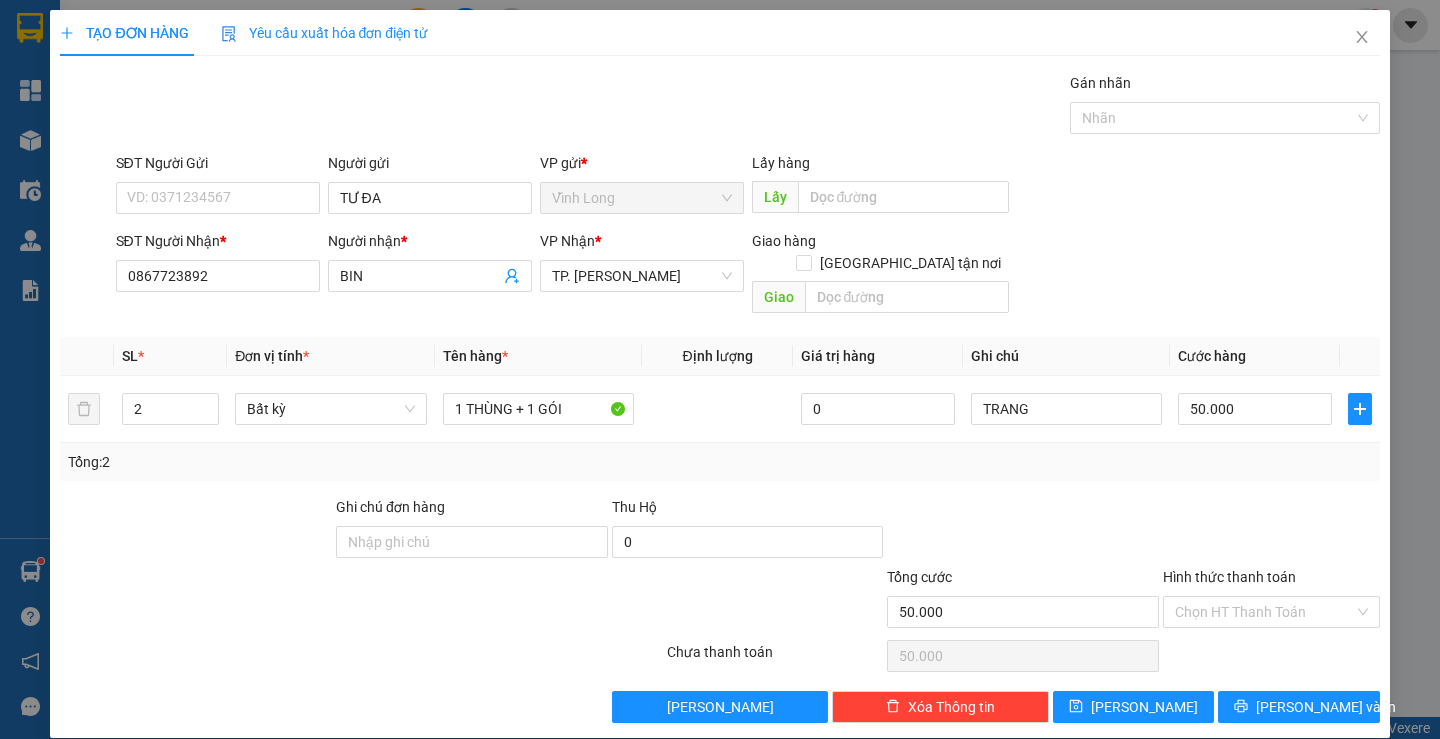 click on "Hình thức thanh toán" at bounding box center (1264, 612) 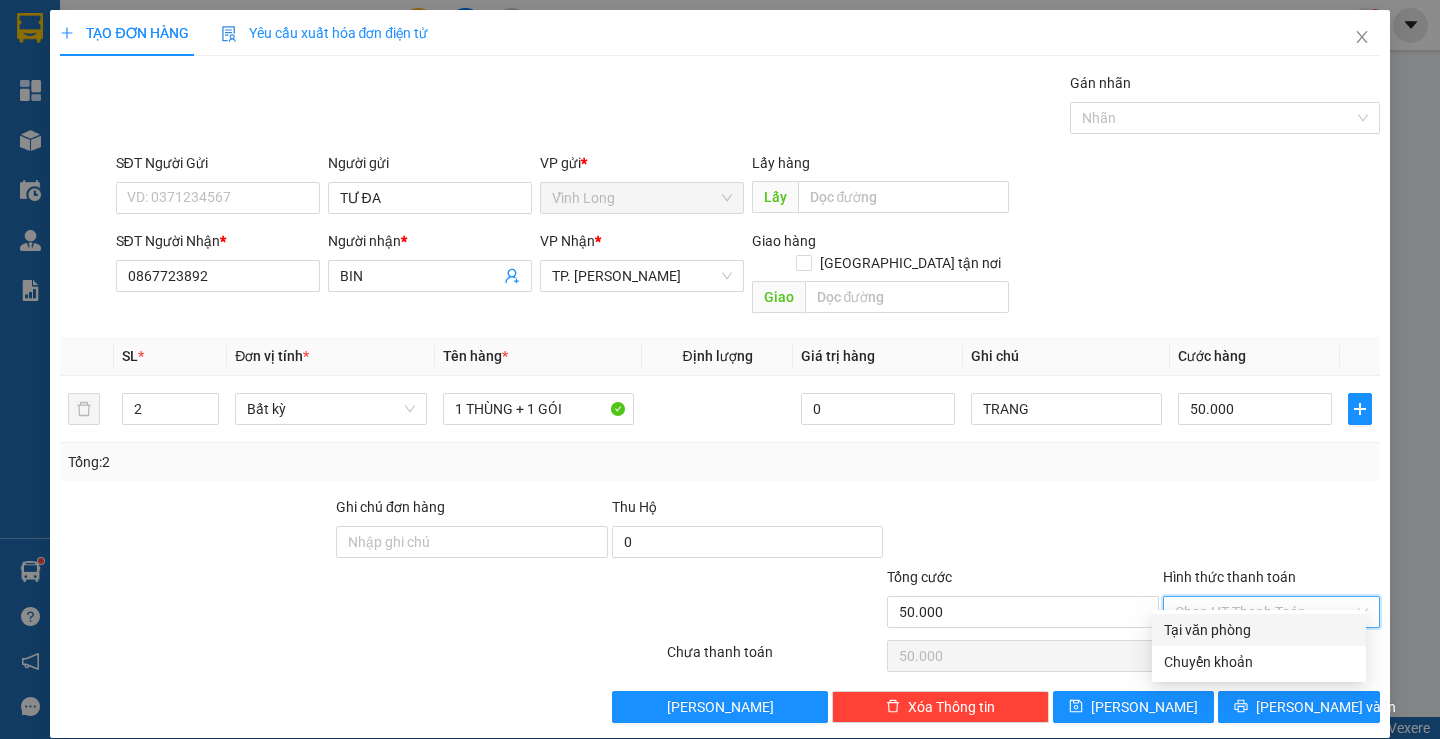 click on "Tại văn phòng" at bounding box center (1259, 630) 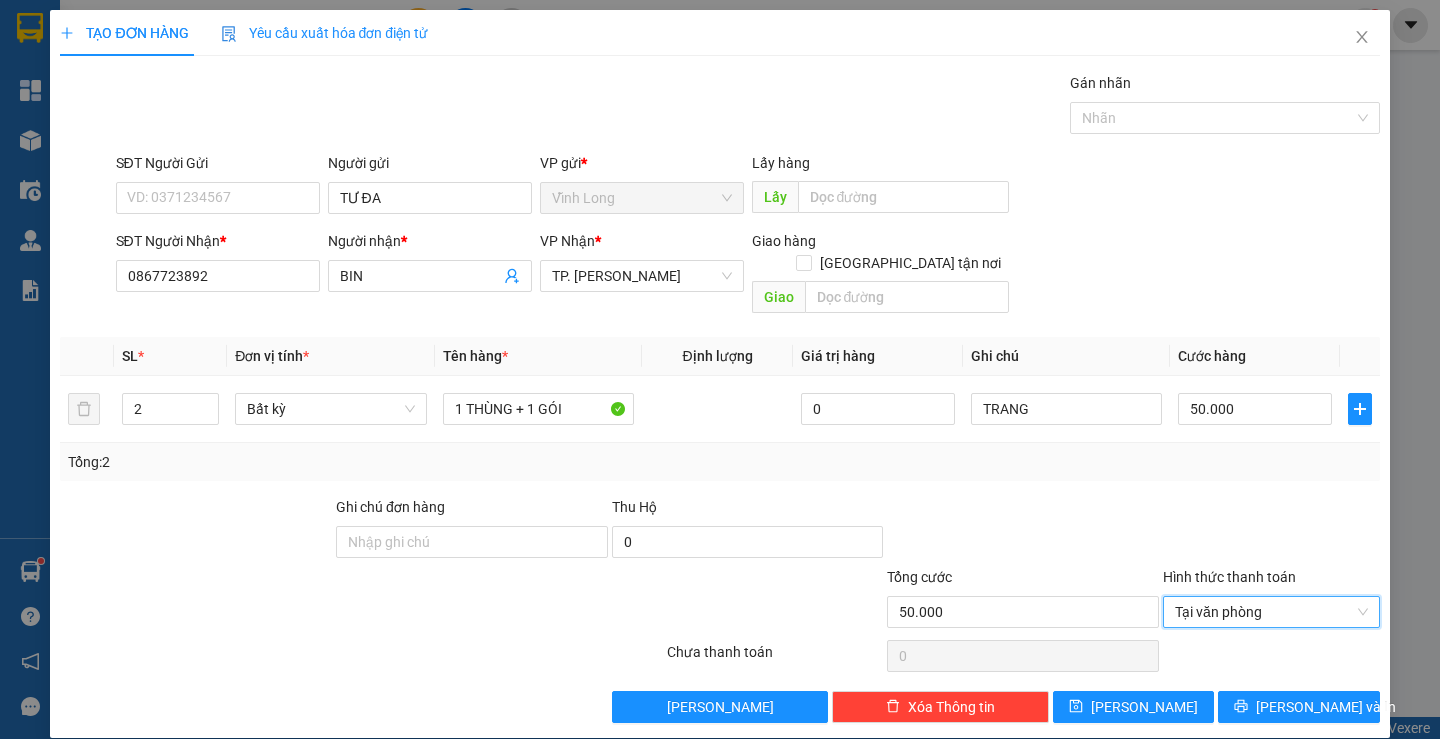 click on "Transit Pickup Surcharge Ids Transit Deliver Surcharge Ids Transit Deliver Surcharge Transit Deliver Surcharge Gói vận chuyển  * Tiêu chuẩn Gán nhãn   Nhãn SĐT Người Gửi VD: 0371234567 Người gửi TƯ ĐA VP gửi  * Vĩnh Long Lấy hàng Lấy SĐT Người Nhận  * 0867723892 Người nhận  * BIN VP Nhận  * TP. [PERSON_NAME] hàng Giao tận nơi Giao SL  * Đơn vị tính  * Tên hàng  * Định lượng Giá trị hàng Ghi chú Cước hàng                   2 Bất kỳ 1 THÙNG + 1 GÓI 0 TRANG 50.000 Tổng:  2 Ghi chú đơn hàng Thu Hộ 0 Tổng cước 50.000 Hình thức thanh toán Tại văn phòng Tại văn phòng Số tiền thu trước 0 Tại văn phòng Chưa thanh toán 0 Lưu nháp Xóa Thông tin [PERSON_NAME] và In Tại văn phòng Chuyển khoản Tại văn phòng Chuyển khoản" at bounding box center [719, 397] 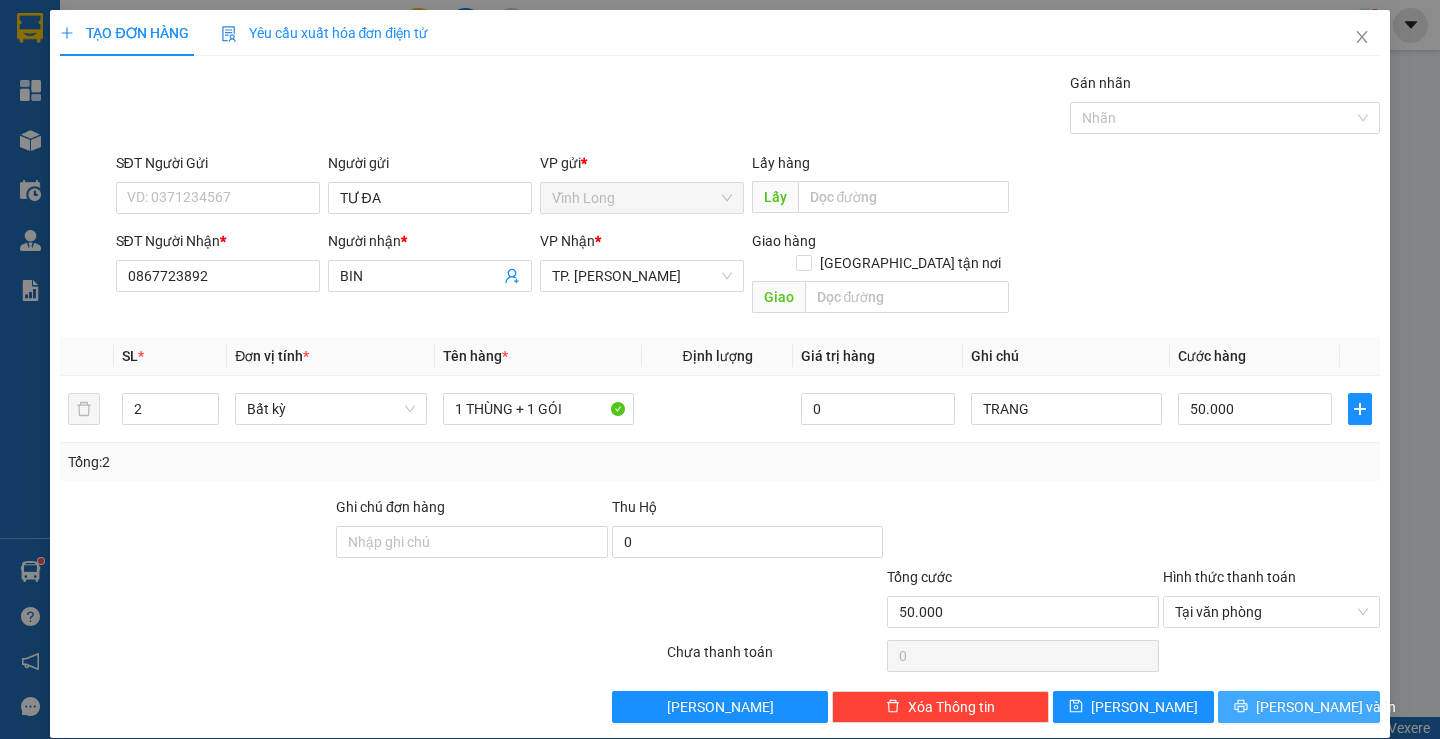 click 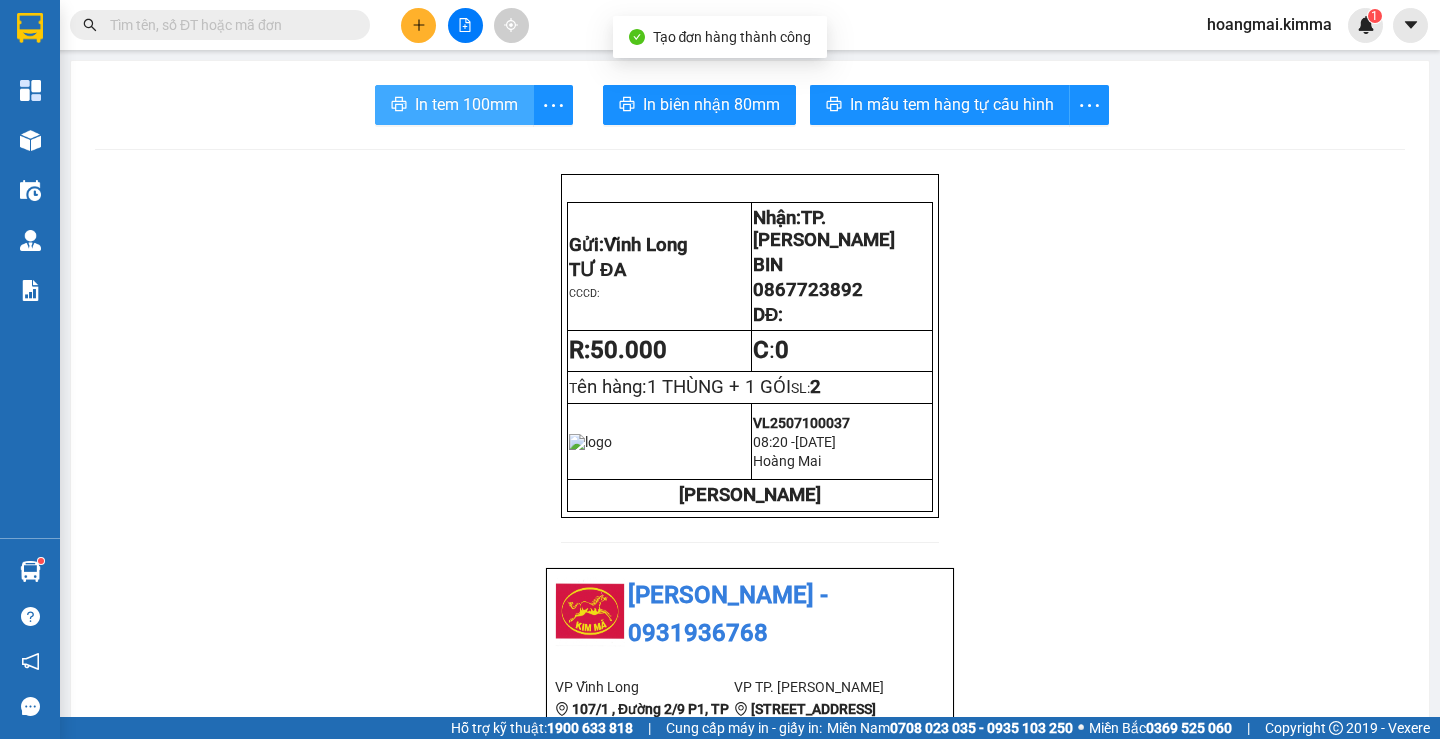 click on "In tem 100mm" at bounding box center (466, 104) 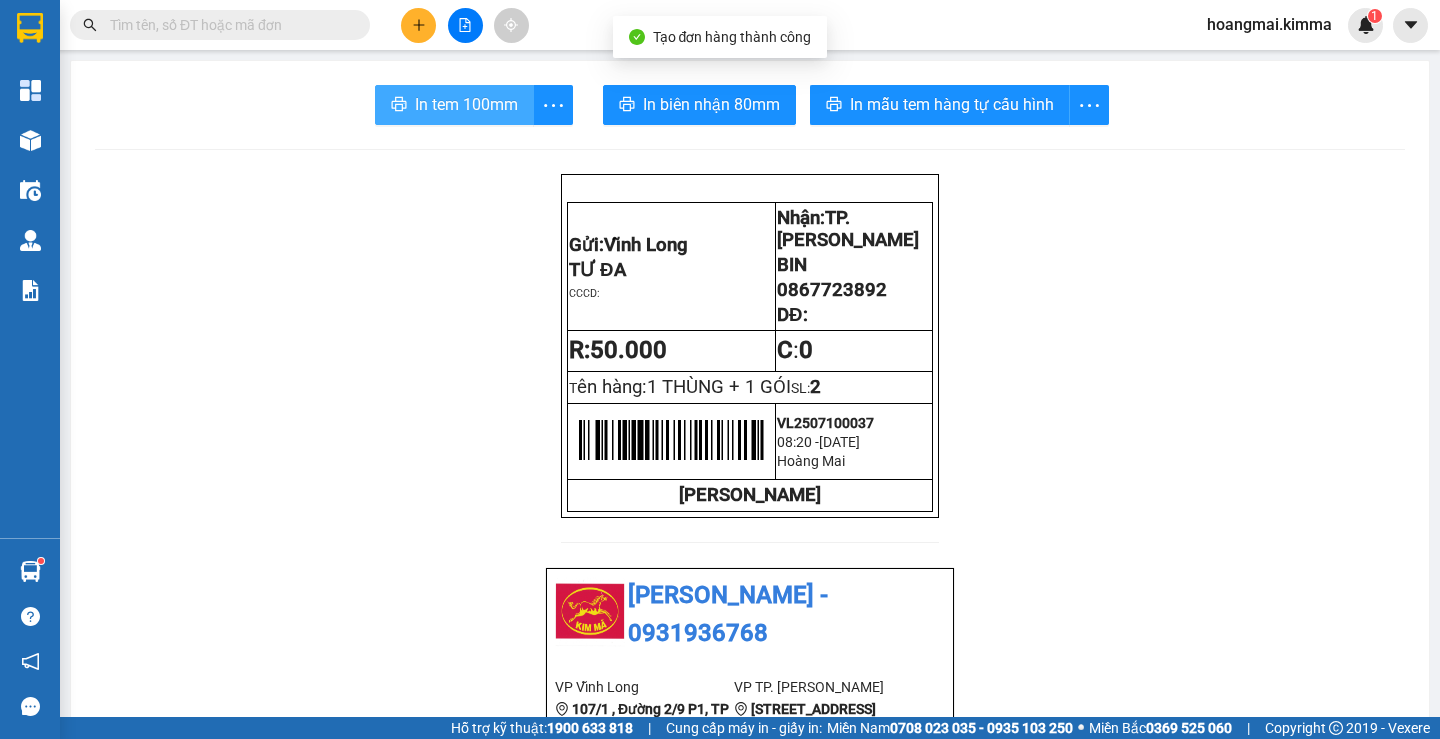 scroll, scrollTop: 0, scrollLeft: 0, axis: both 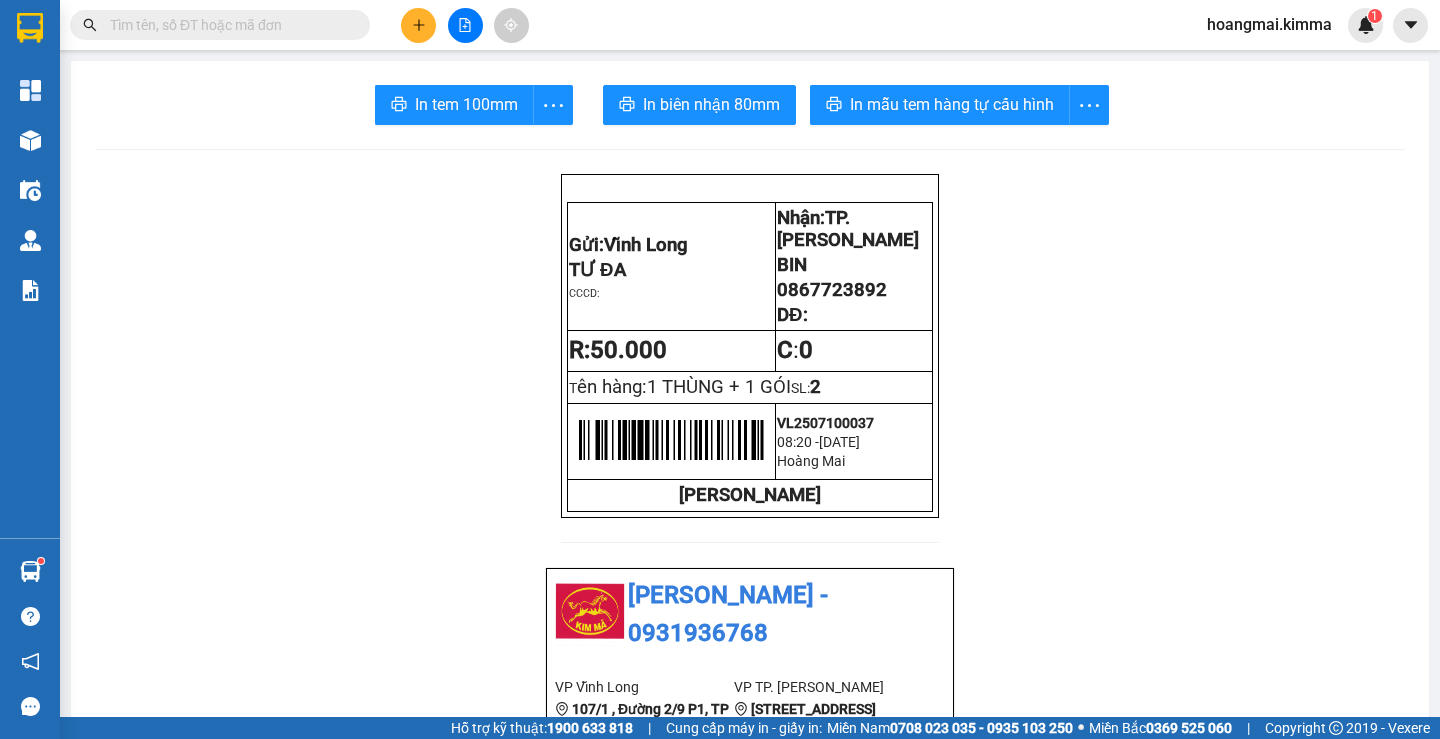 click at bounding box center (418, 25) 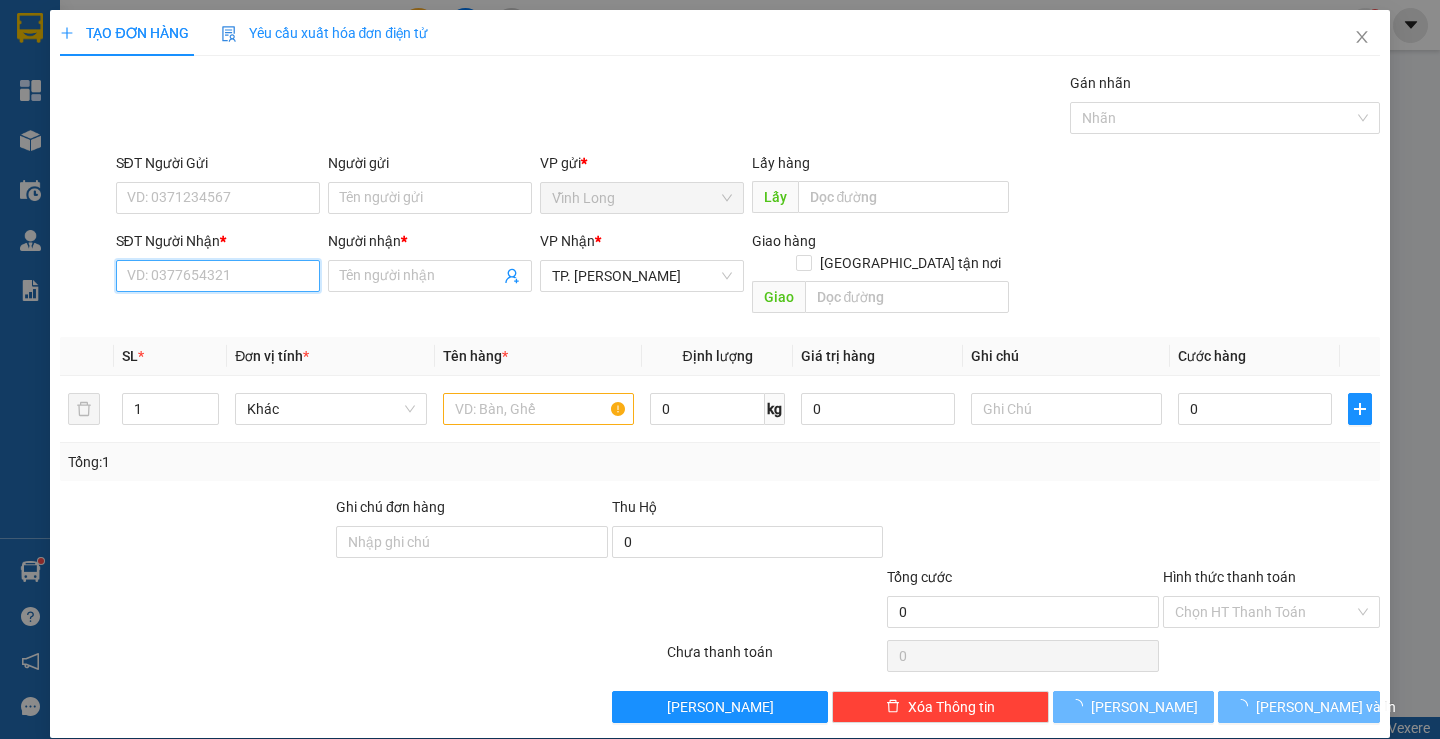 click on "SĐT Người Nhận  *" at bounding box center [218, 276] 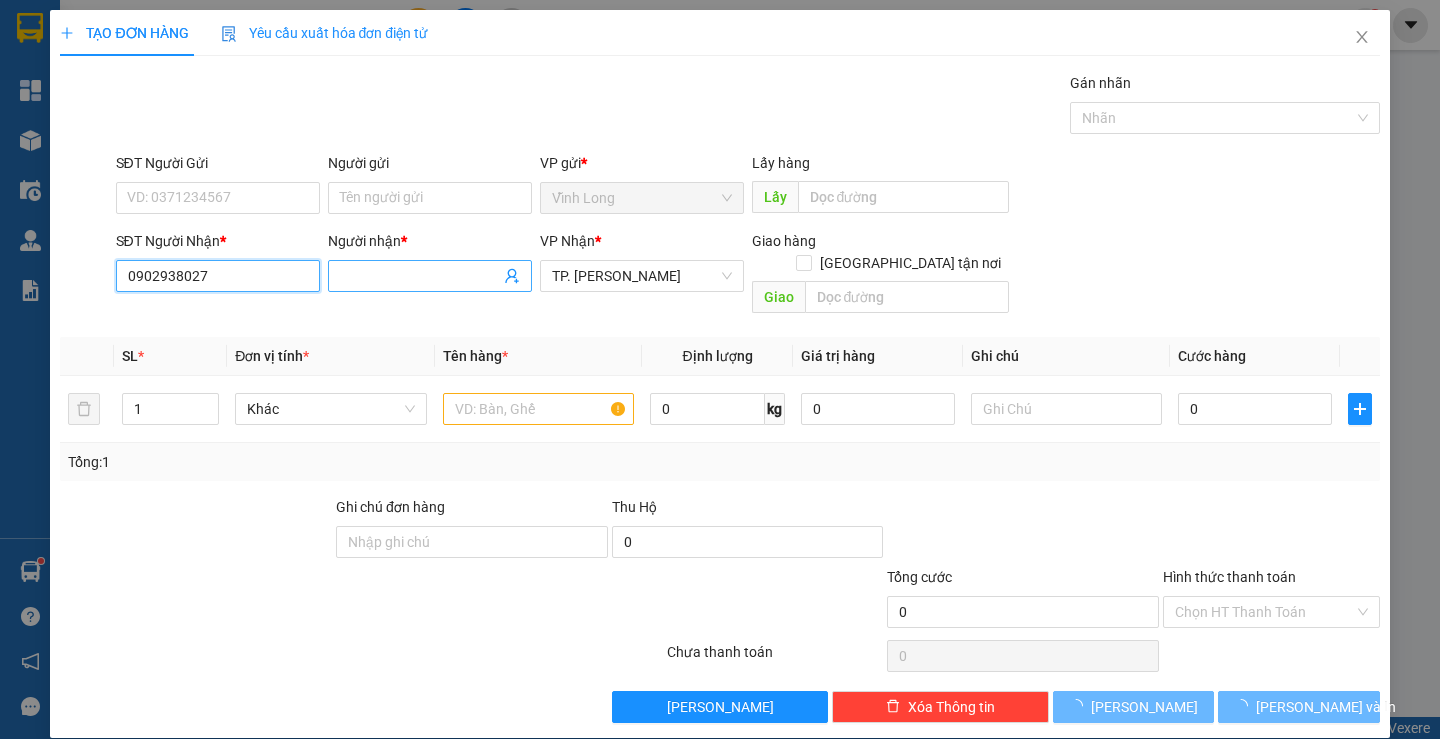 type on "0902938027" 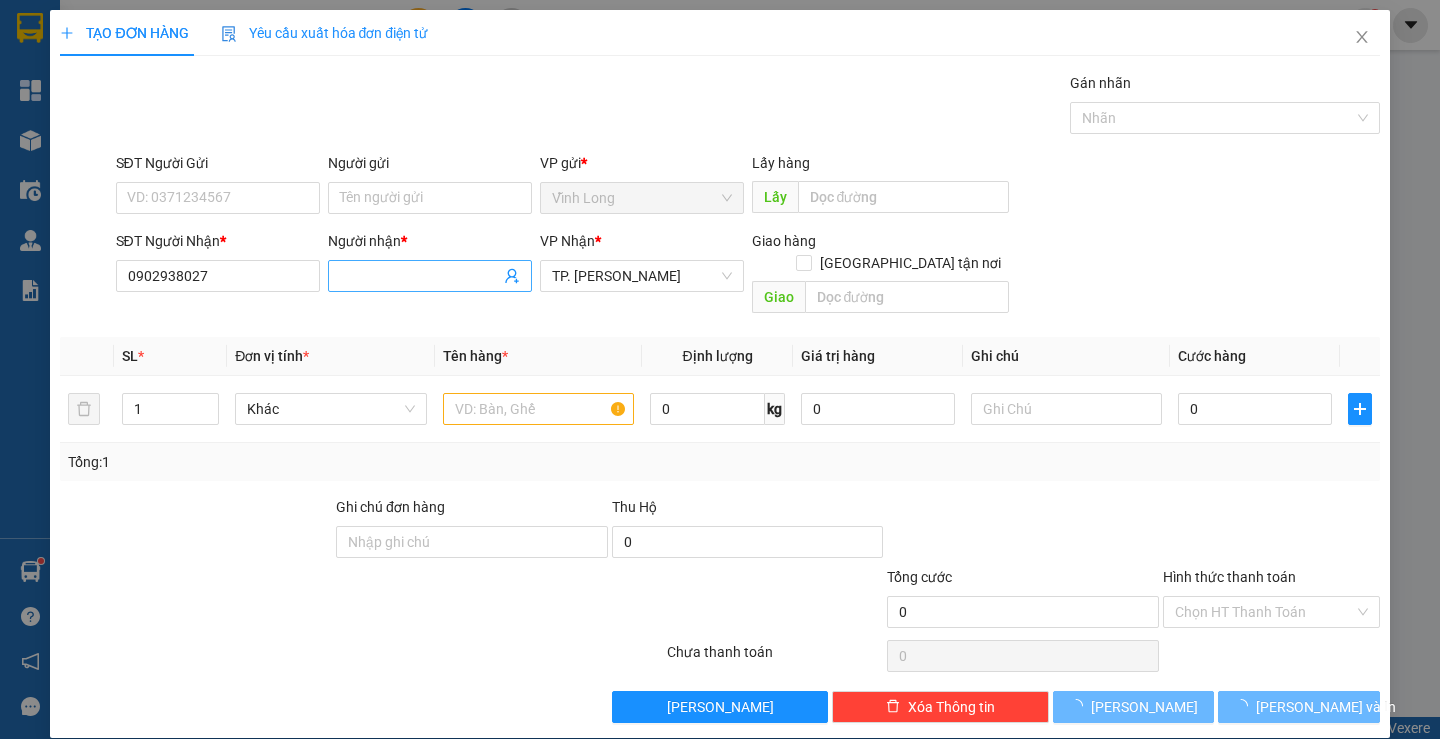 click on "Người nhận  *" at bounding box center (420, 276) 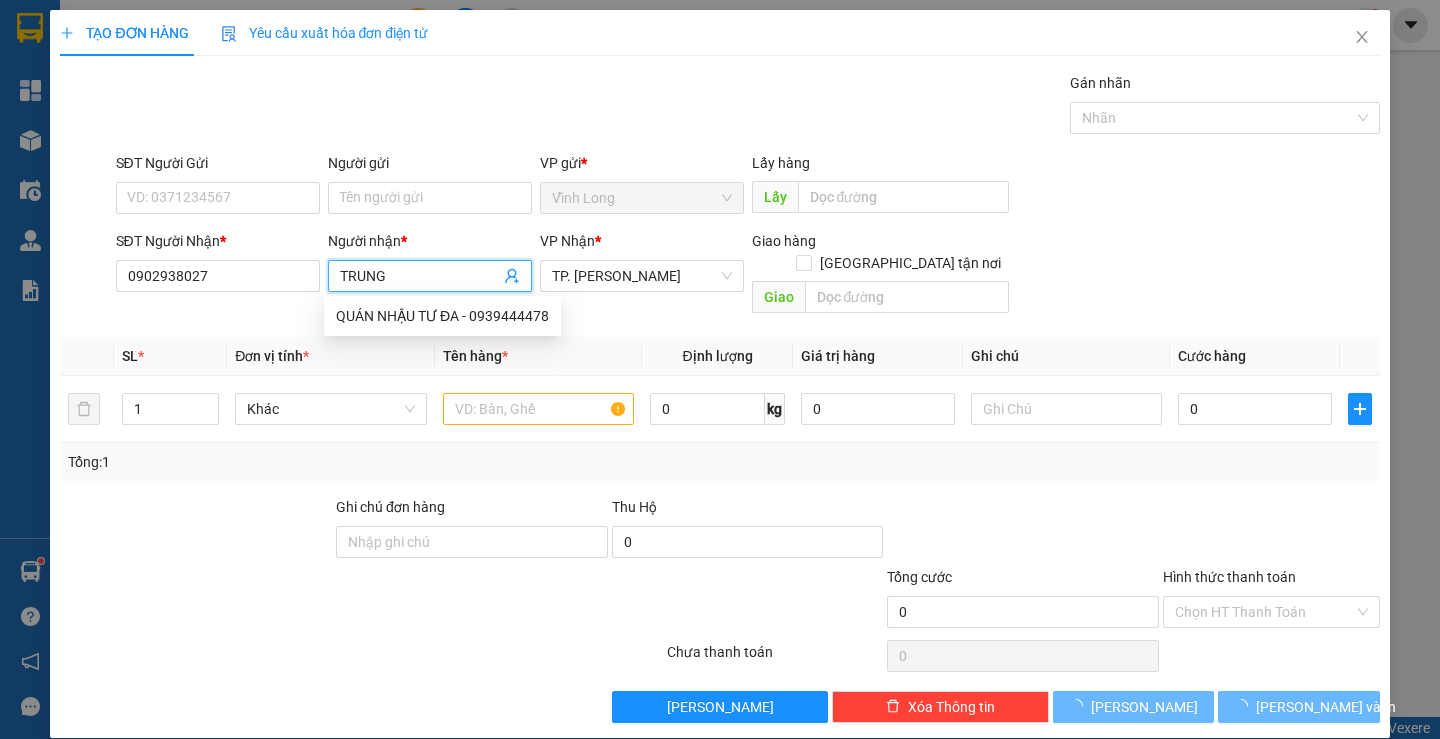 type on "TRUNG" 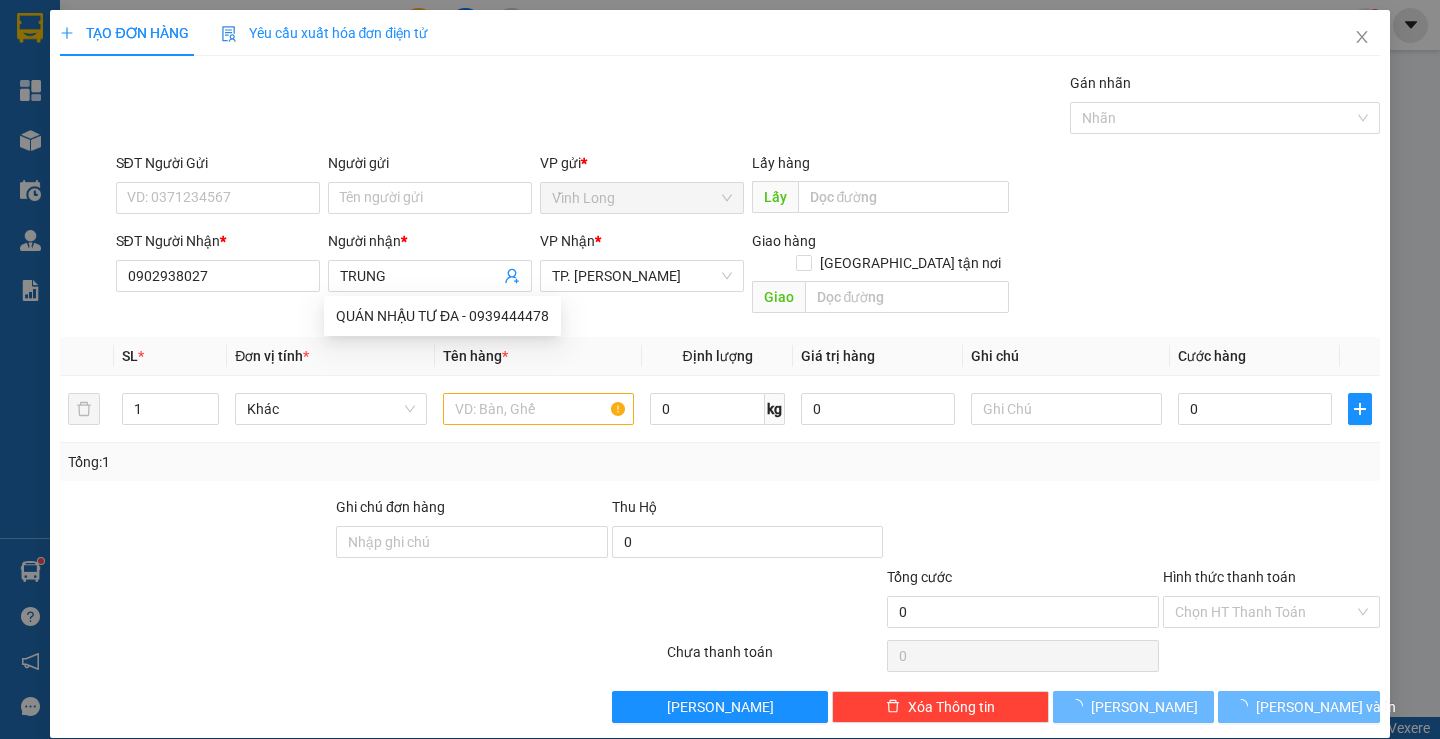 drag, startPoint x: 1016, startPoint y: 79, endPoint x: 873, endPoint y: 164, distance: 166.35504 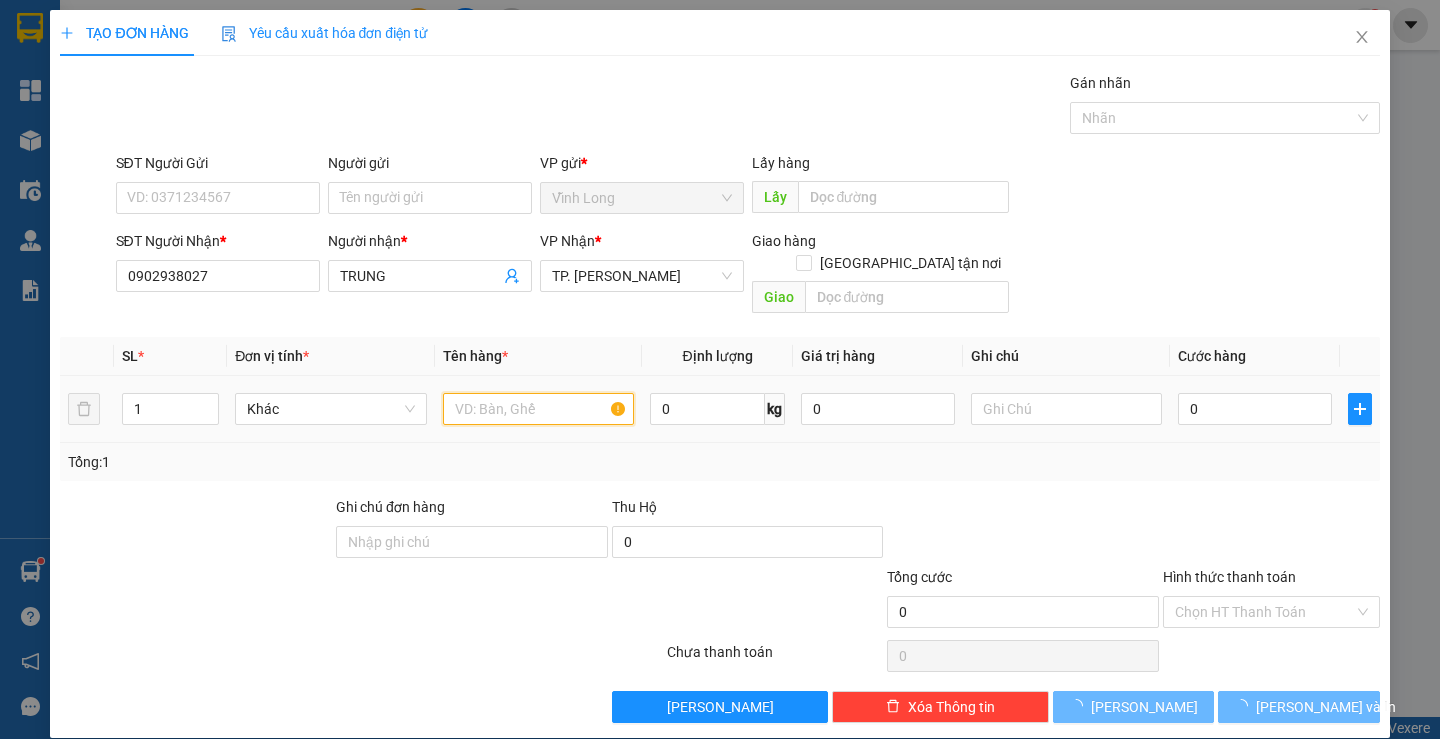 click at bounding box center (538, 409) 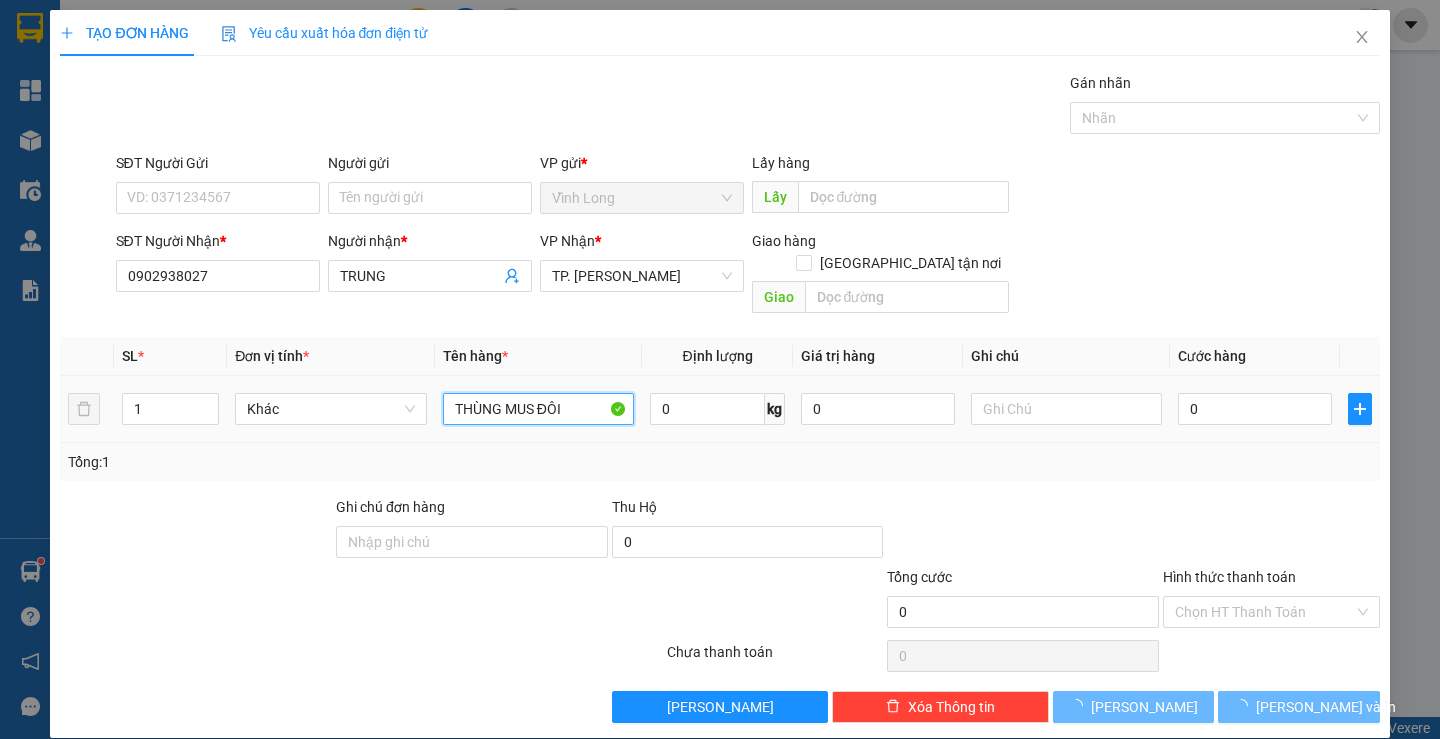type 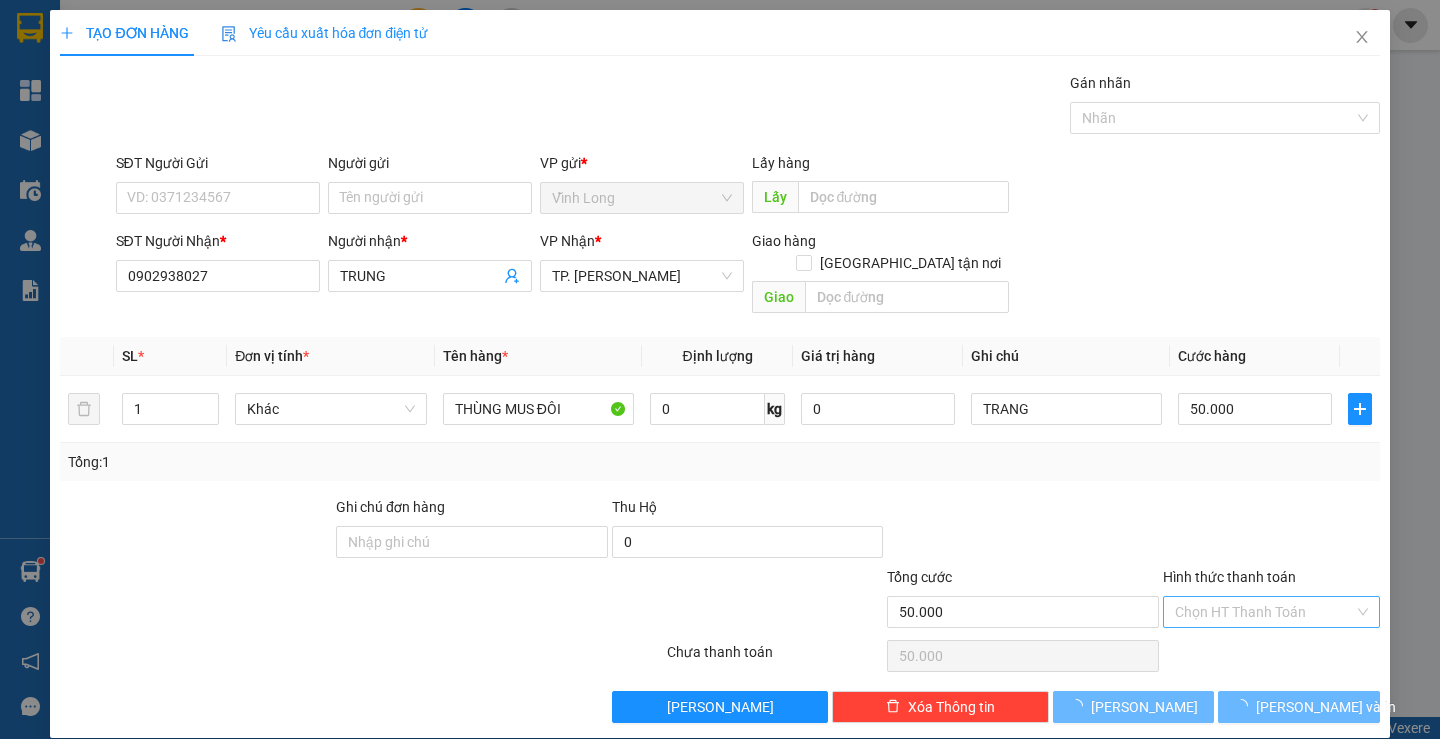 click on "Hình thức thanh toán" at bounding box center (1264, 612) 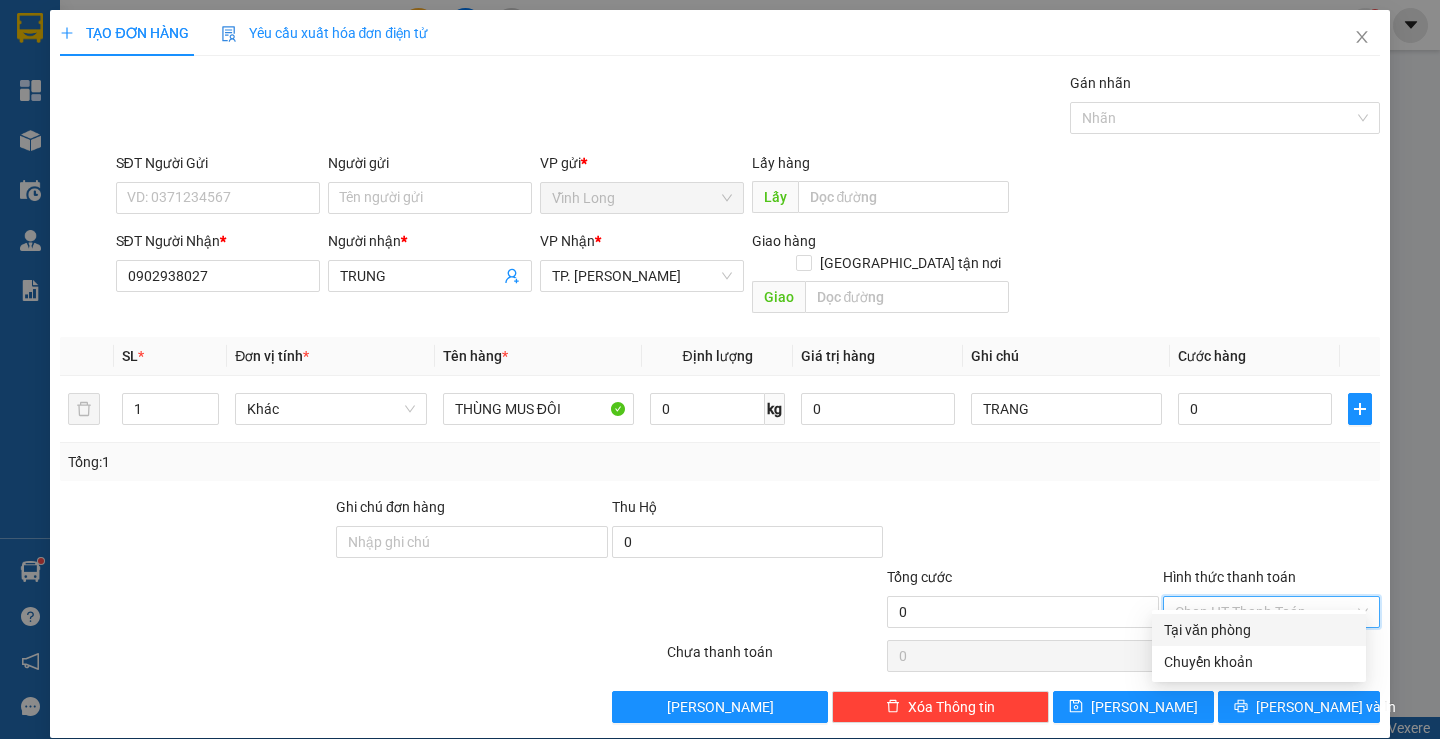 click on "Tại văn phòng" at bounding box center [1259, 630] 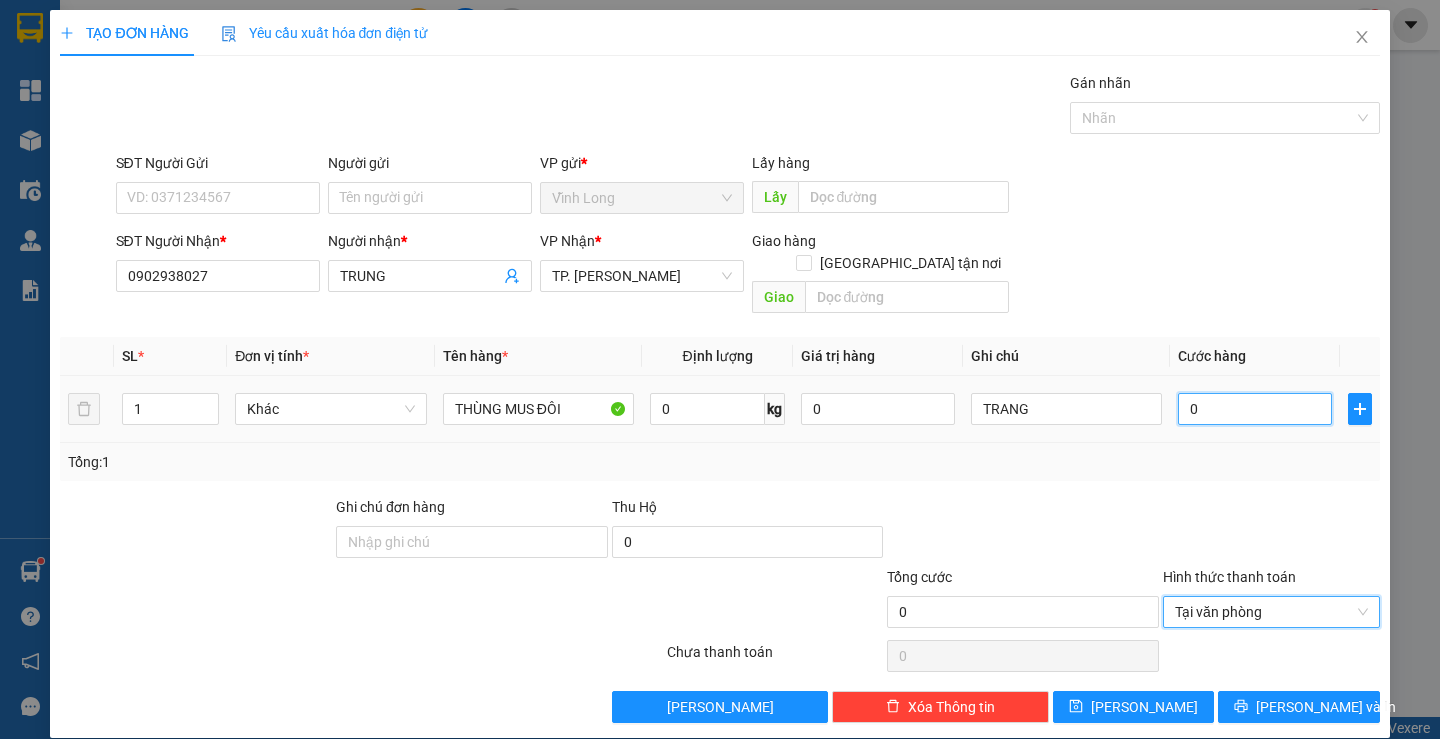 click on "0" at bounding box center (1255, 409) 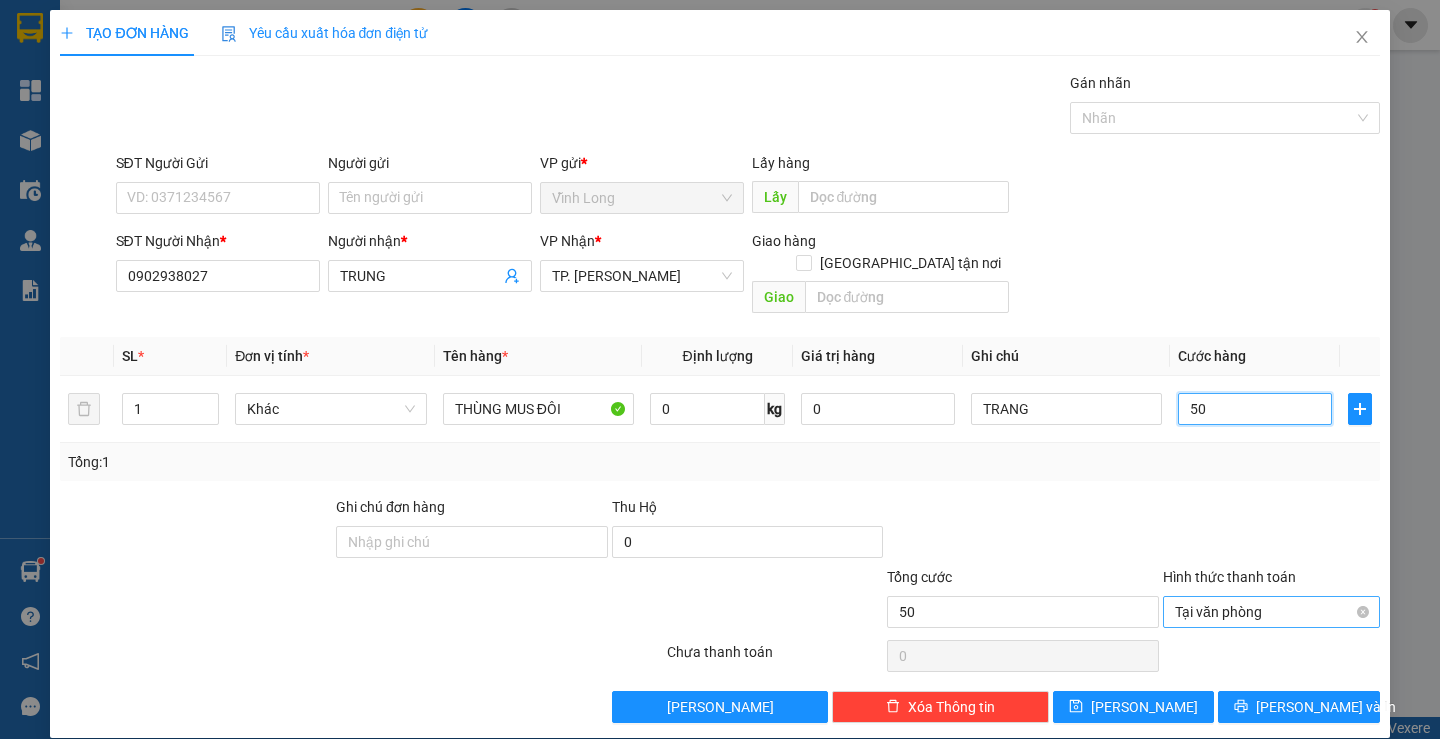 click on "Tại văn phòng" at bounding box center (1271, 612) 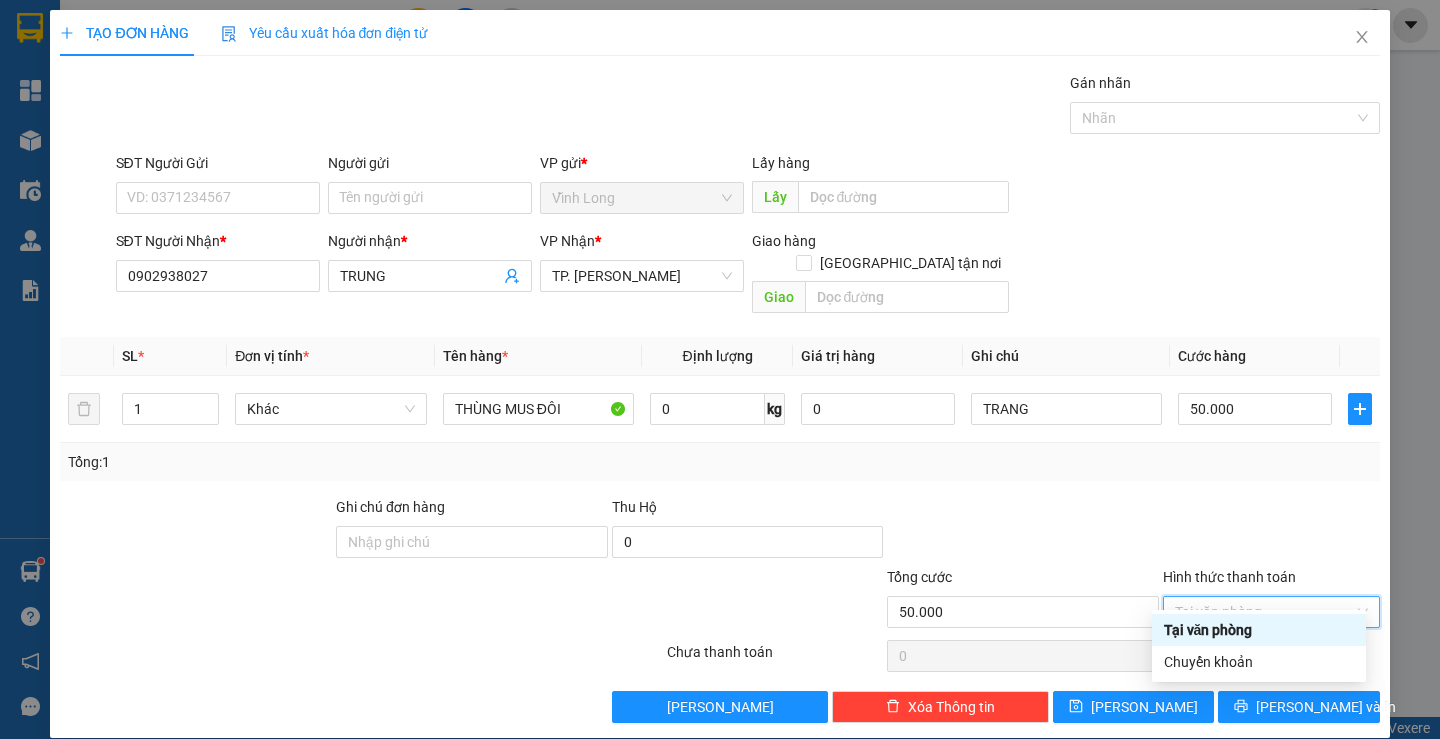 click on "Tại văn phòng" at bounding box center [1259, 630] 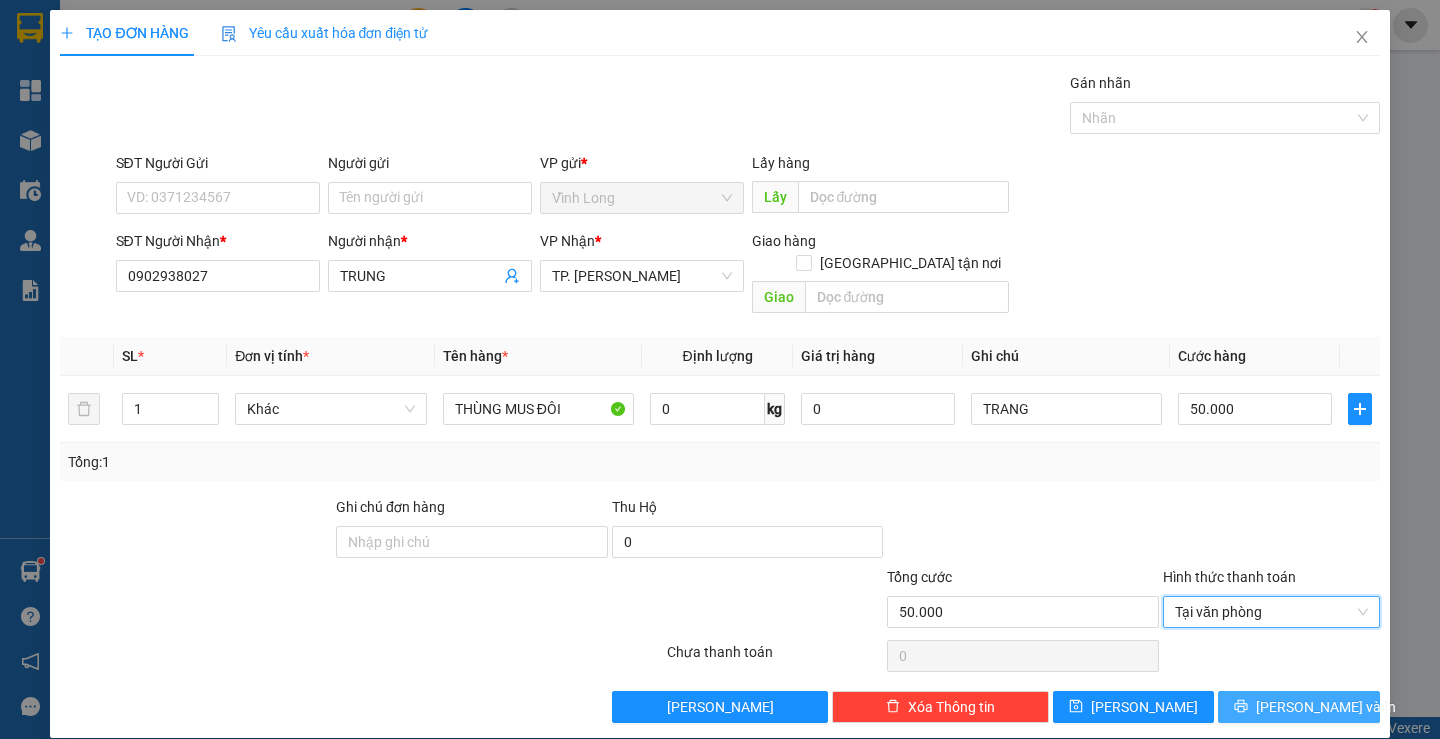 click on "[PERSON_NAME] và In" at bounding box center (1298, 707) 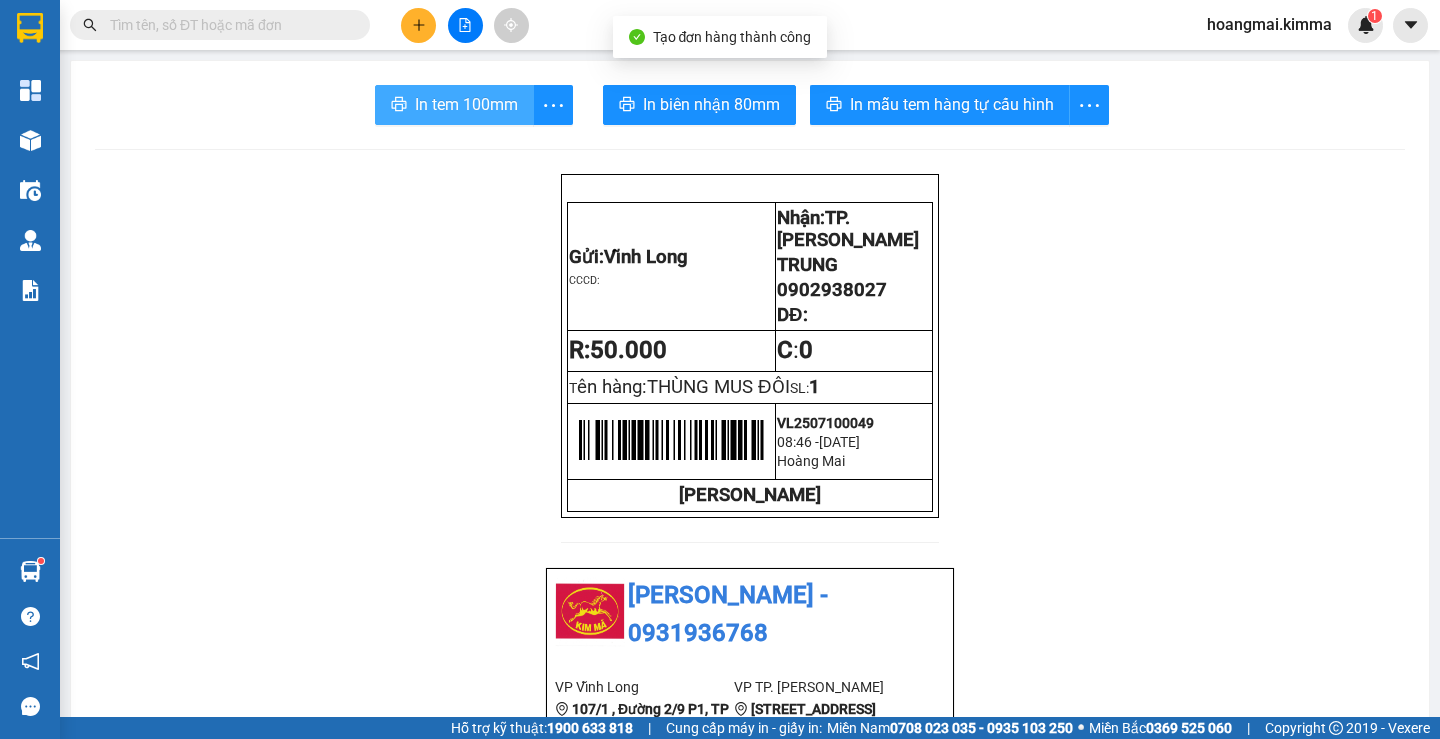 click on "In tem 100mm" at bounding box center [466, 104] 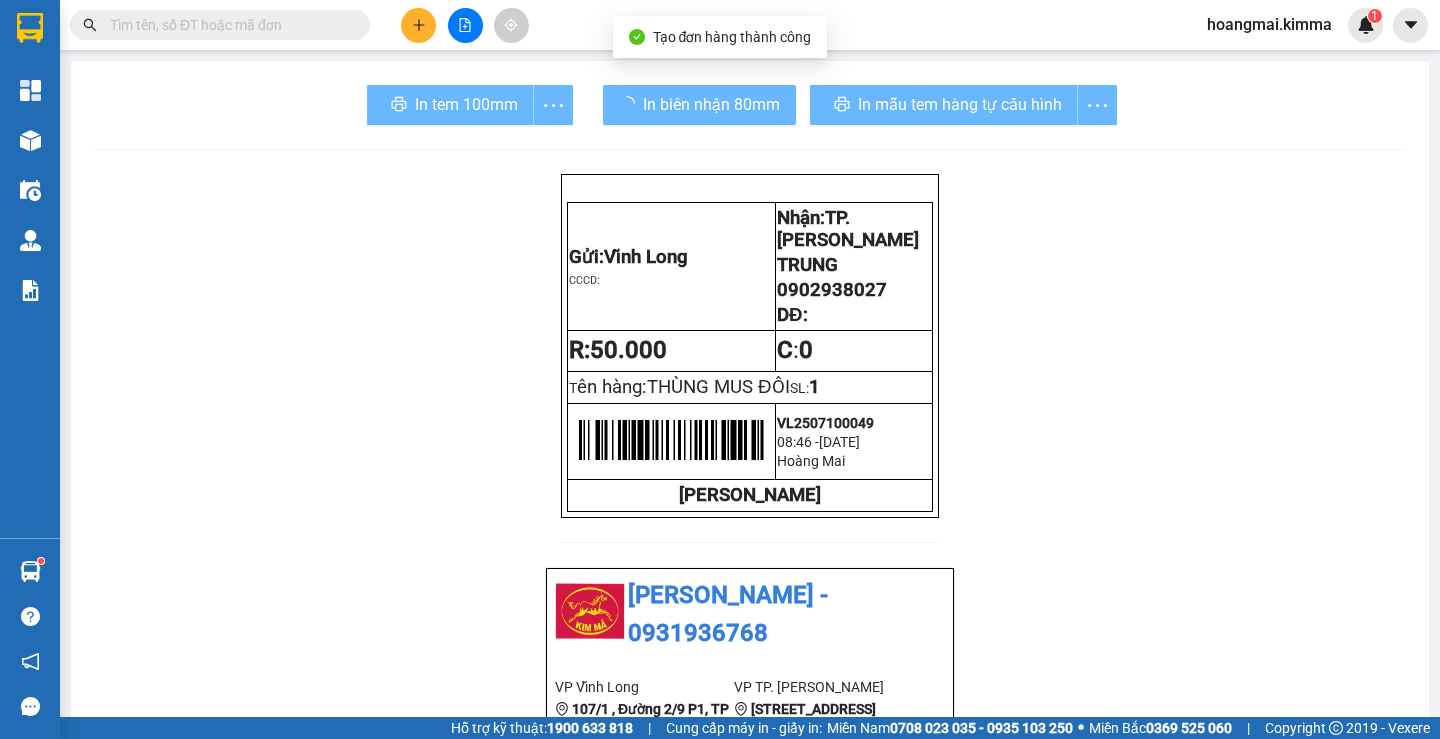 scroll, scrollTop: 0, scrollLeft: 0, axis: both 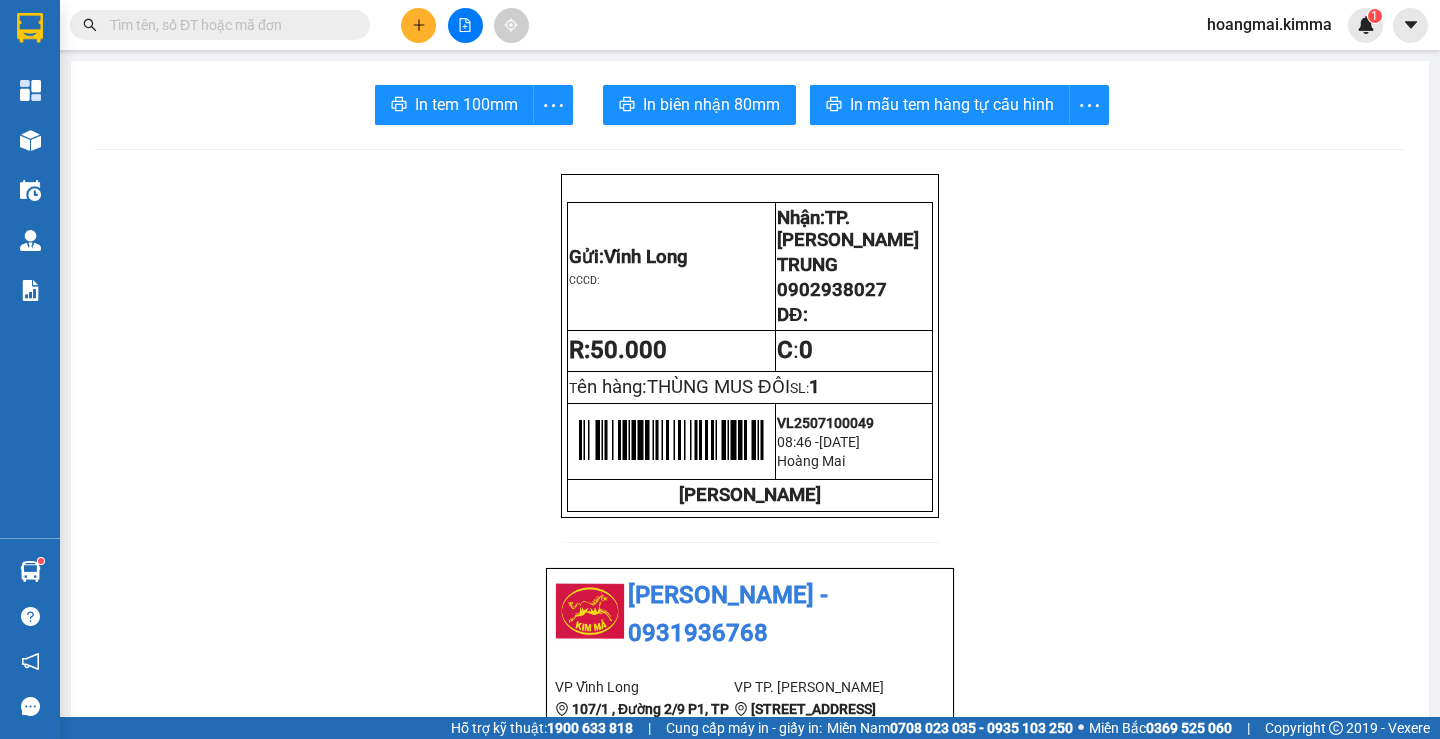 click at bounding box center (228, 25) 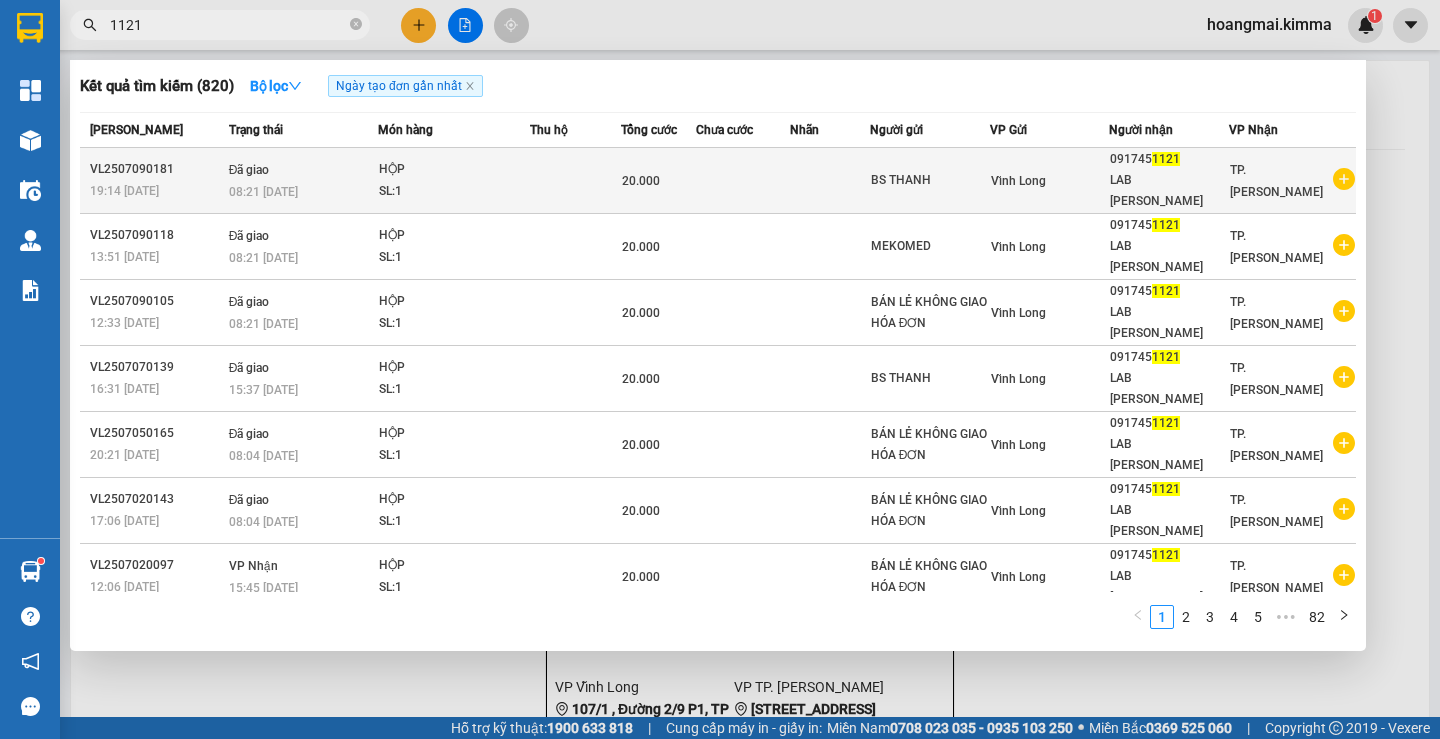 click on "08:21 [DATE]" at bounding box center [303, 192] 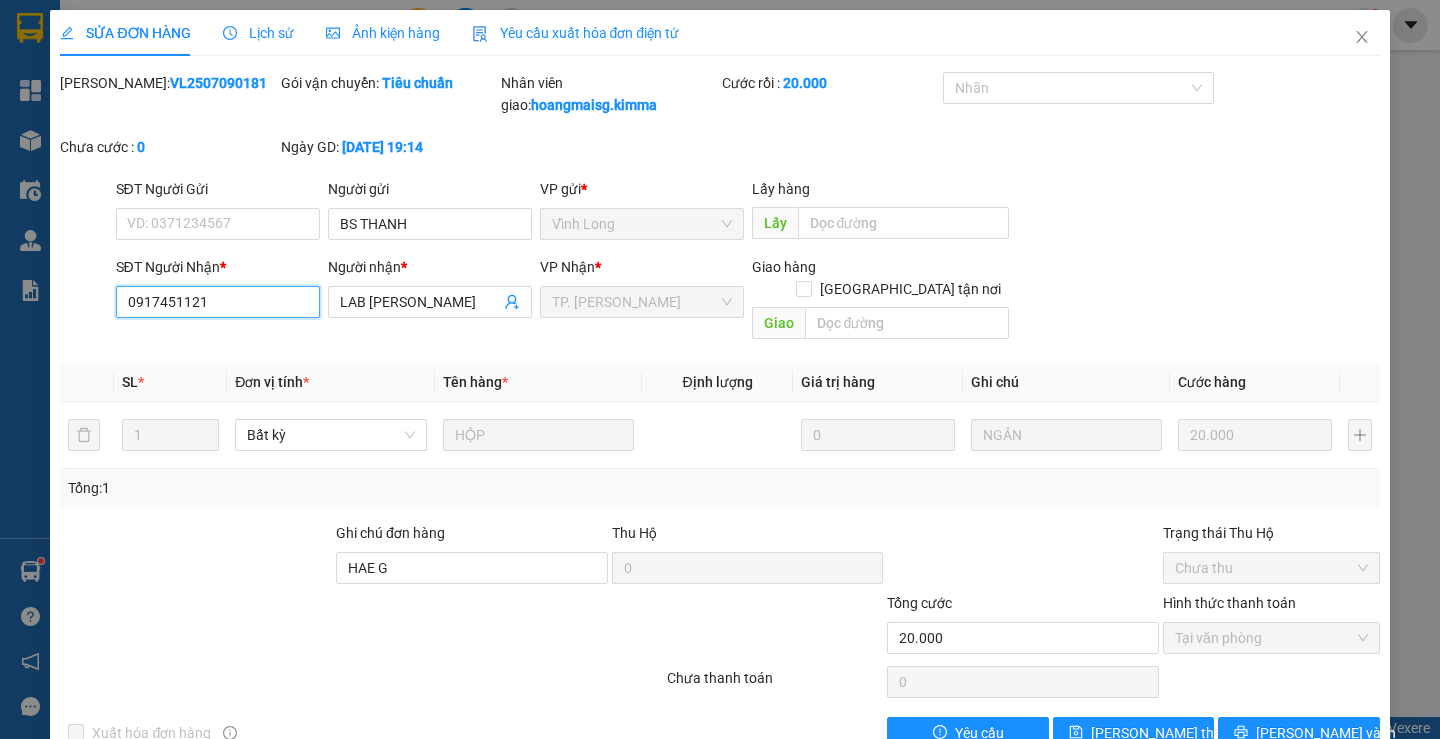 drag, startPoint x: 66, startPoint y: 302, endPoint x: 49, endPoint y: 292, distance: 19.723083 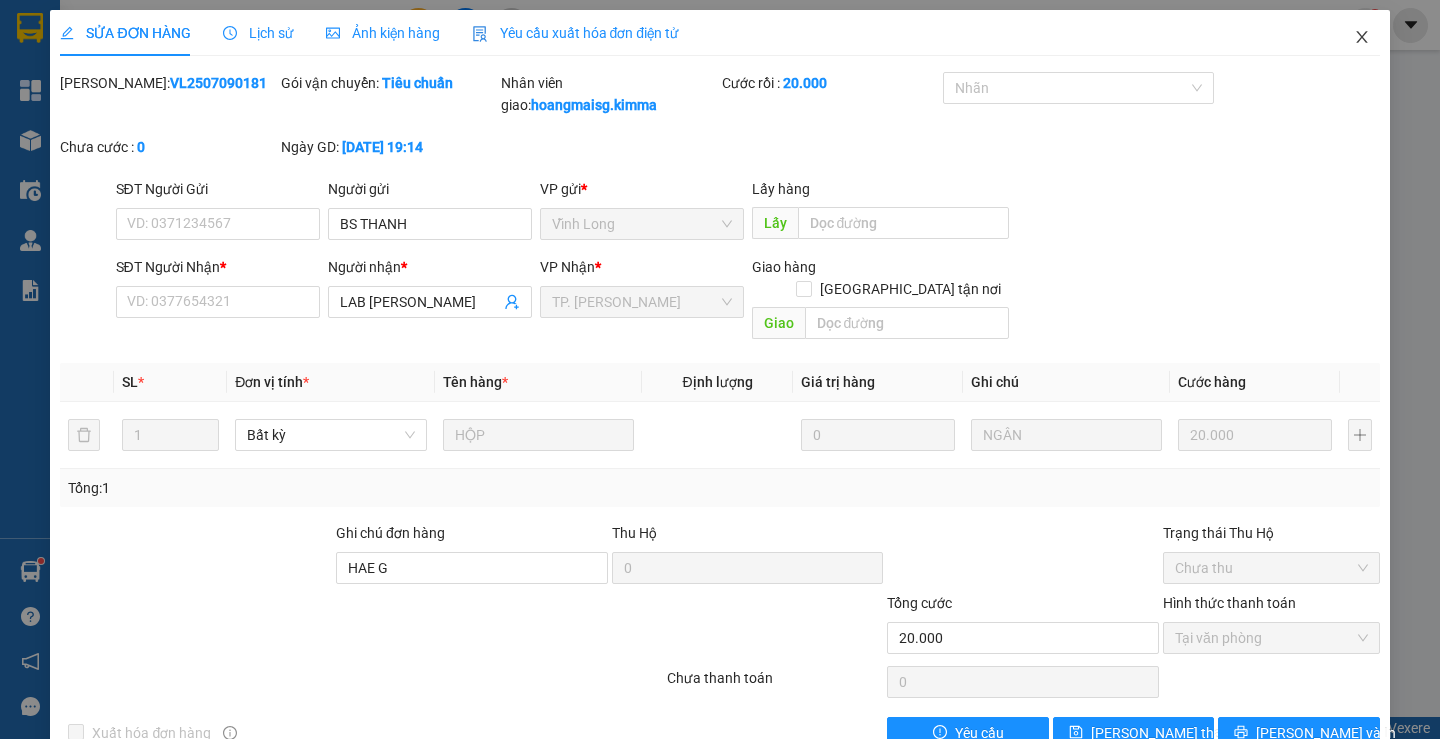 drag, startPoint x: 1346, startPoint y: 38, endPoint x: 969, endPoint y: 54, distance: 377.33936 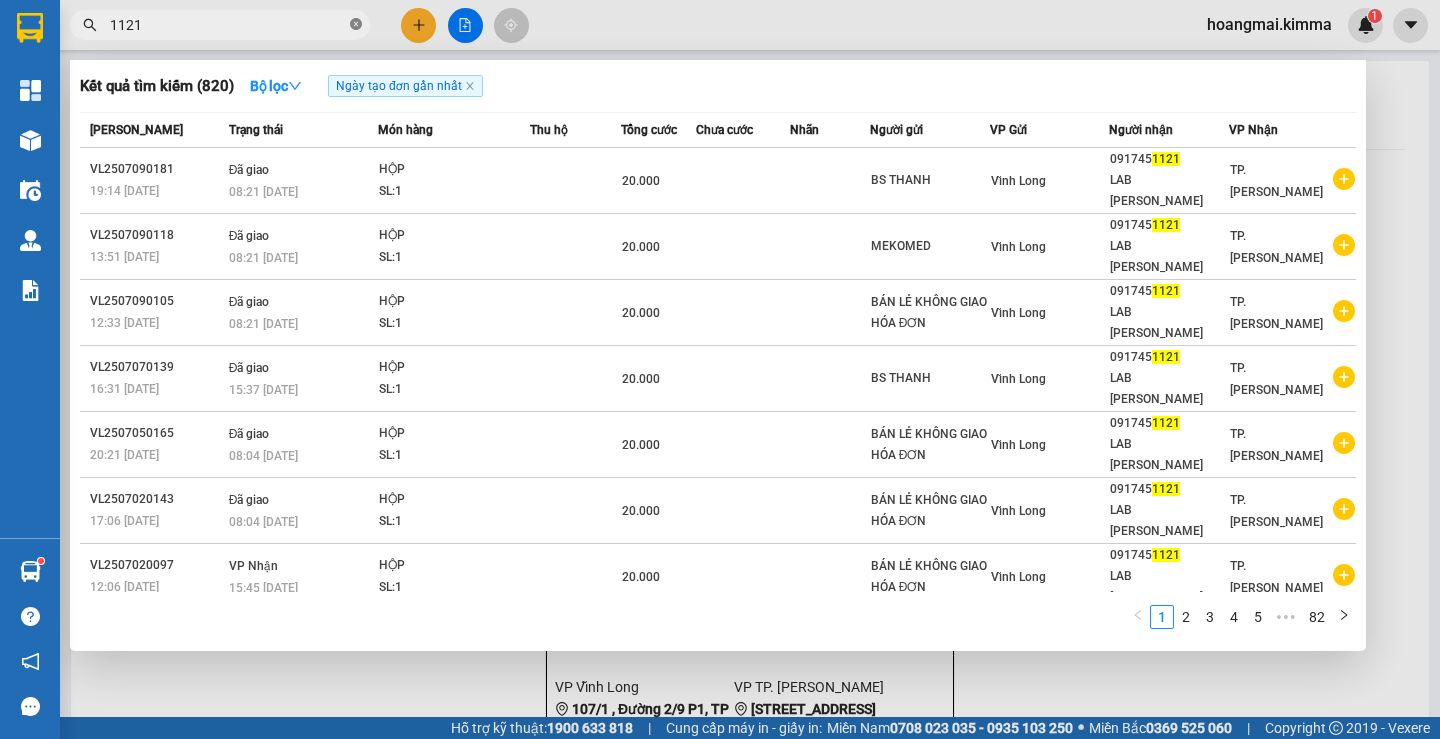 click 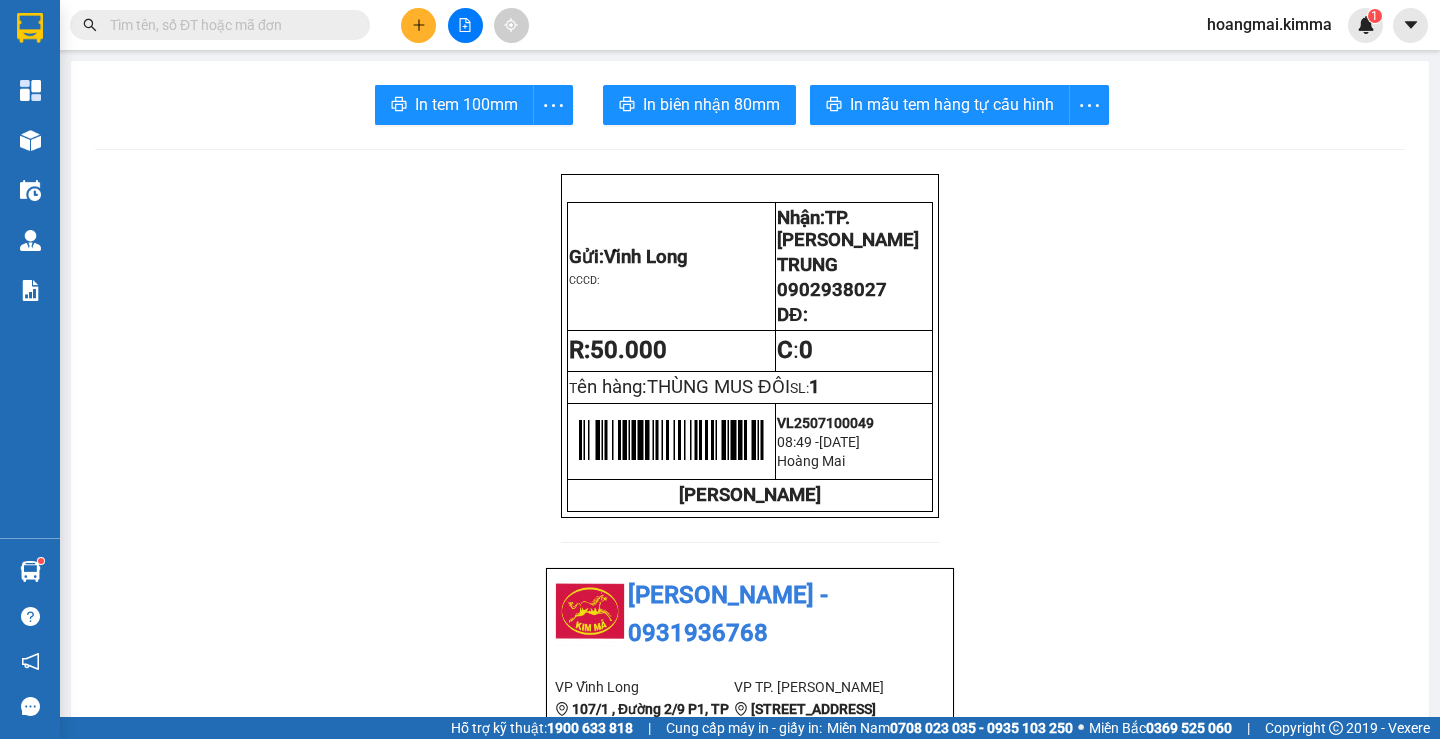 click at bounding box center [228, 25] 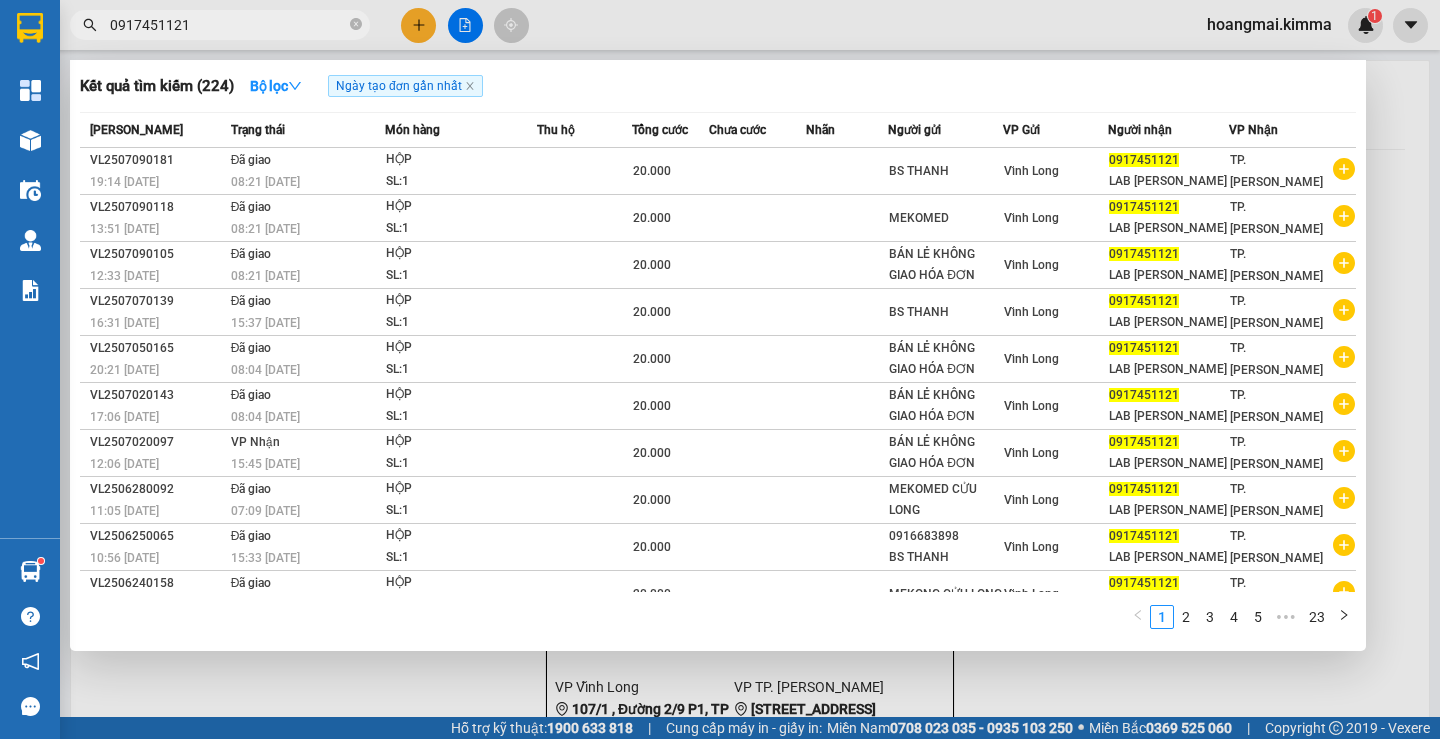 click at bounding box center [720, 369] 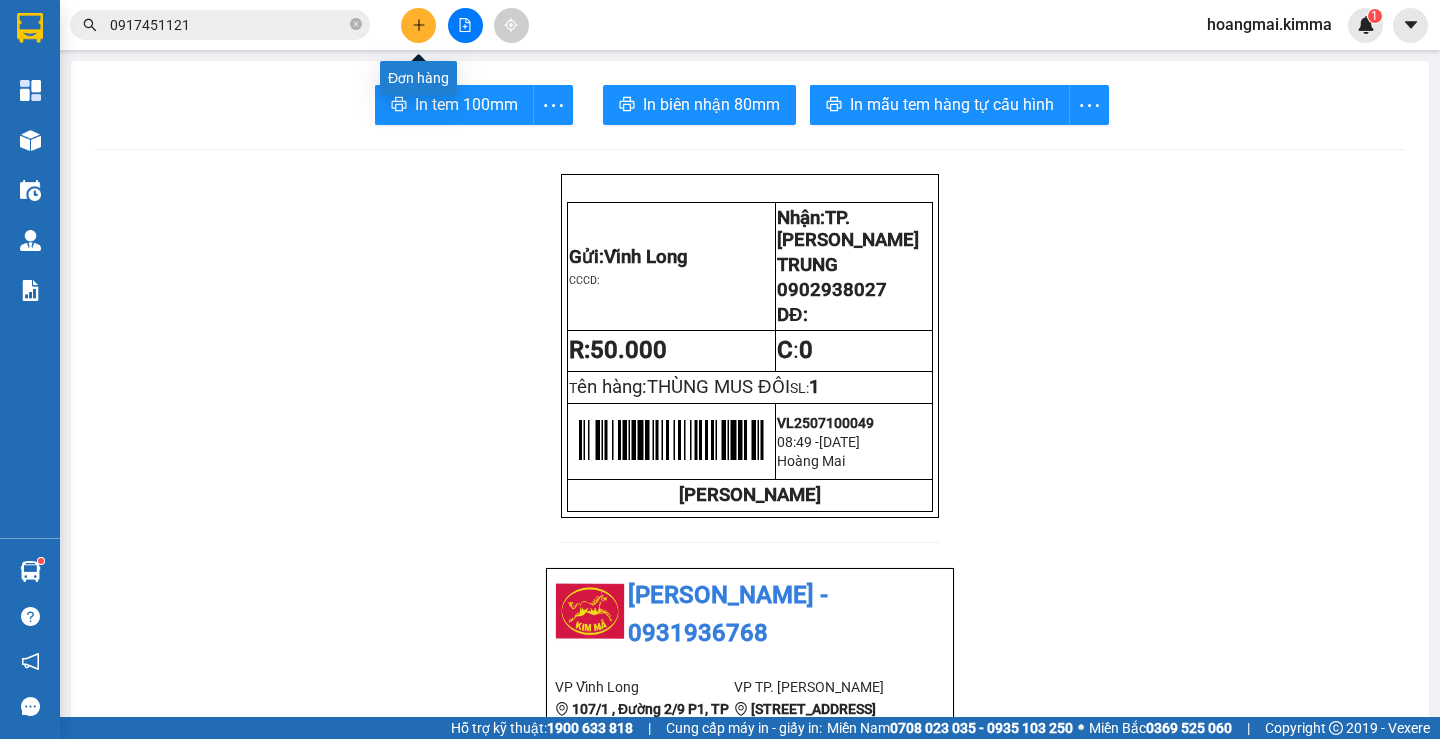 click at bounding box center (418, 25) 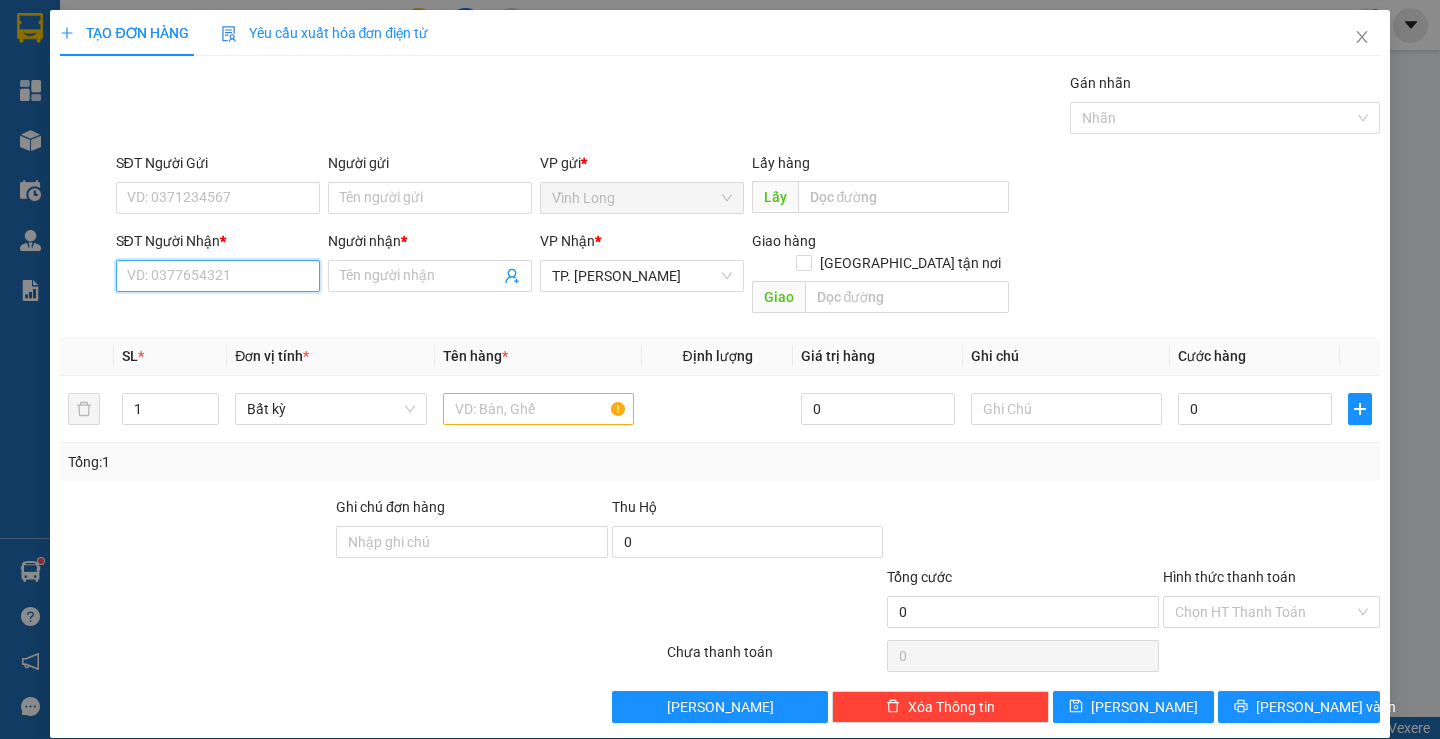 paste on "0917451121" 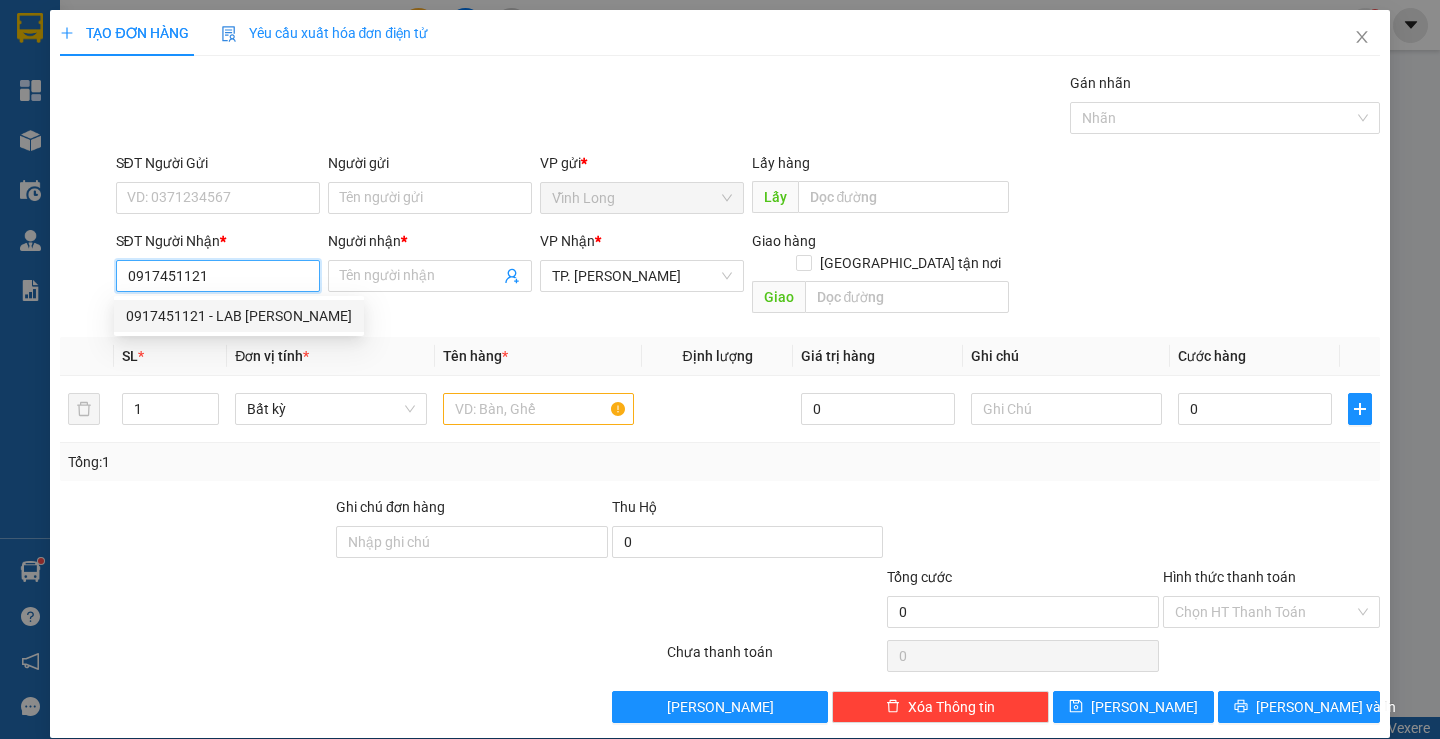 click on "0917451121 -  LAB [PERSON_NAME]" at bounding box center [239, 316] 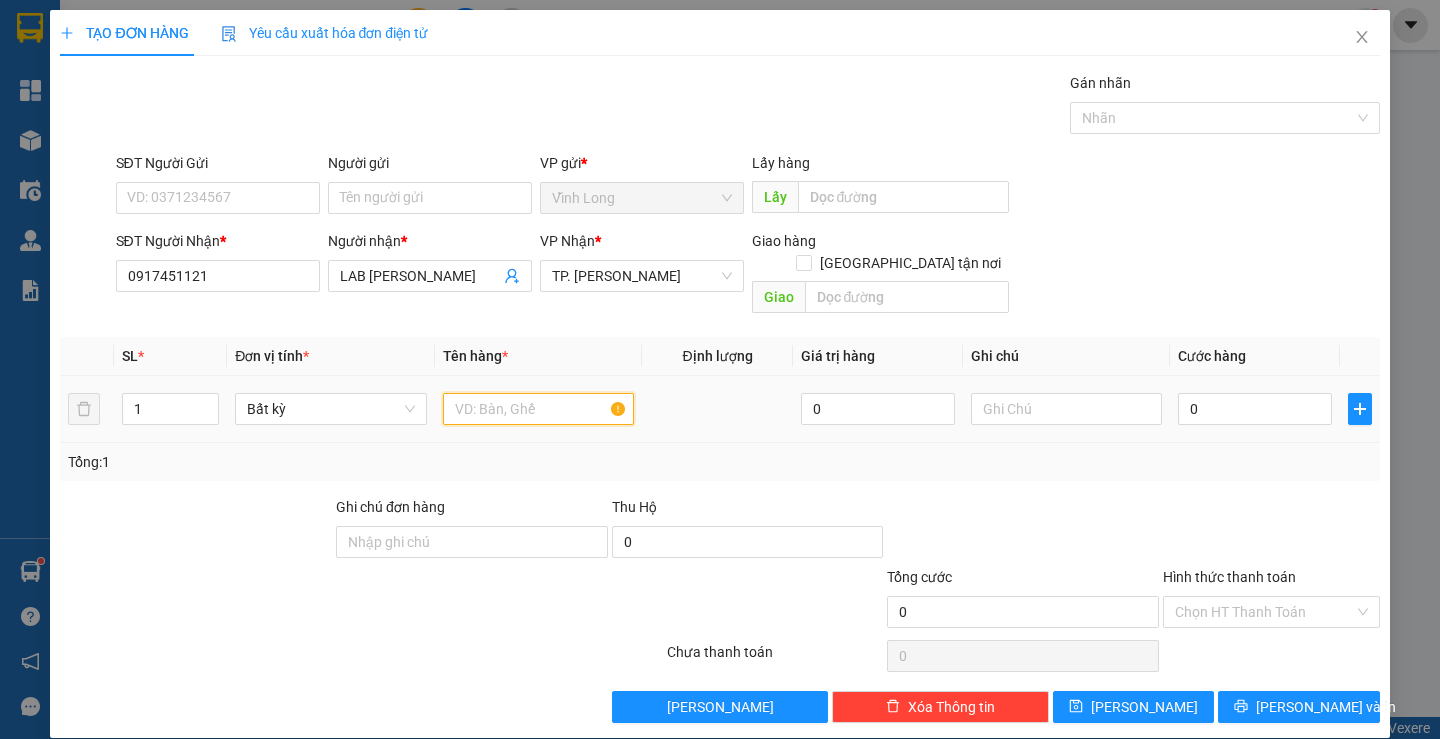 click at bounding box center (538, 409) 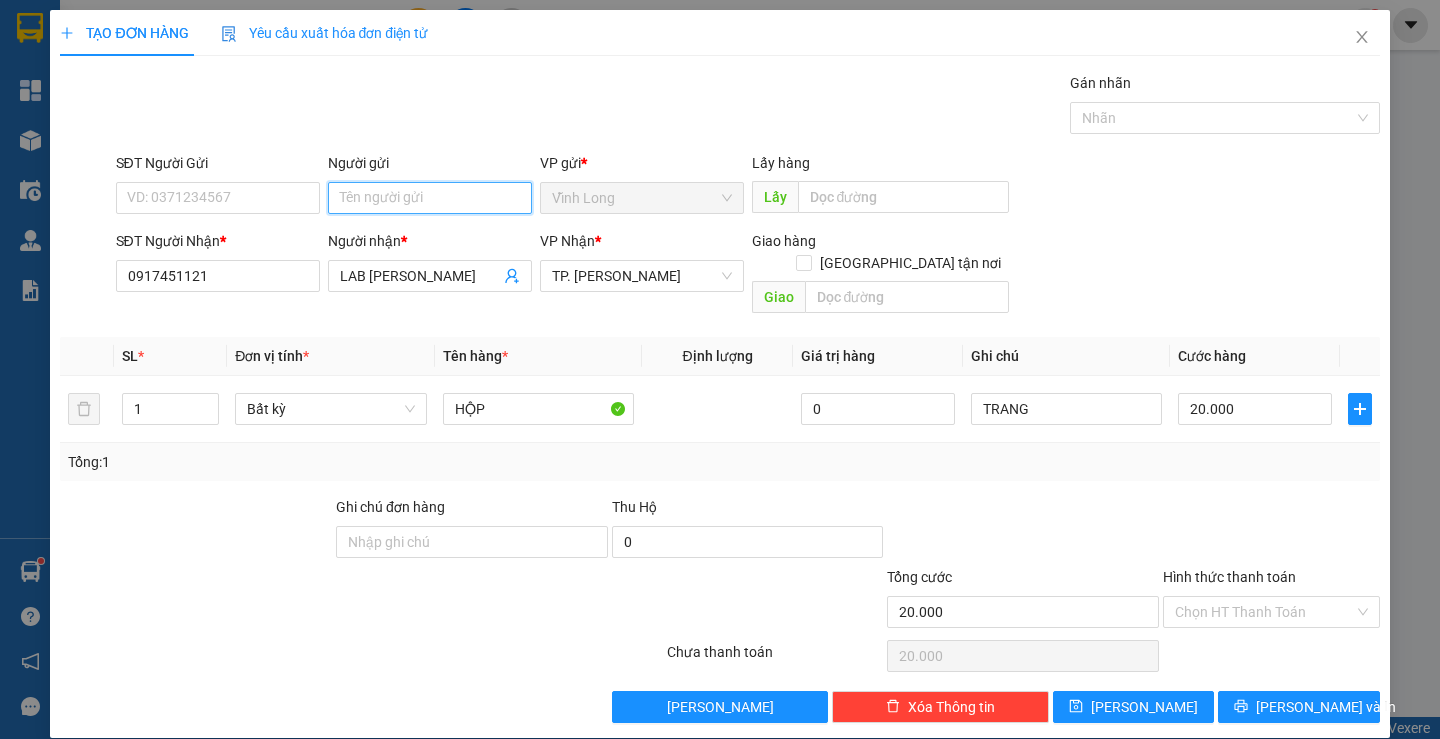 click on "Người gửi" at bounding box center (430, 198) 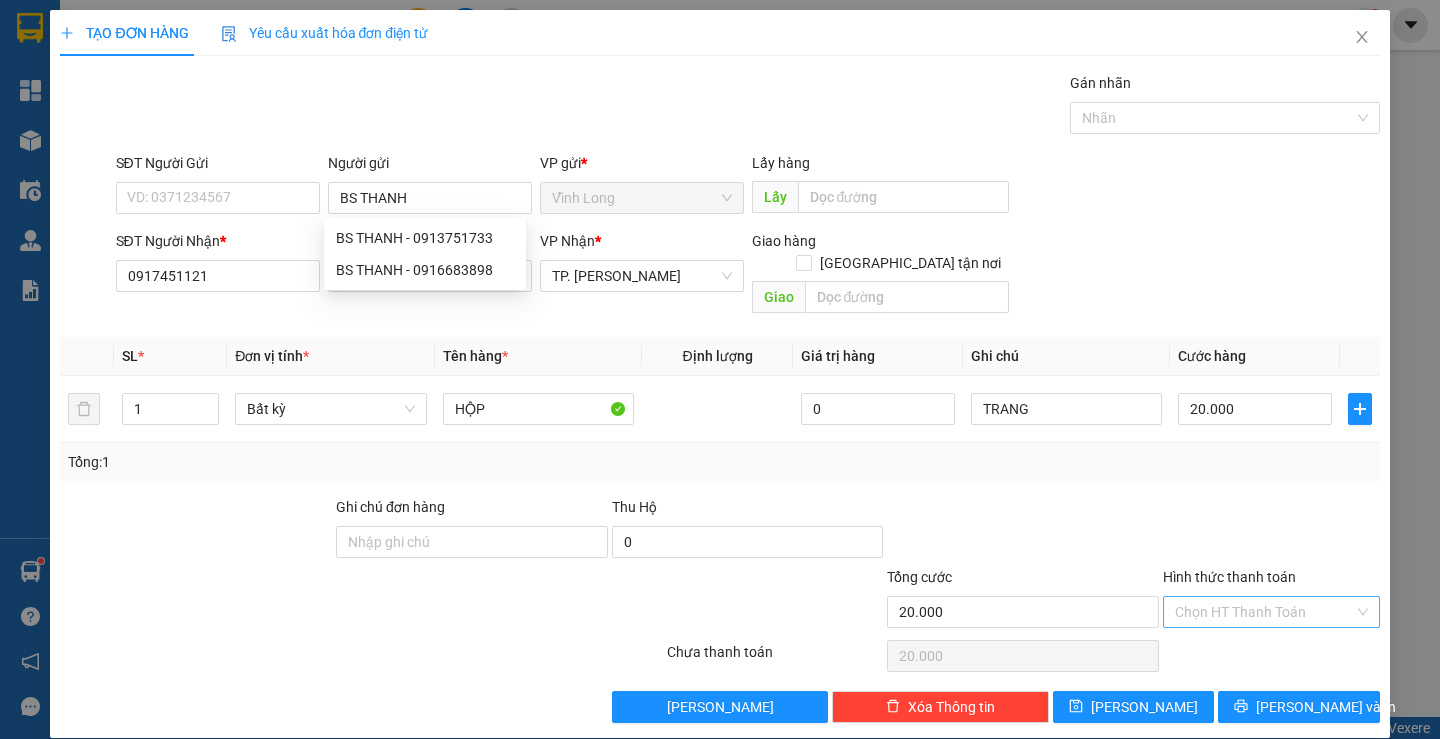 click on "Hình thức thanh toán" at bounding box center [1264, 612] 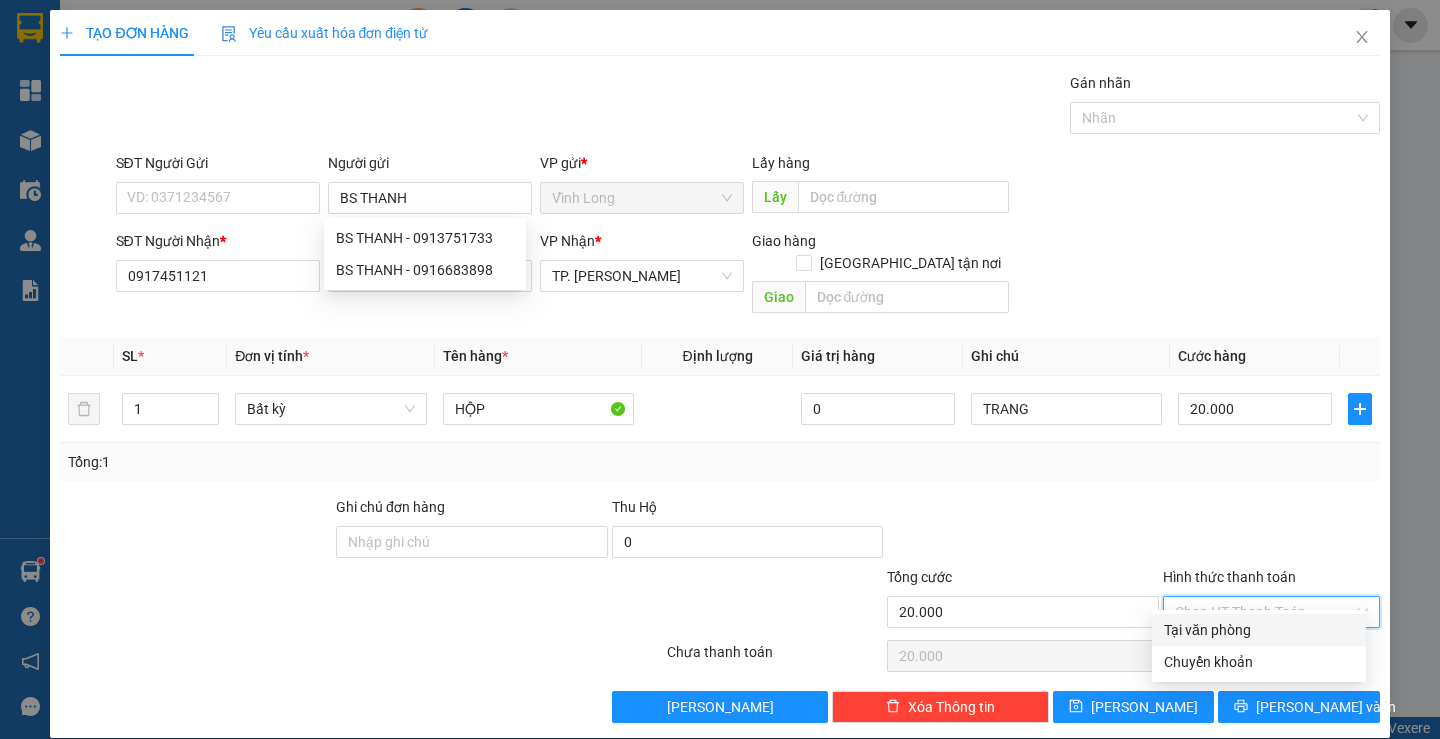 click on "Tại văn phòng" at bounding box center (1259, 630) 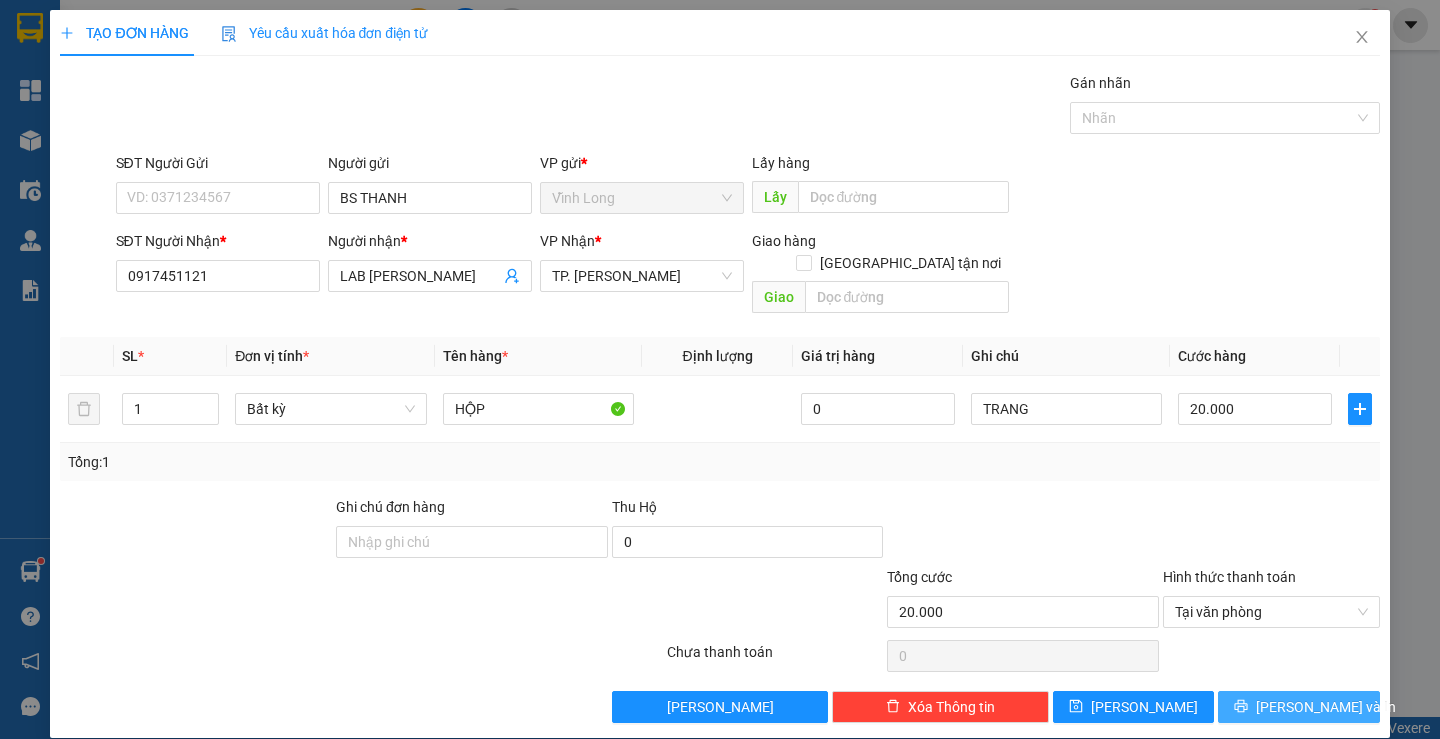 click on "[PERSON_NAME] và In" at bounding box center [1298, 707] 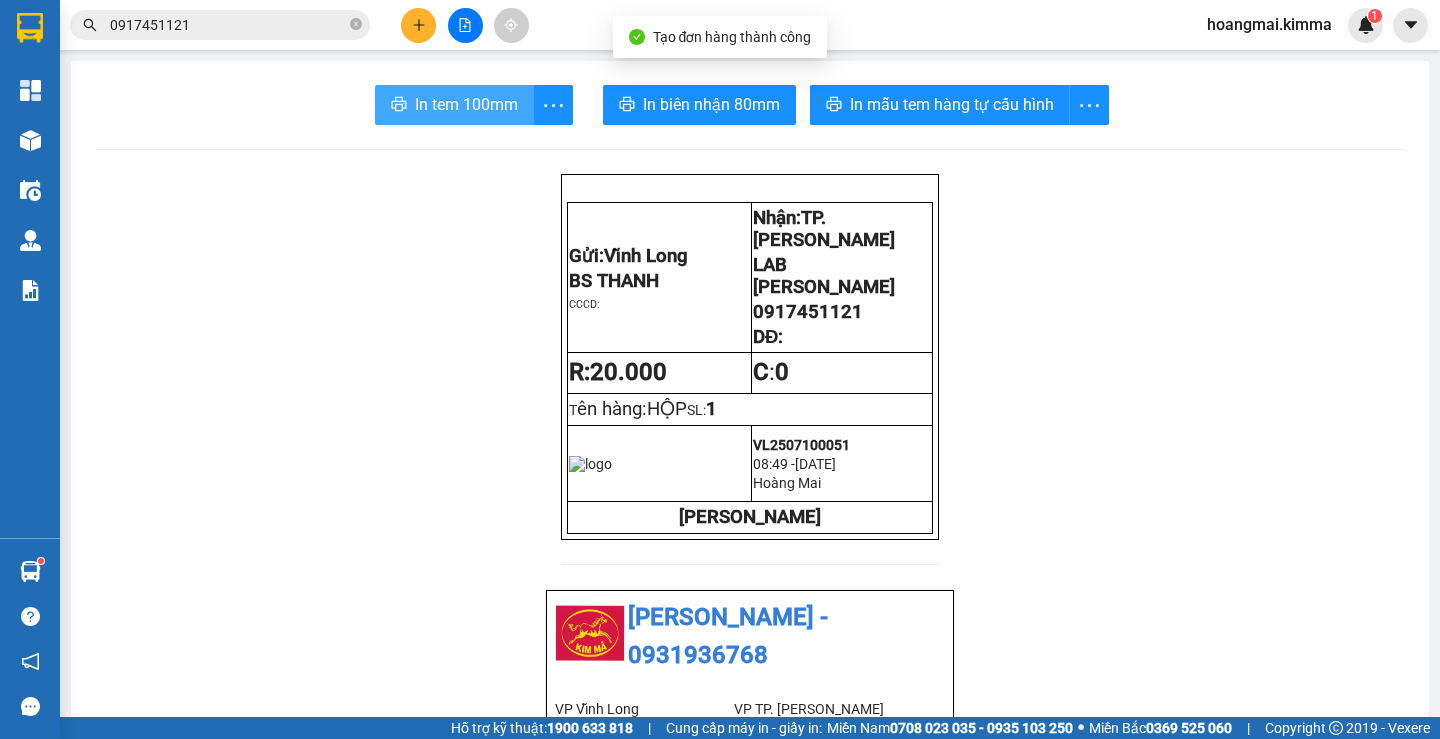 click on "In tem 100mm" at bounding box center [466, 104] 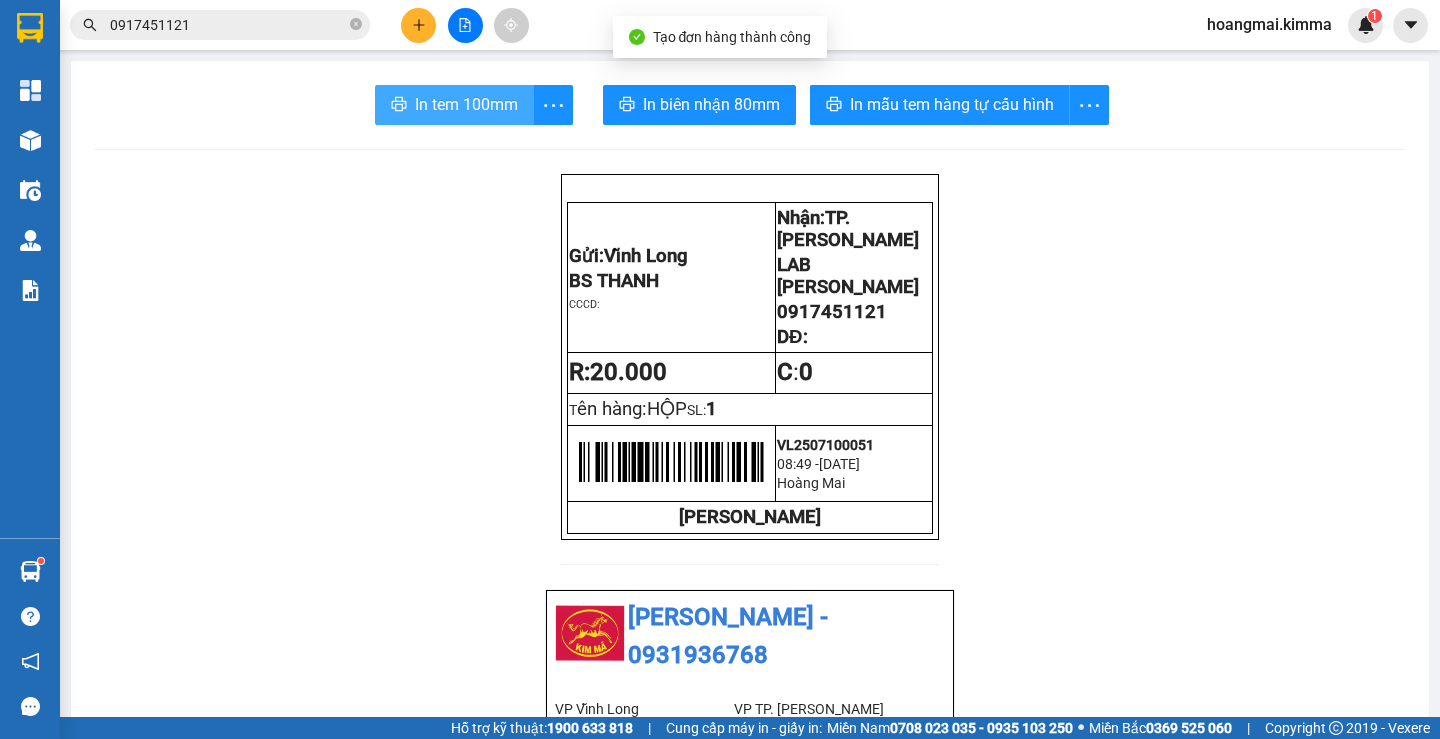 scroll, scrollTop: 0, scrollLeft: 0, axis: both 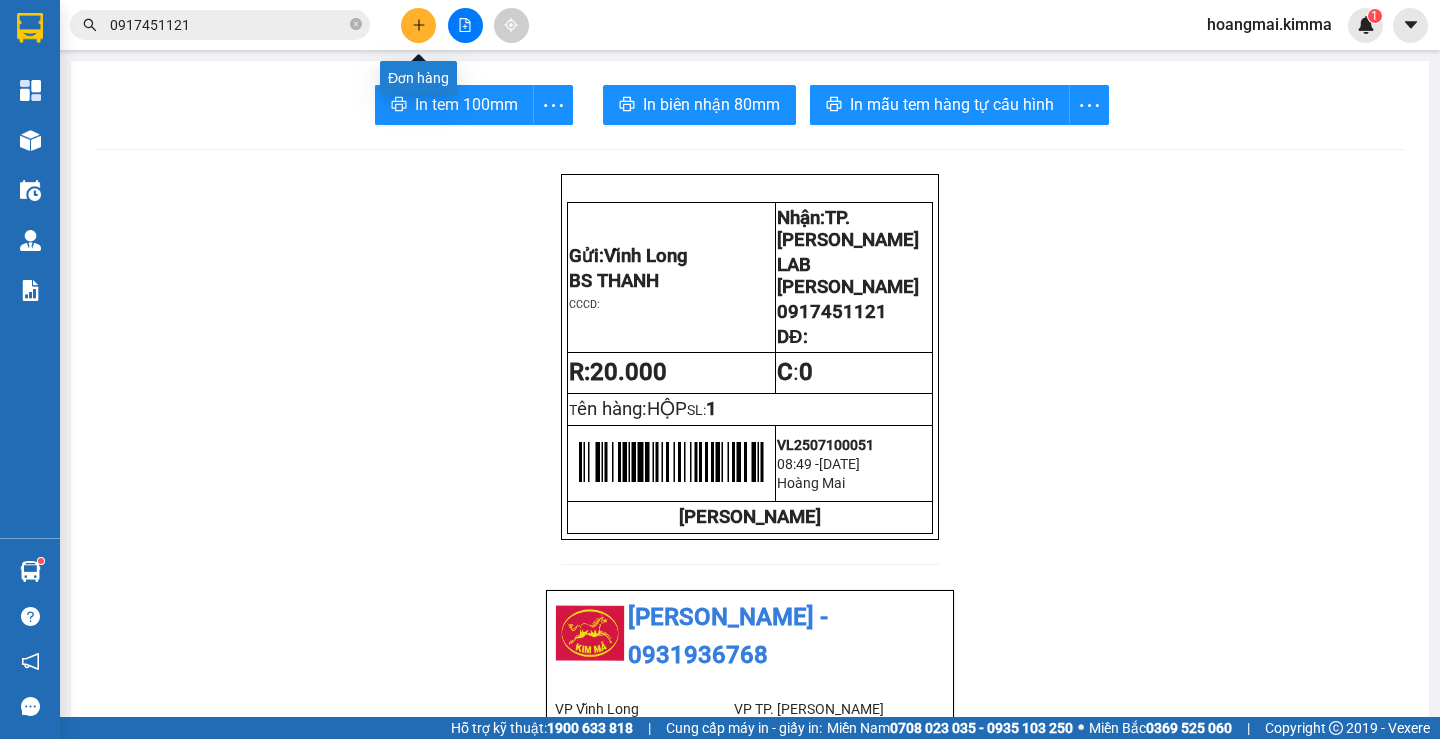 click 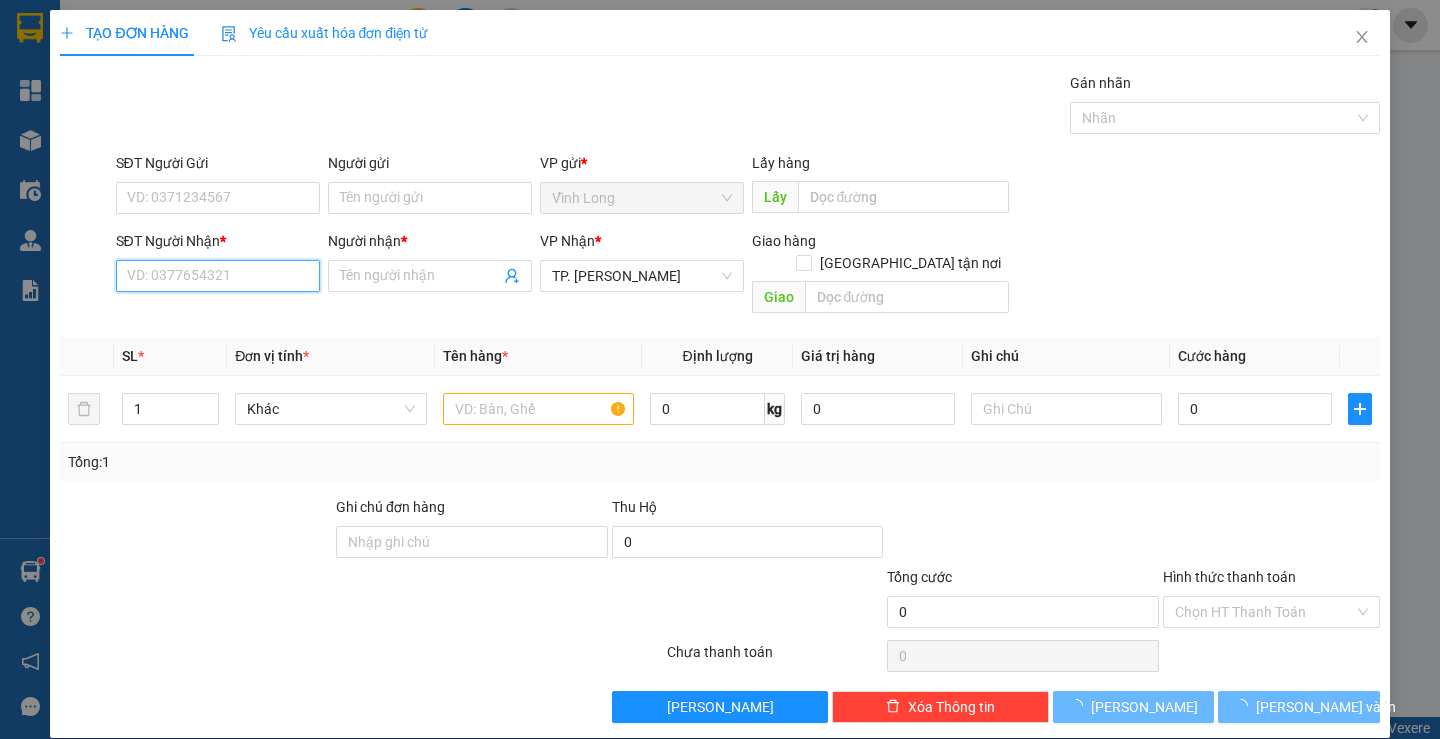 click on "SĐT Người Nhận  *" at bounding box center (218, 276) 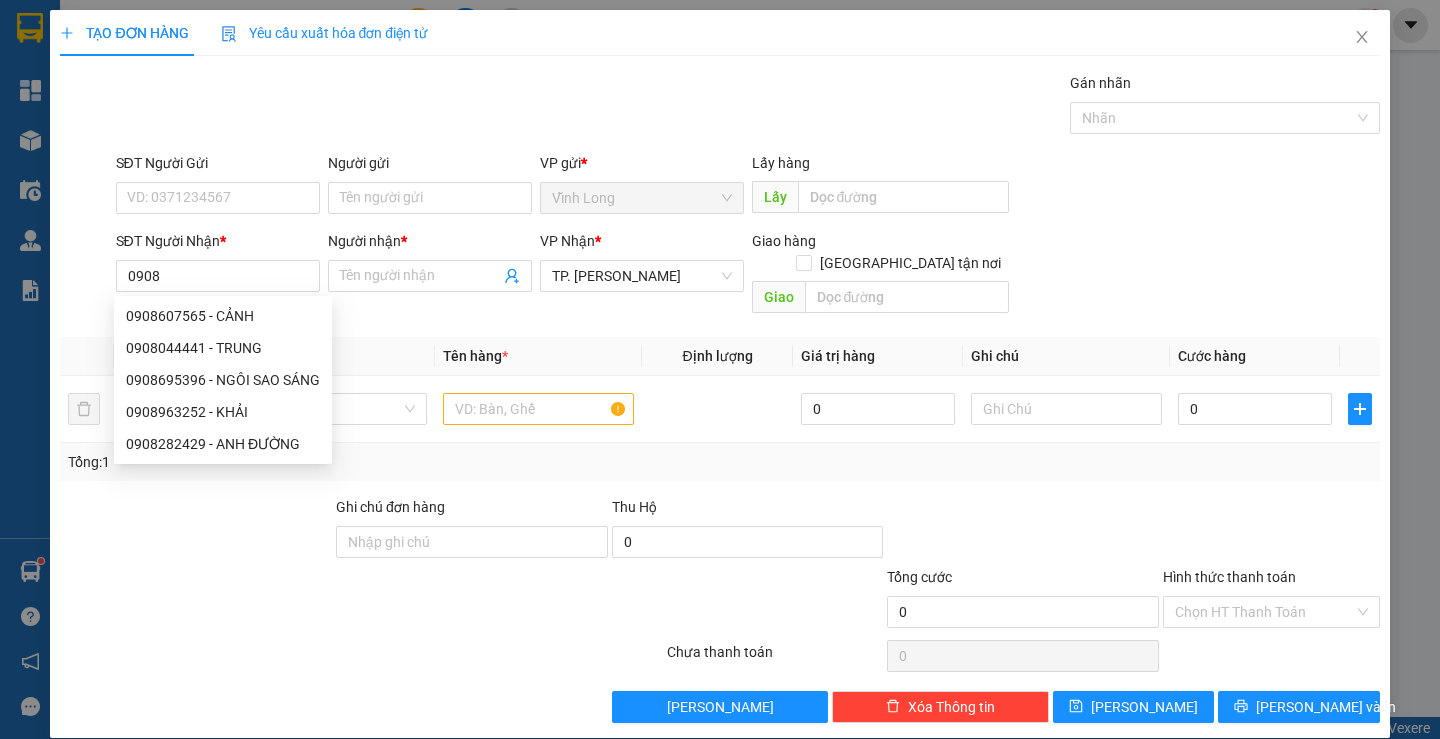 click on "Gói vận chuyển  * Tiêu chuẩn Gán nhãn   Nhãn" at bounding box center (748, 107) 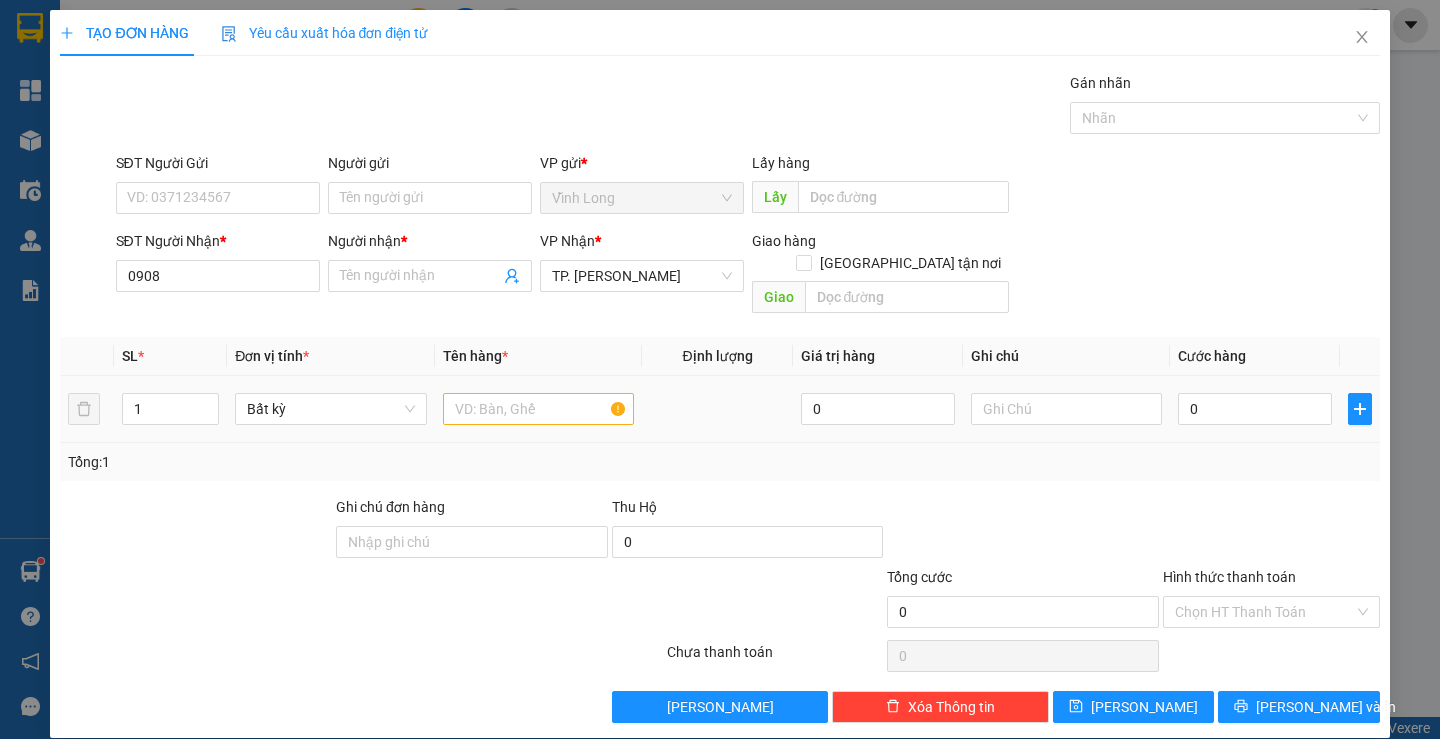 click at bounding box center (538, 409) 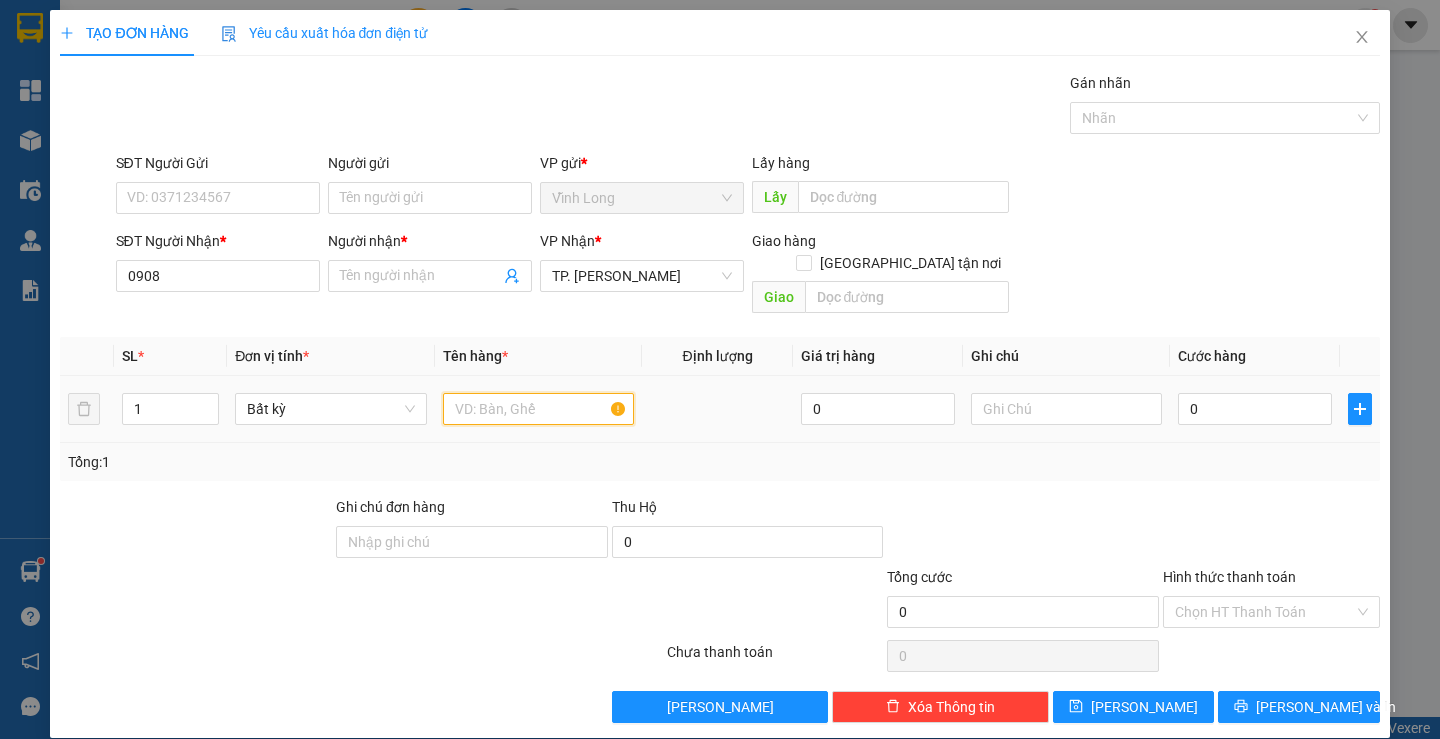 click at bounding box center (538, 409) 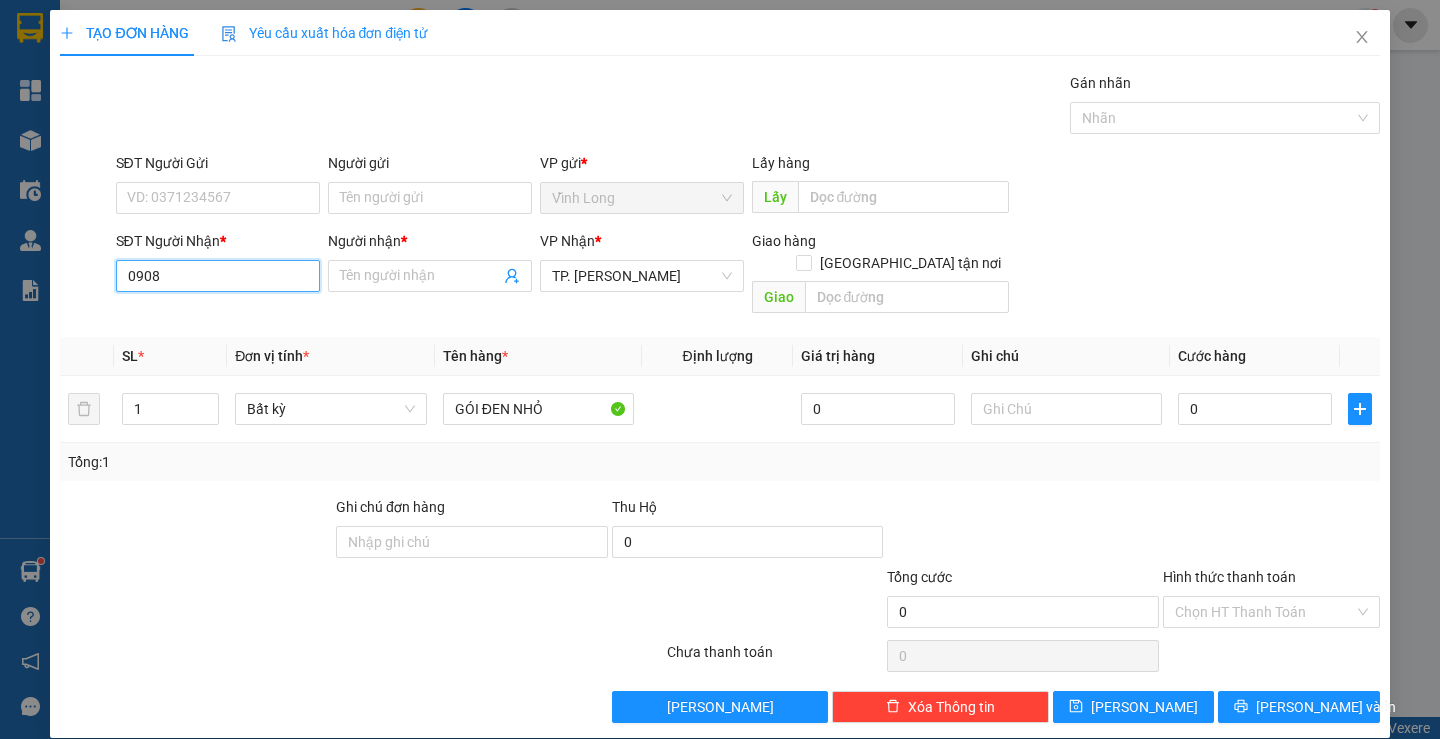 click on "0908" at bounding box center [218, 276] 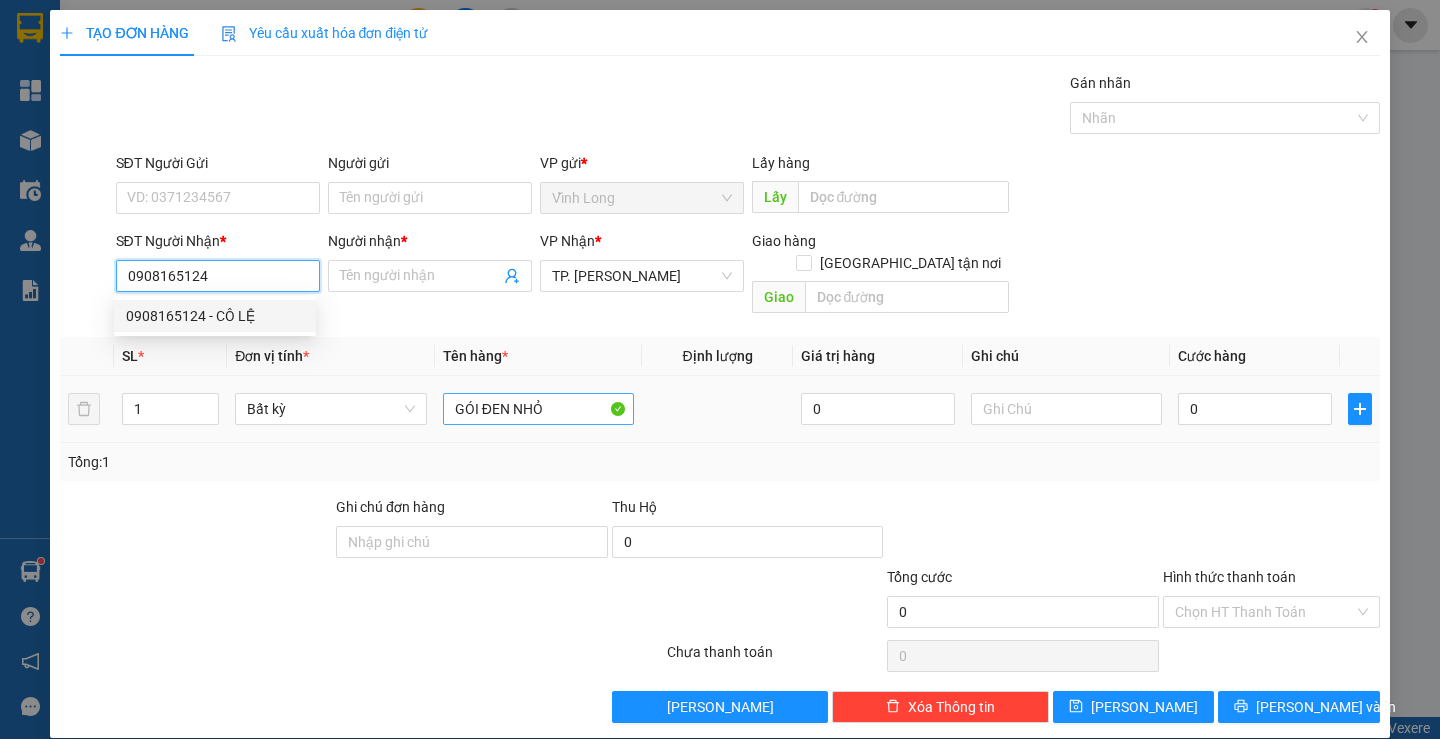 drag, startPoint x: 248, startPoint y: 316, endPoint x: 493, endPoint y: 383, distance: 253.99606 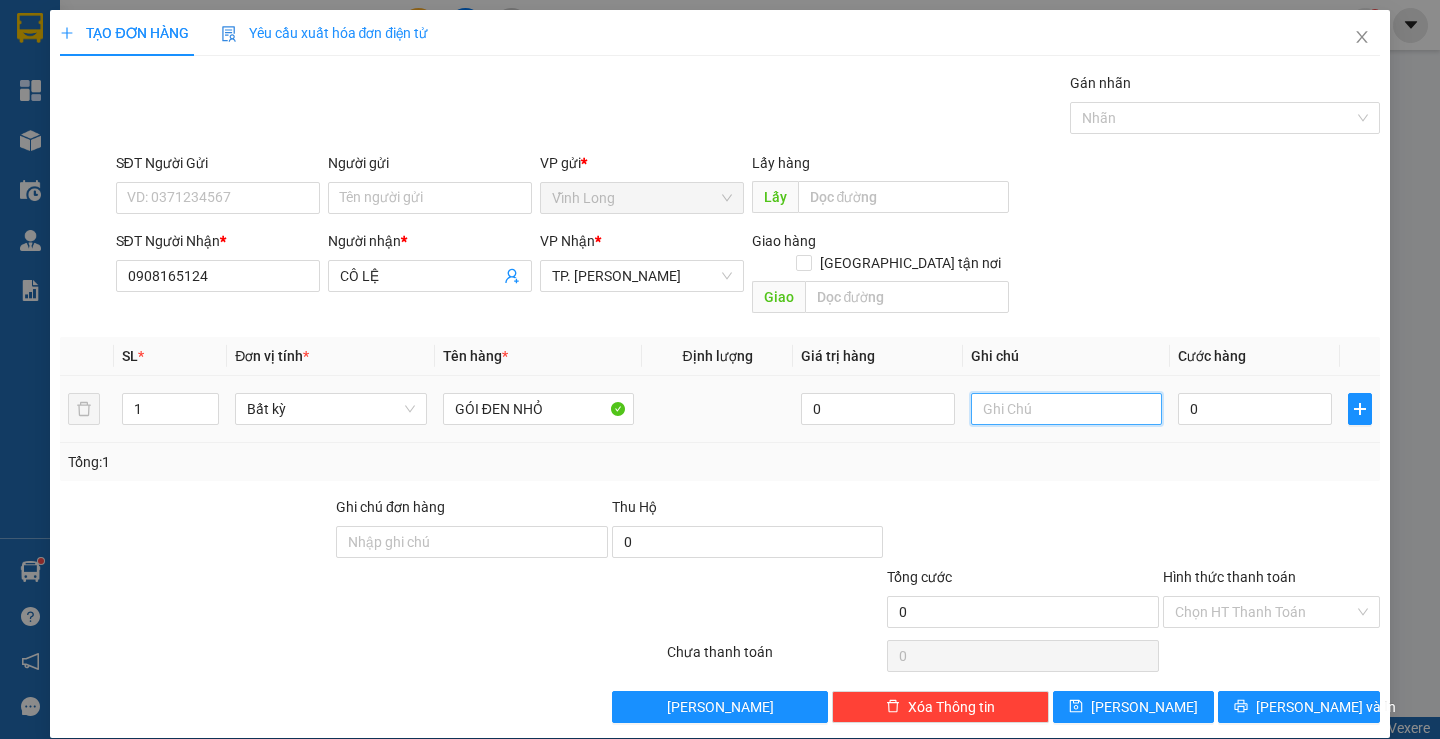 click at bounding box center (1066, 409) 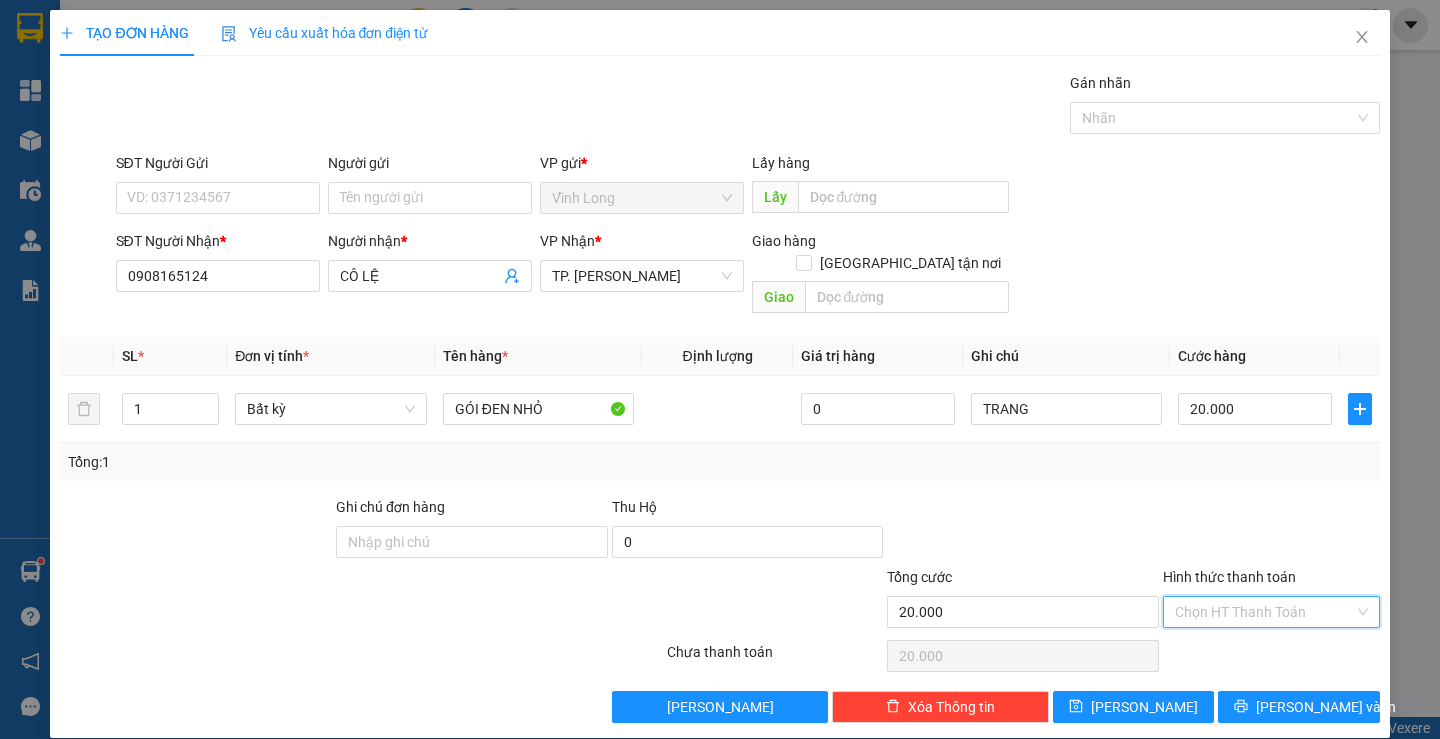 click on "Hình thức thanh toán" at bounding box center [1264, 612] 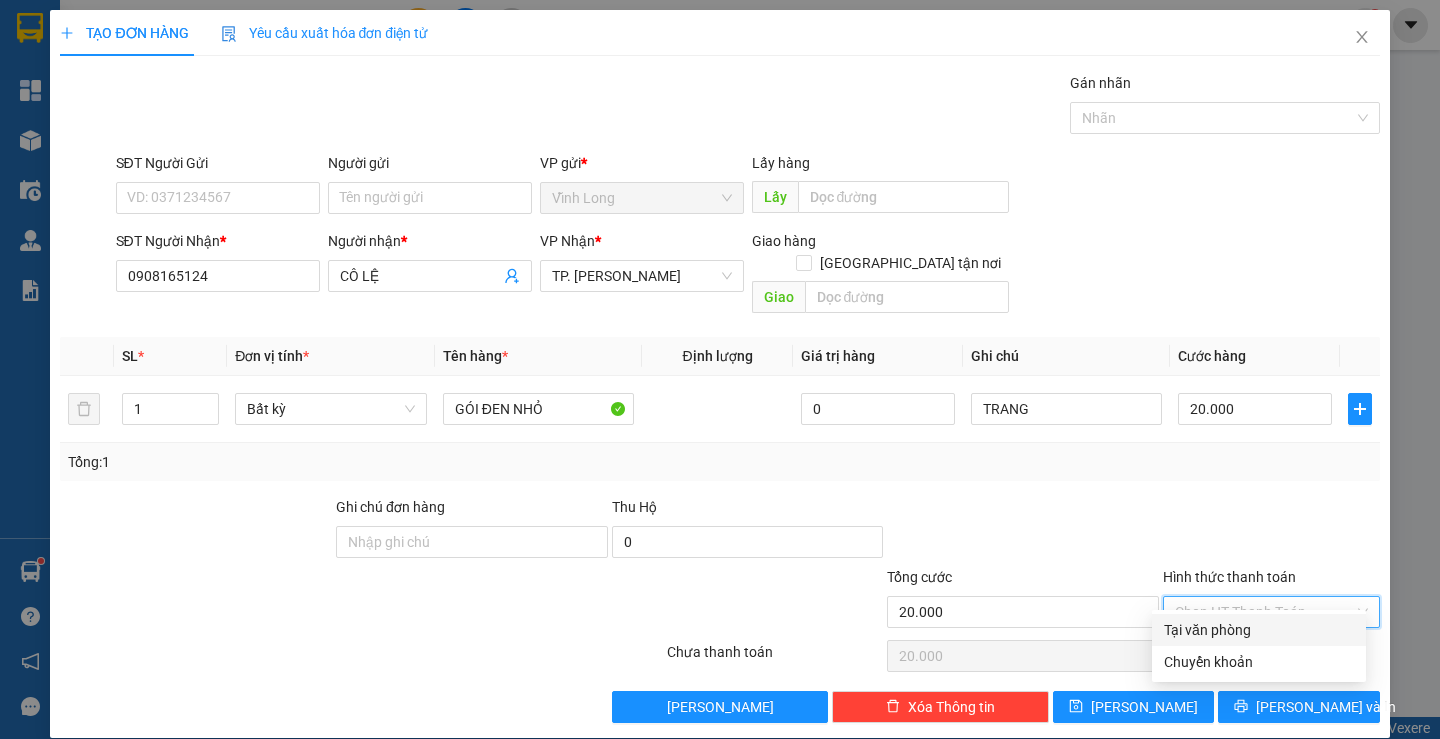 click on "Tại văn phòng" at bounding box center [1259, 630] 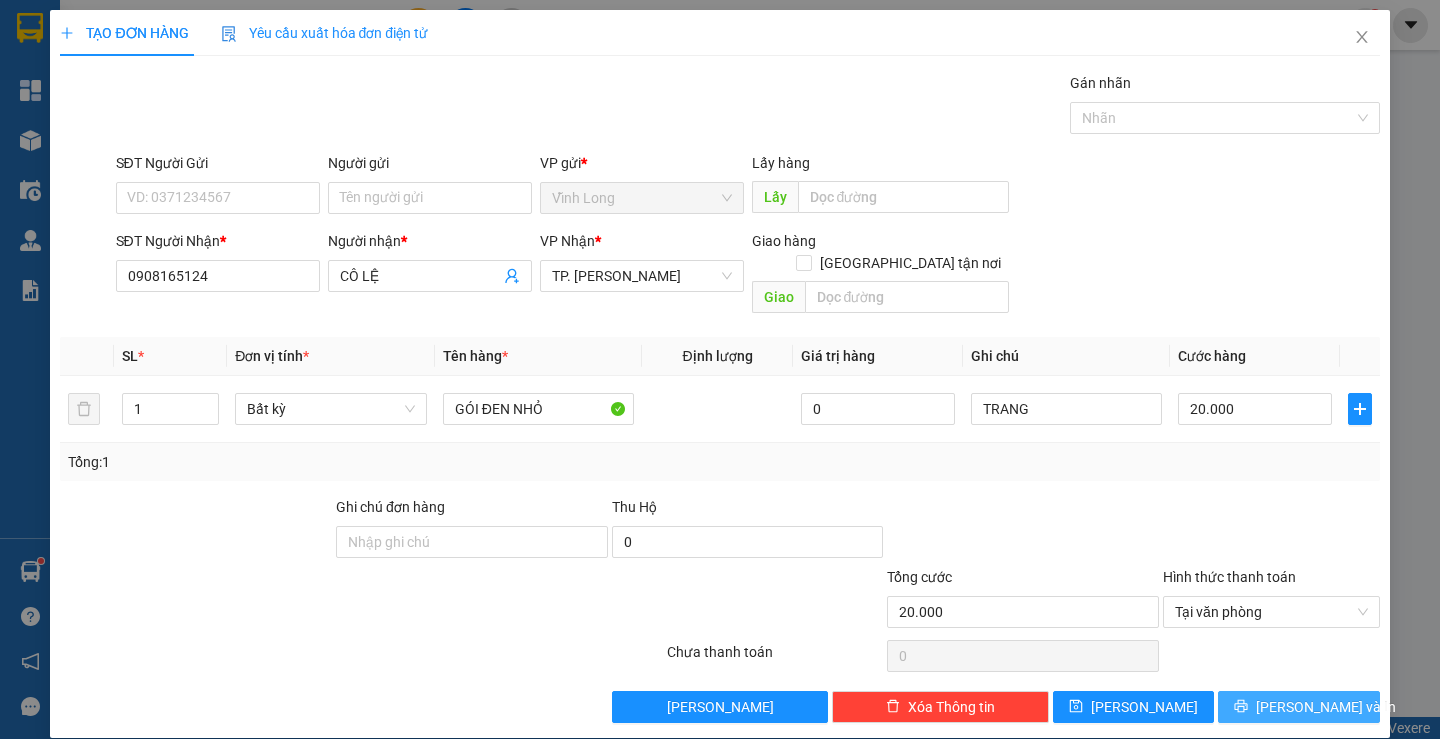 click on "[PERSON_NAME] và In" at bounding box center [1326, 707] 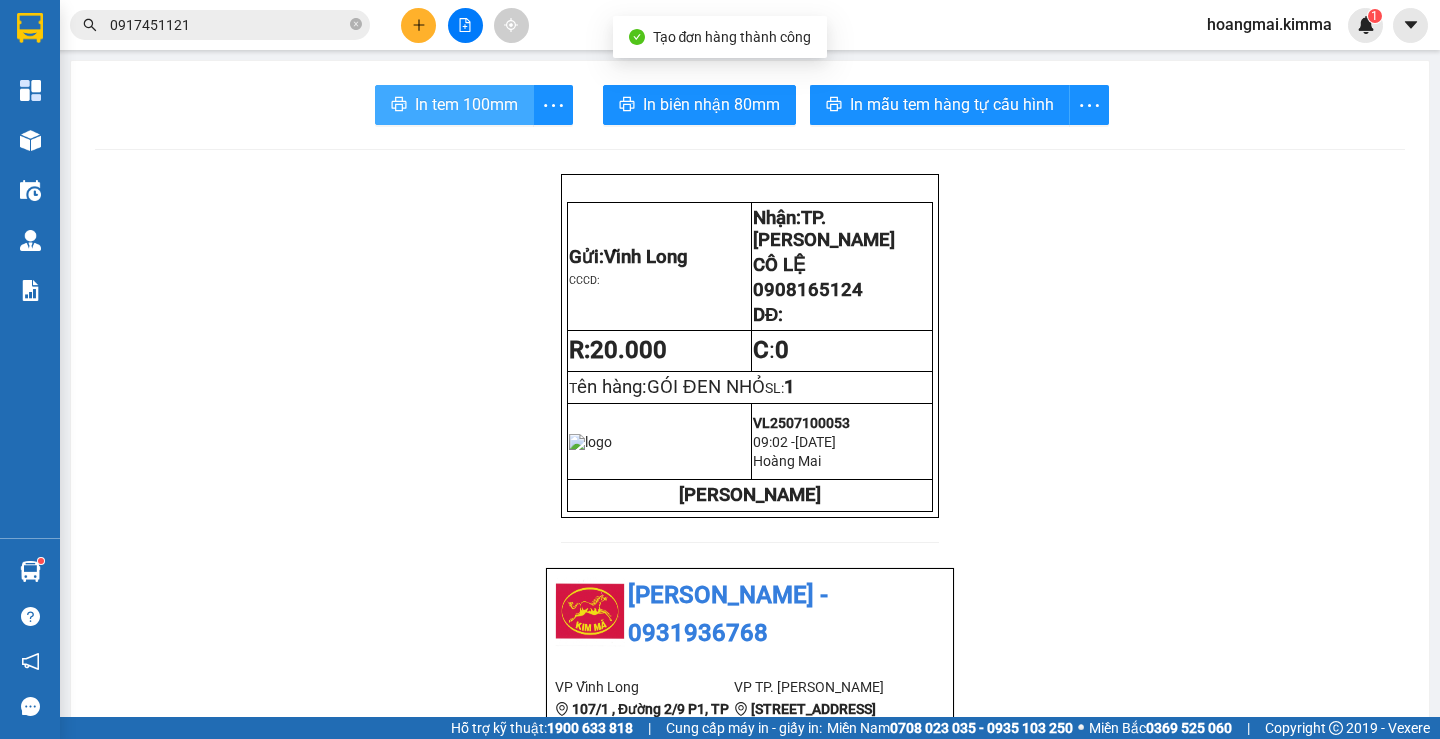 click on "In tem 100mm" at bounding box center (454, 105) 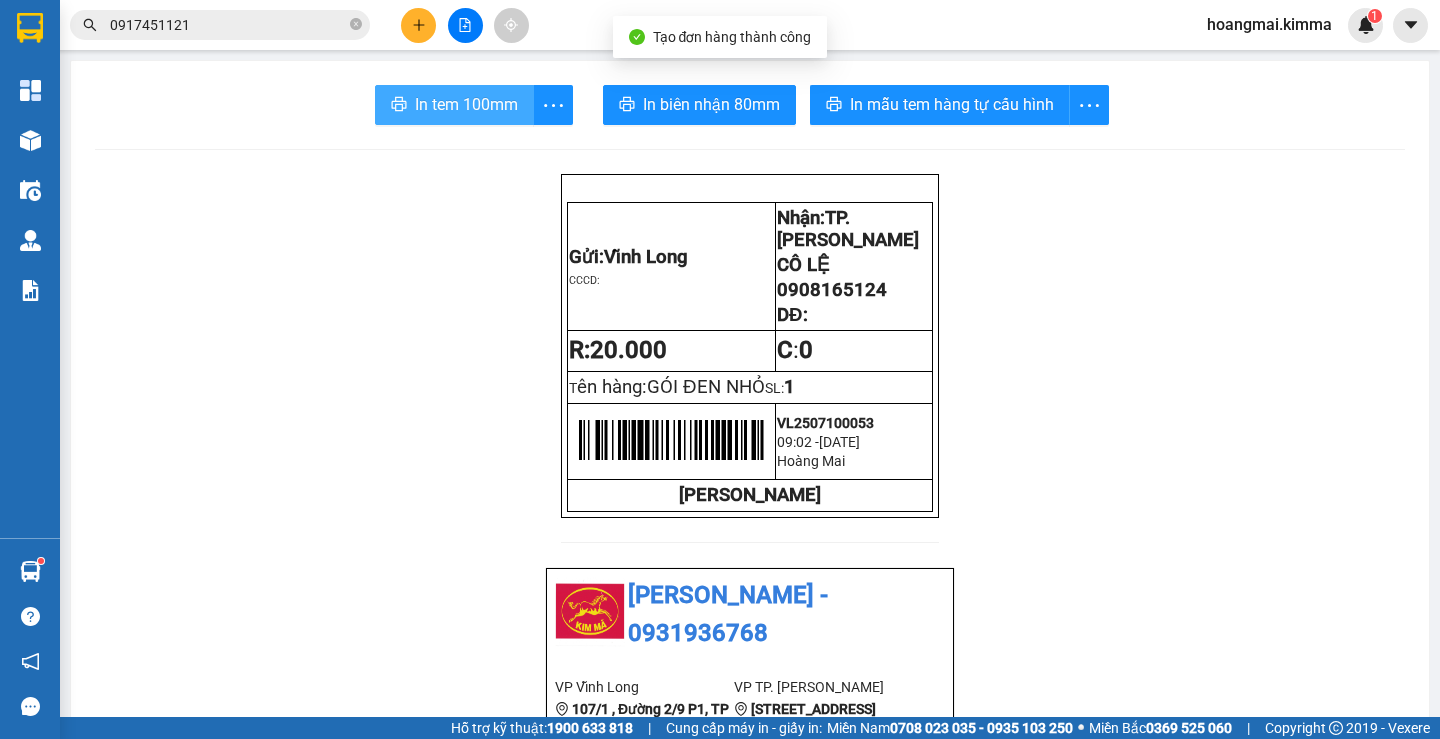 scroll, scrollTop: 0, scrollLeft: 0, axis: both 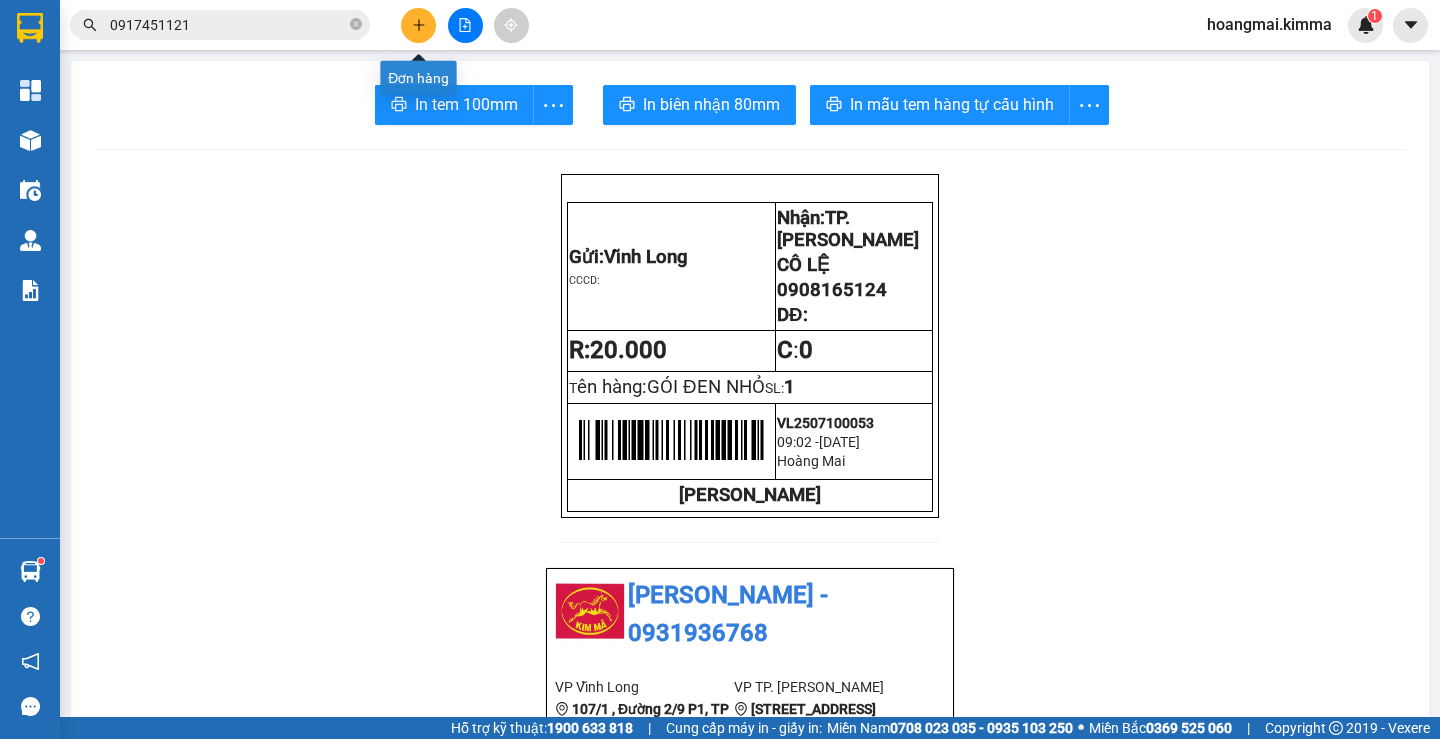 click at bounding box center (418, 25) 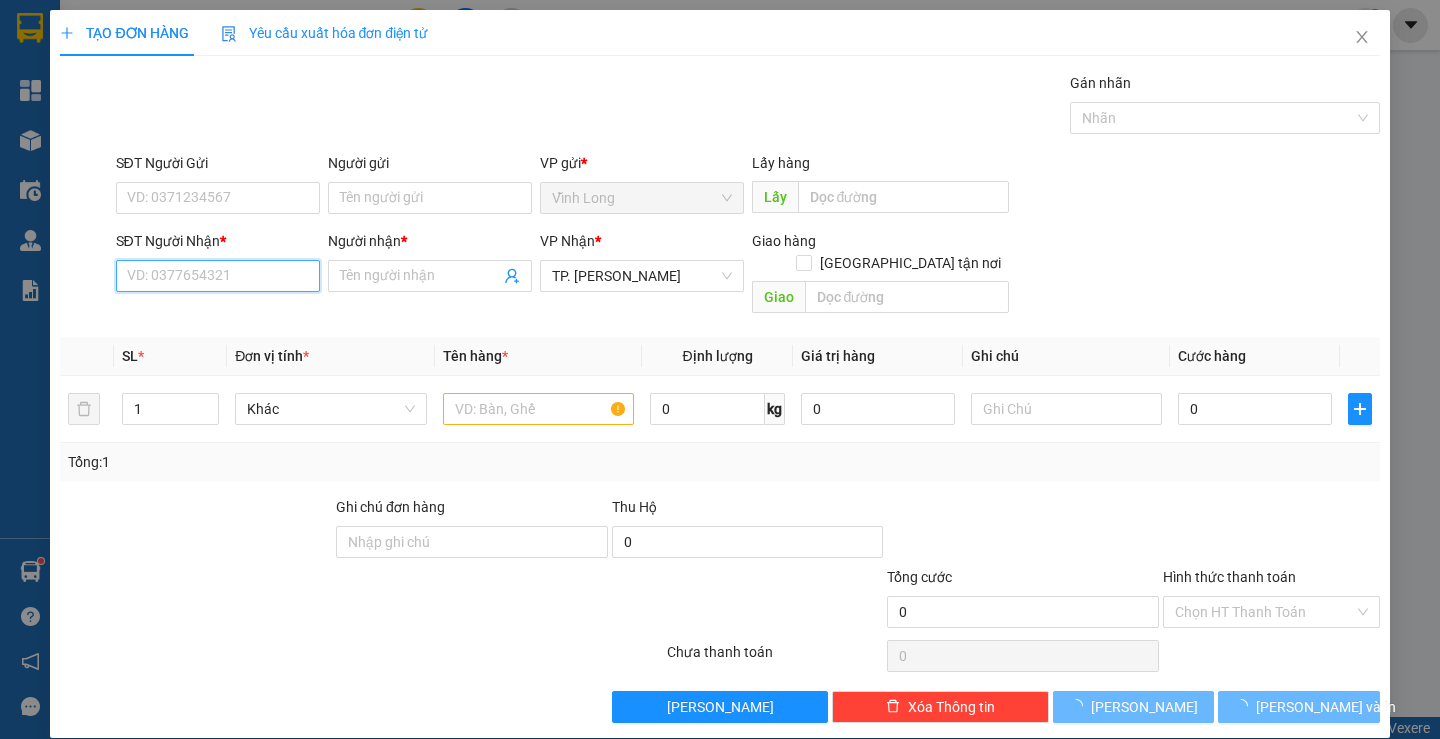 click on "SĐT Người Nhận  *" at bounding box center [218, 276] 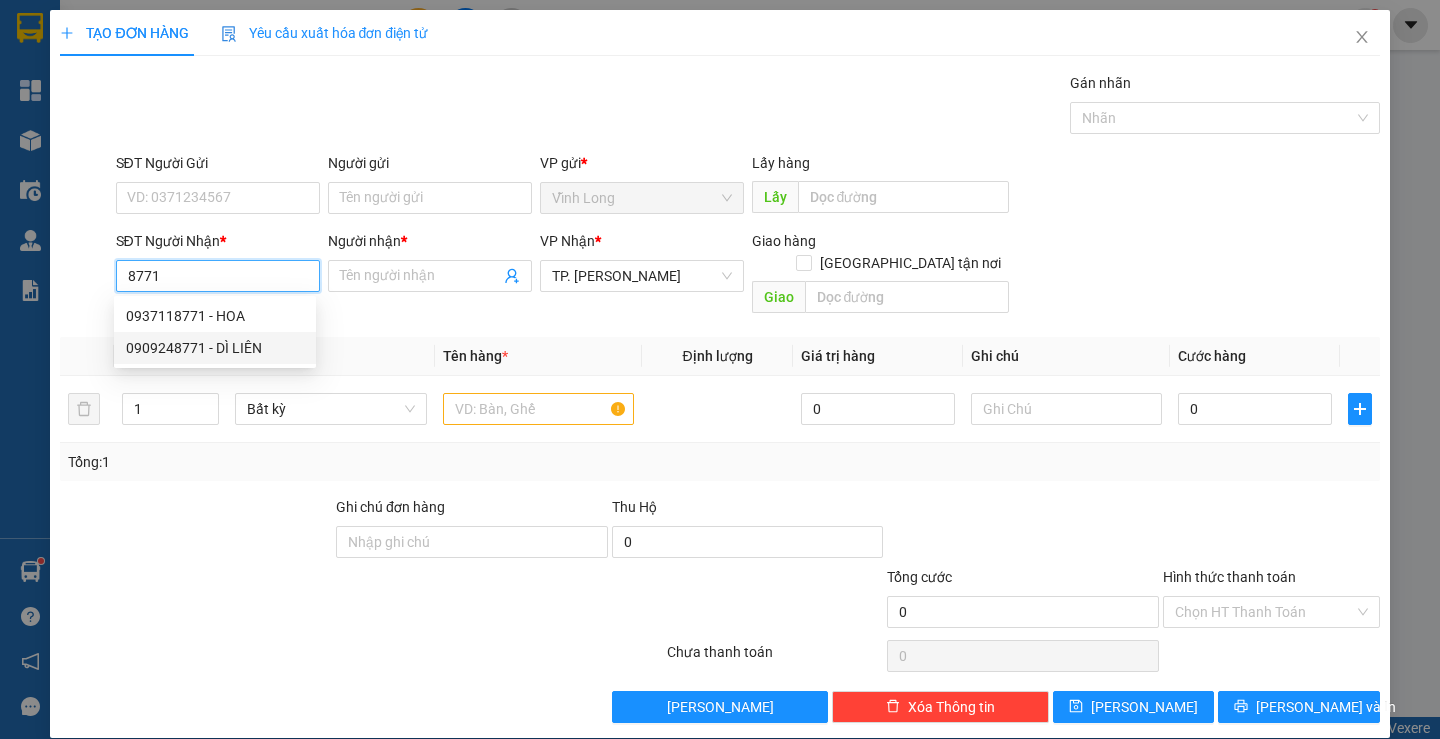 click on "0909248771 - DÌ LIÊN" at bounding box center (215, 348) 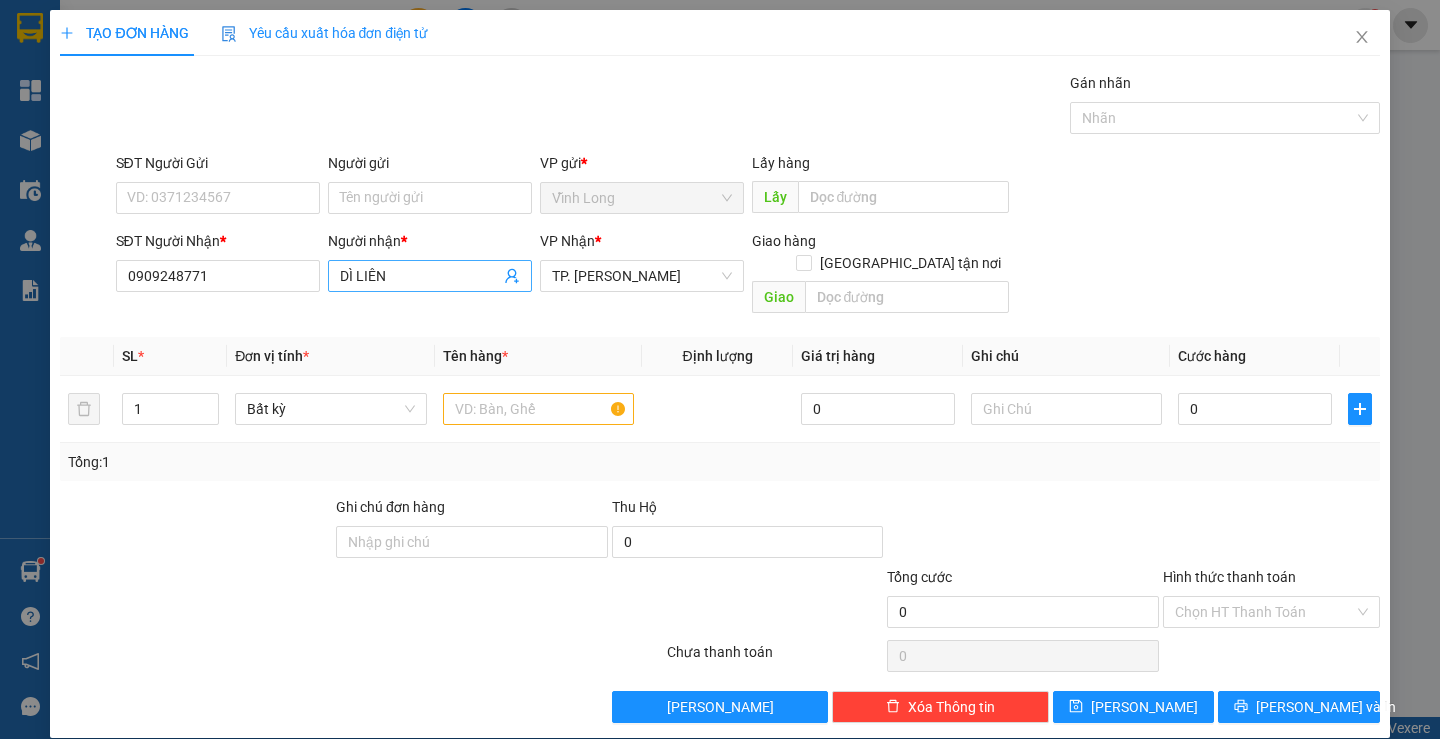 click on "DÌ LIÊN" at bounding box center (420, 276) 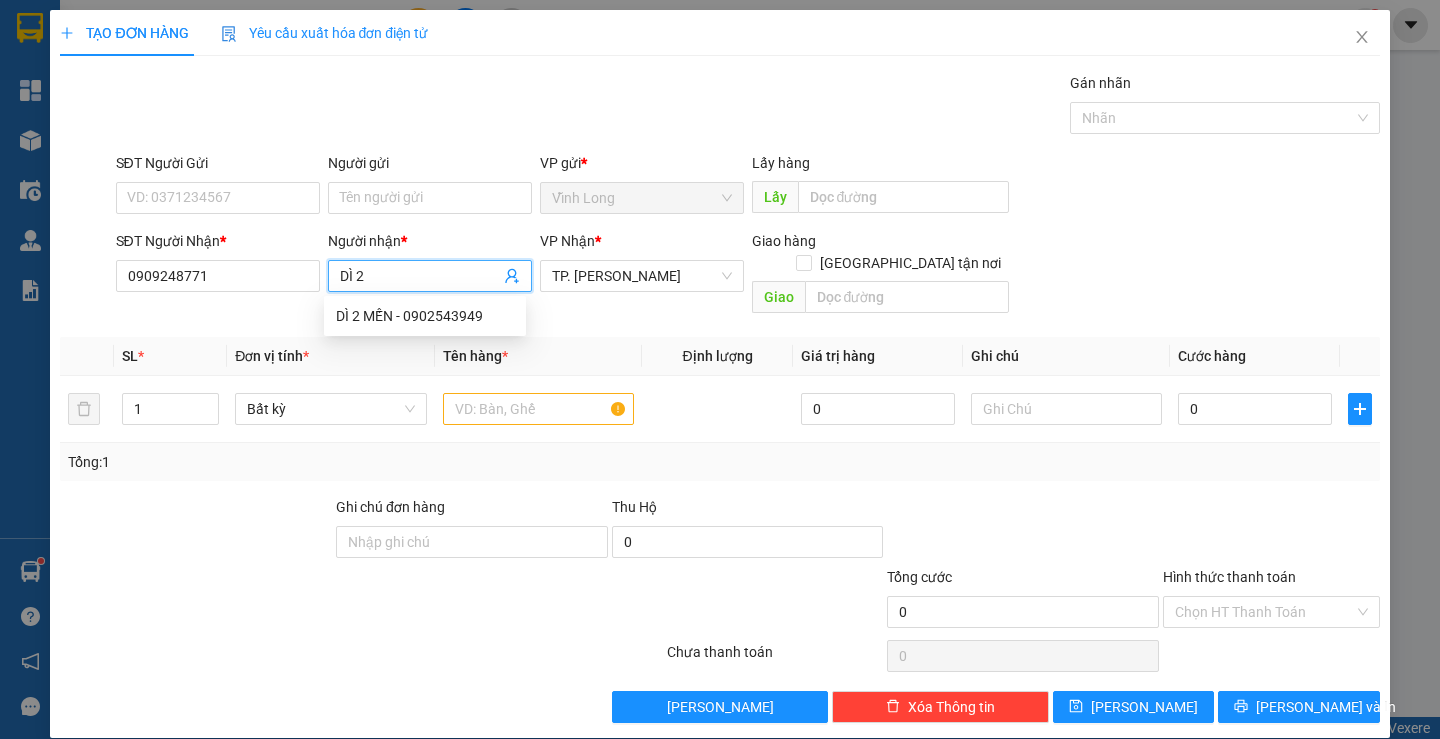 click on "TẠO ĐƠN HÀNG Yêu cầu xuất hóa đơn điện tử Transit Pickup Surcharge Ids Transit Deliver Surcharge Ids Transit Deliver Surcharge Transit Deliver Surcharge Gói vận chuyển  * Tiêu chuẩn Gán nhãn   Nhãn SĐT Người Gửi VD: 0371234567 Người gửi Tên người gửi VP gửi  * Vĩnh Long Lấy hàng Lấy SĐT Người Nhận  * 0909248771 Người nhận  * DÌ 2 VP Nhận  * TP. [PERSON_NAME] hàng Giao tận nơi Giao SL  * Đơn vị tính  * Tên hàng  * Định lượng Giá trị hàng Ghi chú Cước hàng                   1 Bất kỳ 0 0 Tổng:  1 Ghi chú đơn hàng Thu Hộ 0 Tổng cước 0 Hình thức thanh toán Chọn HT Thanh Toán Số tiền thu trước 0 Chưa thanh toán 0 Chọn HT Thanh Toán Lưu nháp Xóa Thông tin [PERSON_NAME] và In" at bounding box center (719, 366) 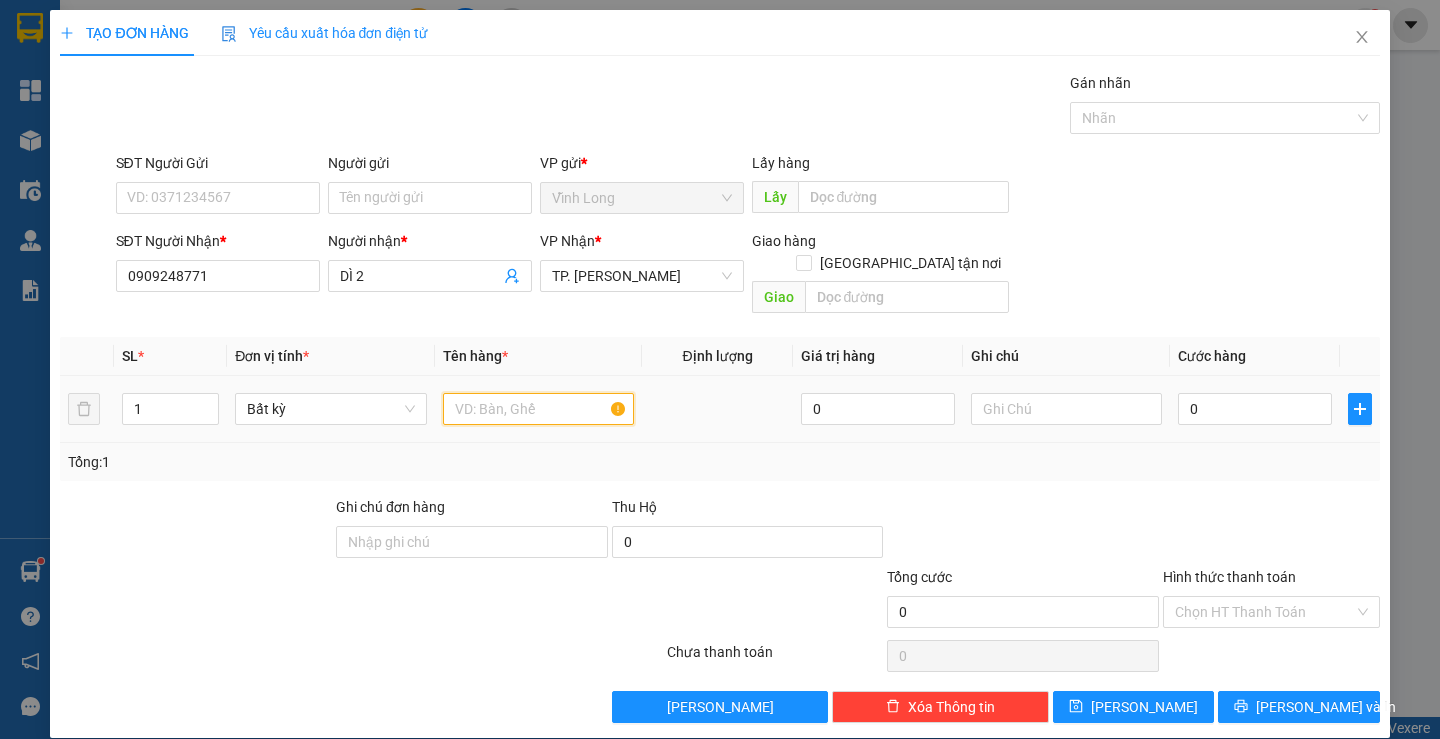 click at bounding box center [538, 409] 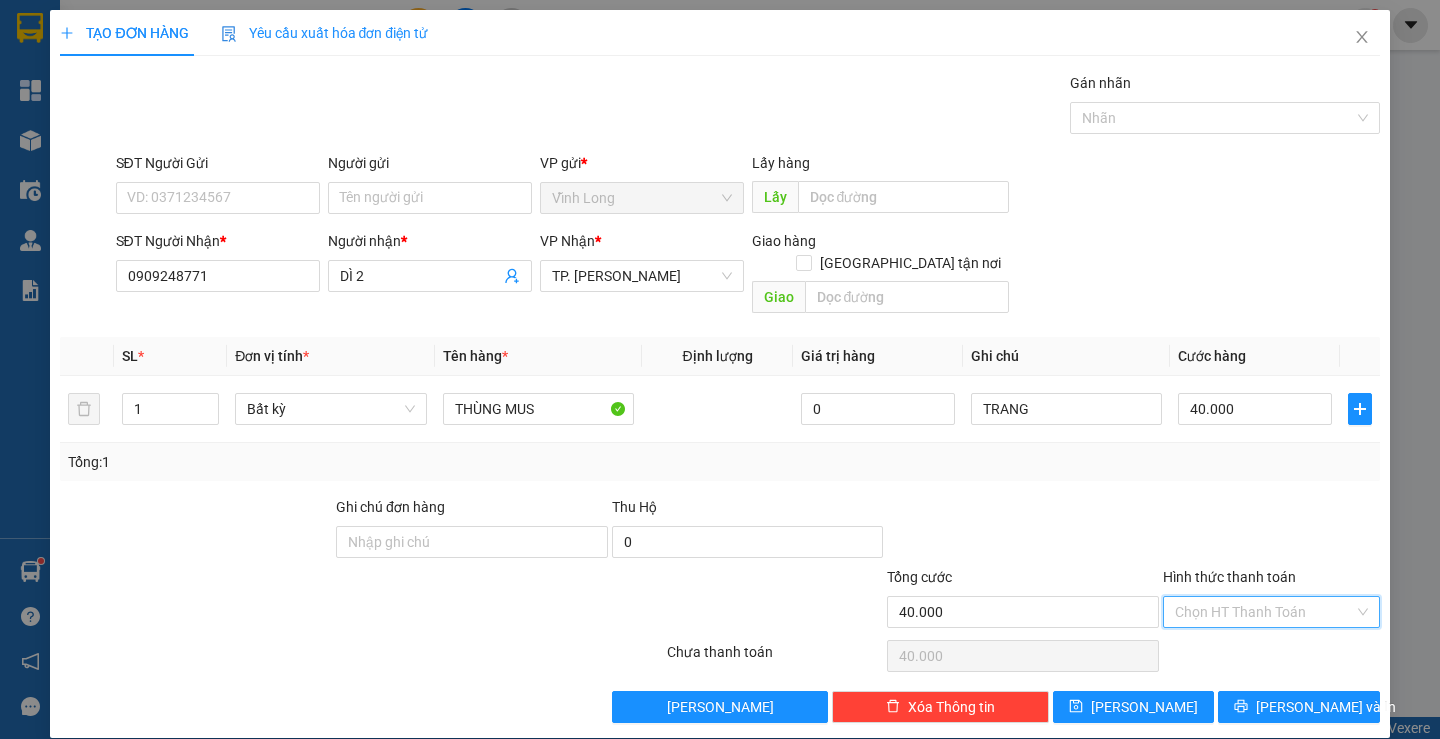 click on "Hình thức thanh toán" at bounding box center (1264, 612) 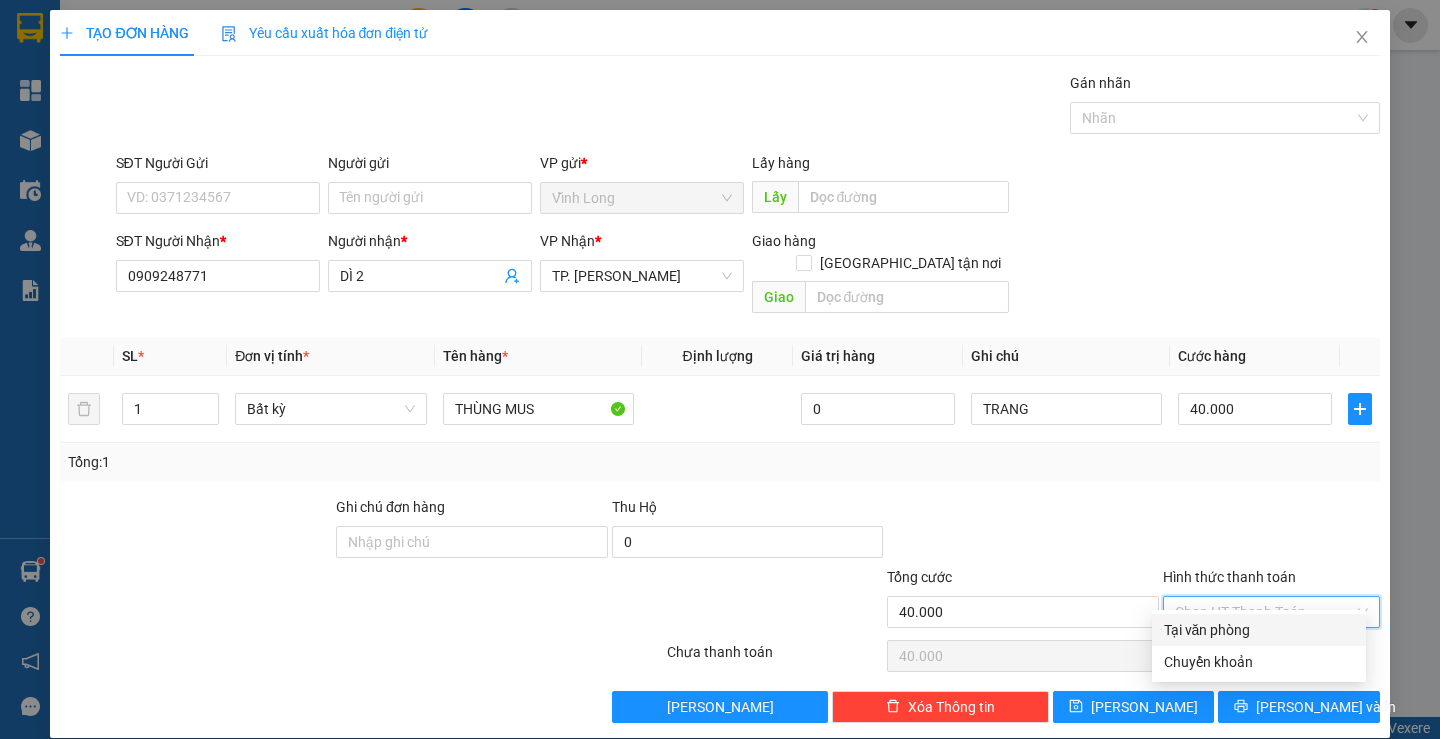 click on "Tại văn phòng" at bounding box center [1259, 630] 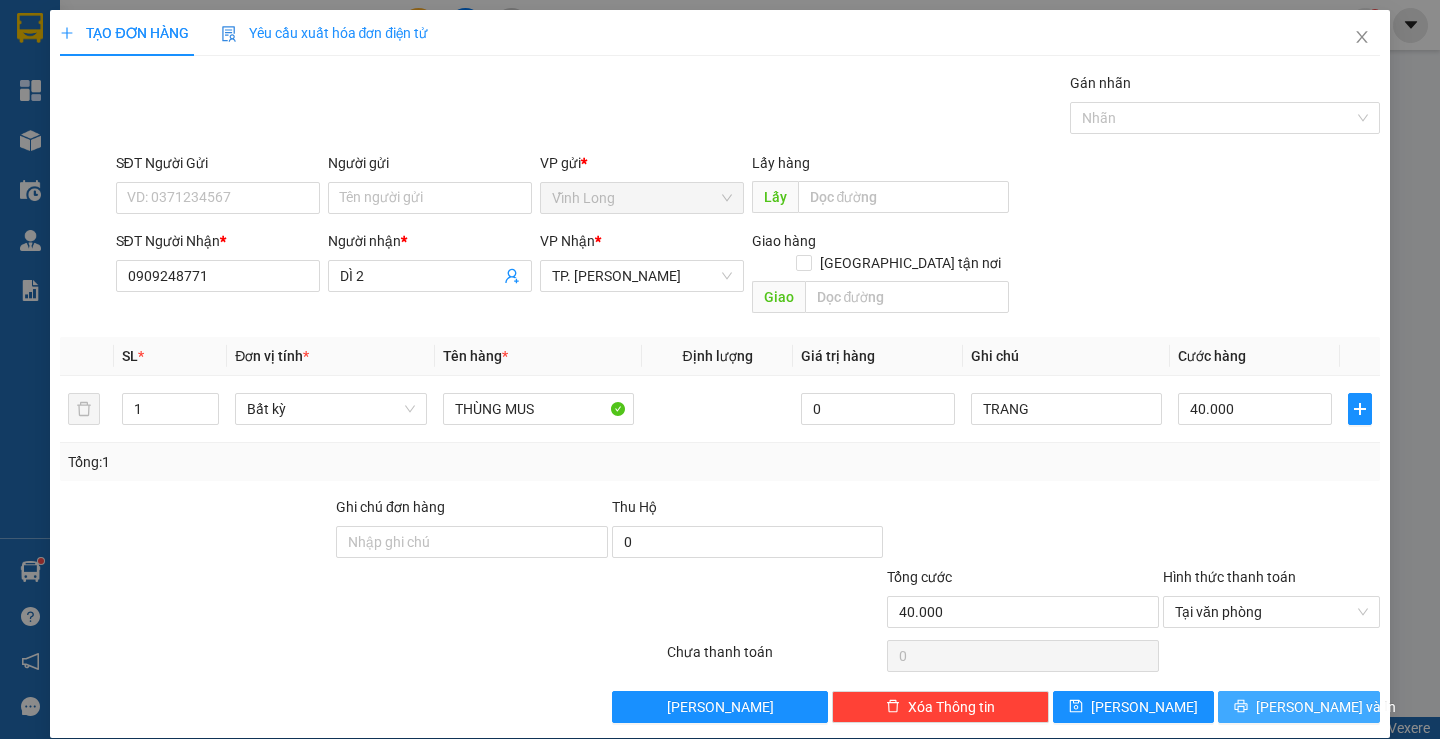 click 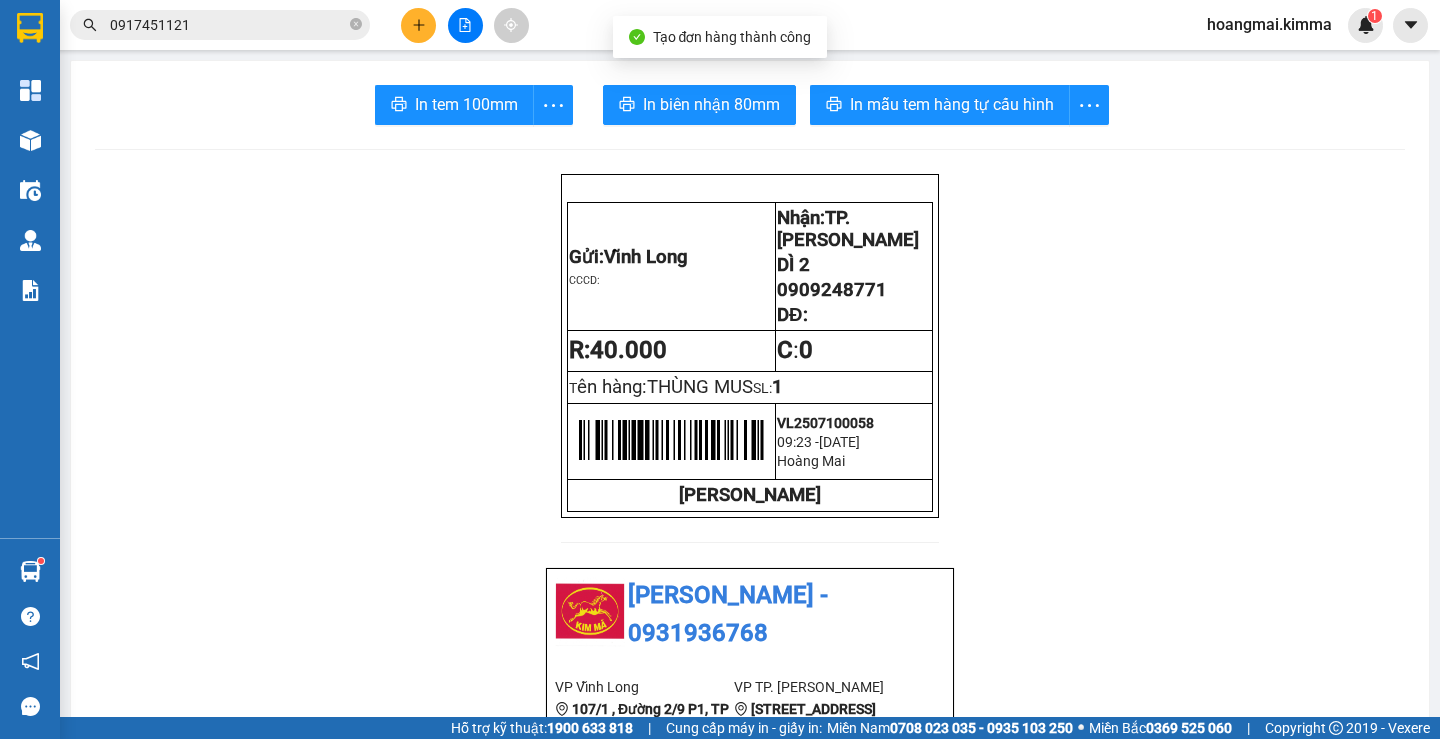 click on "In tem 100mm
In biên nhận 80mm  In mẫu tem hàng tự cấu hình
Gửi:  Vĩnh Long
CCCD:
Nhận:  TP. [PERSON_NAME][GEOGRAPHIC_DATA] 2
0909248771
DĐ:
R:  40.000
C :  0
T ên hàng:  THÙNG MUS           SL:  1
VL2507100058
09:23 [DATE]
Hoàng Mai
[PERSON_NAME]
KIM MÃ - 0931936768 VP Vĩnh Long   107/1 , Đường 2/9 P1, TP Vĩnh Long   02703828818 VP TP. [PERSON_NAME][STREET_ADDRESS][PERSON_NAME]   0931936768 Biên nhận Hàng Hoá Mã đơn:   VL2507100058 In ngày:  [DATE]   09:23 Gửi :      VP Vĩnh Long Nhận :   DÌ 2 - 0909248771 VP TP. [PERSON_NAME] chú:  TRANG   Tên (giá trị hàng) SL Cước món hàng Bất kỳ - THÙNG MUS   (0) 1 40.000 Tổng cộng 1 40.000 Loading... Thu rồi : 40.000 VND Tổng phải thu : 0 VND Khách hàng Quy định nhận/gửi hàng : Quý khách vui vòng liên hệ giao - nhận hàng trước 21h Gửi:    Vĩnh Long" at bounding box center [750, 1084] 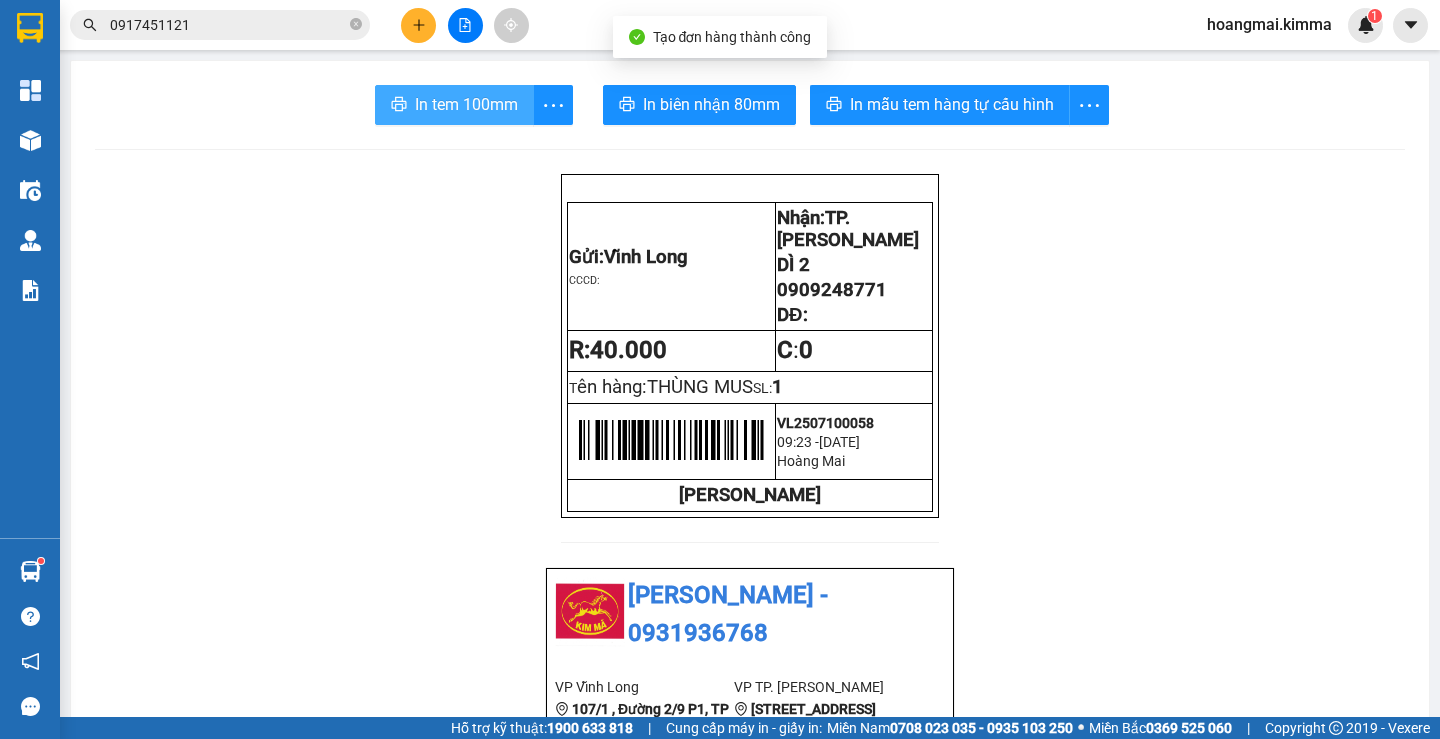 click on "In tem 100mm" at bounding box center (466, 104) 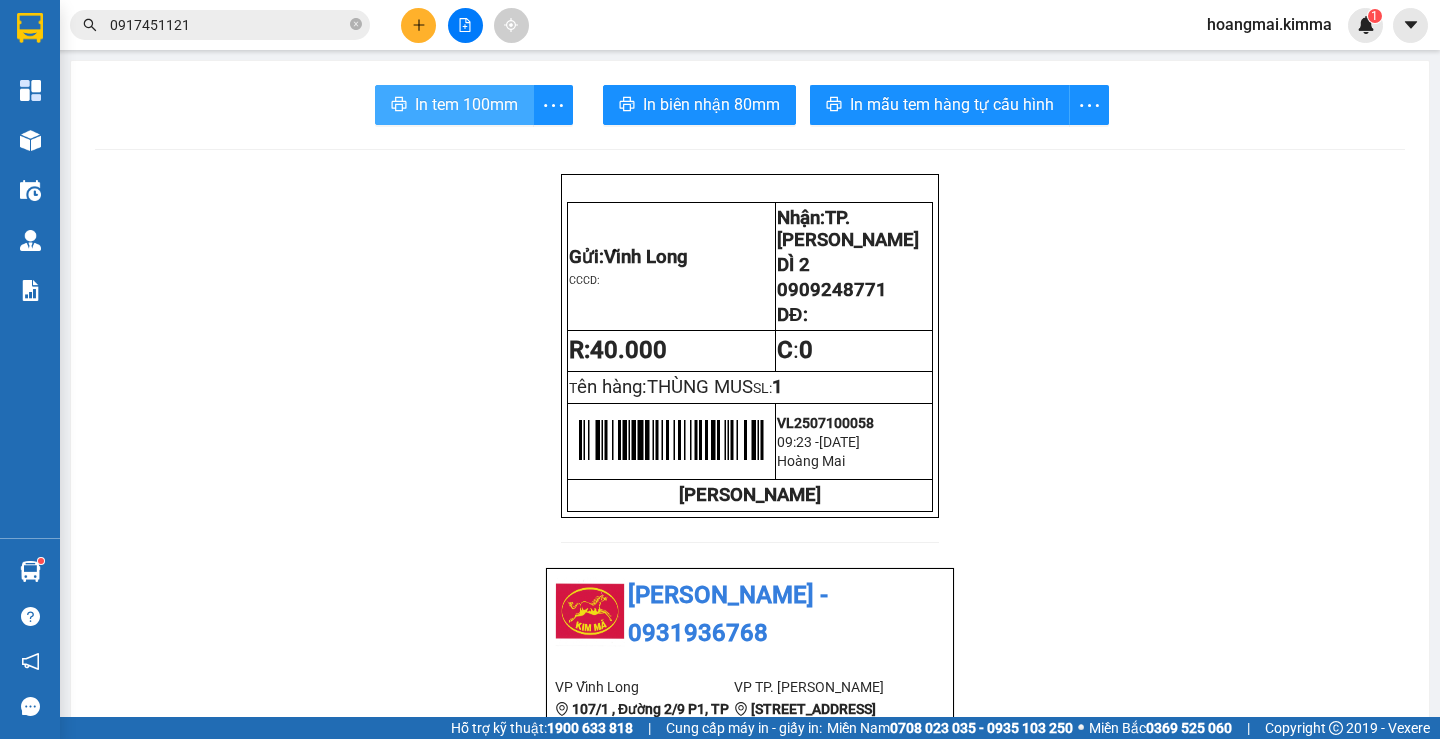 scroll, scrollTop: 0, scrollLeft: 0, axis: both 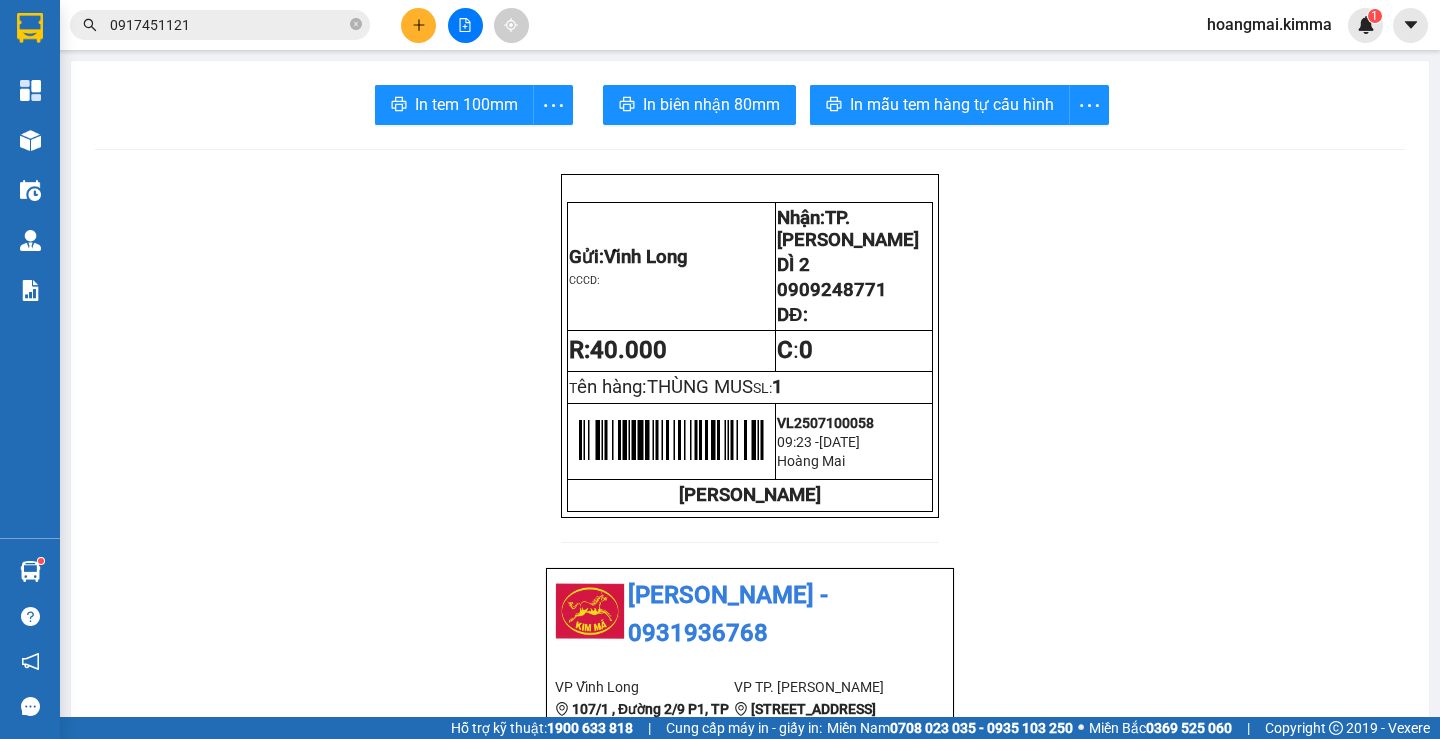 click 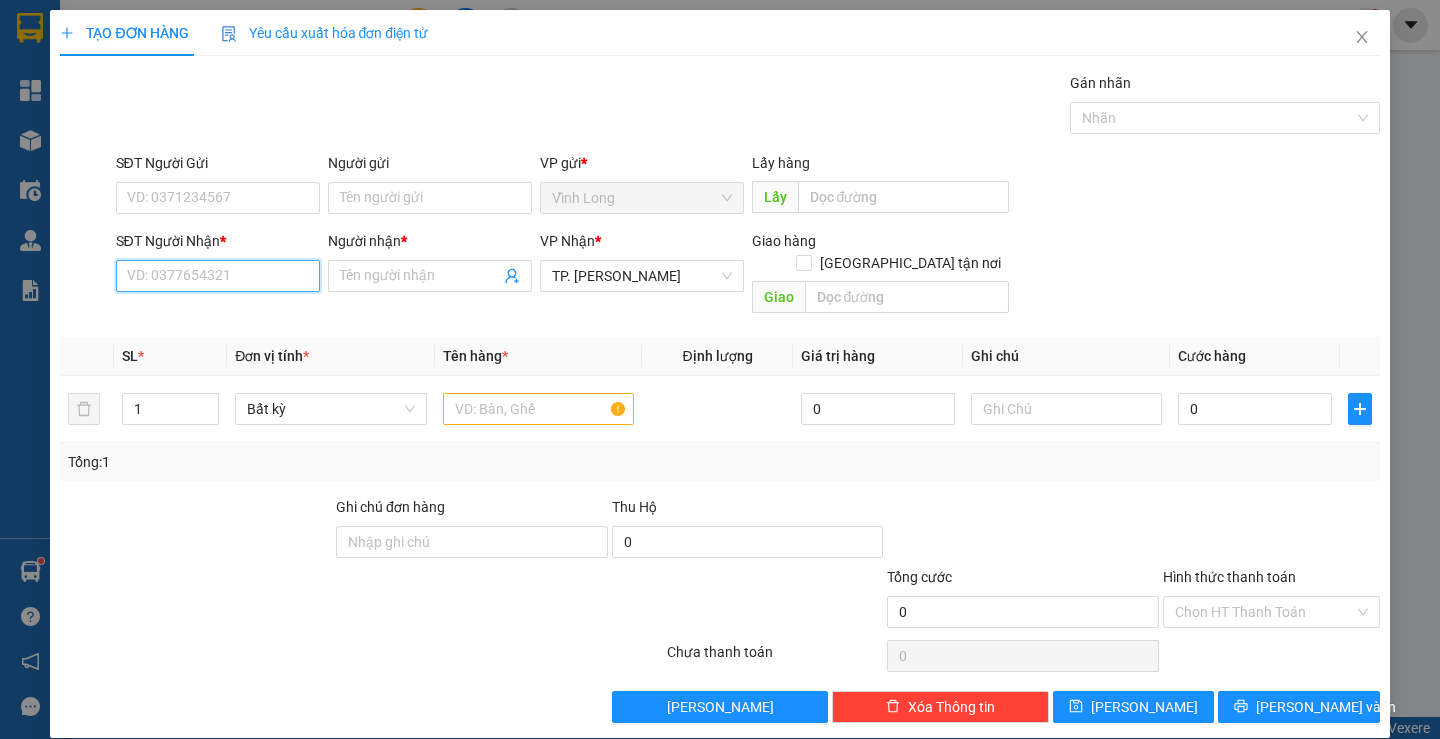 click on "SĐT Người Nhận  *" at bounding box center [218, 276] 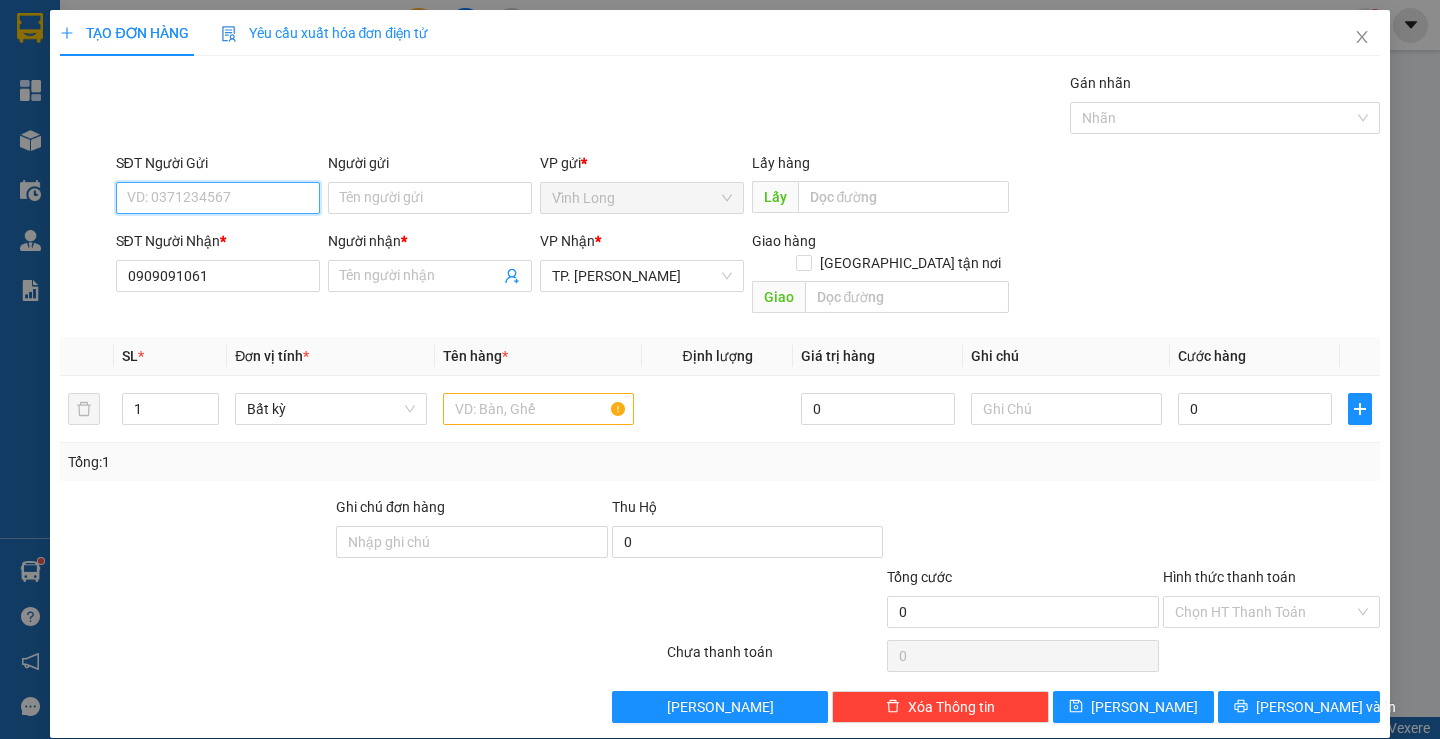 click on "SĐT Người Gửi" at bounding box center (218, 198) 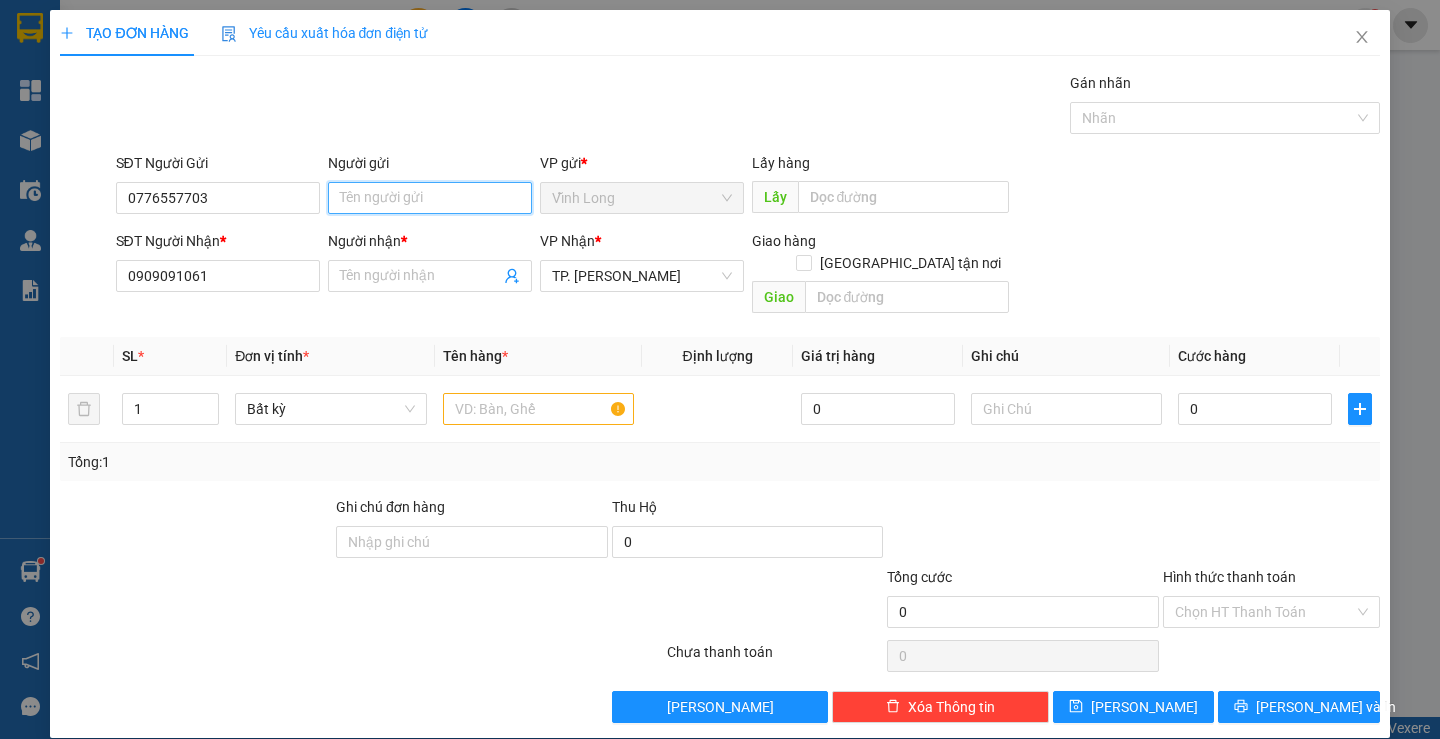 click on "Người gửi" at bounding box center [430, 198] 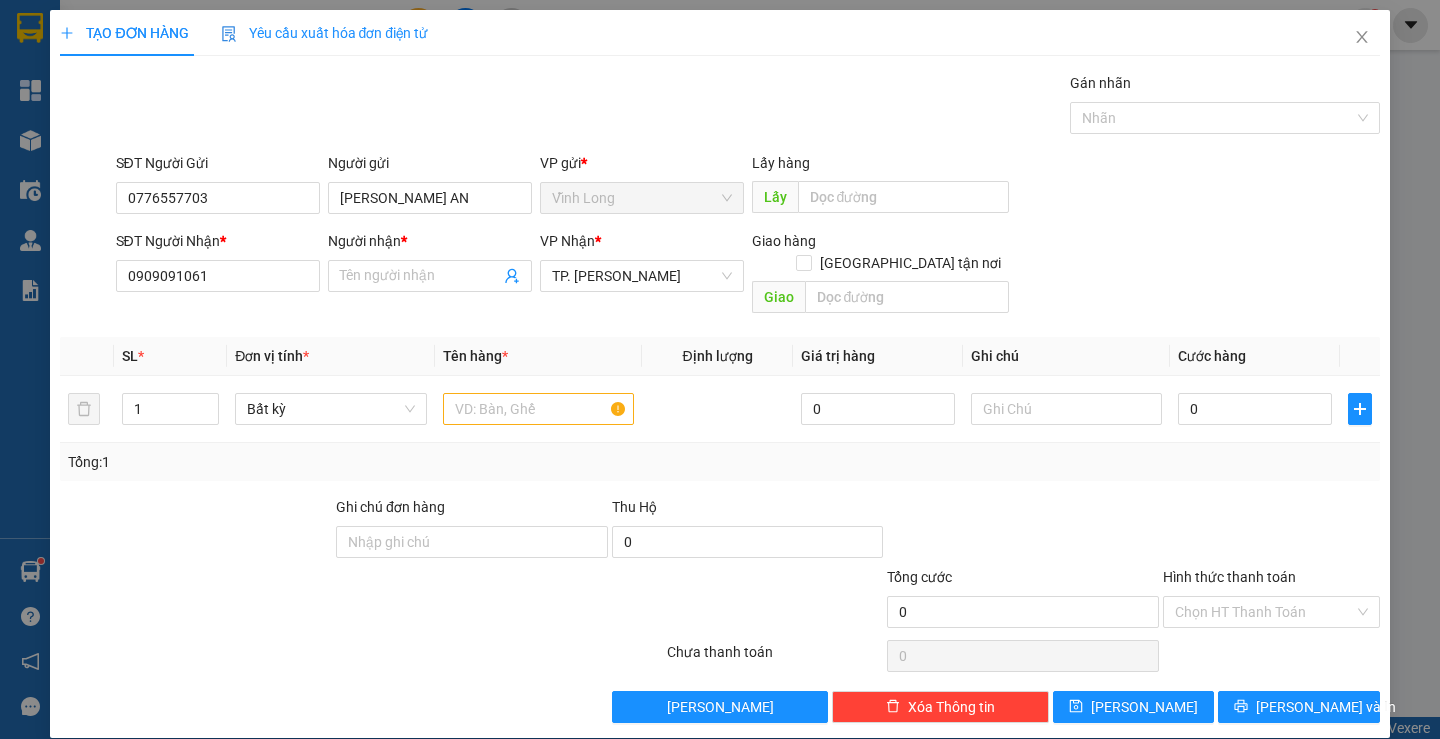 click on "Gói vận chuyển  * Tiêu chuẩn Gán nhãn   Nhãn" at bounding box center (748, 107) 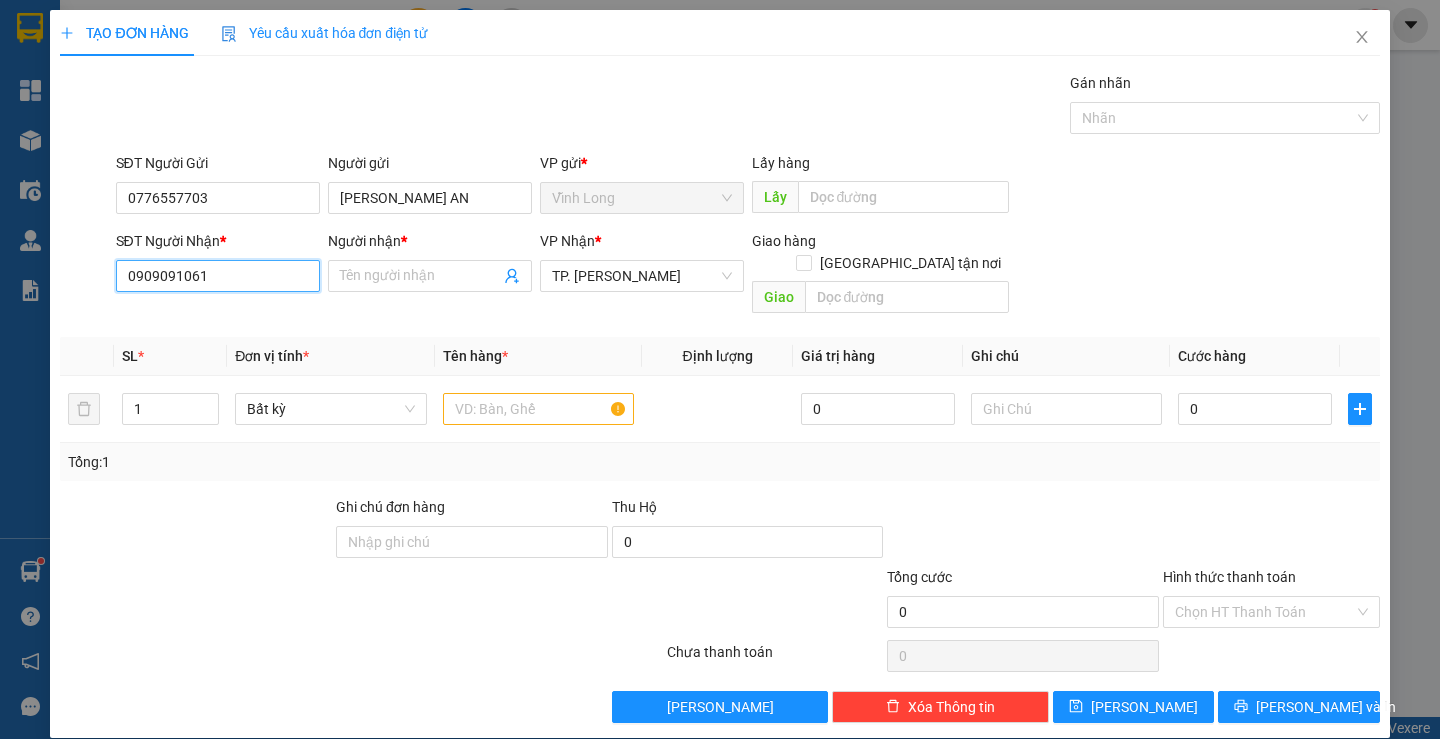 click on "0909091061" at bounding box center [218, 276] 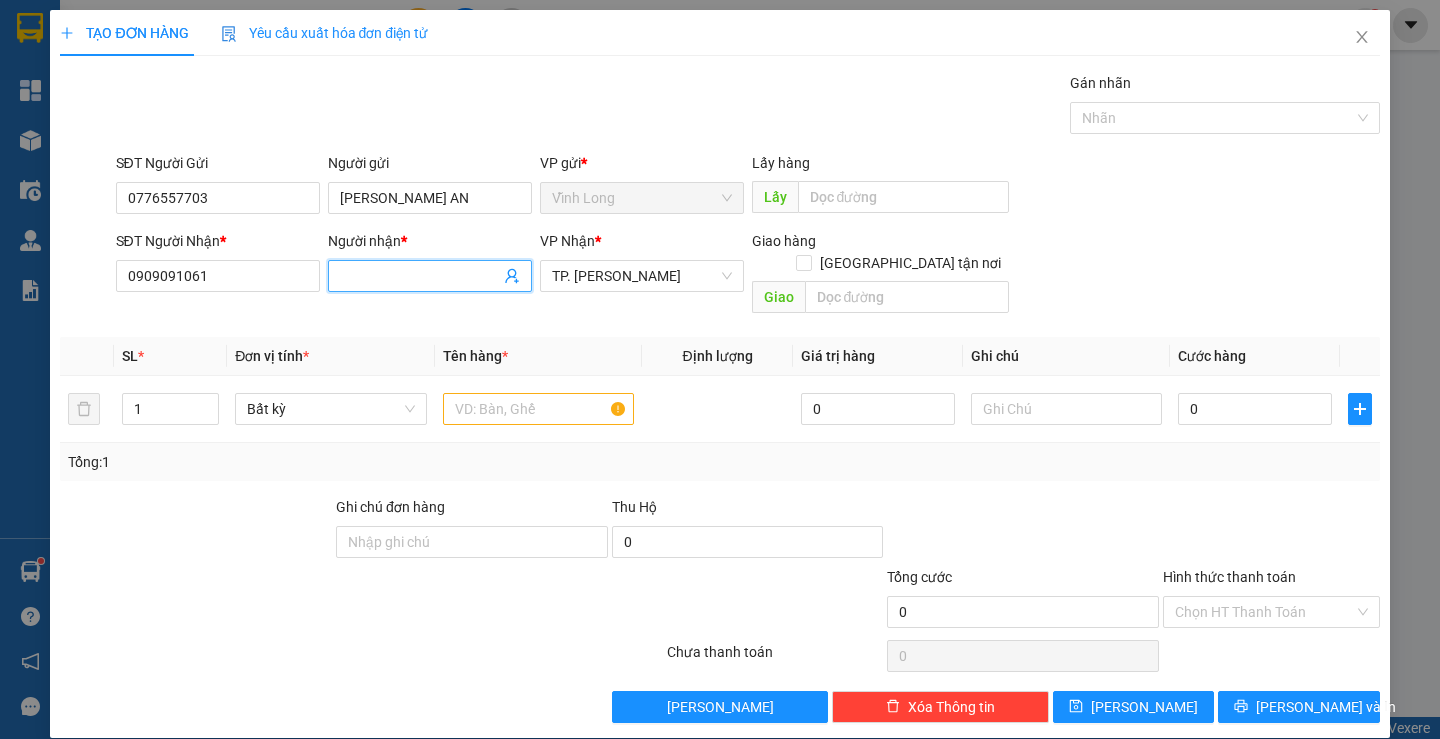 click at bounding box center [430, 276] 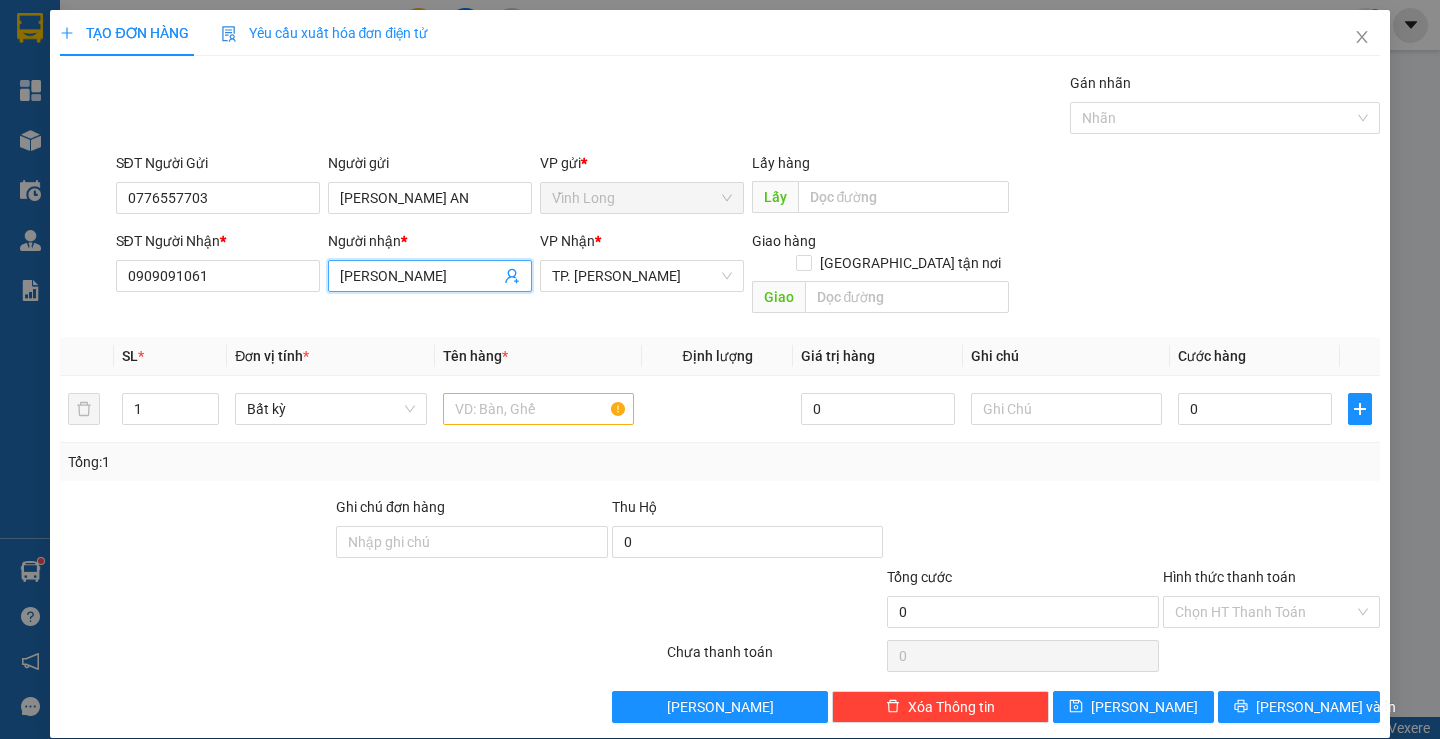 drag, startPoint x: 591, startPoint y: 101, endPoint x: 757, endPoint y: 196, distance: 191.2616 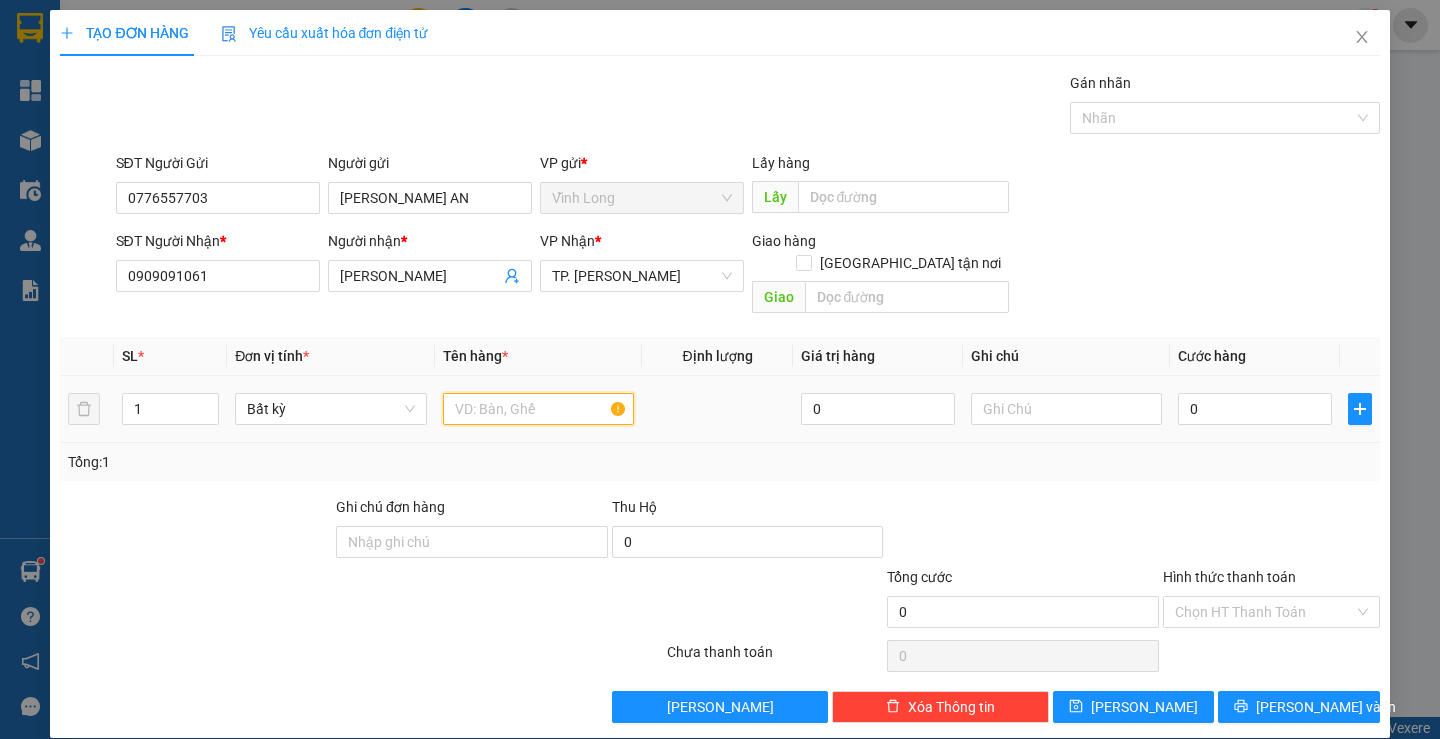 click at bounding box center (538, 409) 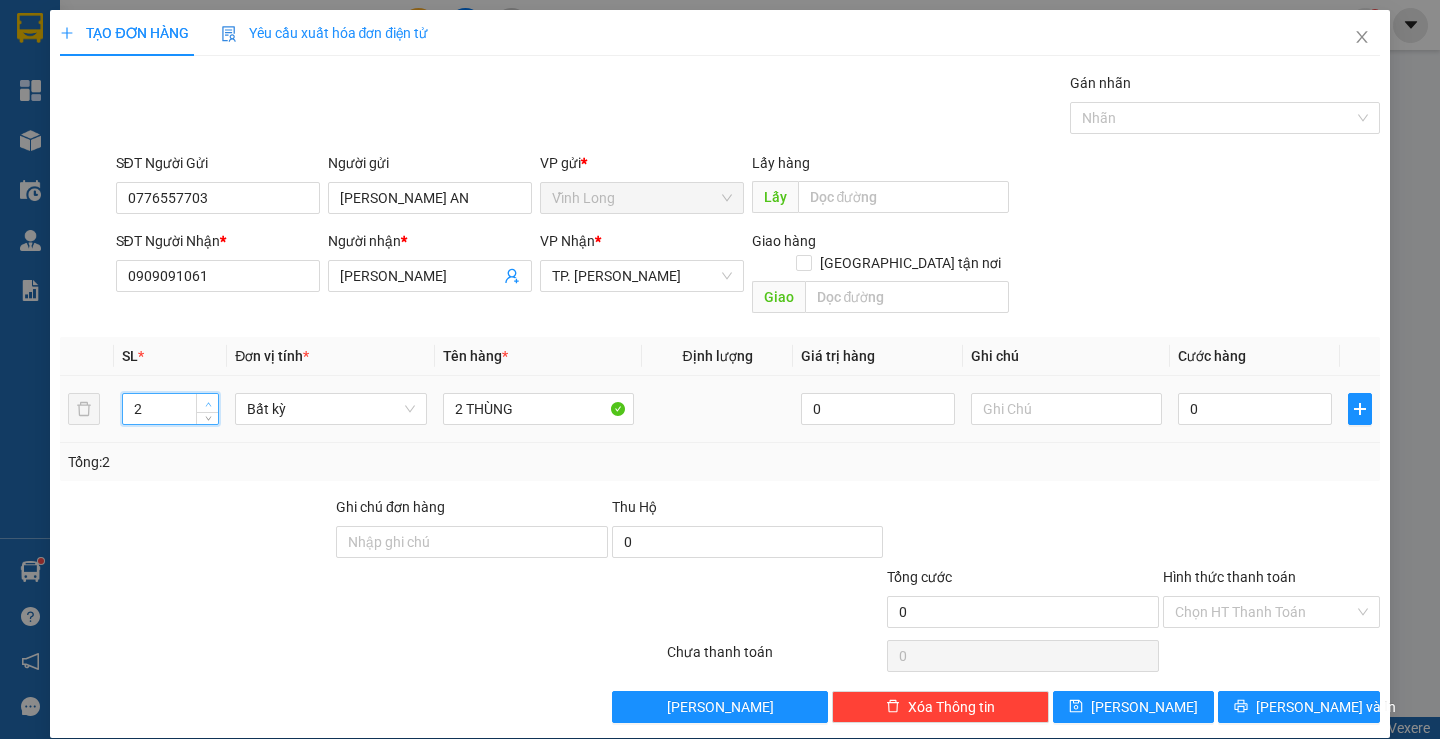 click at bounding box center [207, 403] 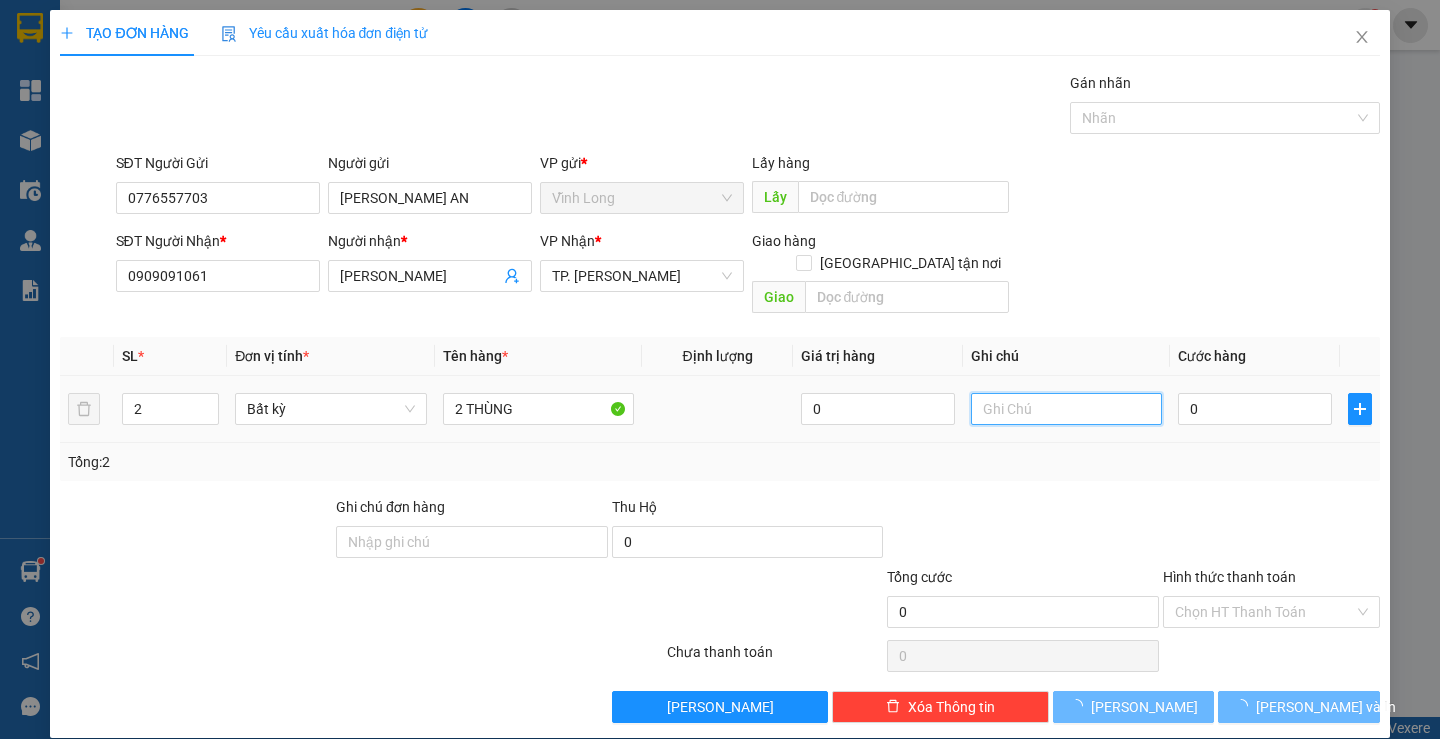click at bounding box center [1066, 409] 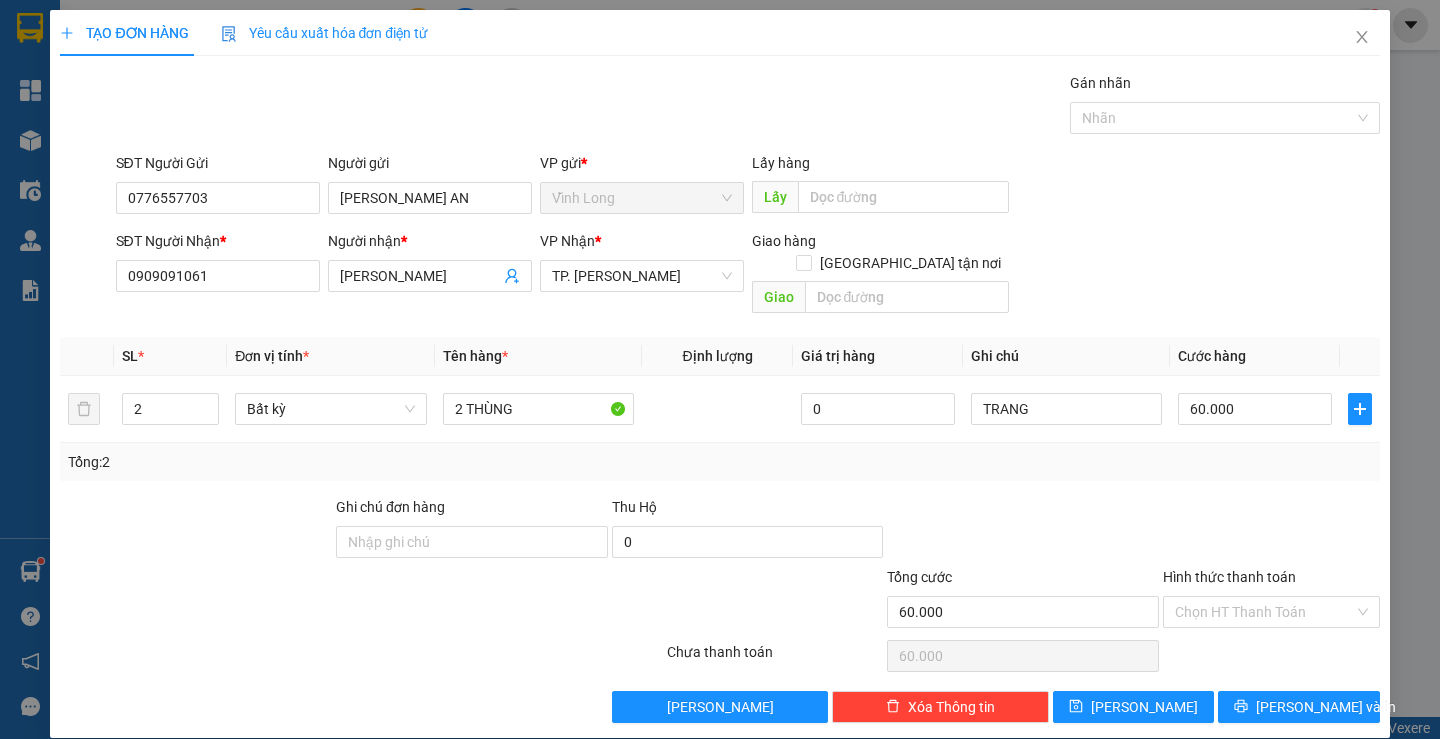 click on "Hình thức thanh toán" at bounding box center [1271, 581] 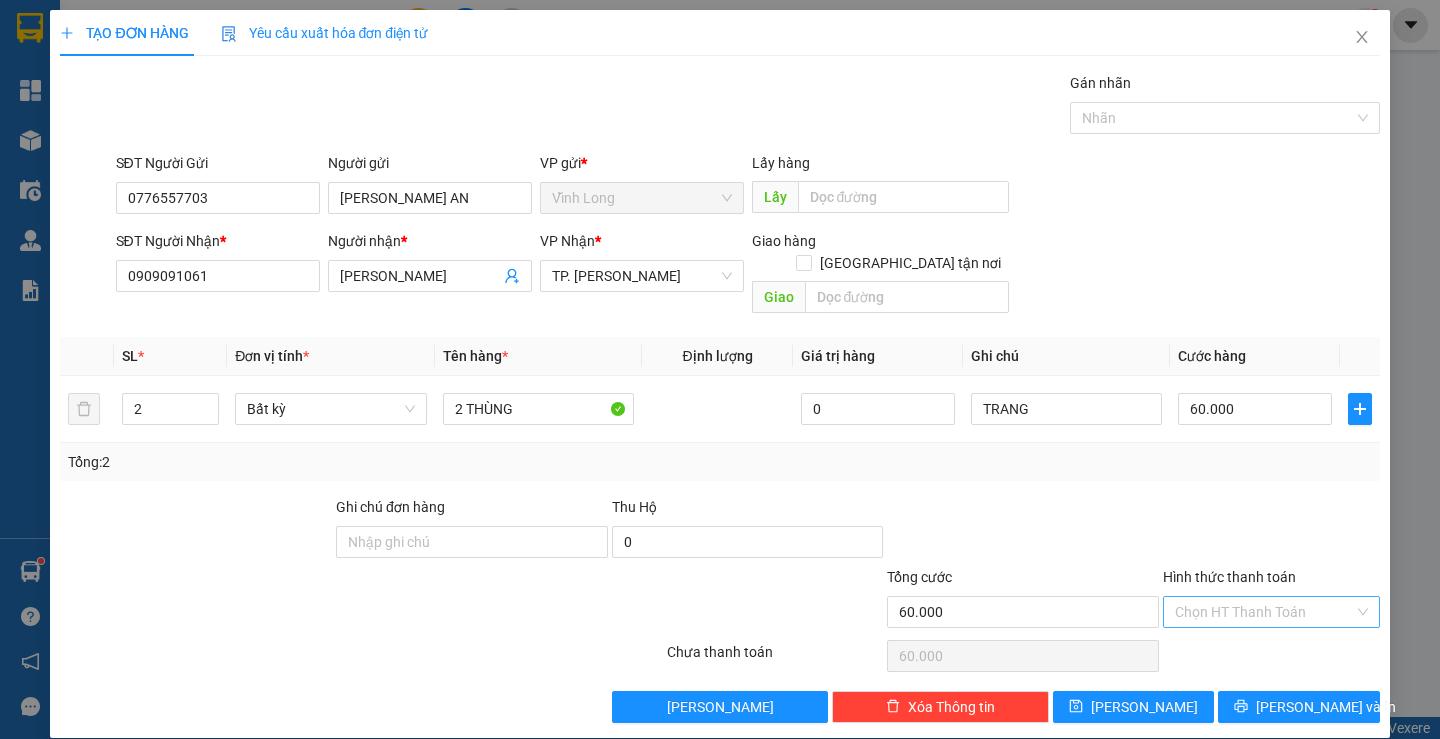 click on "Hình thức thanh toán" at bounding box center (1264, 612) 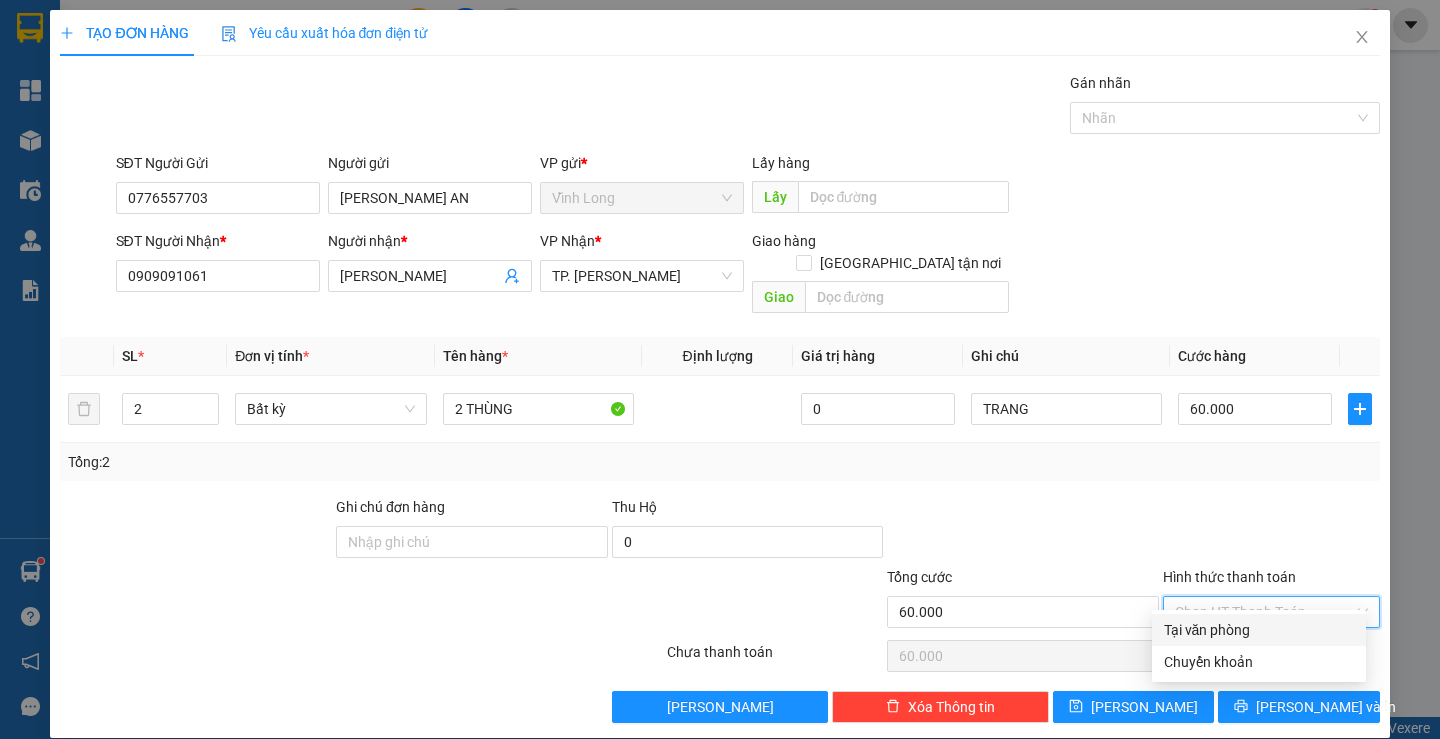 click on "Tại văn phòng" at bounding box center [1259, 630] 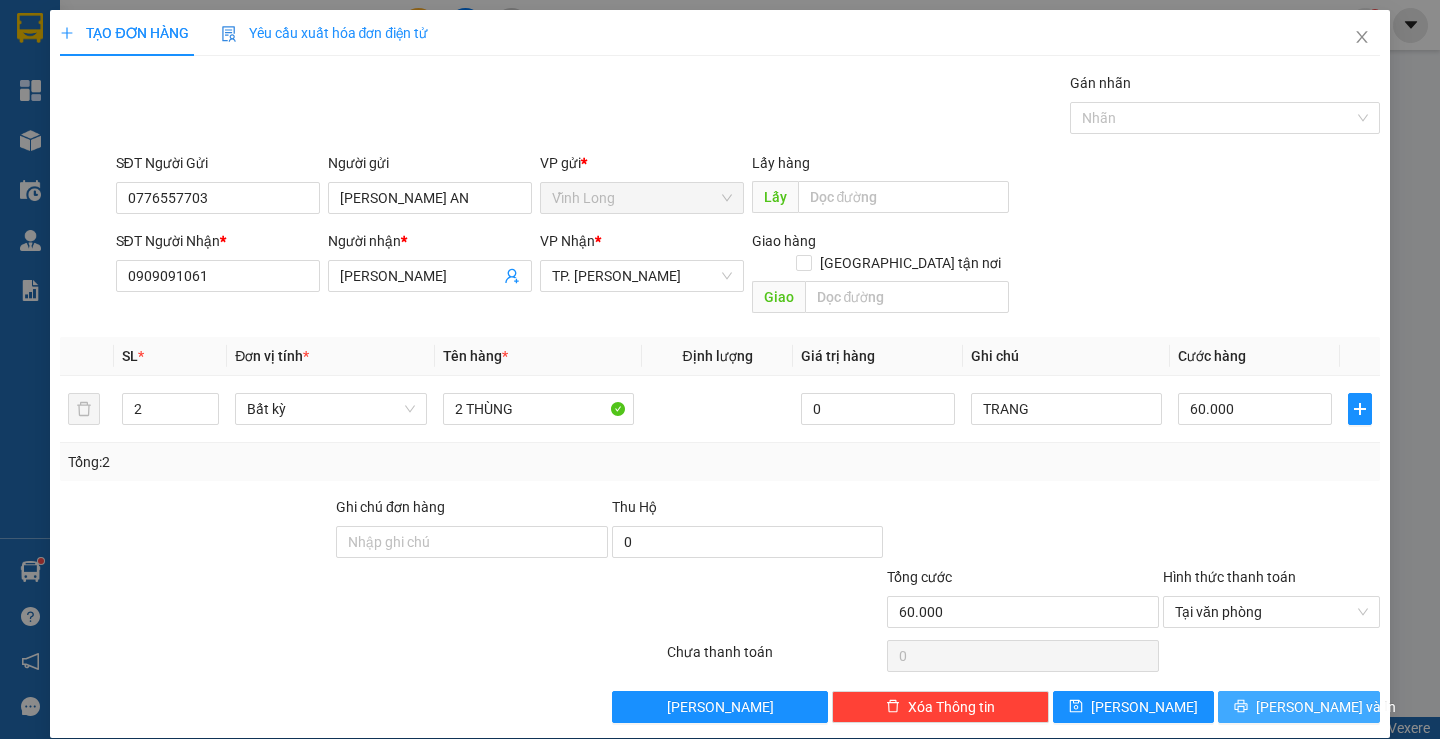 click on "[PERSON_NAME] và In" at bounding box center [1326, 707] 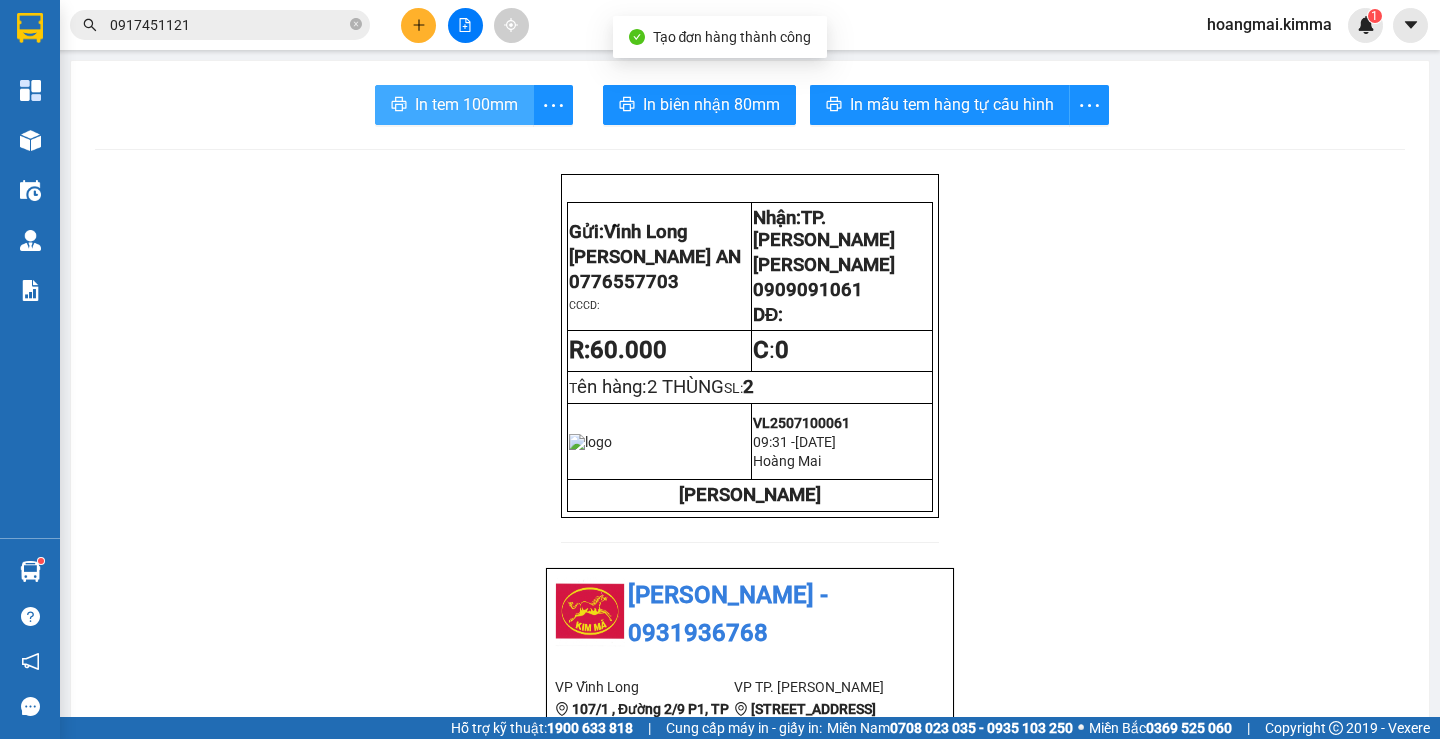click on "In tem 100mm" at bounding box center [466, 104] 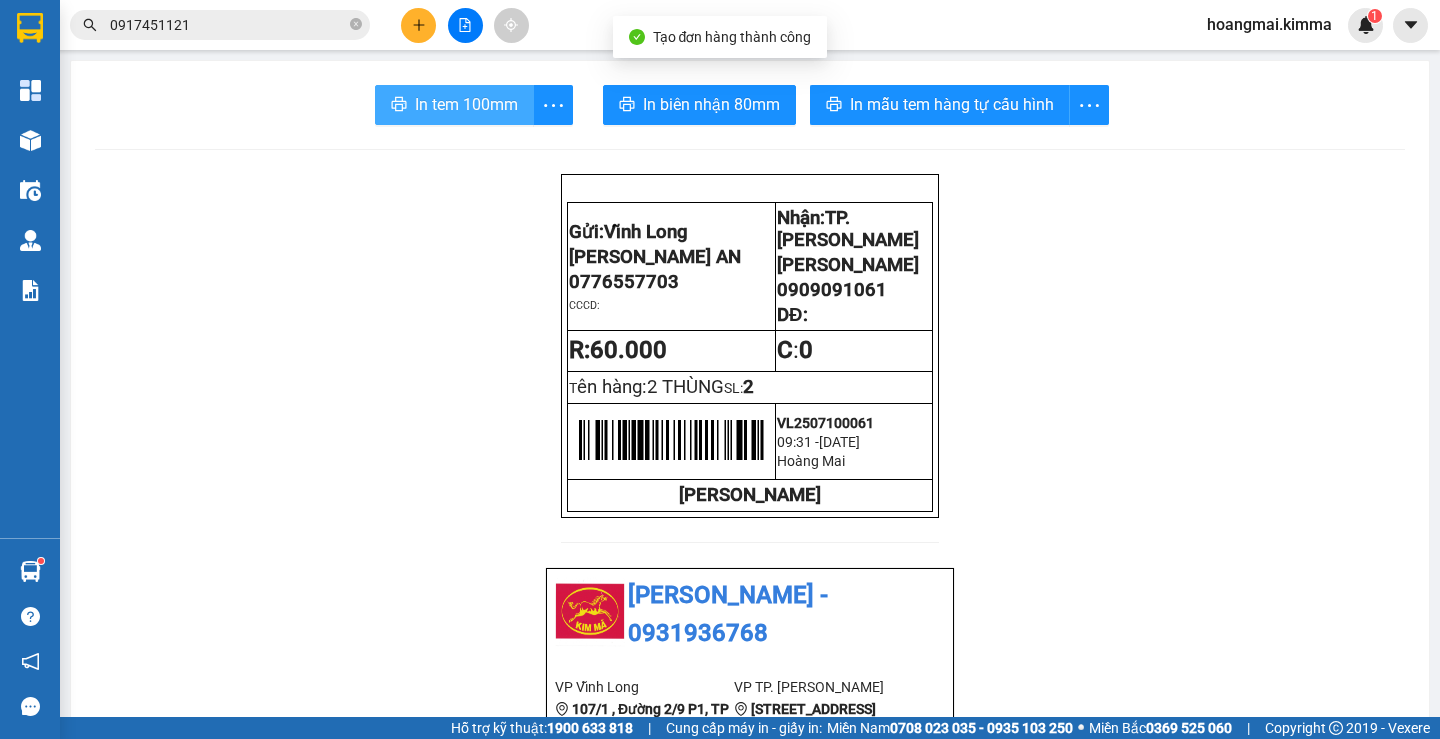 scroll, scrollTop: 0, scrollLeft: 0, axis: both 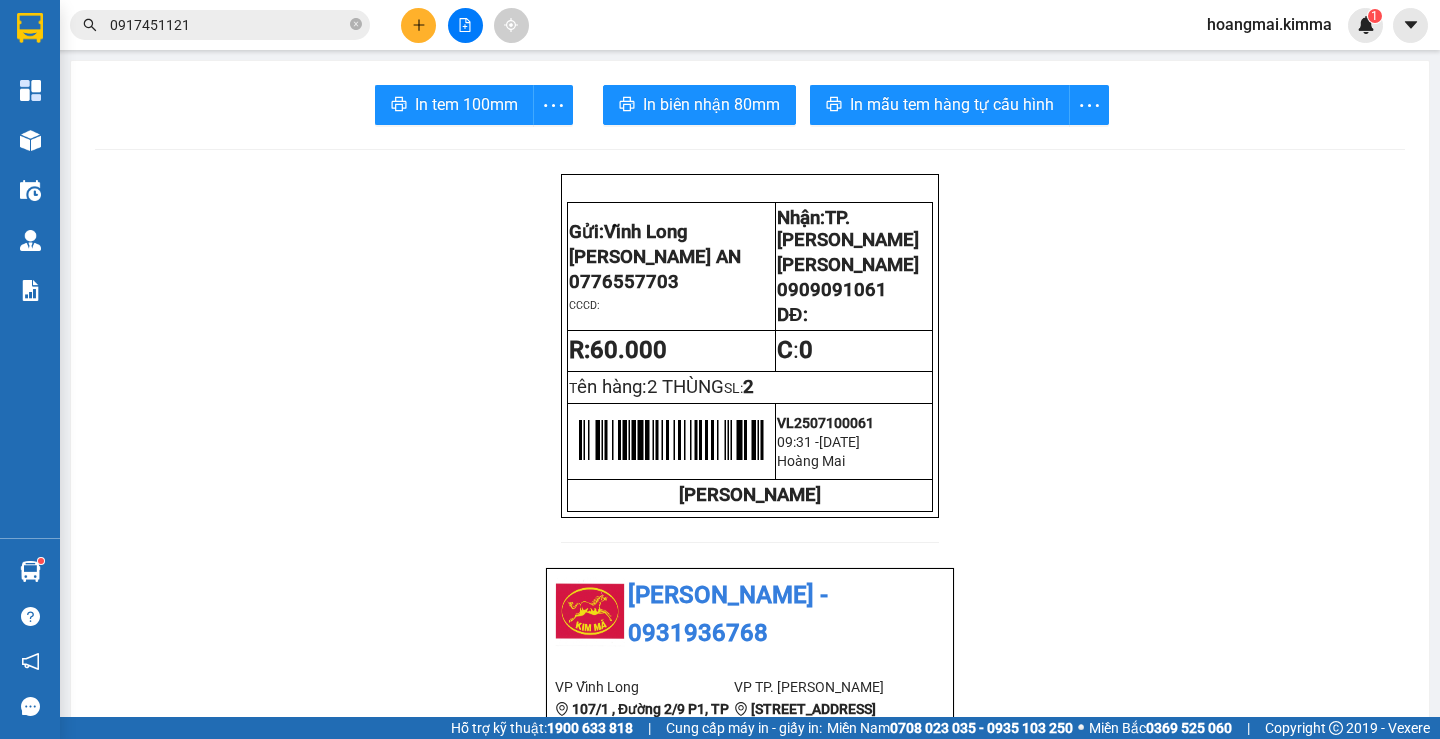 click on "Kết quả tìm kiếm ( 224 )  Bộ lọc  Ngày tạo đơn gần nhất Mã ĐH Trạng thái Món hàng Thu hộ Tổng cước Chưa cước Nhãn Người gửi VP Gửi Người nhận VP Nhận VL2507090181 19:14 [DATE] Đã giao   08:21 [DATE] HỘP SL:  1 20.000 BS THANH Vĩnh Long 0917451121  LAB KIM CHI TP. [GEOGRAPHIC_DATA] VL2507090118 13:51 [DATE] Đã giao   08:21 [DATE] HỘP SL:  1 20.000 MEKOMED Vĩnh Long 0917451121  LAB KIM CHI TP. [GEOGRAPHIC_DATA] VL2507090105 12:33 [DATE] Đã giao   08:21 [DATE] HỘP SL:  1 20.000 BÁN LẺ KHÔNG GIAO HÓA ĐƠN Vĩnh Long 0917451121  LAB KIM CHI TP. [PERSON_NAME][GEOGRAPHIC_DATA] 16:31 [DATE] Đã giao   15:37 [DATE] HỘP SL:  1 20.000 BS [GEOGRAPHIC_DATA] Long 0917451121  LAB KIM CHI TP. [PERSON_NAME][GEOGRAPHIC_DATA] 20:21 [DATE] Đã giao   08:04 [DATE] HỘP SL:  1 20.000 BÁN LẺ KHÔNG GIAO HÓA ĐƠN Vĩnh Long 0917451121  LAB KIM CHI TP. [PERSON_NAME][GEOGRAPHIC_DATA] 17:06 [DATE] Đã giao   08:04 [DATE] HỘP SL:  1 20.000 Vĩnh Long   1" at bounding box center [720, 25] 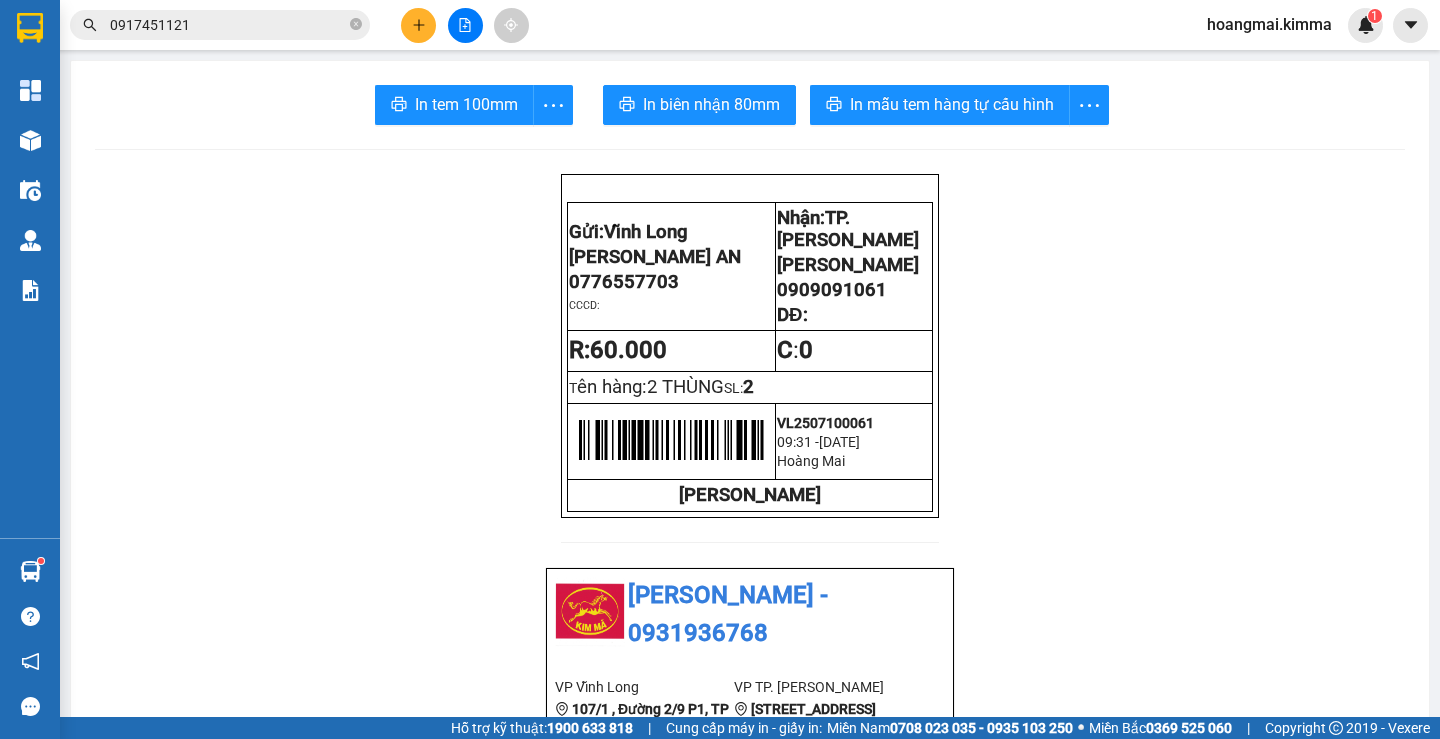 click at bounding box center [418, 25] 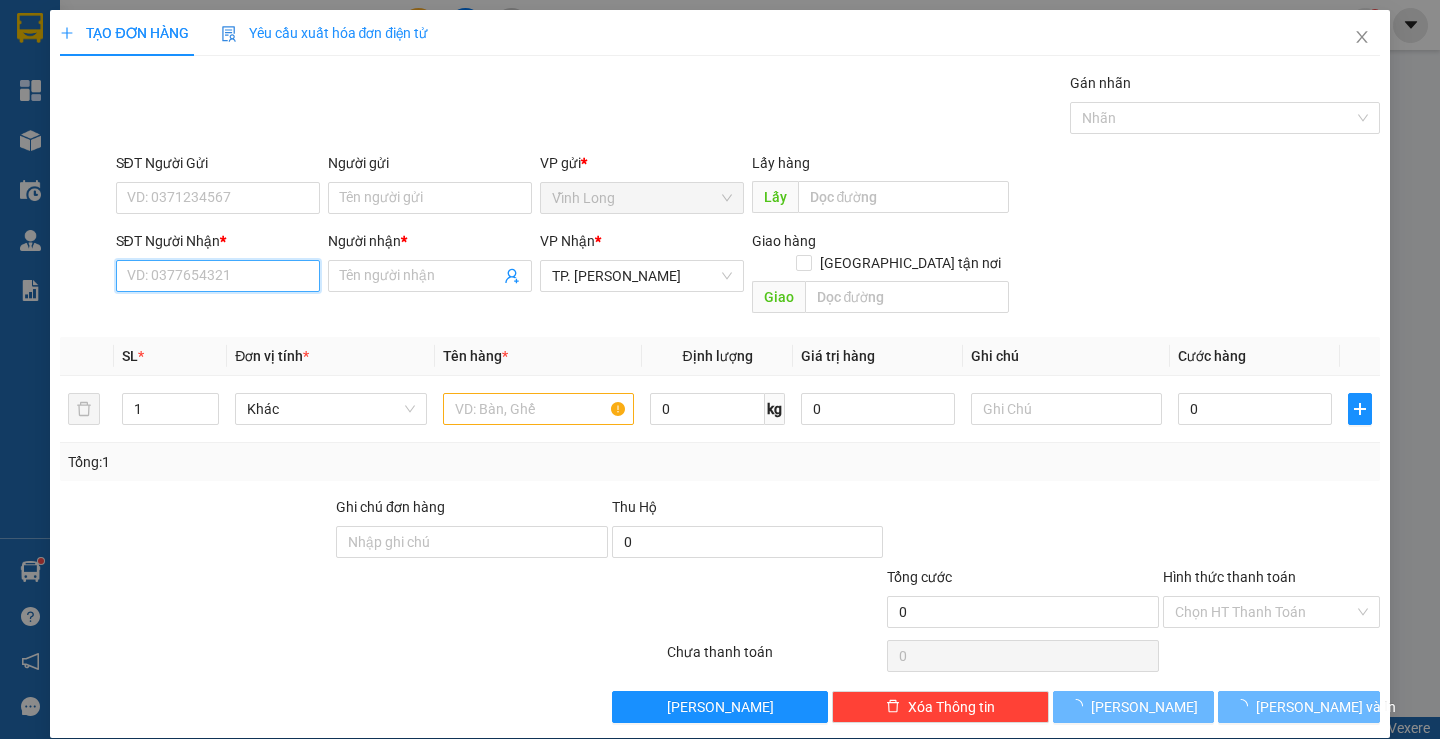 click on "SĐT Người Nhận  *" at bounding box center [218, 276] 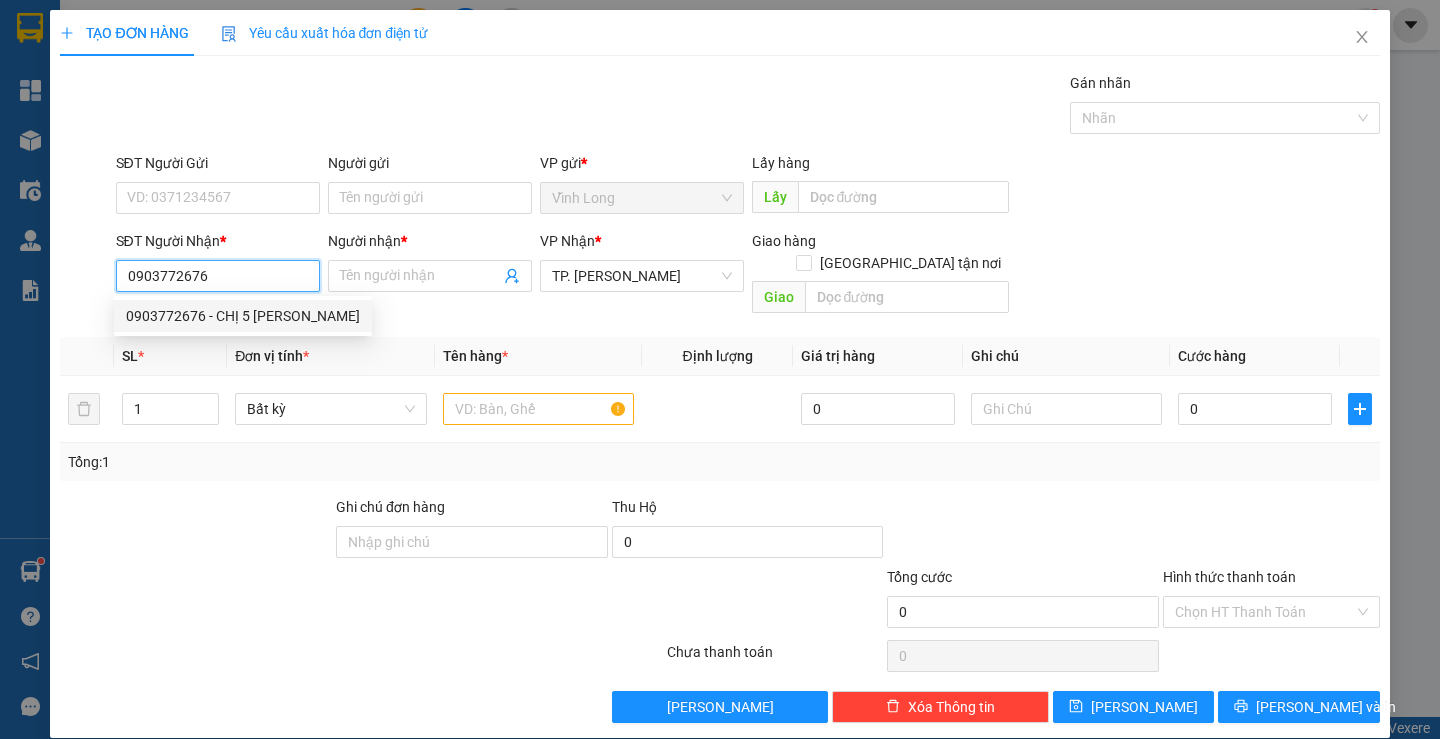 click on "0903772676 - CHỊ 5 [PERSON_NAME]" at bounding box center [243, 316] 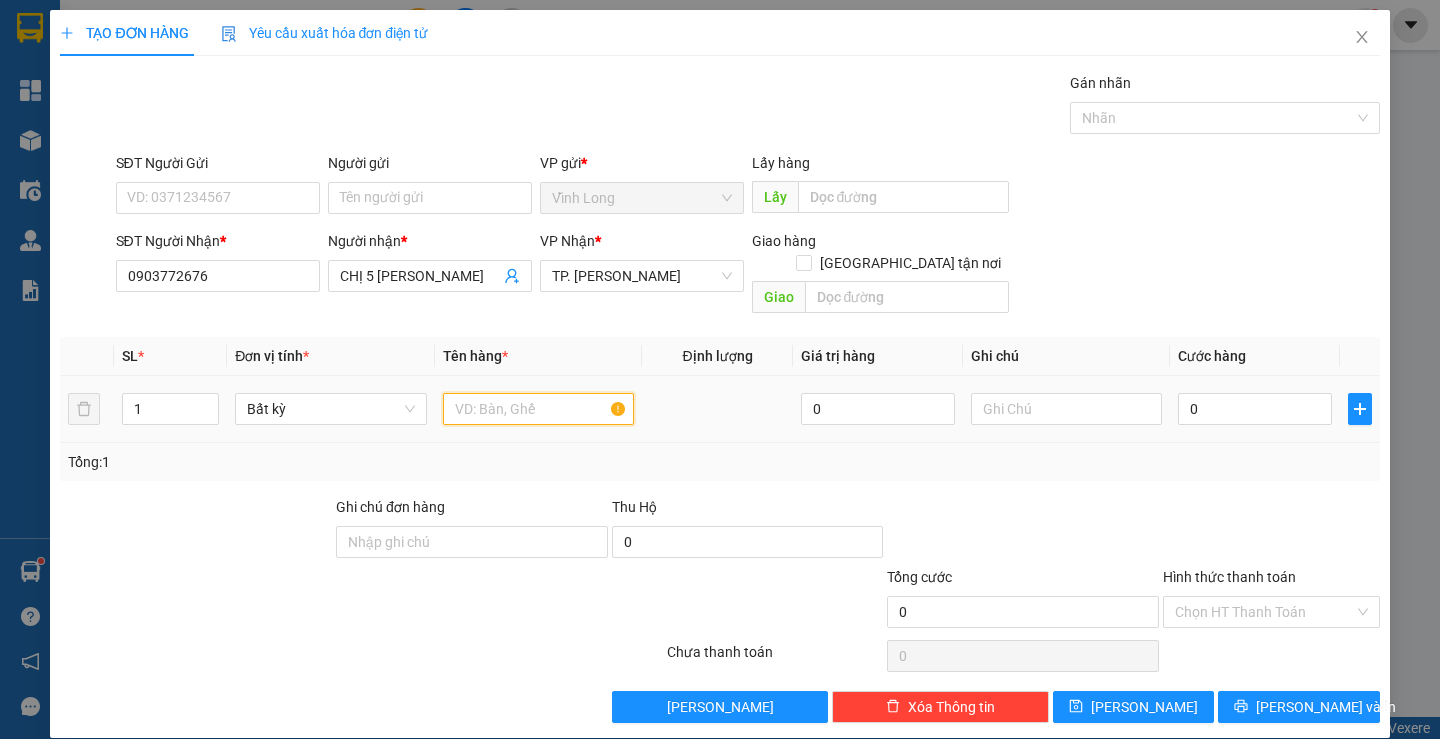 click at bounding box center [538, 409] 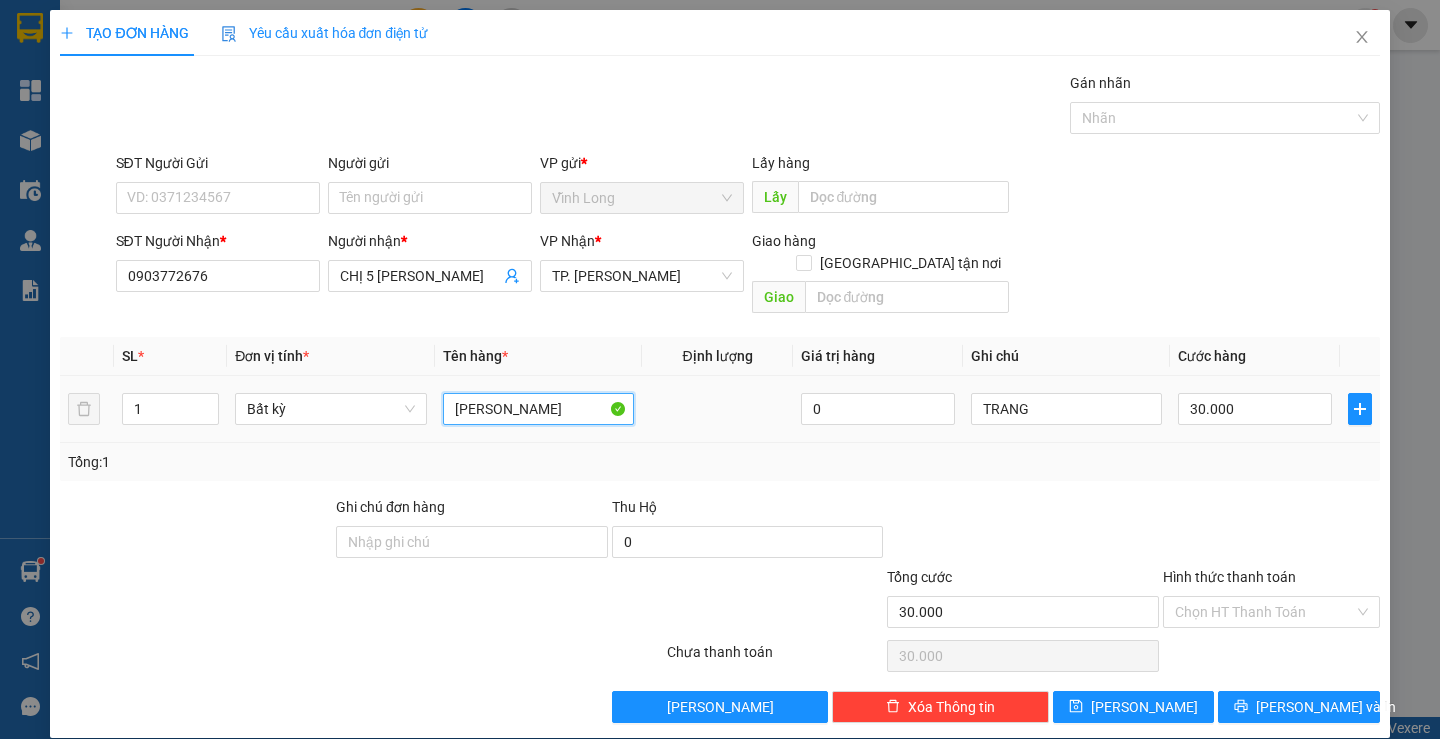 click on "[PERSON_NAME]" at bounding box center (538, 409) 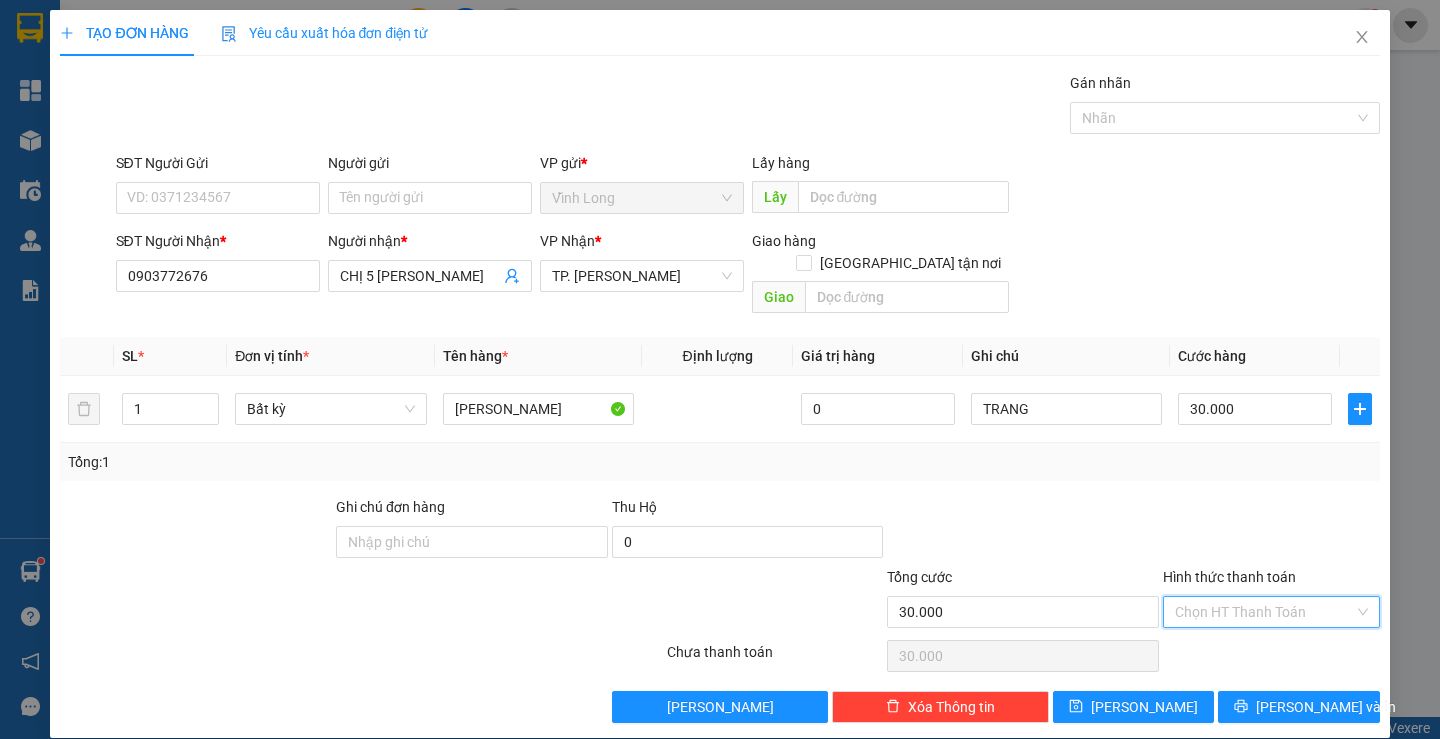 click on "Hình thức thanh toán" at bounding box center (1264, 612) 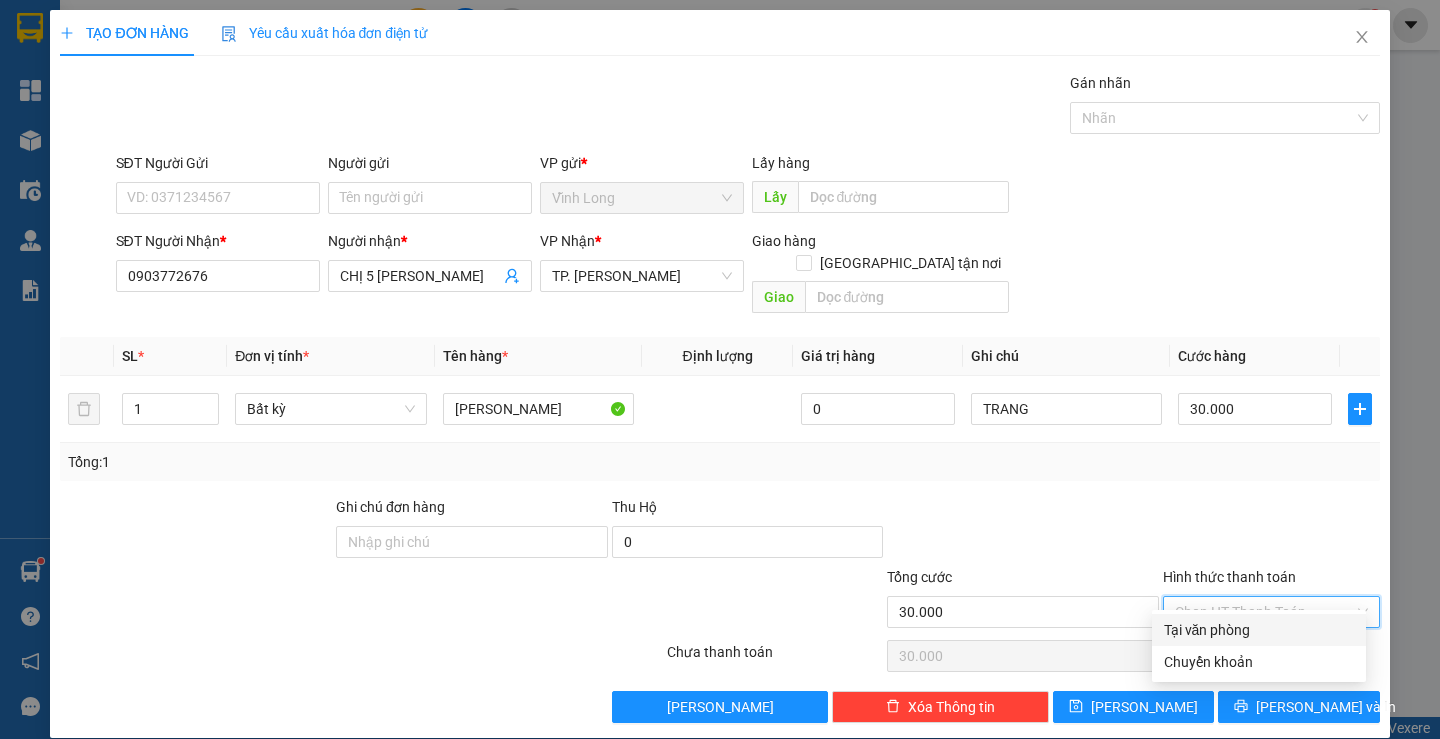 click on "Tại văn phòng" at bounding box center (1259, 630) 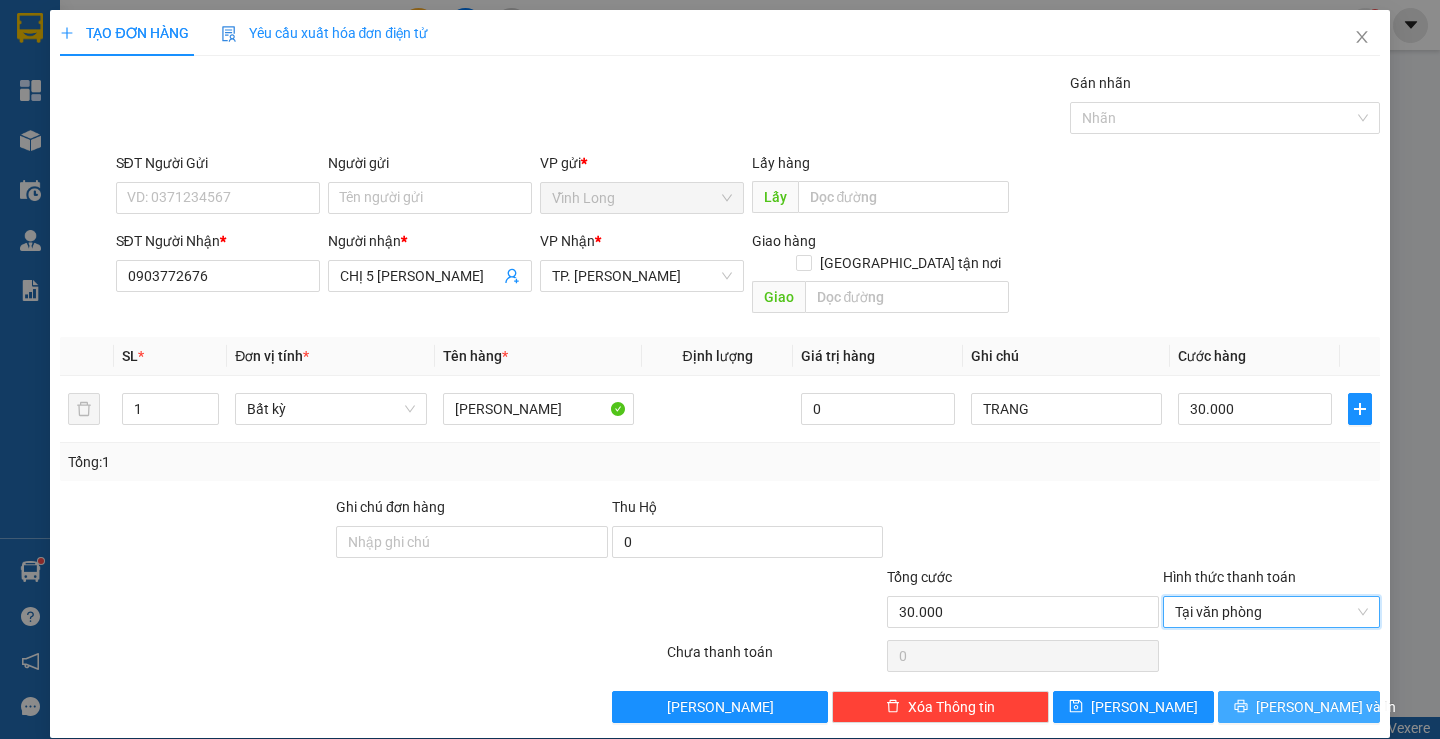 click 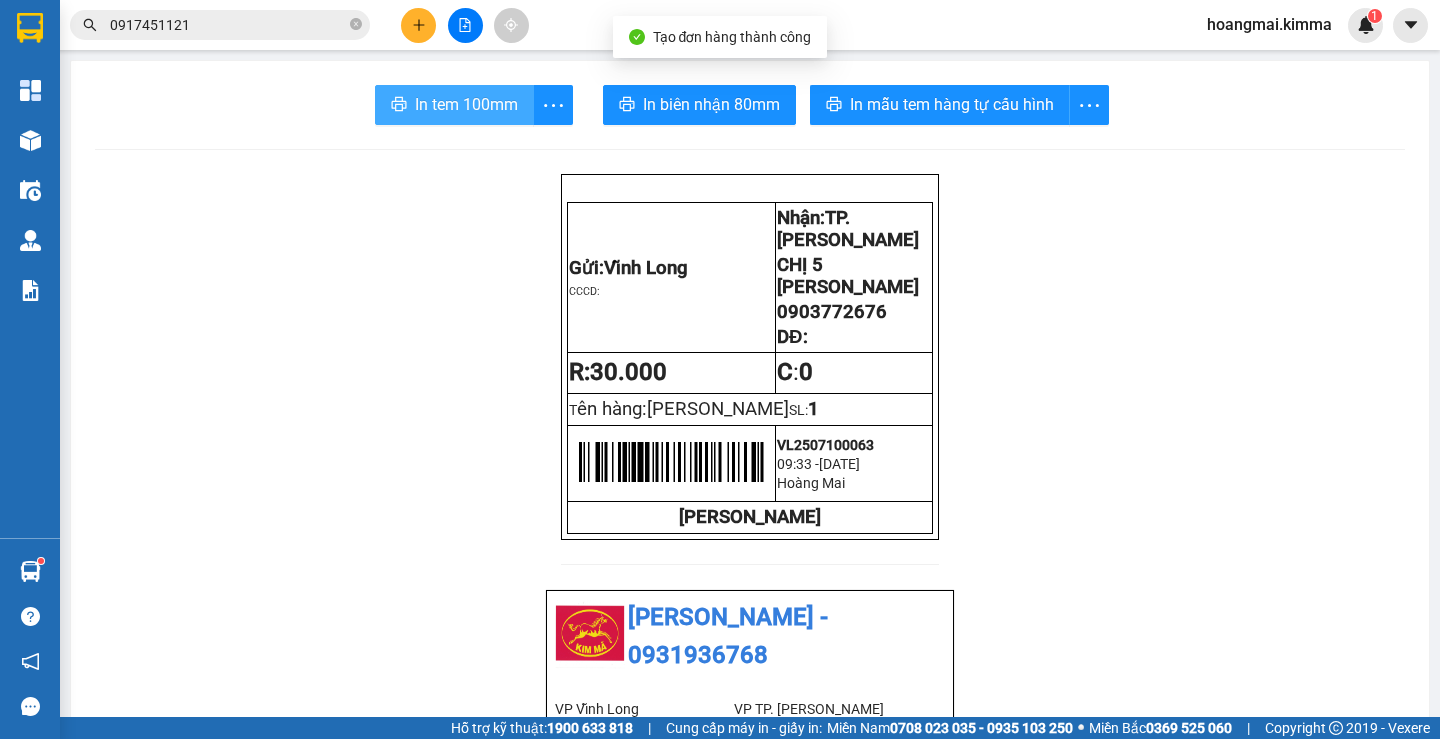 click on "In tem 100mm" at bounding box center (466, 104) 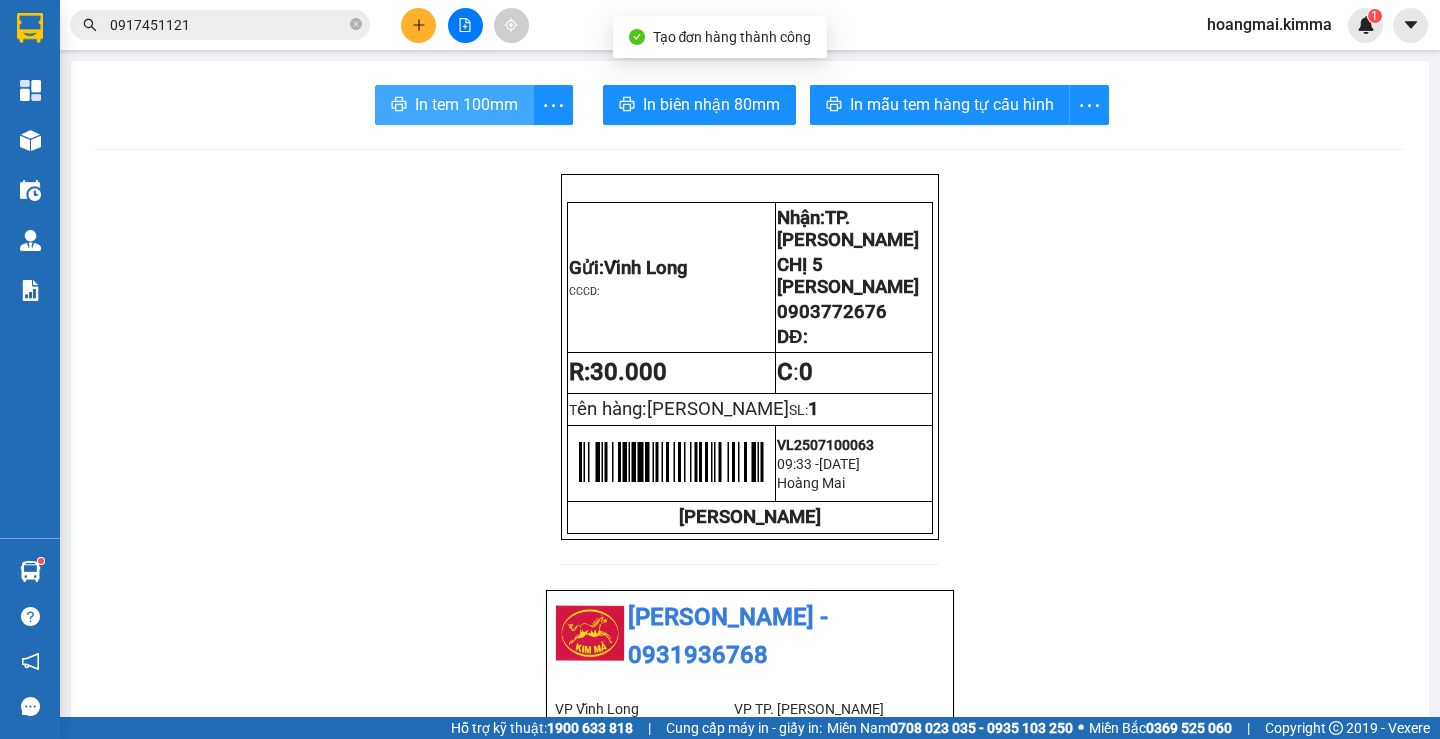 scroll, scrollTop: 0, scrollLeft: 0, axis: both 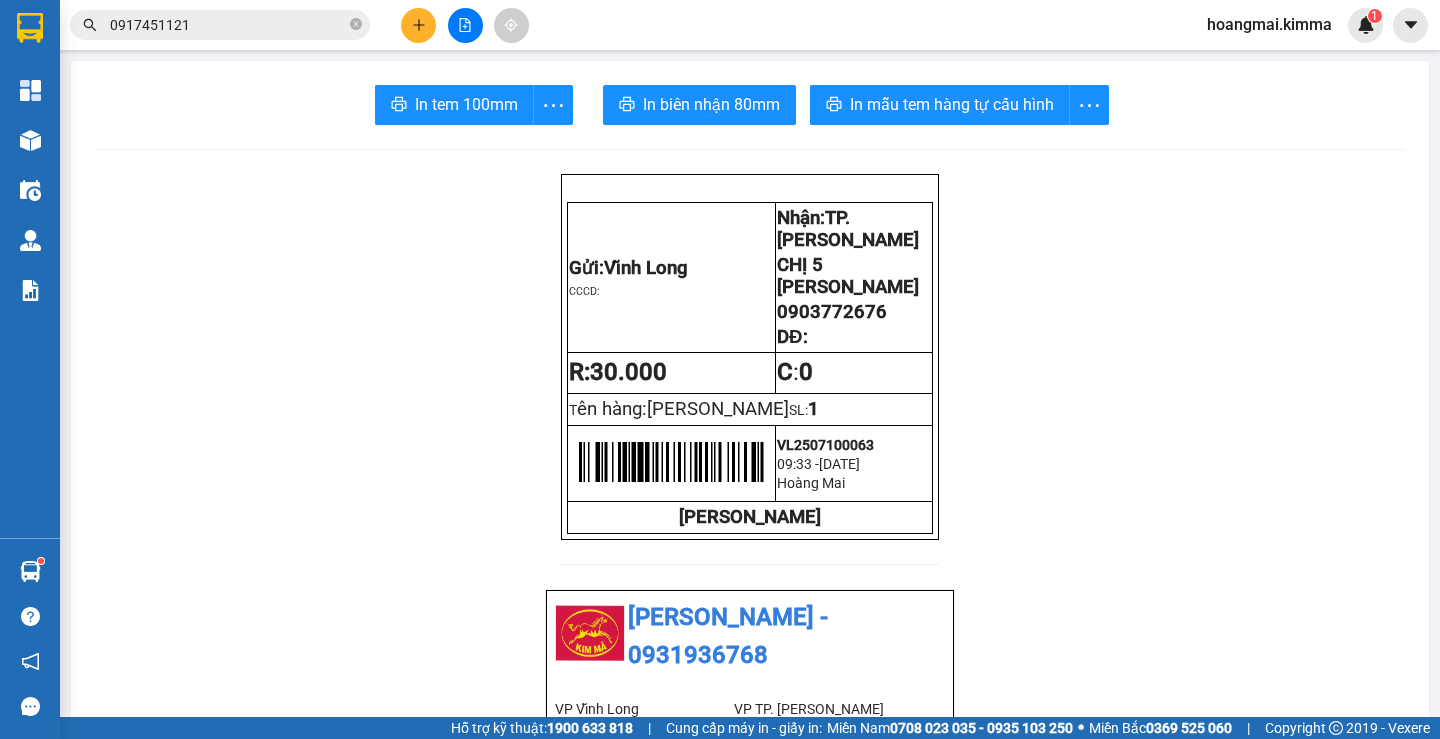 click at bounding box center [418, 25] 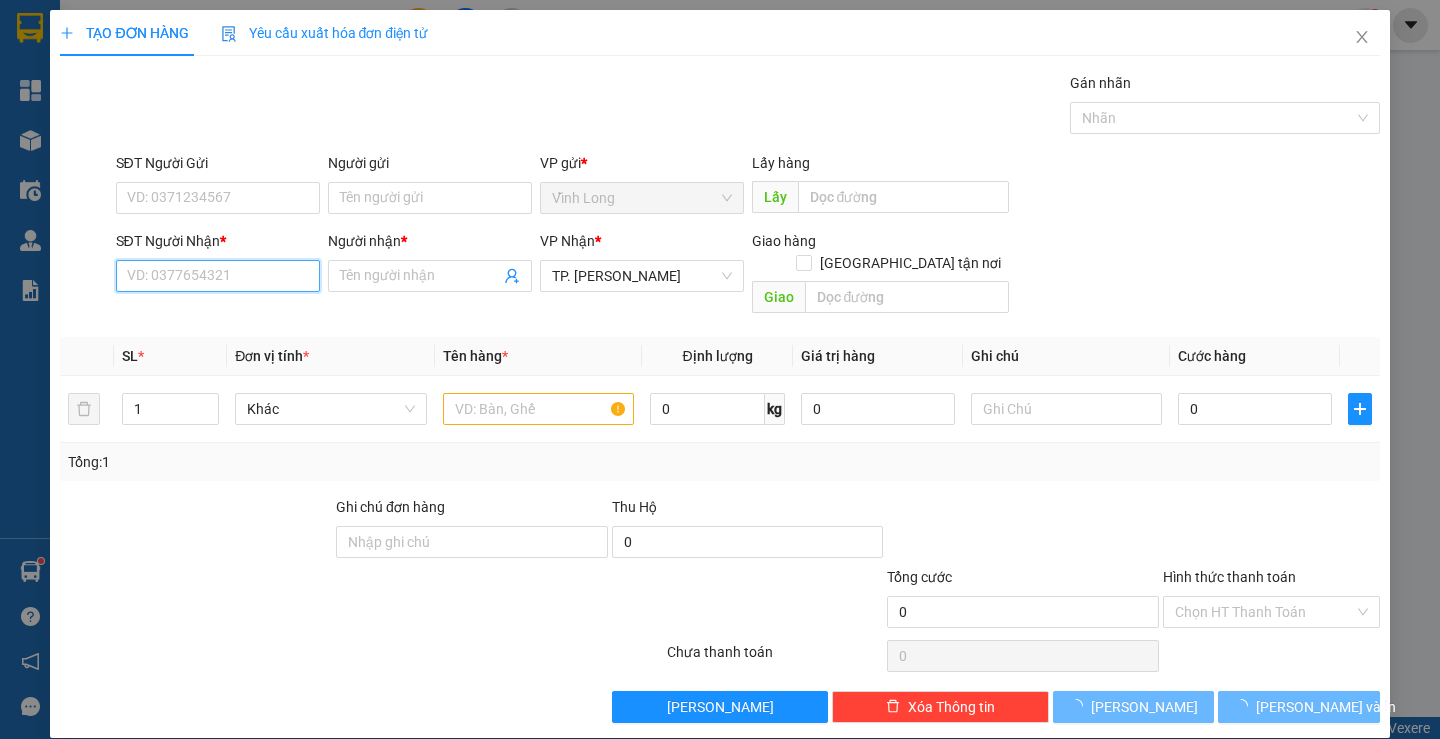 click on "SĐT Người Nhận  *" at bounding box center (218, 276) 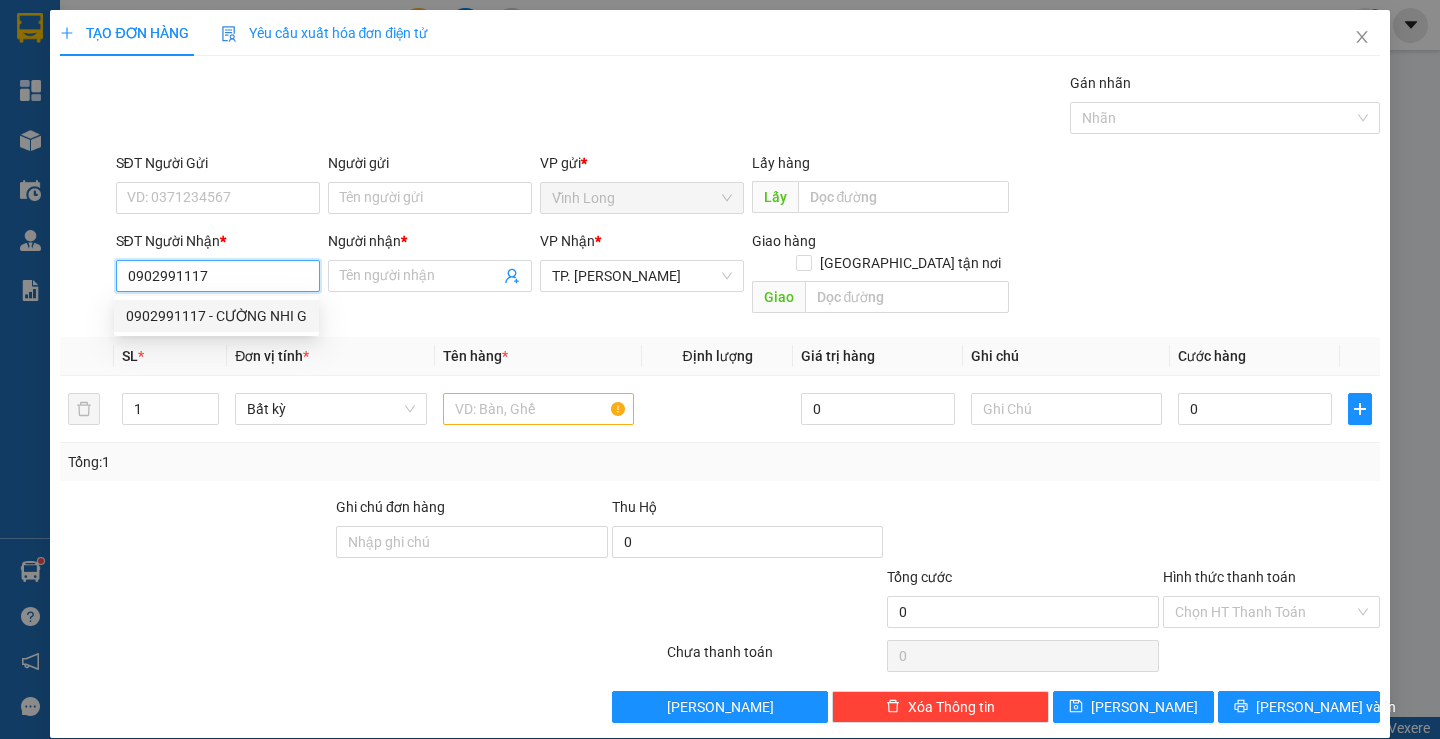 drag, startPoint x: 205, startPoint y: 313, endPoint x: 215, endPoint y: 316, distance: 10.440307 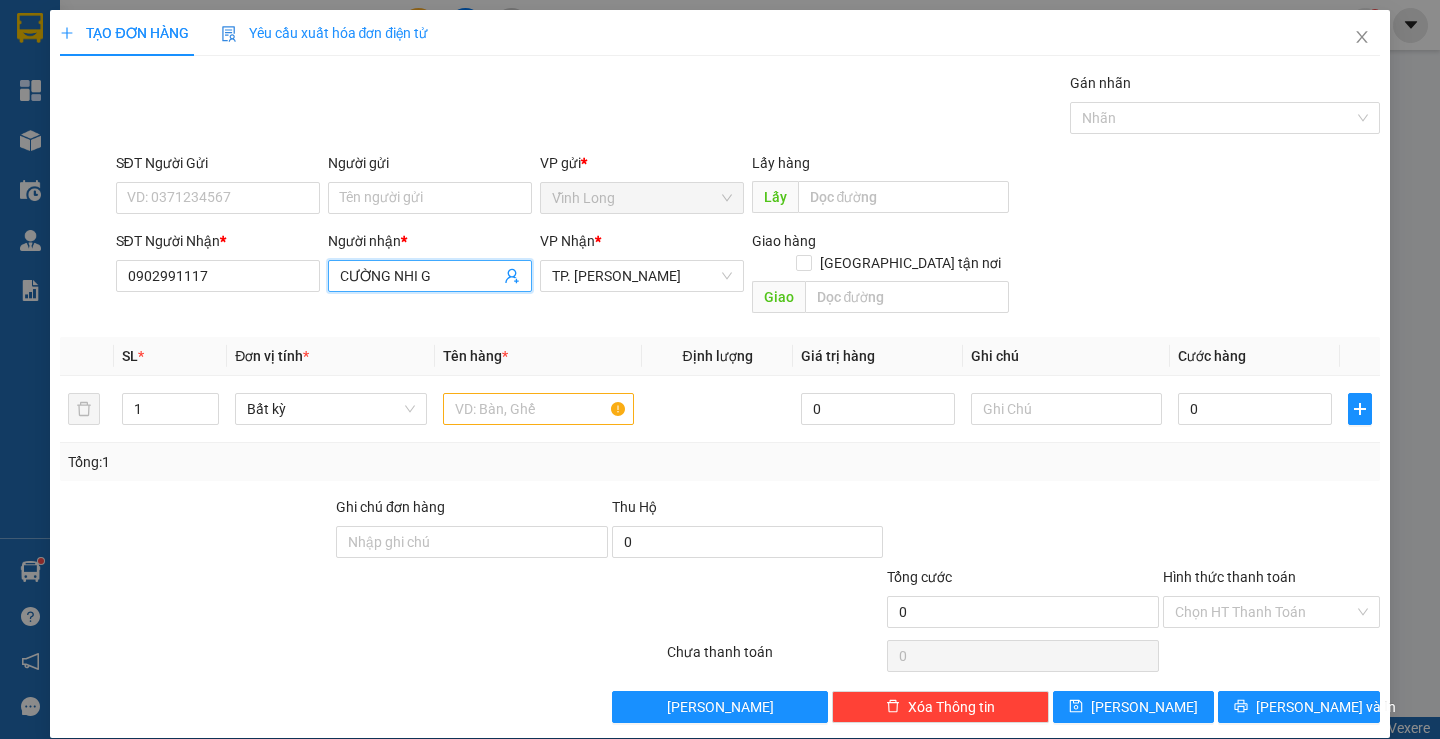 drag, startPoint x: 455, startPoint y: 279, endPoint x: 382, endPoint y: 279, distance: 73 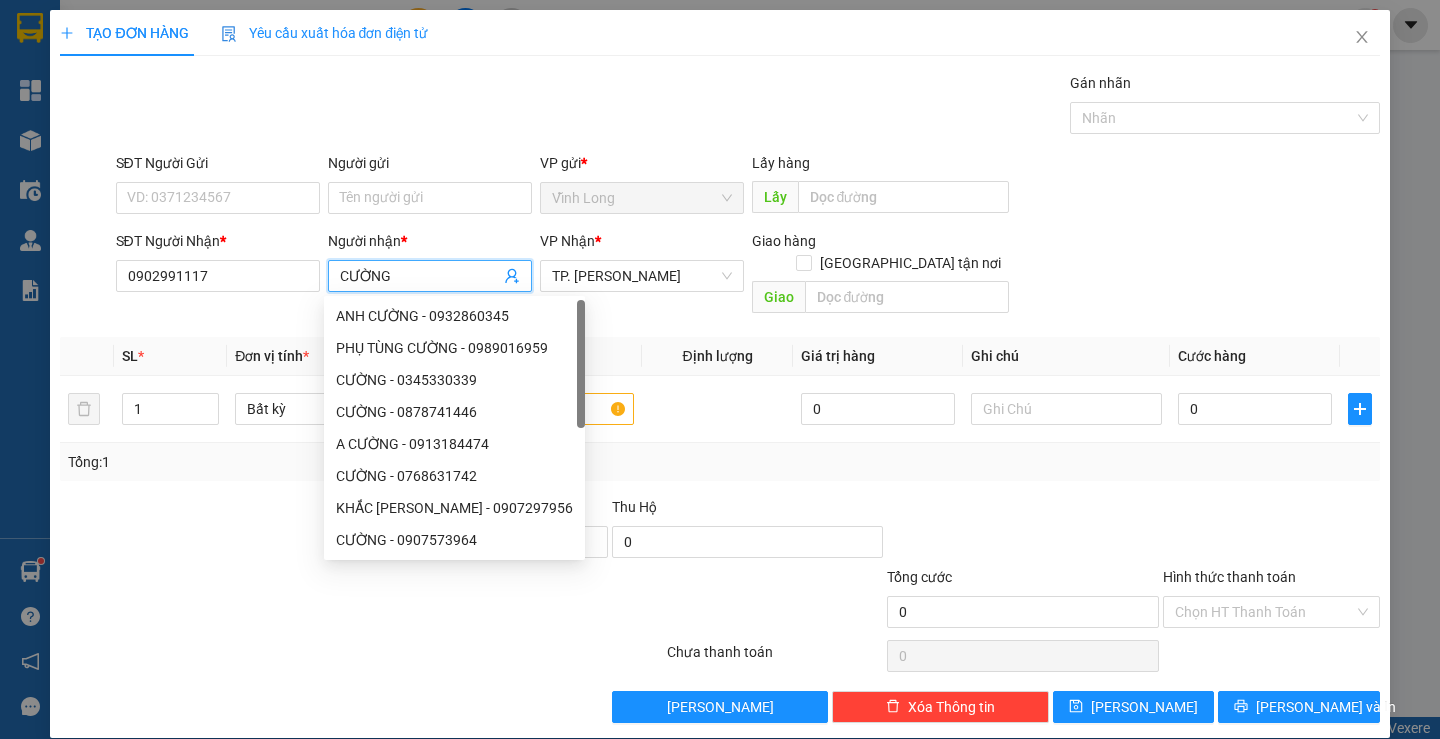 click on "CƯỜNG" at bounding box center [420, 276] 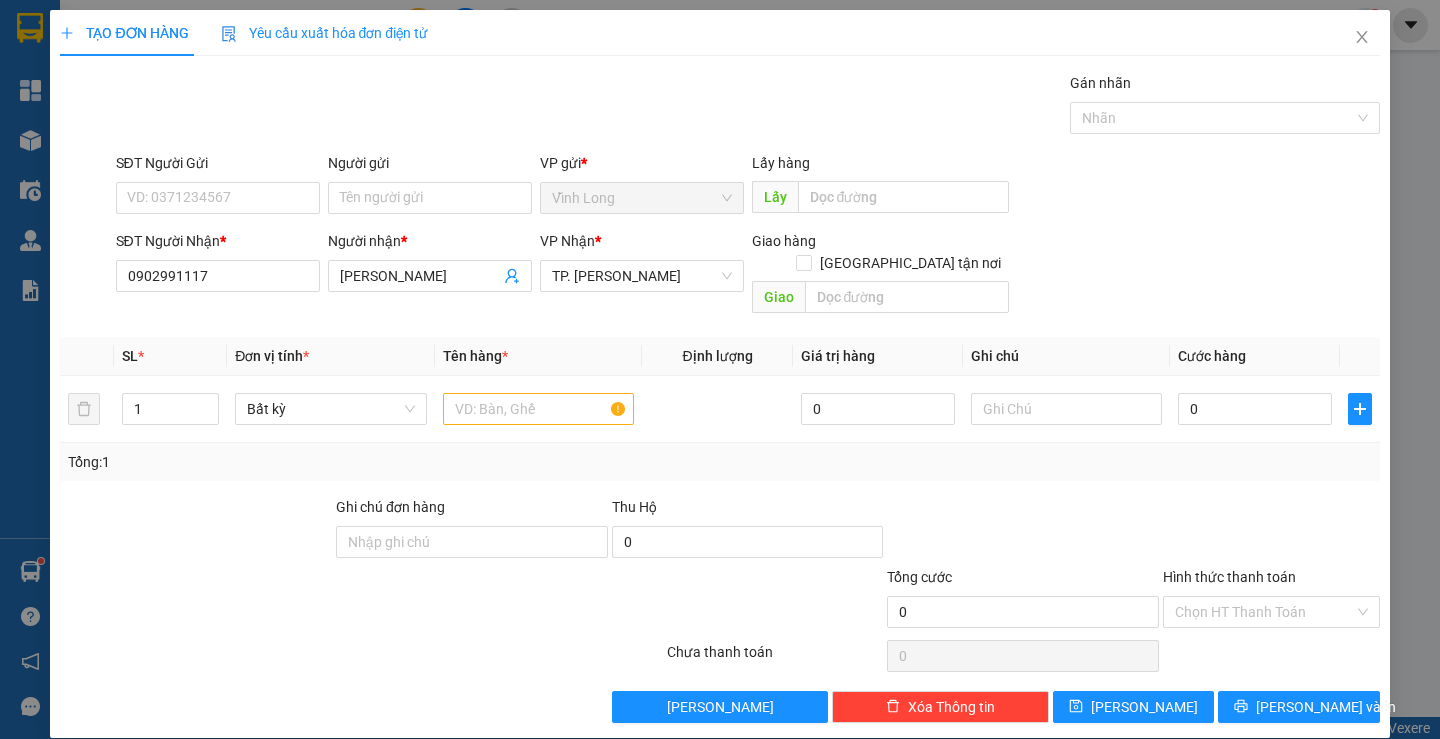 click on "TẠO ĐƠN HÀNG Yêu cầu xuất hóa đơn điện tử Transit Pickup Surcharge Ids Transit Deliver Surcharge Ids Transit Deliver Surcharge Transit Deliver Surcharge Gói vận chuyển  * Tiêu chuẩn Gán nhãn   Nhãn SĐT Người Gửi VD: 0371234567 Người gửi Tên người gửi VP gửi  * [PERSON_NAME] Lấy hàng Lấy SĐT Người Nhận  * 0902991117 Người nhận  * LÝ CƯỜNG VP Nhận  * TP. [PERSON_NAME] hàng Giao tận nơi Giao SL  * Đơn vị tính  * Tên hàng  * Định lượng Giá trị hàng Ghi chú Cước hàng                   1 Bất kỳ 0 0 Tổng:  1 Ghi chú đơn hàng Thu Hộ 0 Tổng cước 0 Hình thức thanh toán Chọn HT Thanh Toán Số tiền thu trước 0 Chưa thanh toán 0 Chọn HT Thanh Toán Lưu nháp Xóa Thông tin [PERSON_NAME] và In" at bounding box center (719, 366) 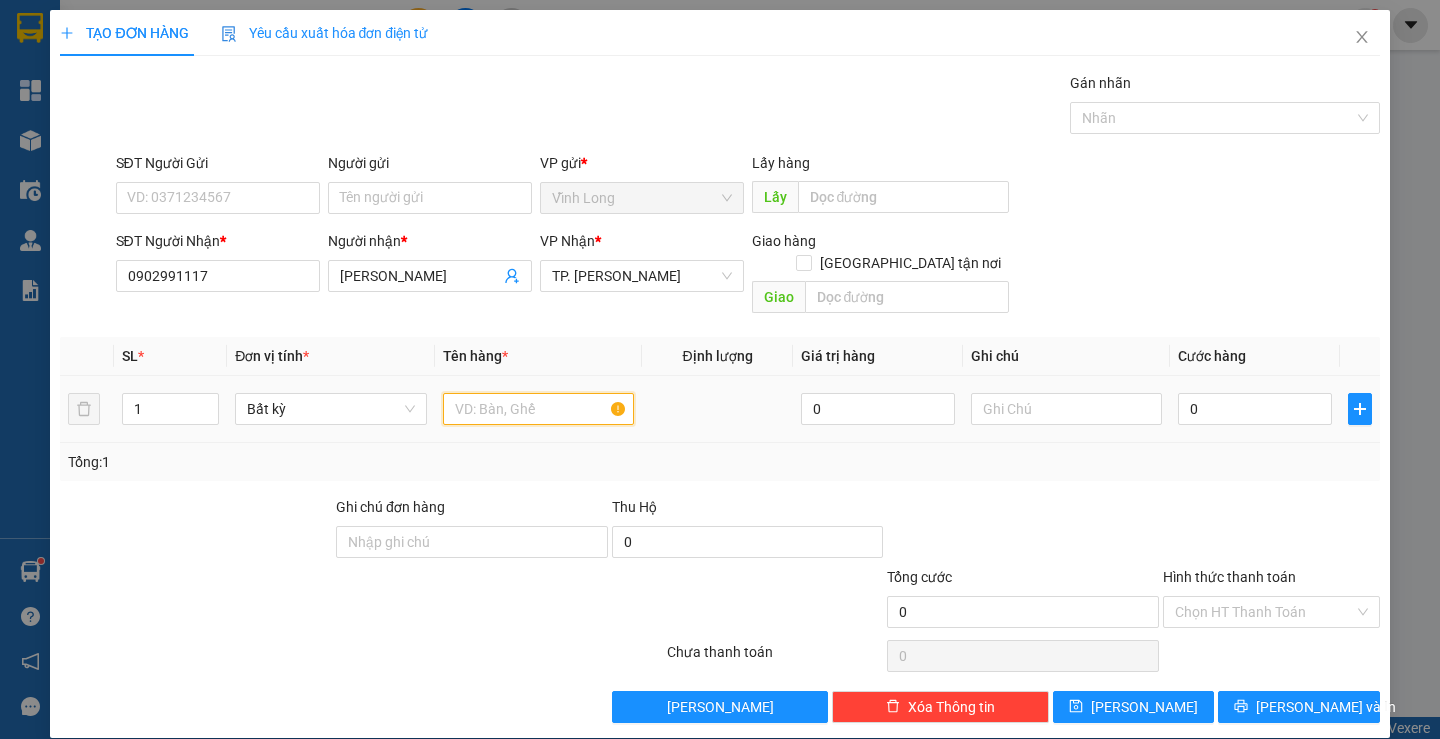 click at bounding box center [538, 409] 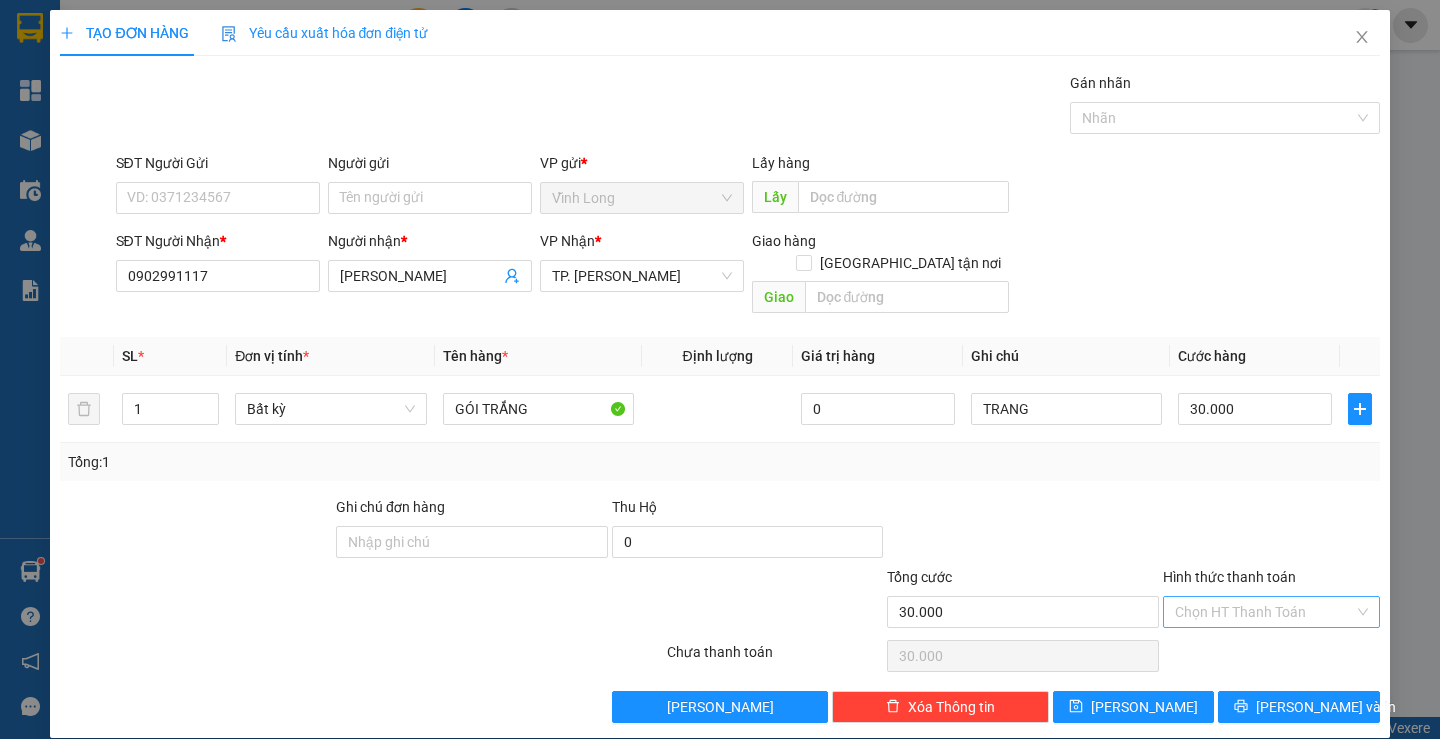 click on "Hình thức thanh toán" at bounding box center [1264, 612] 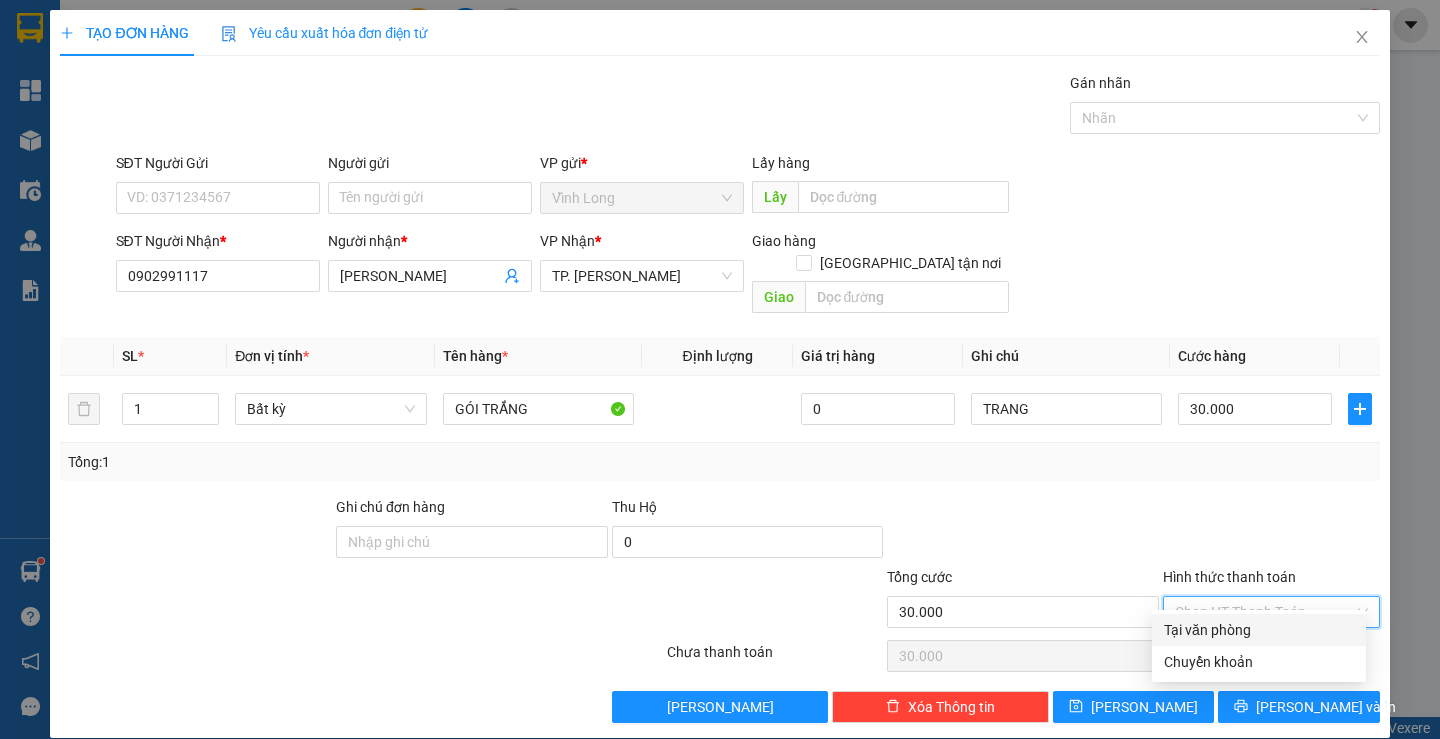 click on "Tại văn phòng" at bounding box center [1259, 630] 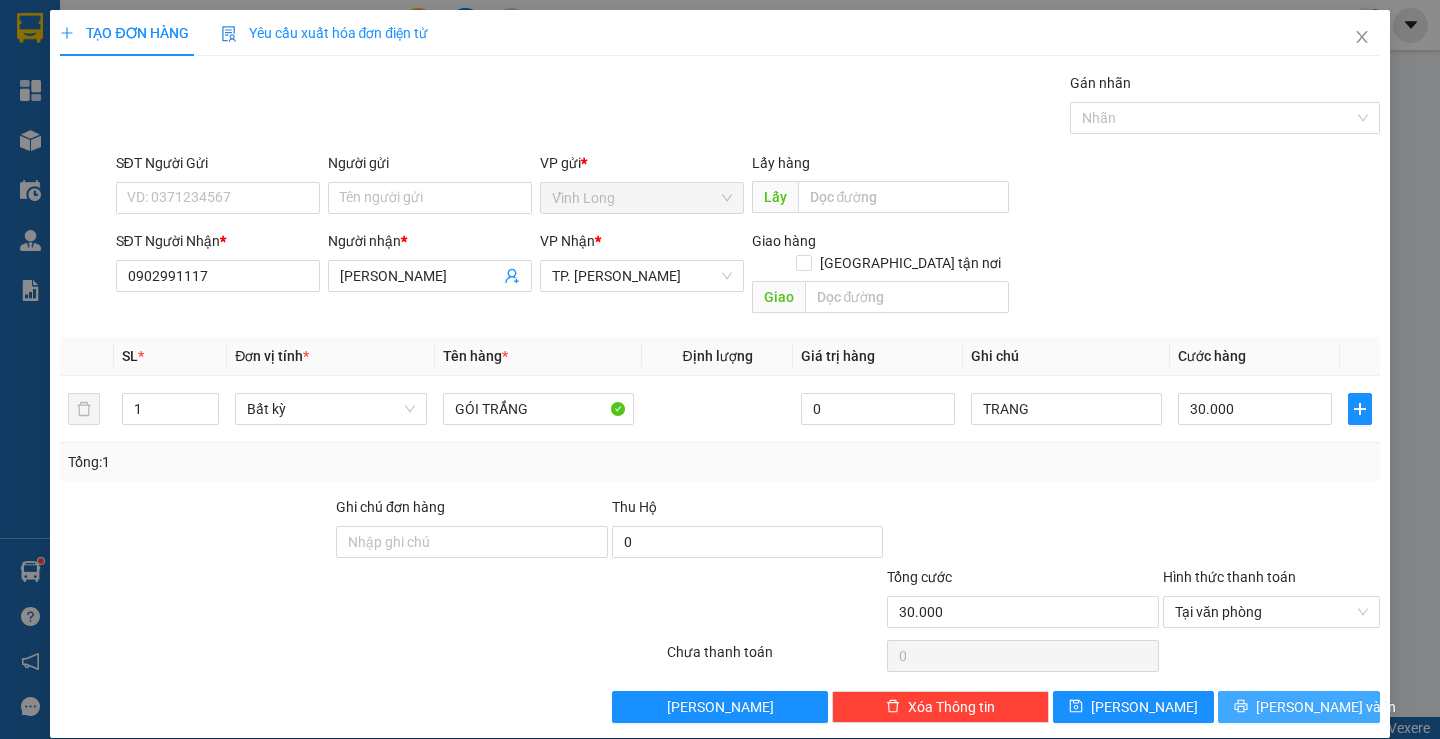 click on "[PERSON_NAME] và In" at bounding box center (1298, 707) 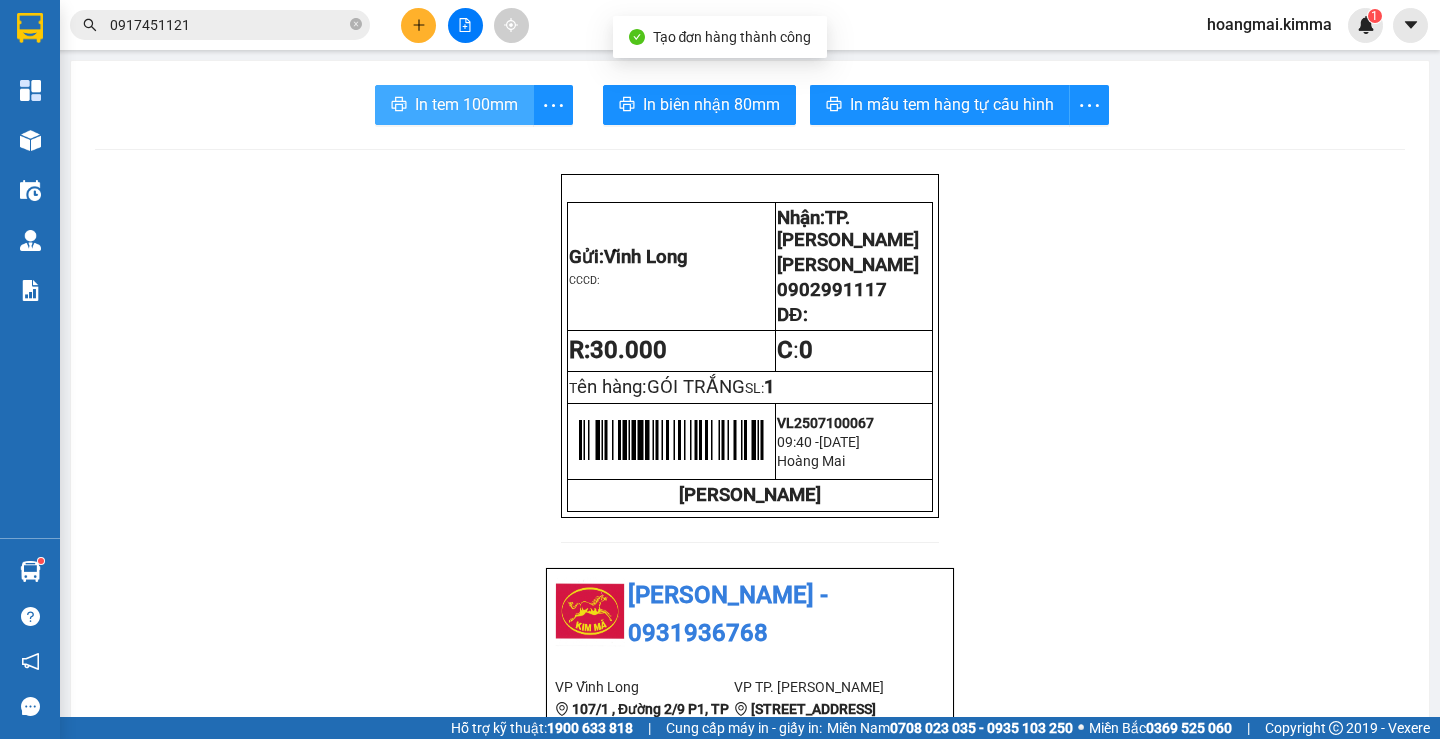 click on "In tem 100mm" at bounding box center [466, 104] 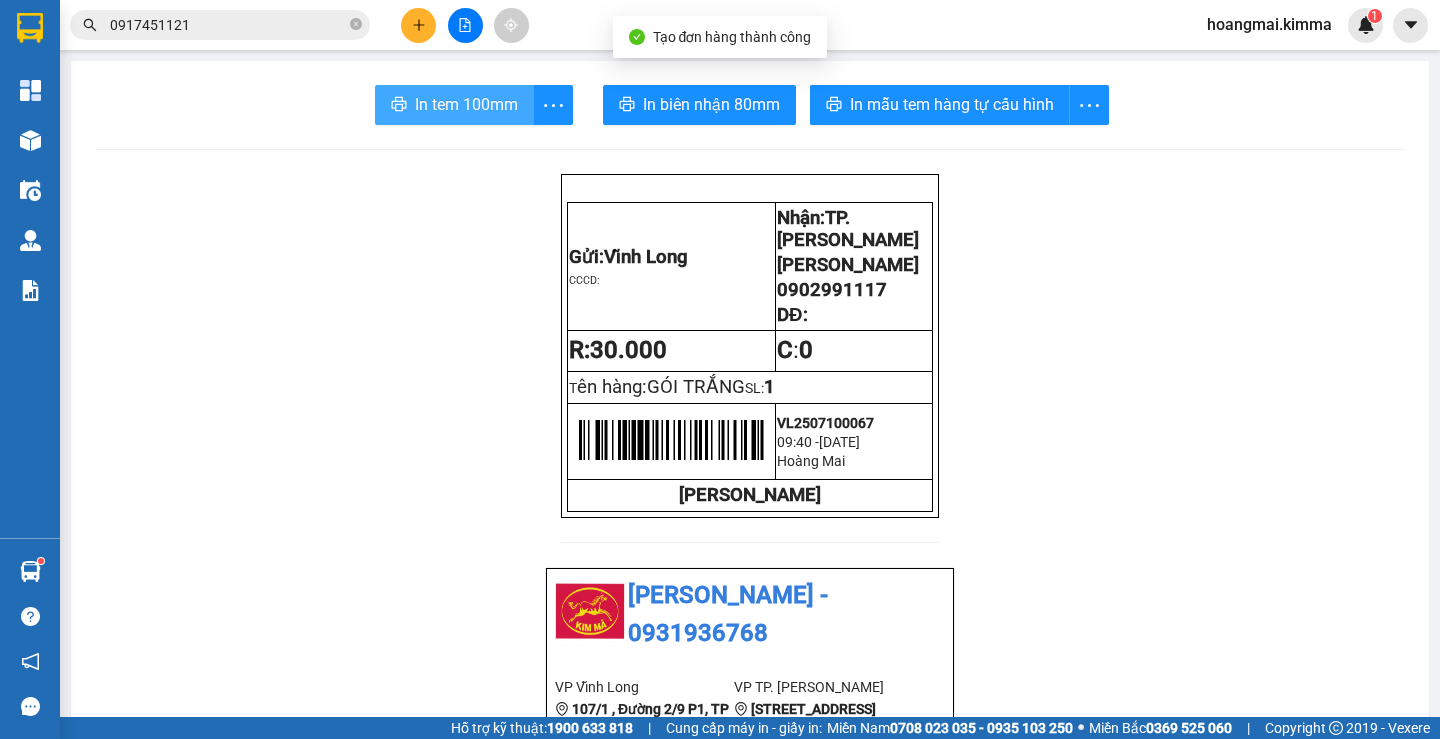 scroll, scrollTop: 0, scrollLeft: 0, axis: both 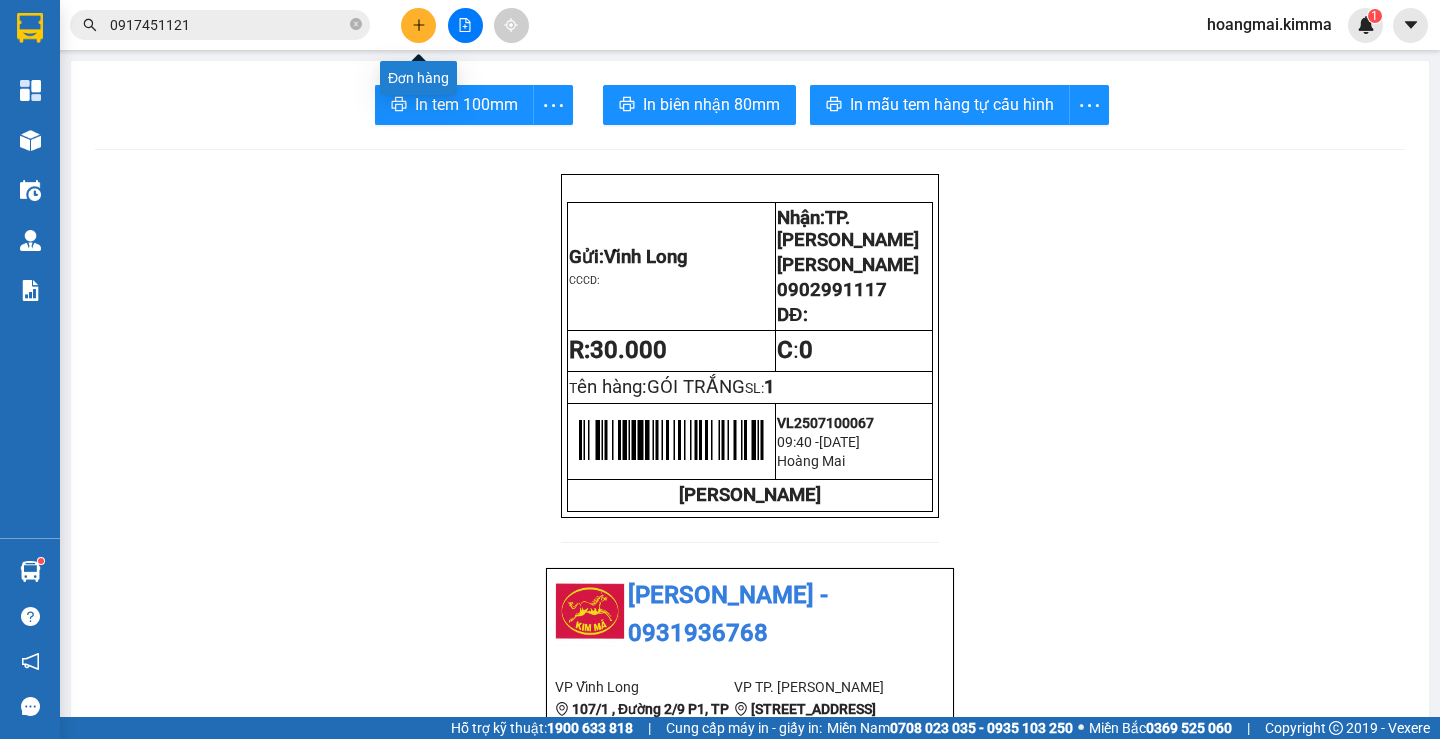 click at bounding box center (418, 25) 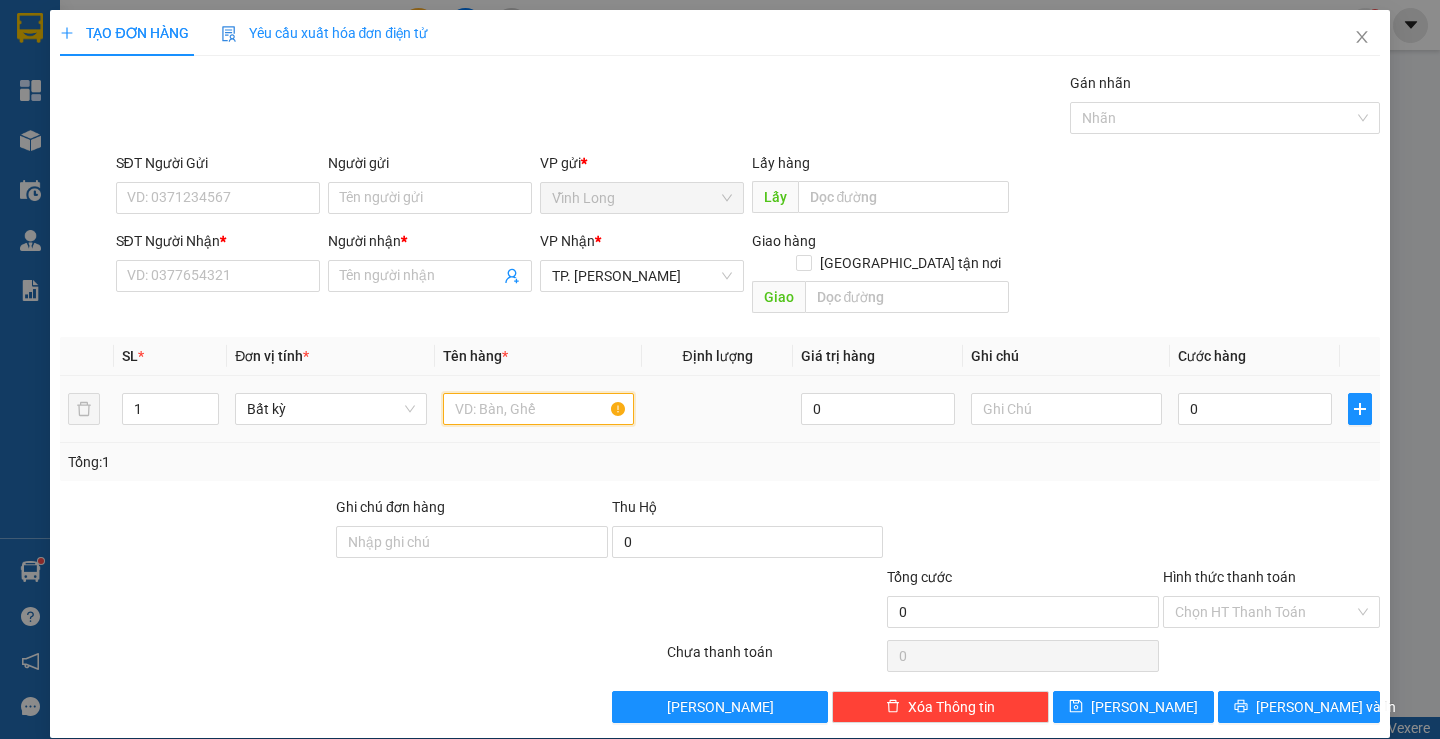 click at bounding box center (538, 409) 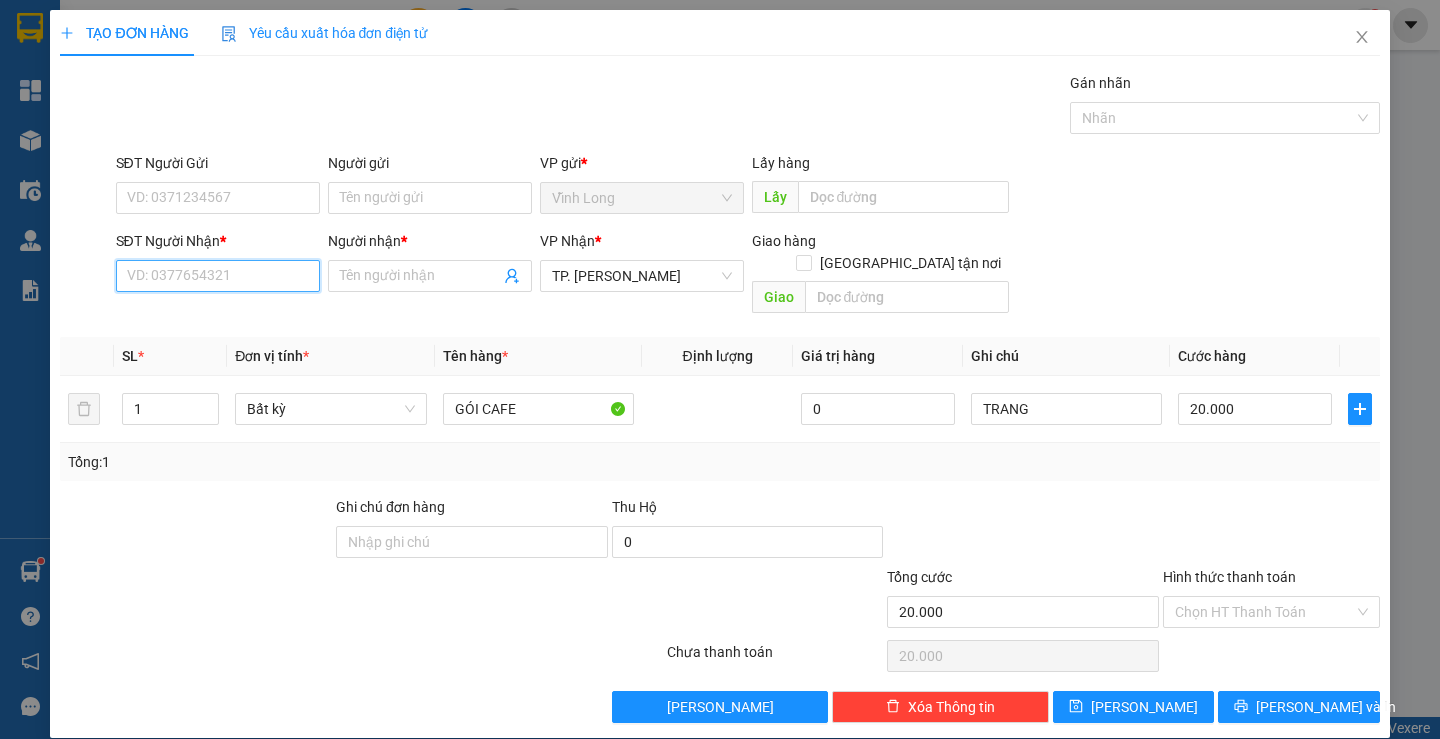 click on "SĐT Người Nhận  *" at bounding box center [218, 276] 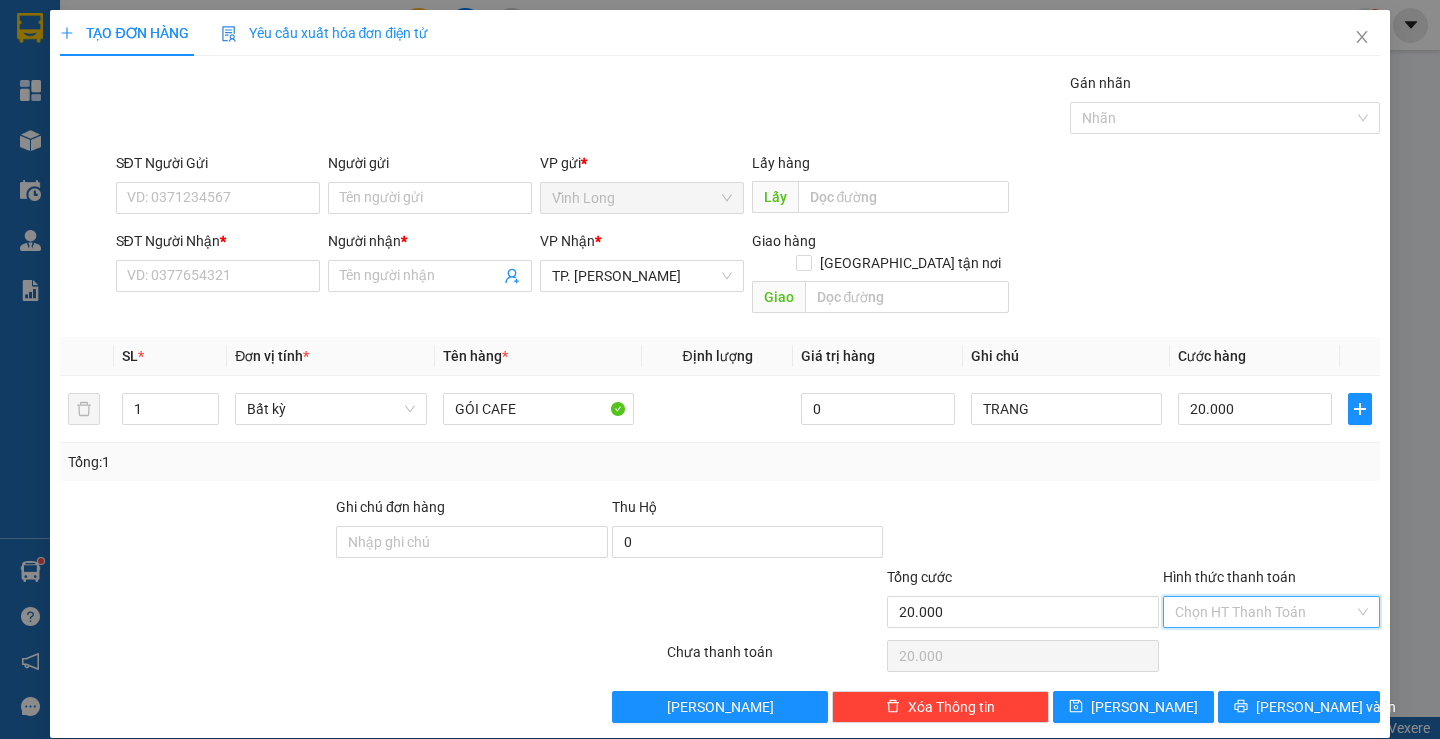 click on "Hình thức thanh toán" at bounding box center (1264, 612) 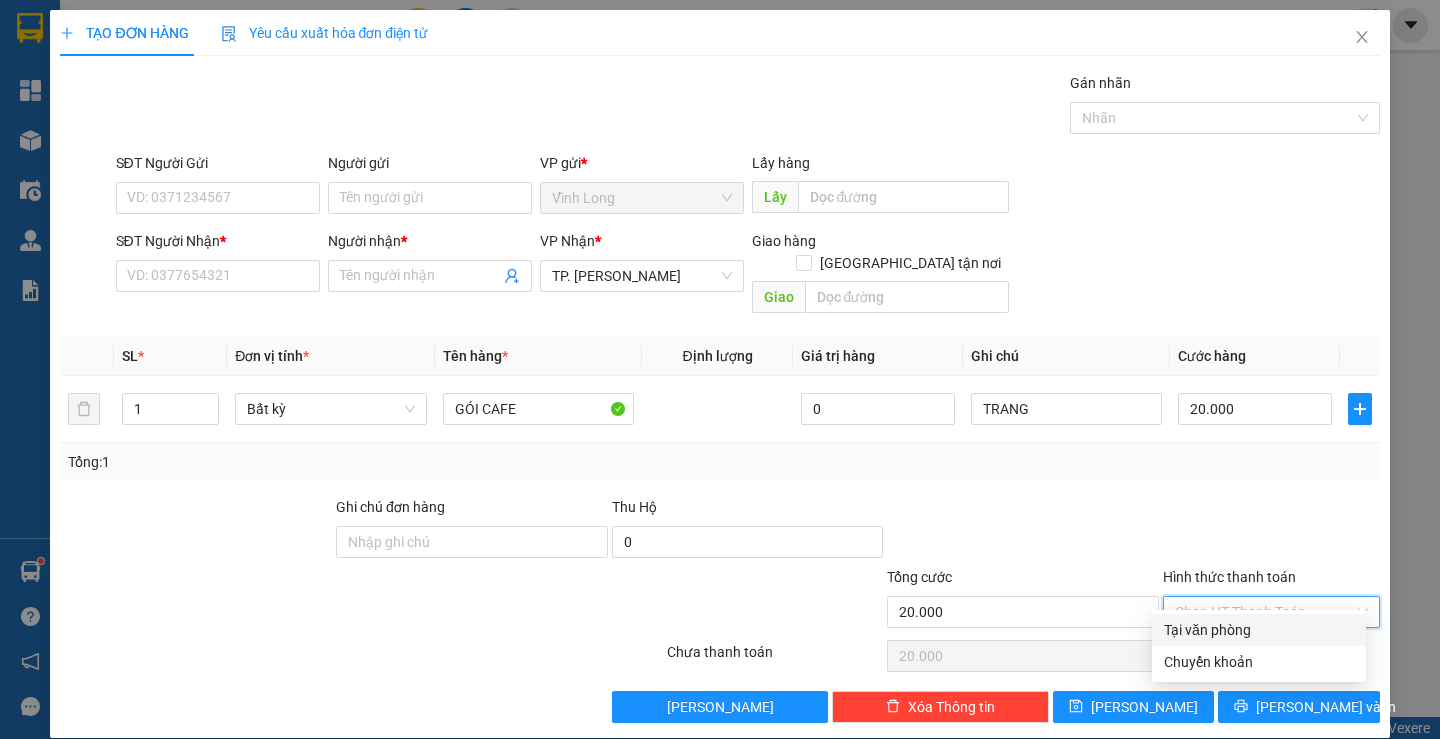 click on "Tại văn phòng" at bounding box center [1259, 630] 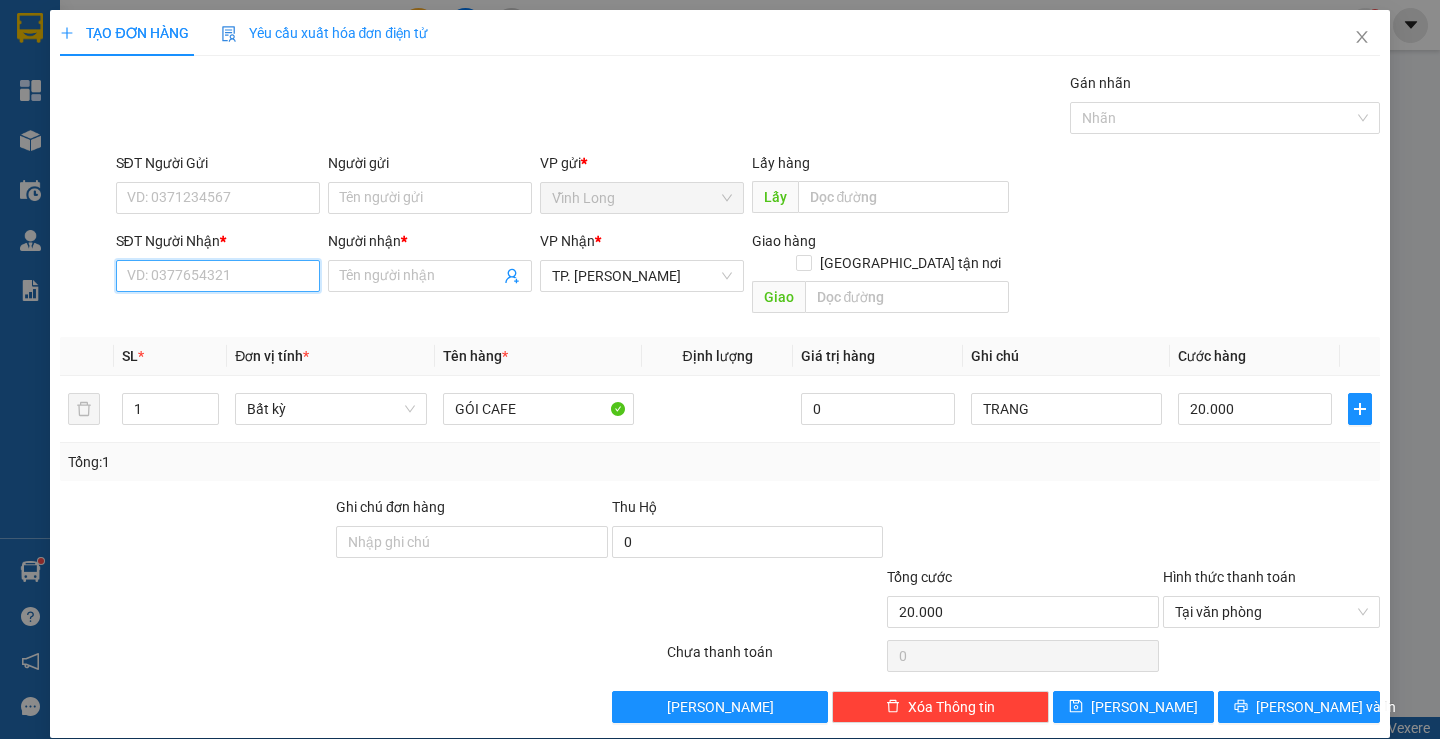 click on "SĐT Người Nhận  *" at bounding box center [218, 276] 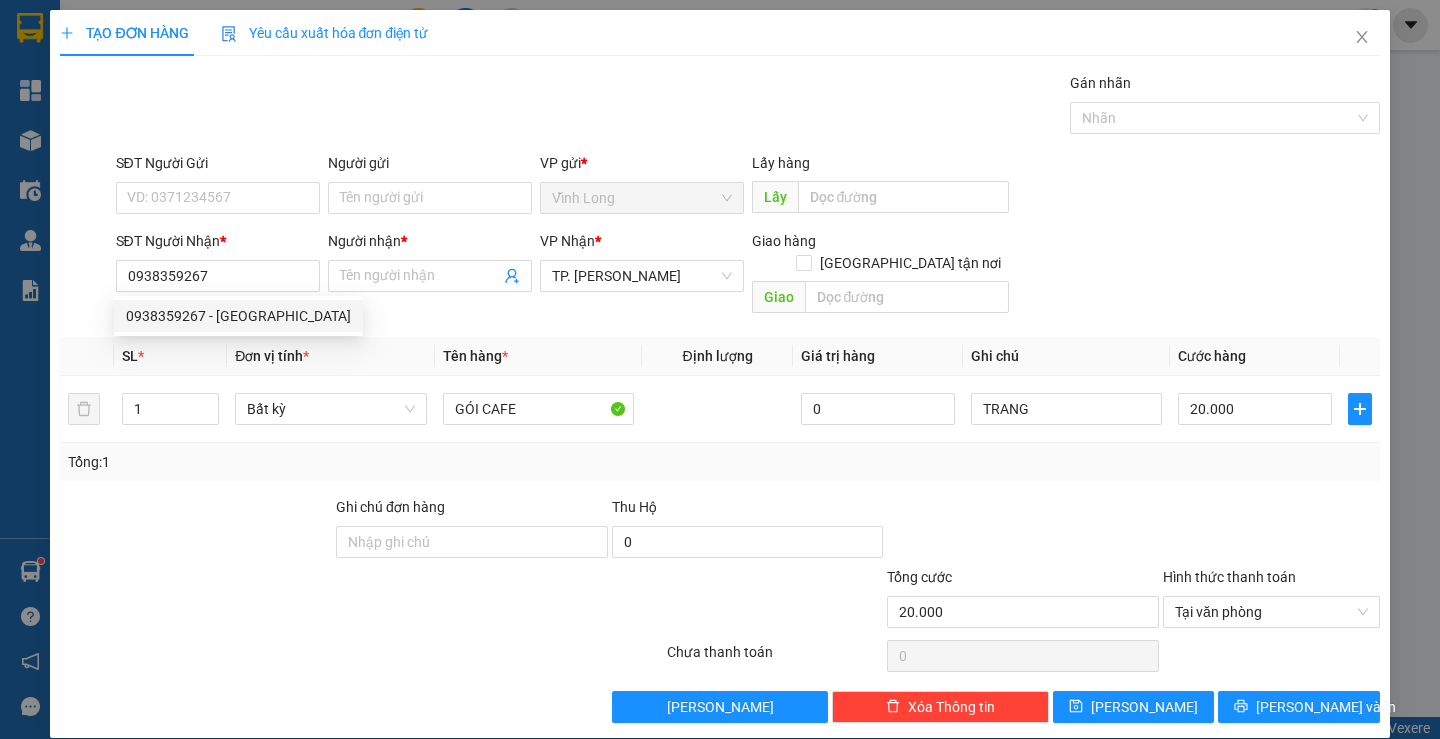 click on "0938359267 0938359267 - [GEOGRAPHIC_DATA]" at bounding box center [238, 316] 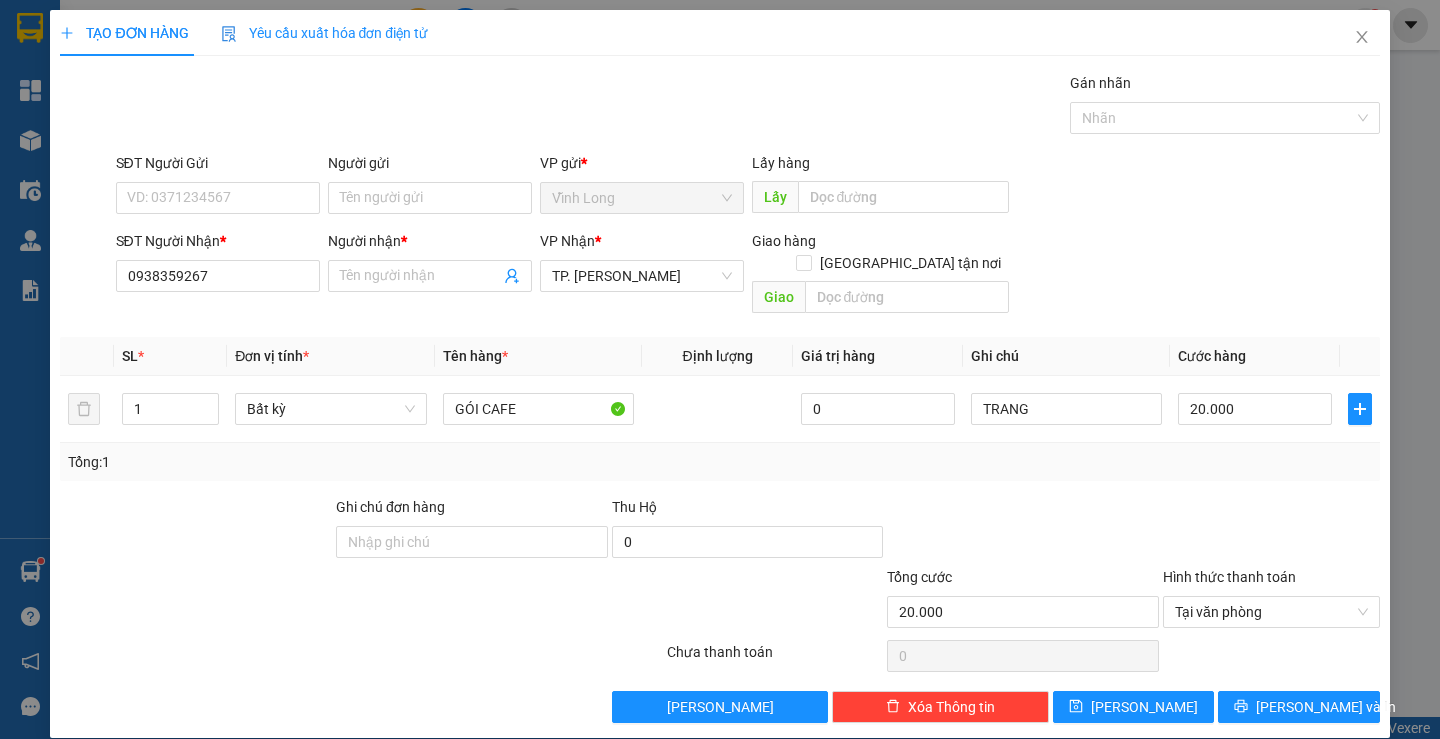 click on "SĐT Người Nhận  *" at bounding box center (218, 241) 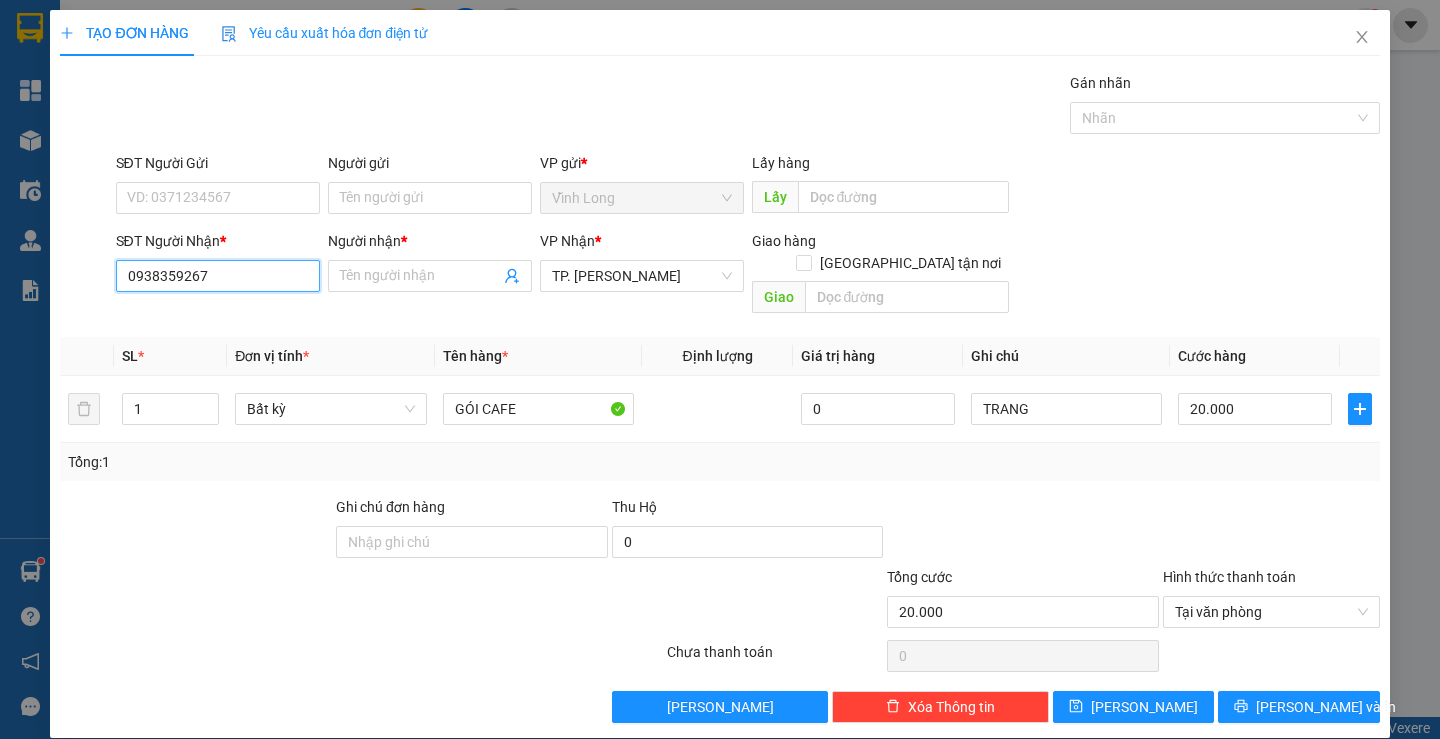 click on "0938359267" at bounding box center (218, 276) 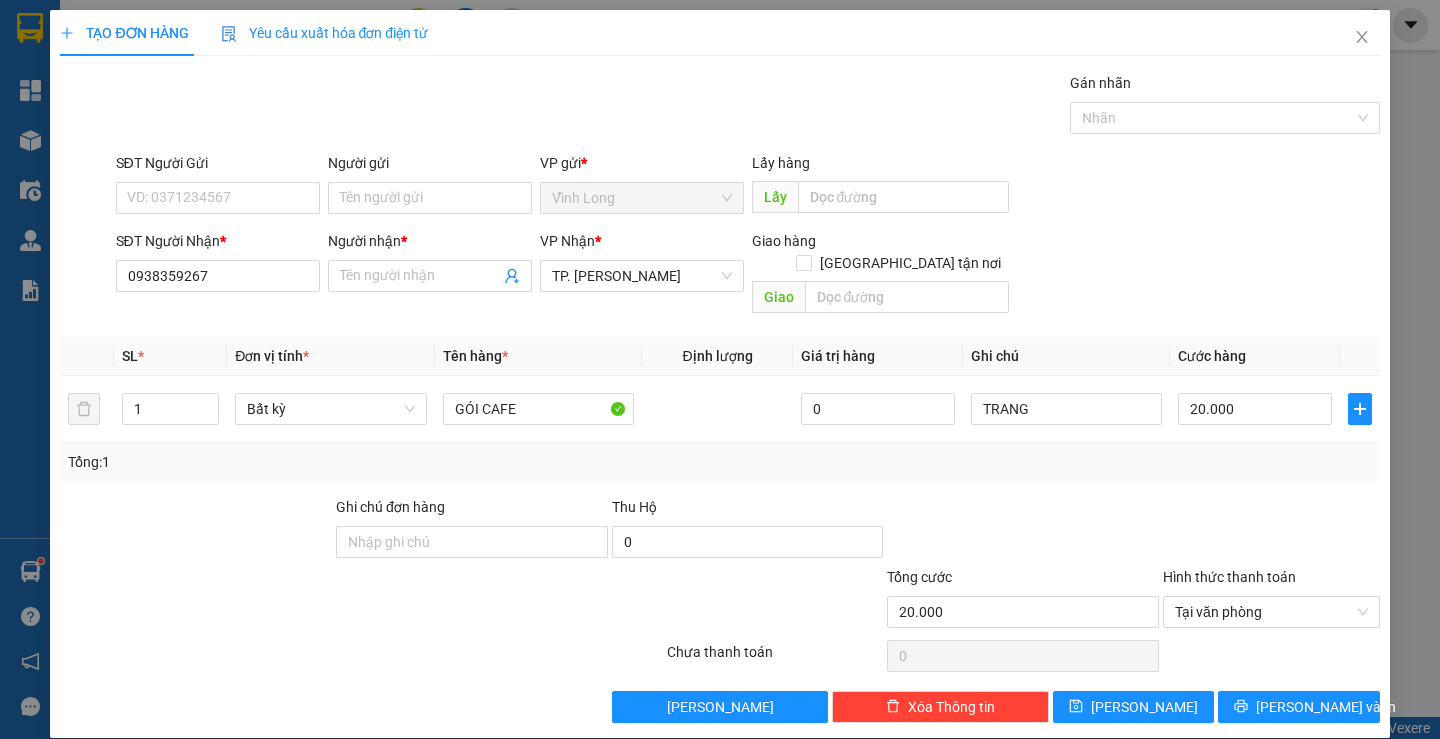 click on "SĐT Người Nhận  *" at bounding box center [218, 245] 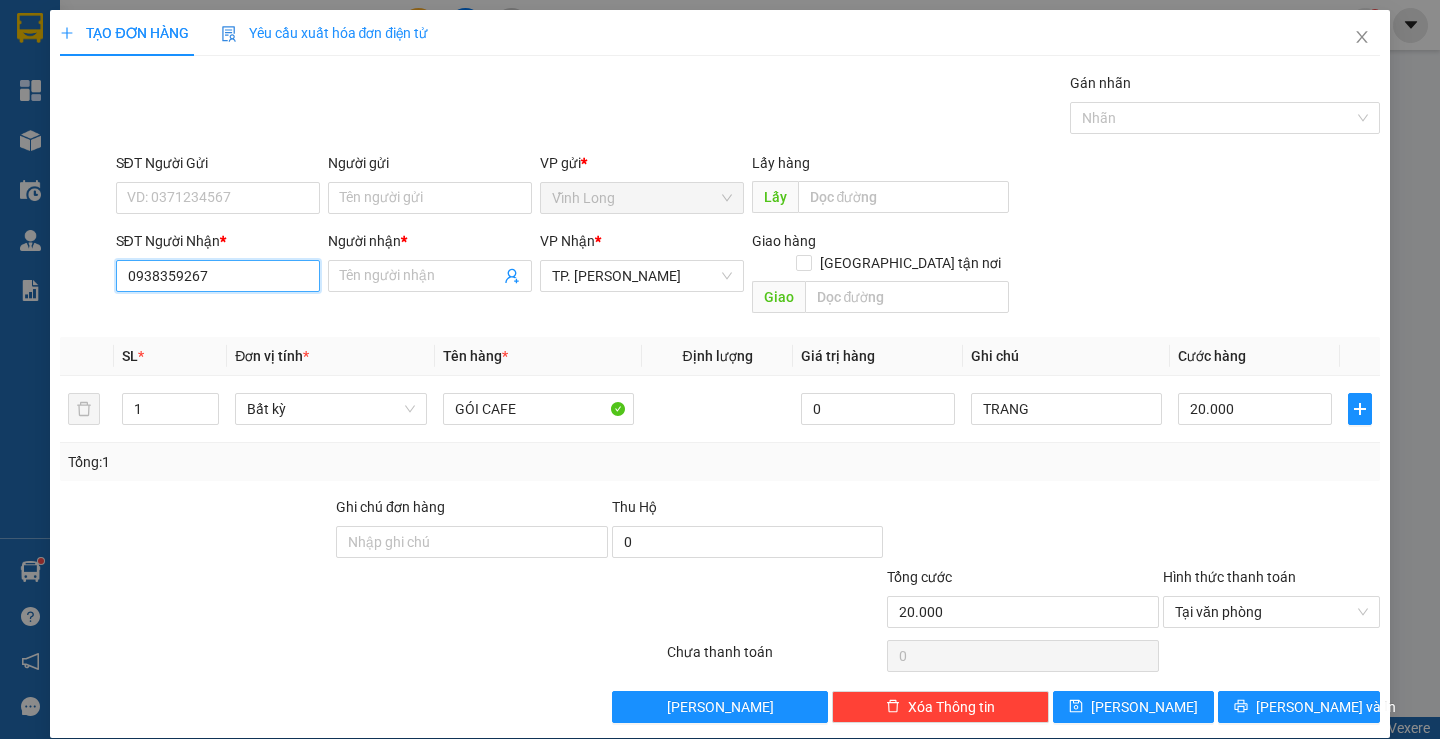 click on "0938359267" at bounding box center [218, 276] 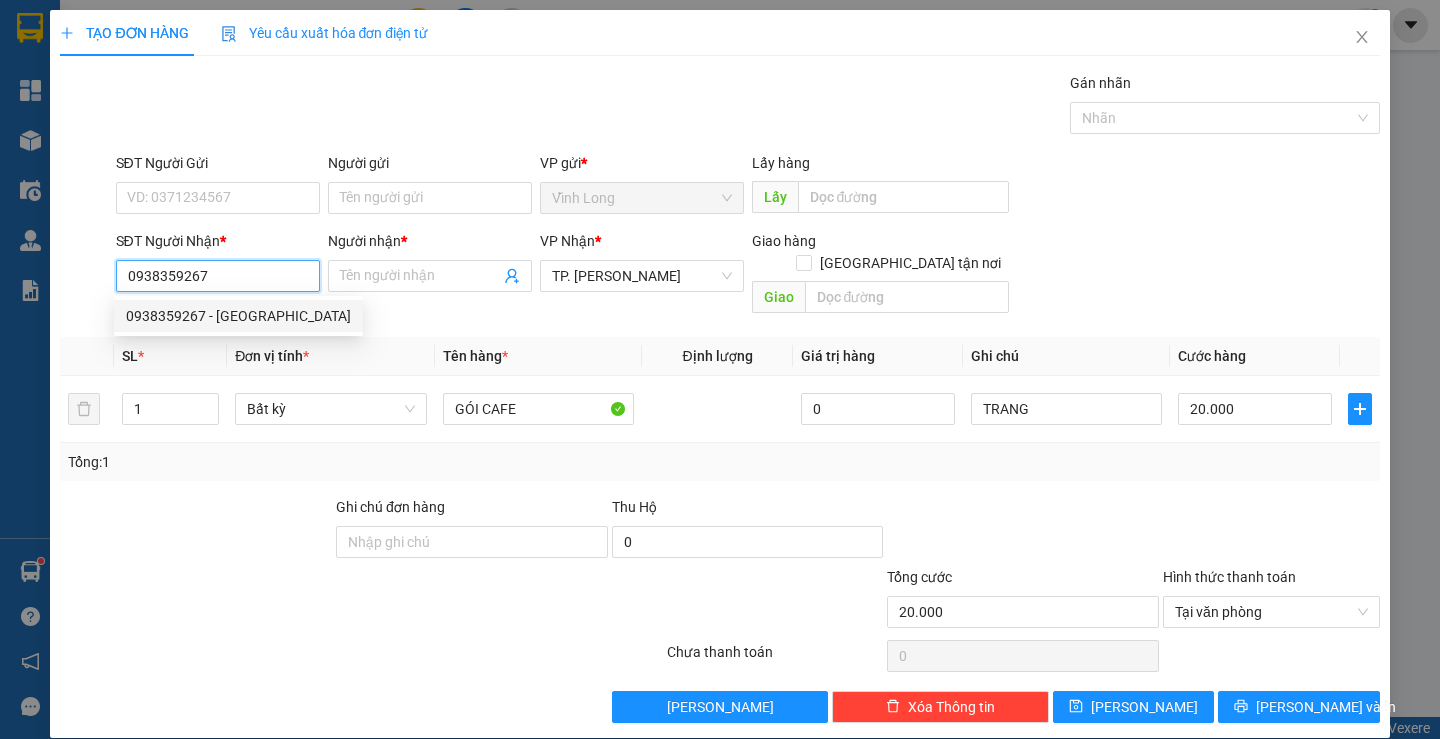 click on "0938359267 - [GEOGRAPHIC_DATA]" at bounding box center (238, 316) 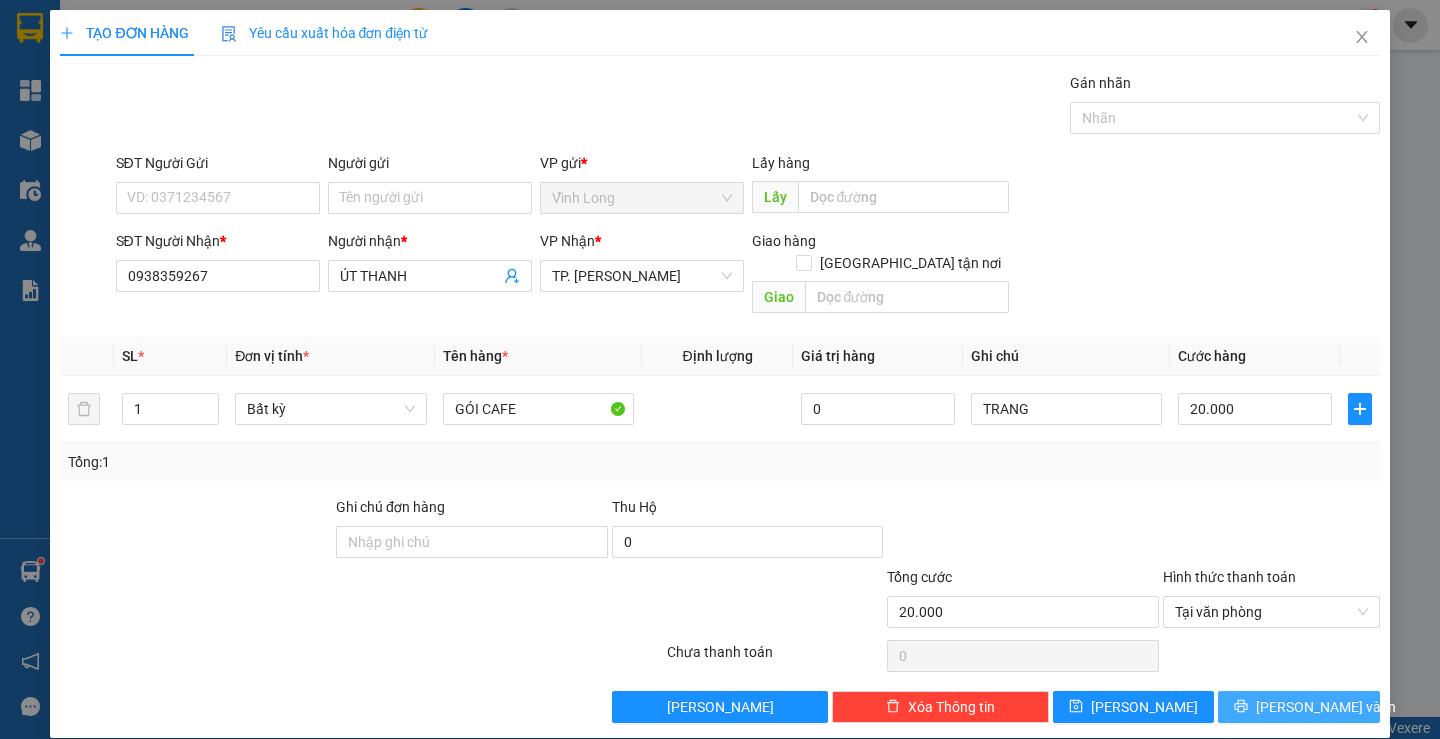 click on "[PERSON_NAME] và In" at bounding box center [1326, 707] 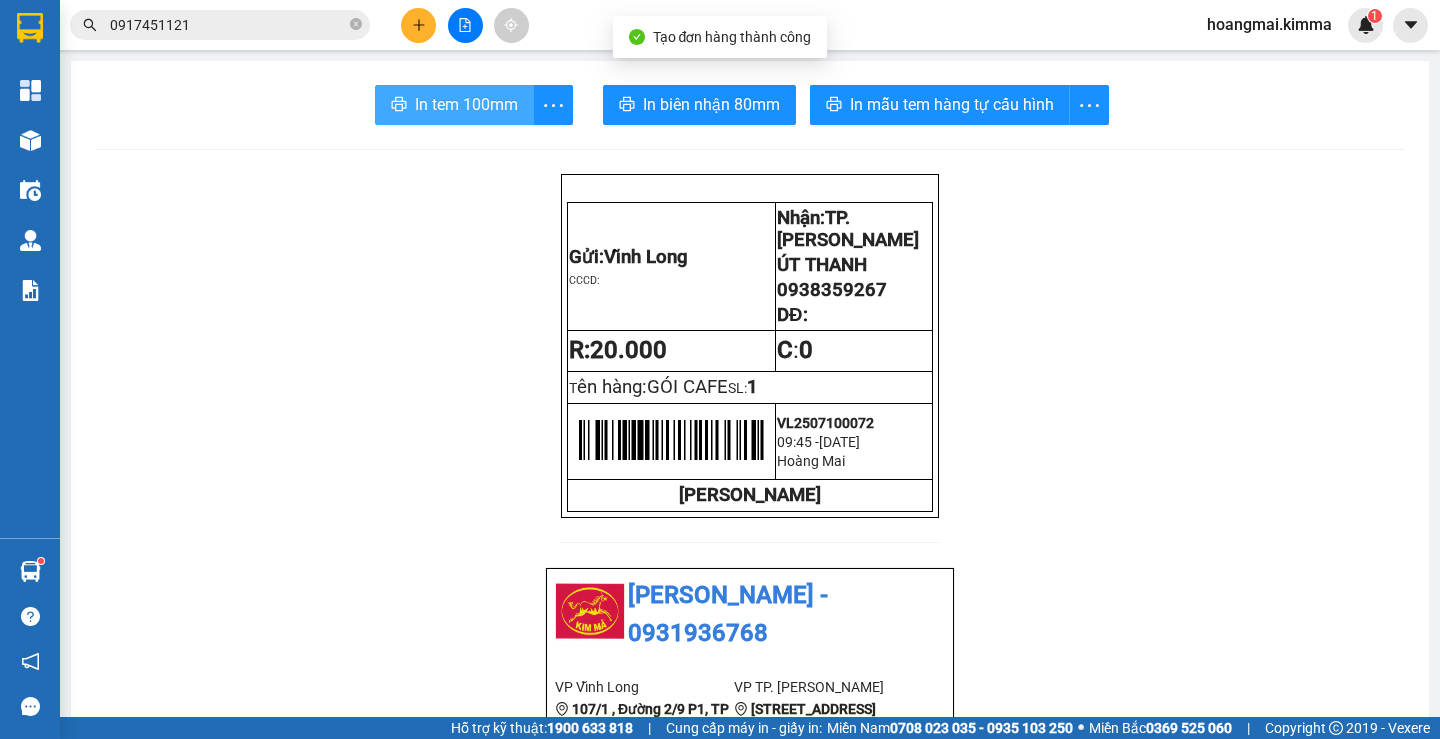 click on "In tem 100mm" at bounding box center [466, 104] 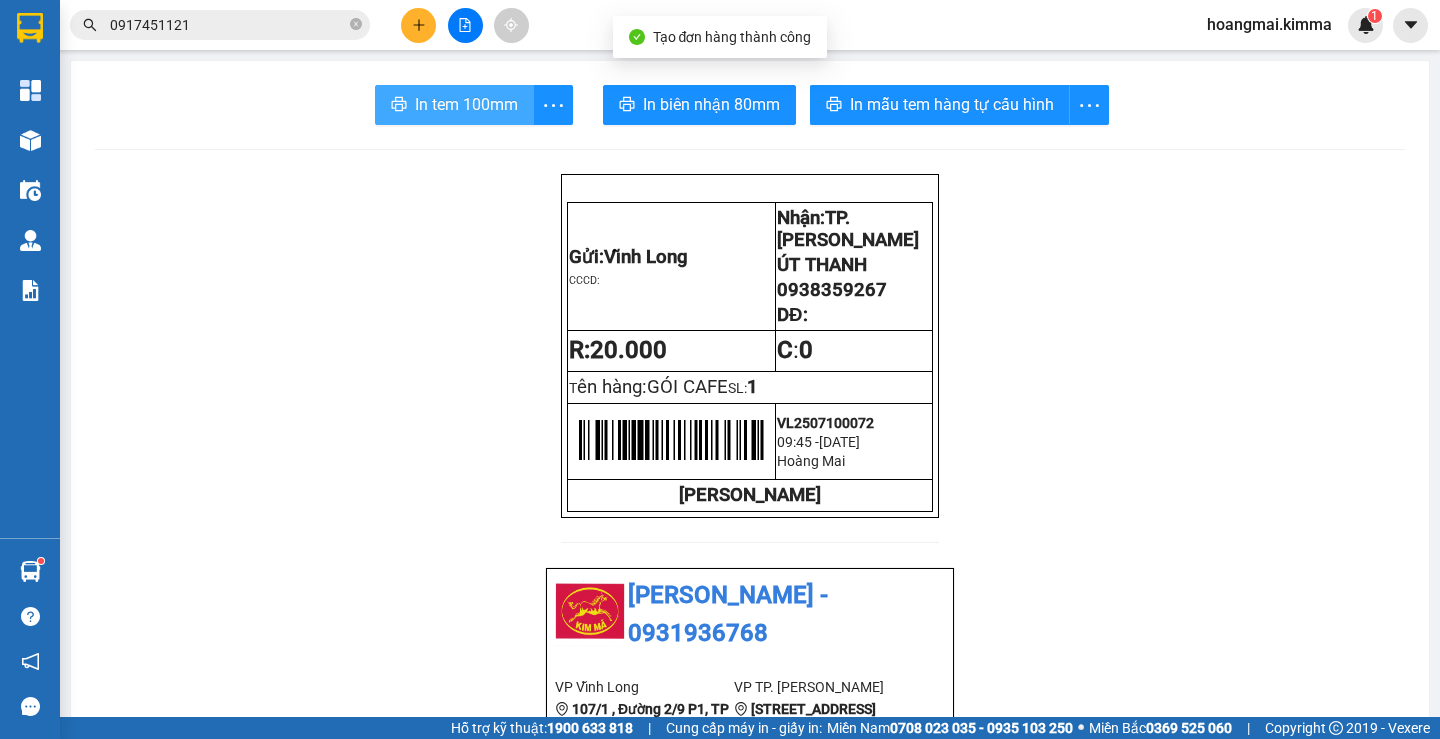 scroll, scrollTop: 0, scrollLeft: 0, axis: both 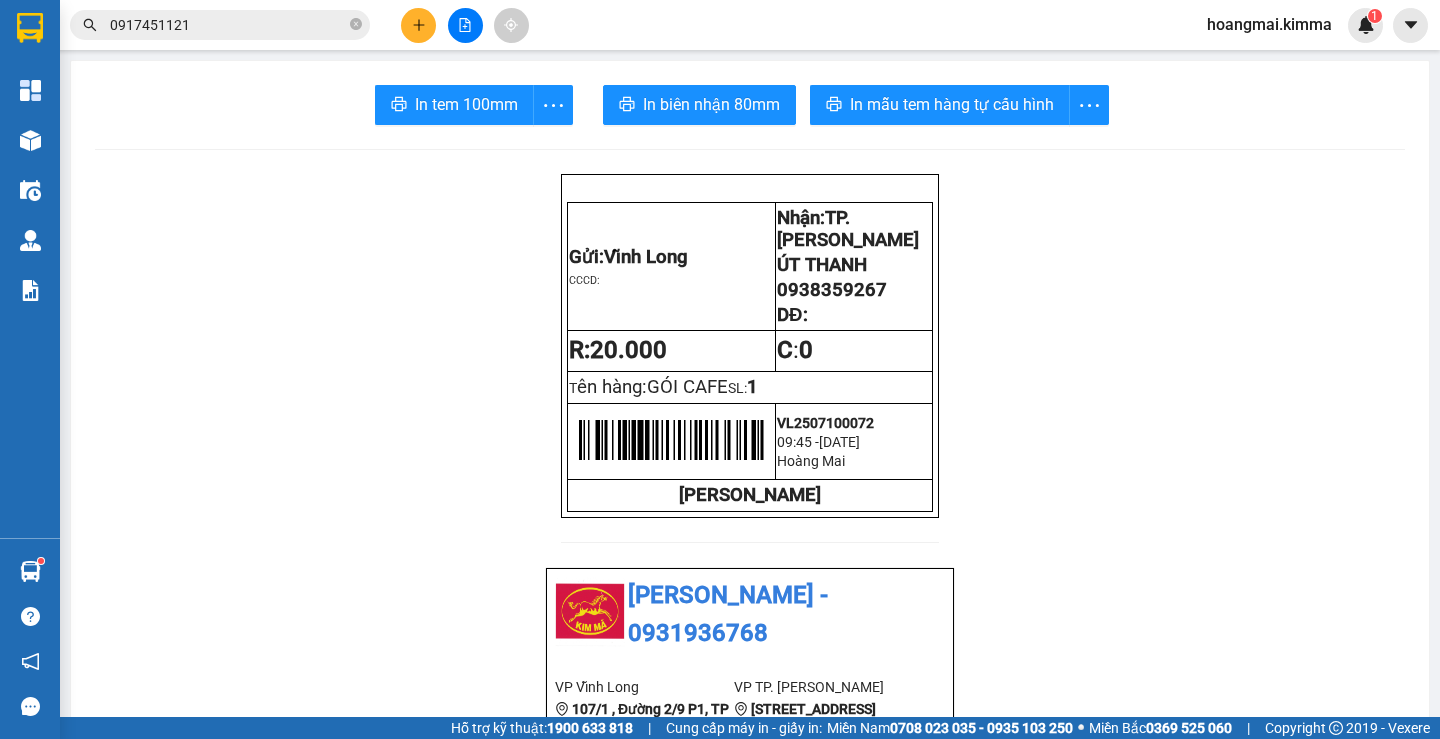 click at bounding box center [418, 25] 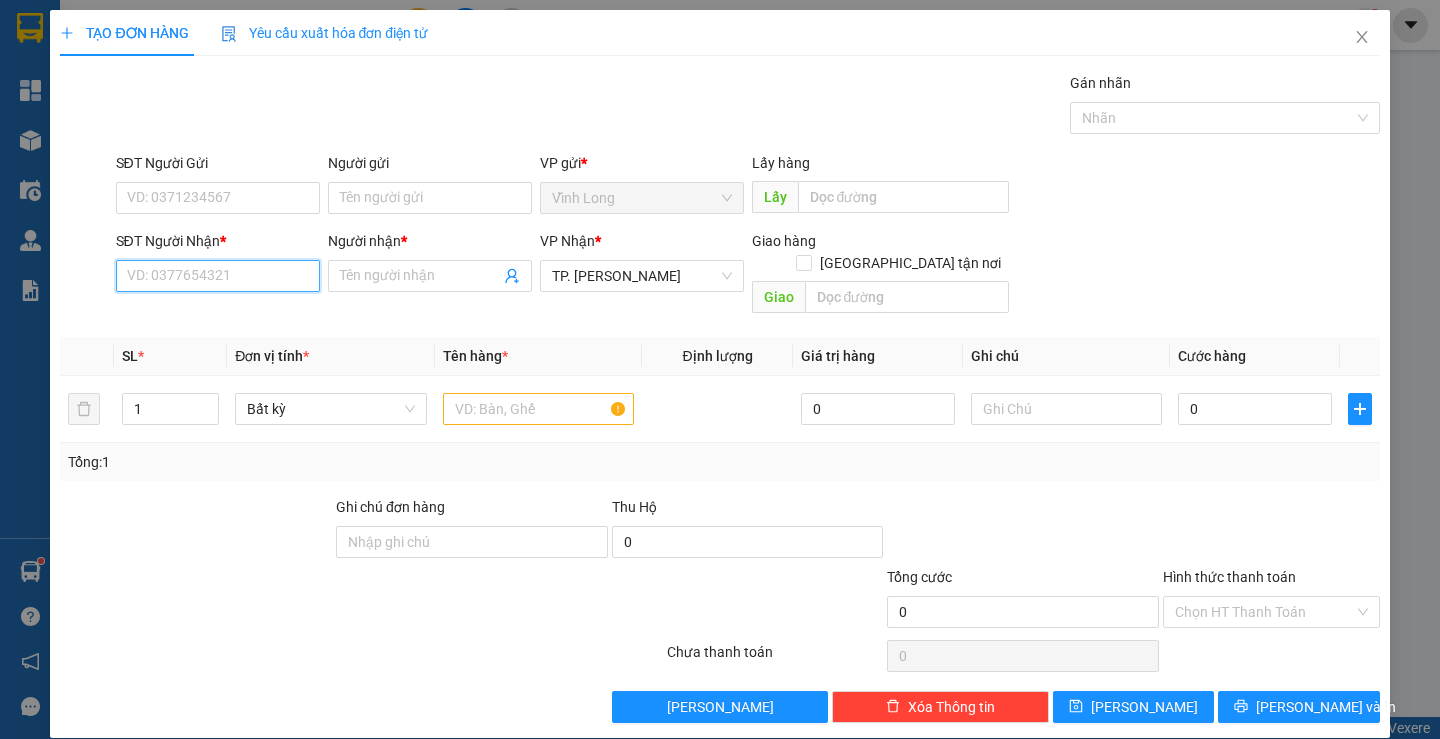 click on "SĐT Người Nhận  *" at bounding box center [218, 276] 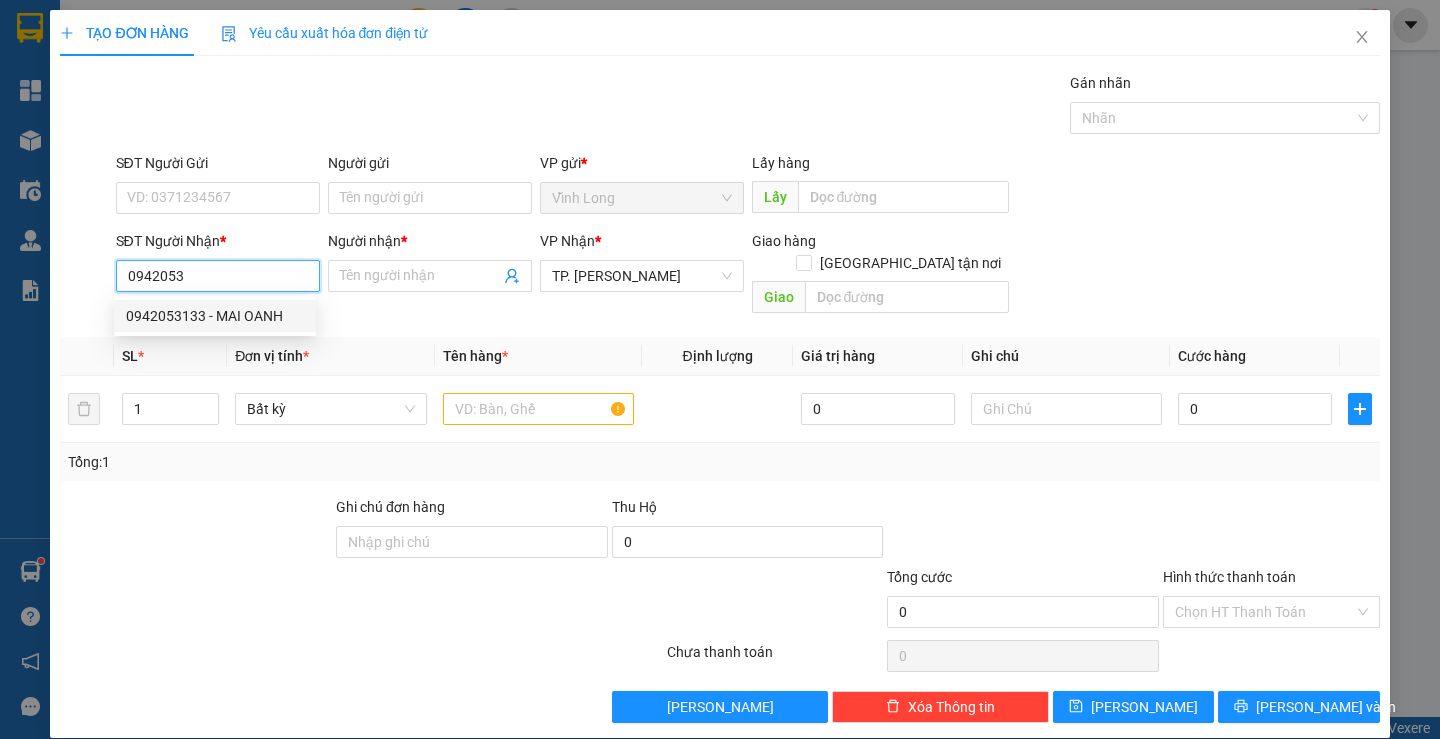 click on "0942053133 - MAI OANH" at bounding box center [215, 316] 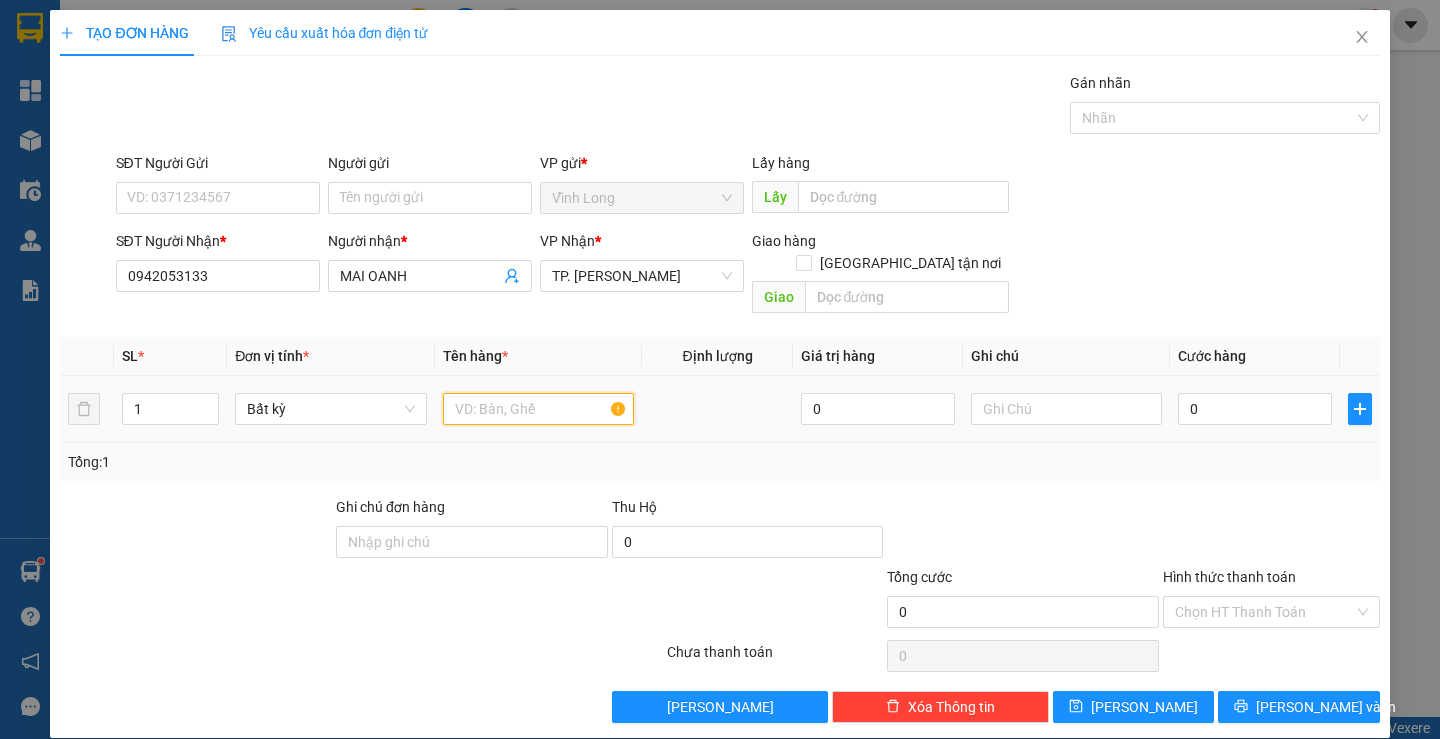 click at bounding box center (538, 409) 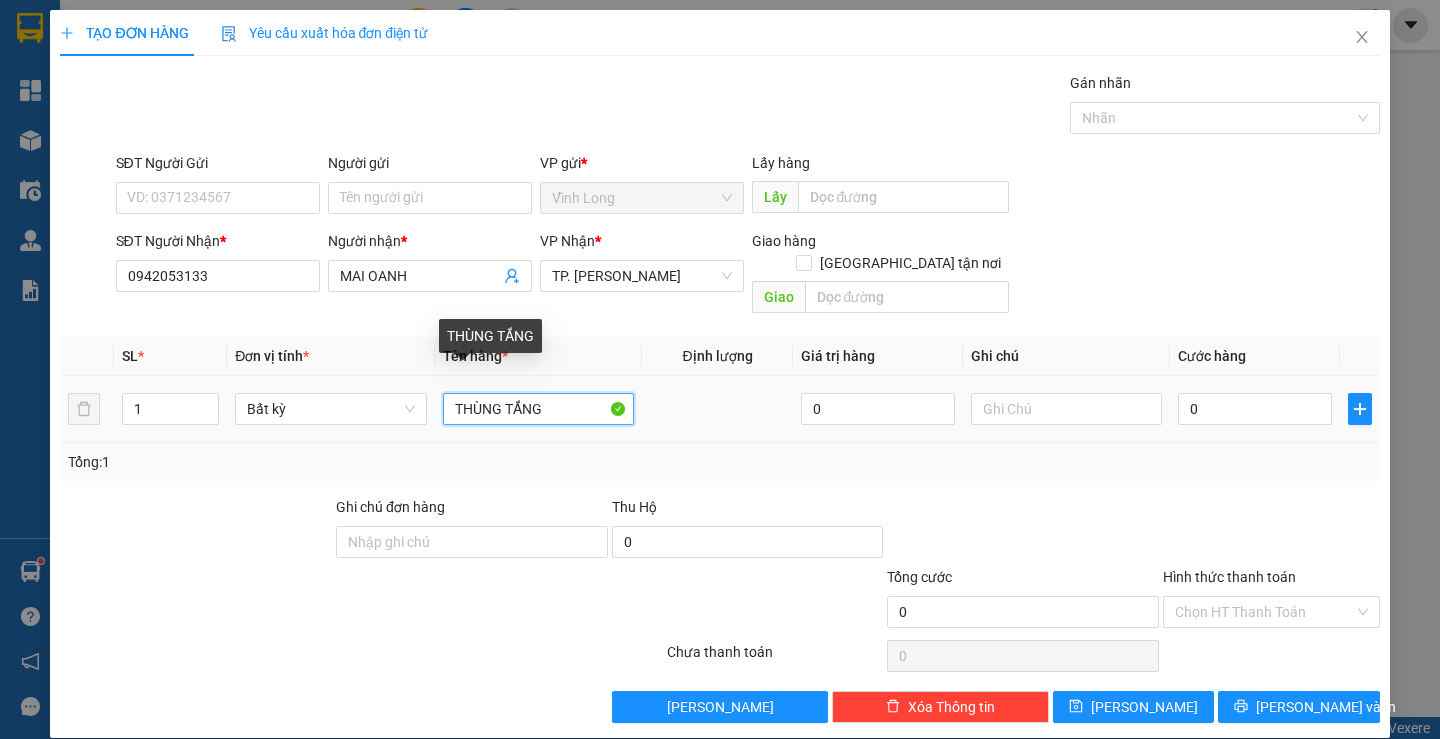 click on "THÙNG TẮNG" at bounding box center (538, 409) 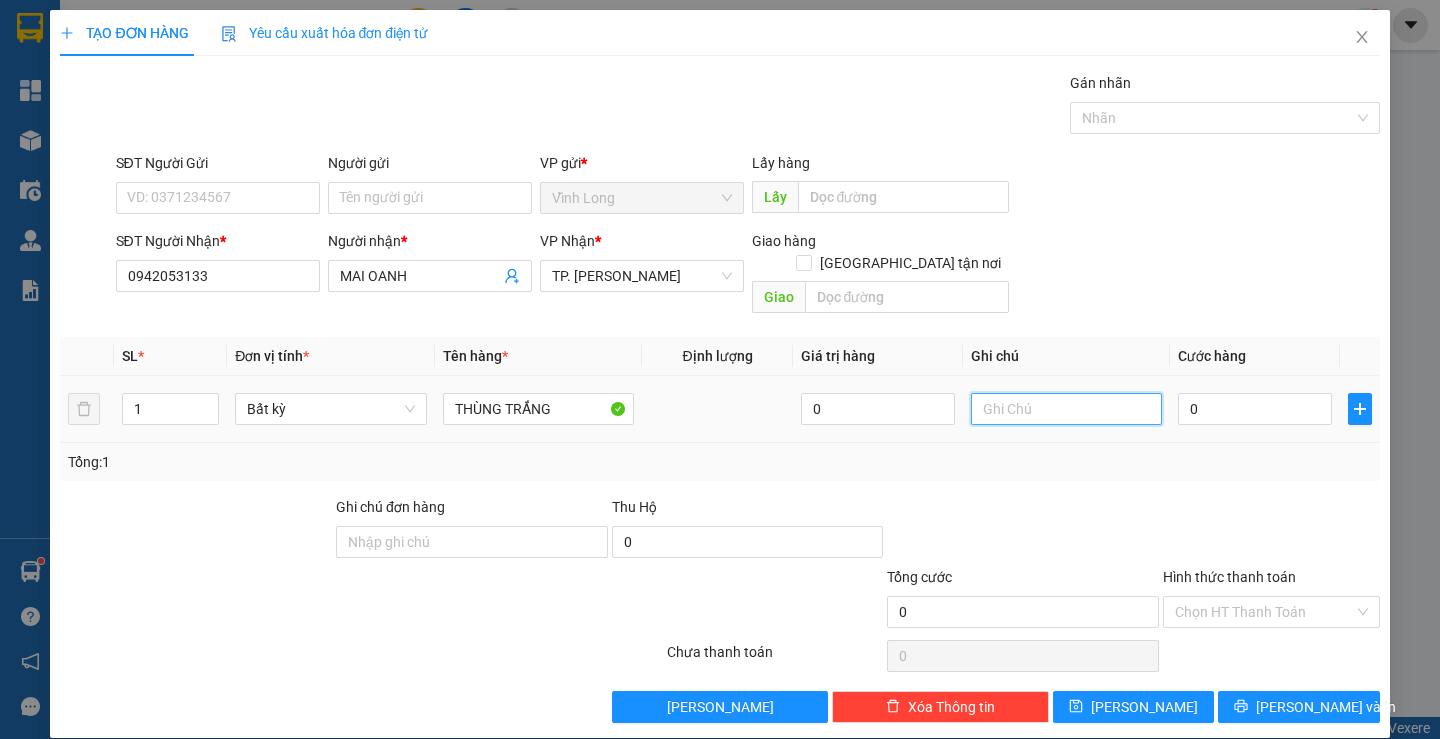 click at bounding box center [1066, 409] 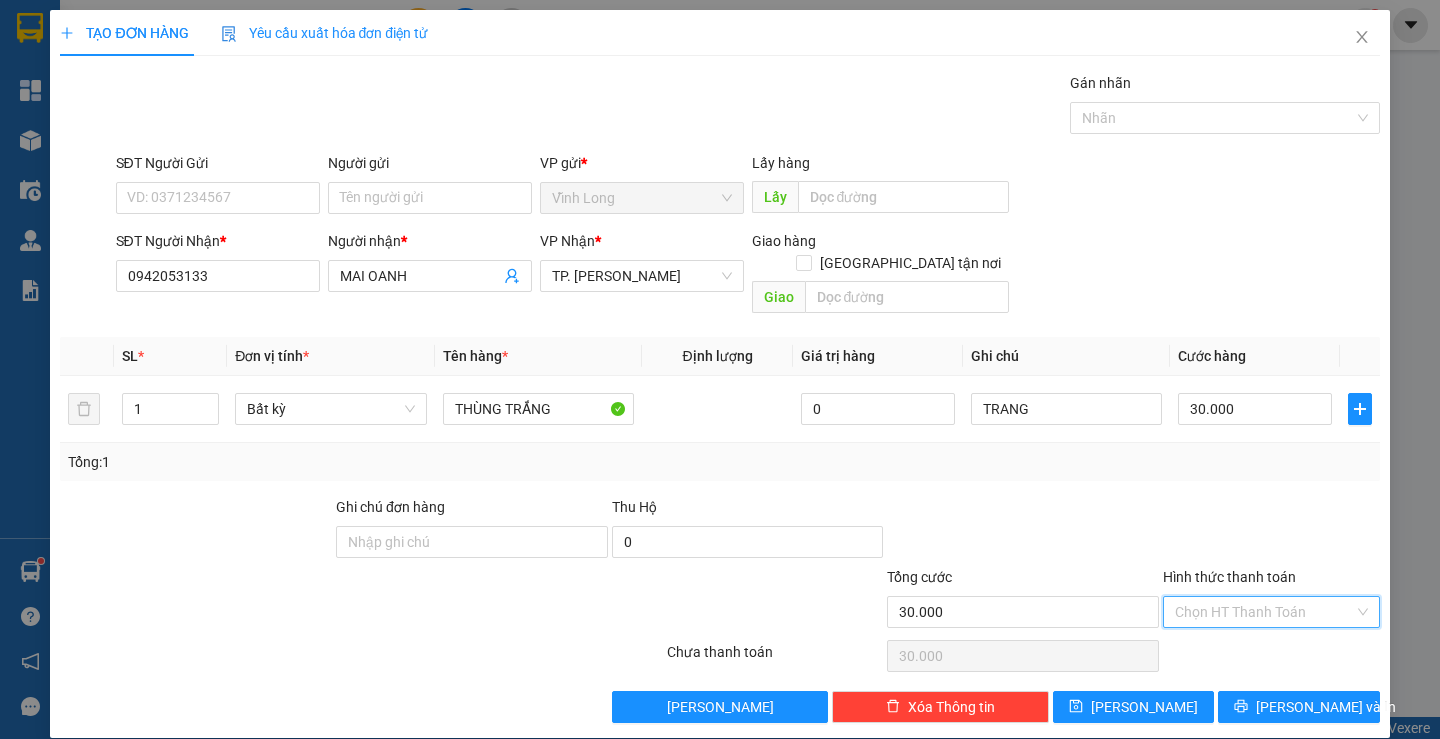 drag, startPoint x: 1244, startPoint y: 579, endPoint x: 1221, endPoint y: 608, distance: 37.01351 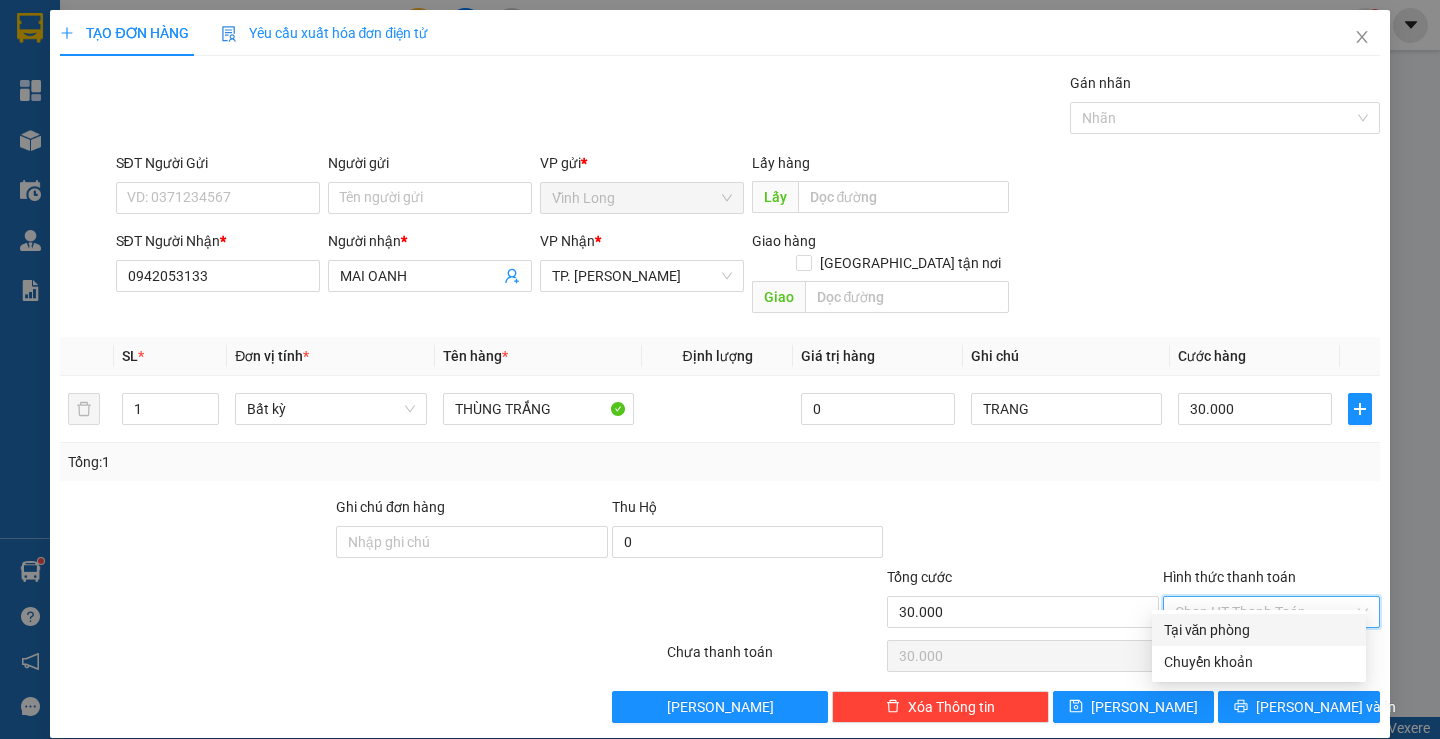 click on "Transit Pickup Surcharge Ids Transit Deliver Surcharge Ids Transit Deliver Surcharge Transit Deliver Surcharge Gói vận chuyển  * Tiêu chuẩn Gán nhãn   Nhãn SĐT Người Gửi VD: 0371234567 Người gửi Tên người gửi VP gửi  * [PERSON_NAME] Lấy hàng Lấy SĐT Người Nhận  * 0942053133 Người nhận  * MAI OANH VP Nhận  * TP. [PERSON_NAME] hàng Giao tận nơi Giao SL  * Đơn vị tính  * Tên hàng  * Định lượng Giá trị hàng Ghi chú Cước hàng                   1 Bất kỳ THÙNG TRẮNG 0 TRANG 30.000 Tổng:  1 Ghi chú đơn hàng Thu Hộ 0 Tổng cước 30.000 Hình thức thanh toán Chọn HT Thanh Toán Số tiền thu trước 0 Chưa thanh toán 30.000 Chọn HT Thanh Toán Lưu nháp Xóa Thông tin [PERSON_NAME] và In THÙNG TRẮNG Tại văn phòng Chuyển khoản Tại văn phòng Chuyển khoản" at bounding box center [719, 397] 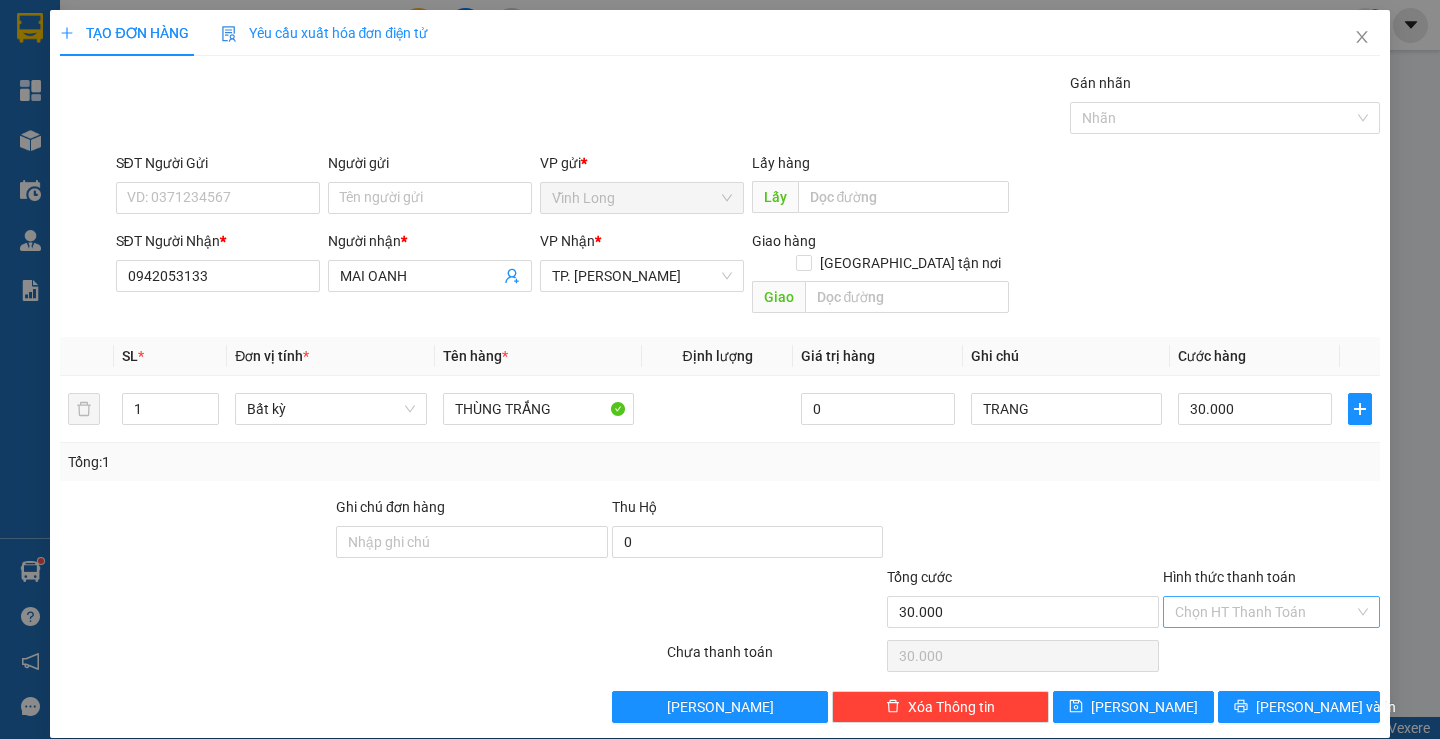 click on "Hình thức thanh toán" at bounding box center (1264, 612) 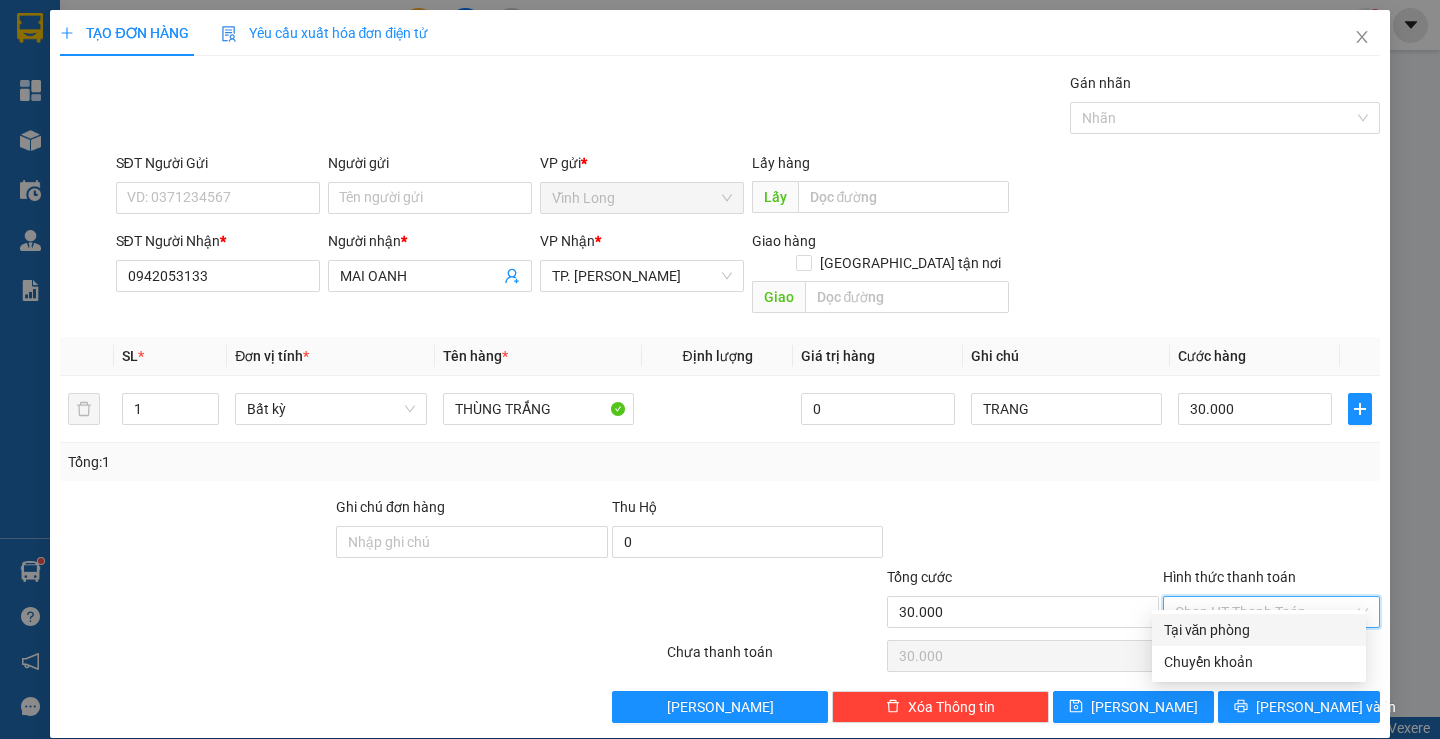 click on "Tại văn phòng" at bounding box center (1259, 630) 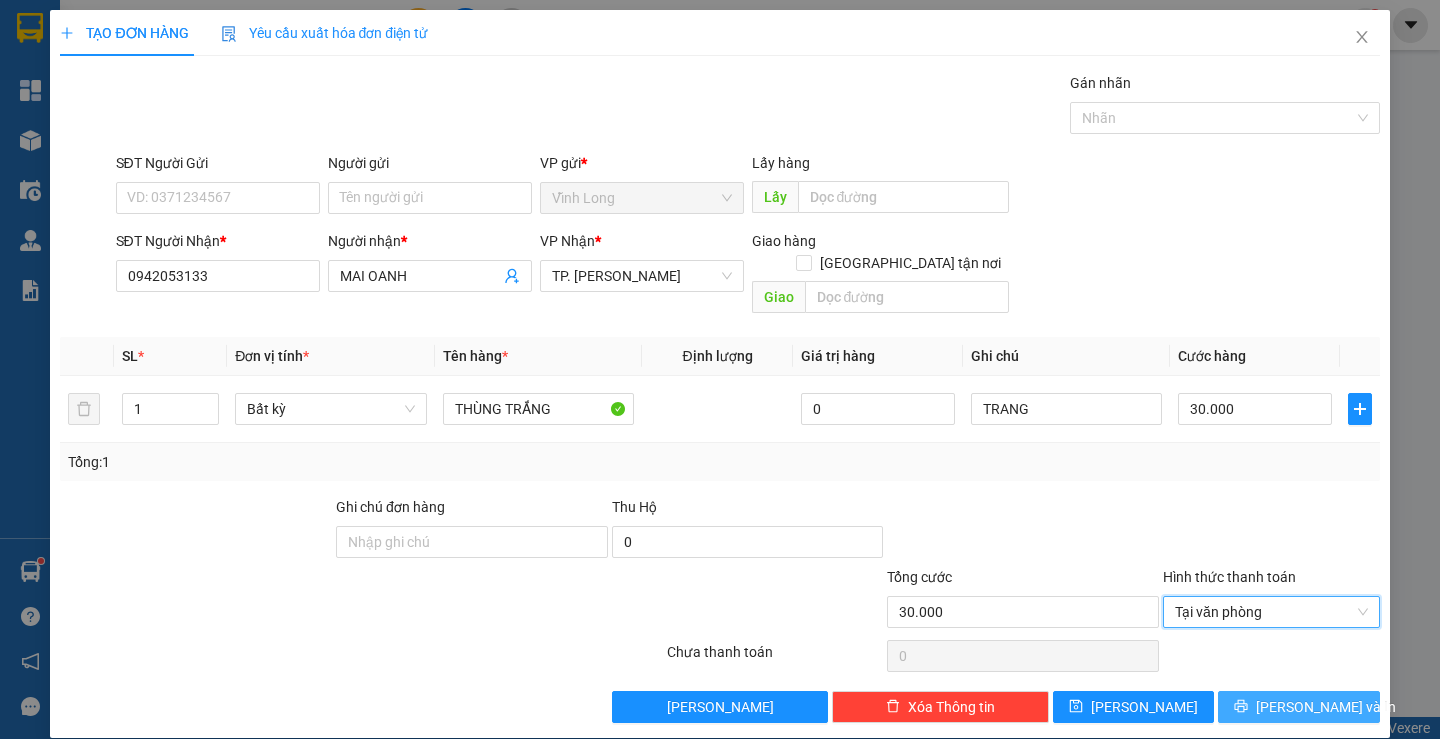 click on "[PERSON_NAME] và In" at bounding box center [1298, 707] 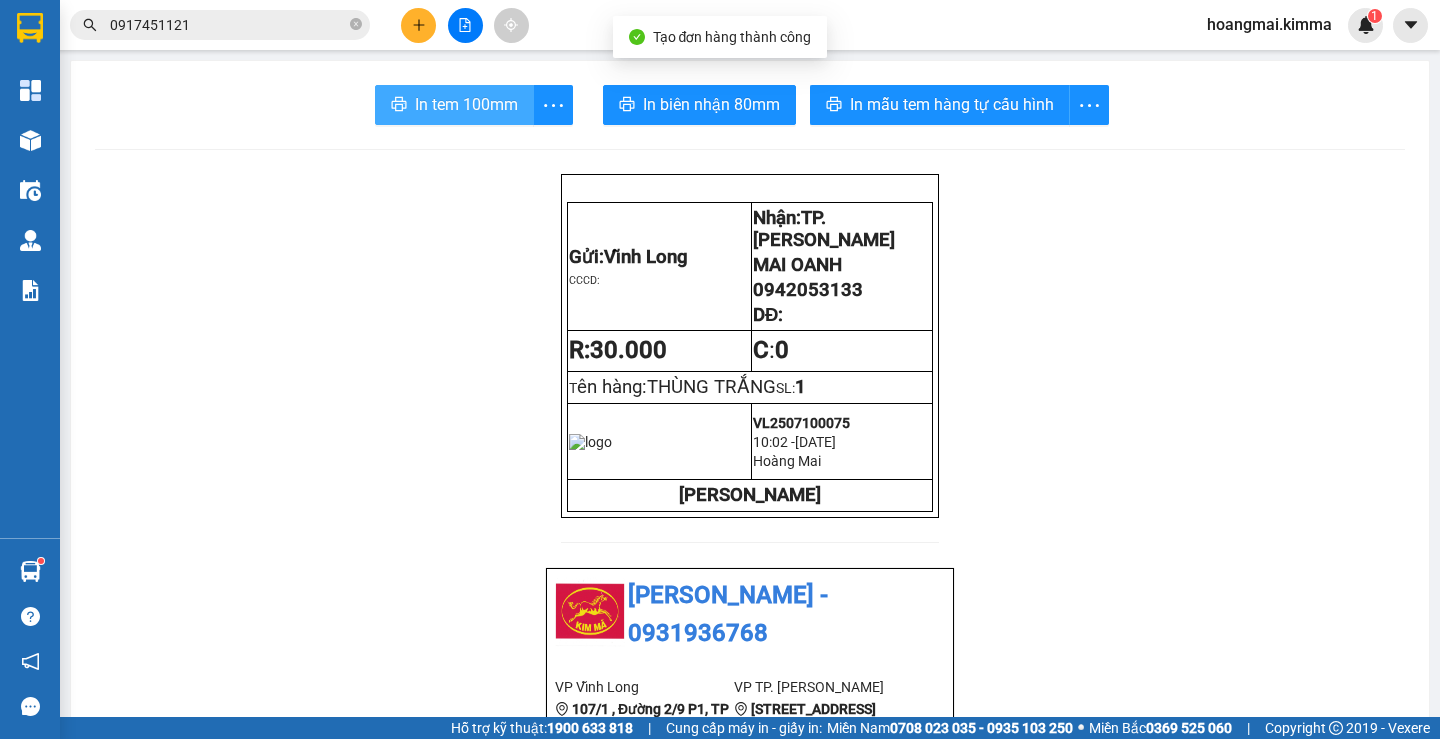click on "In tem 100mm" at bounding box center (466, 104) 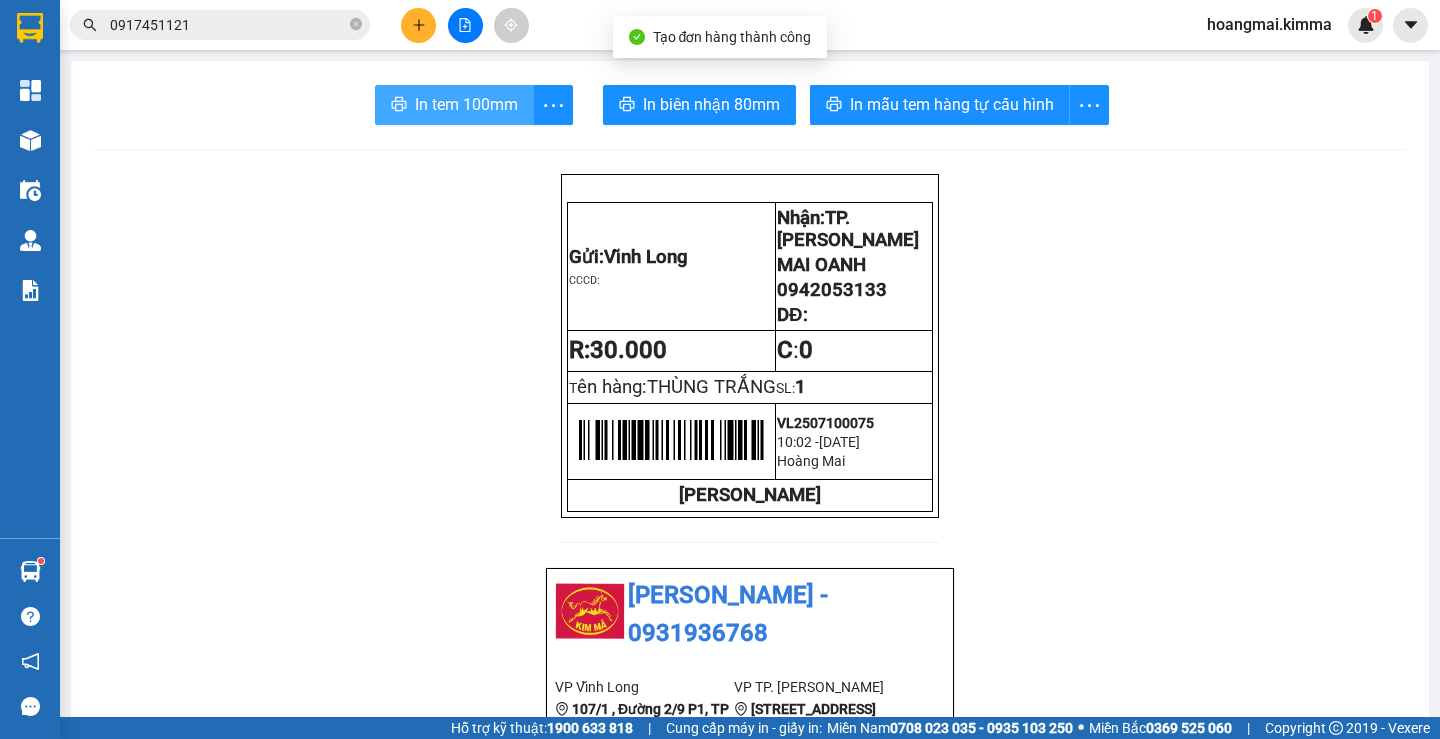 scroll, scrollTop: 0, scrollLeft: 0, axis: both 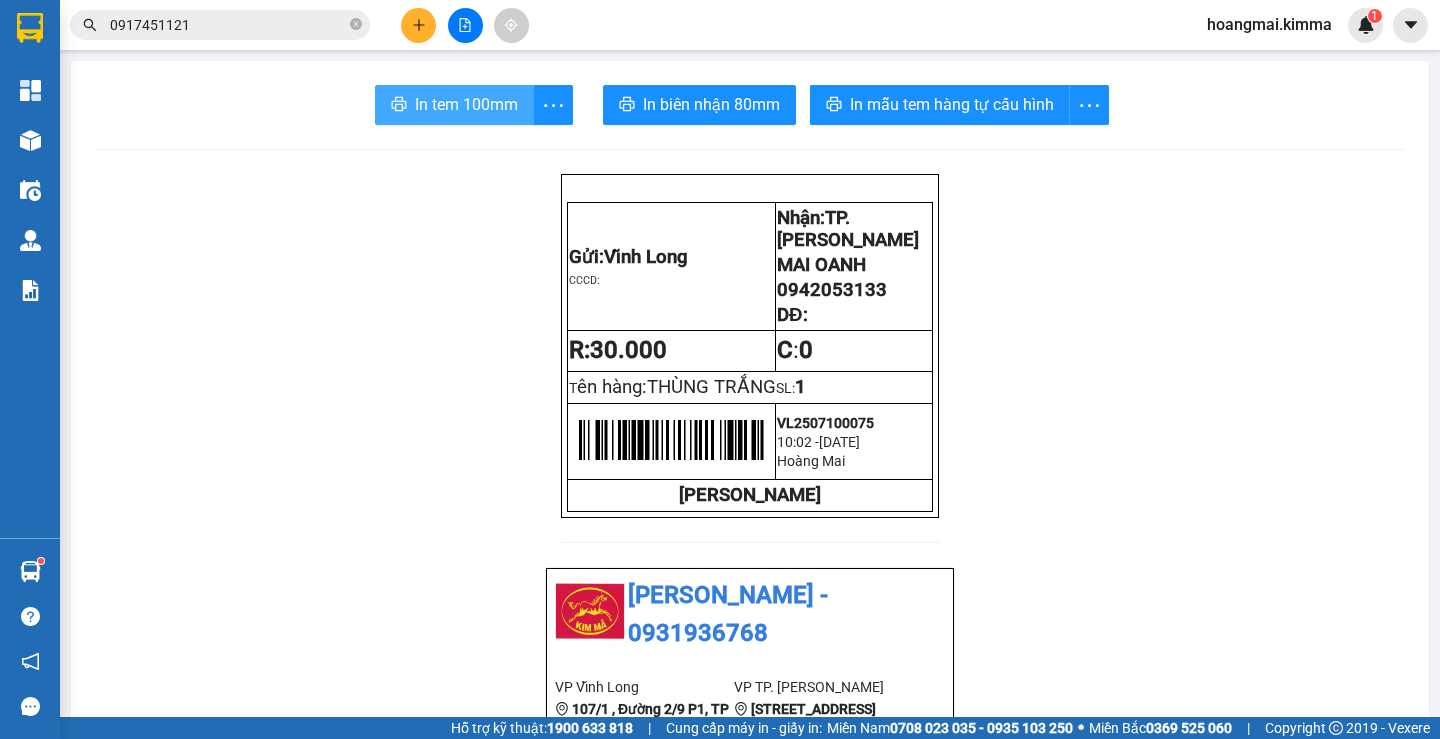 click on "In tem 100mm" at bounding box center (454, 105) 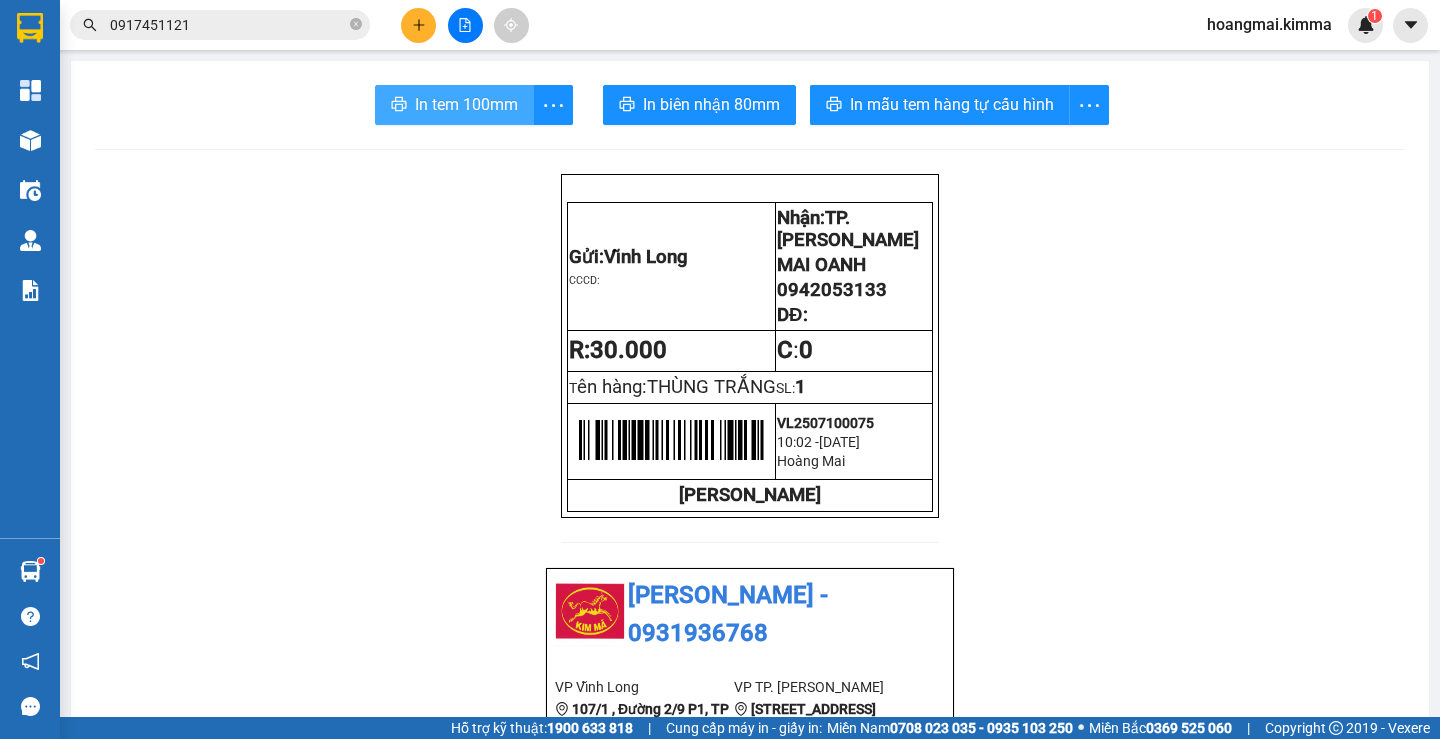 scroll, scrollTop: 0, scrollLeft: 0, axis: both 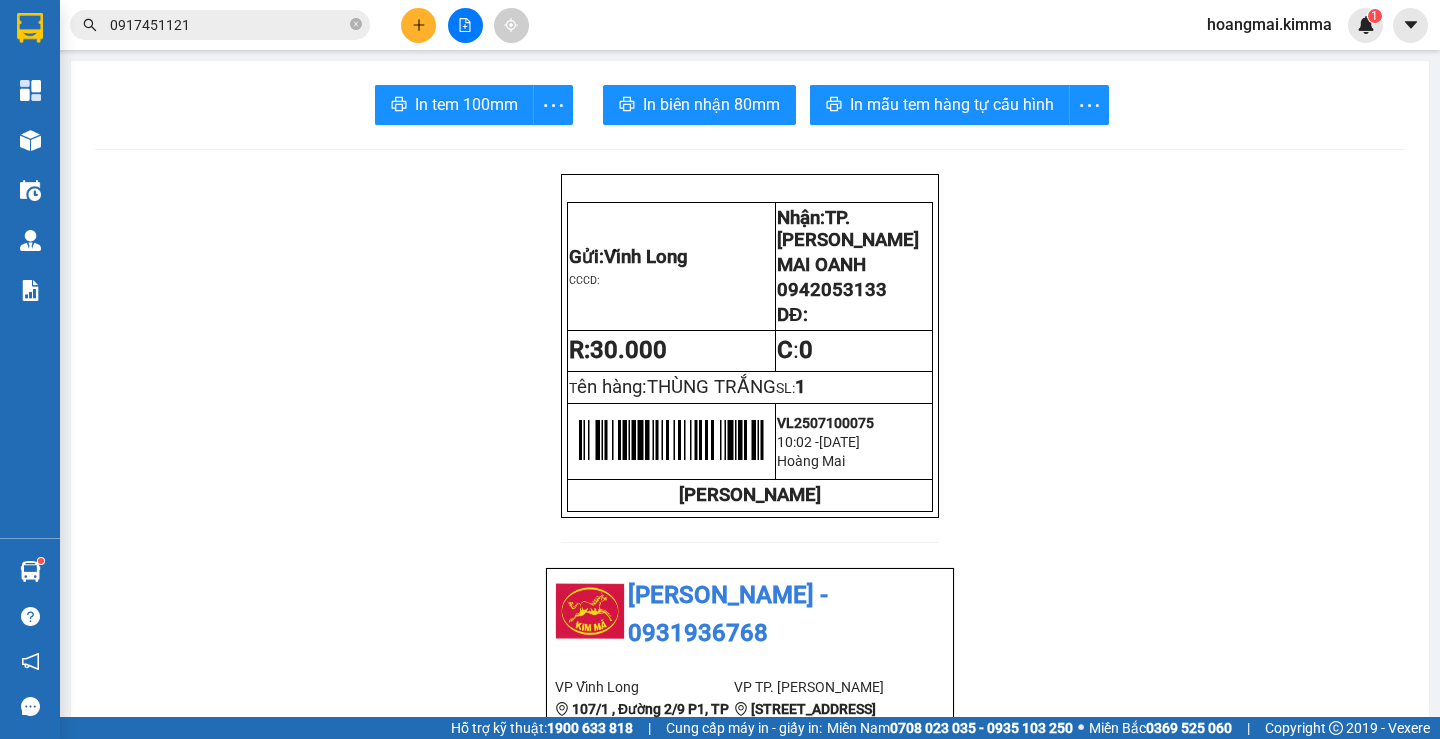 click 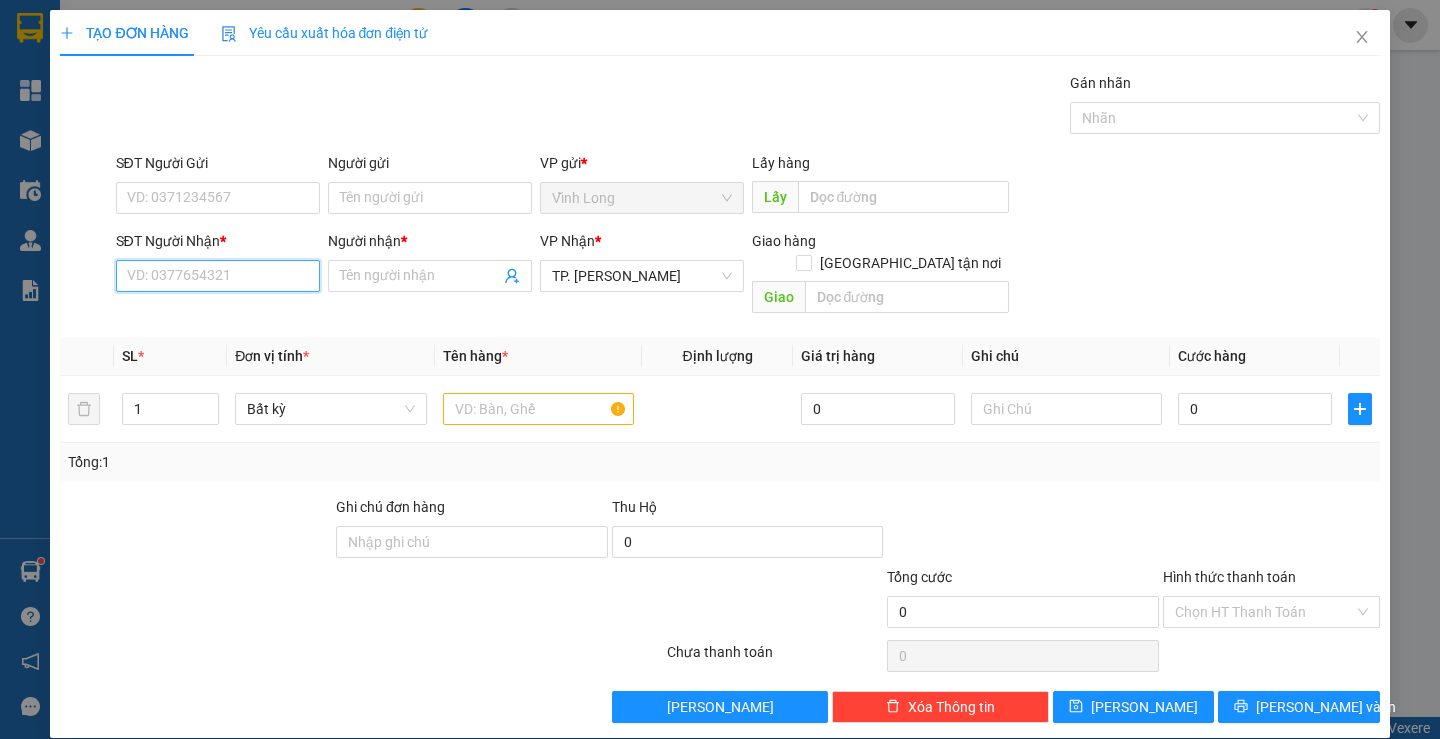 click on "SĐT Người Nhận  *" at bounding box center (218, 276) 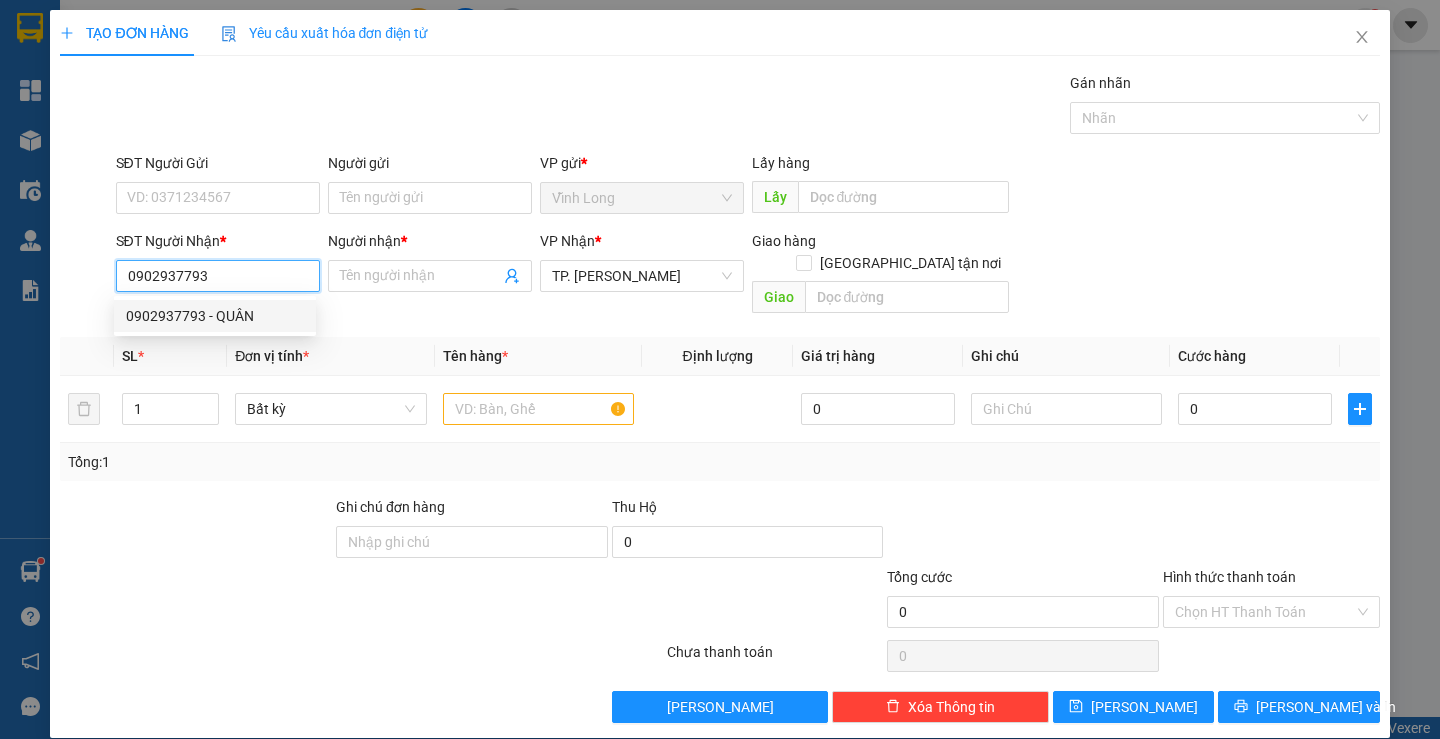 click on "0902937793 - QUÂN" at bounding box center [215, 316] 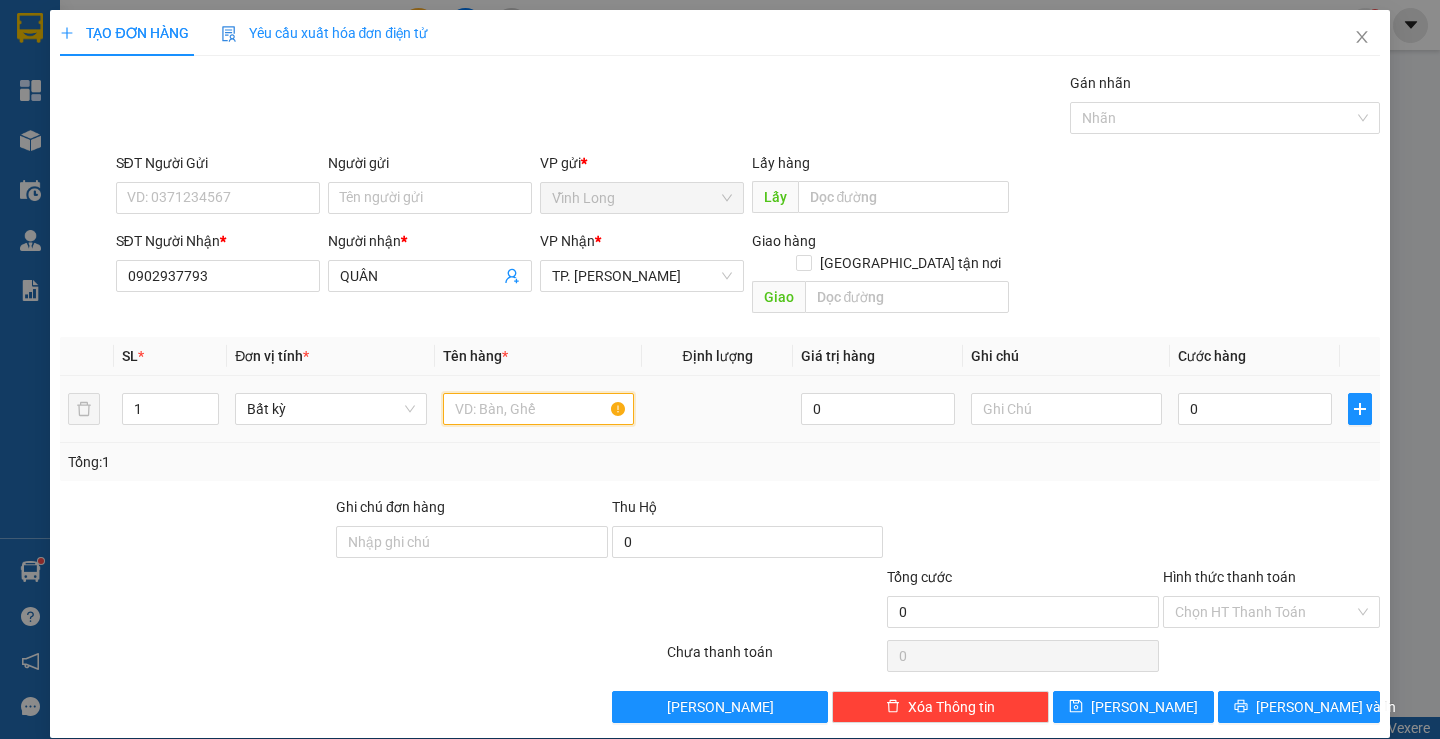 click at bounding box center (538, 409) 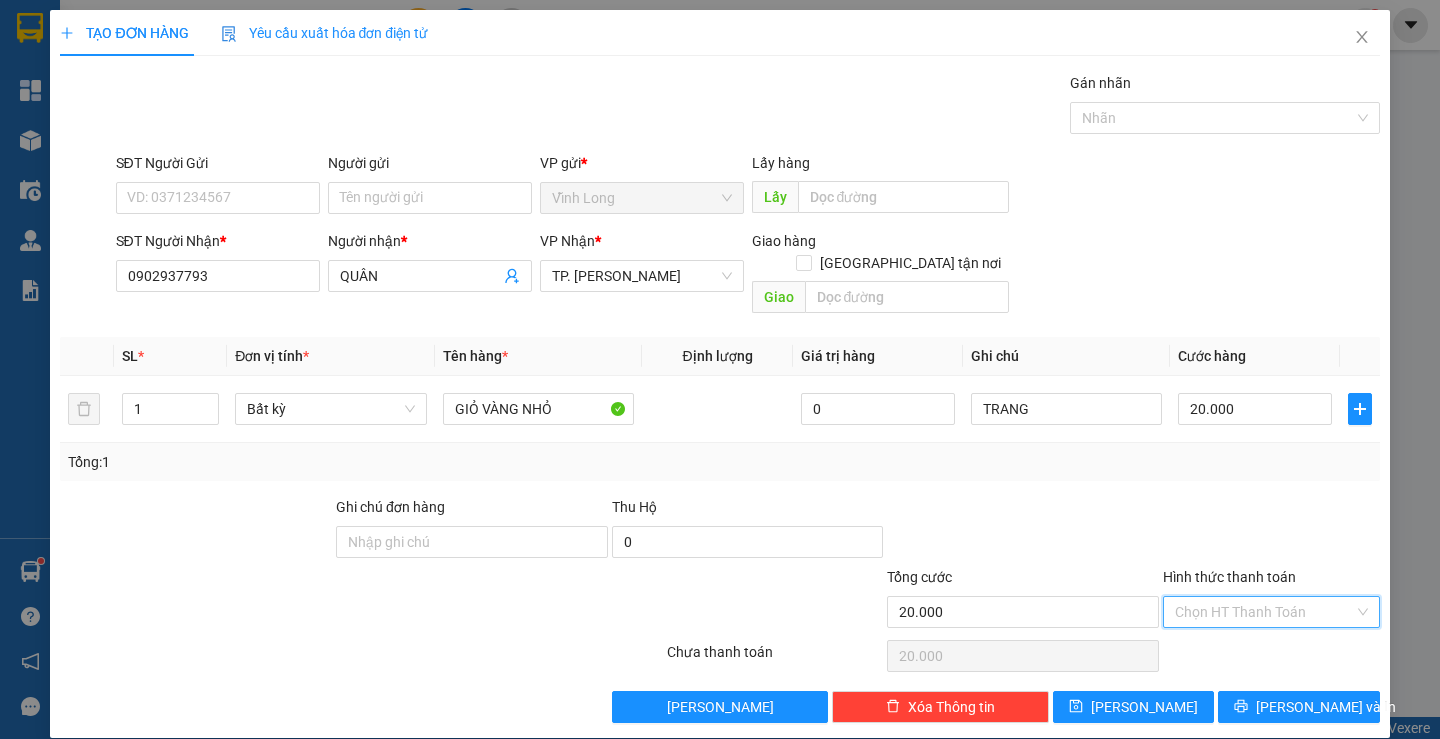 click on "Hình thức thanh toán" at bounding box center (1264, 612) 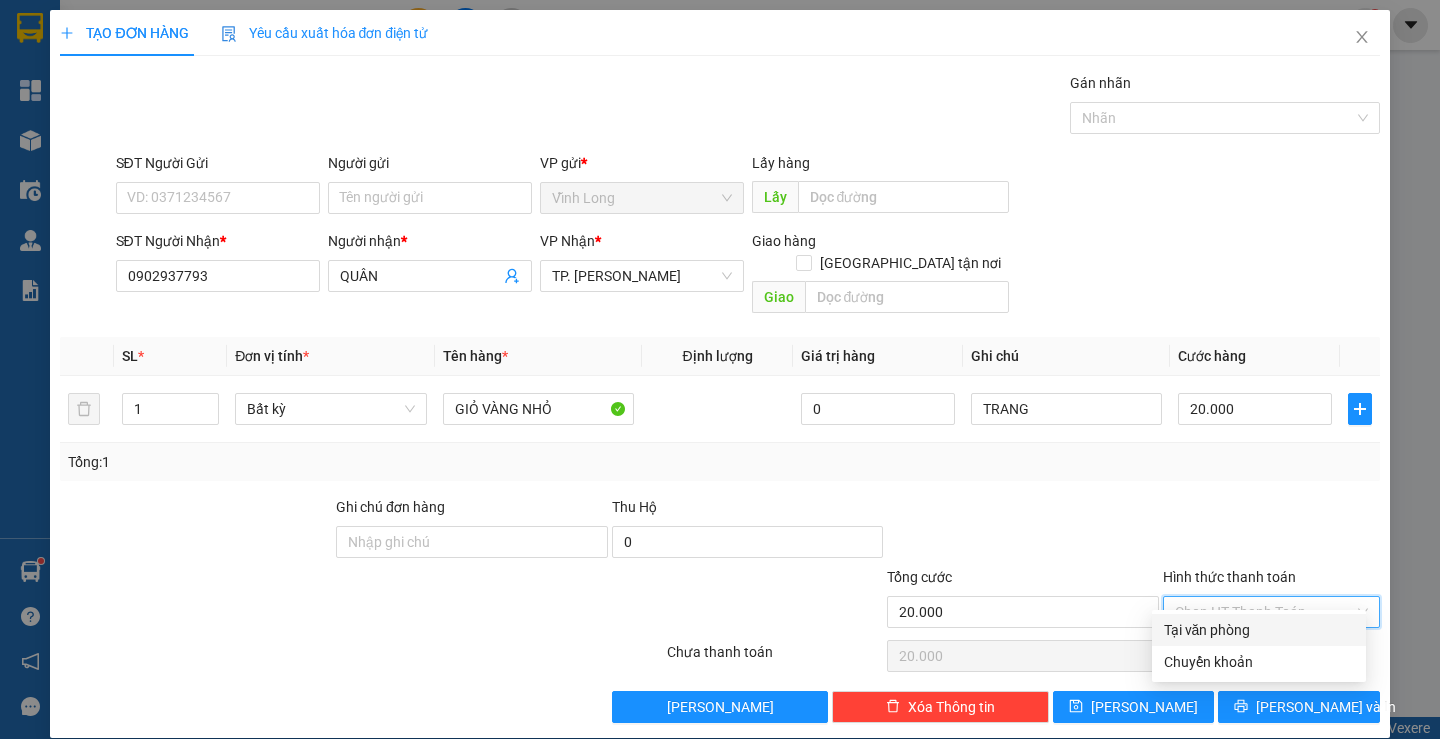 click on "Tại văn phòng" at bounding box center (1259, 630) 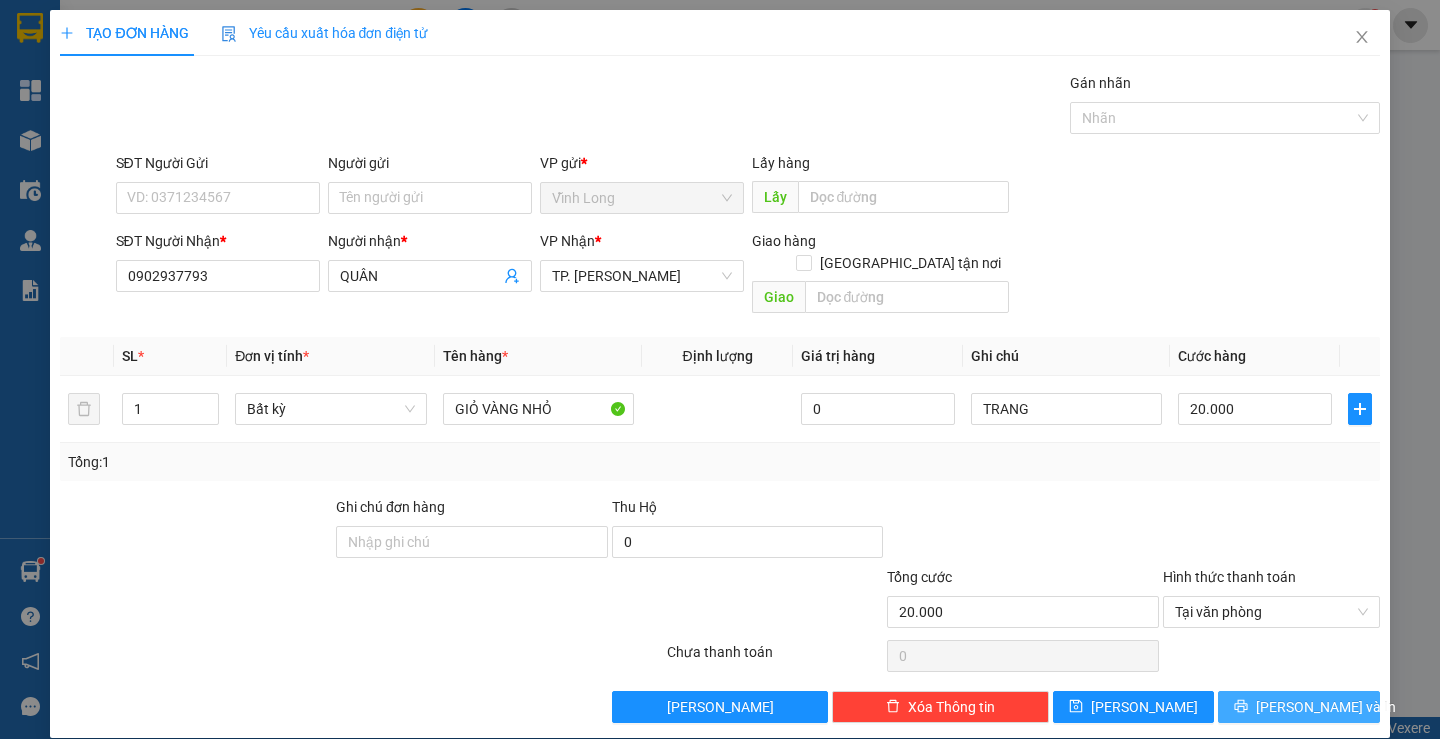 click on "[PERSON_NAME] và In" at bounding box center [1298, 707] 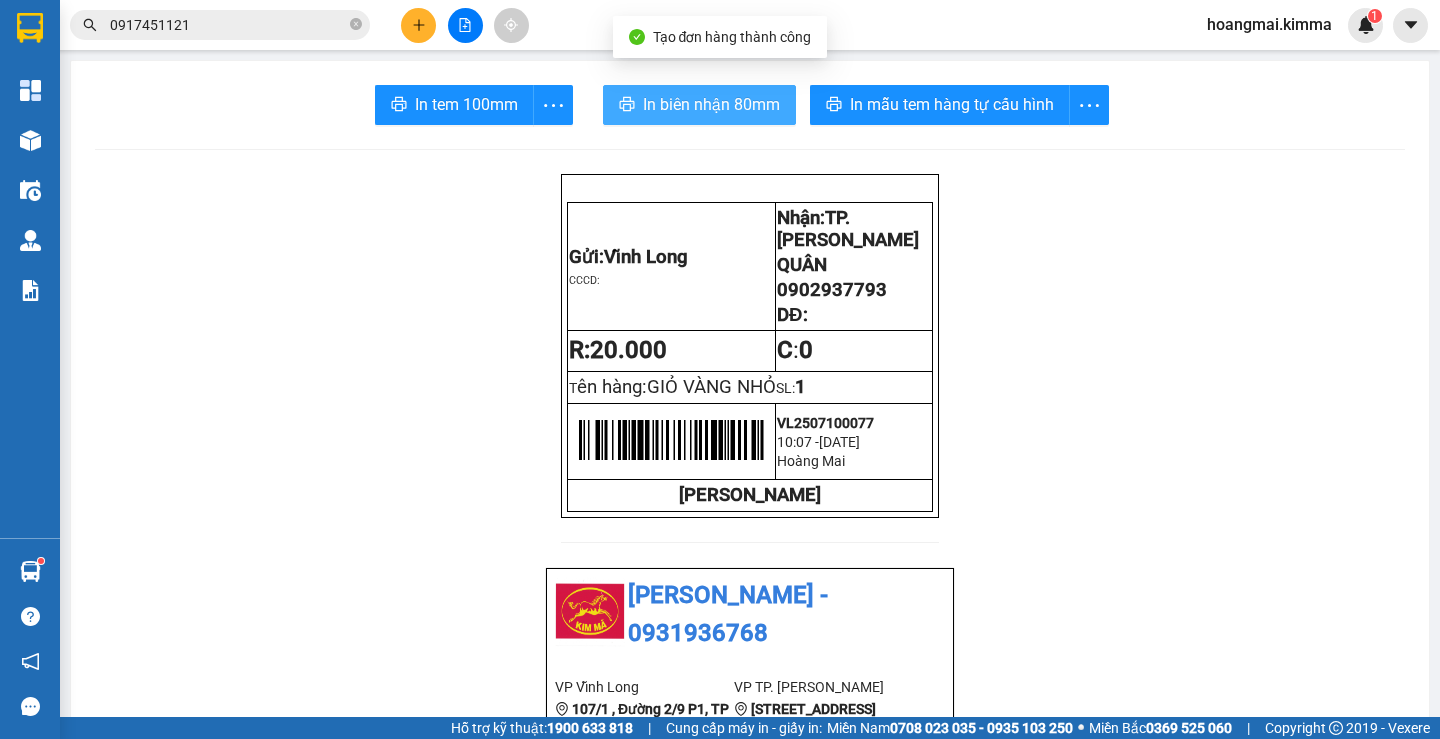 click on "In biên nhận 80mm" at bounding box center (711, 104) 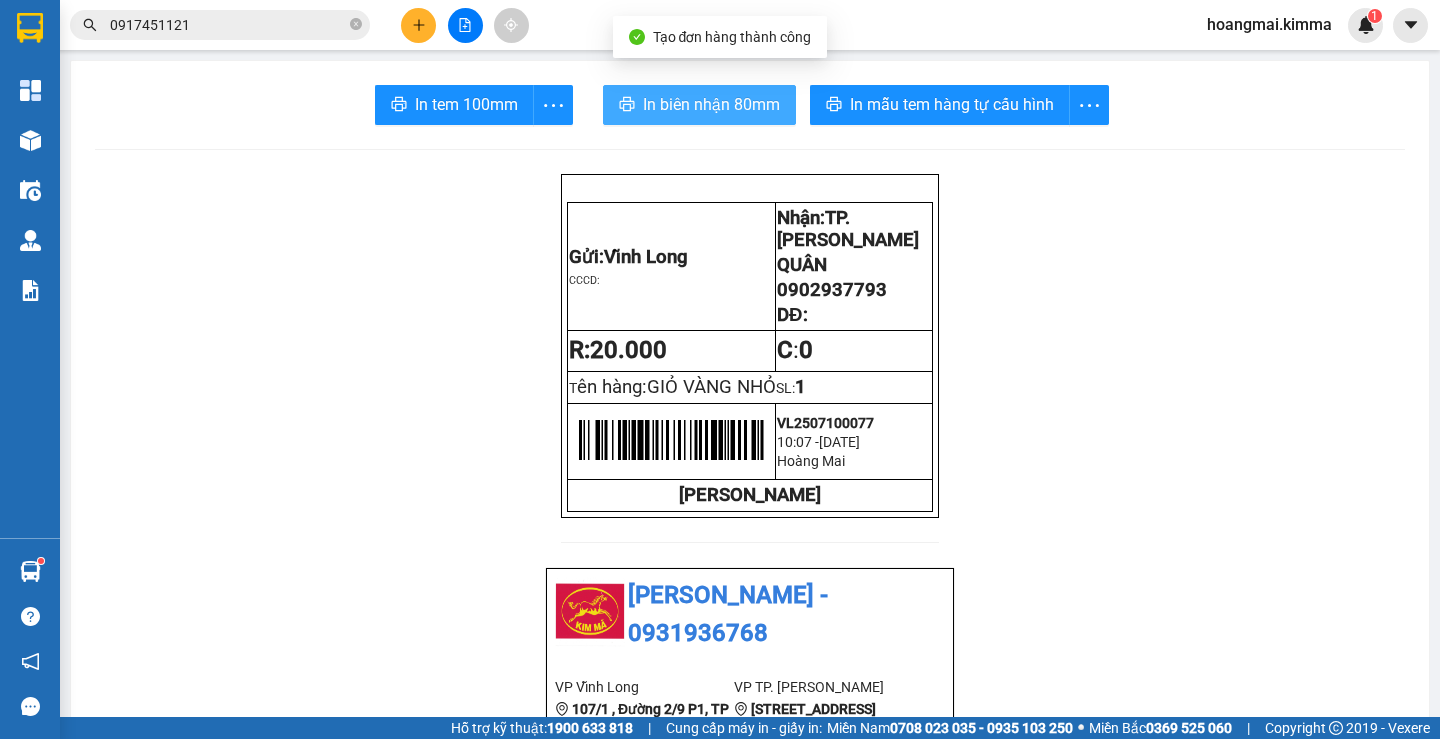 scroll, scrollTop: 0, scrollLeft: 0, axis: both 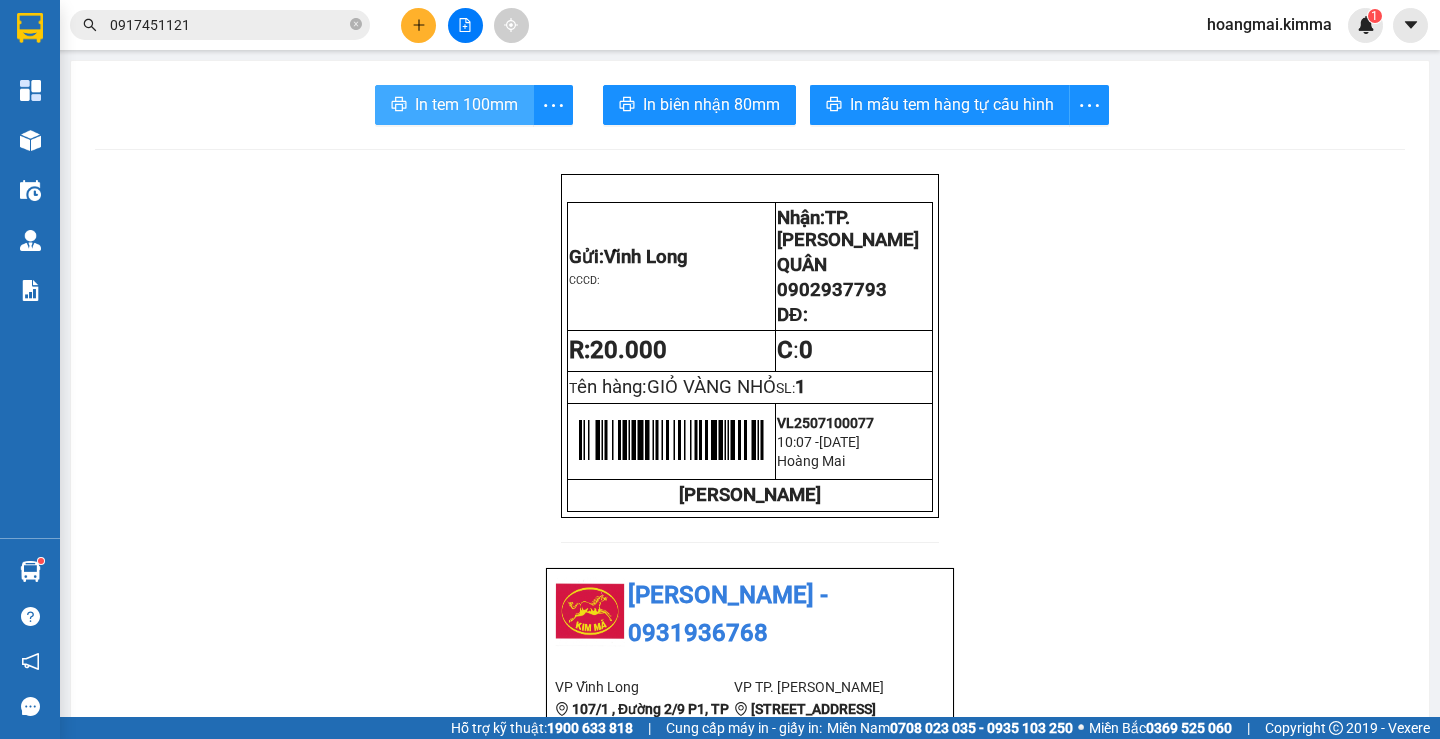click on "In tem 100mm" at bounding box center [466, 104] 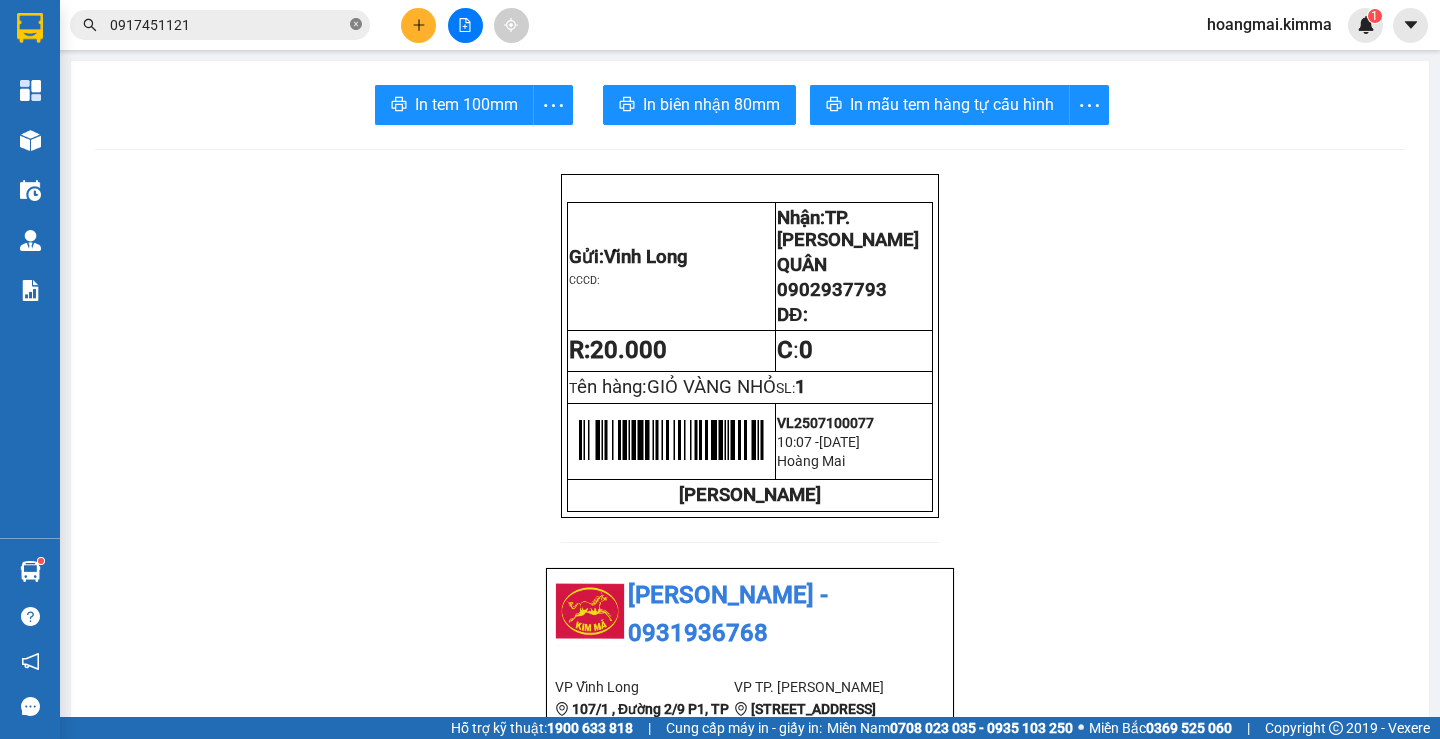 click 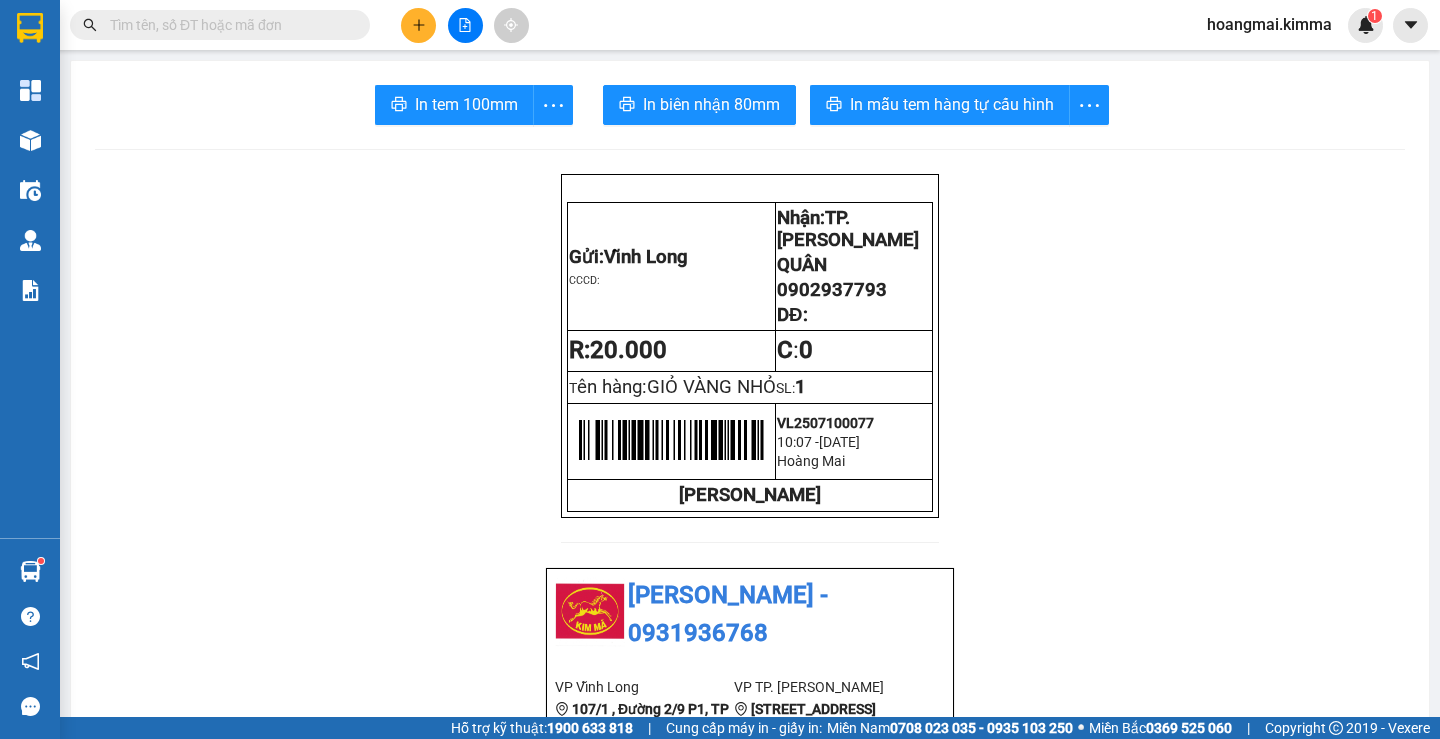 click at bounding box center (228, 25) 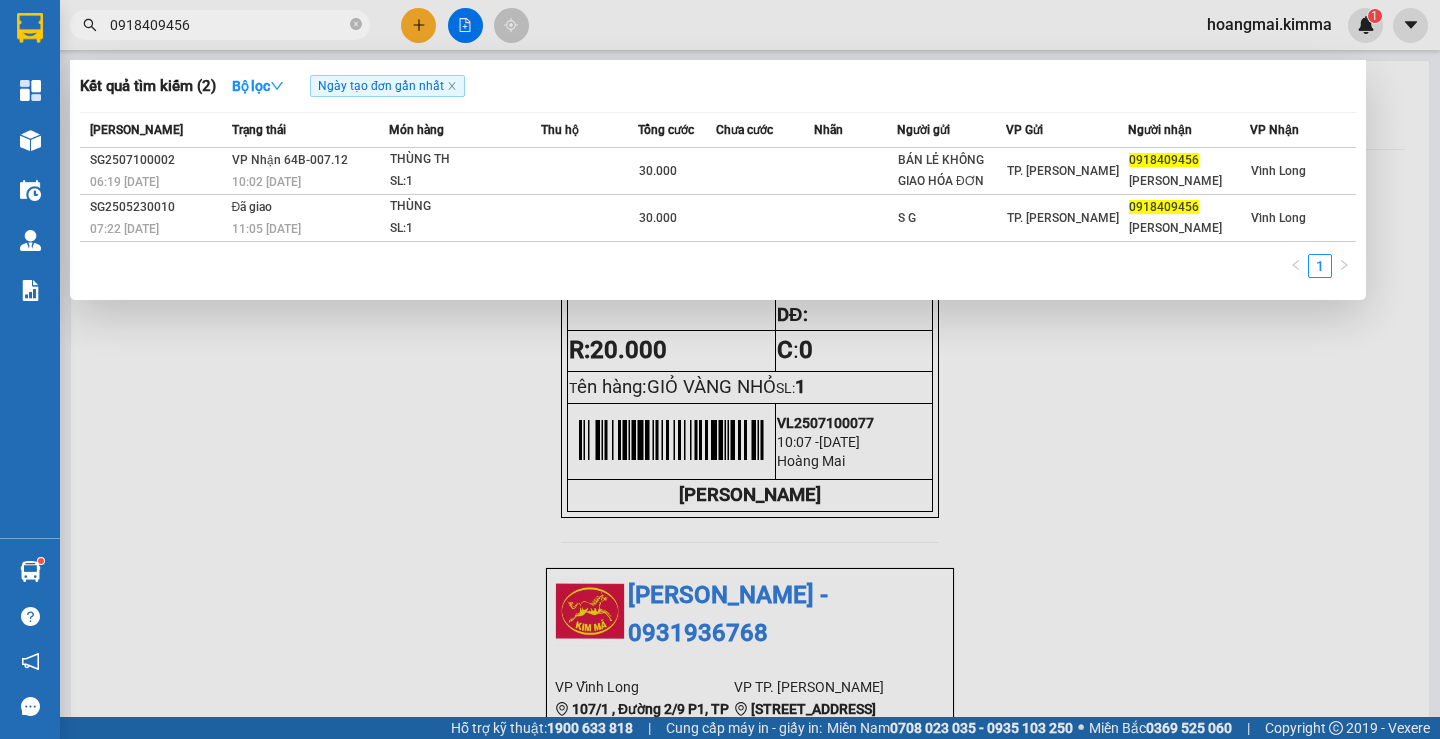 click at bounding box center [720, 369] 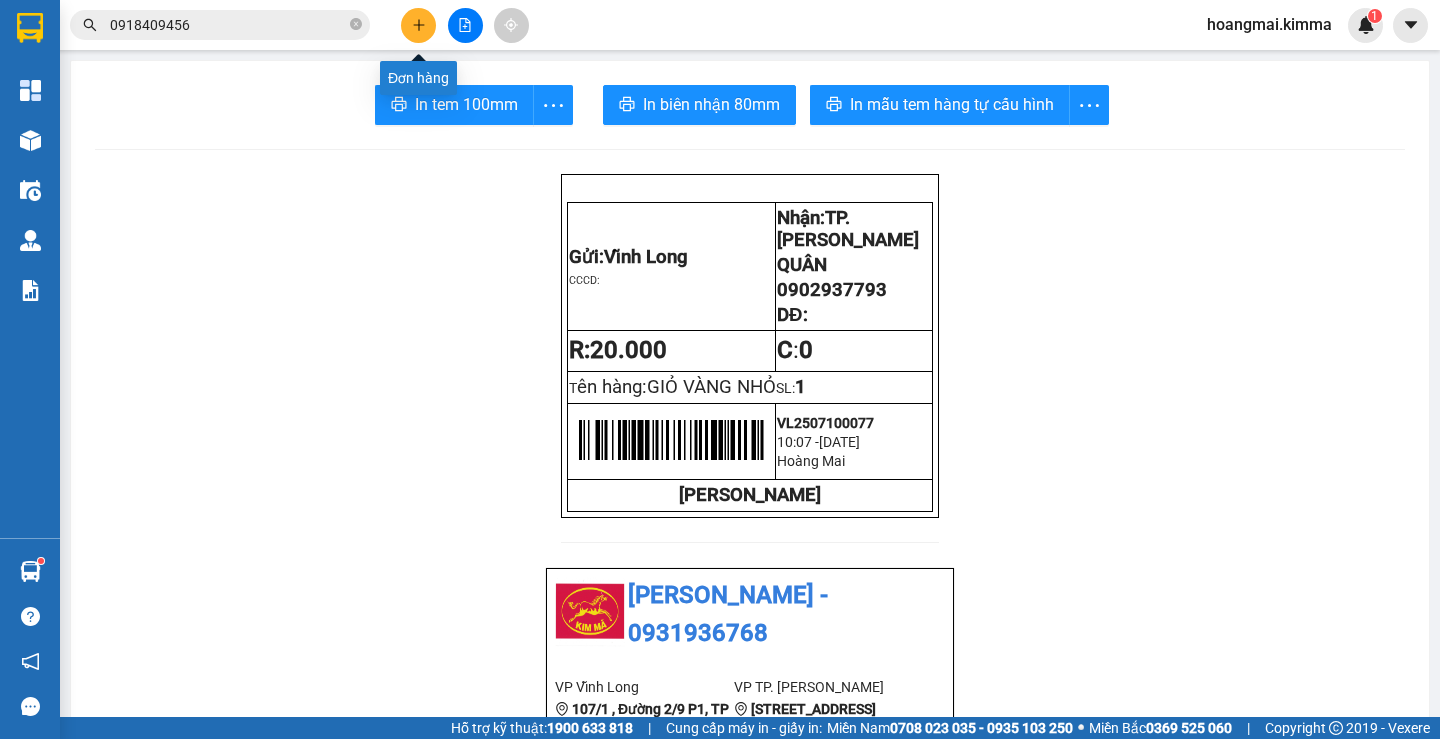 click 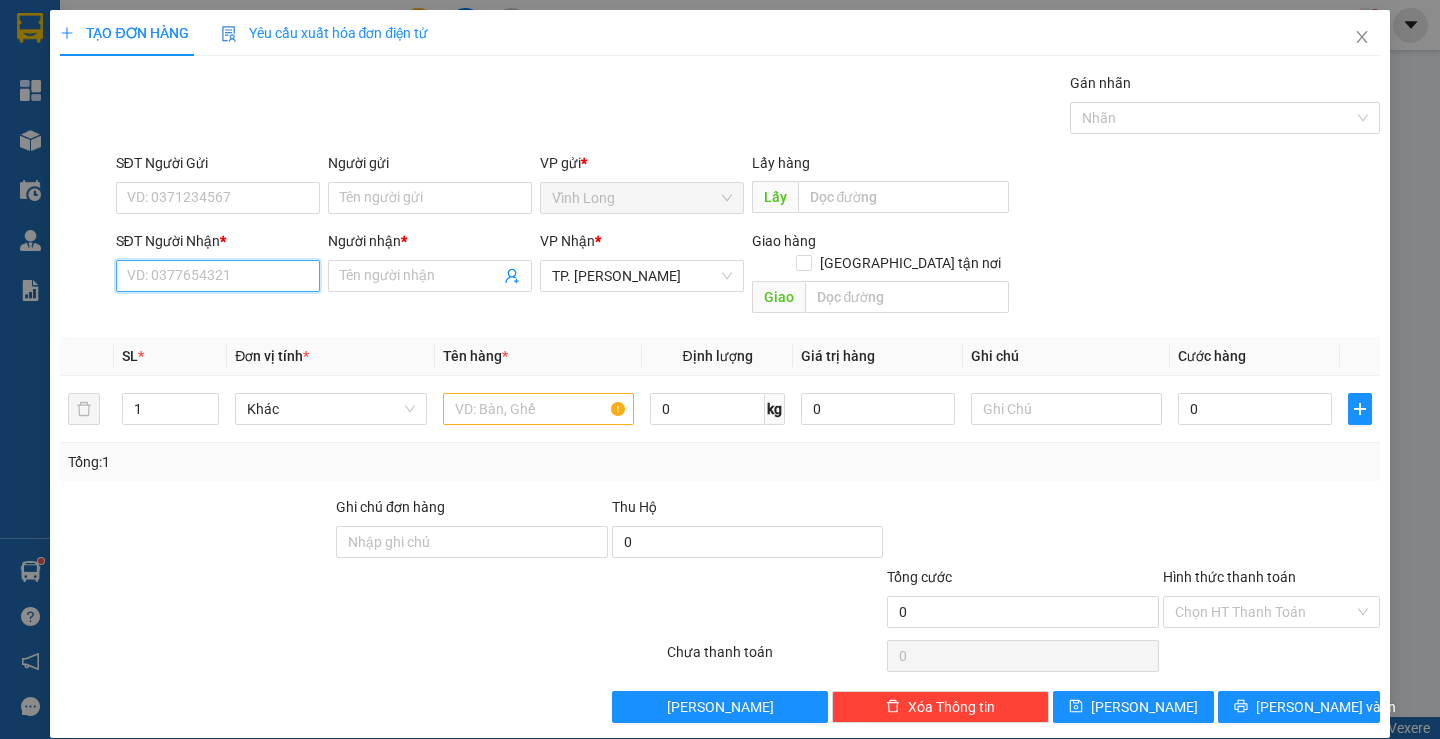 click on "SĐT Người Nhận  *" at bounding box center (218, 276) 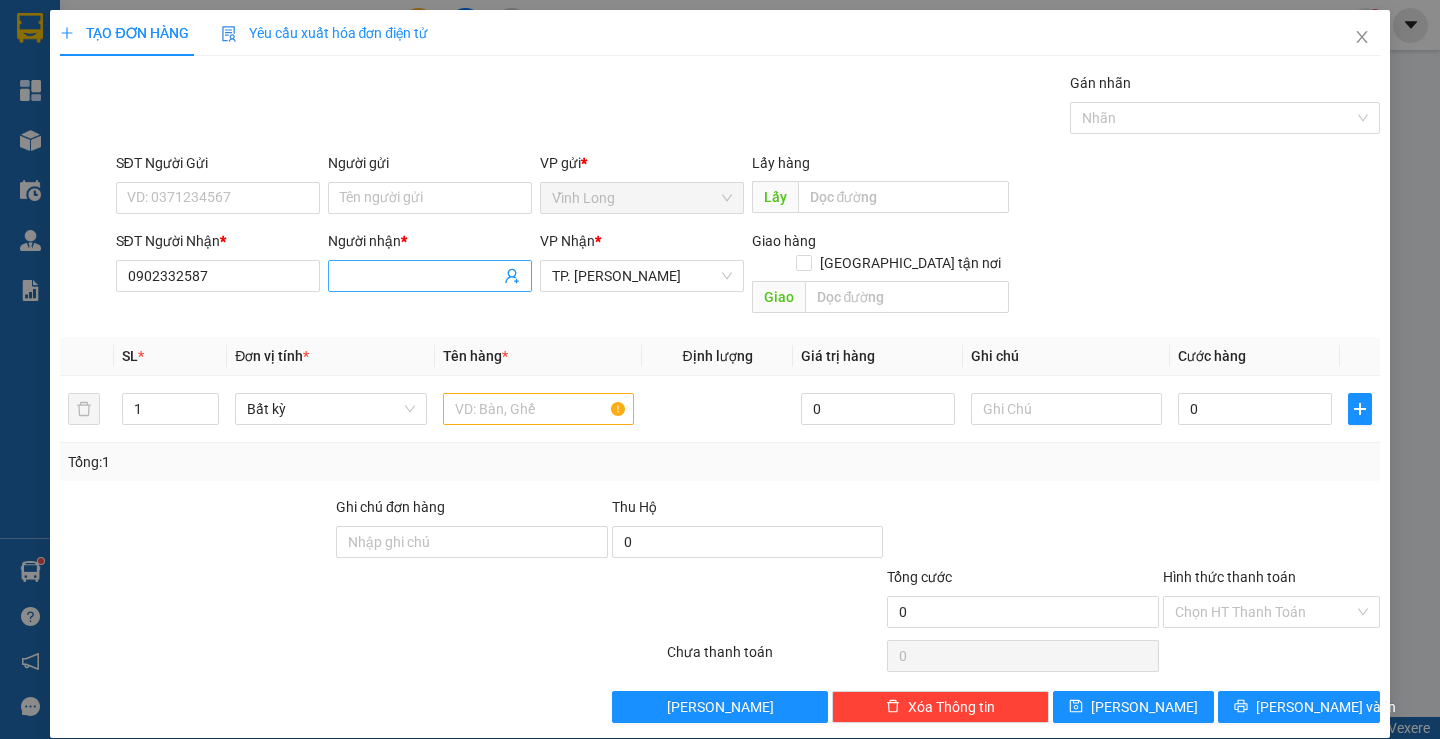 click at bounding box center [430, 276] 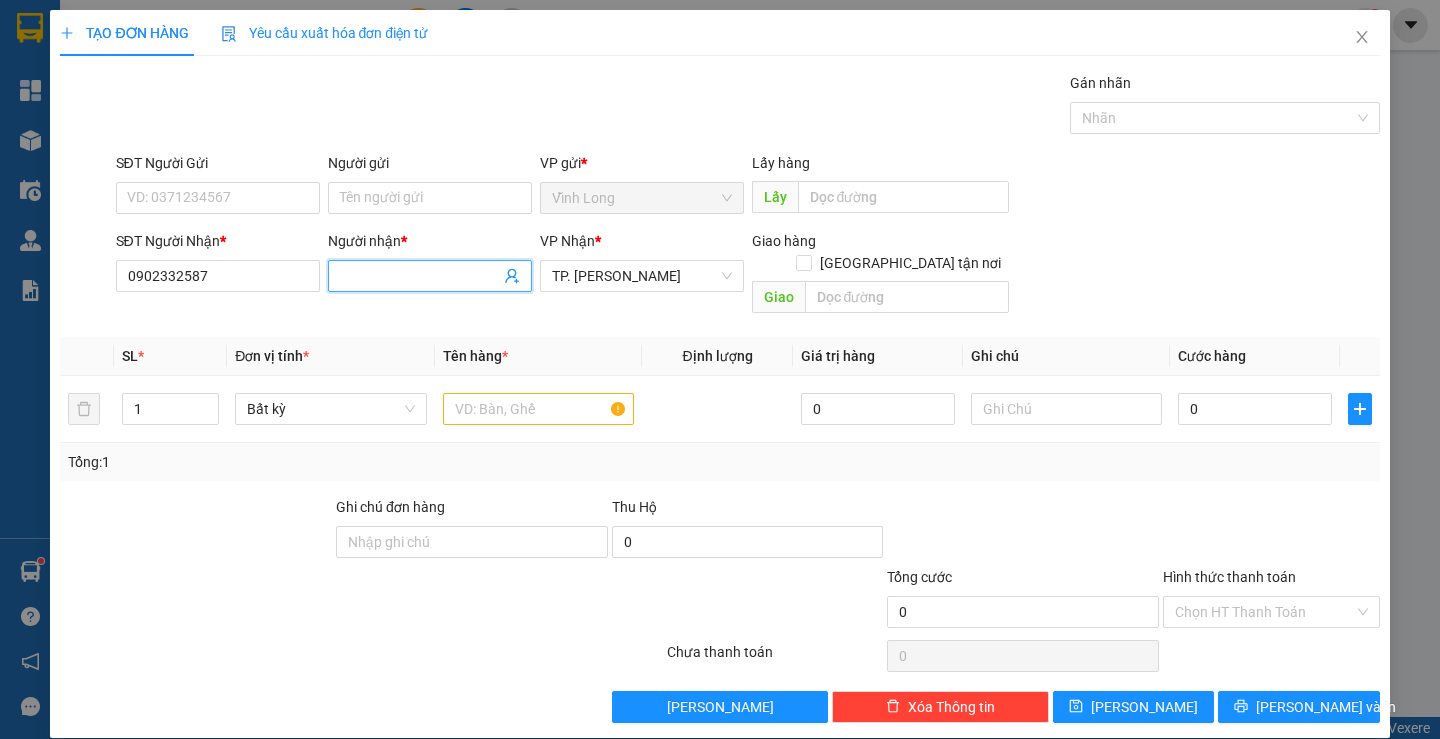 click on "Người nhận  *" at bounding box center (420, 276) 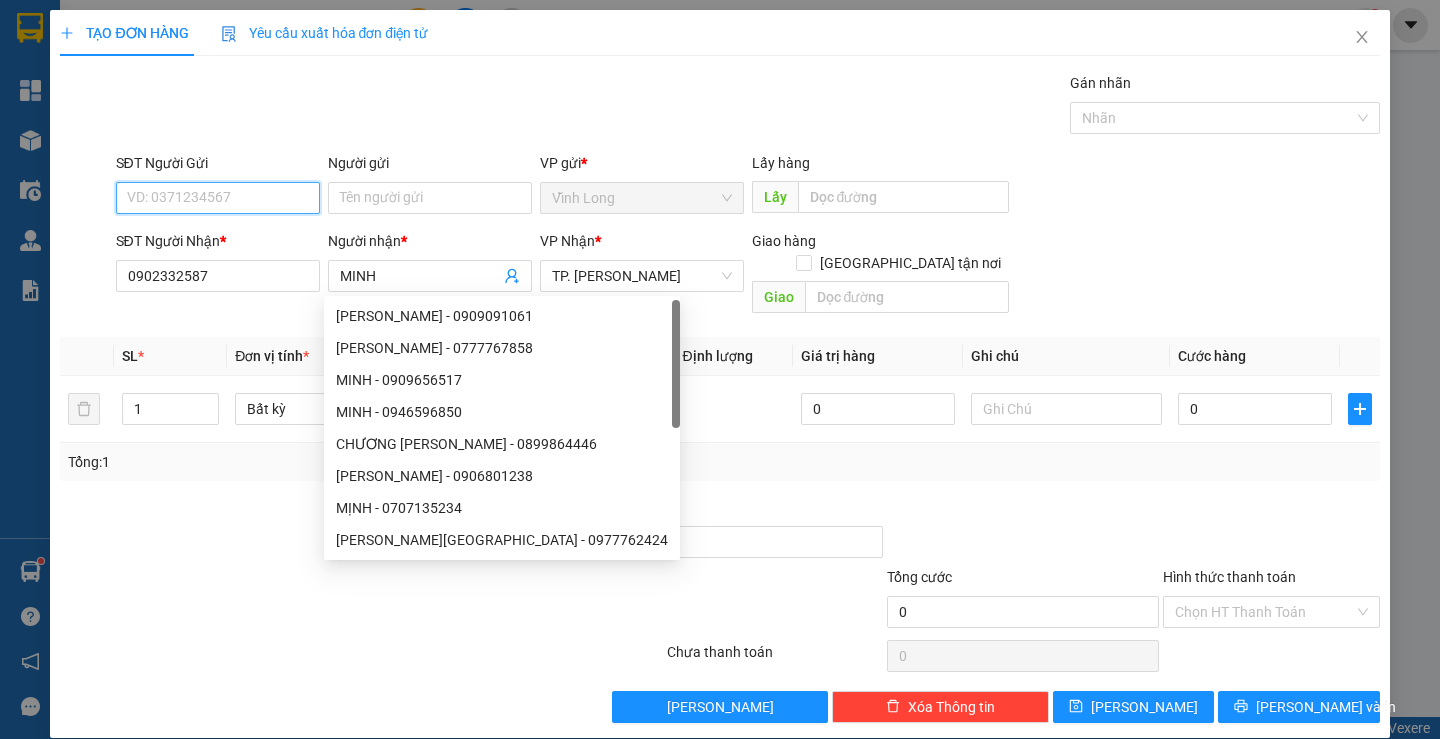 click on "SĐT Người Gửi" at bounding box center (218, 198) 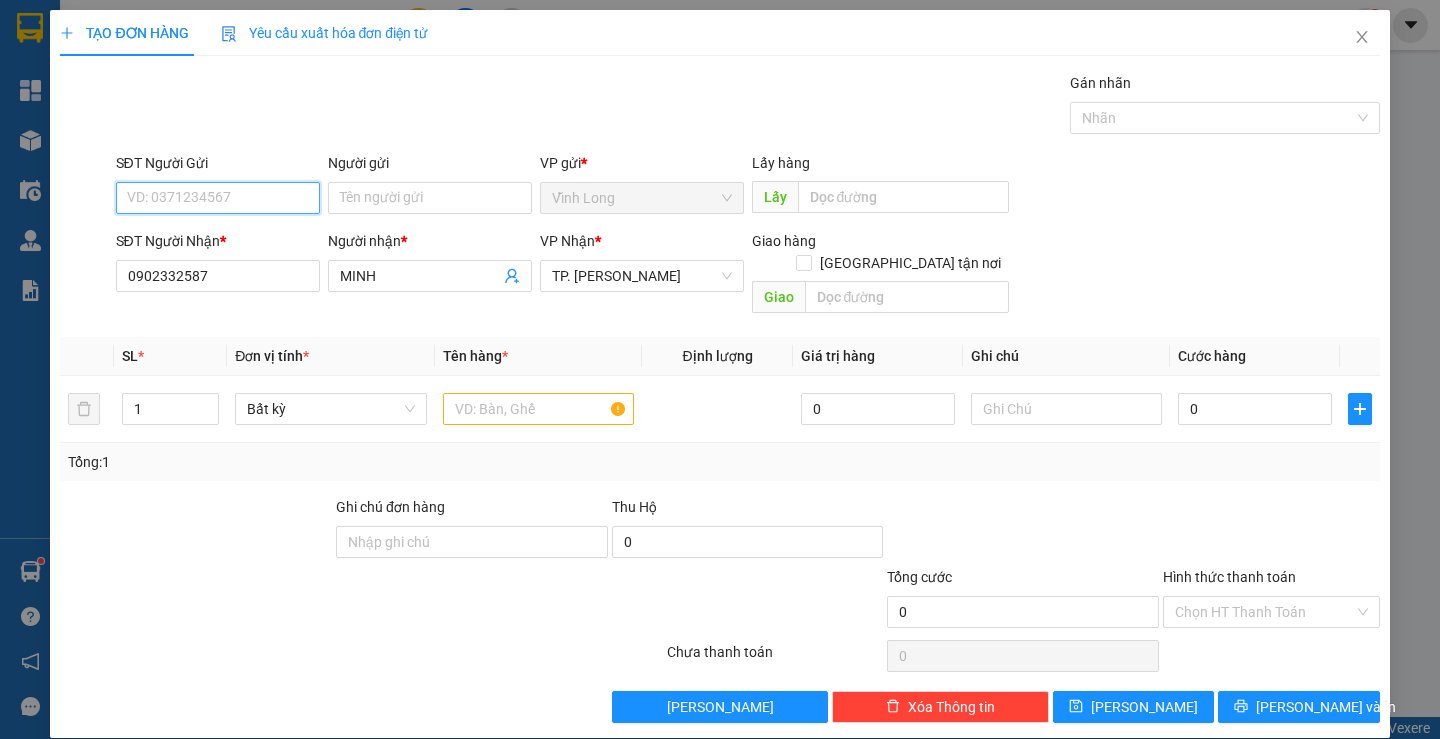 click on "SĐT Người Gửi" at bounding box center (218, 198) 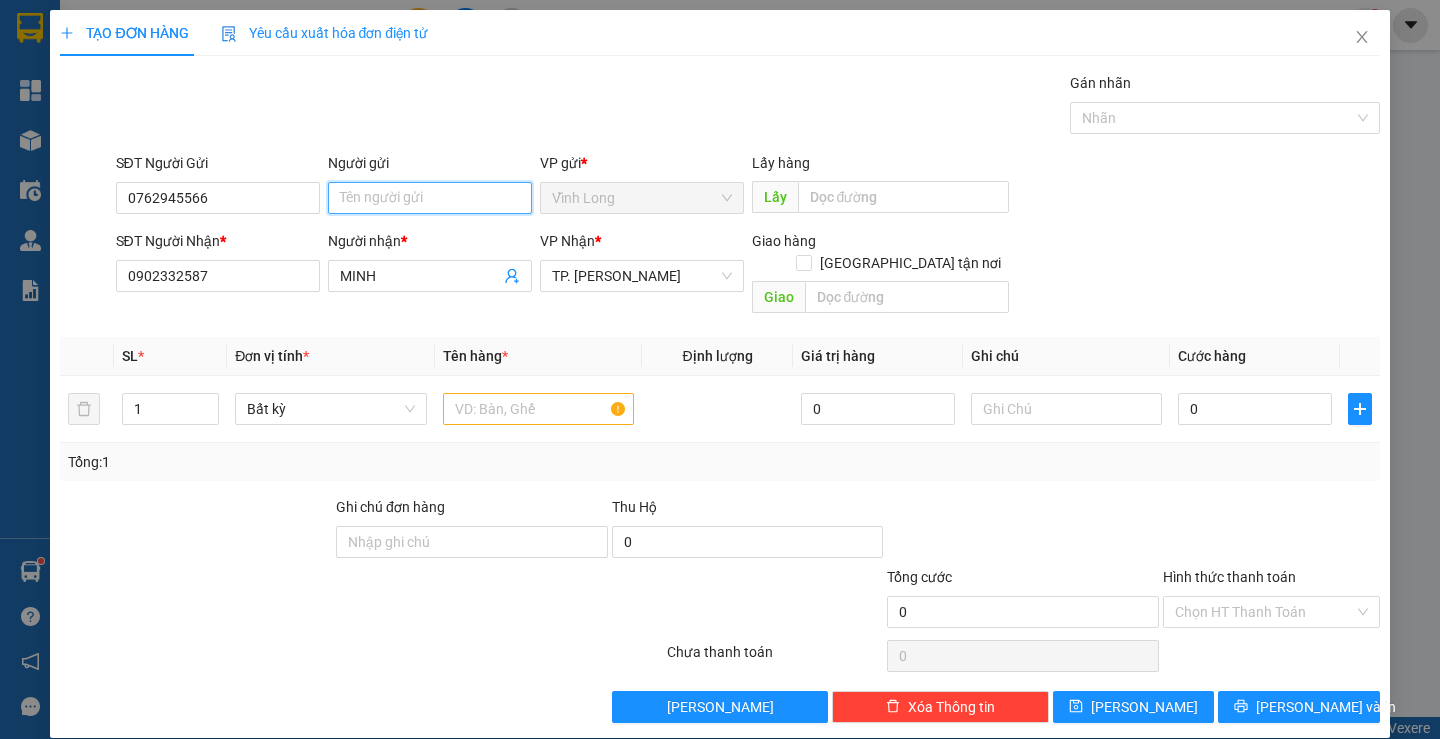 click on "Người gửi" at bounding box center [430, 198] 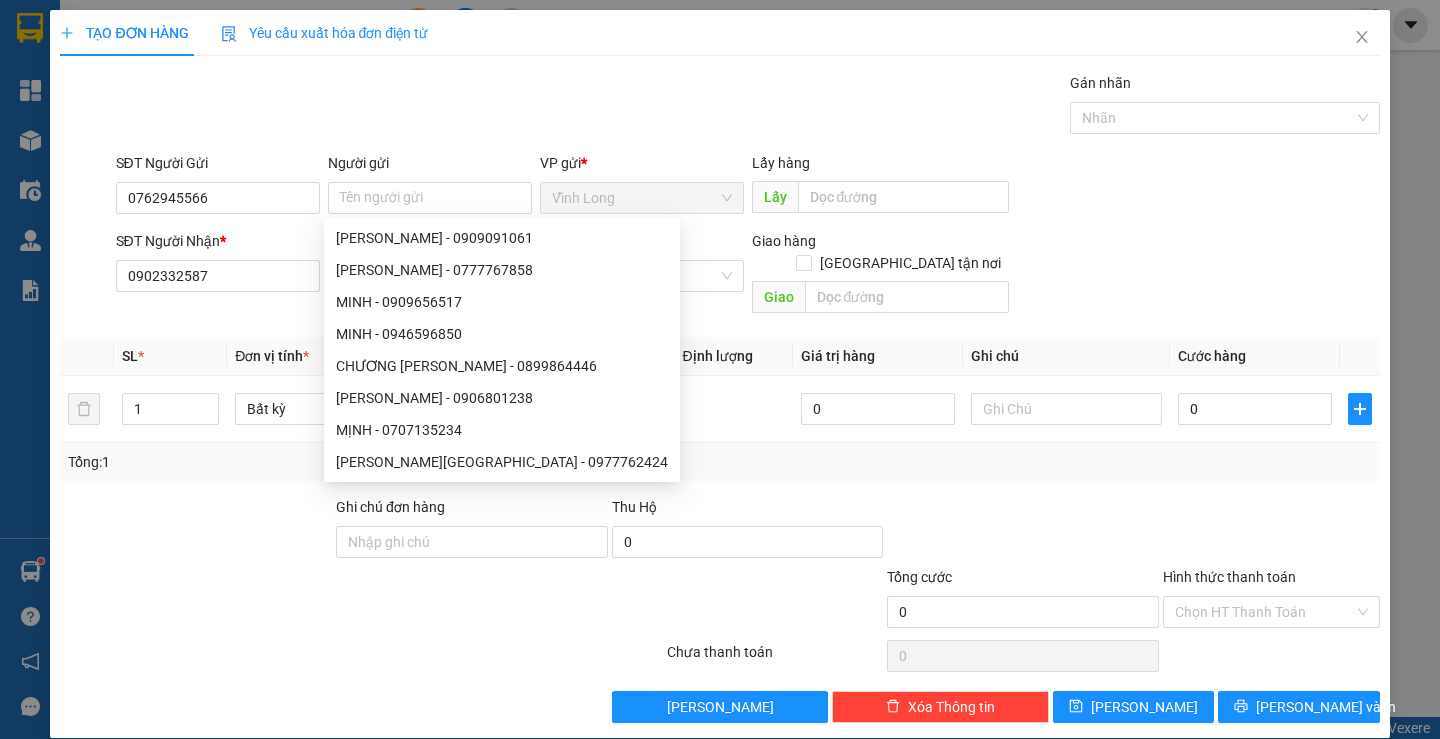 drag, startPoint x: 838, startPoint y: 32, endPoint x: 846, endPoint y: 97, distance: 65.490456 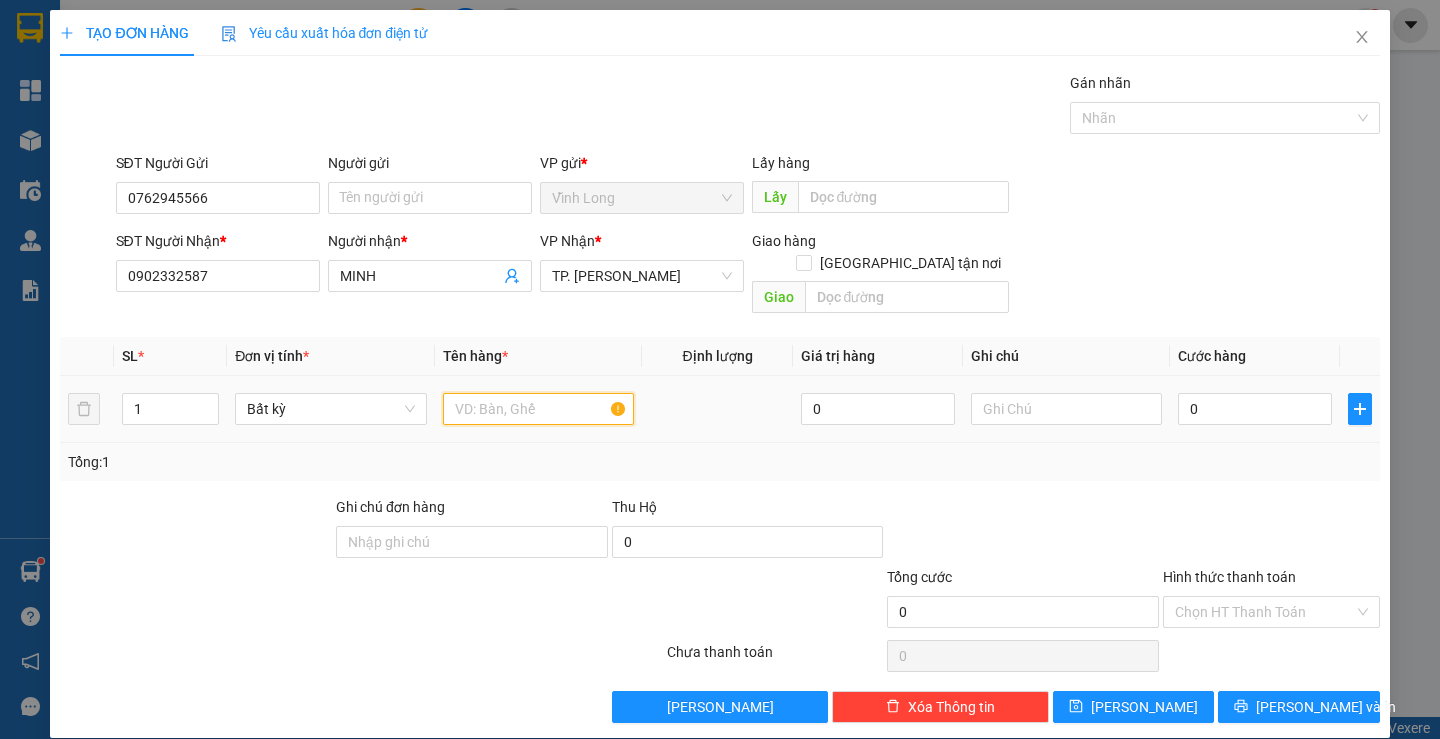 click at bounding box center (538, 409) 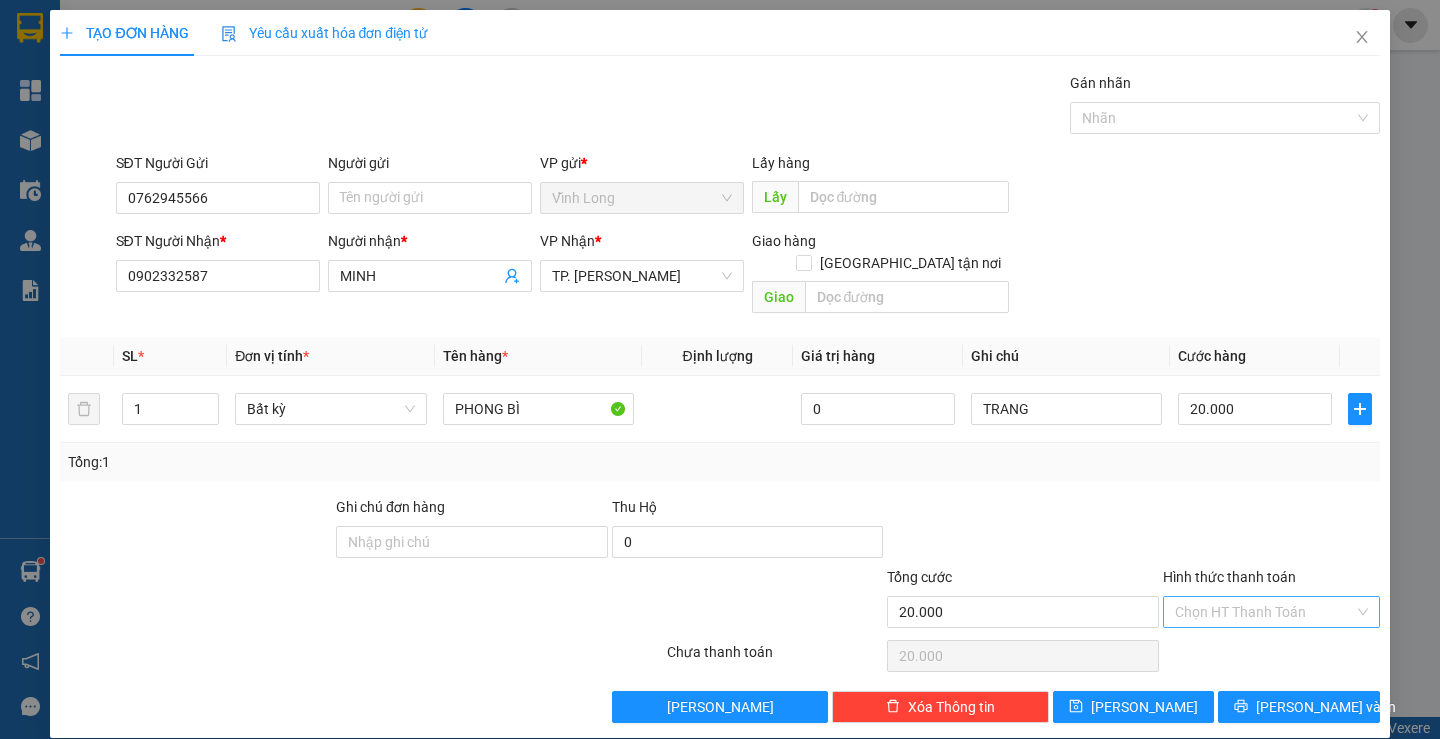click on "Hình thức thanh toán" at bounding box center [1264, 612] 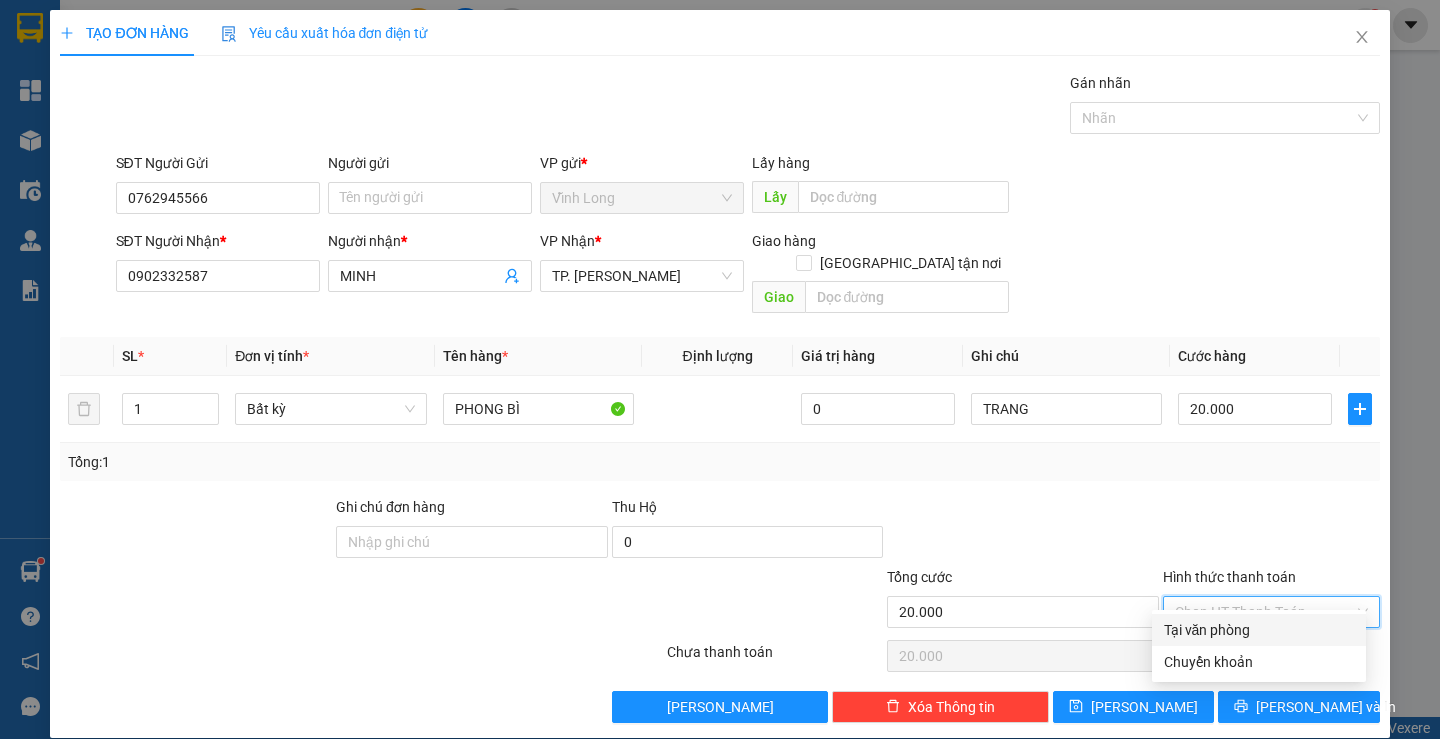 click on "Tại văn phòng" at bounding box center [1259, 630] 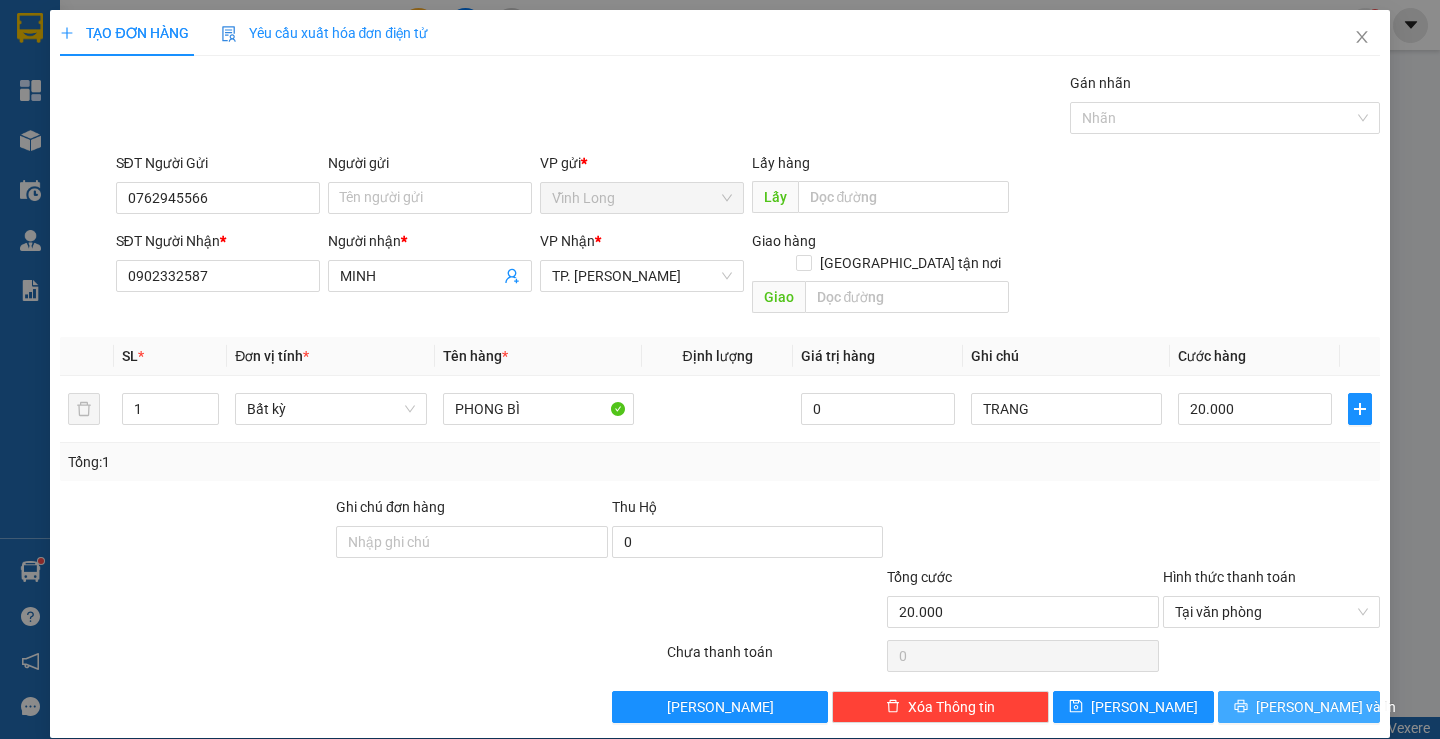 click on "[PERSON_NAME] và In" at bounding box center (1298, 707) 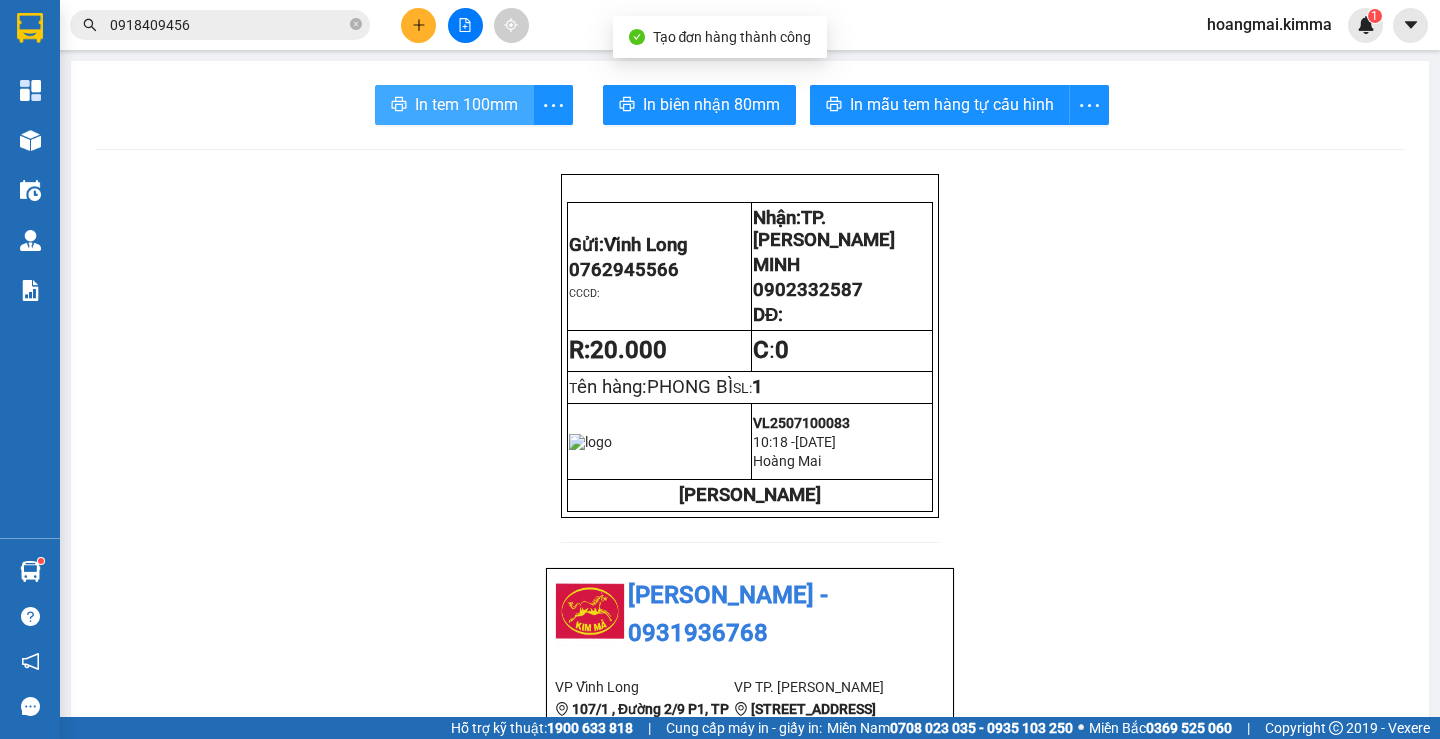 click on "In tem 100mm" at bounding box center (454, 105) 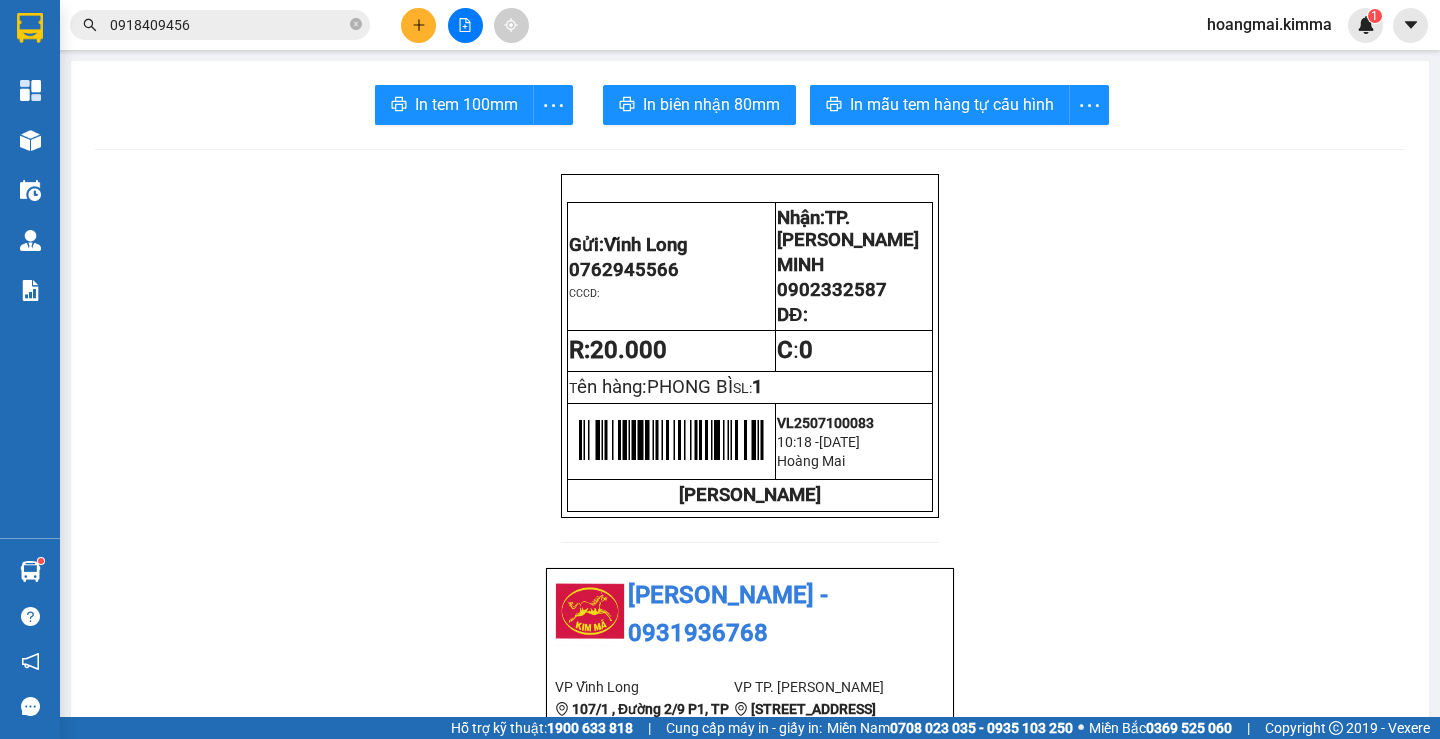 click at bounding box center (418, 25) 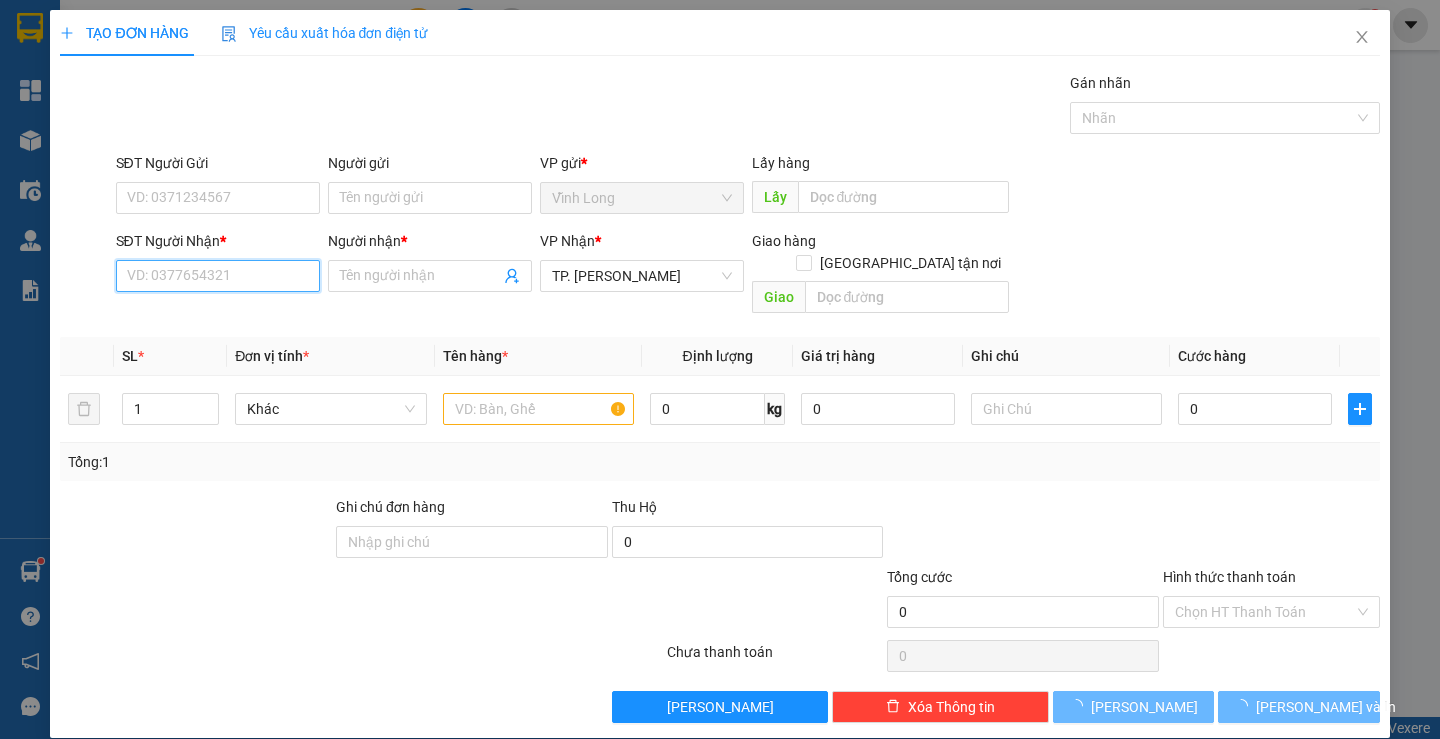 click on "SĐT Người Nhận  *" at bounding box center (218, 276) 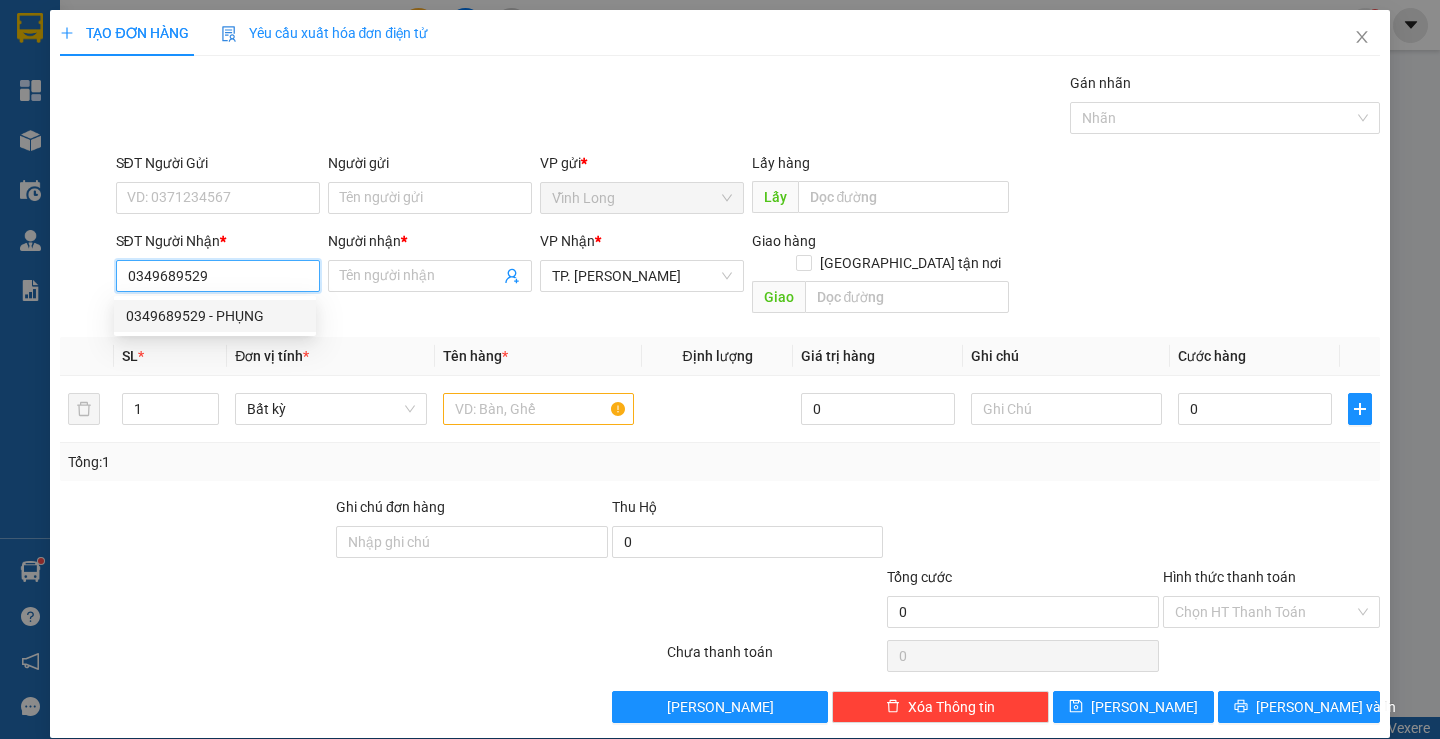 click on "0349689529 - PHỤNG" at bounding box center (215, 316) 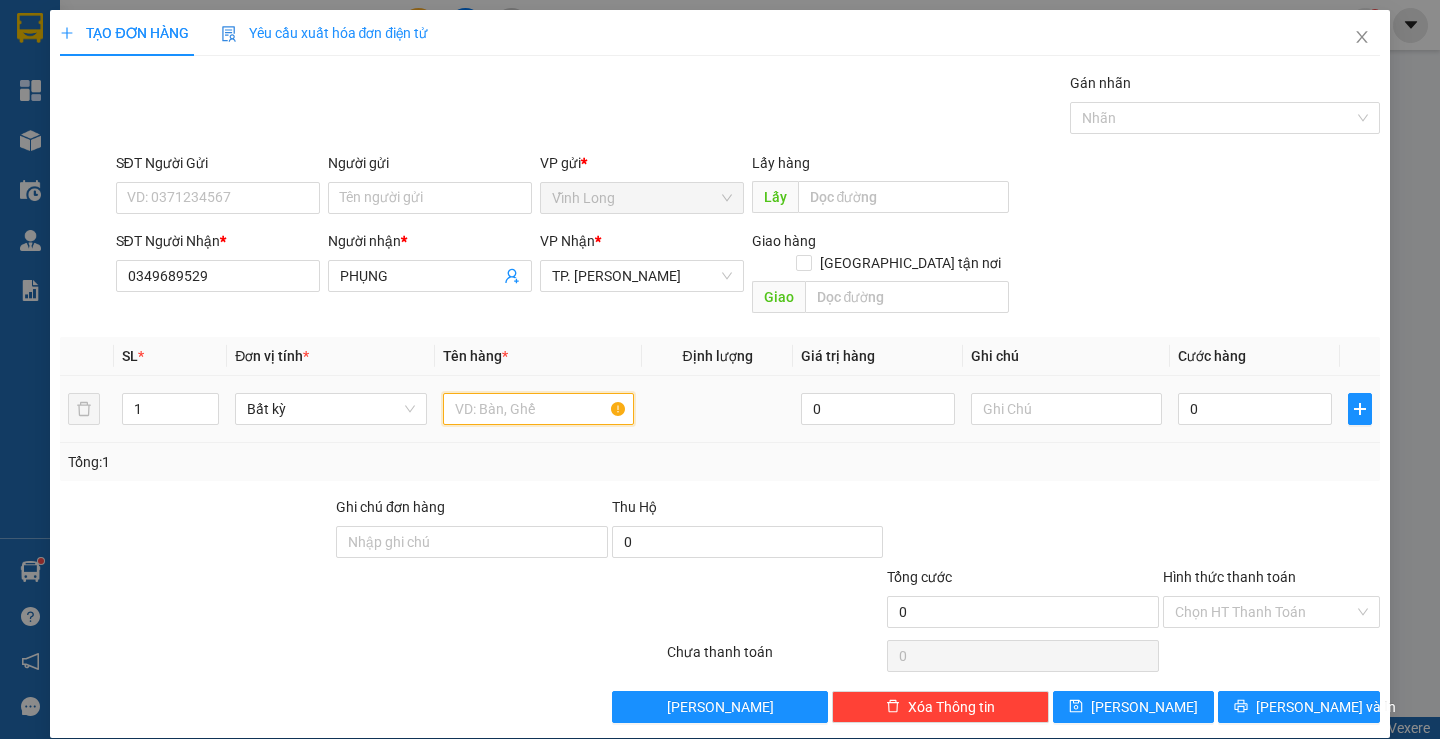 click at bounding box center [538, 409] 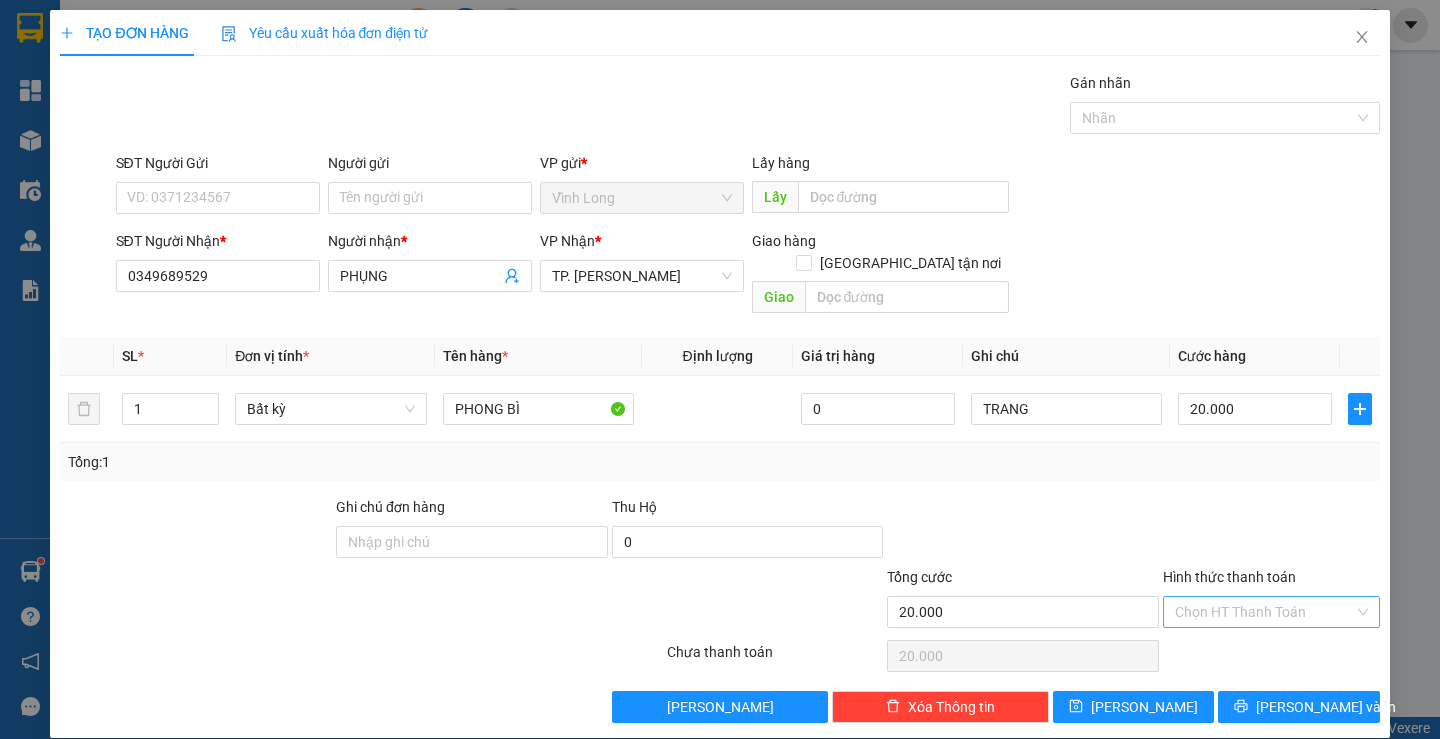 click on "Hình thức thanh toán" at bounding box center [1264, 612] 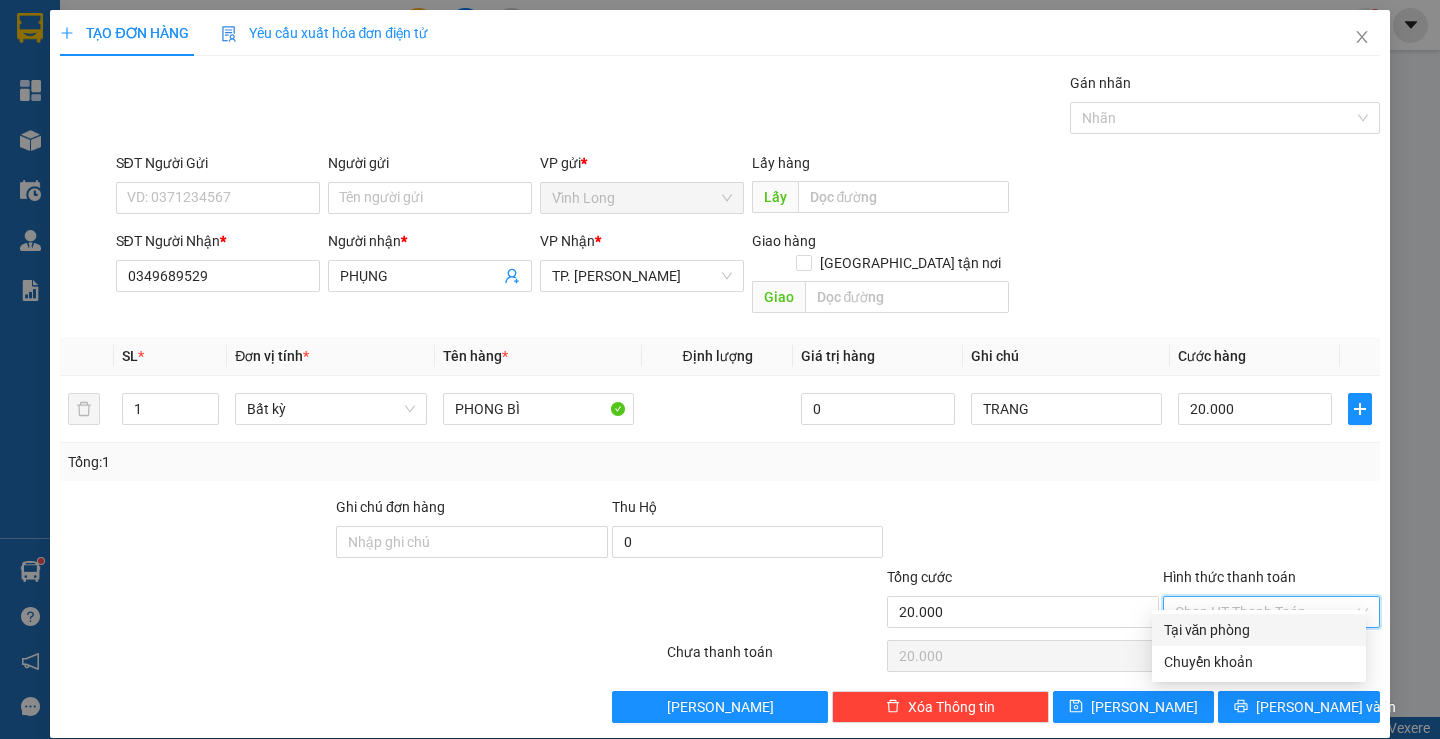click on "Tại văn phòng" at bounding box center [1259, 630] 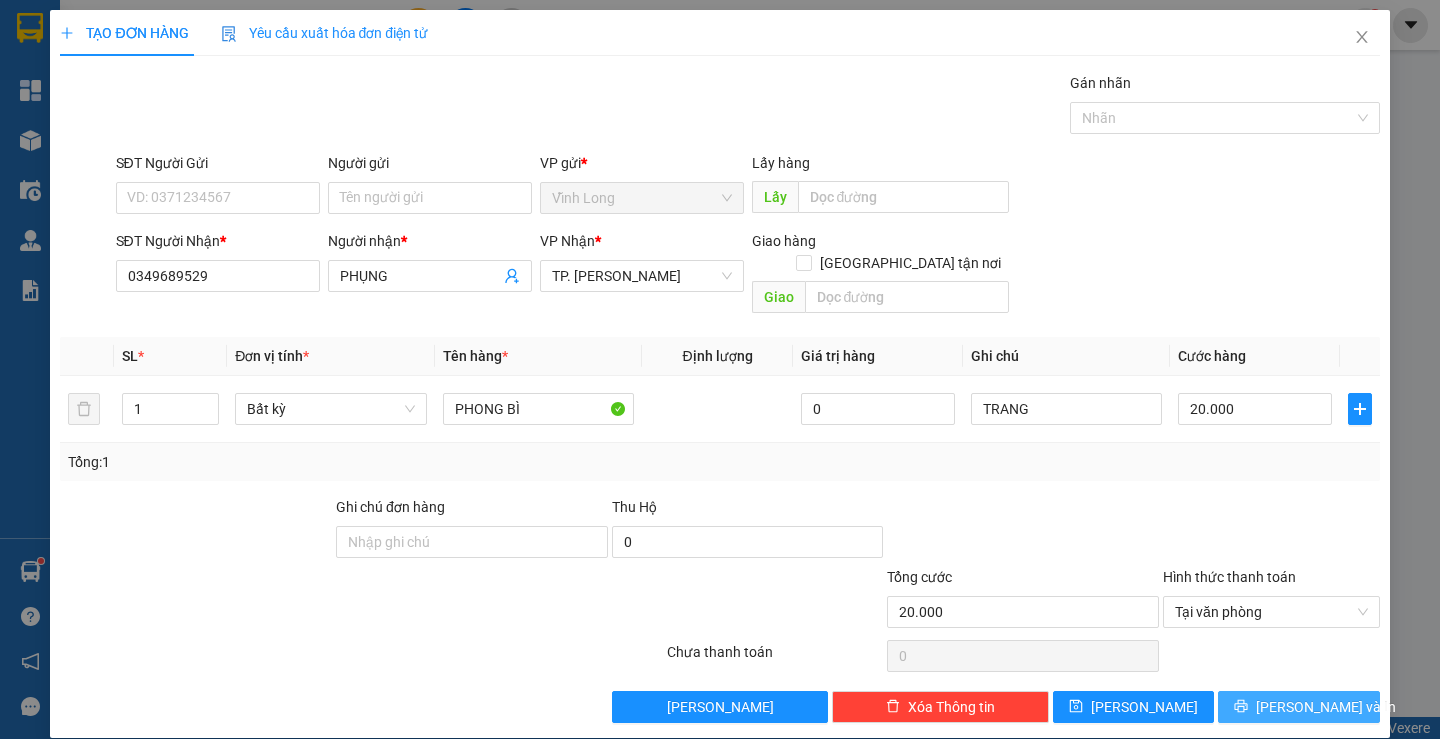 click on "[PERSON_NAME] và In" at bounding box center [1298, 707] 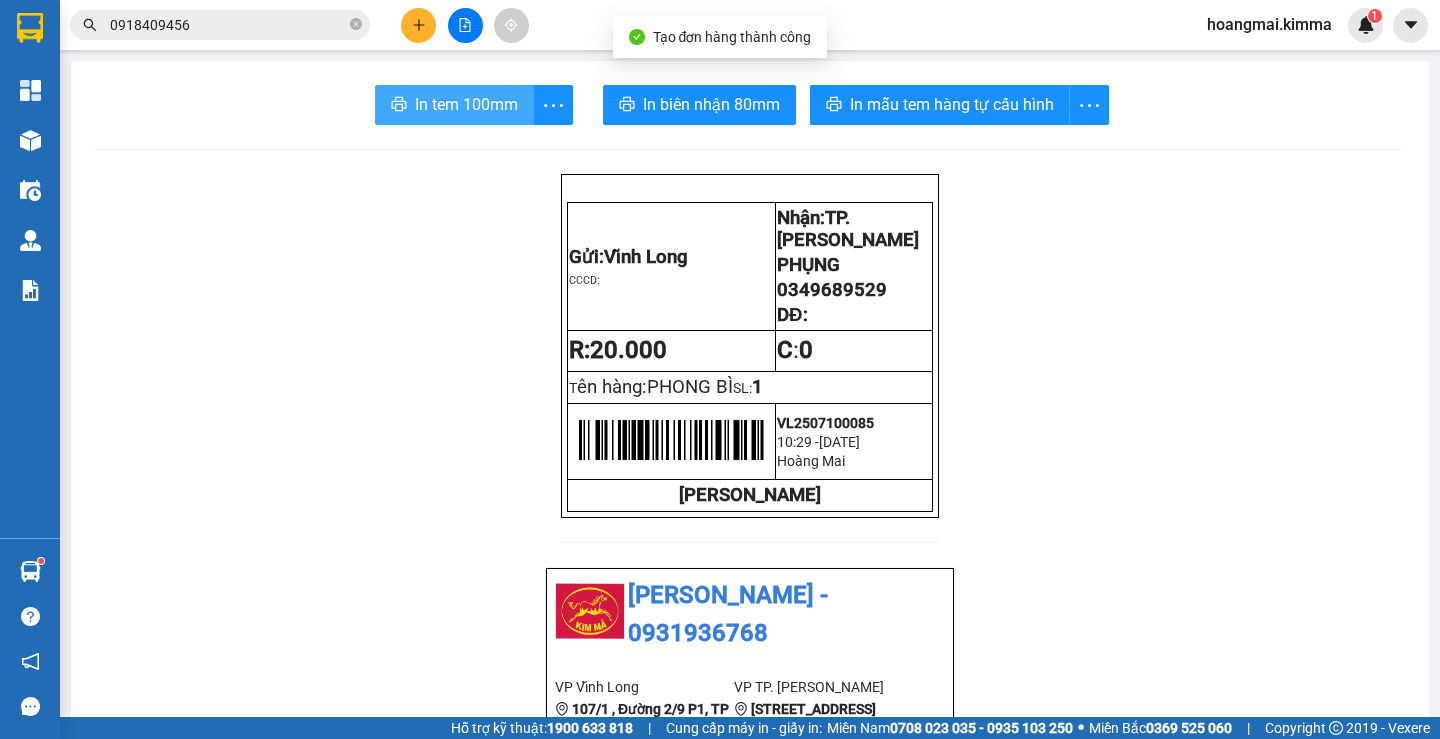 click on "In tem 100mm" at bounding box center [466, 104] 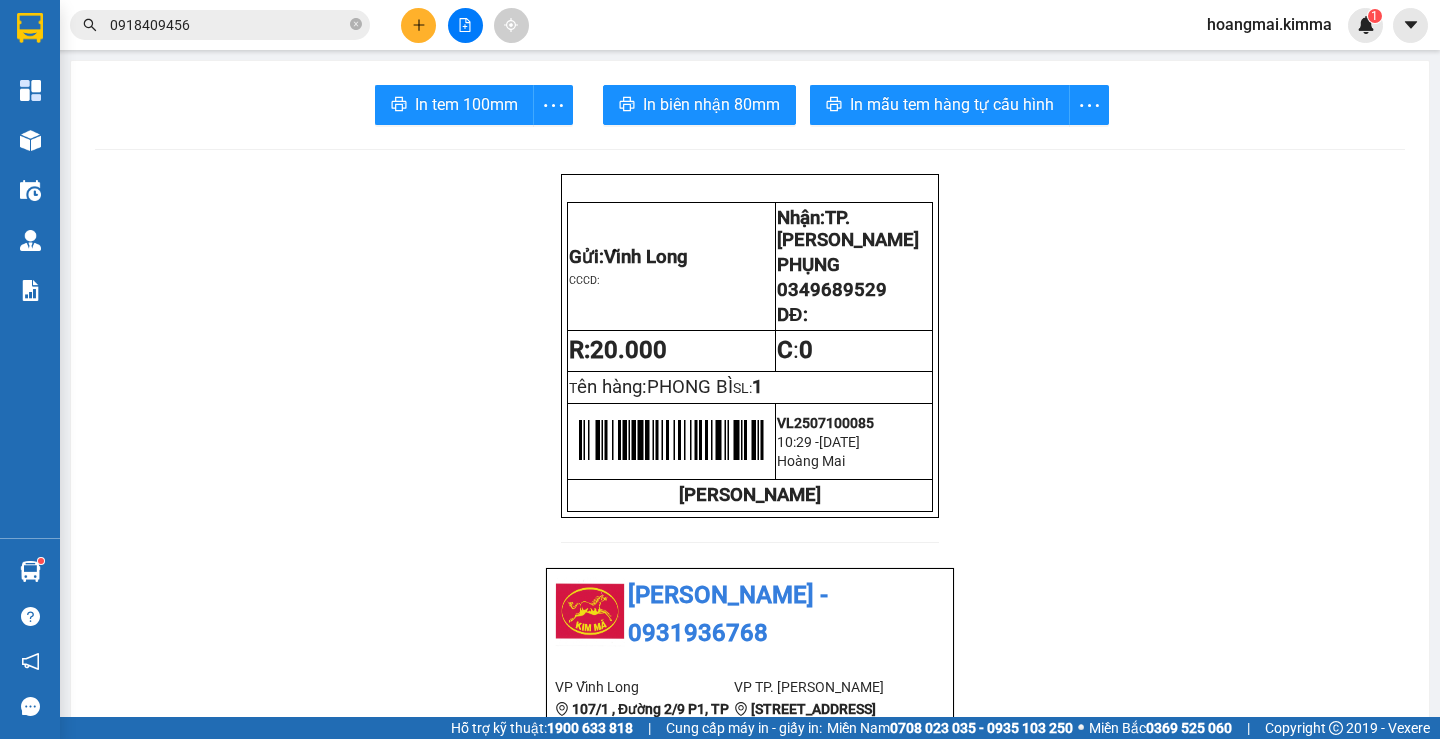 click 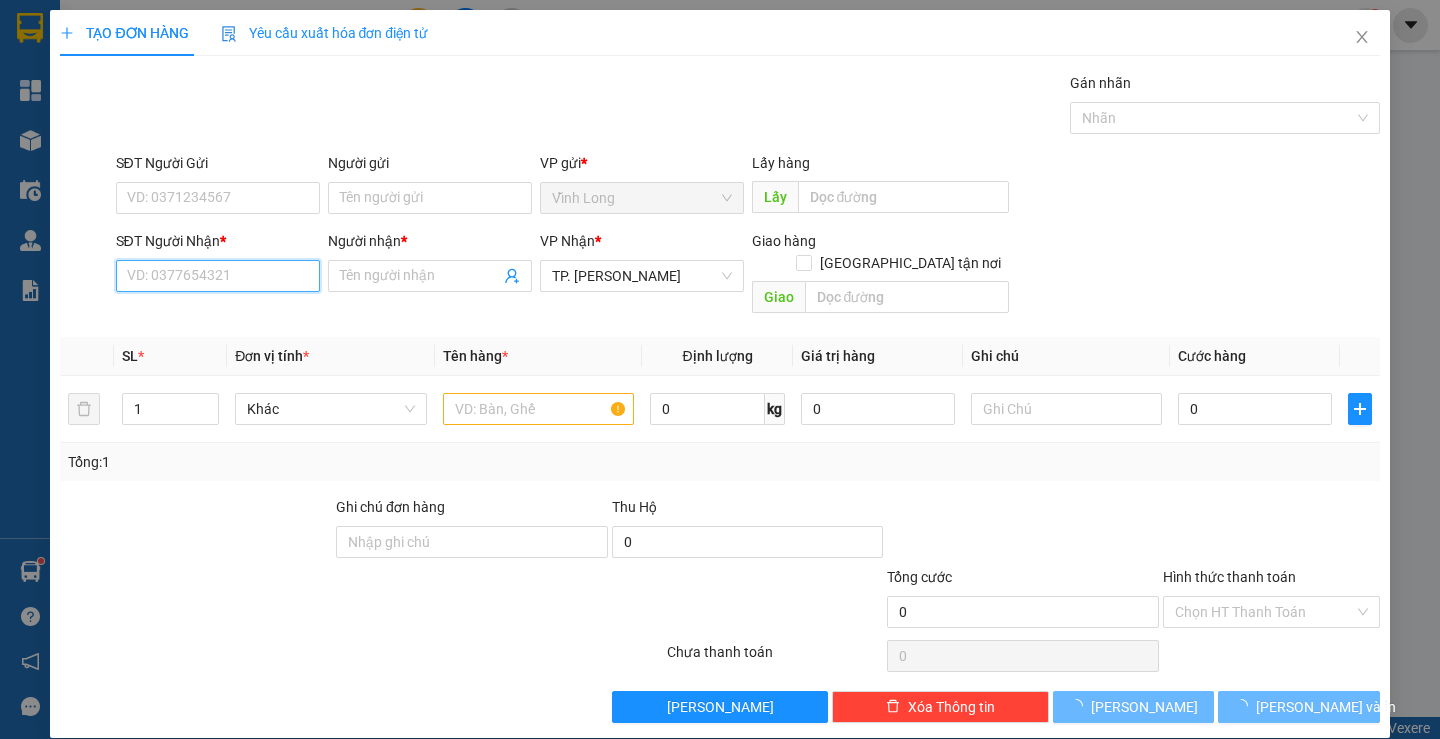 click on "SĐT Người Nhận  *" at bounding box center (218, 276) 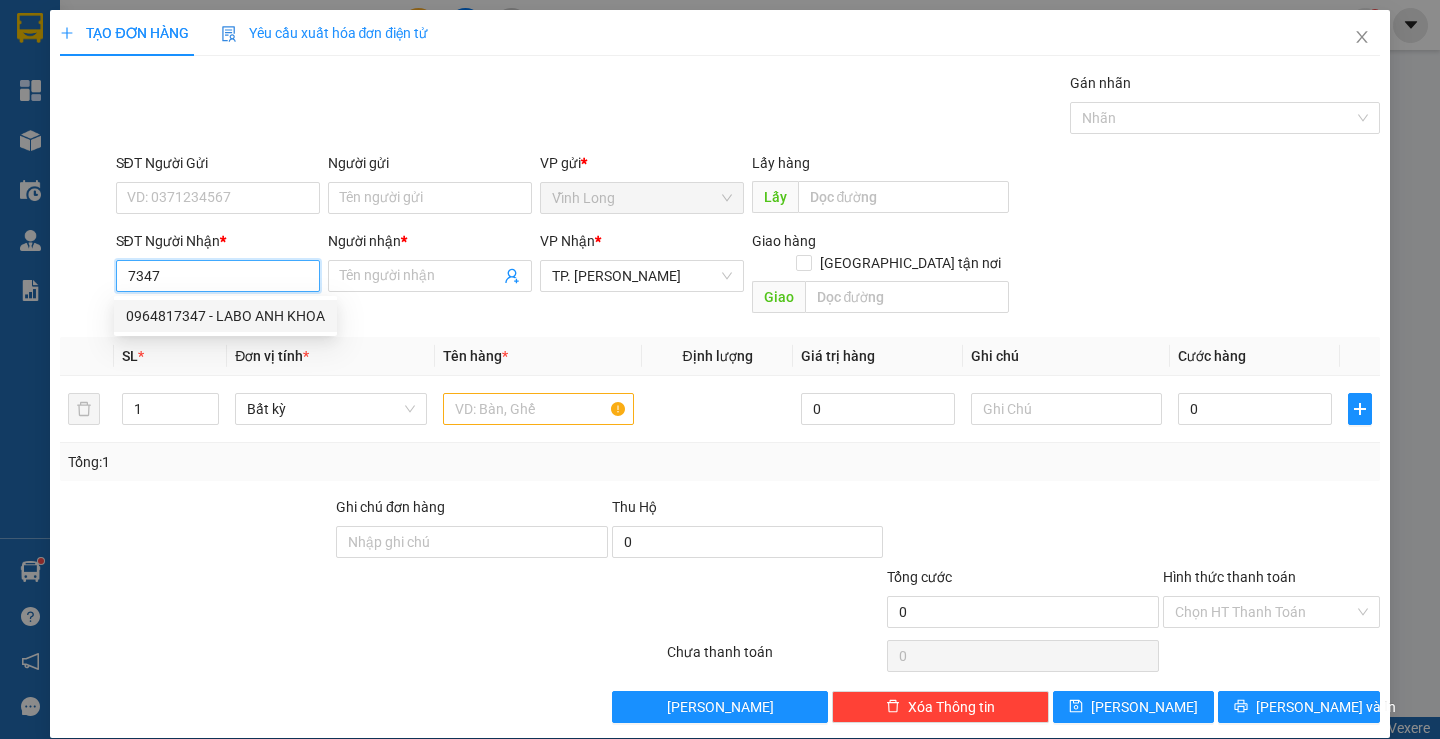 click on "0964817347 - LABO ANH KHOA" at bounding box center [225, 316] 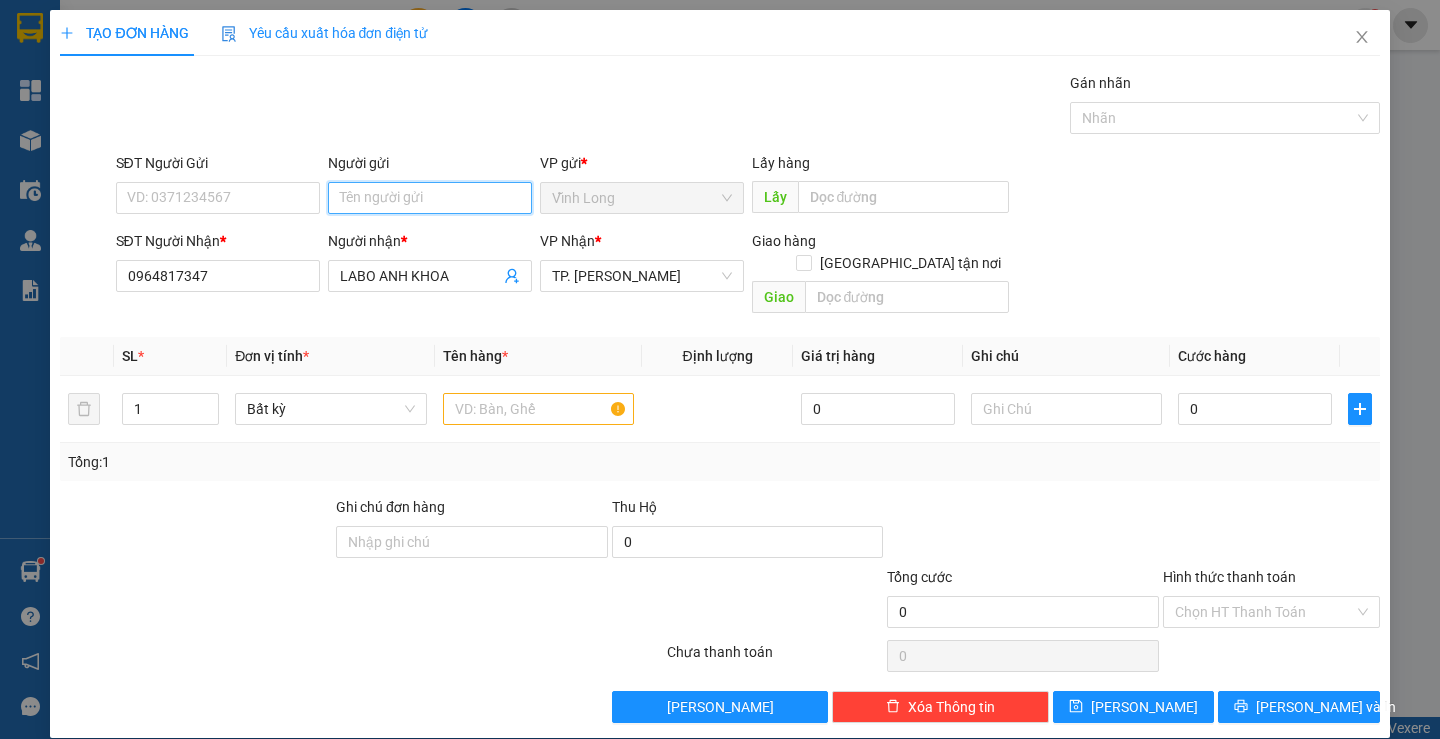 click on "Người gửi" at bounding box center [430, 198] 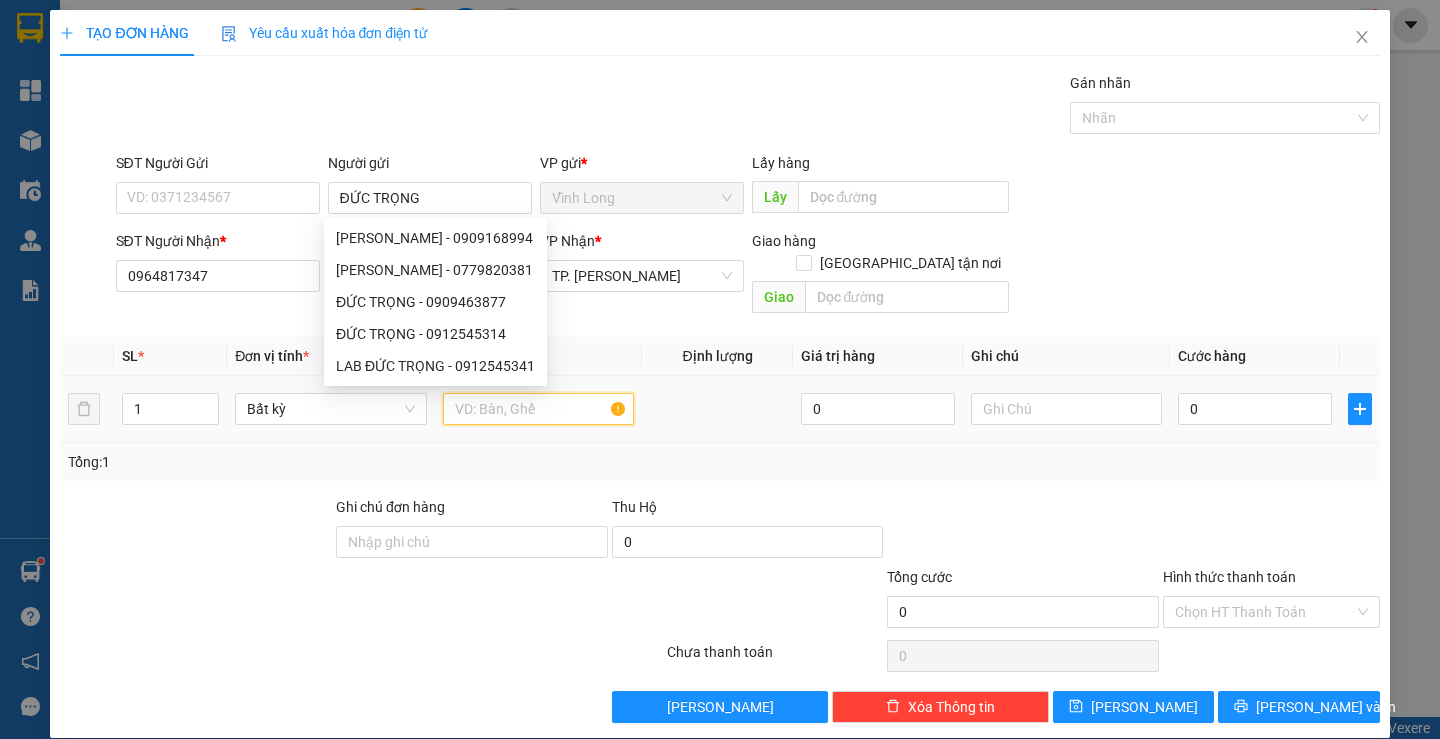 drag, startPoint x: 593, startPoint y: 393, endPoint x: 589, endPoint y: 367, distance: 26.305893 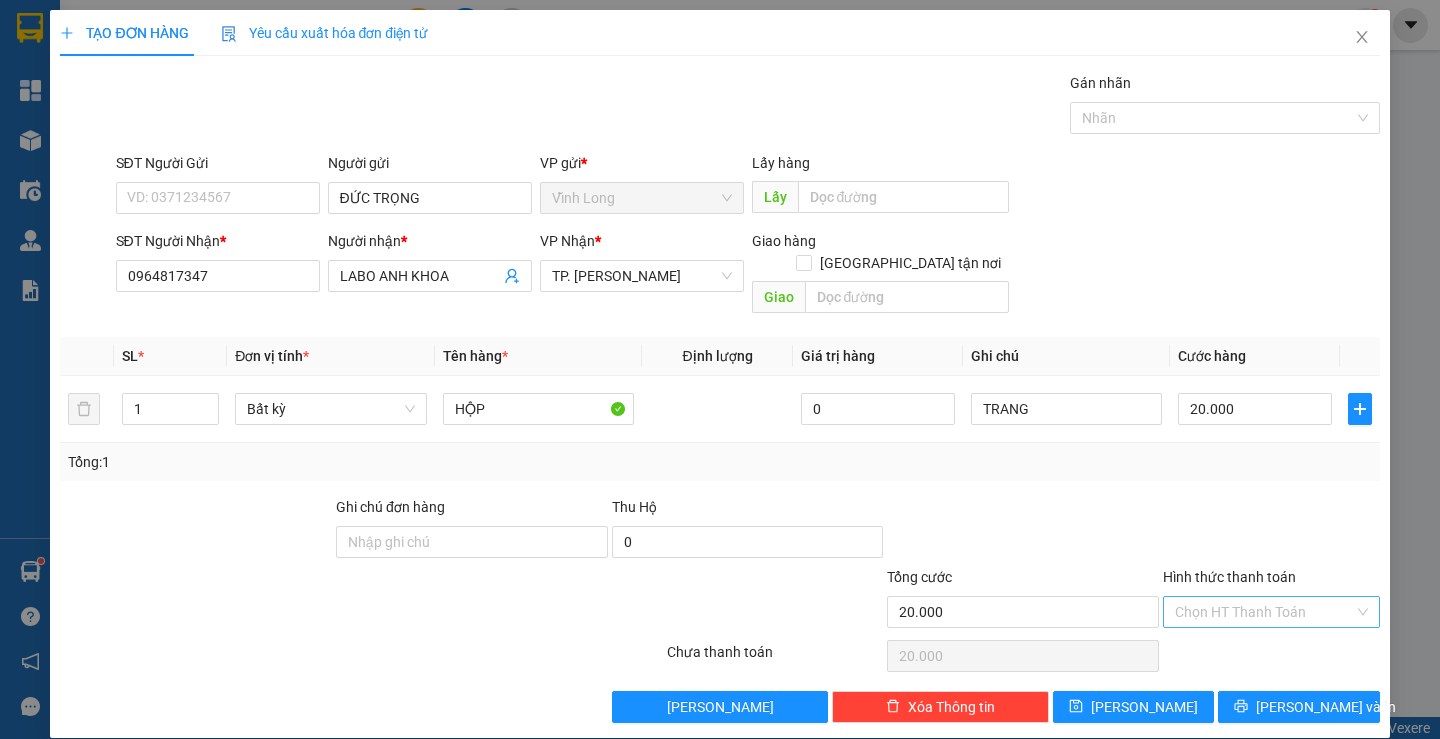 click on "Hình thức thanh toán" at bounding box center (1264, 612) 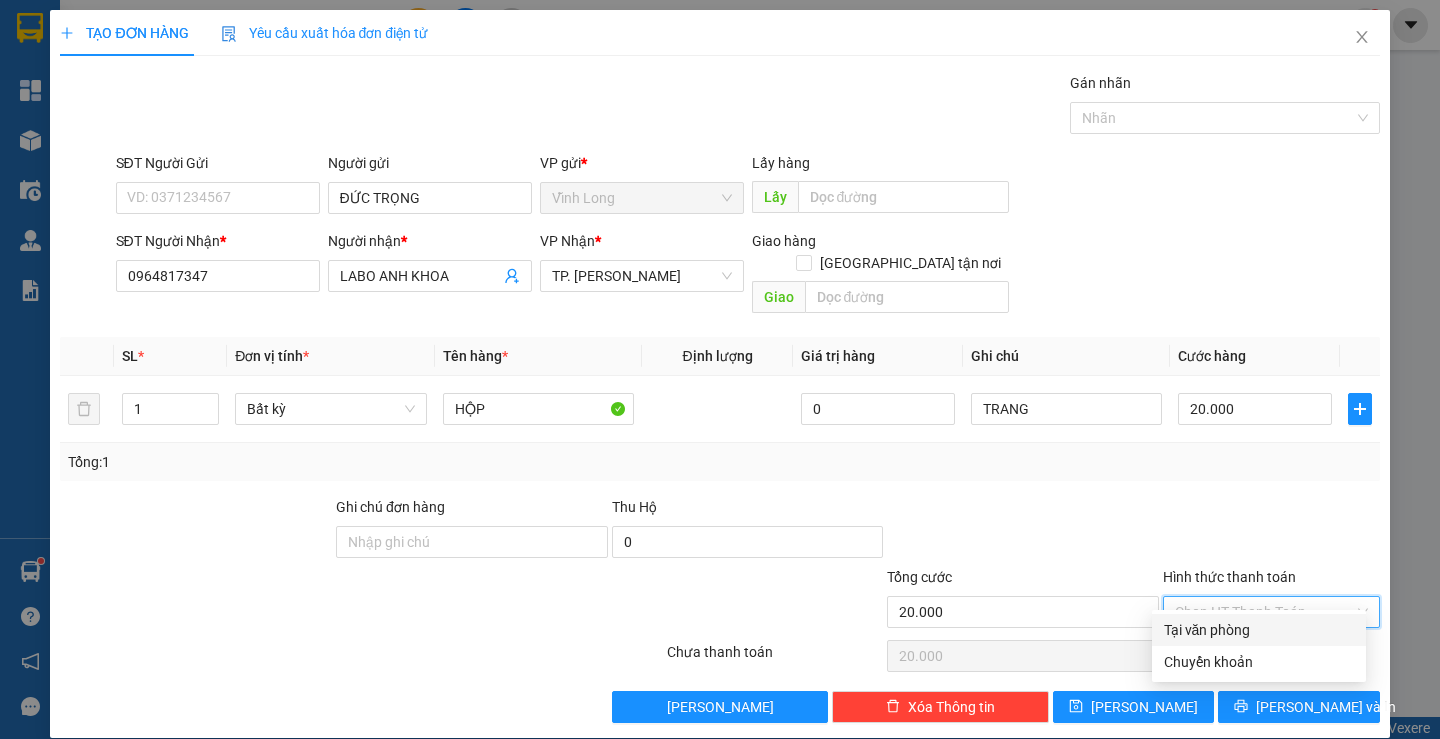 click on "Tại văn phòng" at bounding box center [1259, 630] 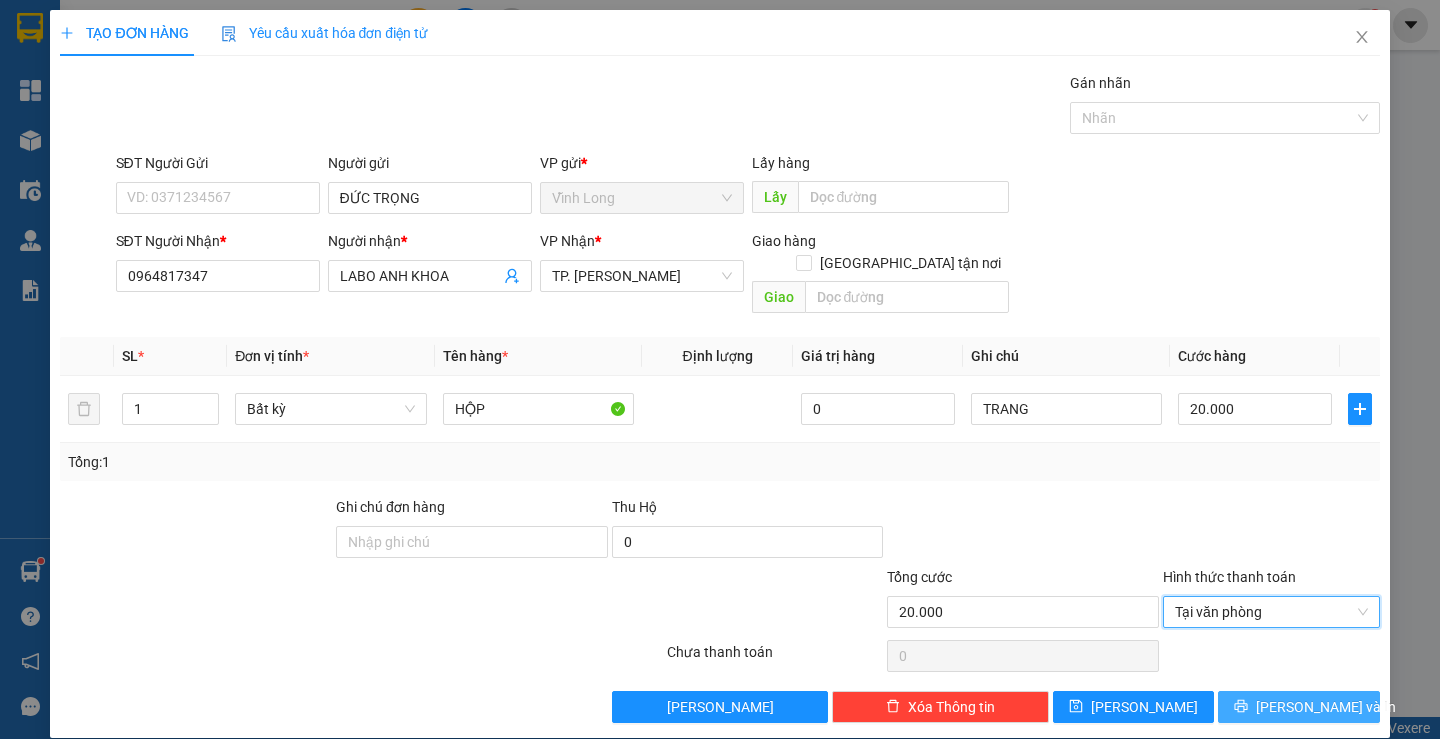 drag, startPoint x: 1231, startPoint y: 686, endPoint x: 1225, endPoint y: 666, distance: 20.880613 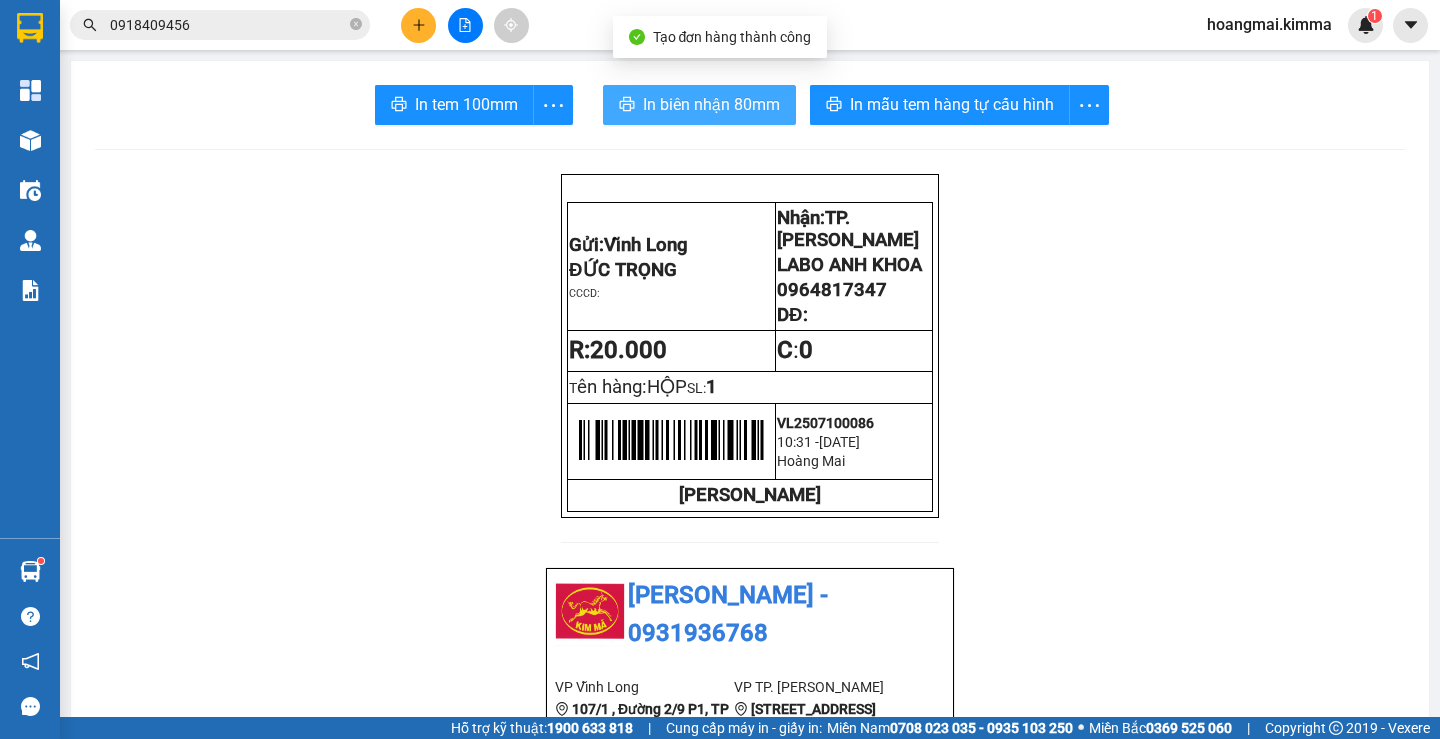 click on "In biên nhận 80mm" at bounding box center (711, 104) 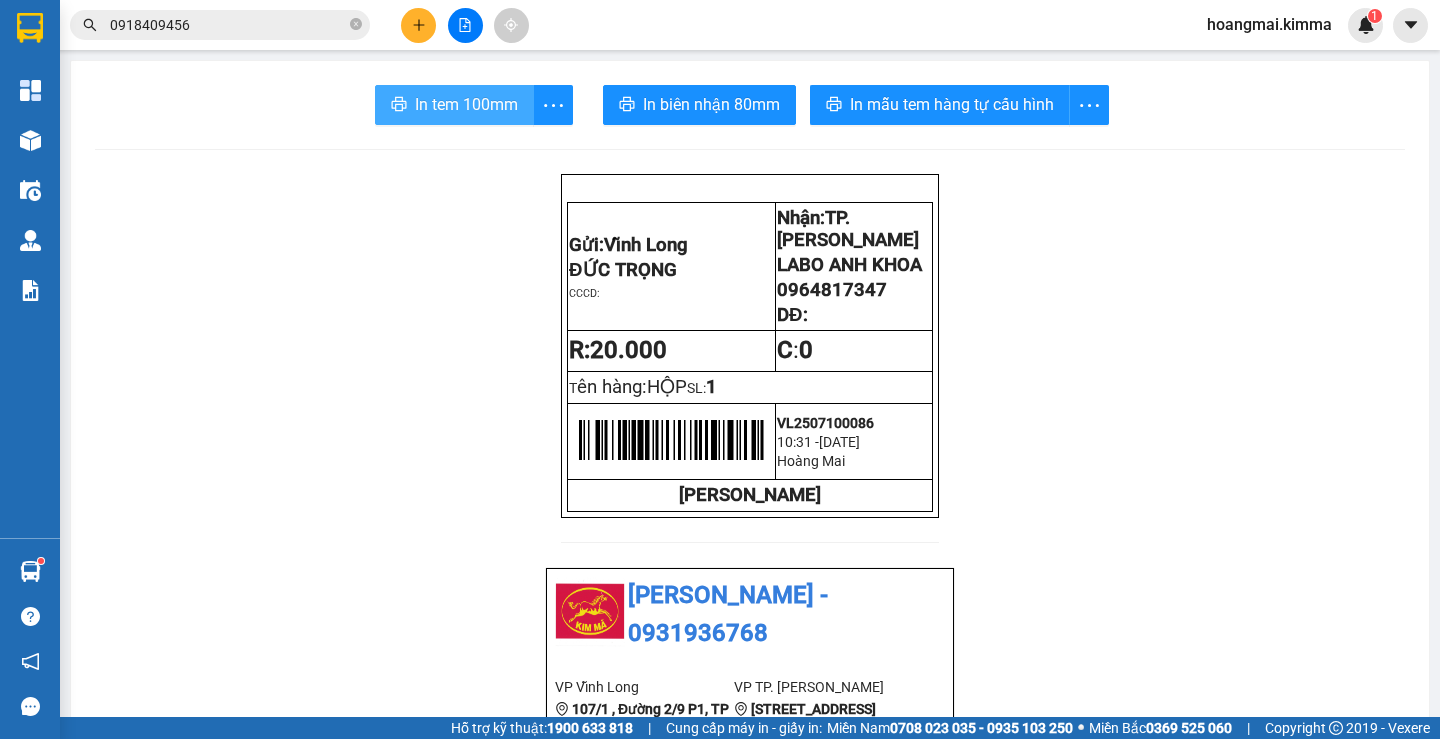 click on "In tem 100mm" at bounding box center [466, 104] 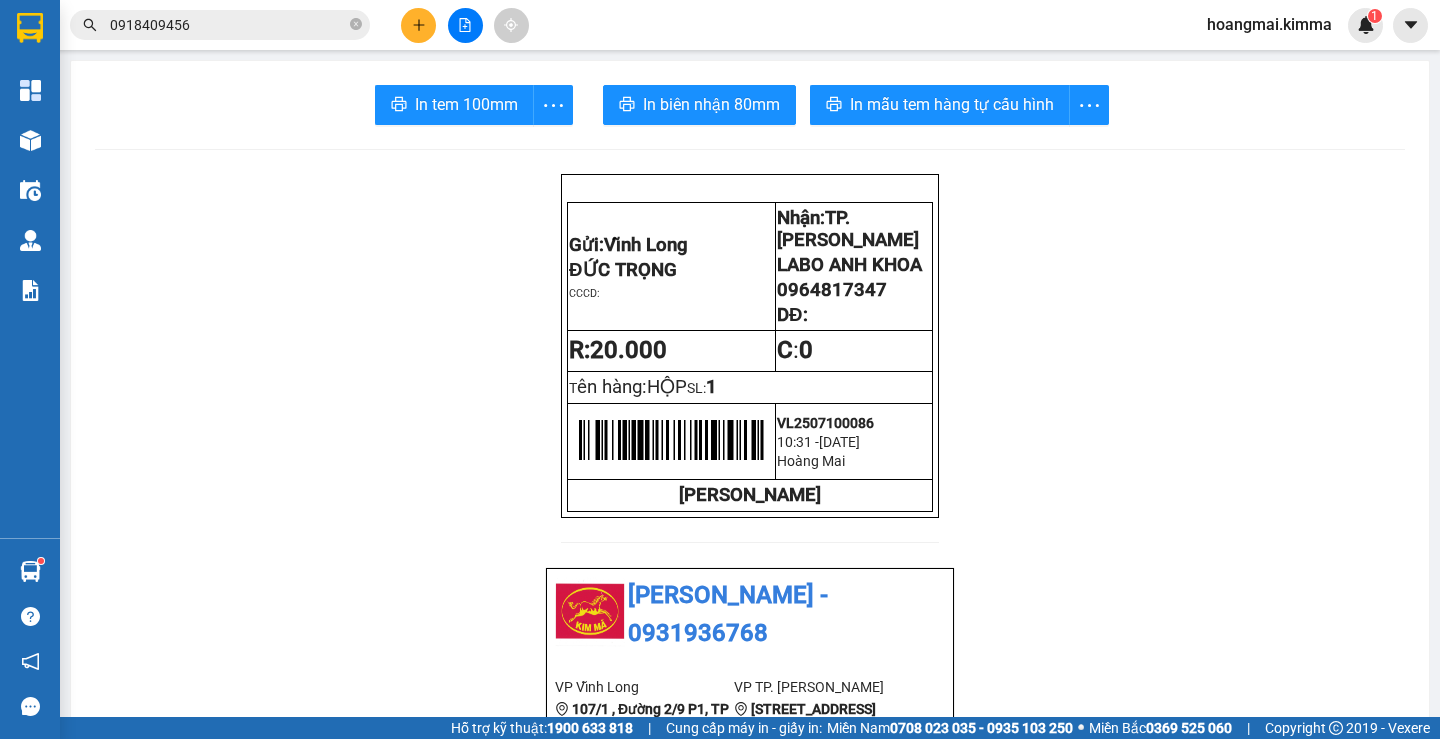 click at bounding box center [418, 25] 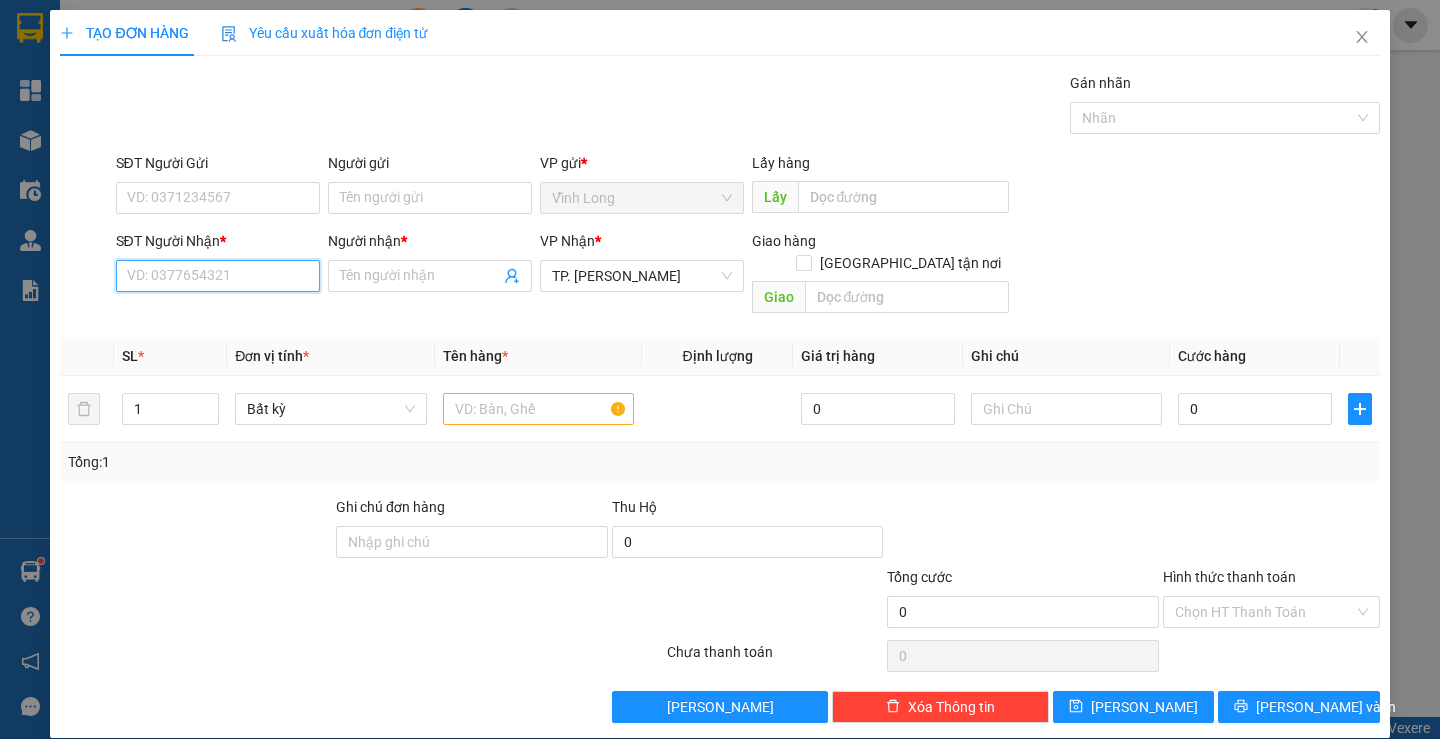 click on "SĐT Người Nhận  *" at bounding box center [218, 276] 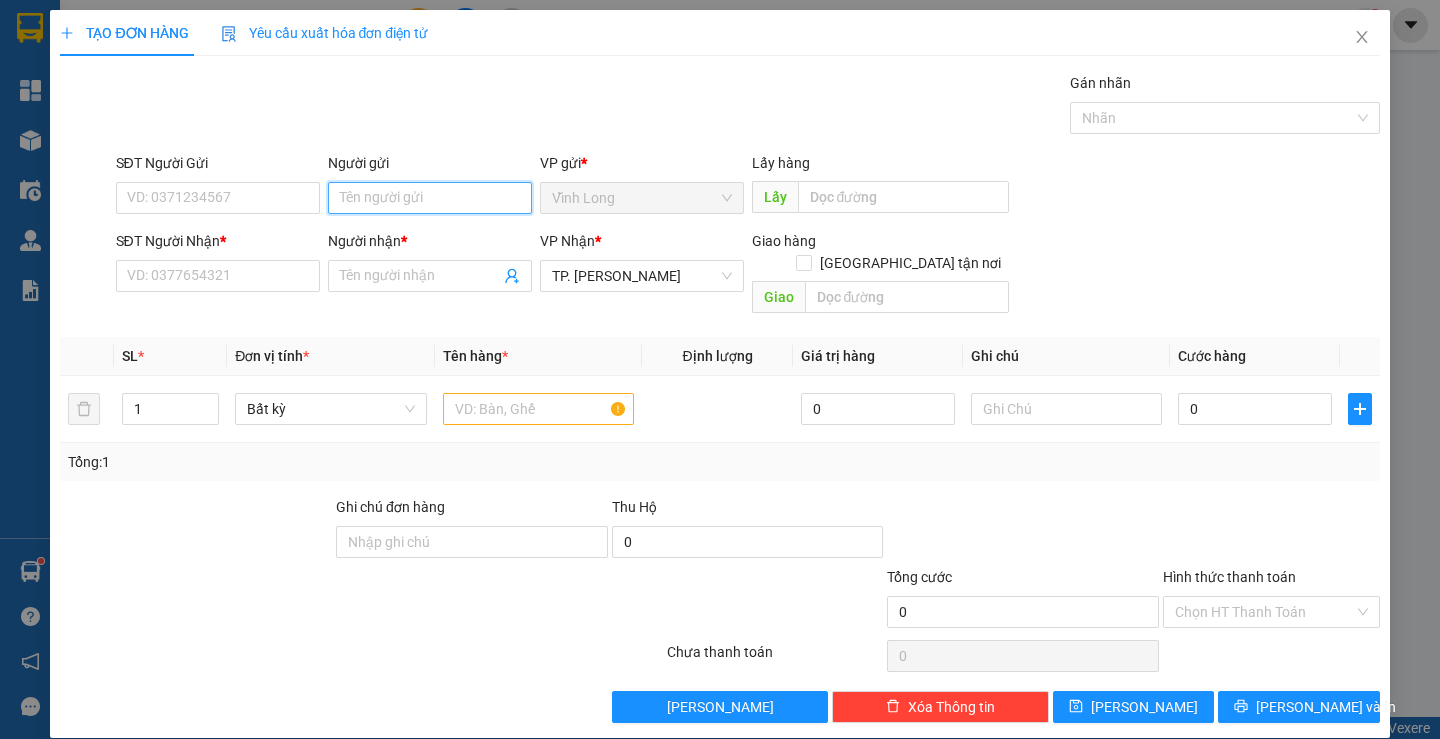 click on "Người gửi" at bounding box center [430, 198] 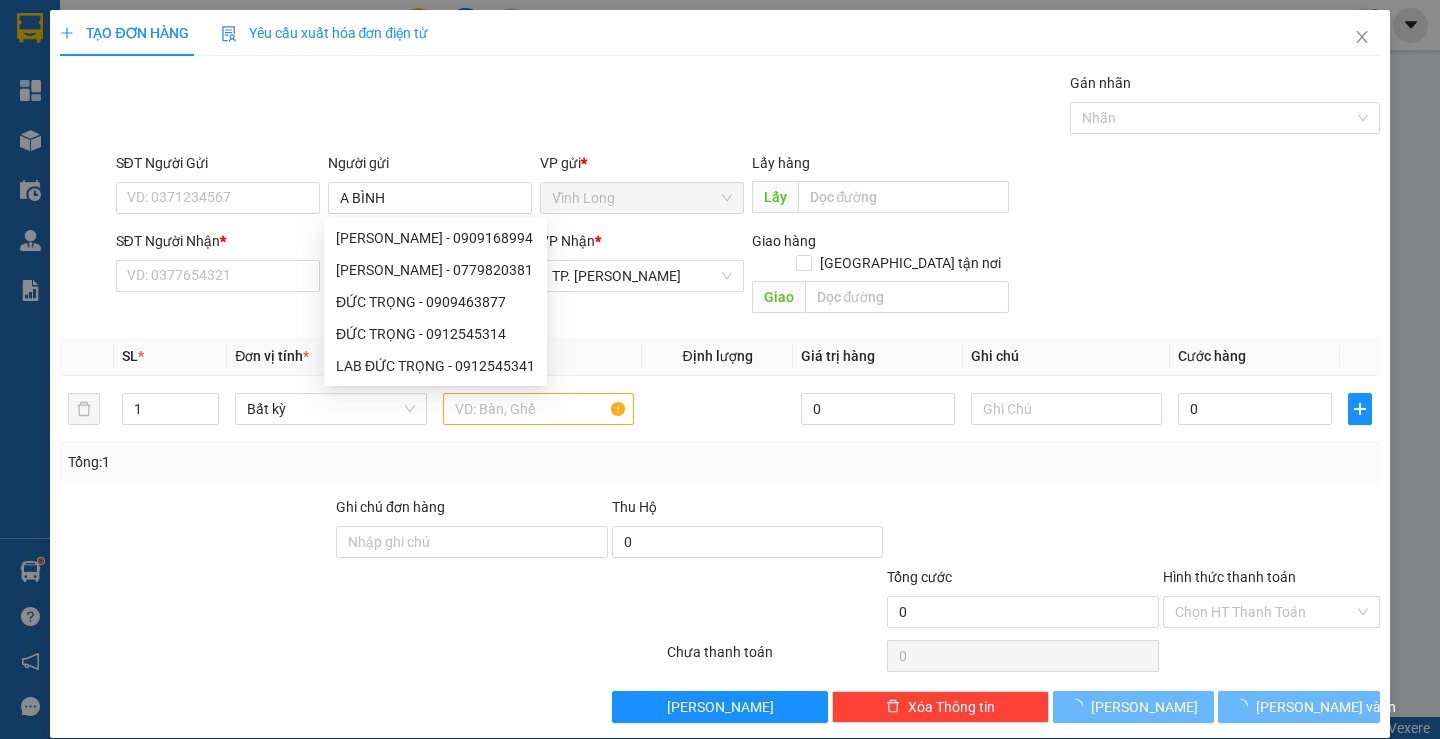 click on "Gói vận chuyển  * Tiêu chuẩn Gán nhãn   Nhãn" at bounding box center [748, 107] 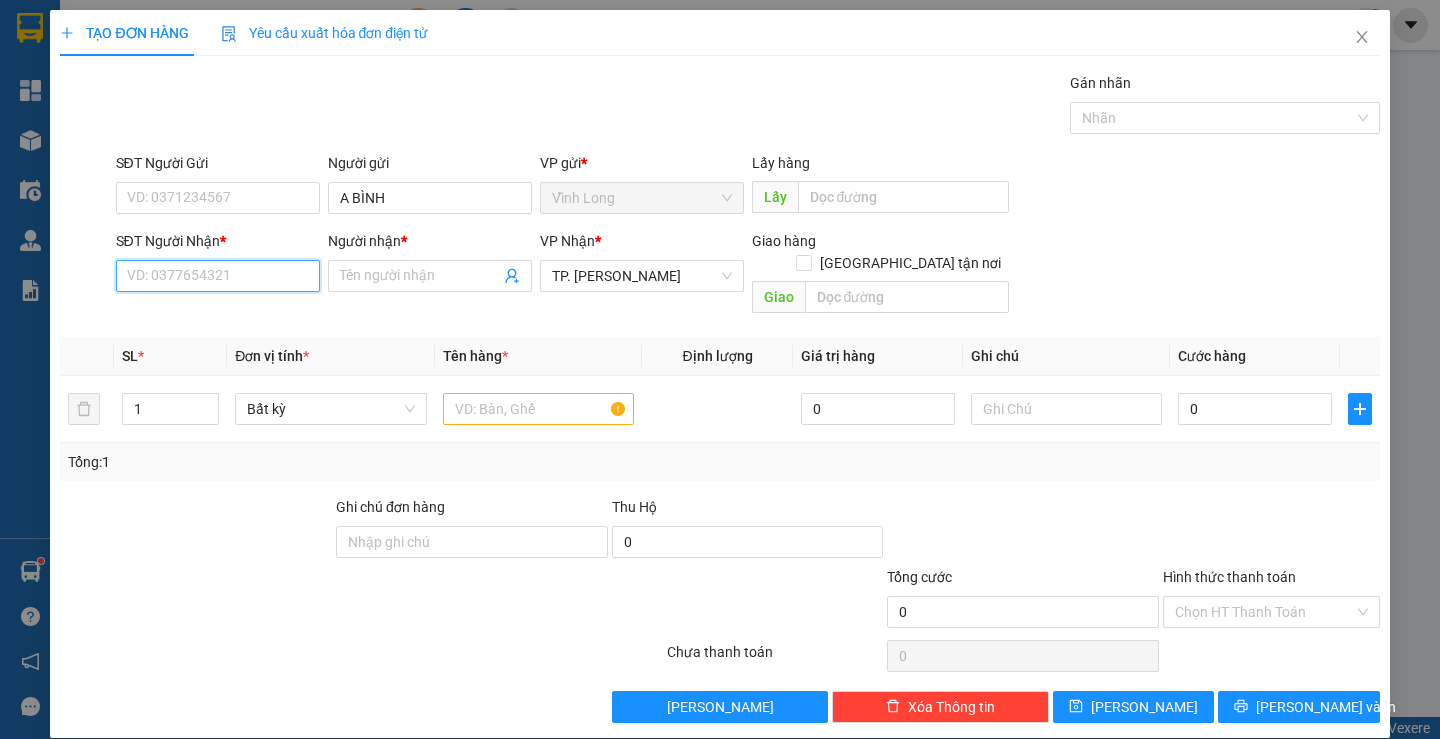 click on "SĐT Người Nhận  *" at bounding box center [218, 276] 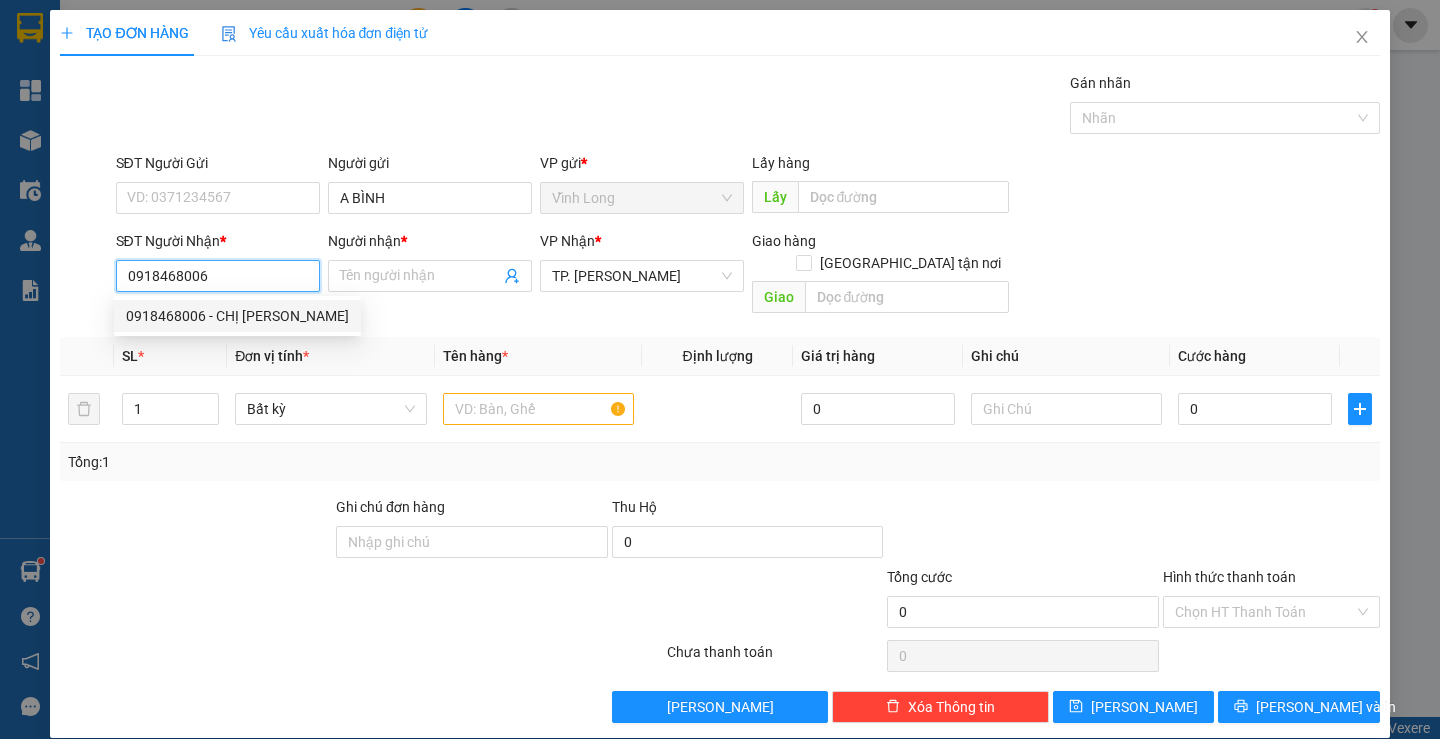 click on "0918468006 - CHỊ [PERSON_NAME]" at bounding box center [237, 316] 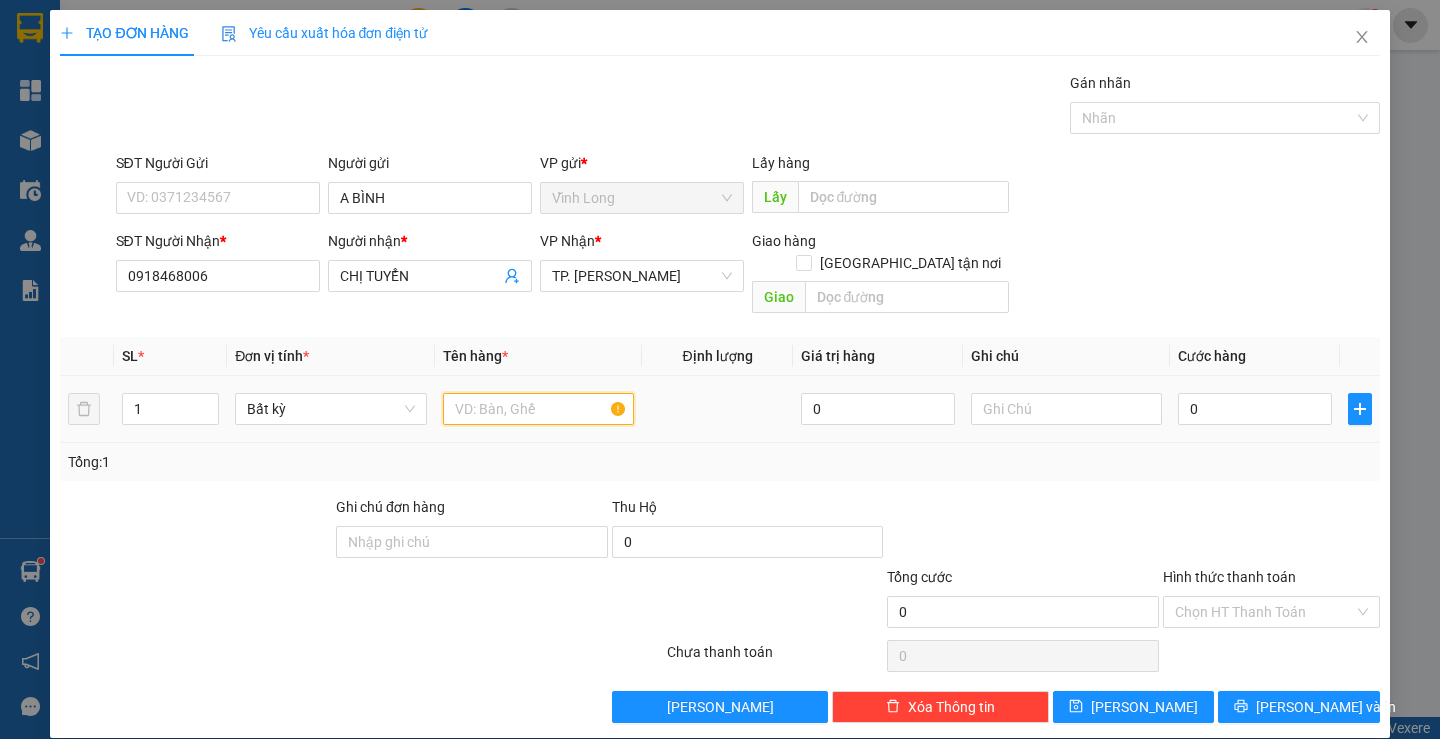click at bounding box center [538, 409] 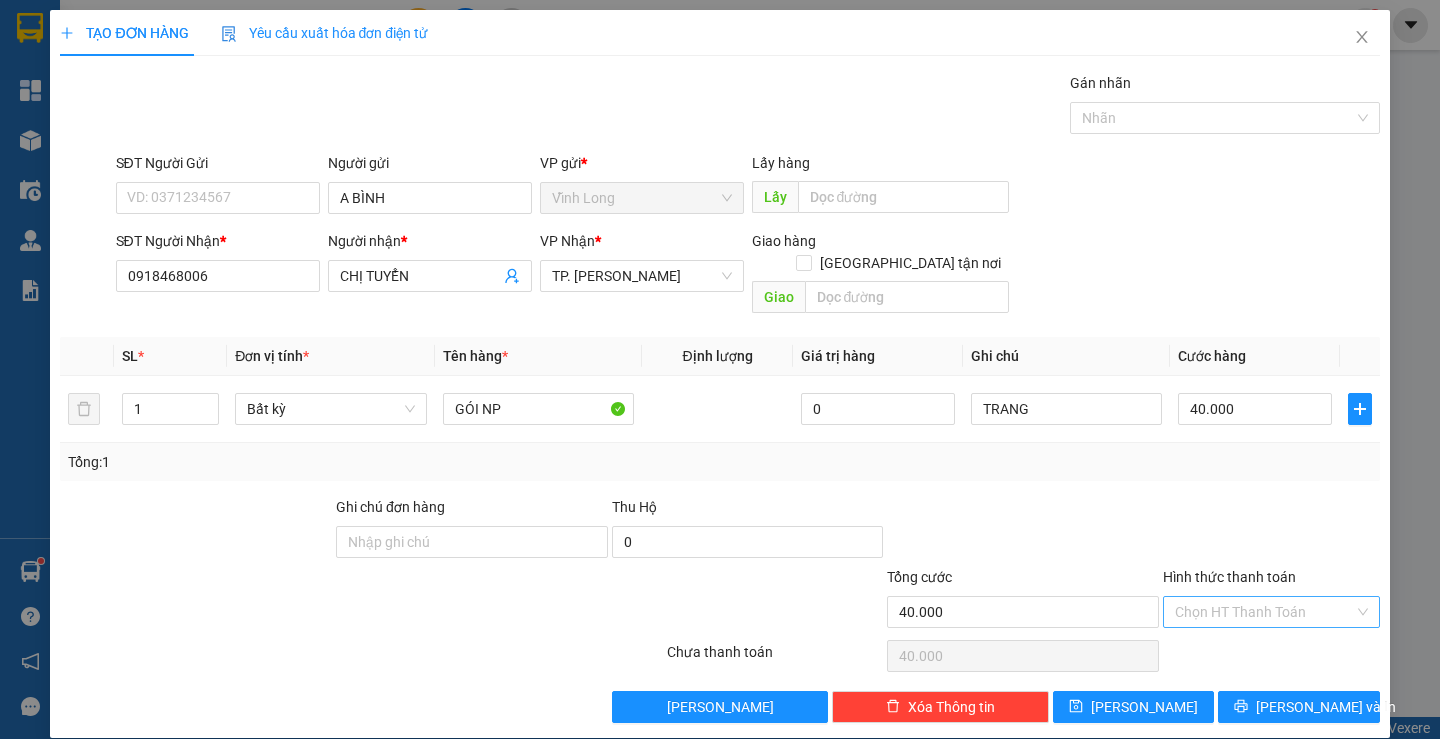 click on "Hình thức thanh toán" at bounding box center [1264, 612] 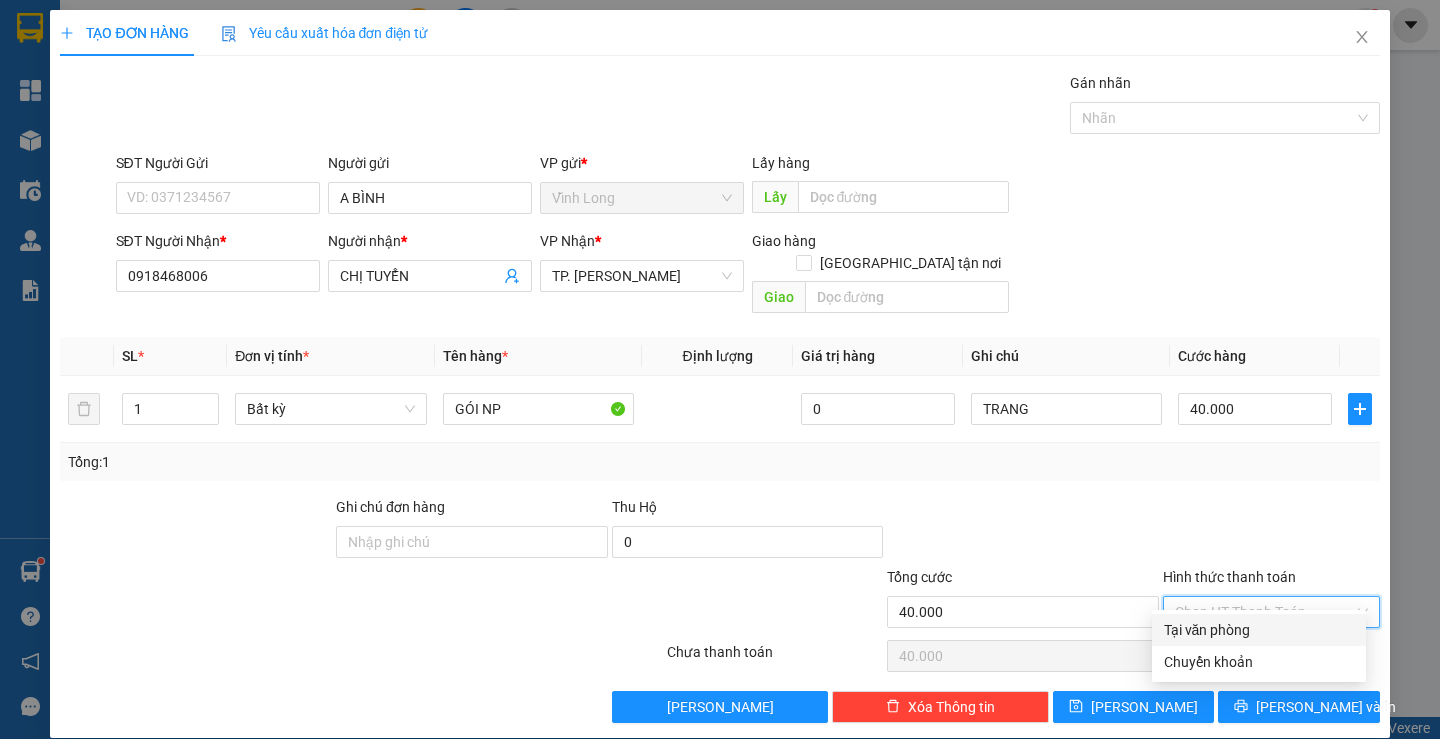 click on "Tại văn phòng" at bounding box center (1259, 630) 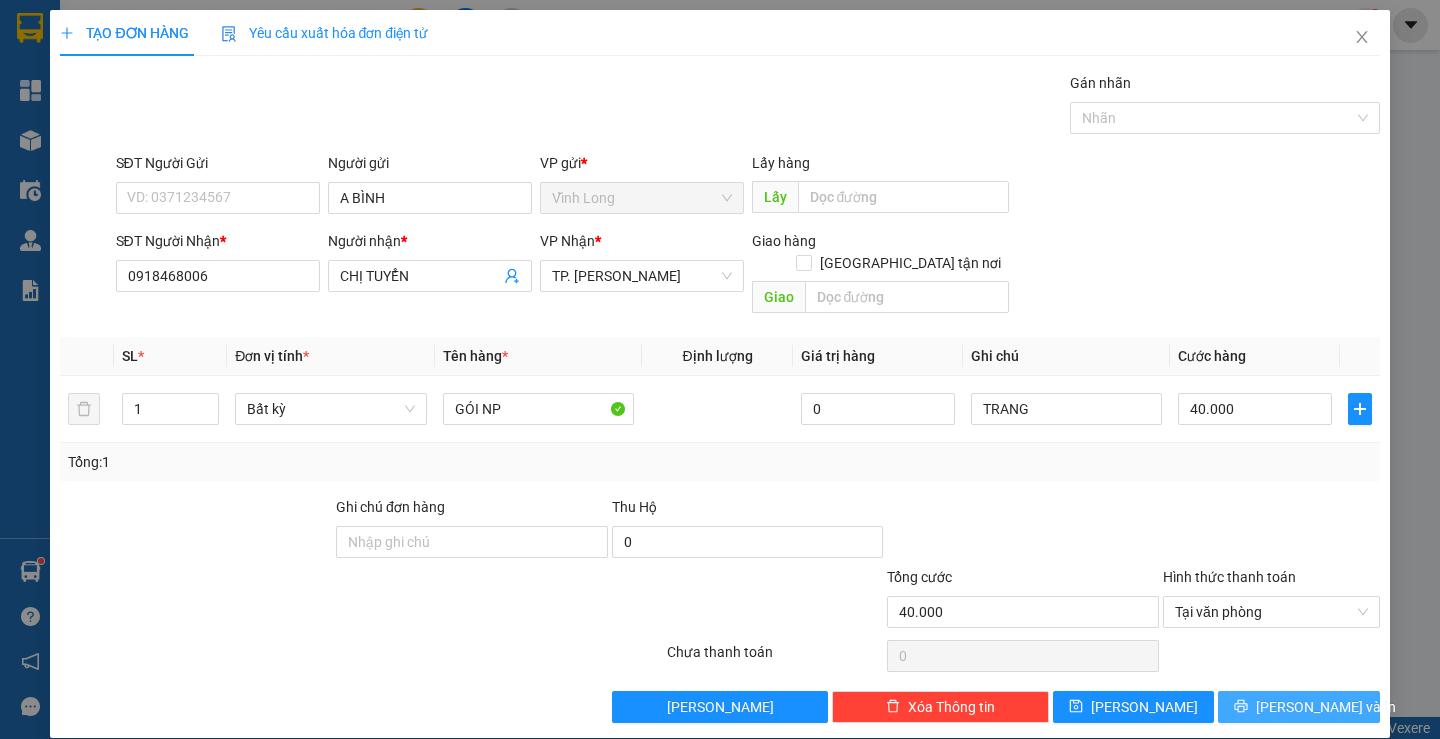 click on "[PERSON_NAME] và In" at bounding box center (1298, 707) 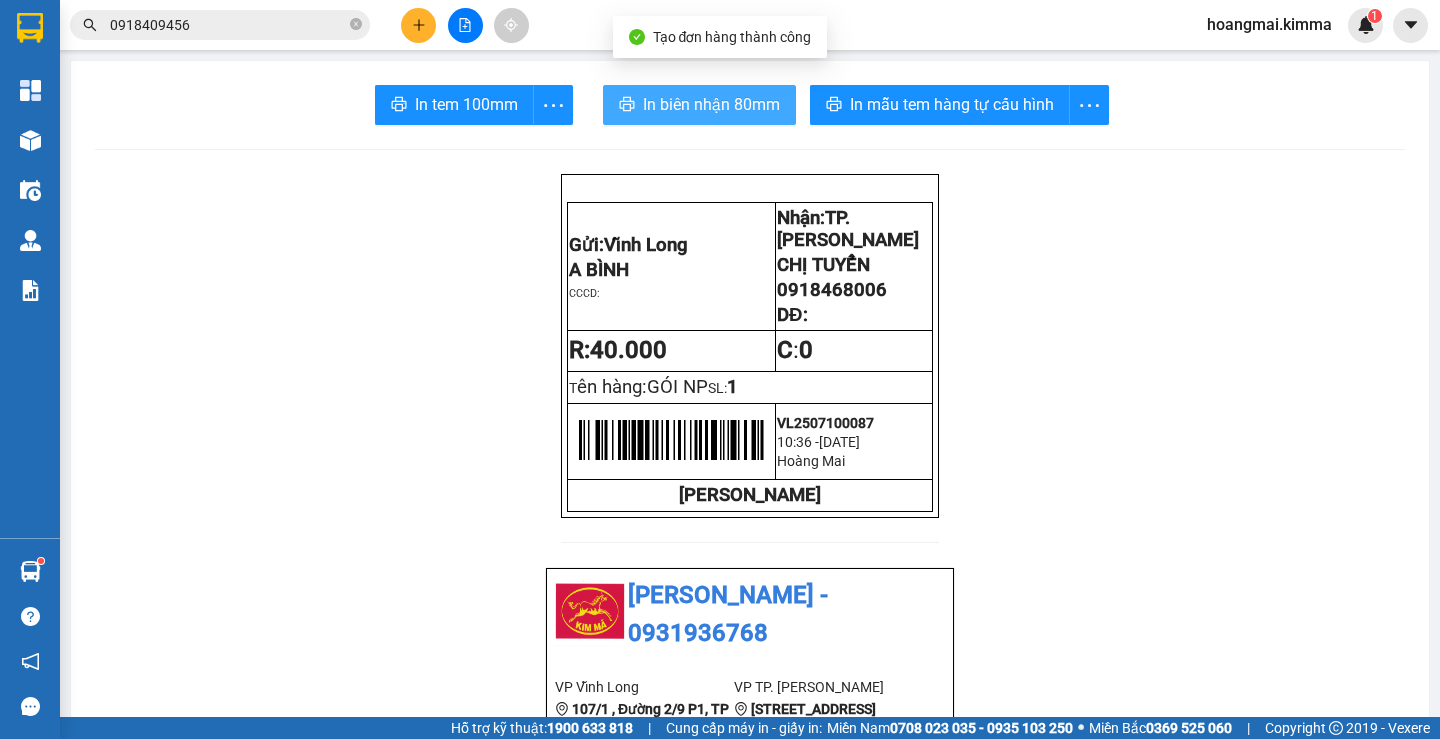 click on "In biên nhận 80mm" at bounding box center (711, 104) 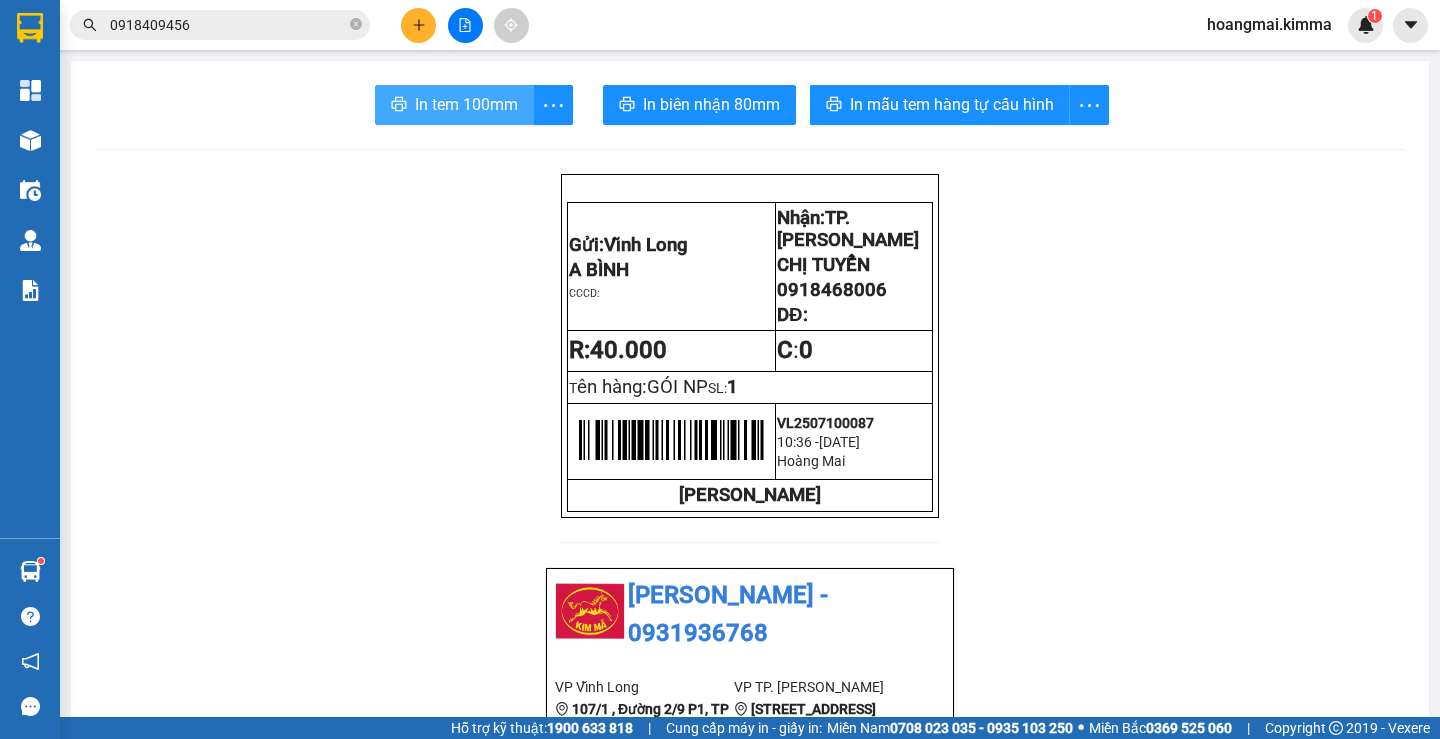click on "In tem 100mm" at bounding box center [466, 104] 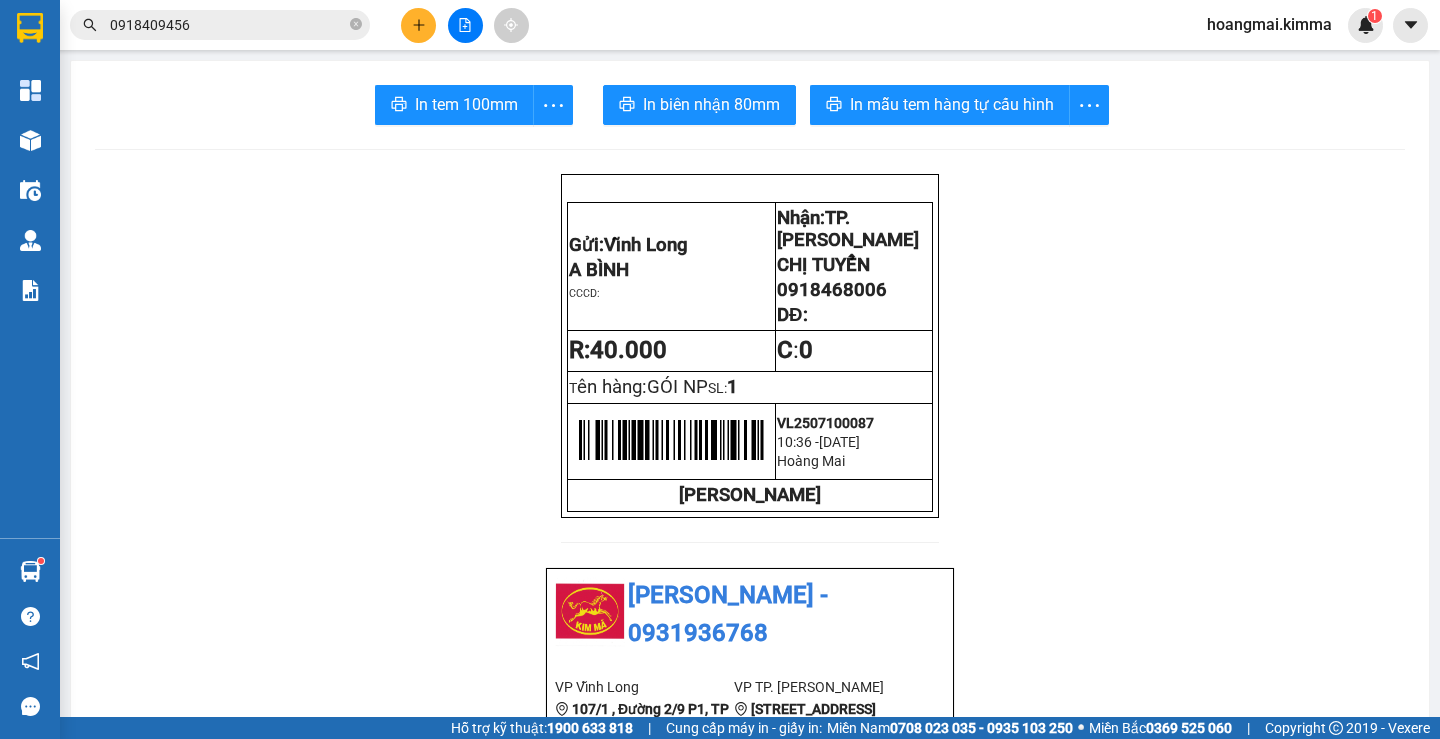 click at bounding box center (418, 25) 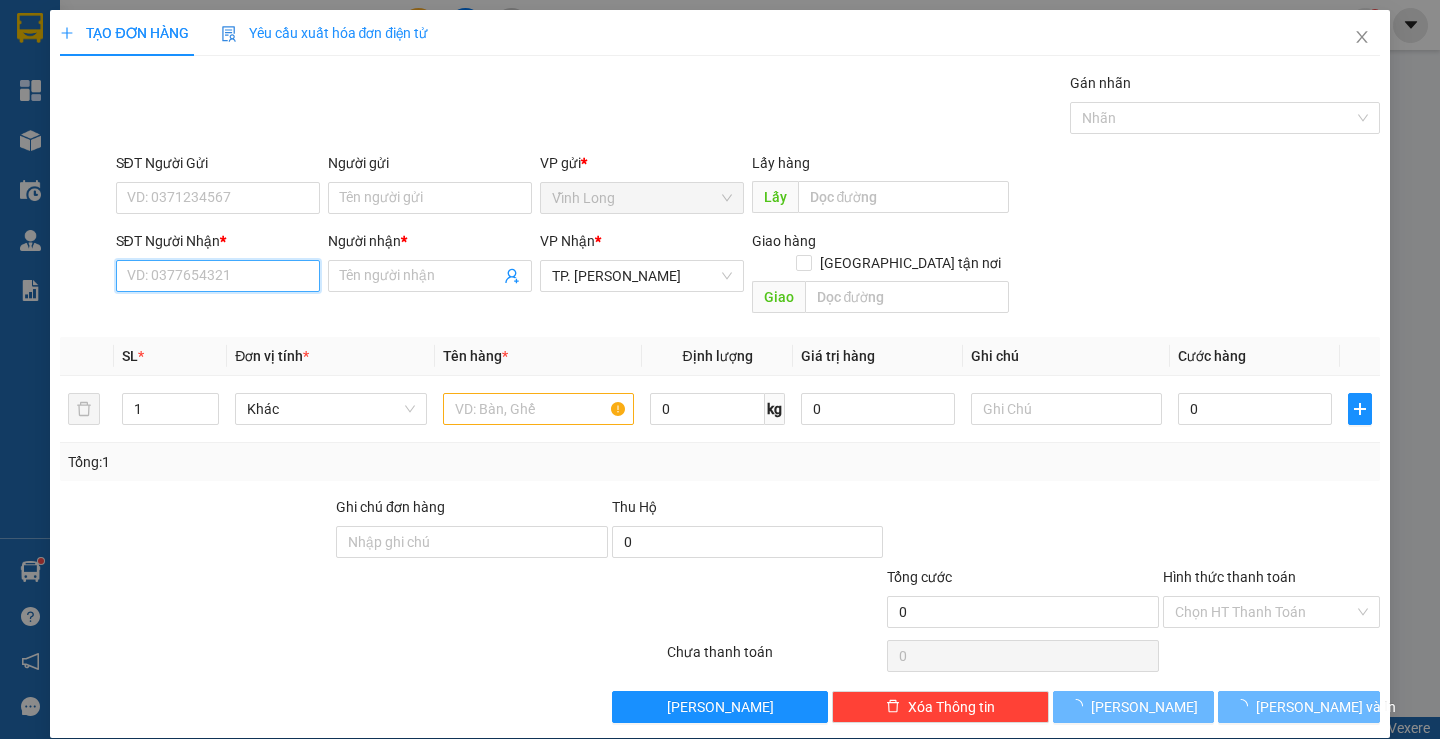 click on "SĐT Người Nhận  *" at bounding box center [218, 276] 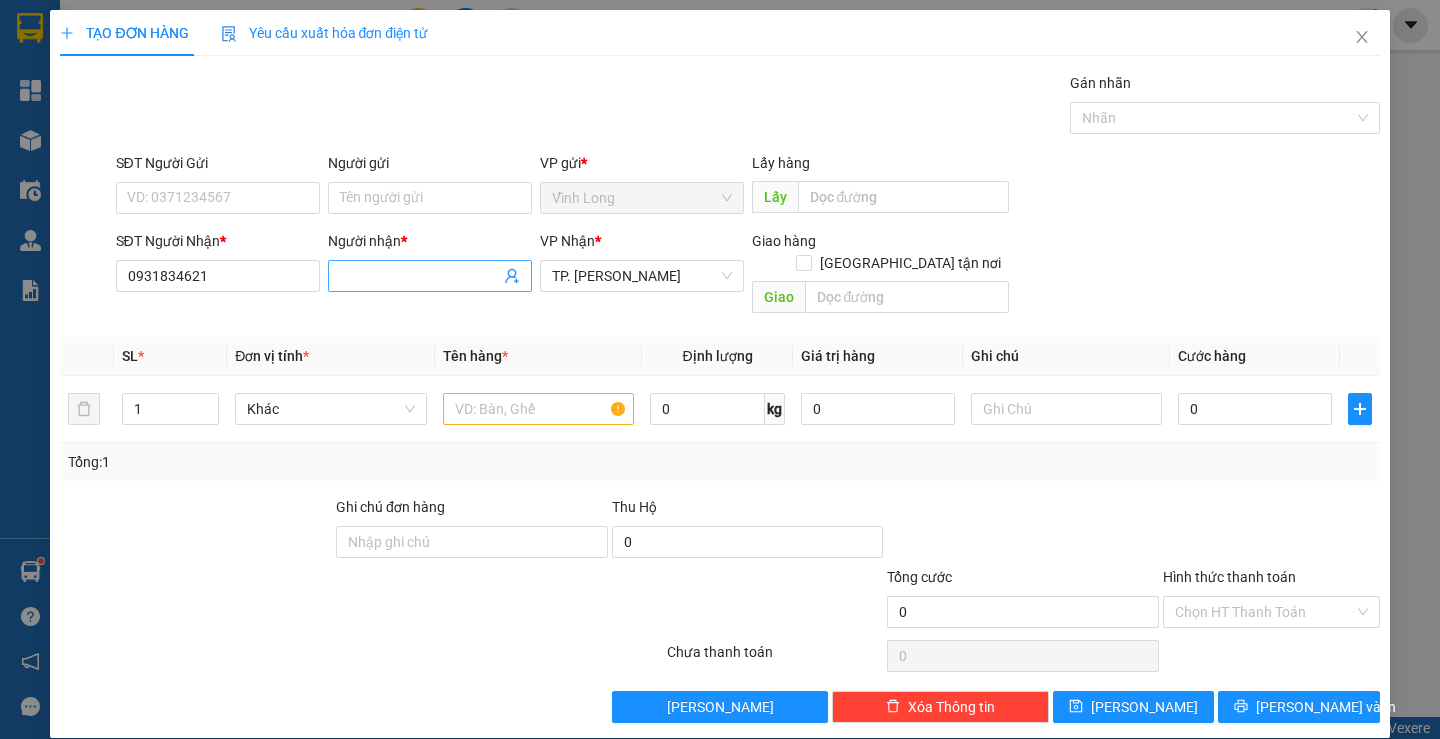 click at bounding box center [430, 276] 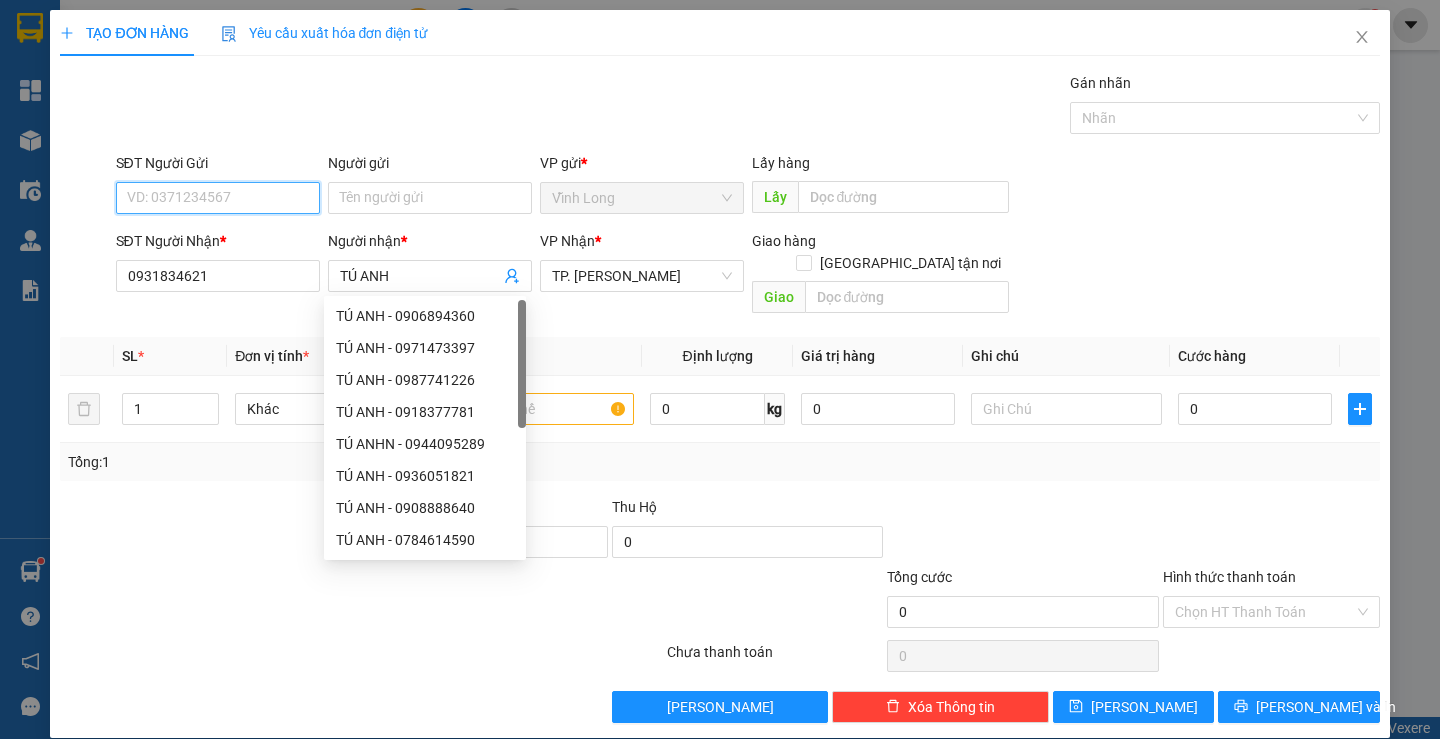 click on "SĐT Người Gửi" at bounding box center [218, 198] 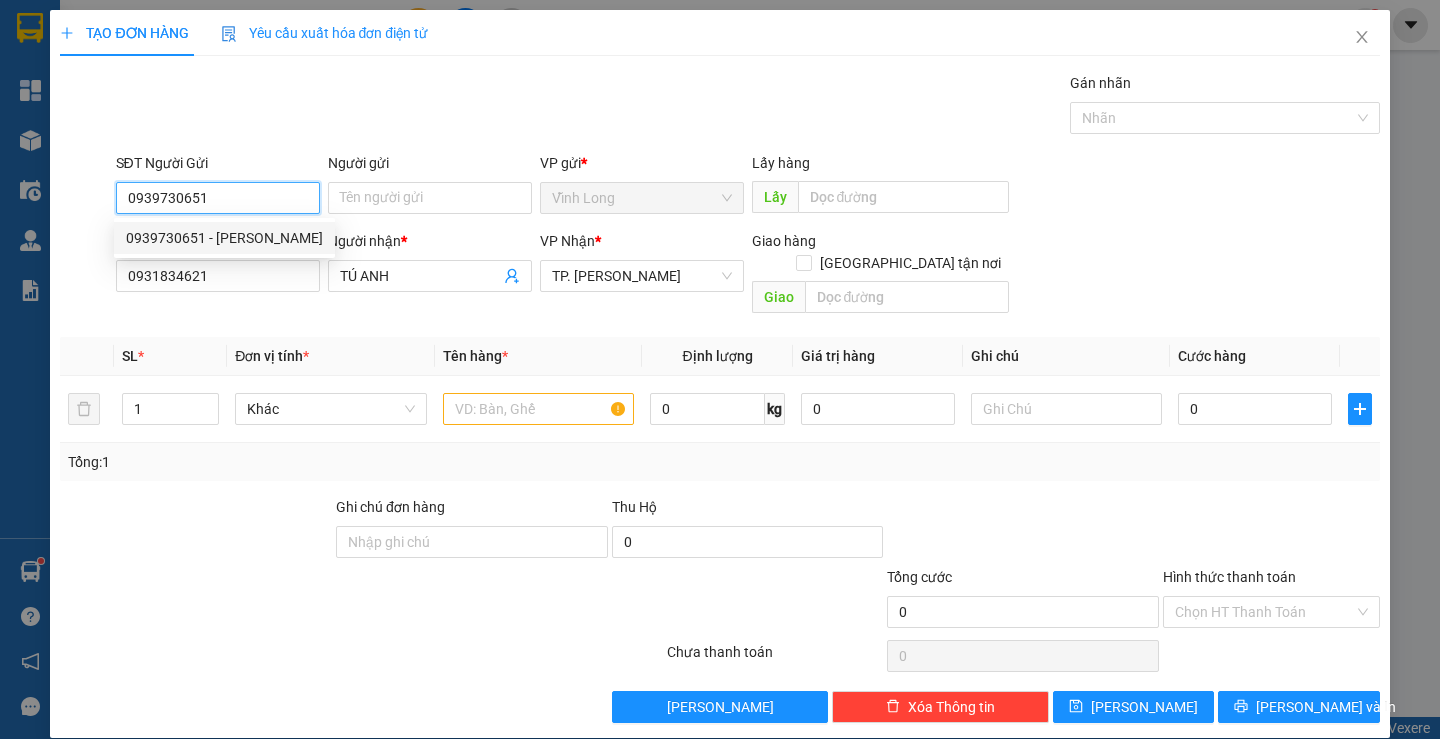 drag, startPoint x: 268, startPoint y: 236, endPoint x: 277, endPoint y: 228, distance: 12.0415945 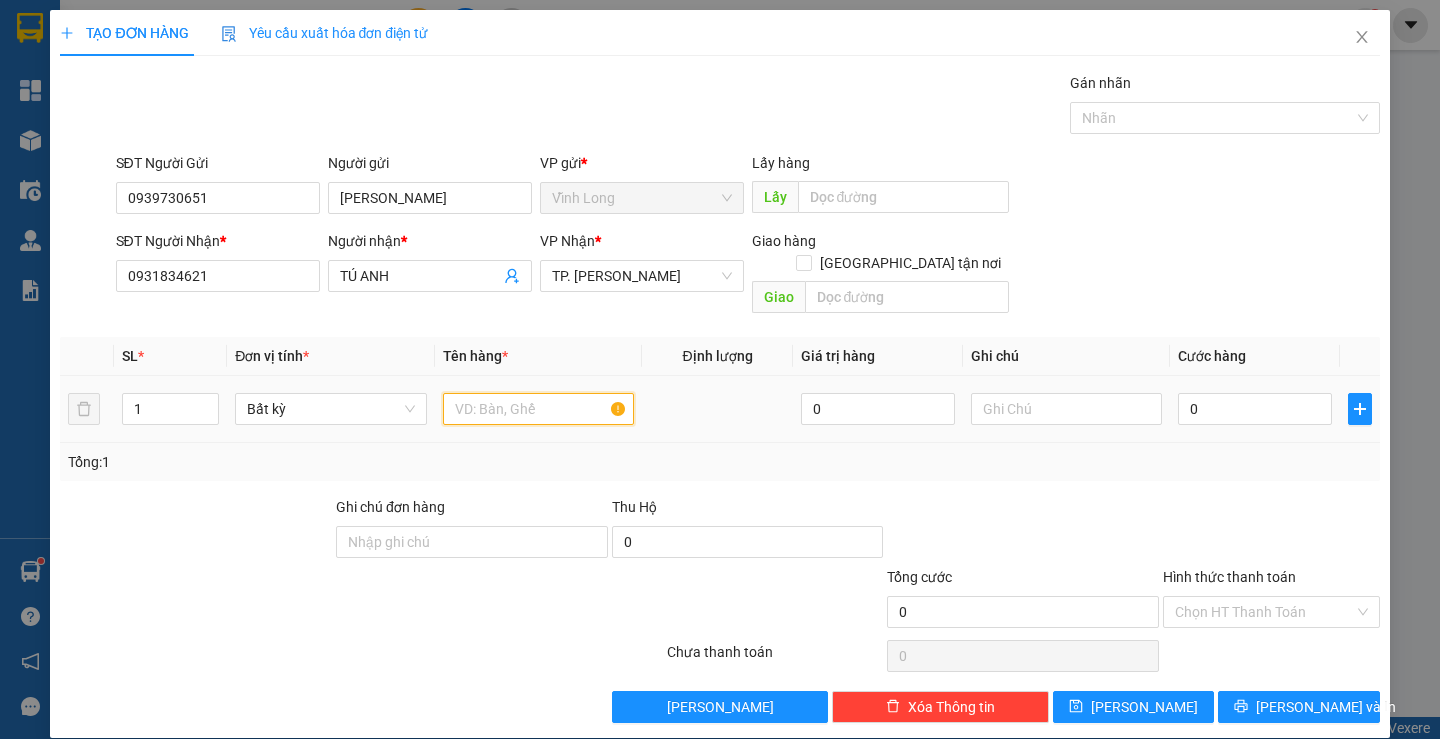 click at bounding box center [538, 409] 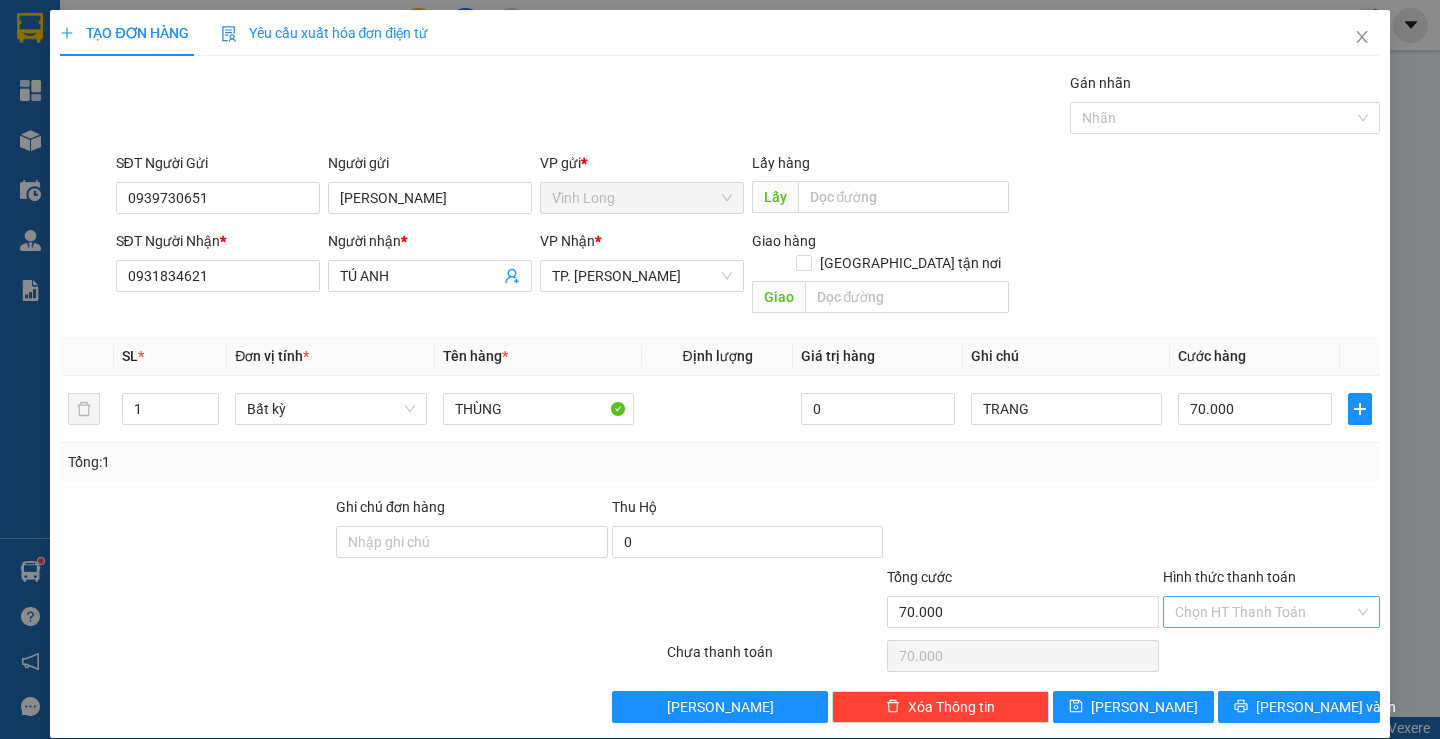 click on "Hình thức thanh toán" at bounding box center (1264, 612) 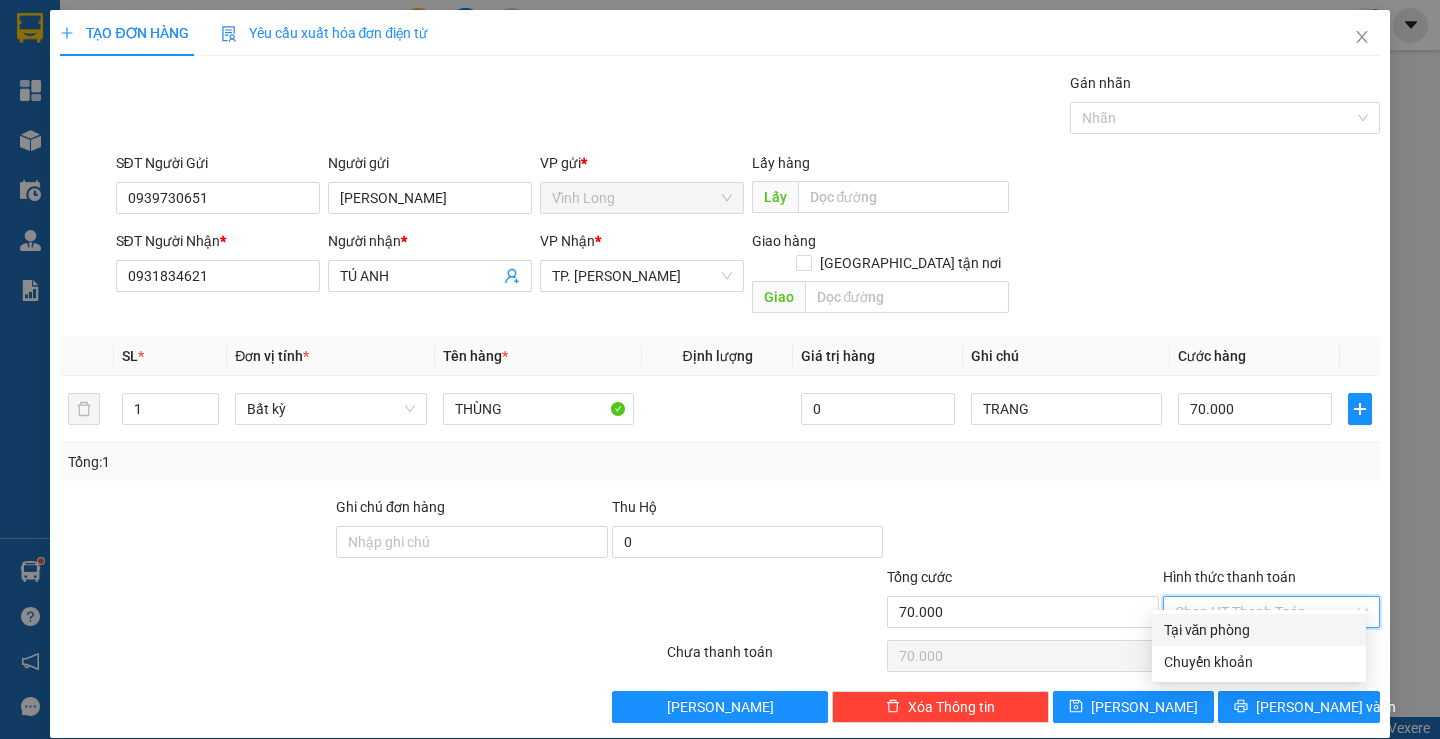 click on "Tại văn phòng" at bounding box center (1259, 630) 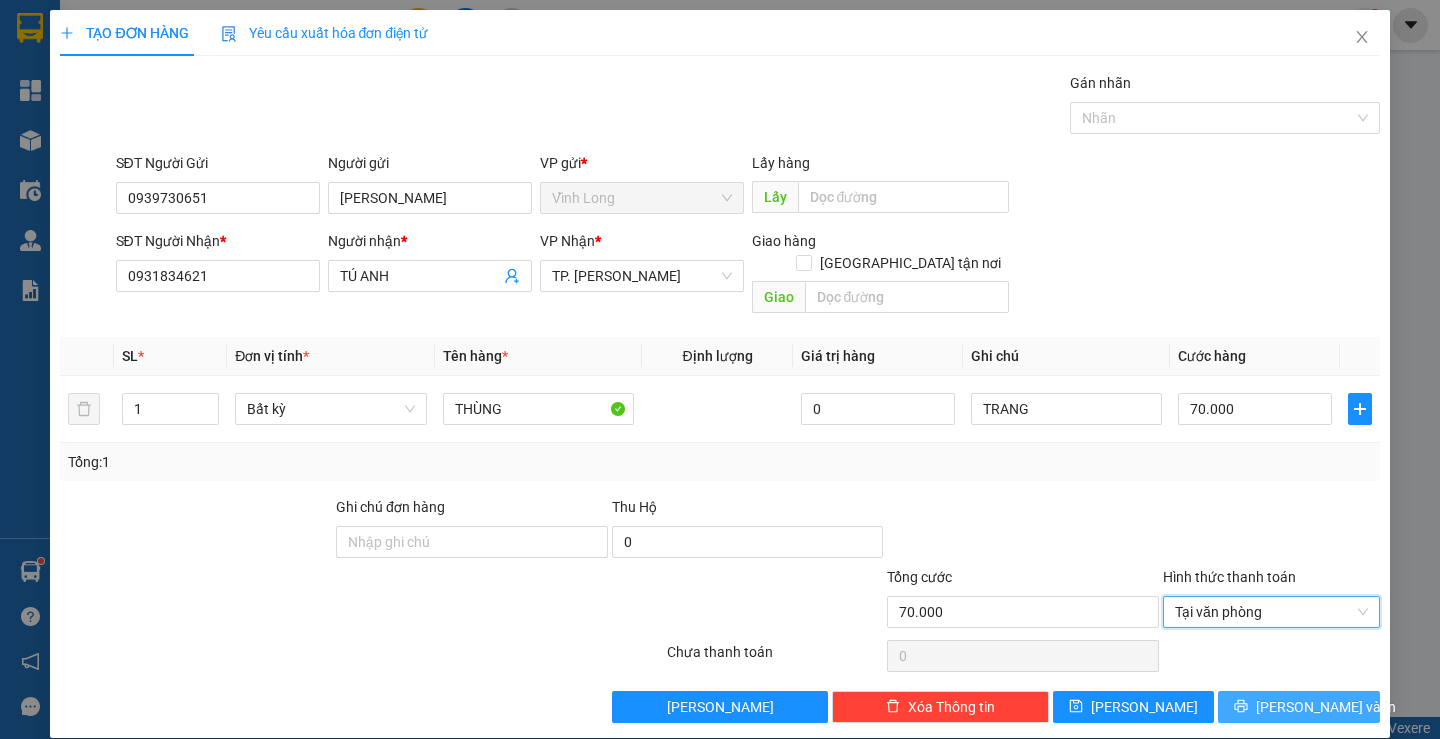 click on "[PERSON_NAME] và In" at bounding box center [1298, 707] 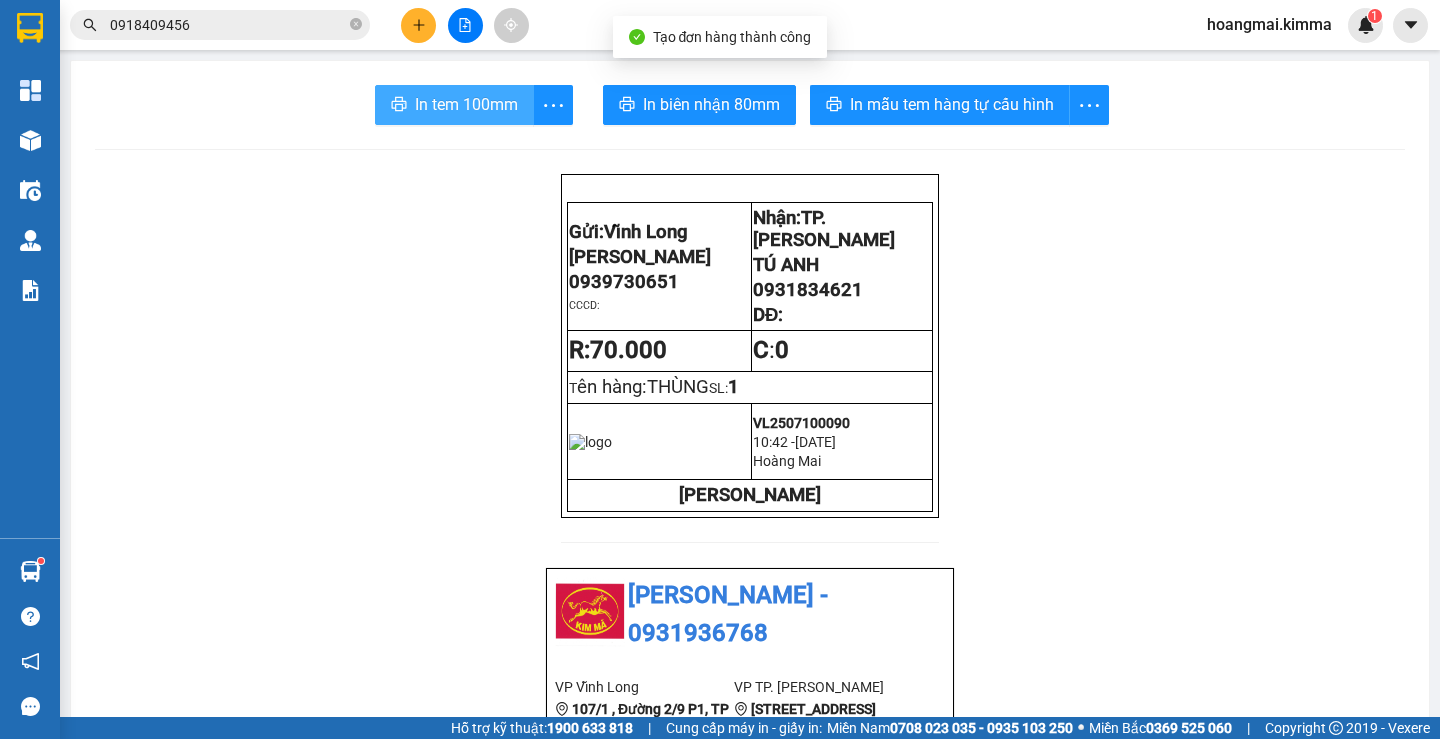 click on "In tem 100mm" at bounding box center [466, 104] 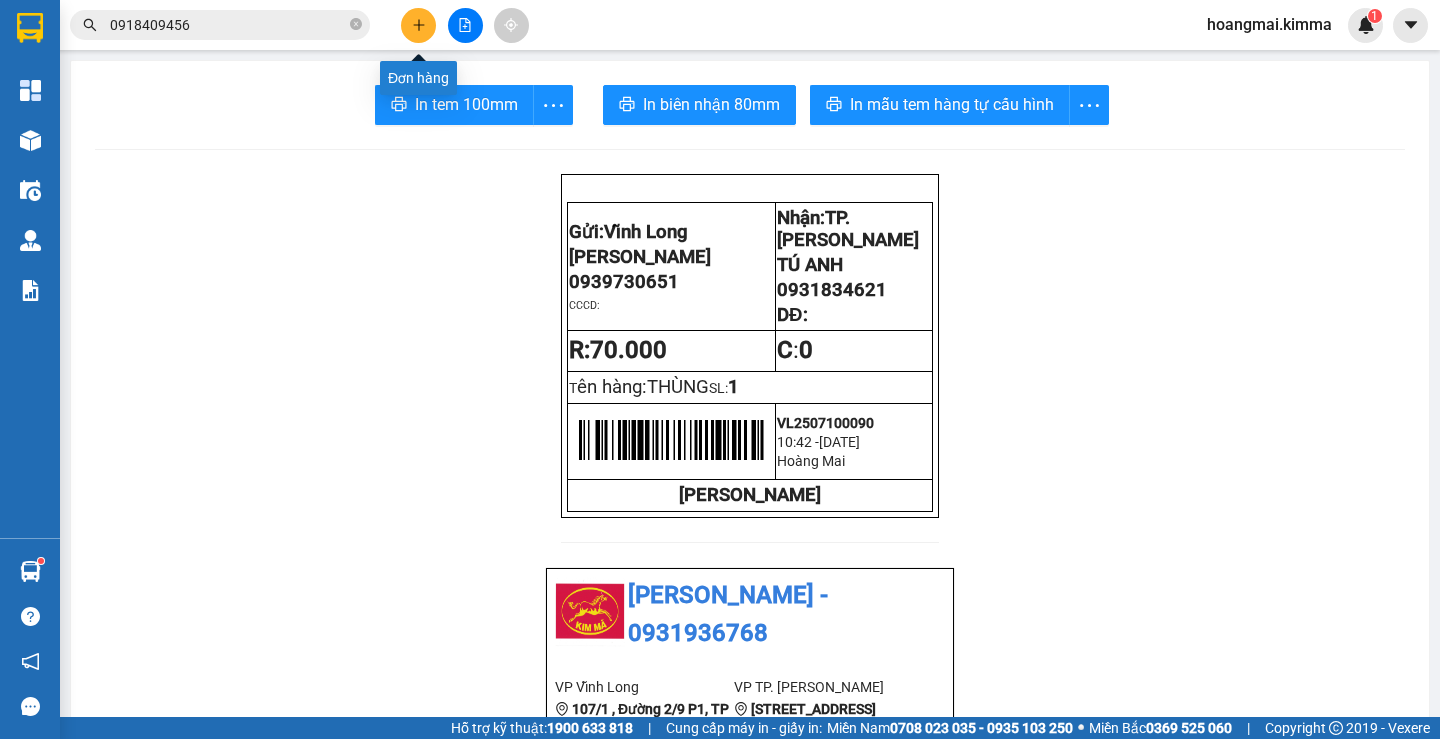 click at bounding box center [465, 25] 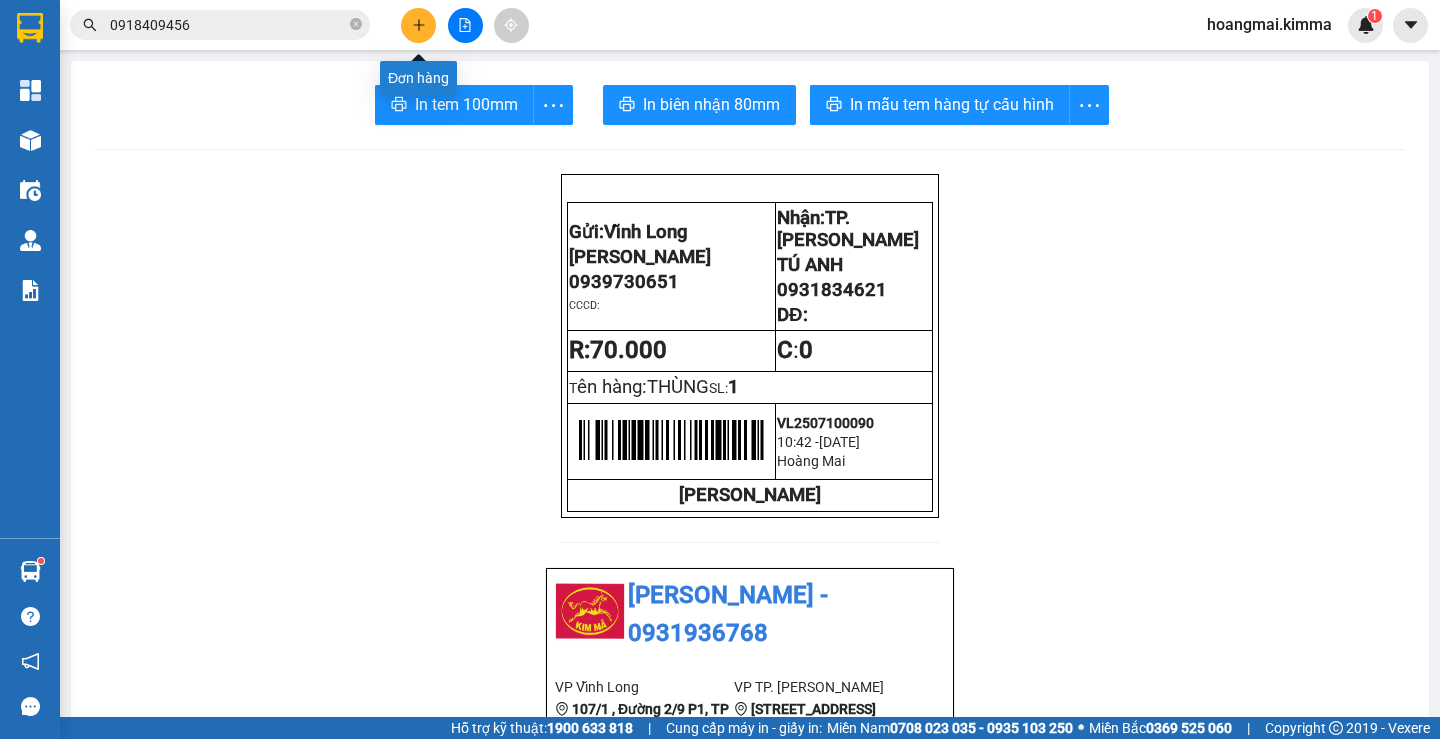 click 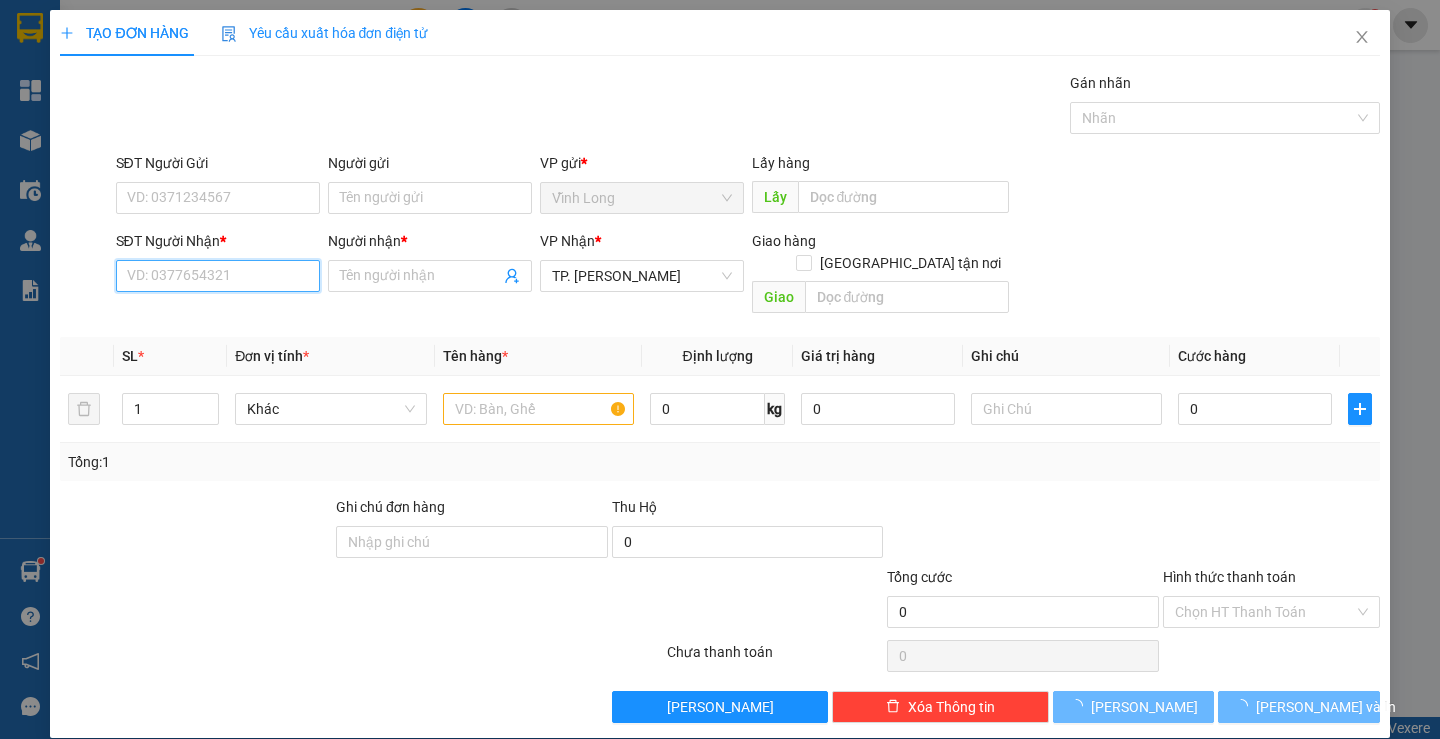 click on "SĐT Người Nhận  *" at bounding box center [218, 276] 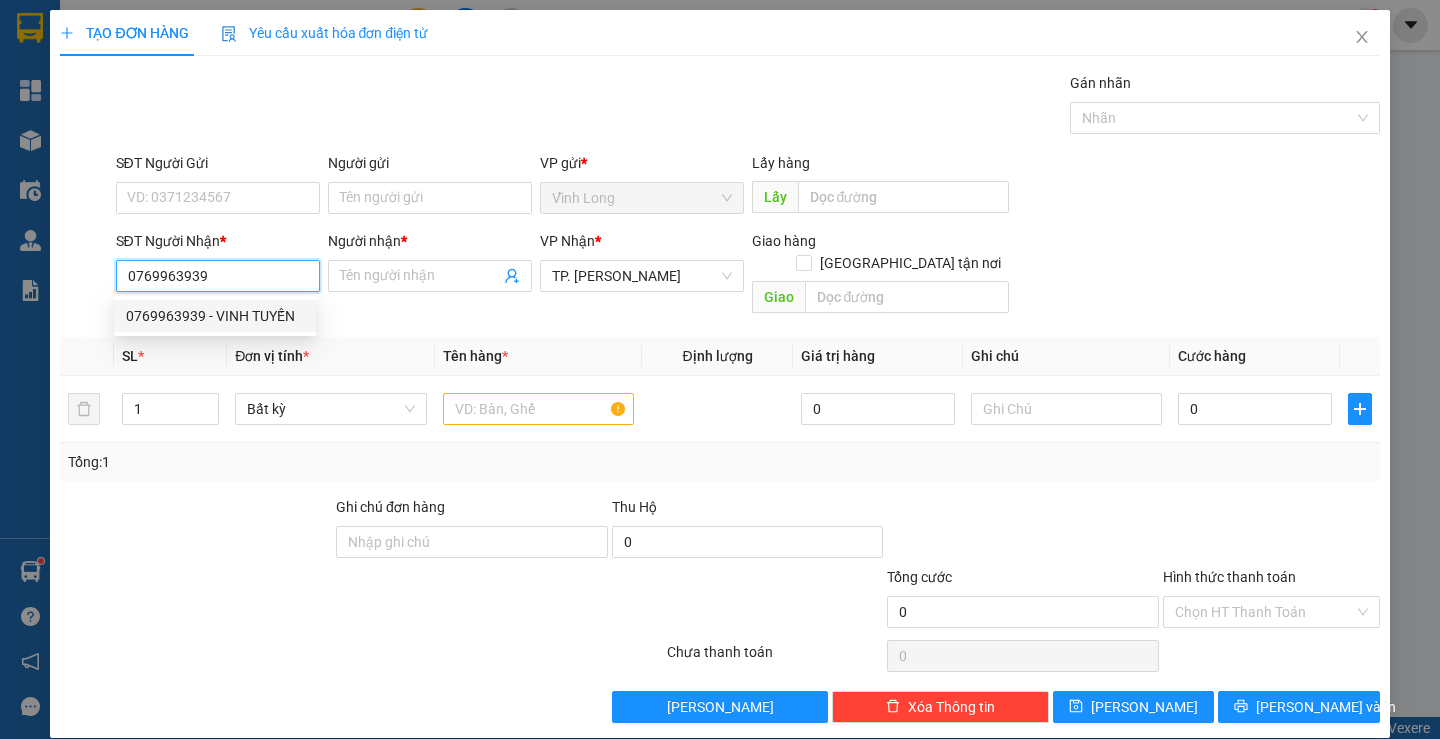 click on "0769963939 - VINH TUYẾN" at bounding box center [215, 316] 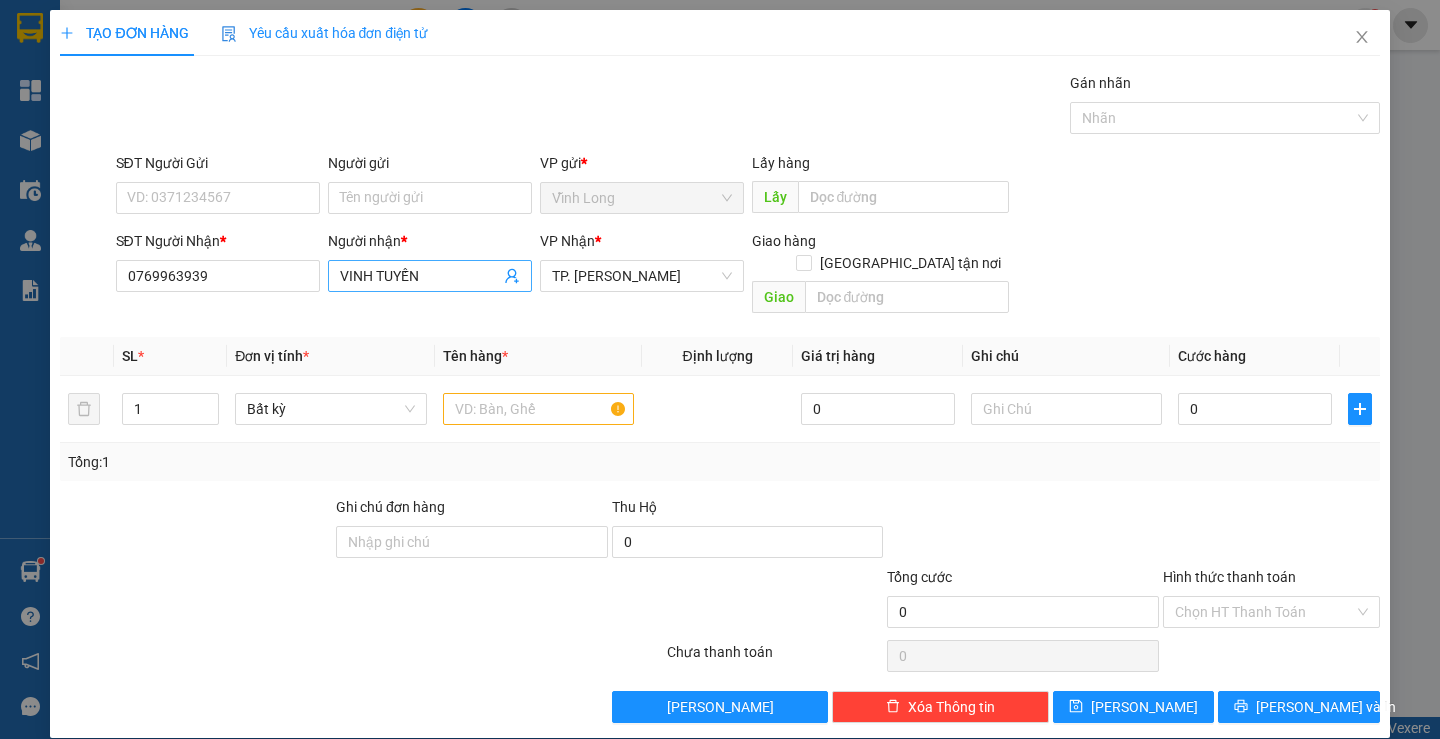 click on "VINH TUYẾN" at bounding box center [430, 276] 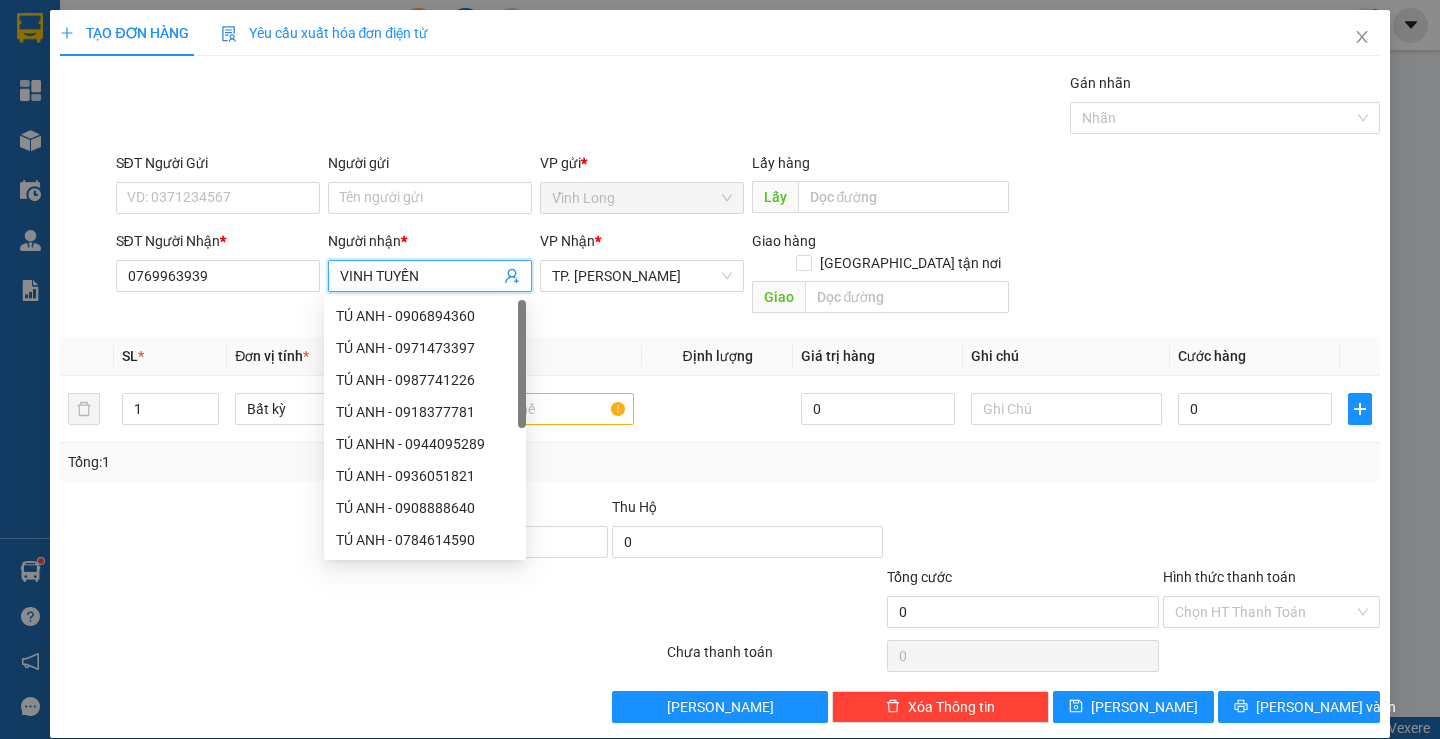 click on "VINH TUYẾN" at bounding box center [420, 276] 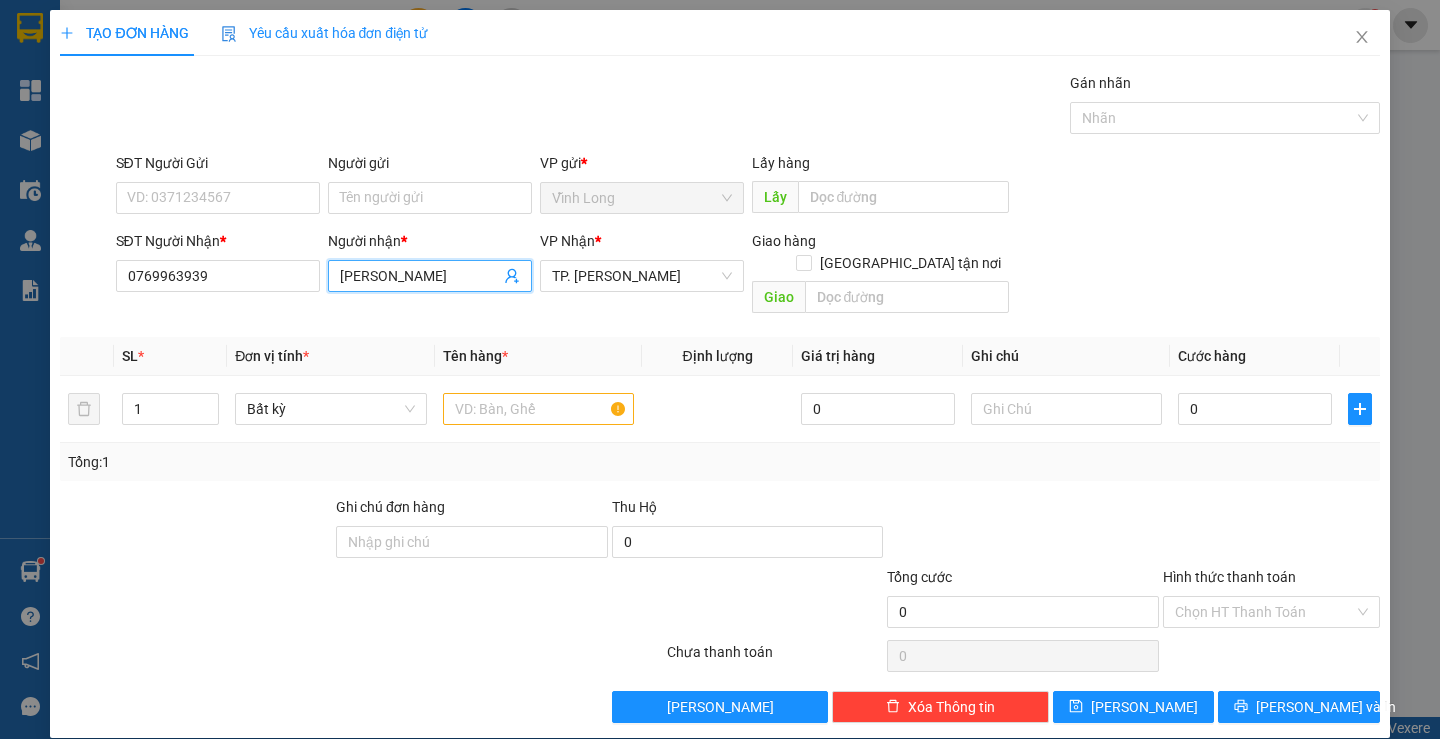 drag, startPoint x: 597, startPoint y: 110, endPoint x: 761, endPoint y: 174, distance: 176.04546 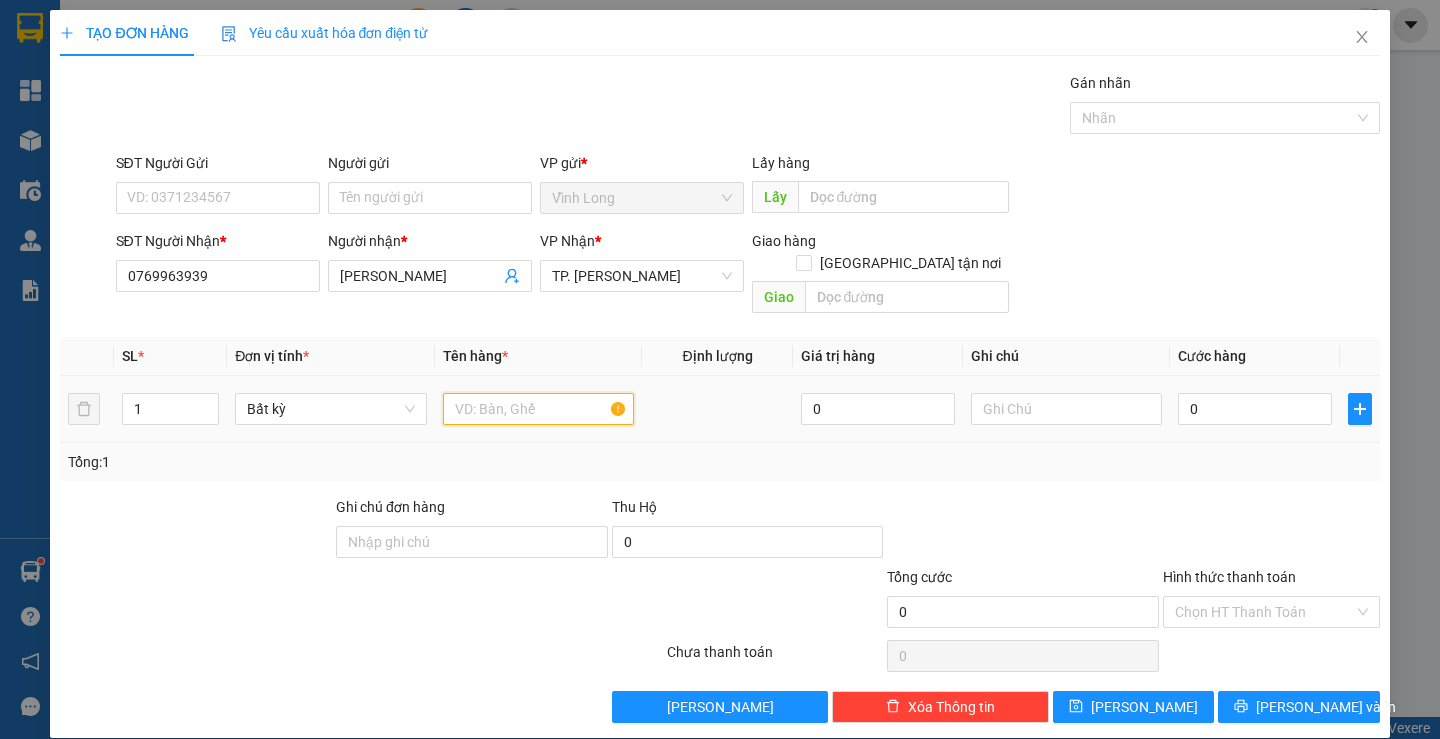 click at bounding box center (538, 409) 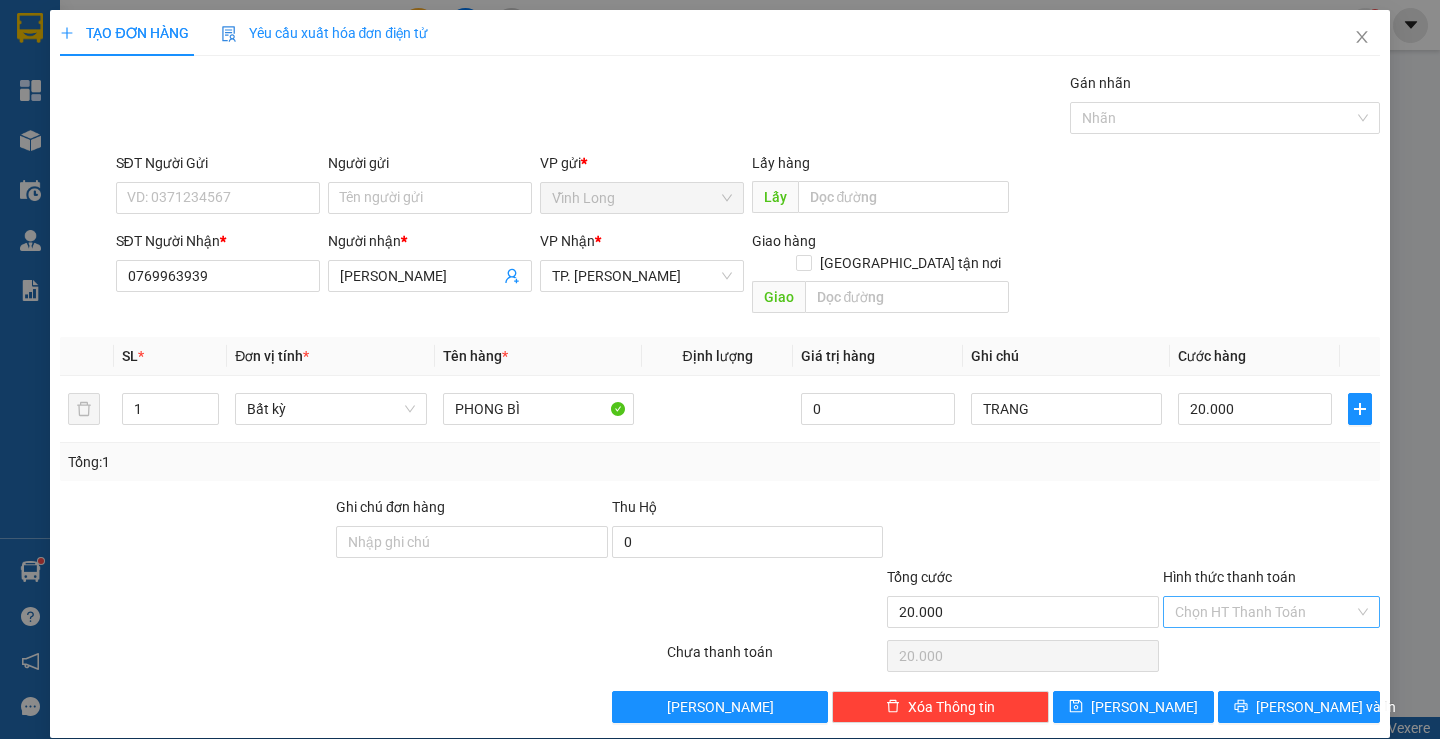 click on "Hình thức thanh toán" at bounding box center [1264, 612] 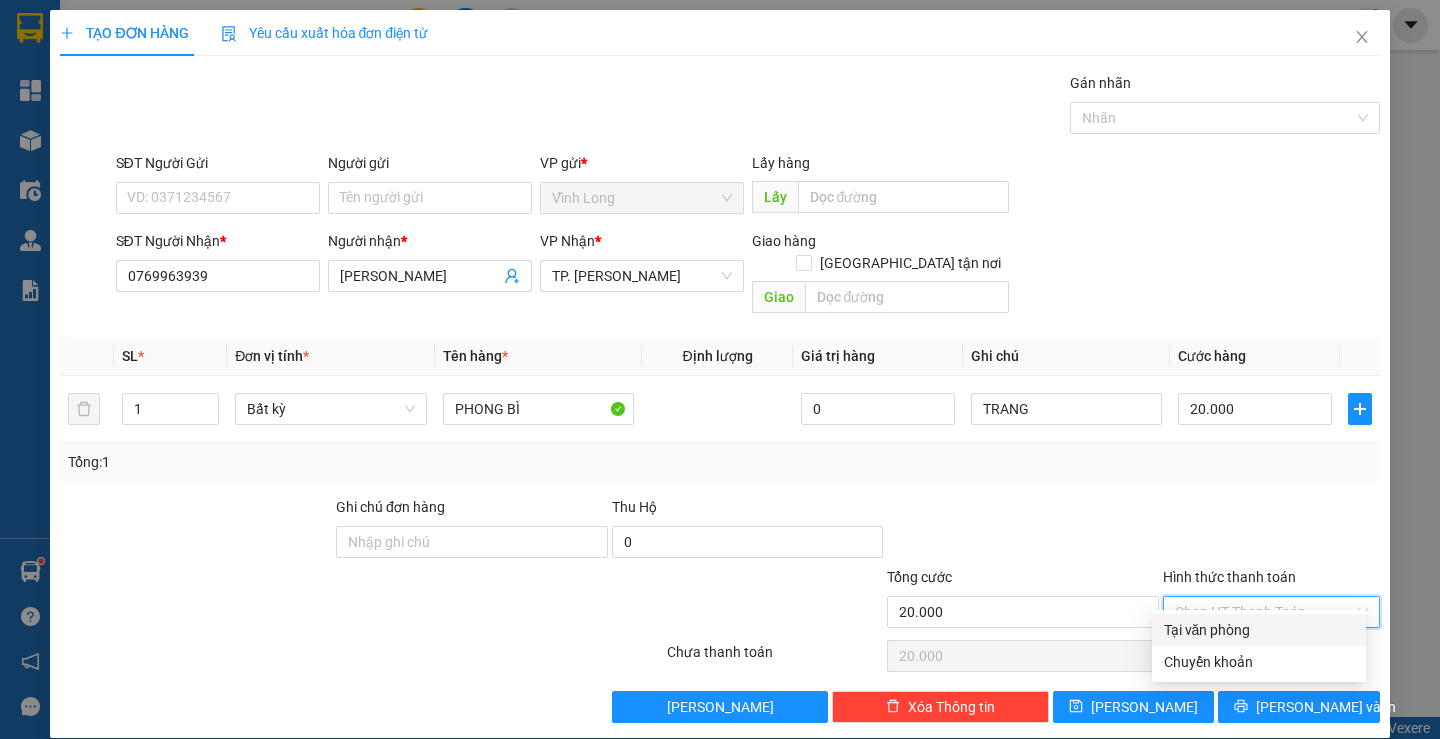 click on "Tại văn phòng" at bounding box center [1259, 630] 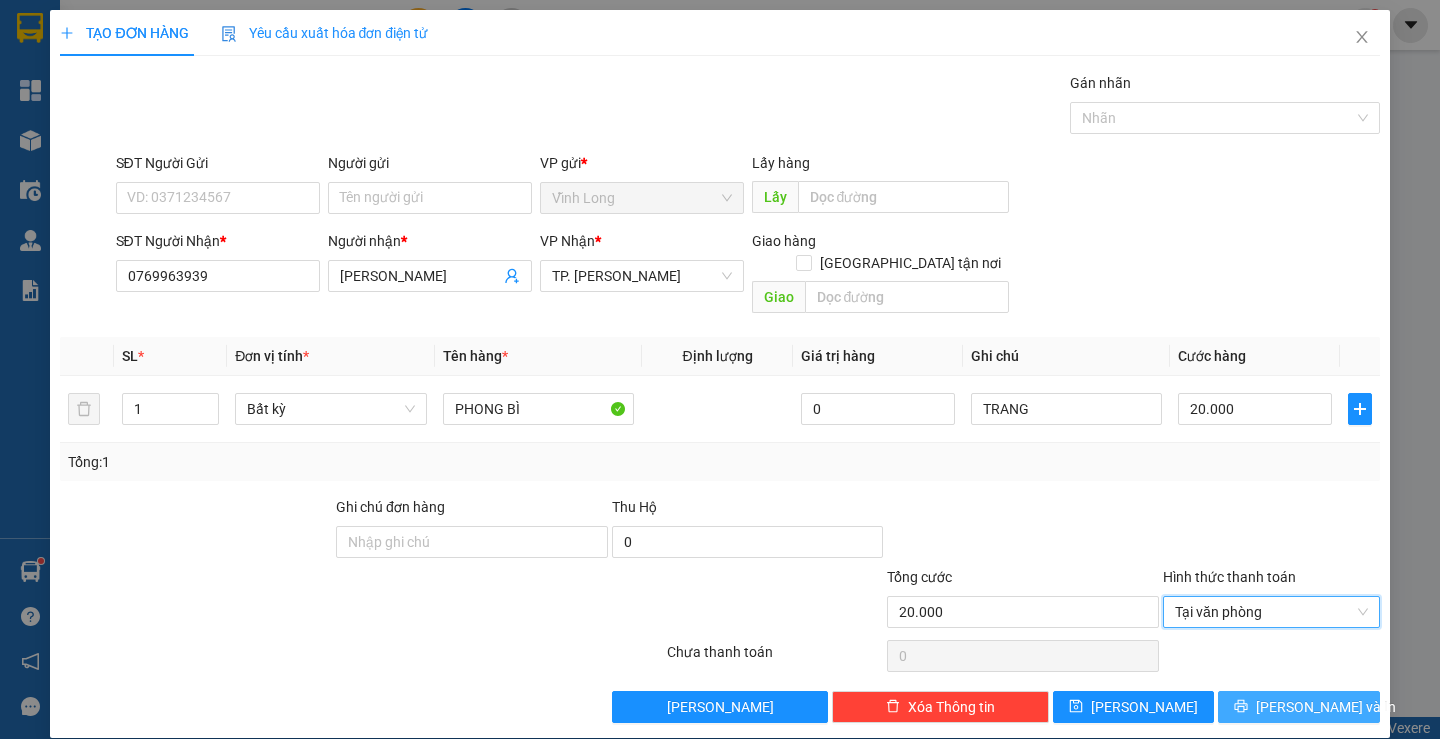 click 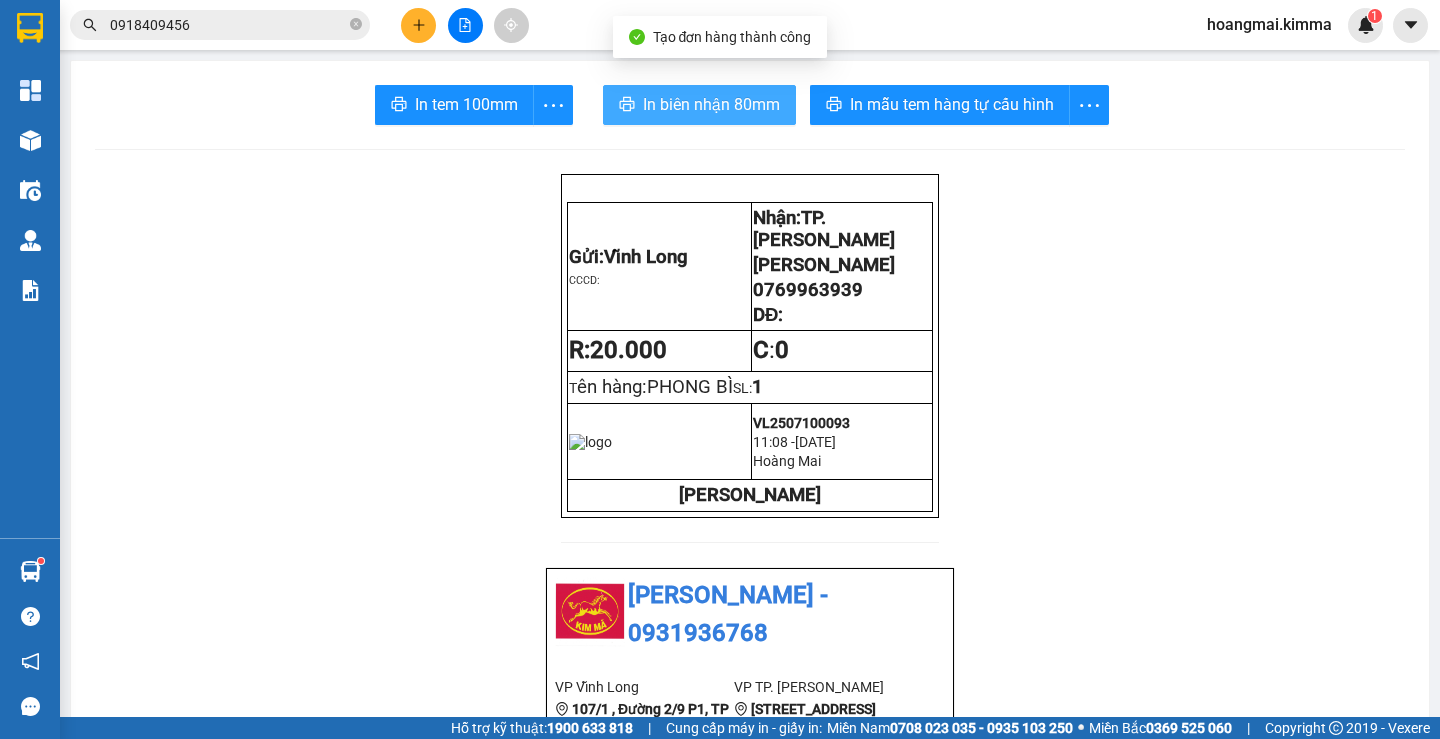 click on "In biên nhận 80mm" at bounding box center [711, 104] 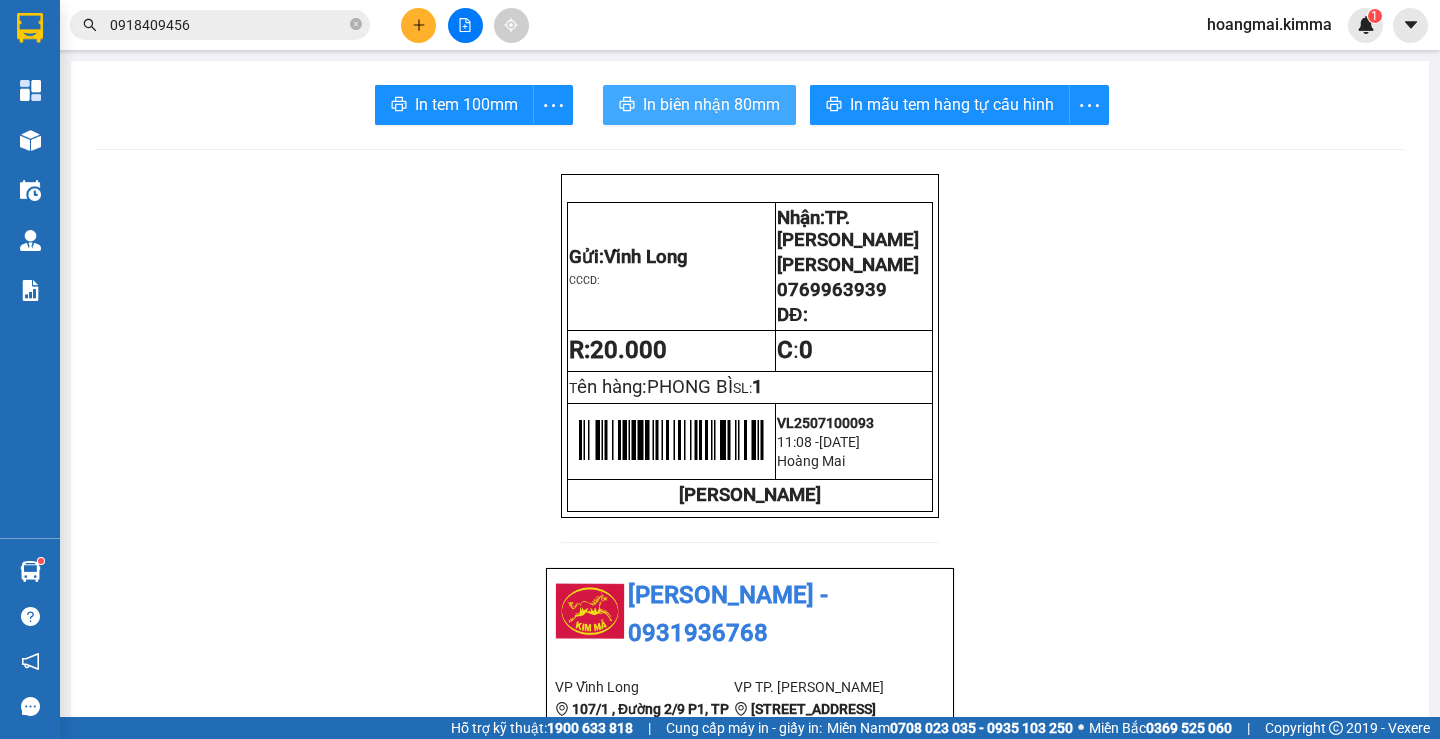 click on "In biên nhận 80mm" at bounding box center (711, 104) 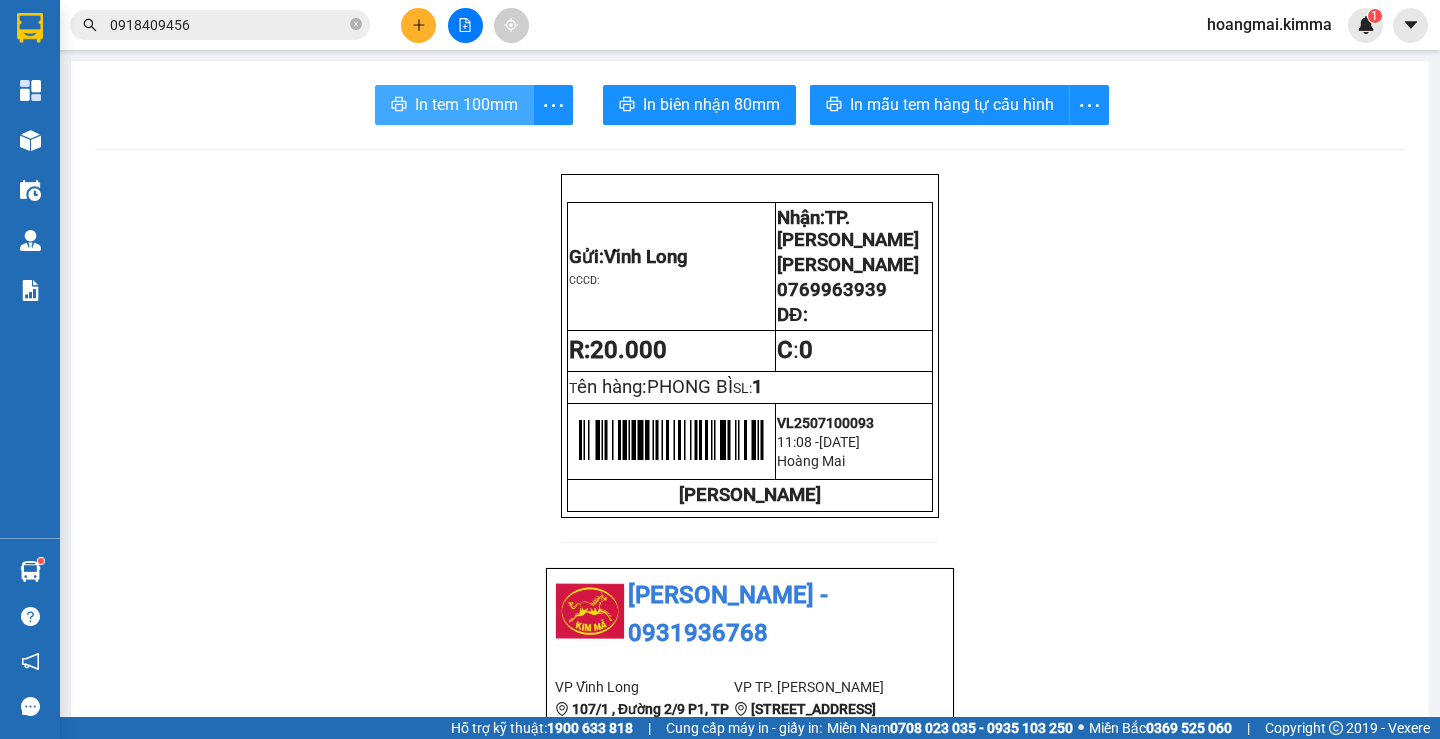 click on "In tem 100mm" at bounding box center (466, 104) 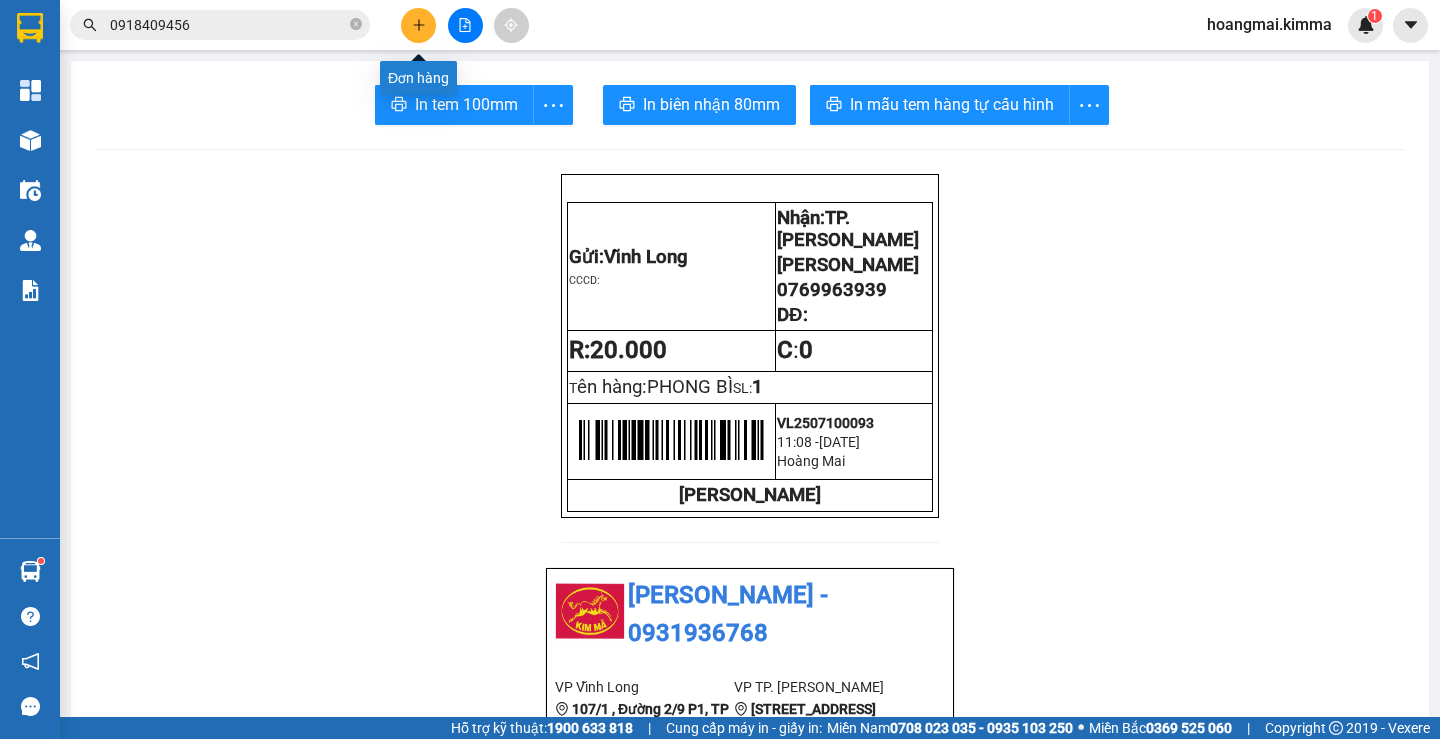 click at bounding box center (418, 25) 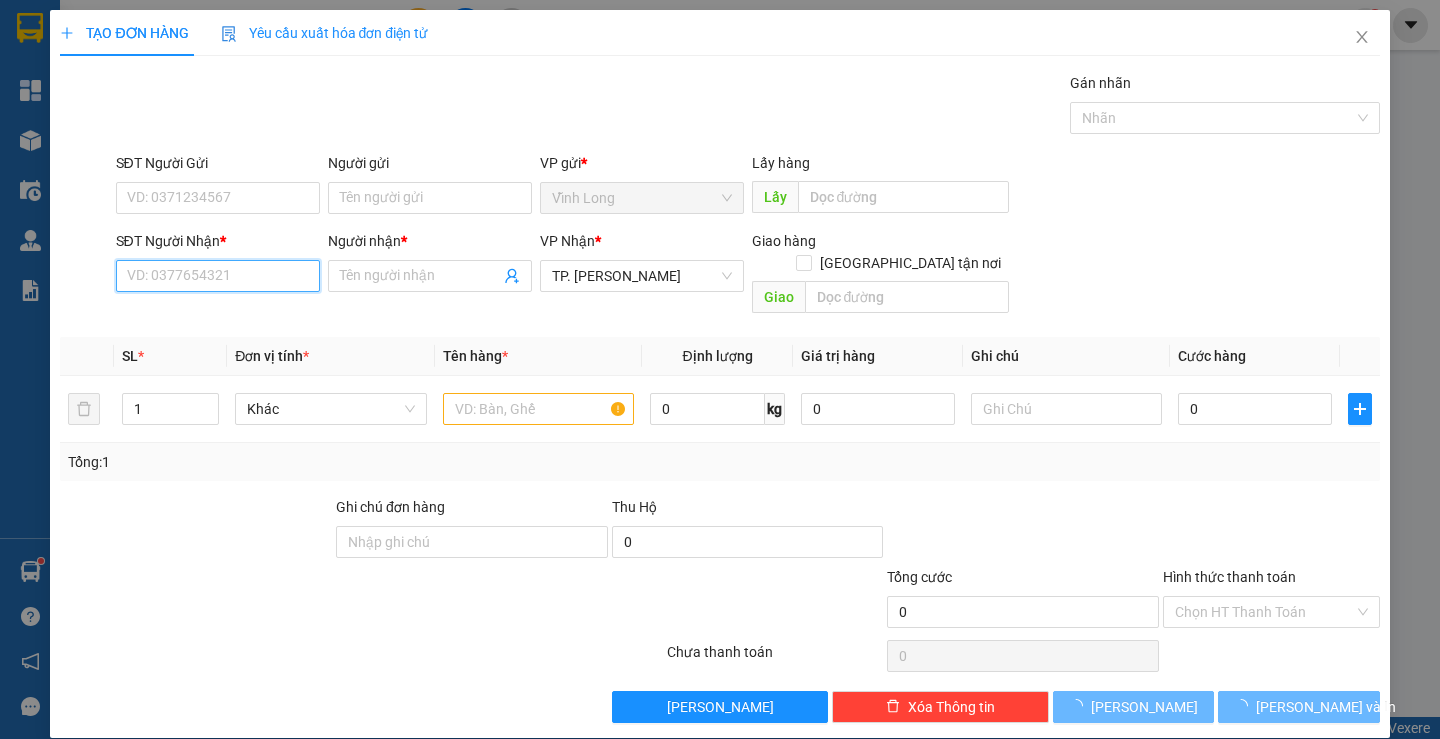 click on "SĐT Người Nhận  *" at bounding box center (218, 276) 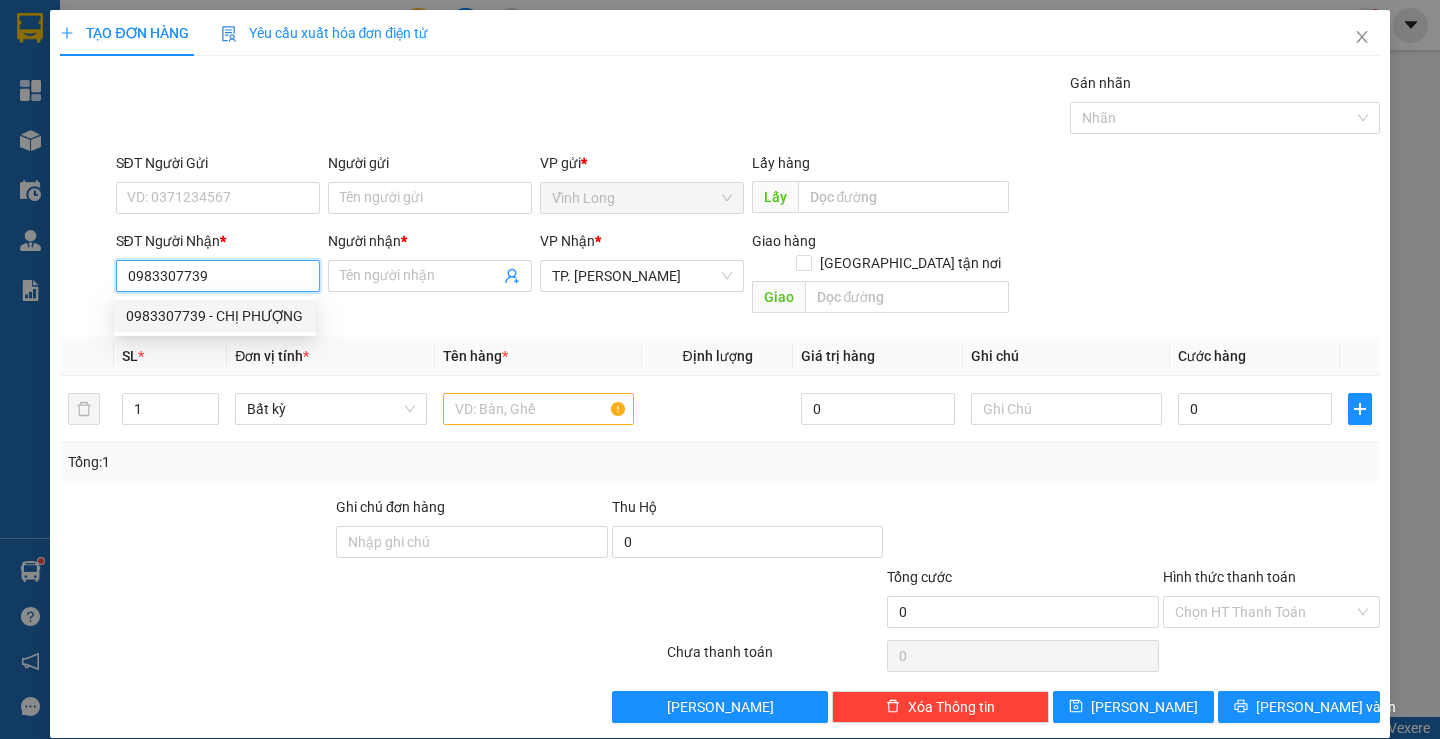 click on "0983307739 - CHỊ PHƯỢNG" at bounding box center (215, 316) 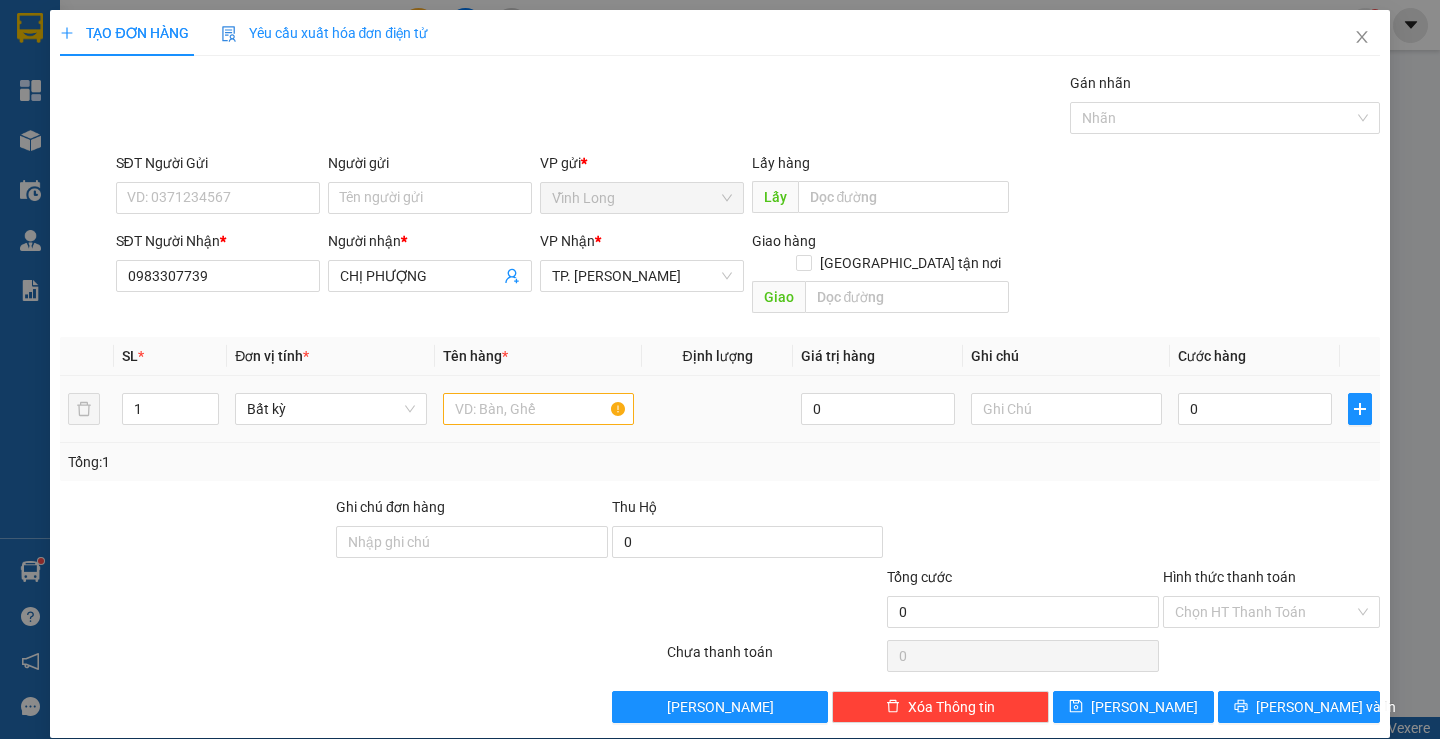 click at bounding box center [538, 409] 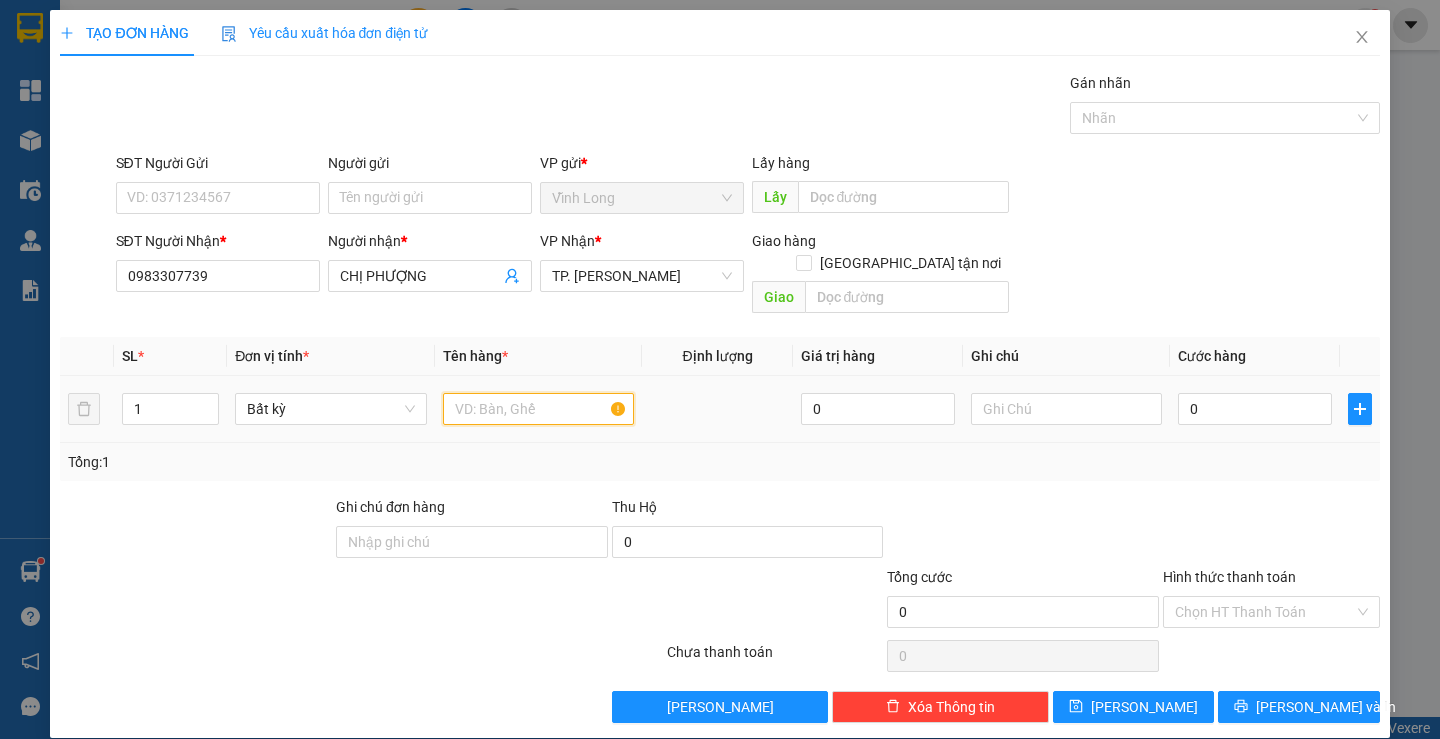 click at bounding box center (538, 409) 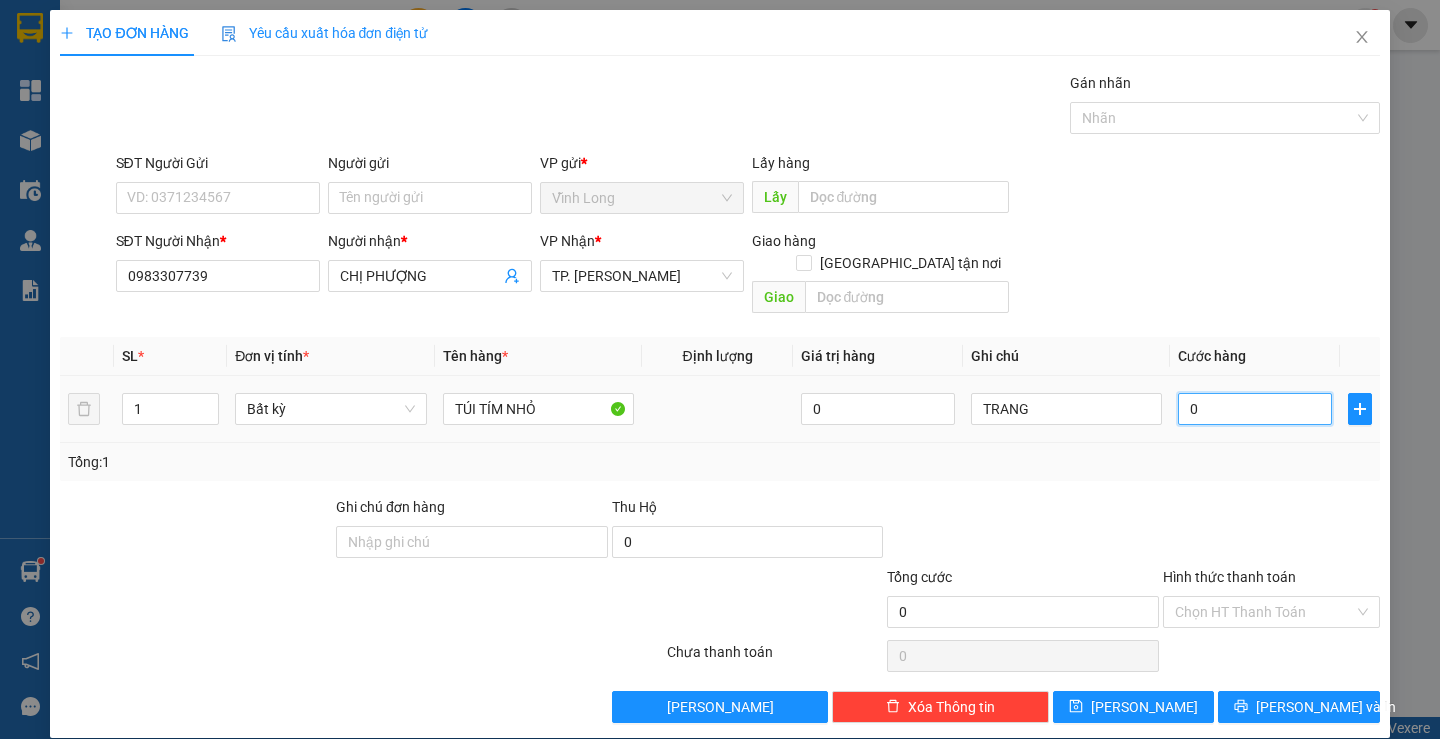 click on "0" at bounding box center [1255, 409] 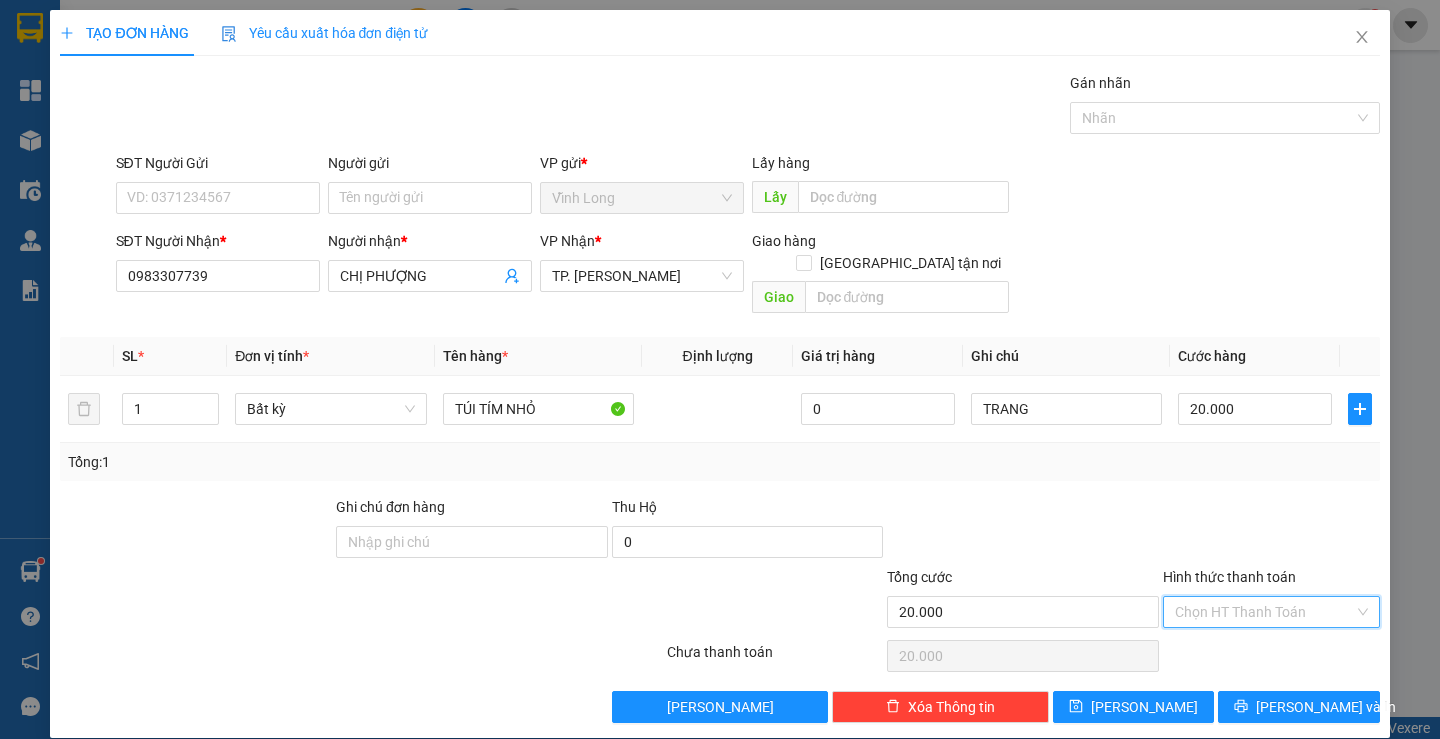 click on "Hình thức thanh toán" at bounding box center [1264, 612] 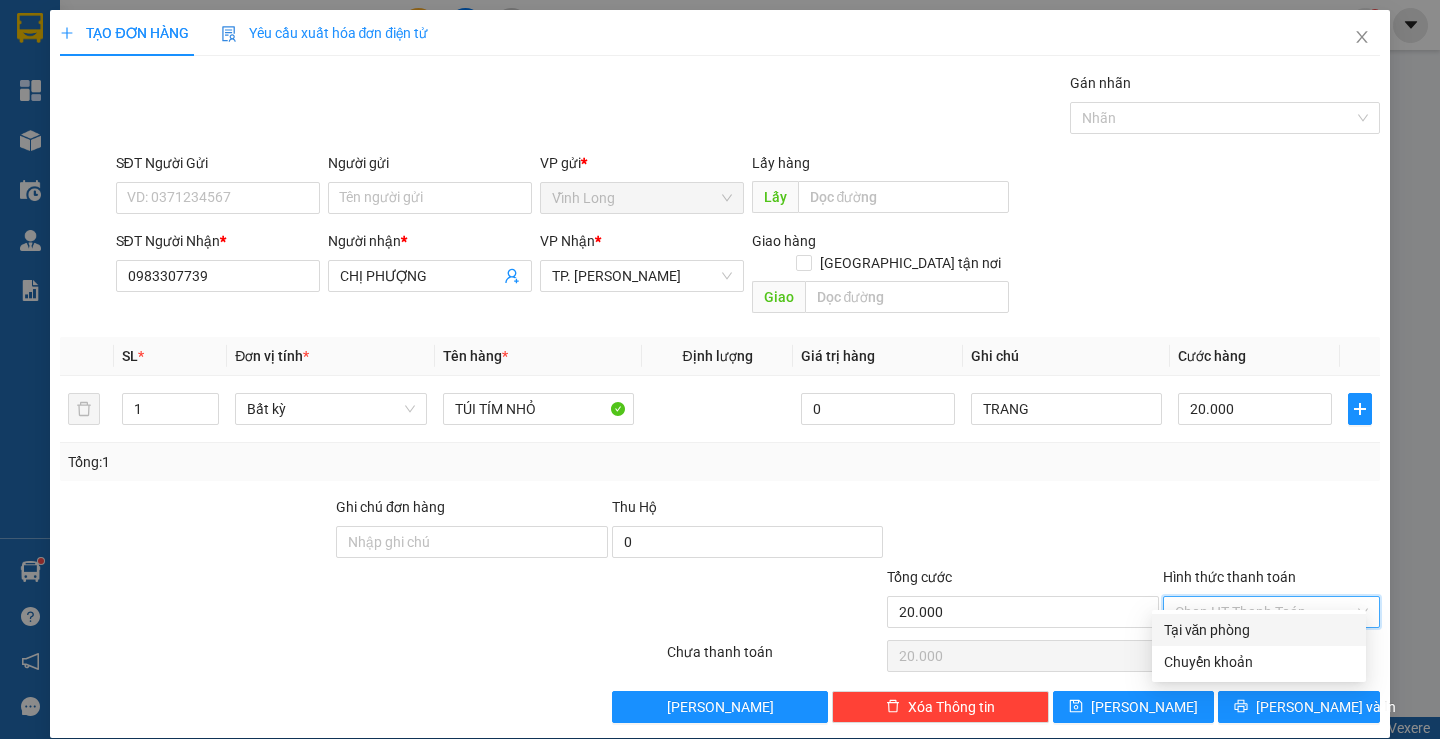 click on "Tại văn phòng" at bounding box center (1259, 630) 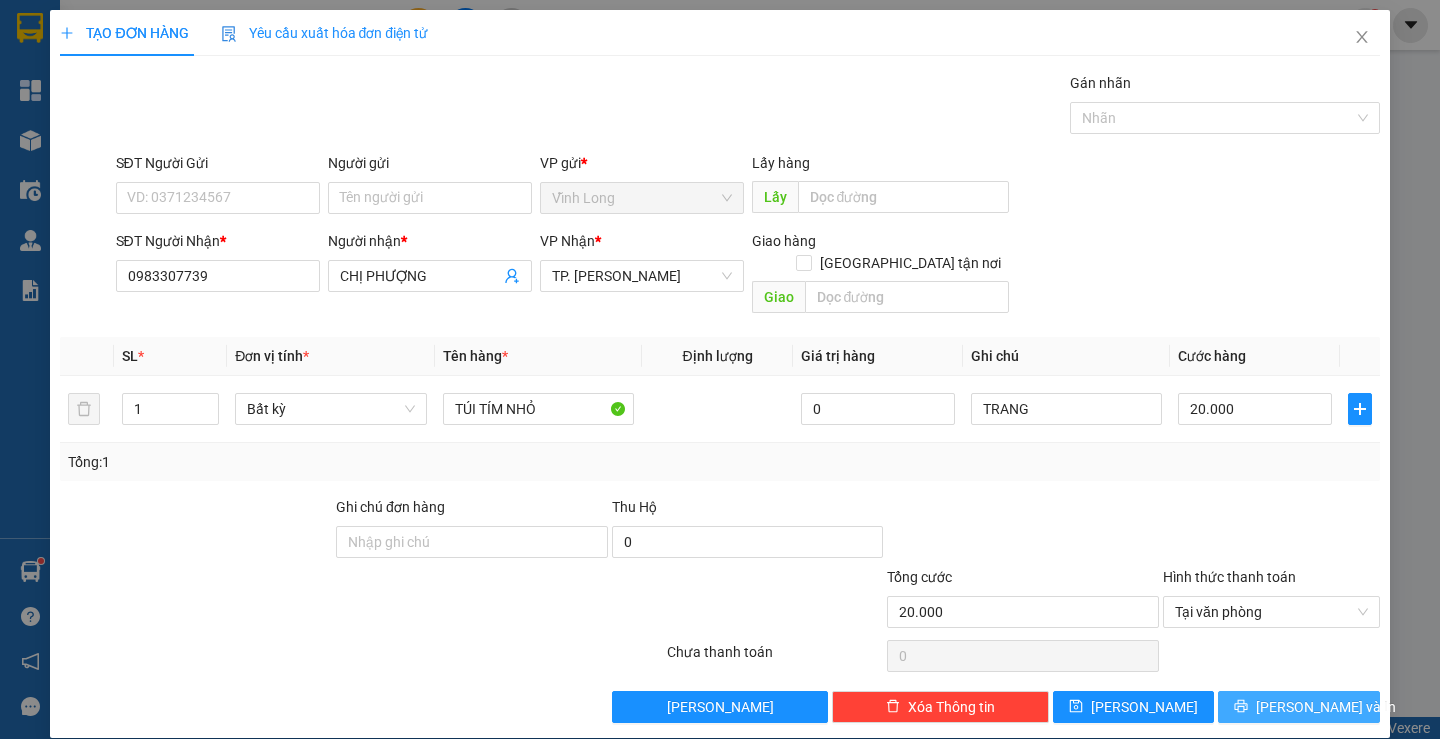 click on "[PERSON_NAME] và In" at bounding box center [1298, 707] 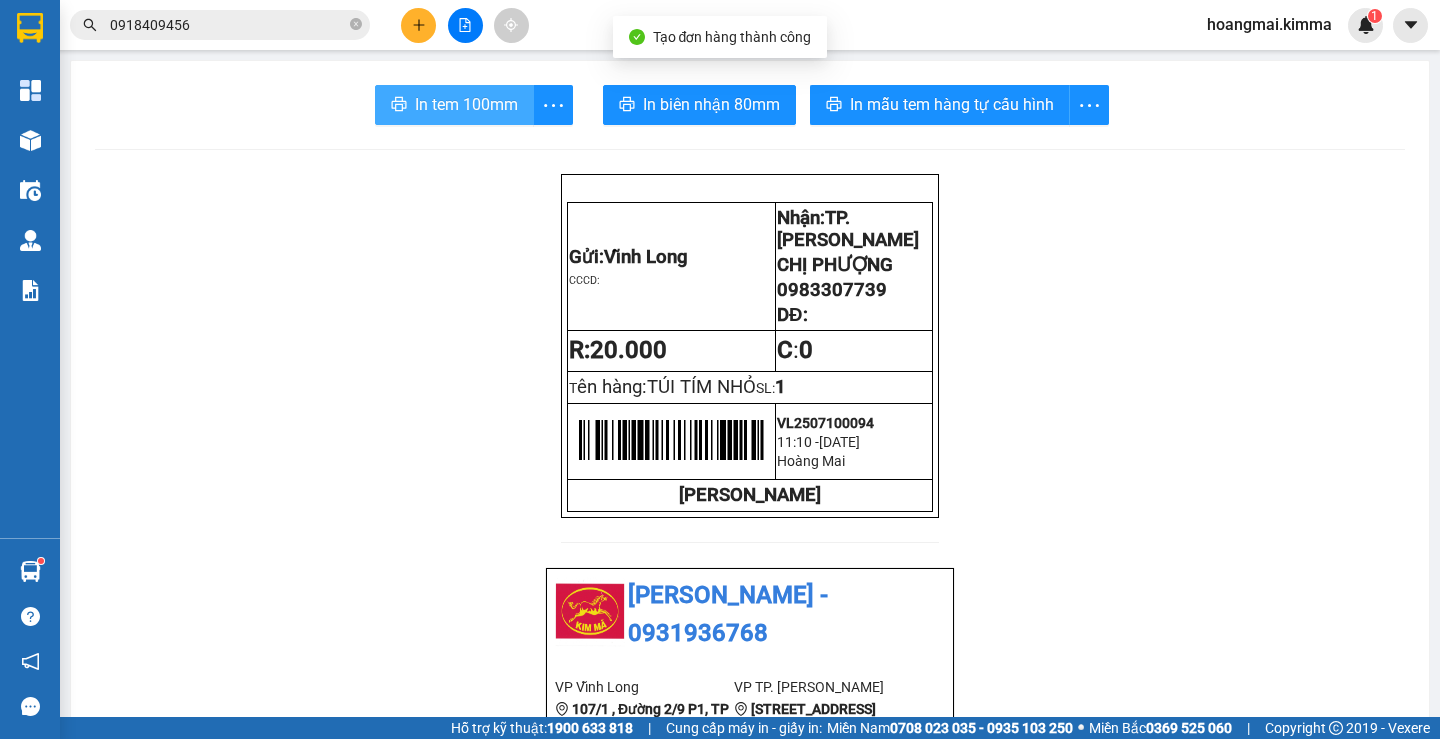 click on "In tem 100mm" at bounding box center (466, 104) 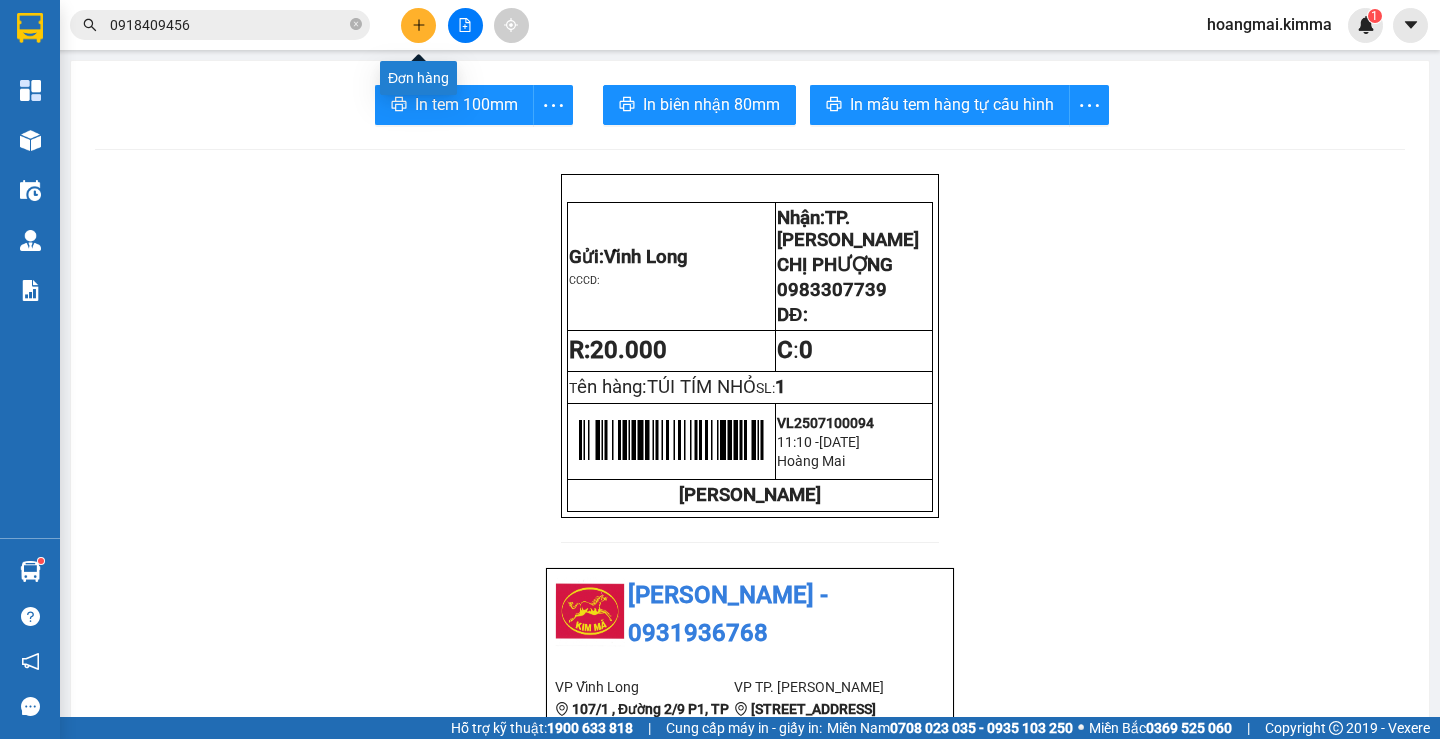 click at bounding box center [418, 25] 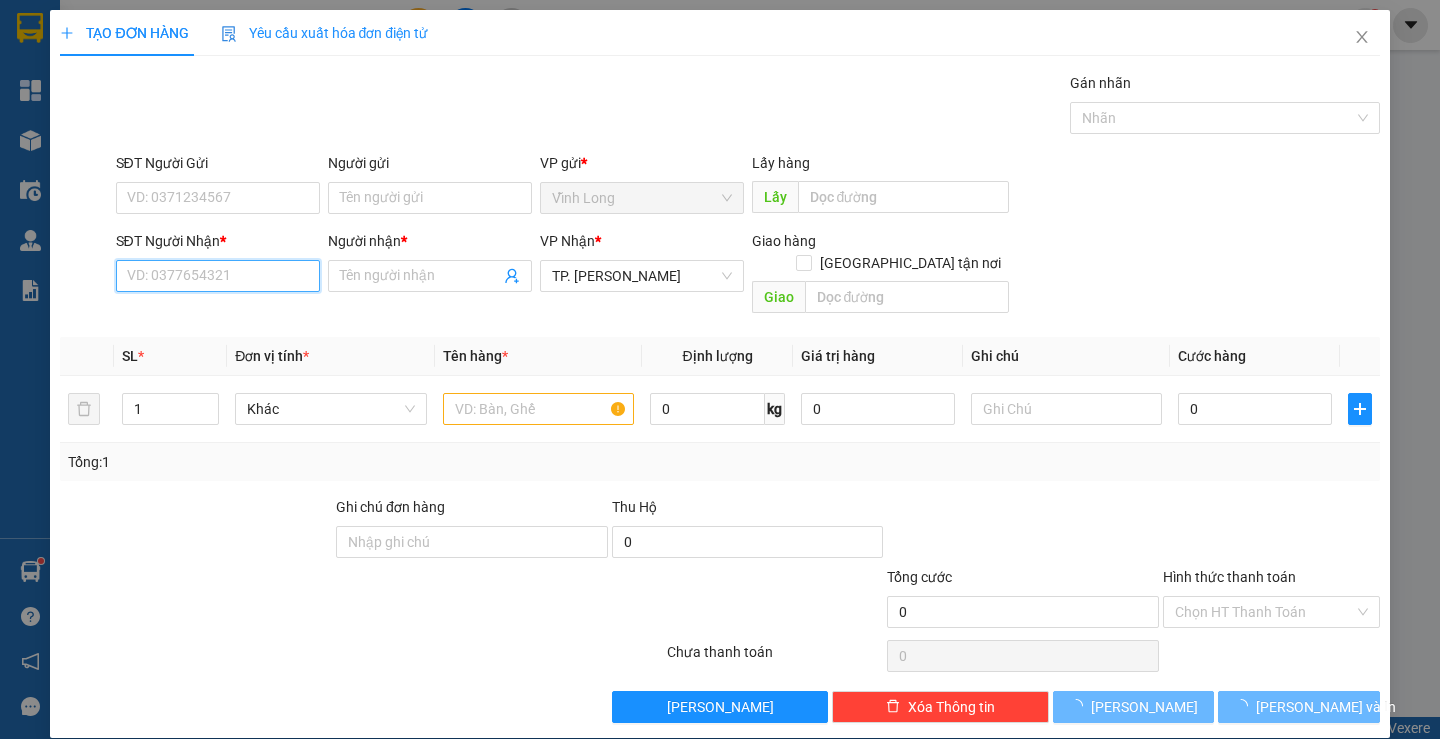 click on "SĐT Người Nhận  *" at bounding box center (218, 276) 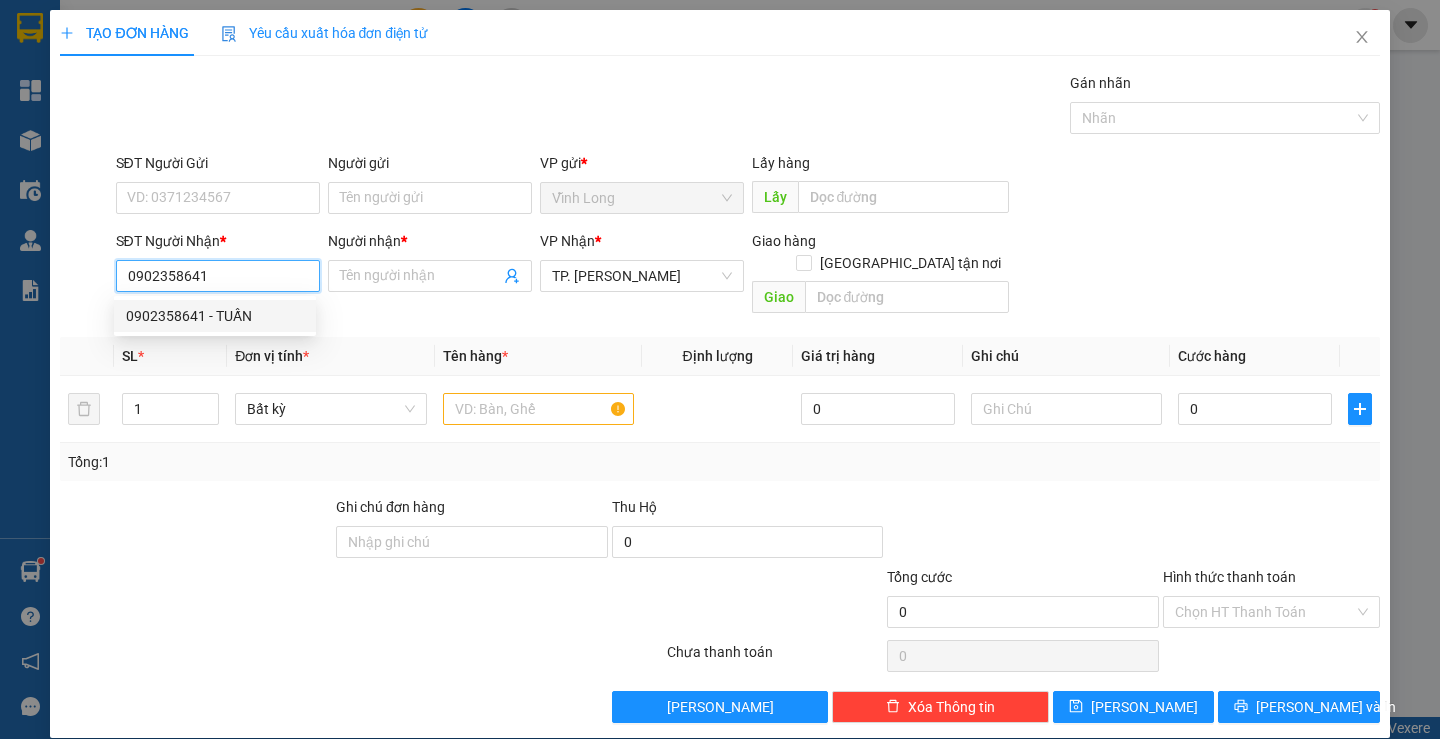 click on "0902358641 - TUẤN" at bounding box center (215, 316) 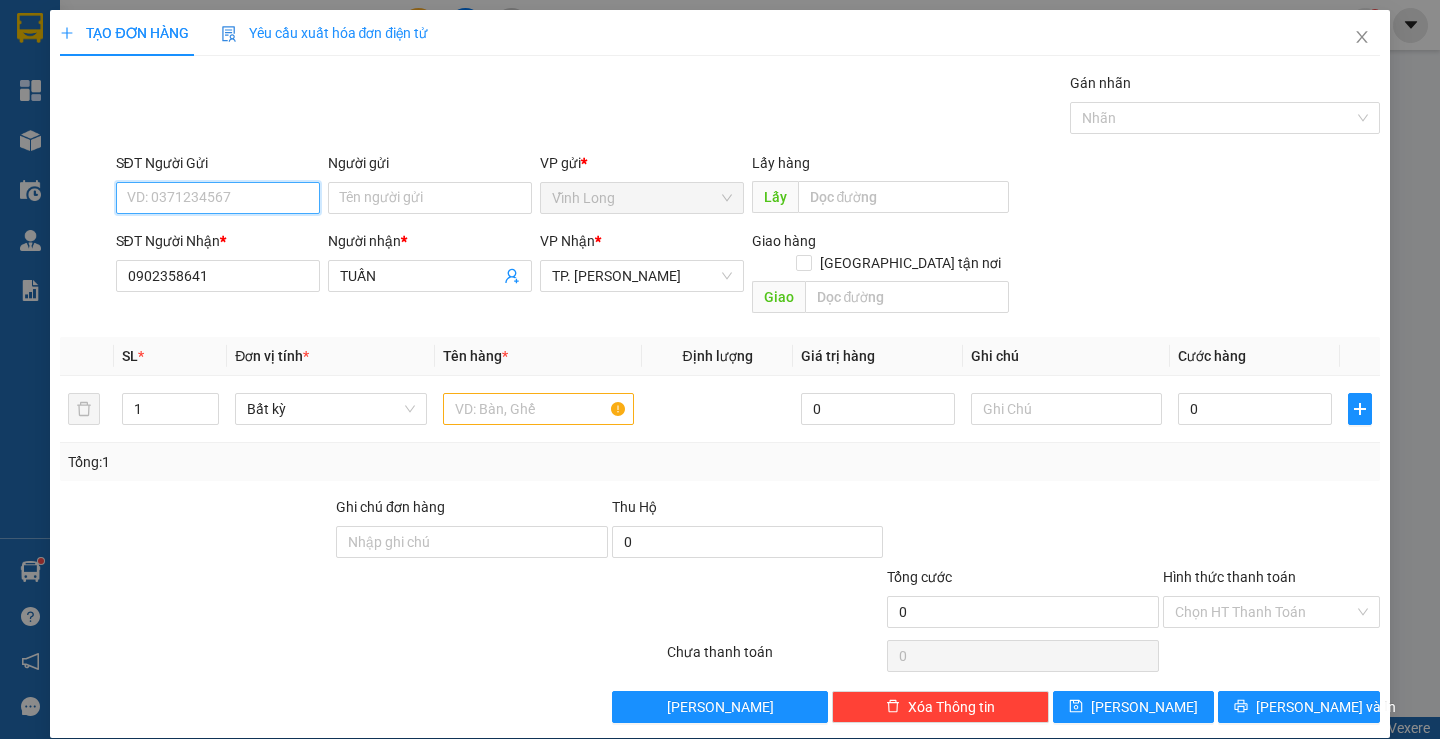 click on "SĐT Người Gửi" at bounding box center [218, 198] 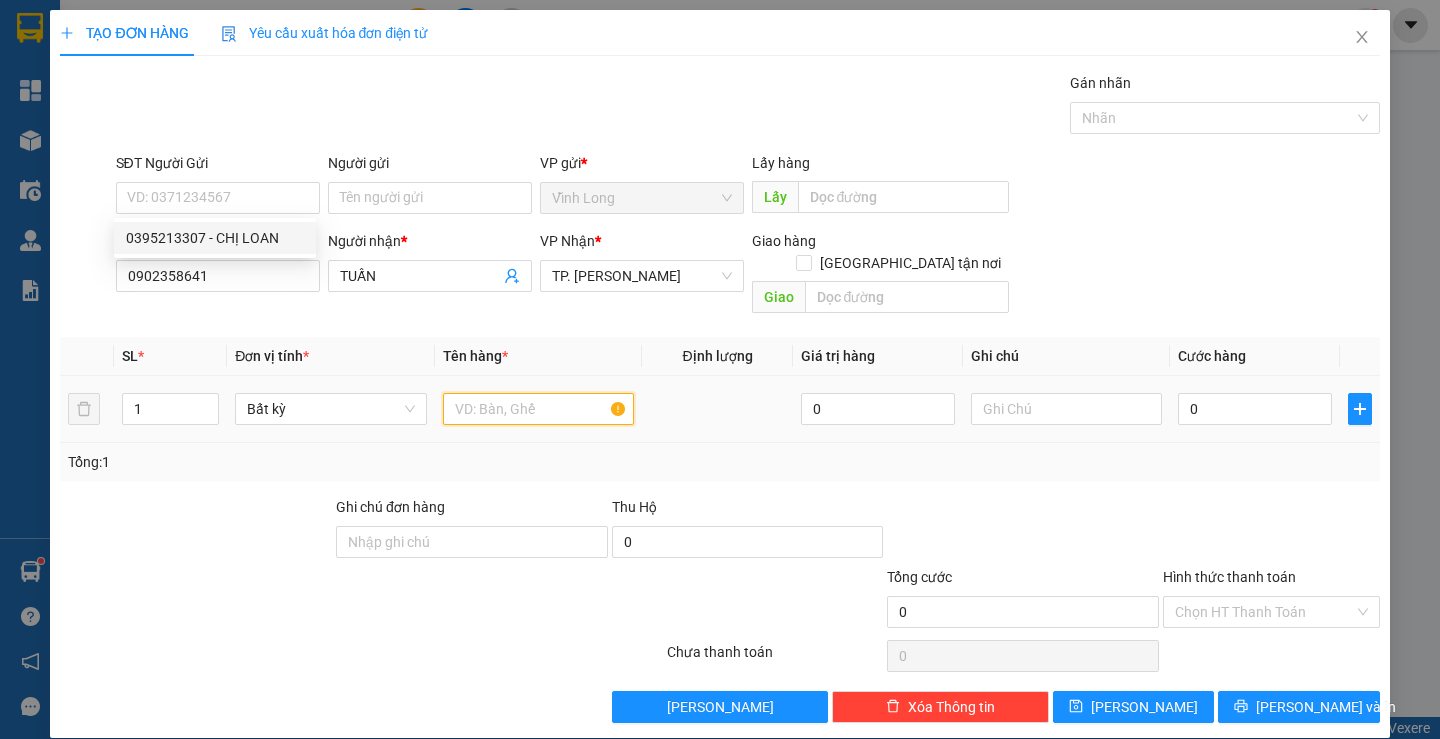 click at bounding box center [538, 409] 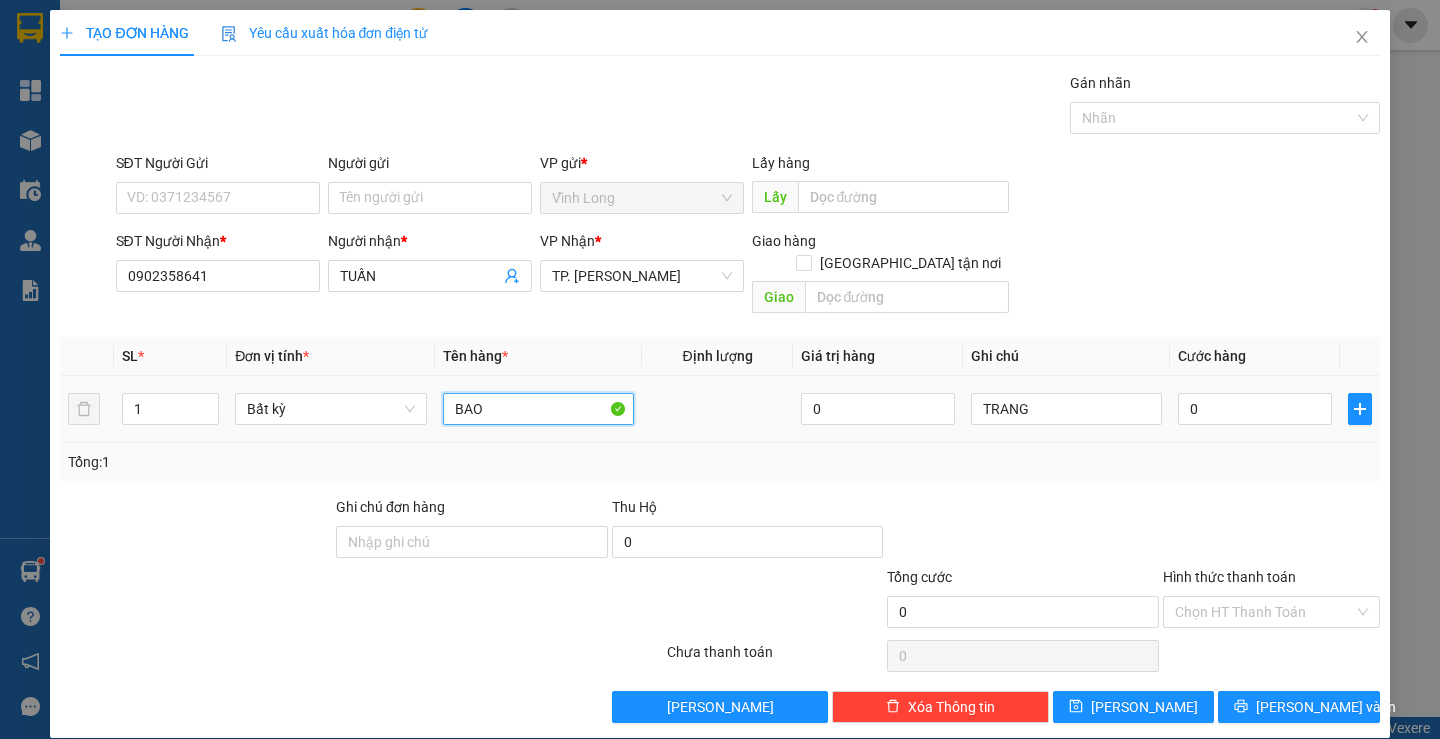 click on "BAO" at bounding box center [538, 409] 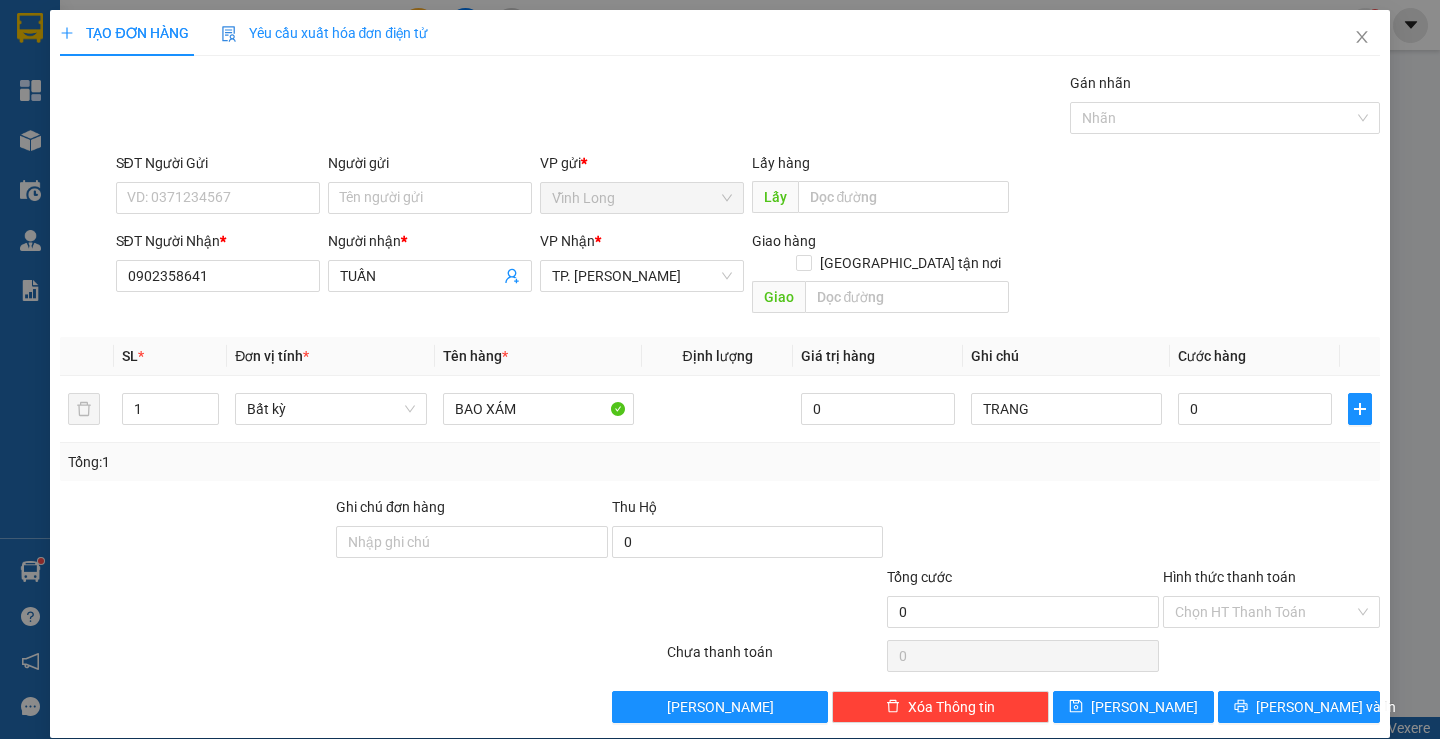 click on "SĐT Người Gửi VD: 0371234567" at bounding box center (218, 187) 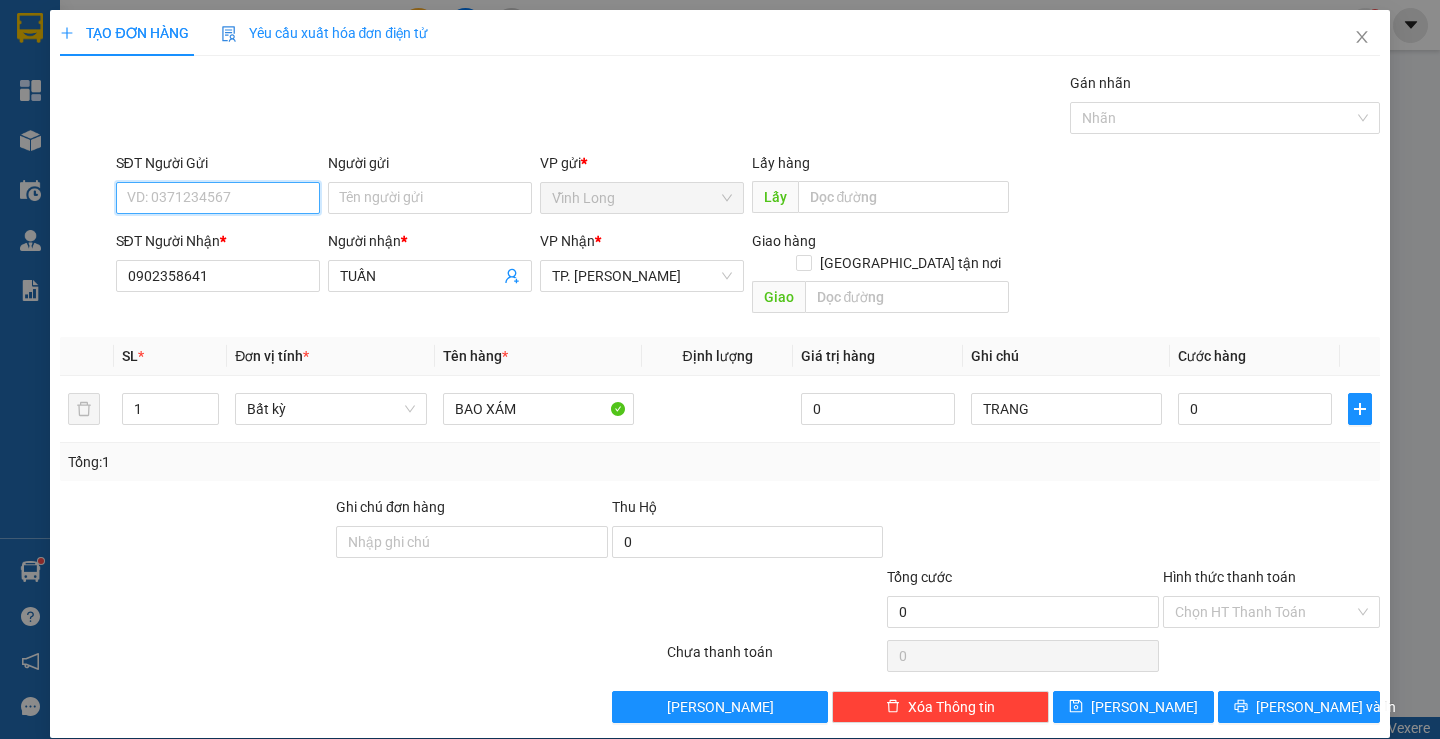 click on "SĐT Người Gửi" at bounding box center (218, 198) 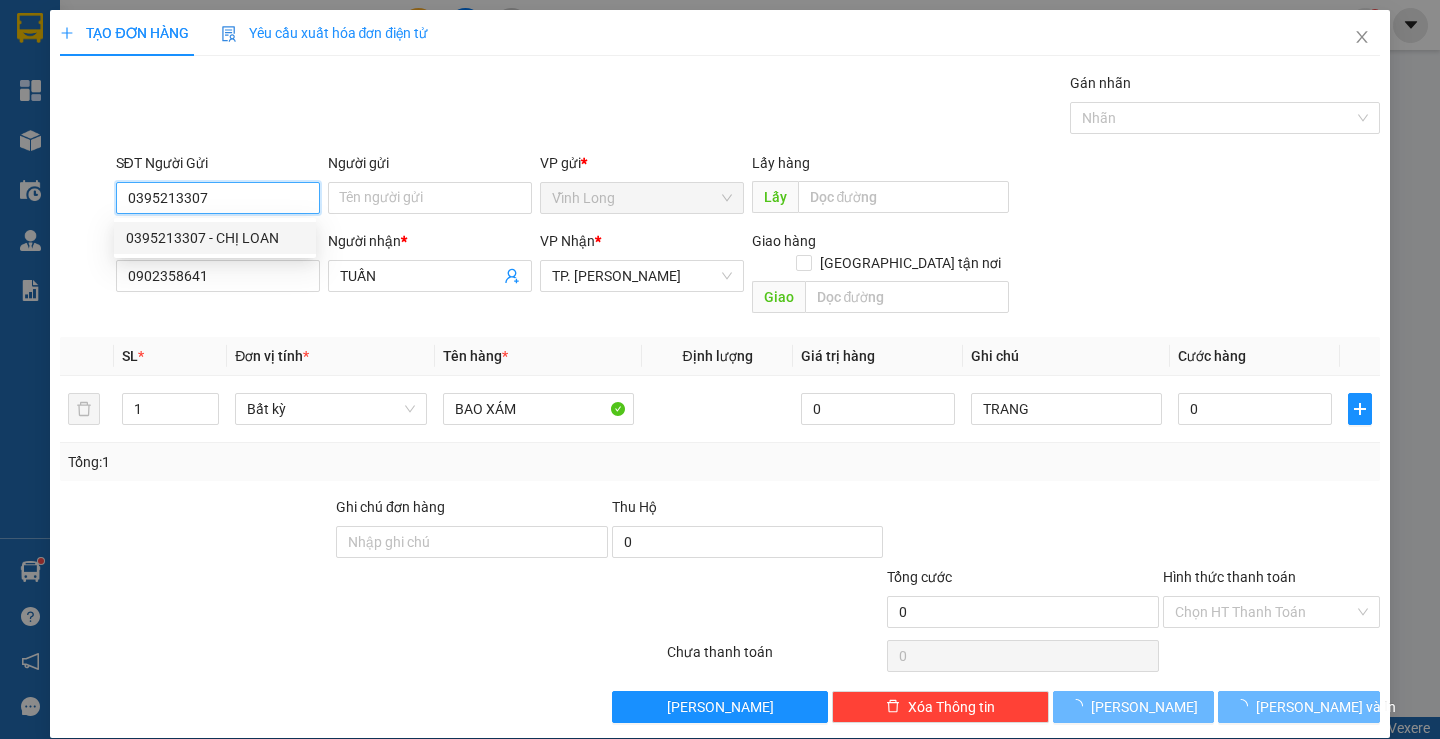 click on "0395213307 - CHỊ LOAN" at bounding box center (215, 238) 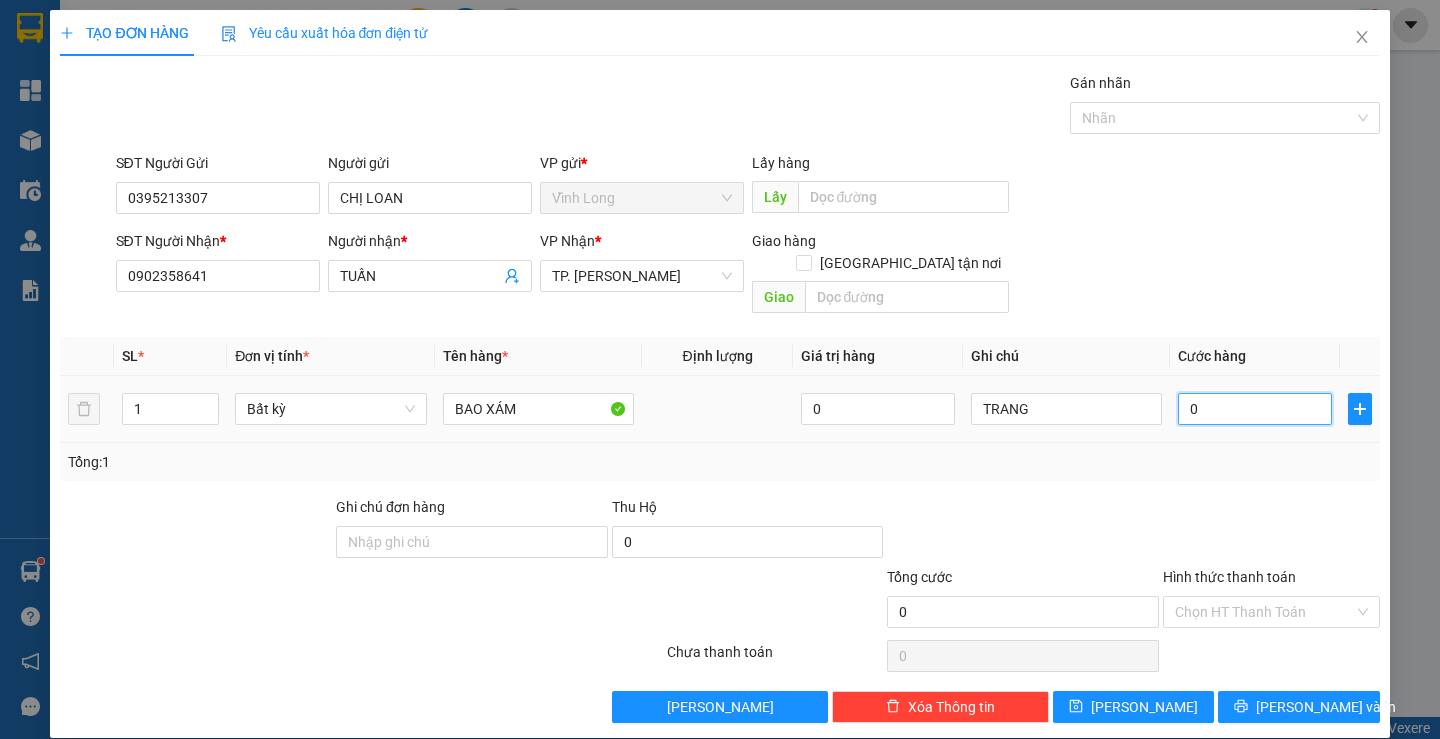 click on "0" at bounding box center (1255, 409) 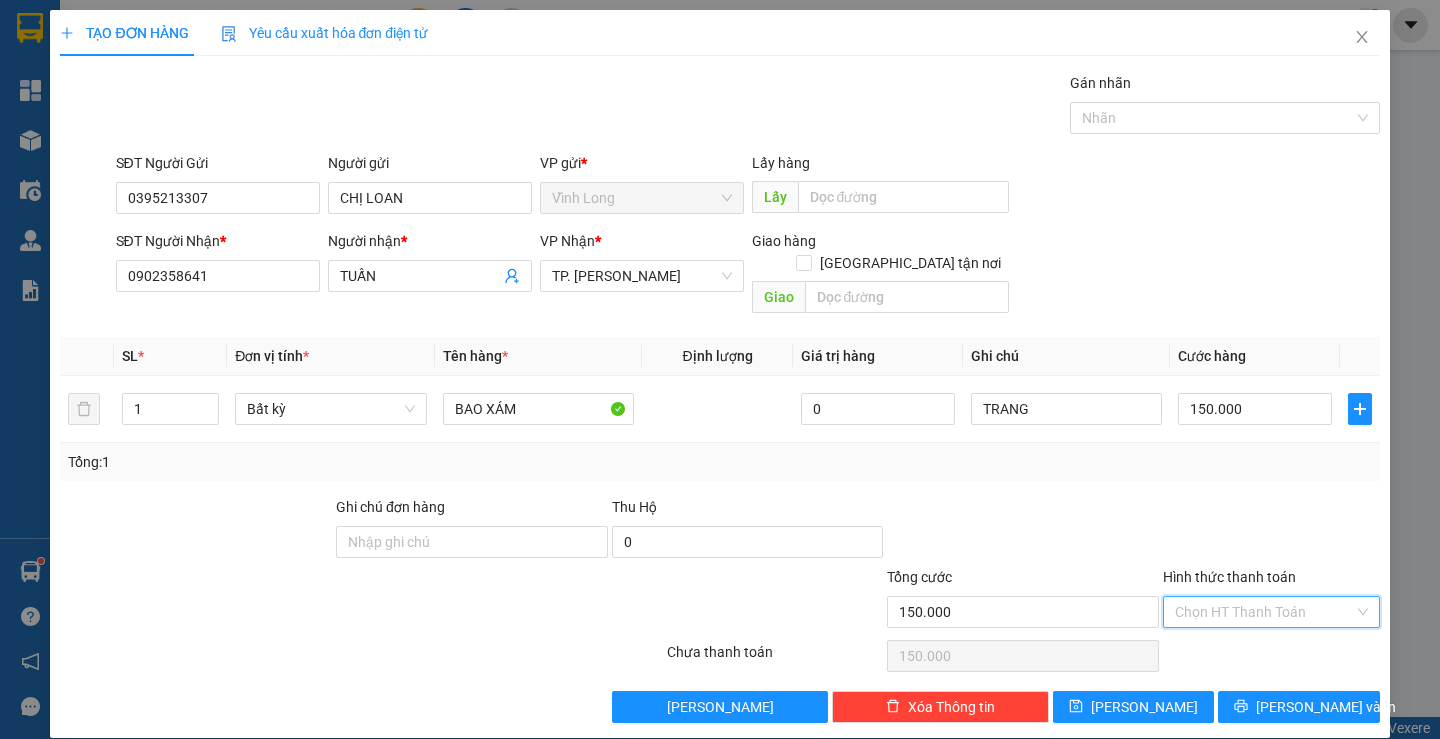 click on "Hình thức thanh toán" at bounding box center (1264, 612) 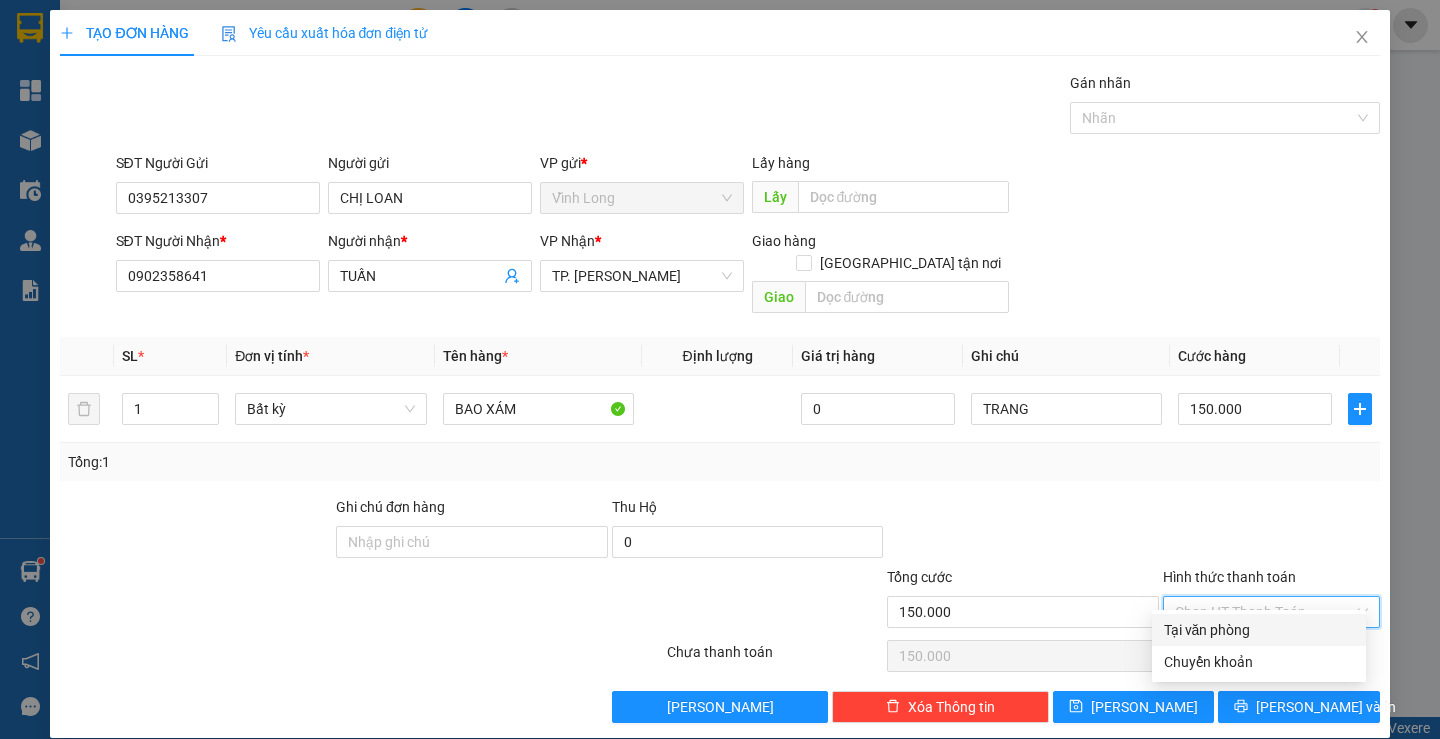 click on "Tại văn phòng" at bounding box center (1259, 630) 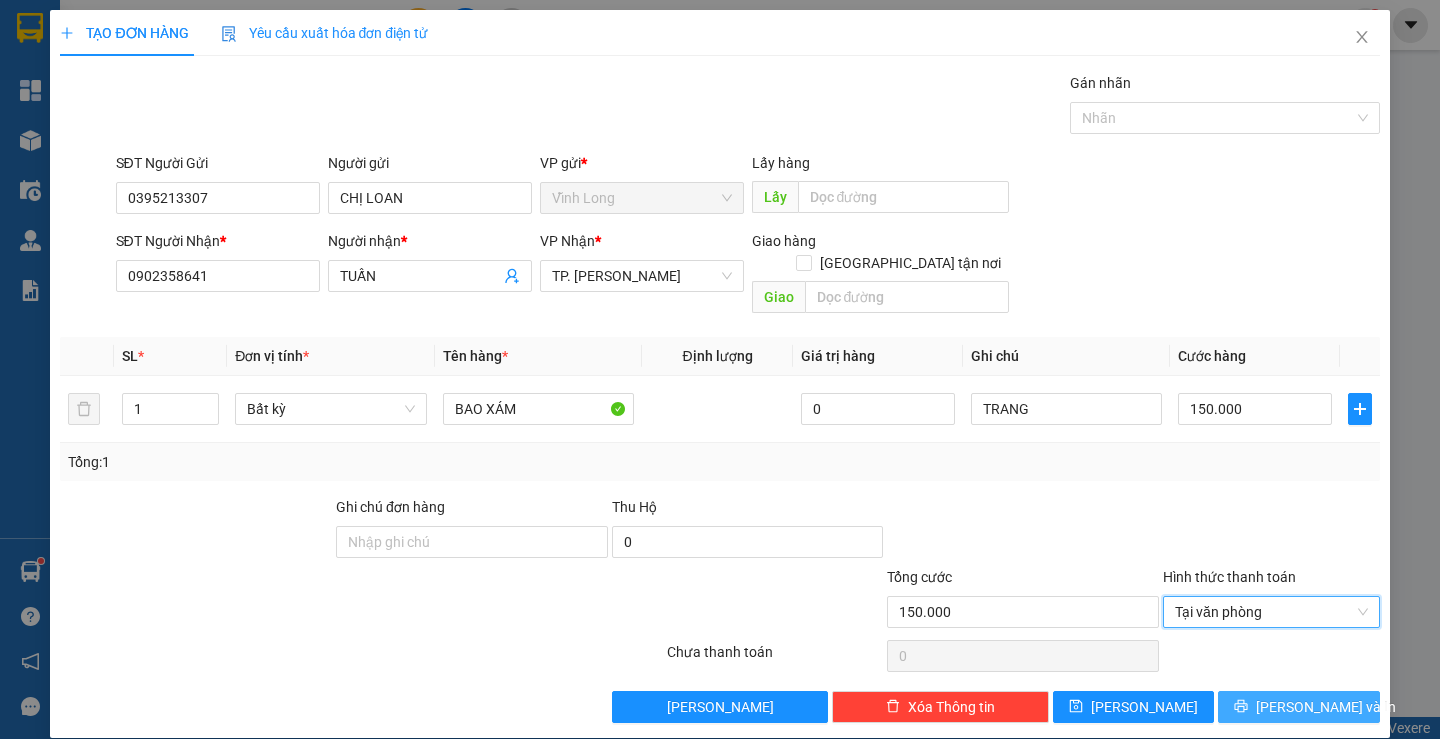 click on "[PERSON_NAME] và In" at bounding box center (1326, 707) 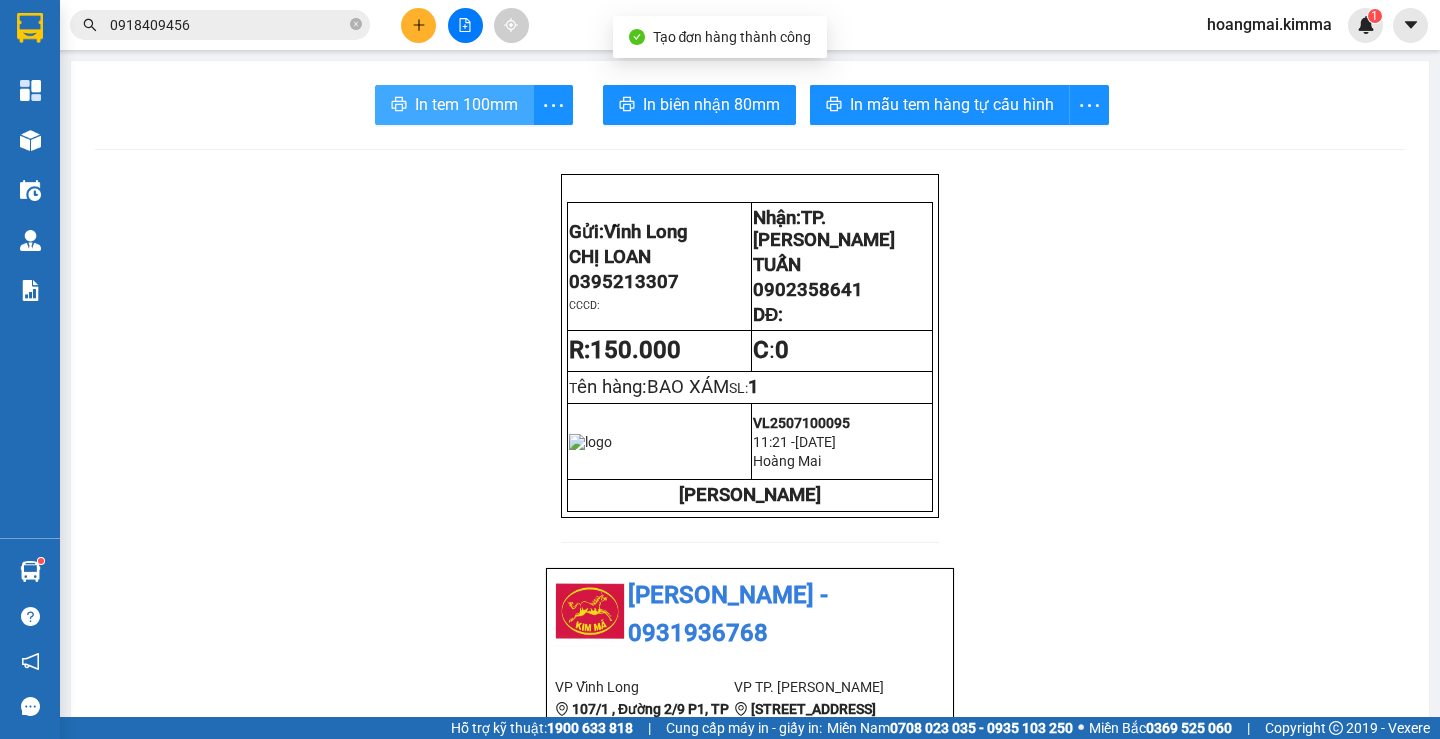 click on "In tem 100mm" at bounding box center (466, 104) 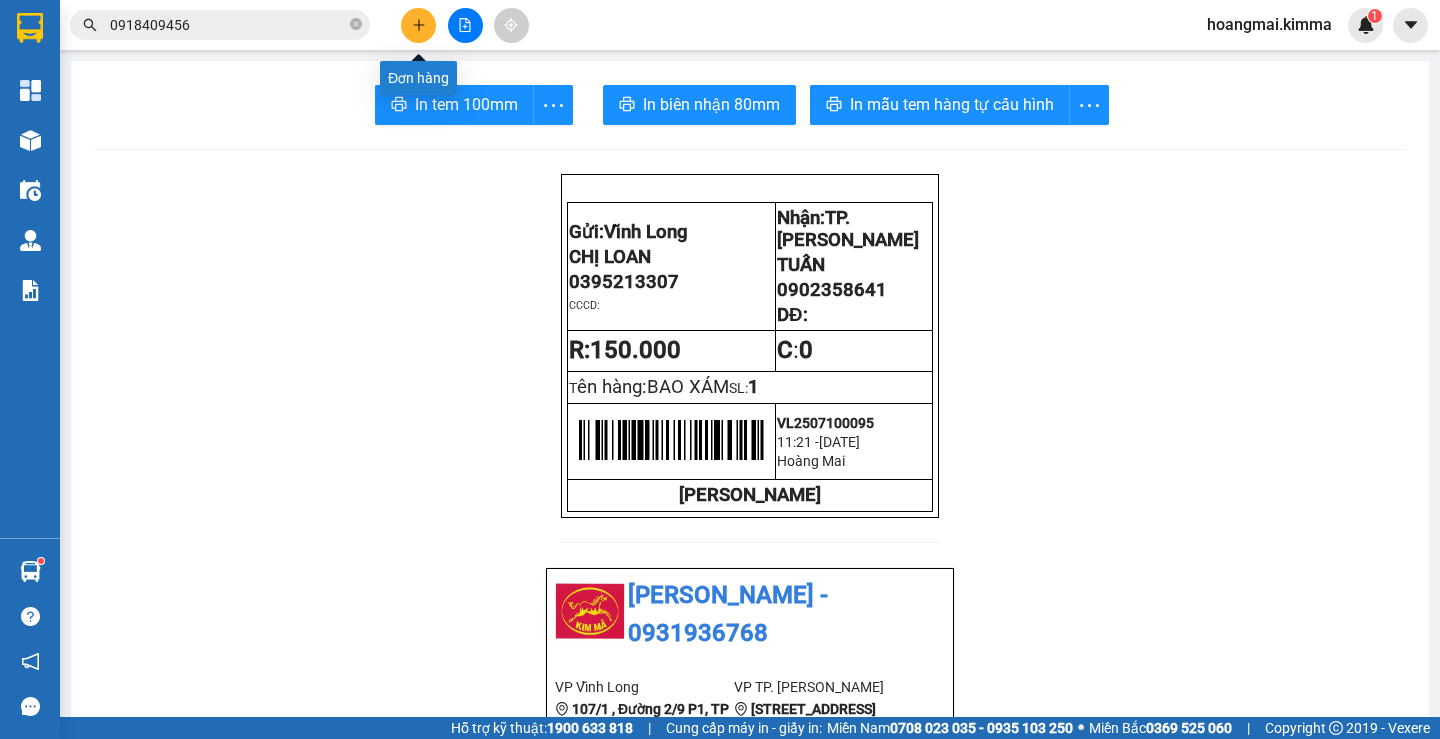 click 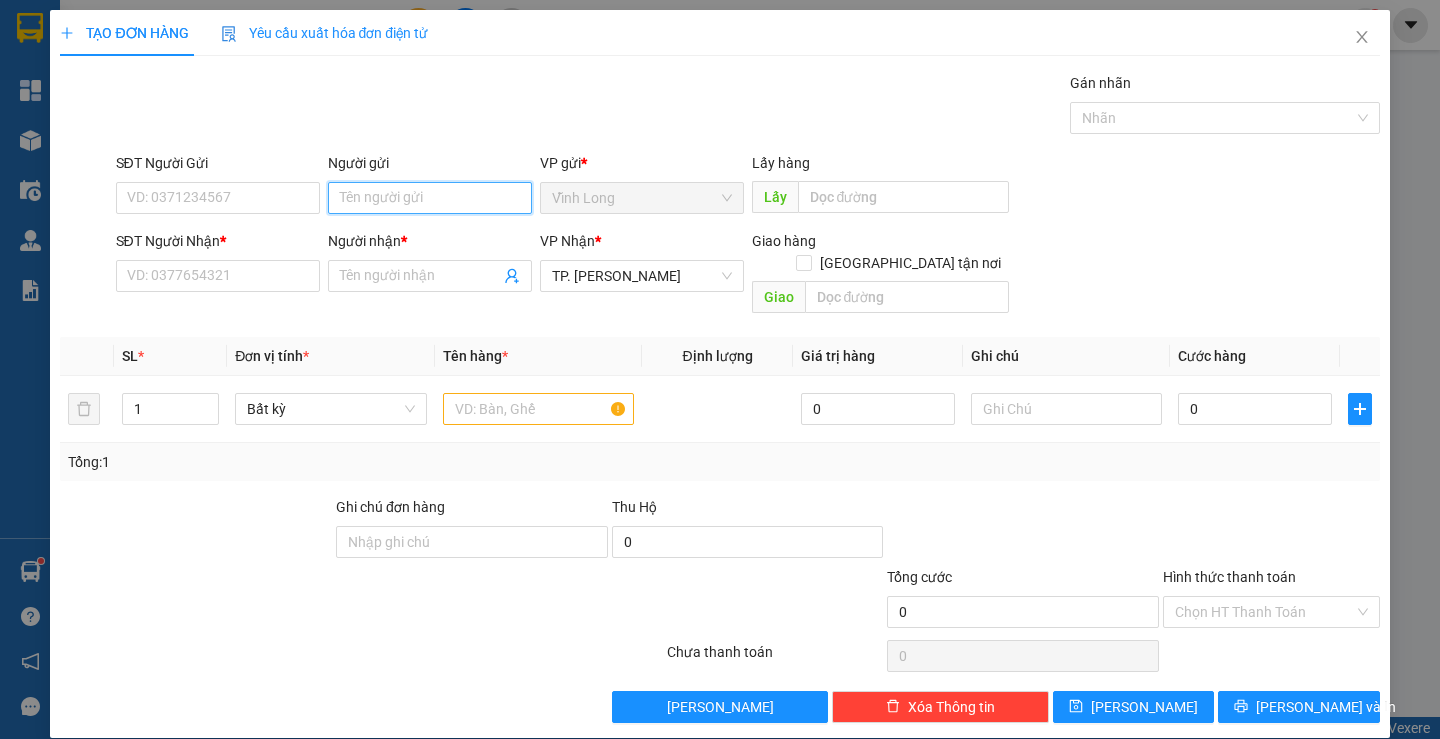 click on "Người gửi" at bounding box center (430, 198) 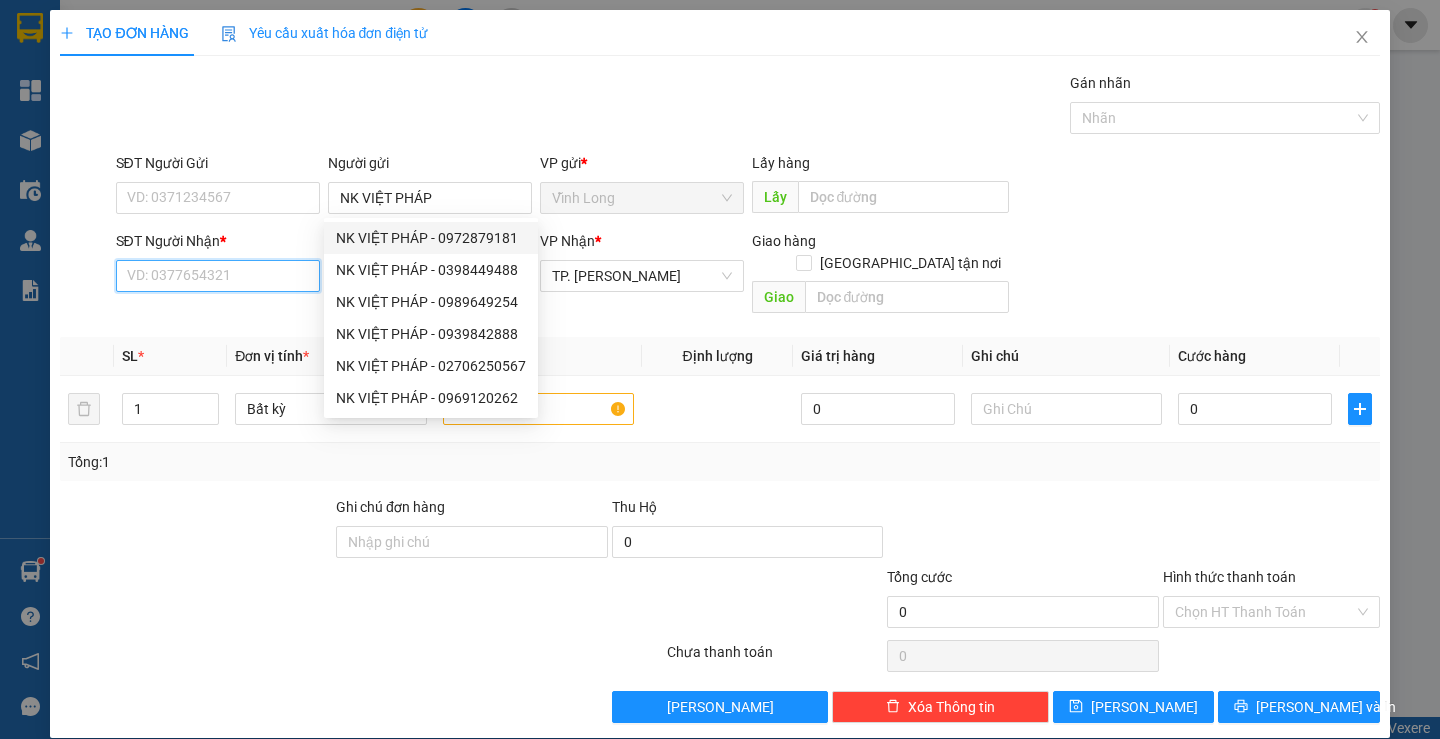 click on "SĐT Người Nhận  *" at bounding box center (218, 276) 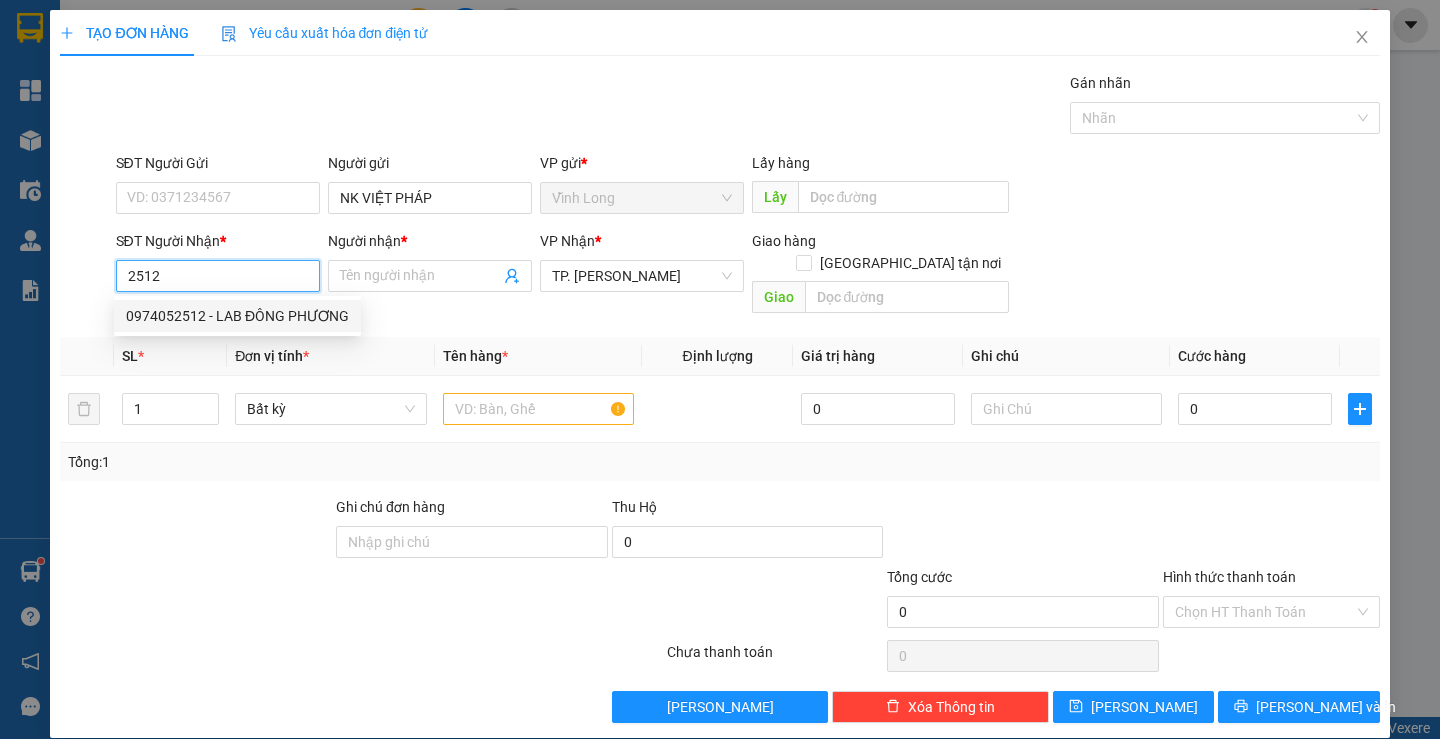 click on "0974052512 - LAB ĐÔNG PHƯƠNG" at bounding box center [237, 316] 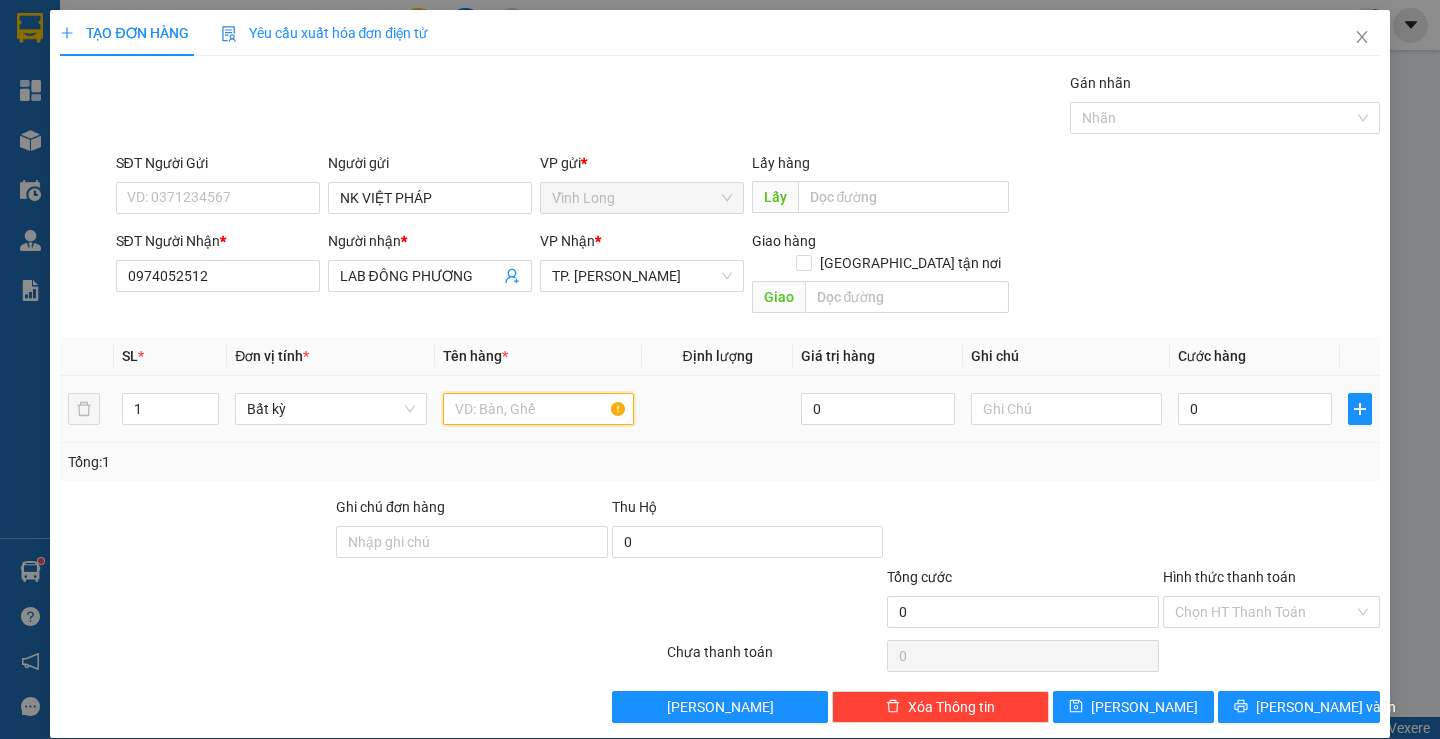 click at bounding box center (538, 409) 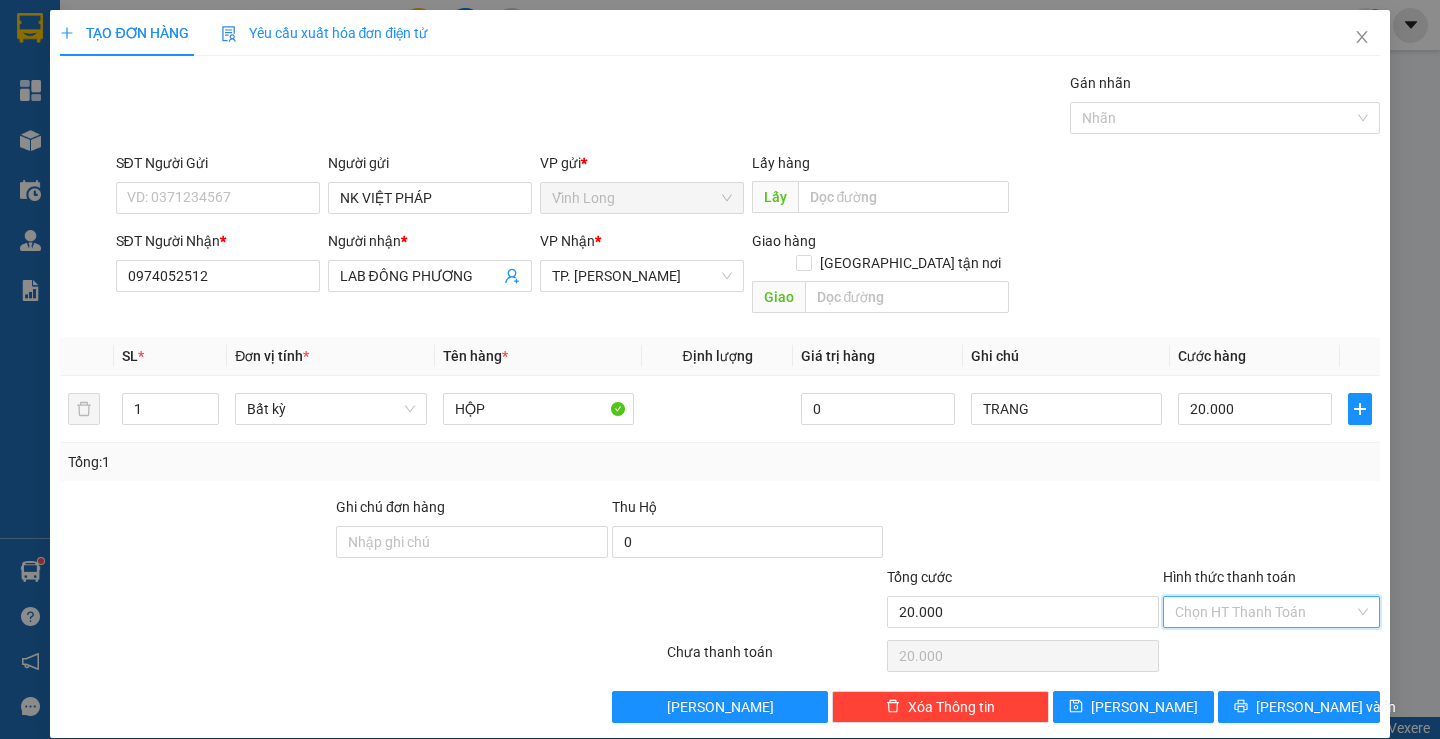 click on "Hình thức thanh toán" at bounding box center (1264, 612) 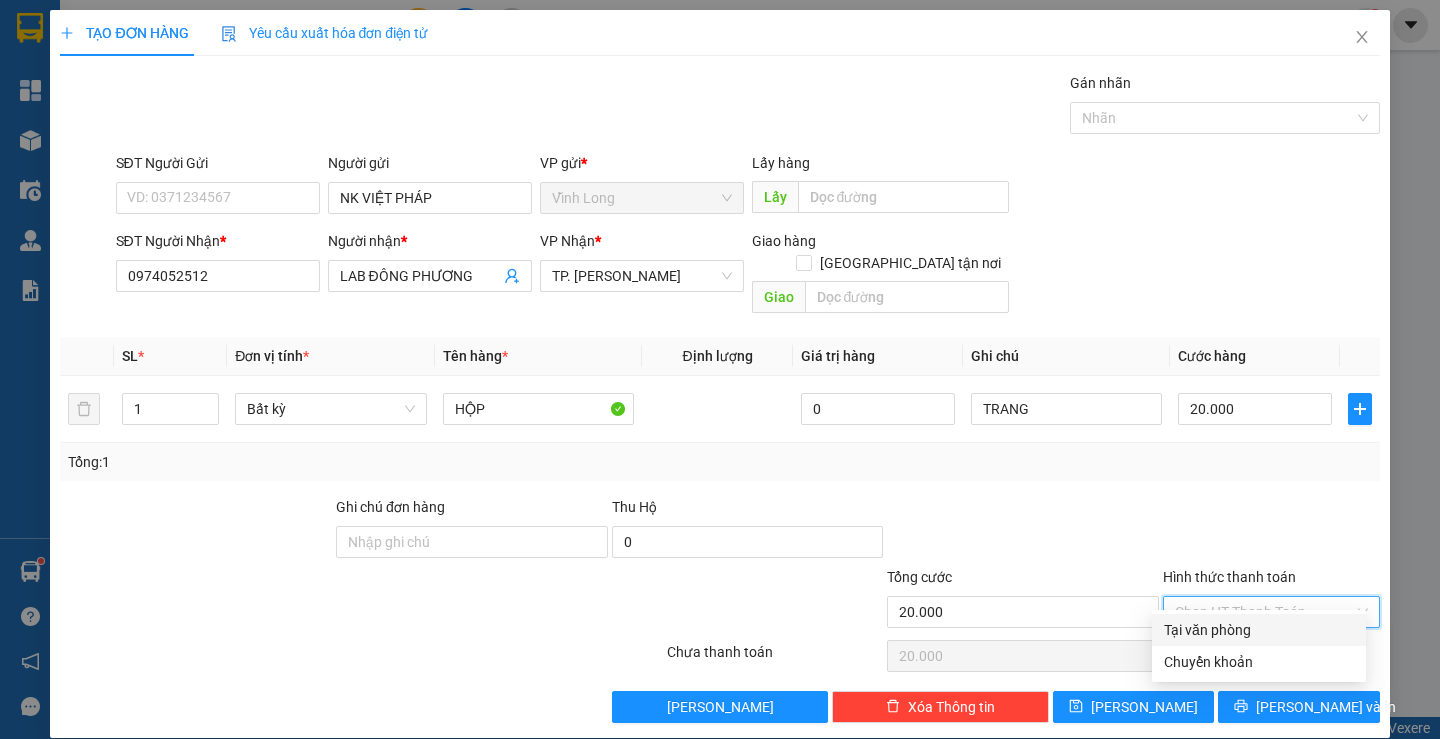 click on "Tại văn phòng" at bounding box center [1259, 630] 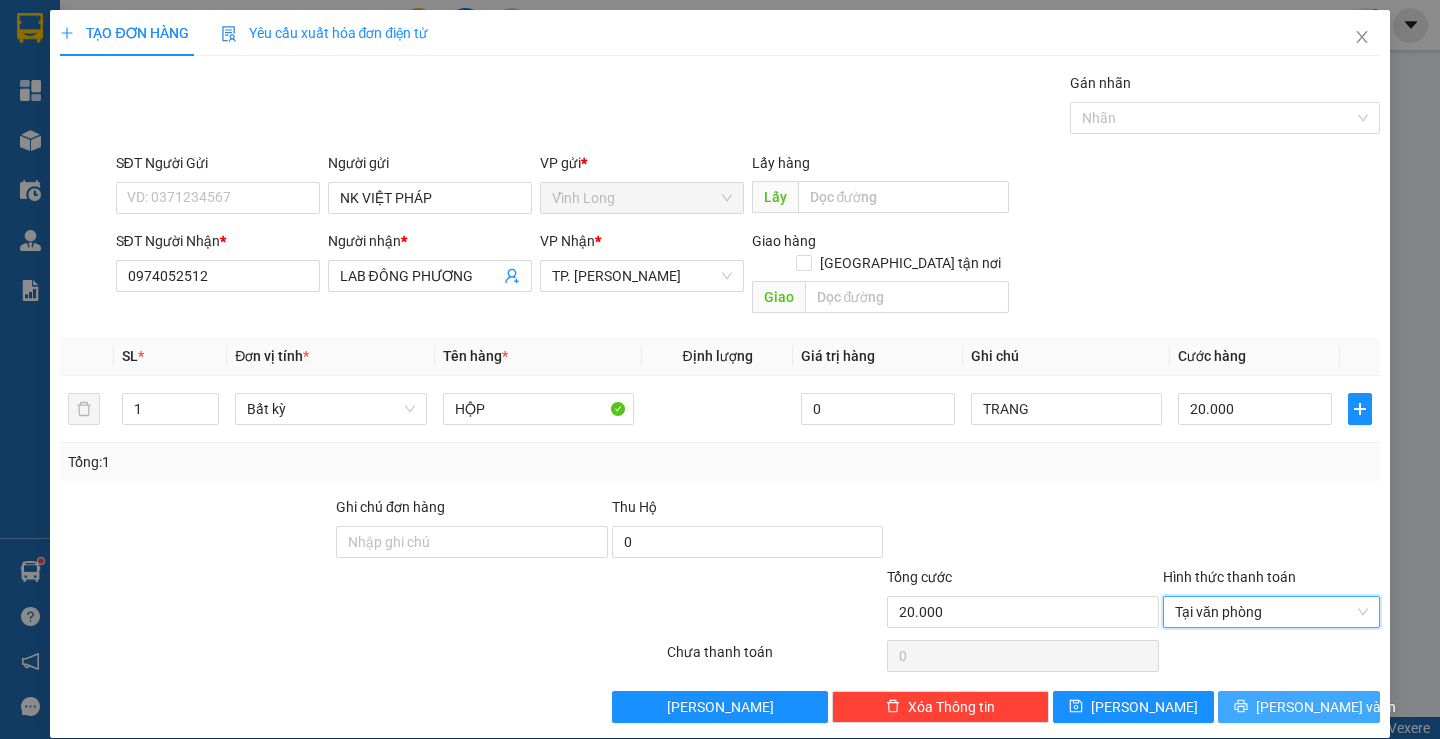 click on "[PERSON_NAME] và In" at bounding box center (1326, 707) 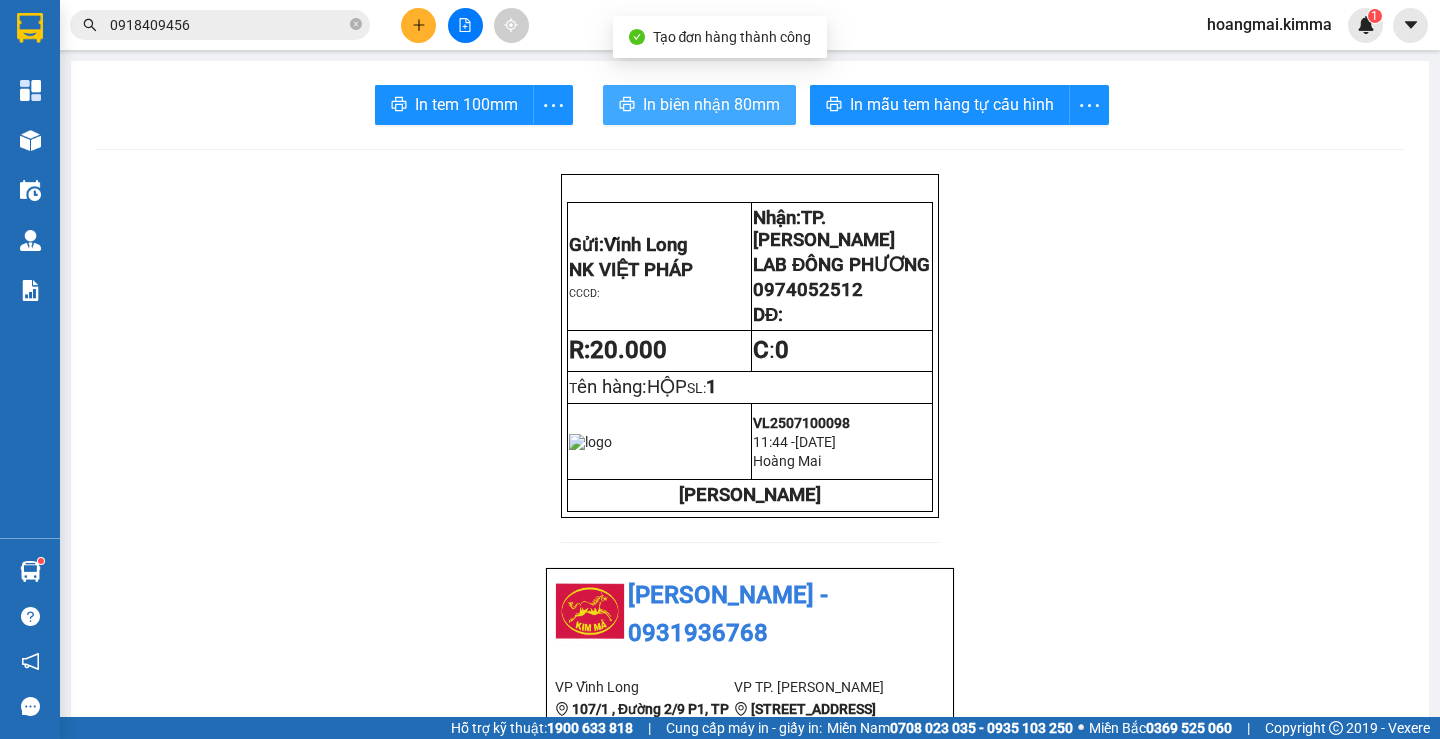 click on "In biên nhận 80mm" at bounding box center (711, 104) 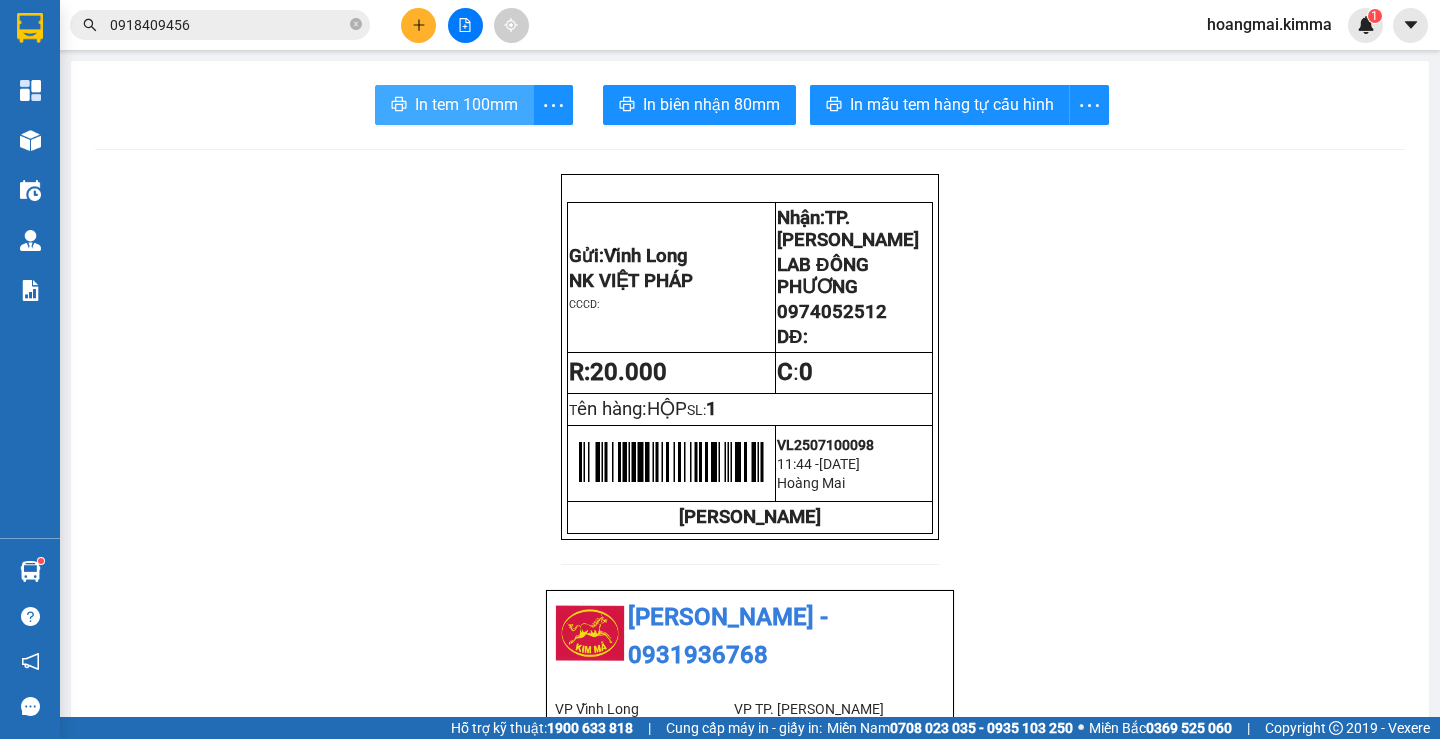 click on "In tem 100mm" at bounding box center (466, 104) 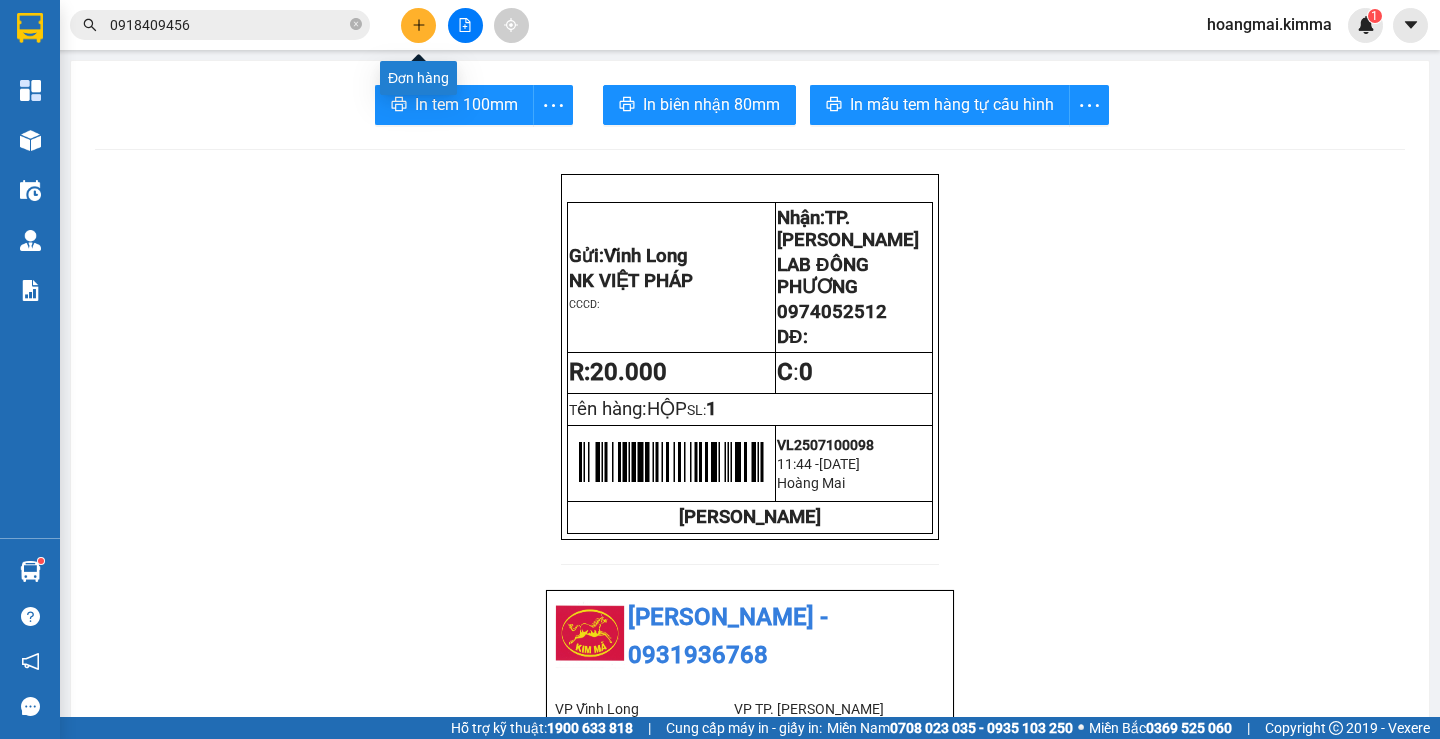 click at bounding box center [418, 25] 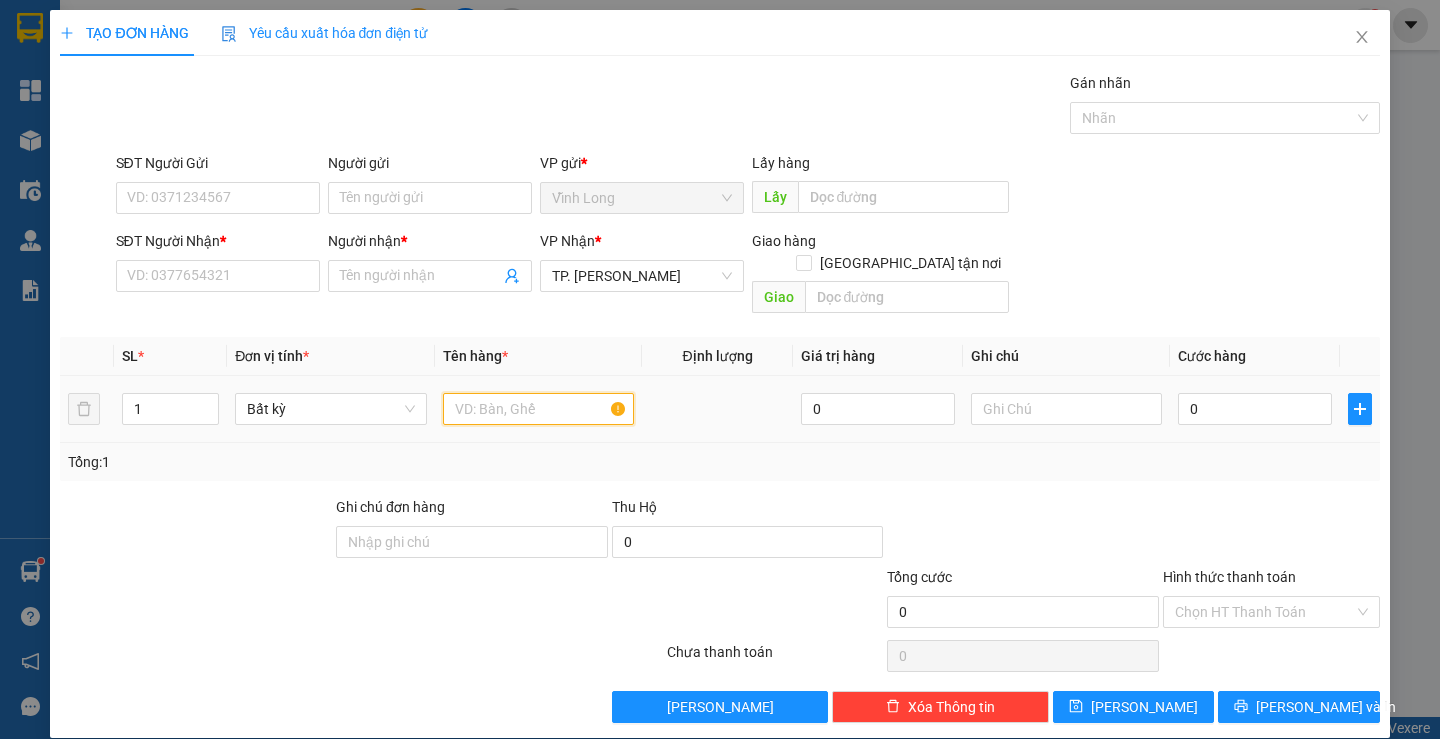 click at bounding box center [538, 409] 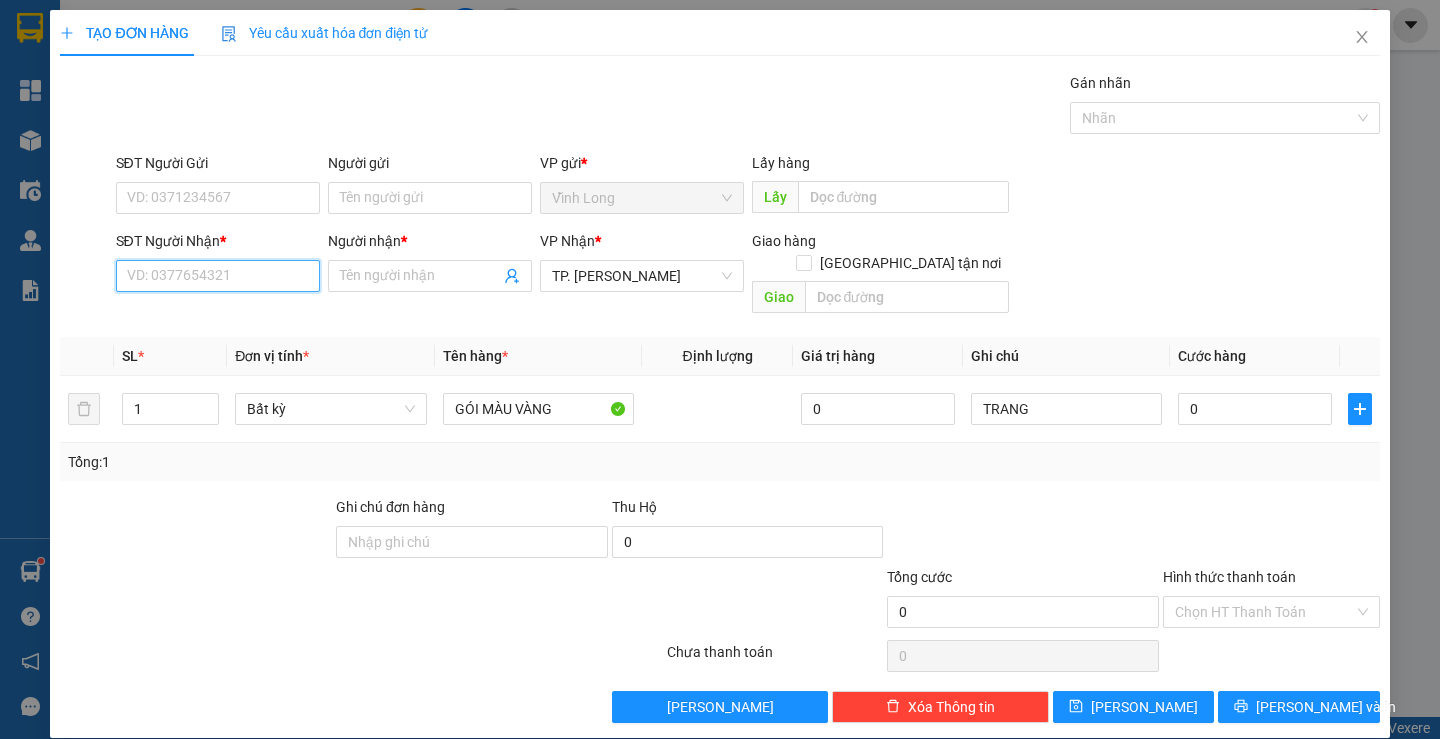 click on "SĐT Người Nhận  *" at bounding box center (218, 276) 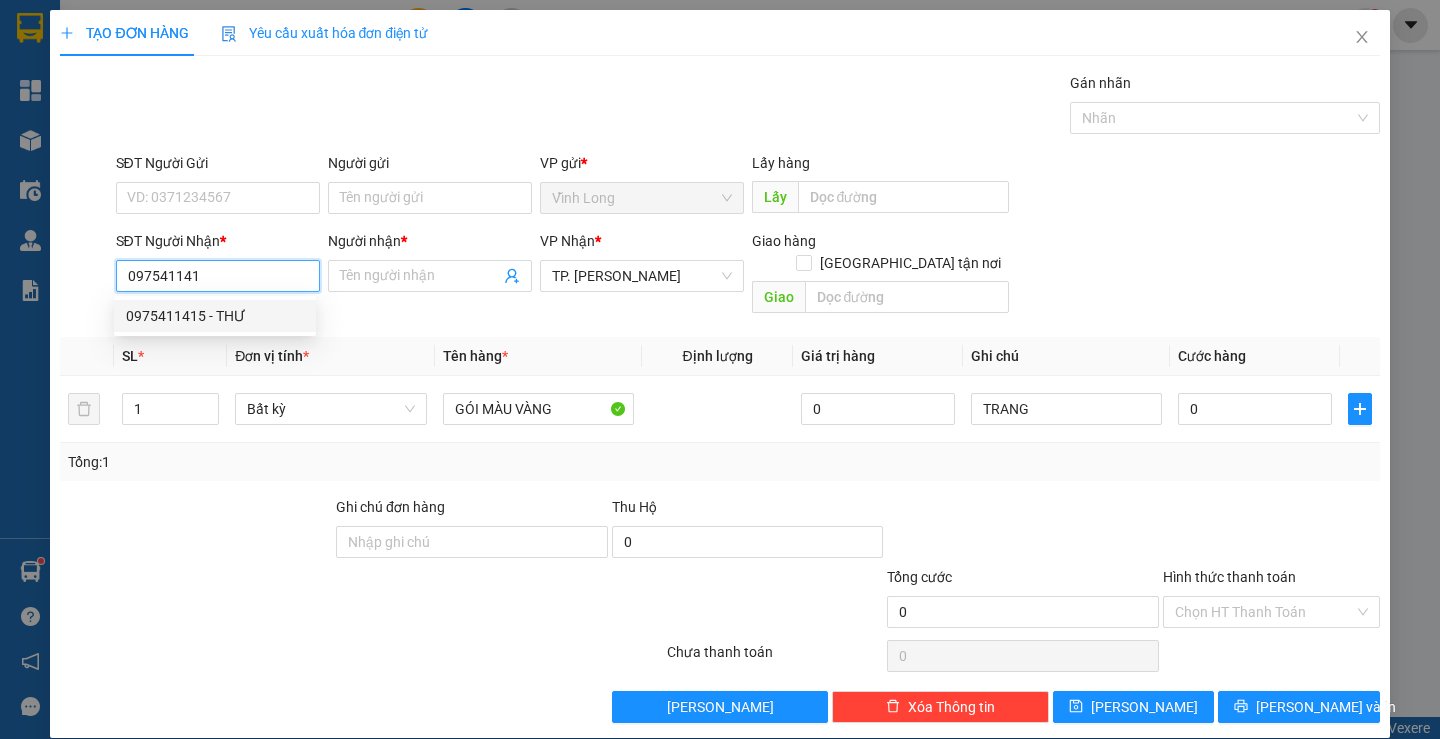 click on "0975411415 - THƯ" at bounding box center [215, 316] 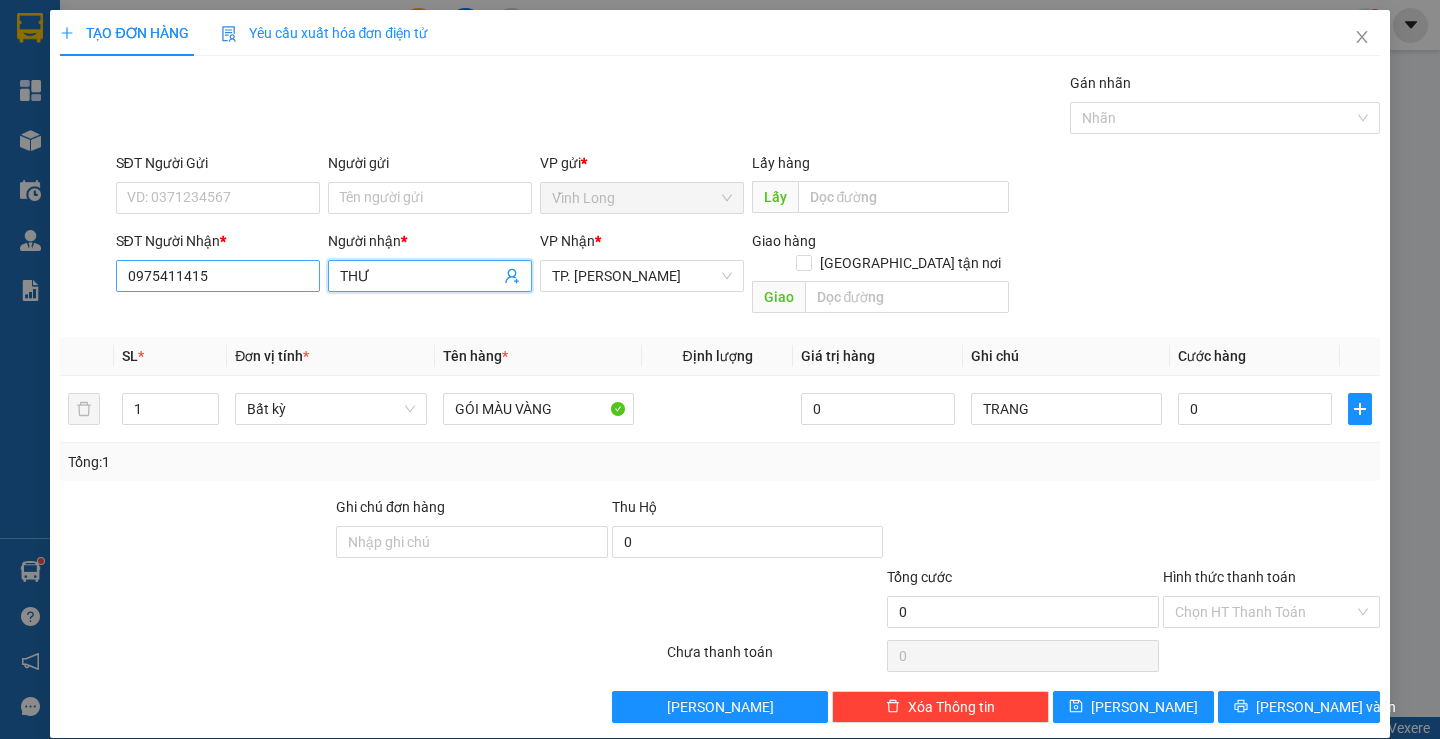 drag, startPoint x: 370, startPoint y: 282, endPoint x: 246, endPoint y: 279, distance: 124.036285 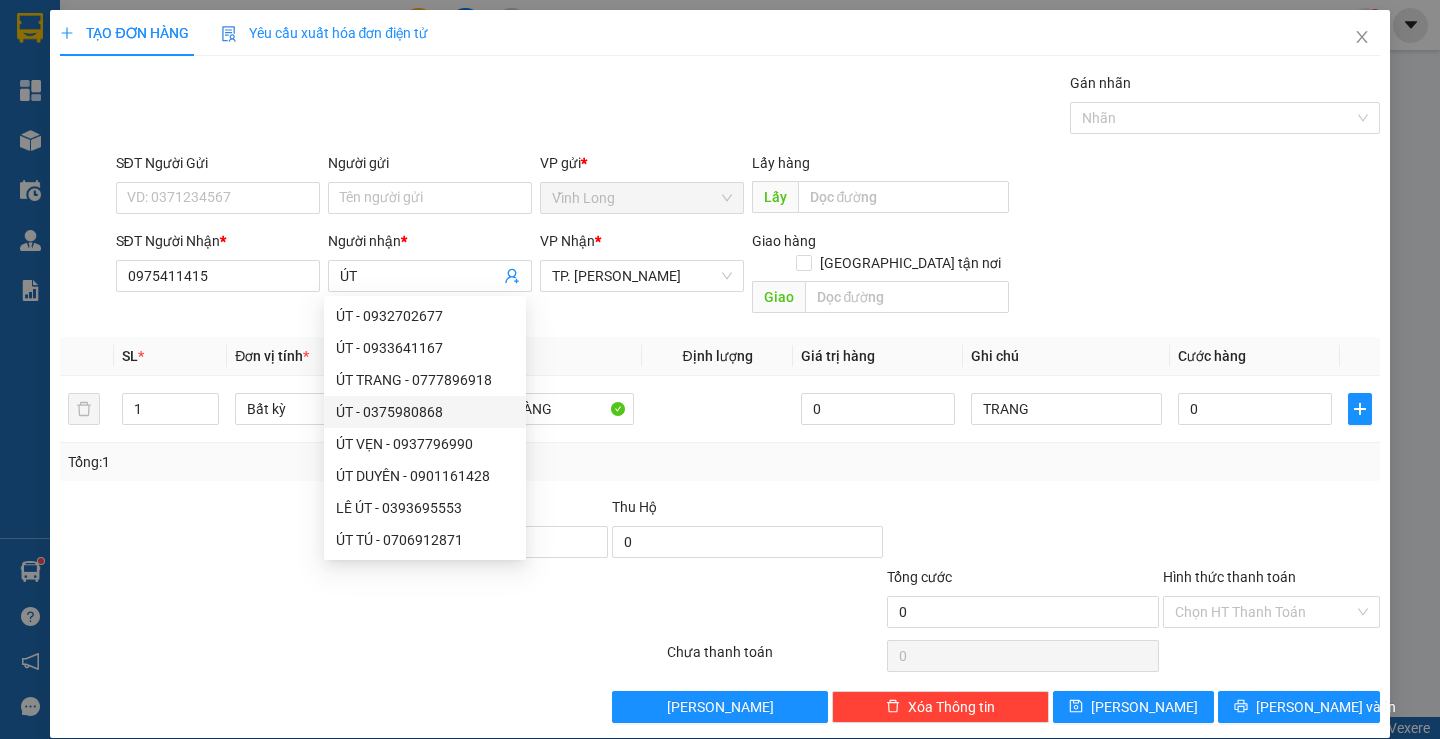 click on "Định lượng" at bounding box center (717, 356) 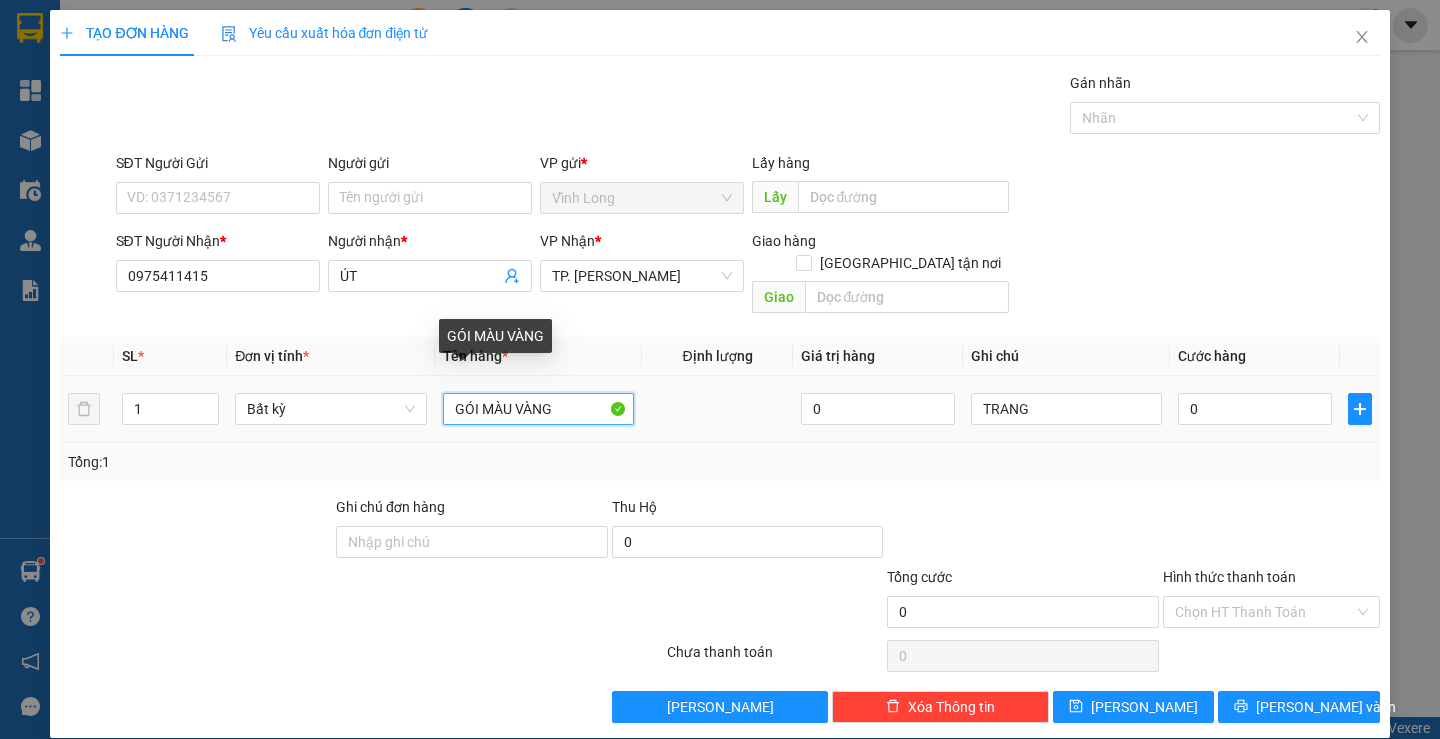 click on "GÓI MÀU VÀNG" at bounding box center (538, 409) 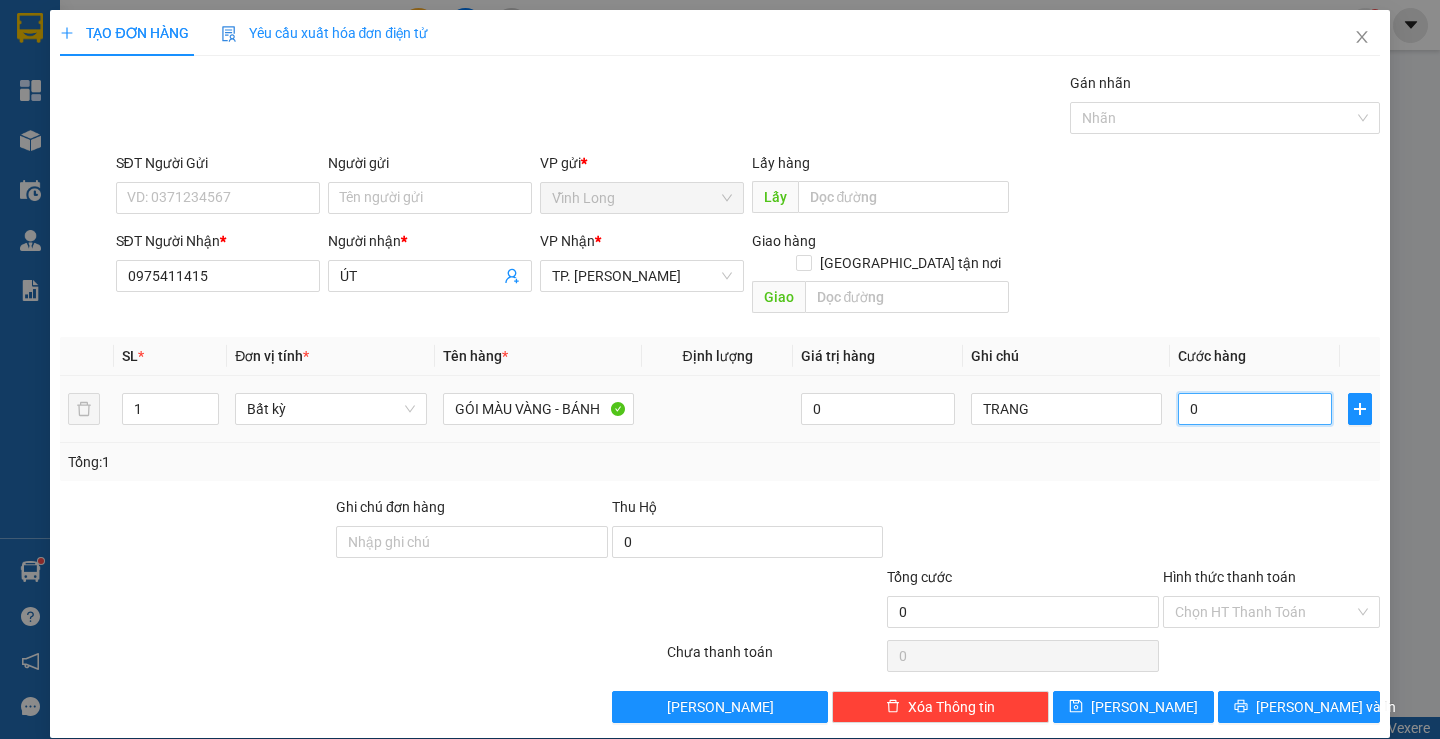 click on "0" at bounding box center (1255, 409) 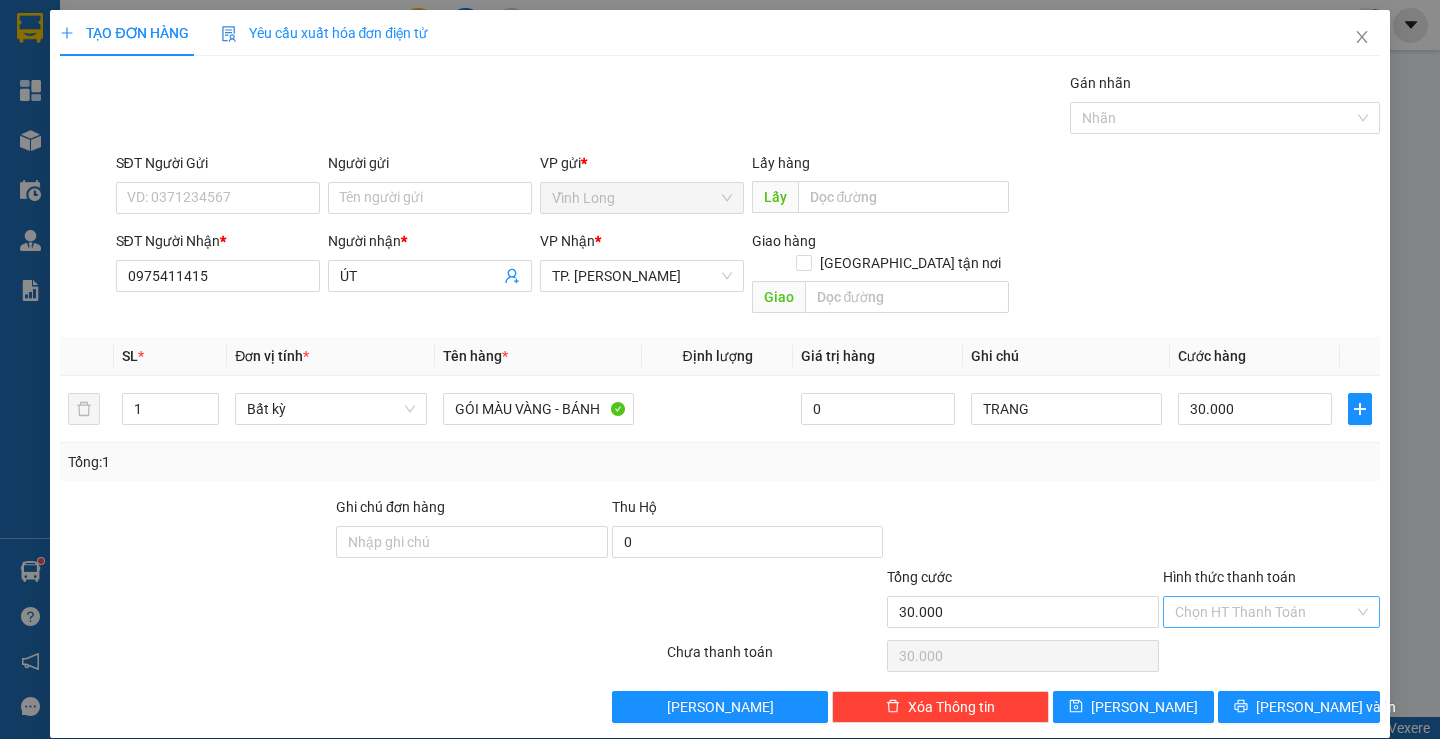 click on "Hình thức thanh toán" at bounding box center (1264, 612) 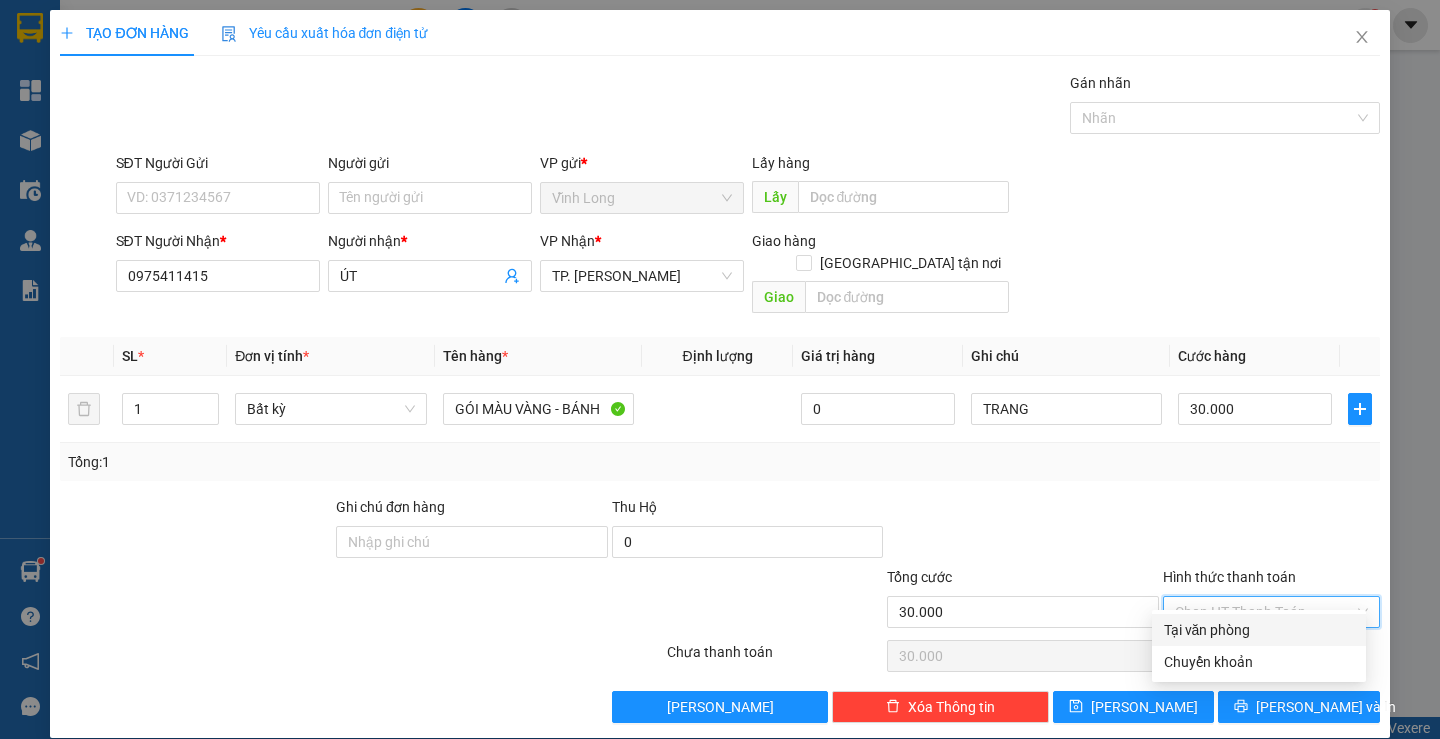 click on "Tại văn phòng" at bounding box center (1259, 630) 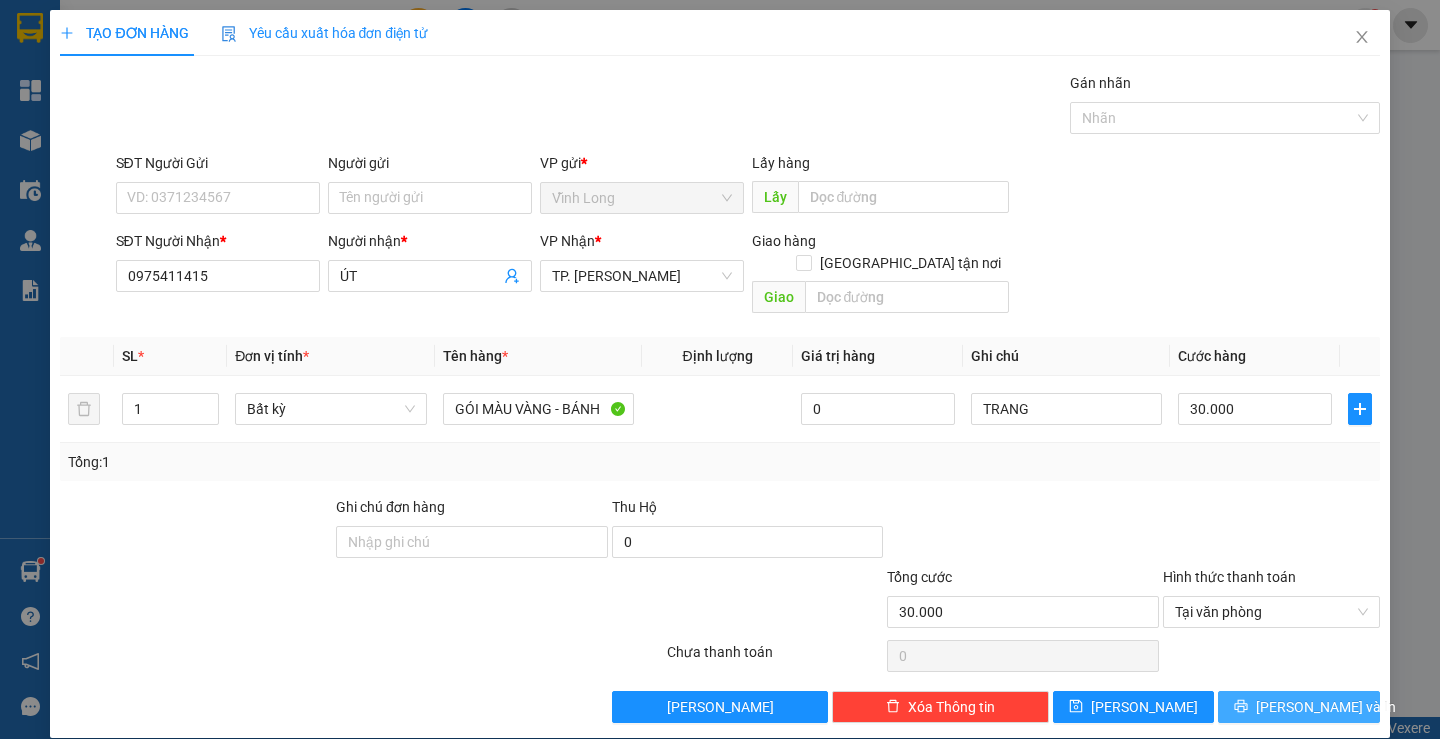 click on "[PERSON_NAME] và In" at bounding box center (1298, 707) 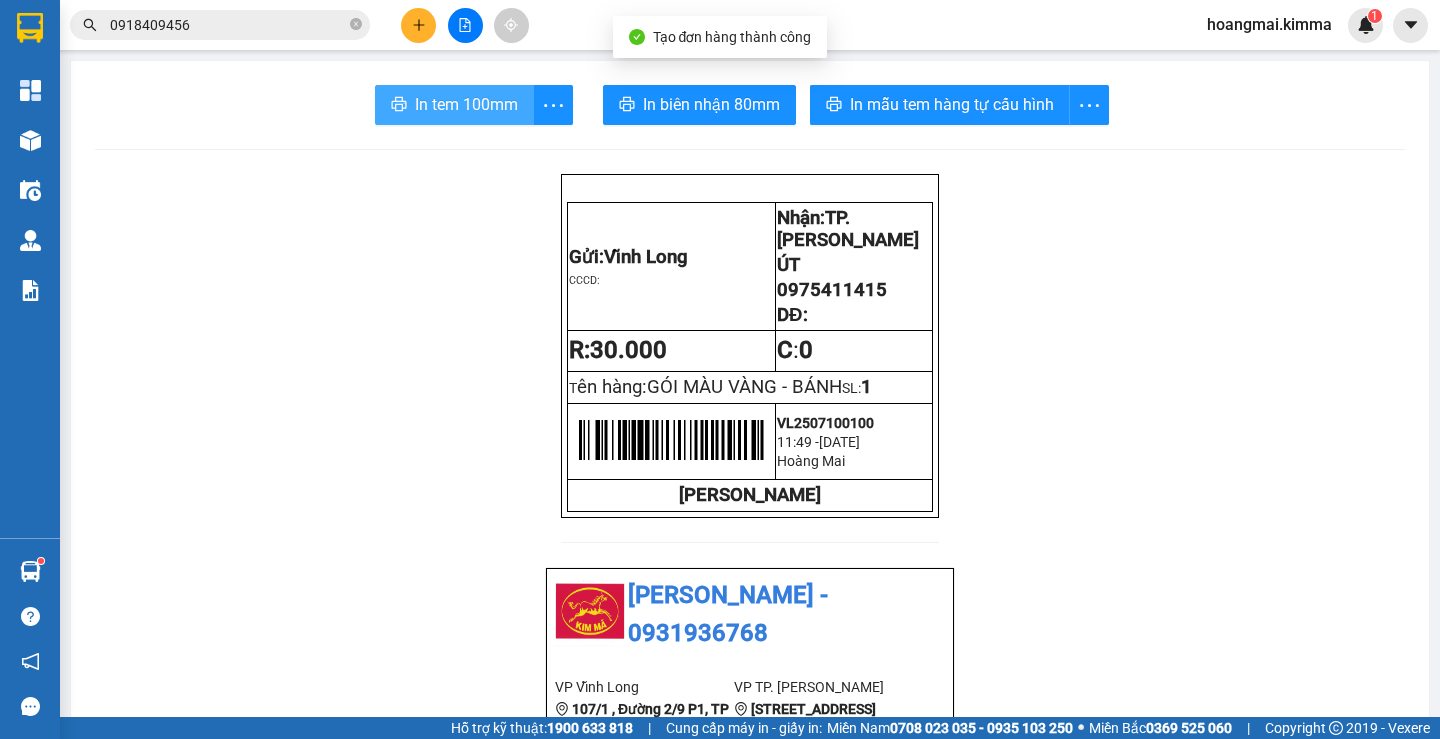 click on "In tem 100mm" at bounding box center (466, 104) 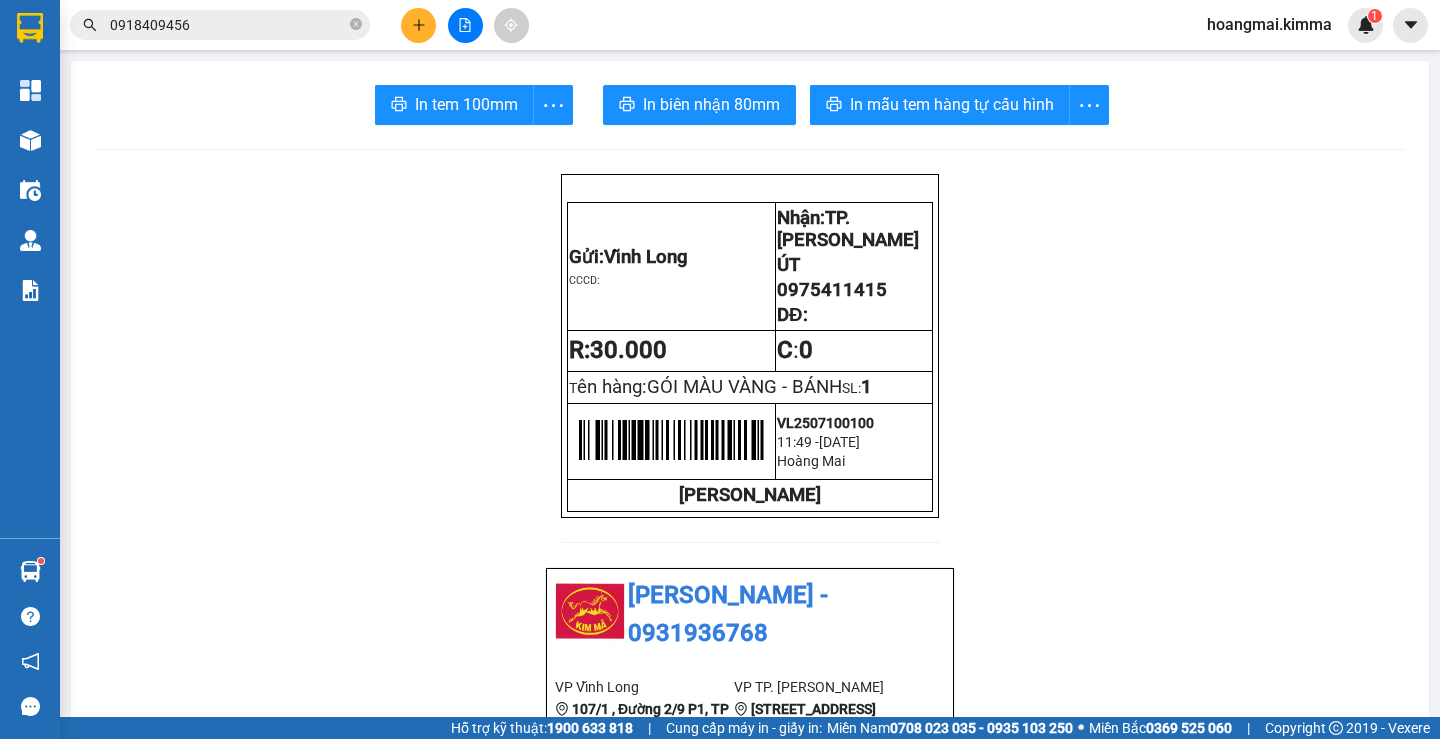 click at bounding box center (418, 25) 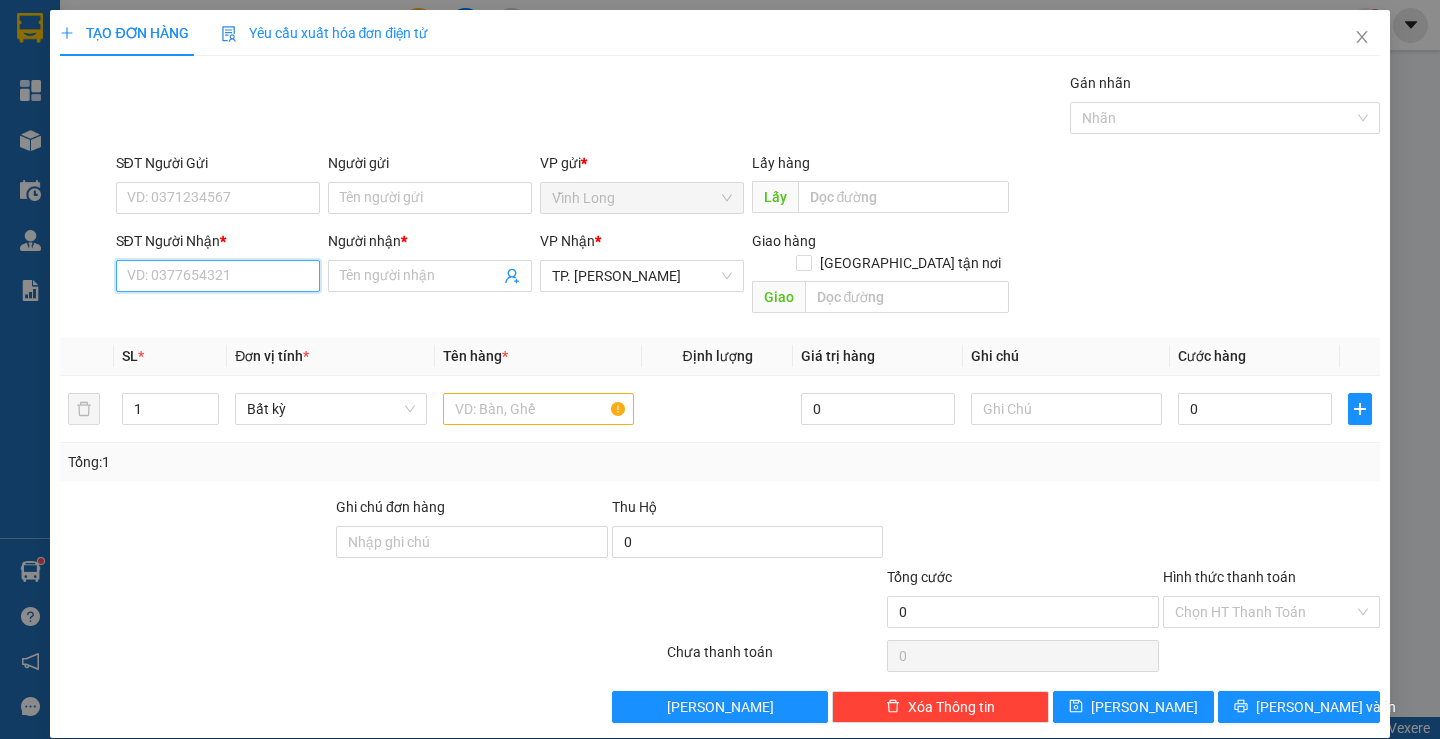 click on "SĐT Người Nhận  *" at bounding box center (218, 276) 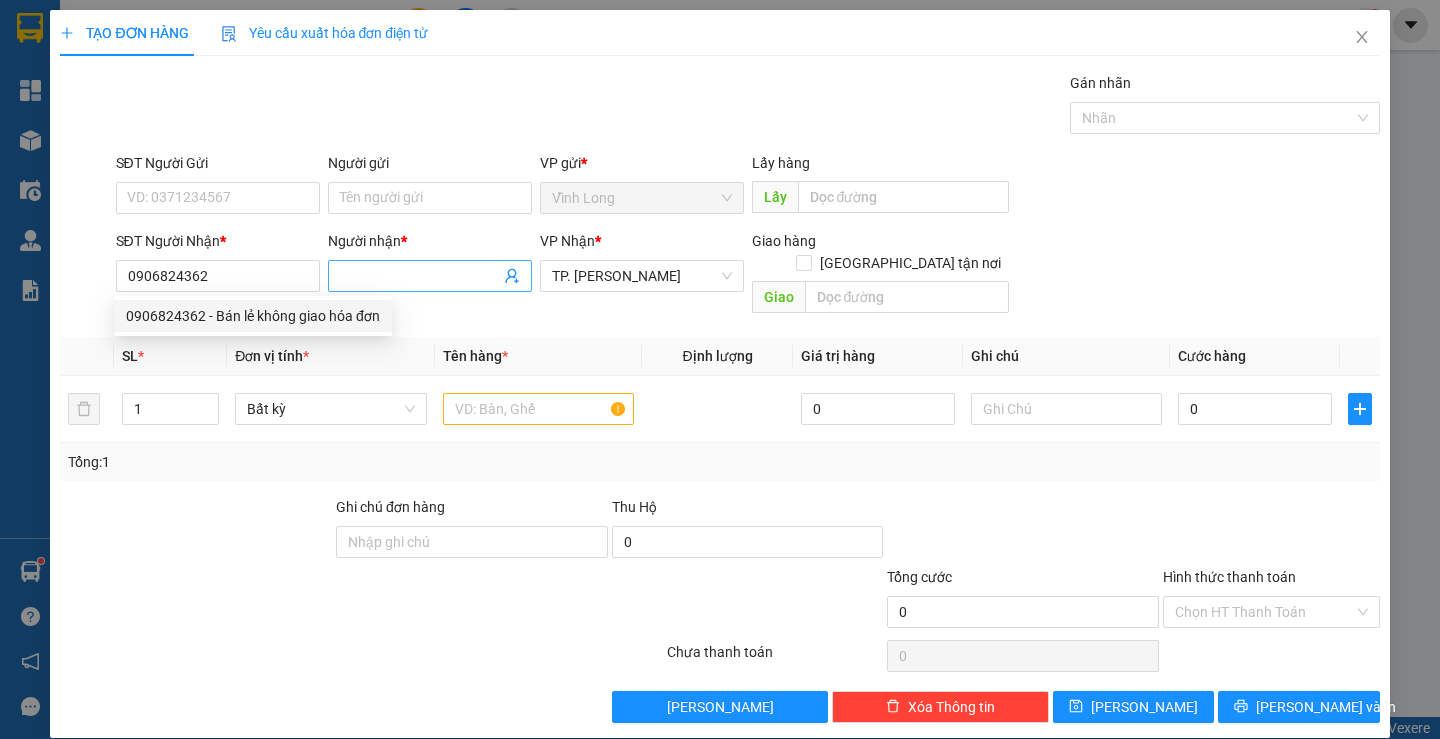 click on "Người nhận  *" at bounding box center [420, 276] 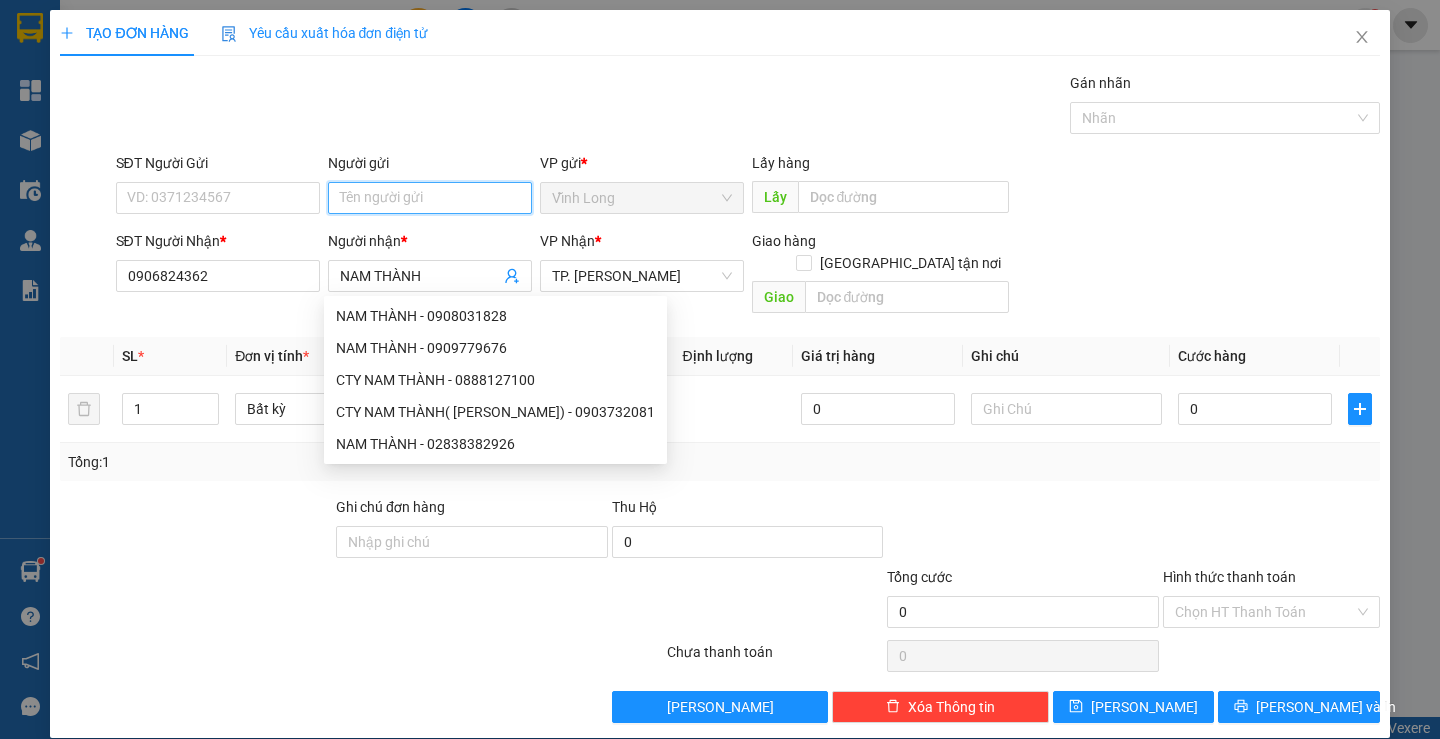 click on "Người gửi" at bounding box center [430, 198] 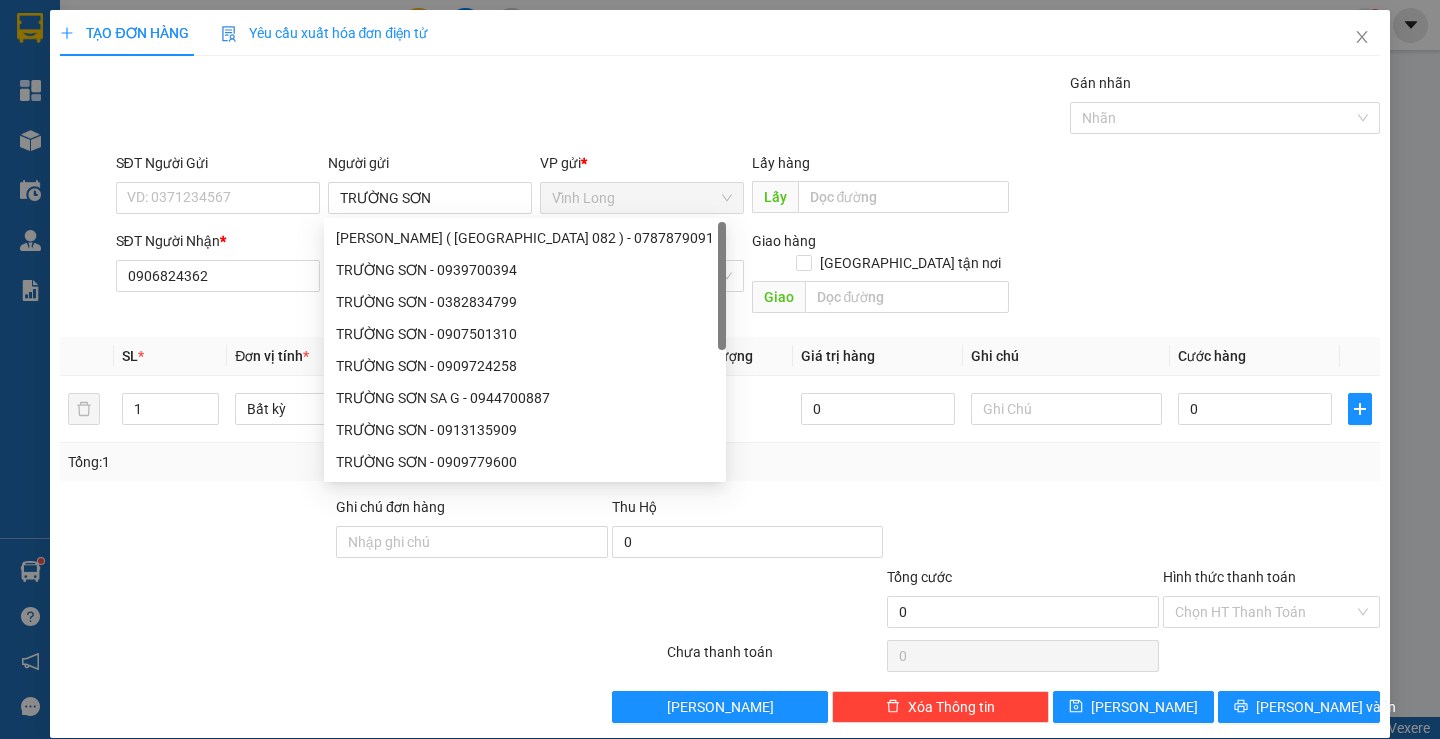click on "Gói vận chuyển  * Tiêu chuẩn Gán nhãn   Nhãn" at bounding box center [748, 107] 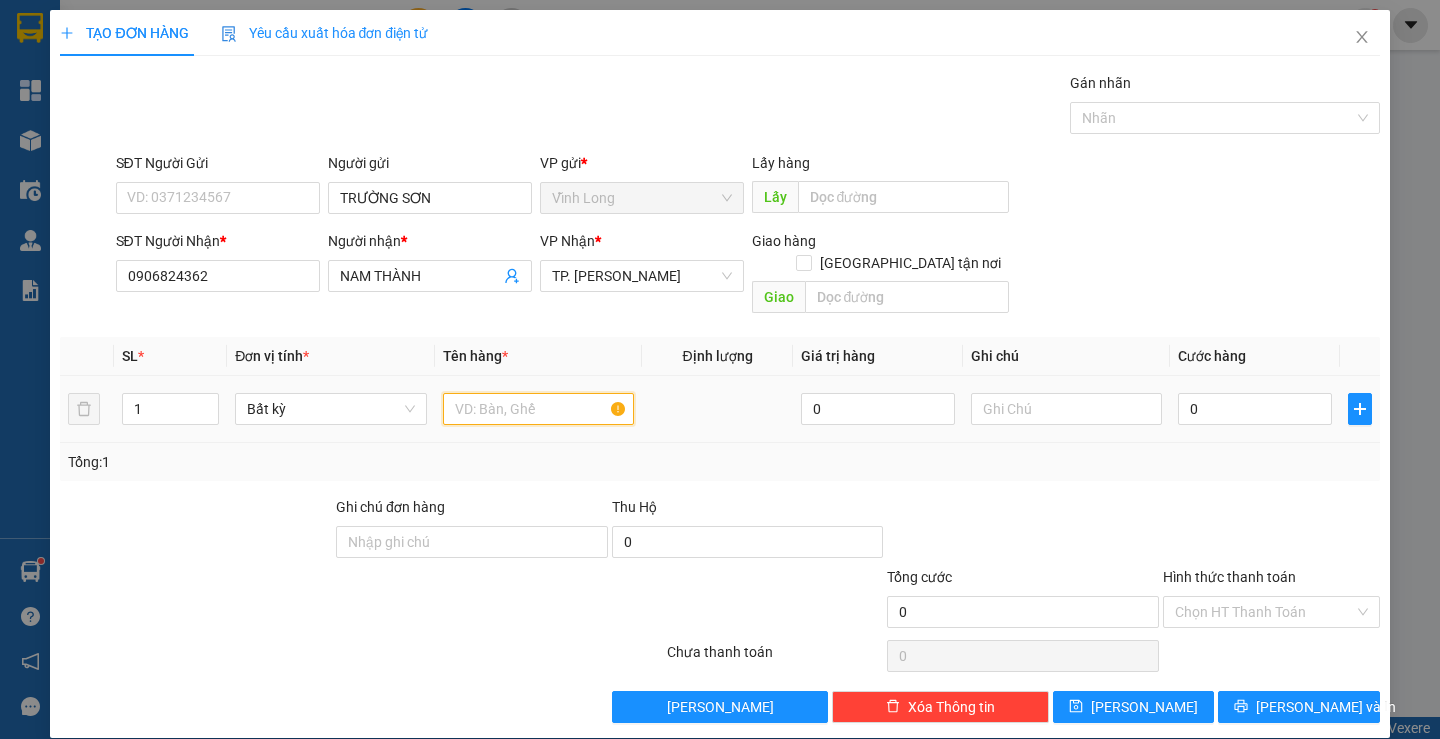 click at bounding box center (538, 409) 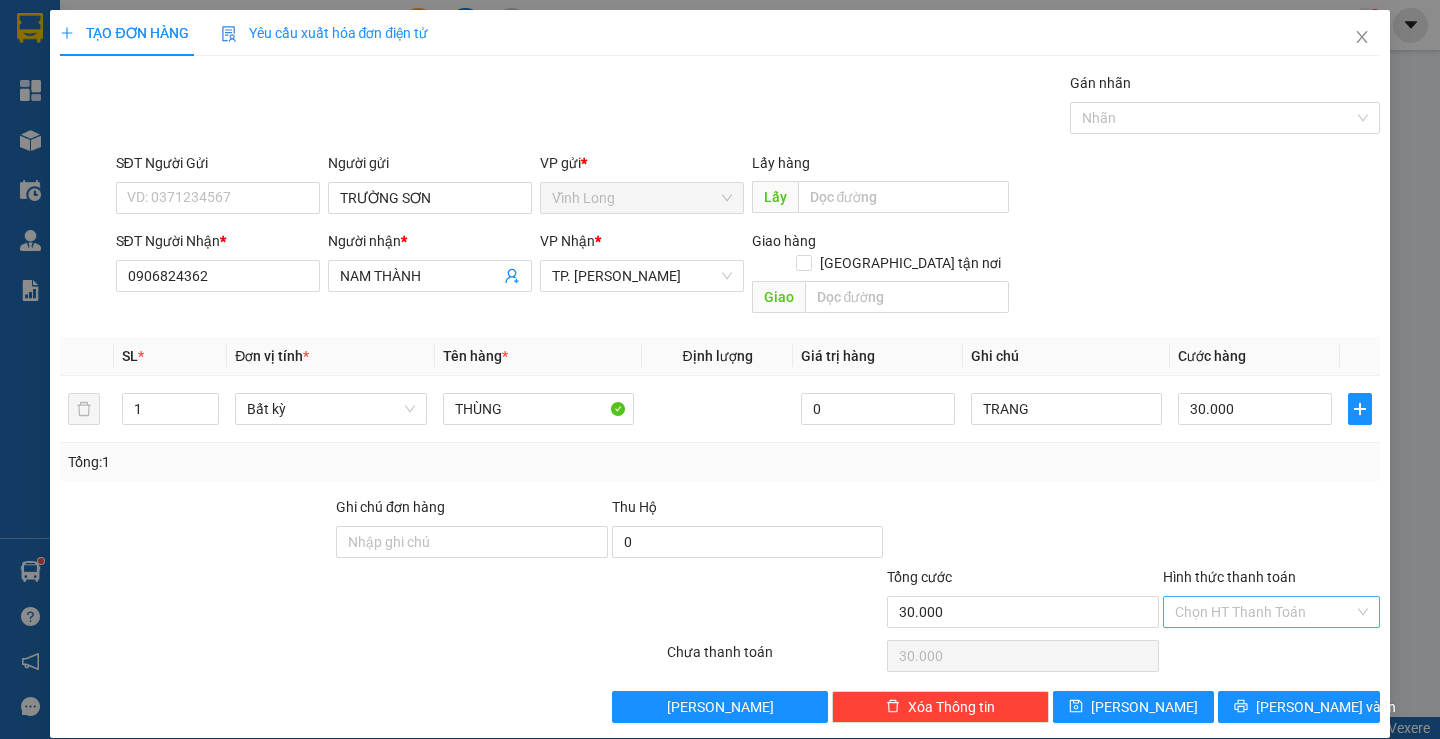 click on "Hình thức thanh toán" at bounding box center (1264, 612) 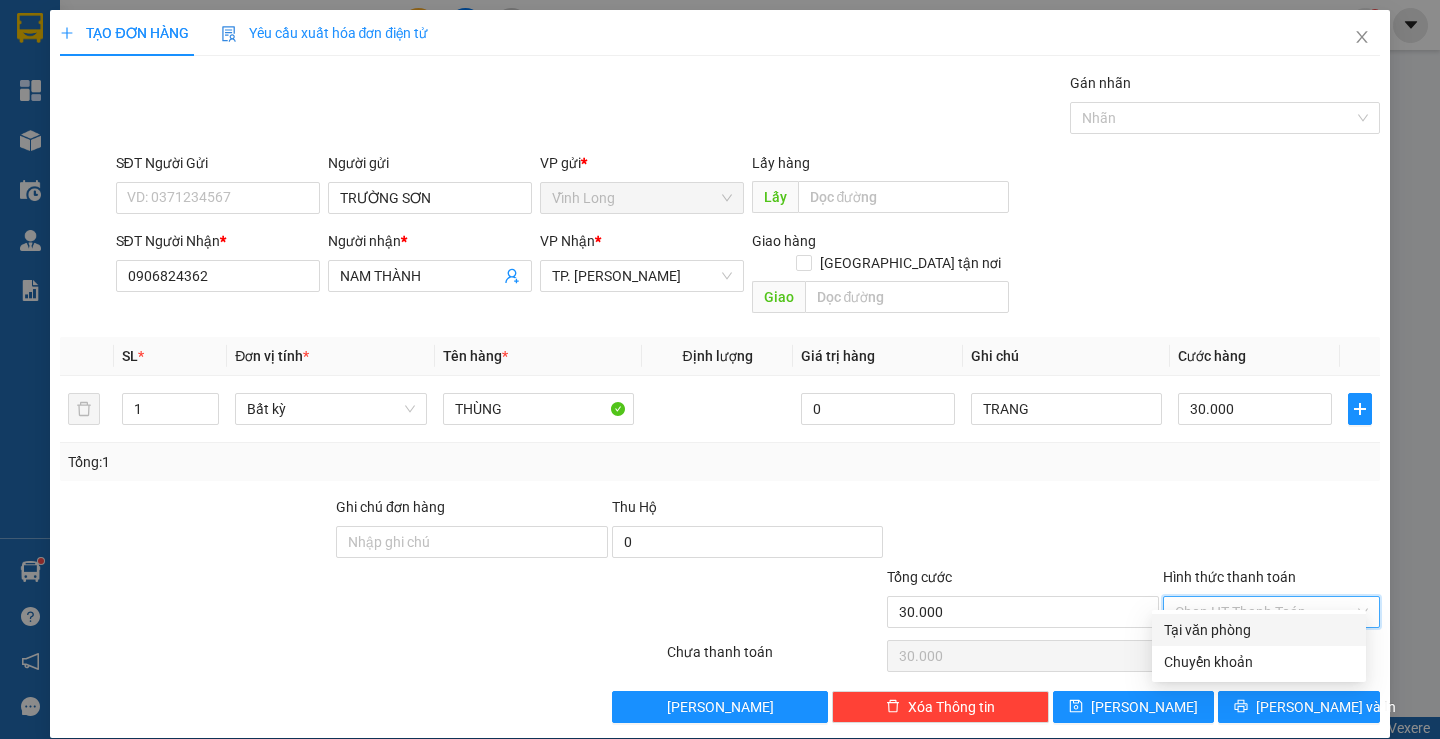 drag, startPoint x: 1220, startPoint y: 632, endPoint x: 1235, endPoint y: 619, distance: 19.849434 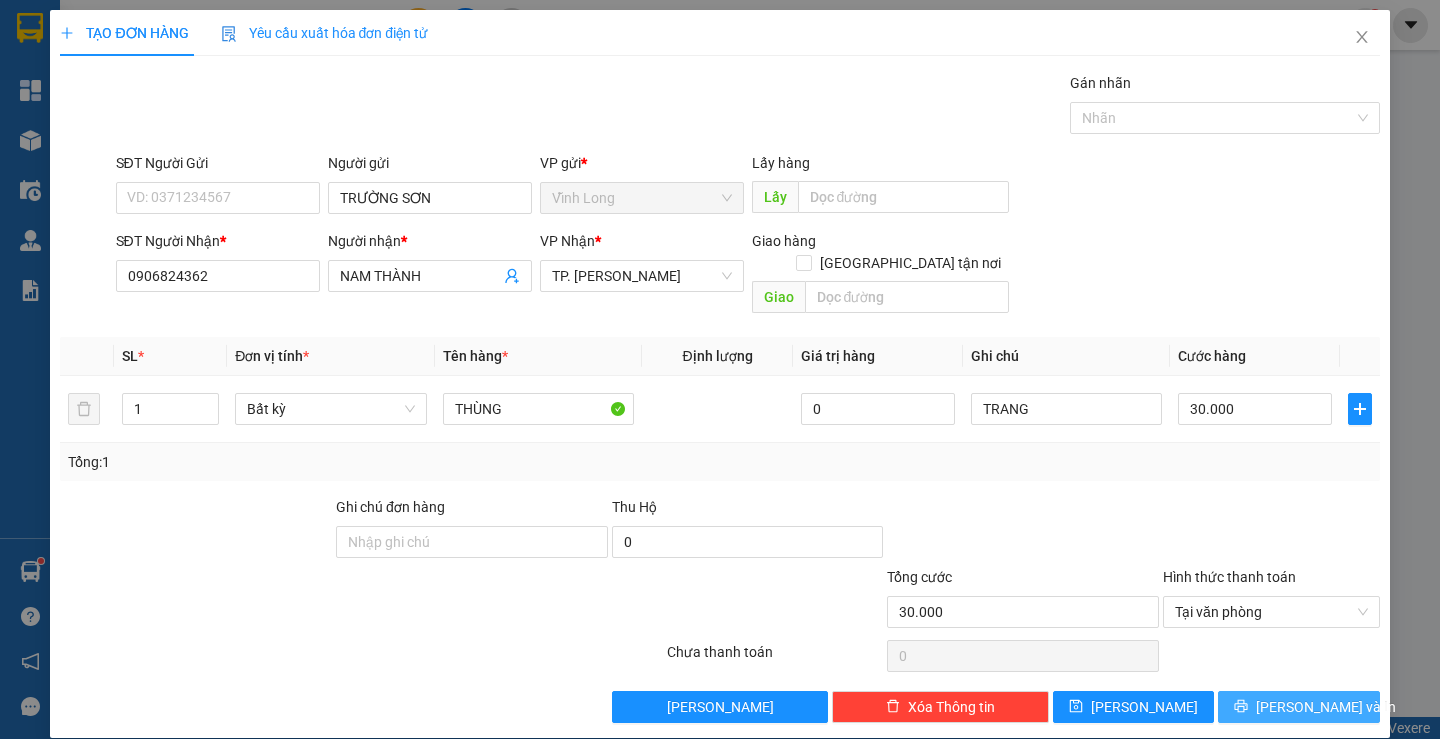 click on "[PERSON_NAME] và In" at bounding box center [1326, 707] 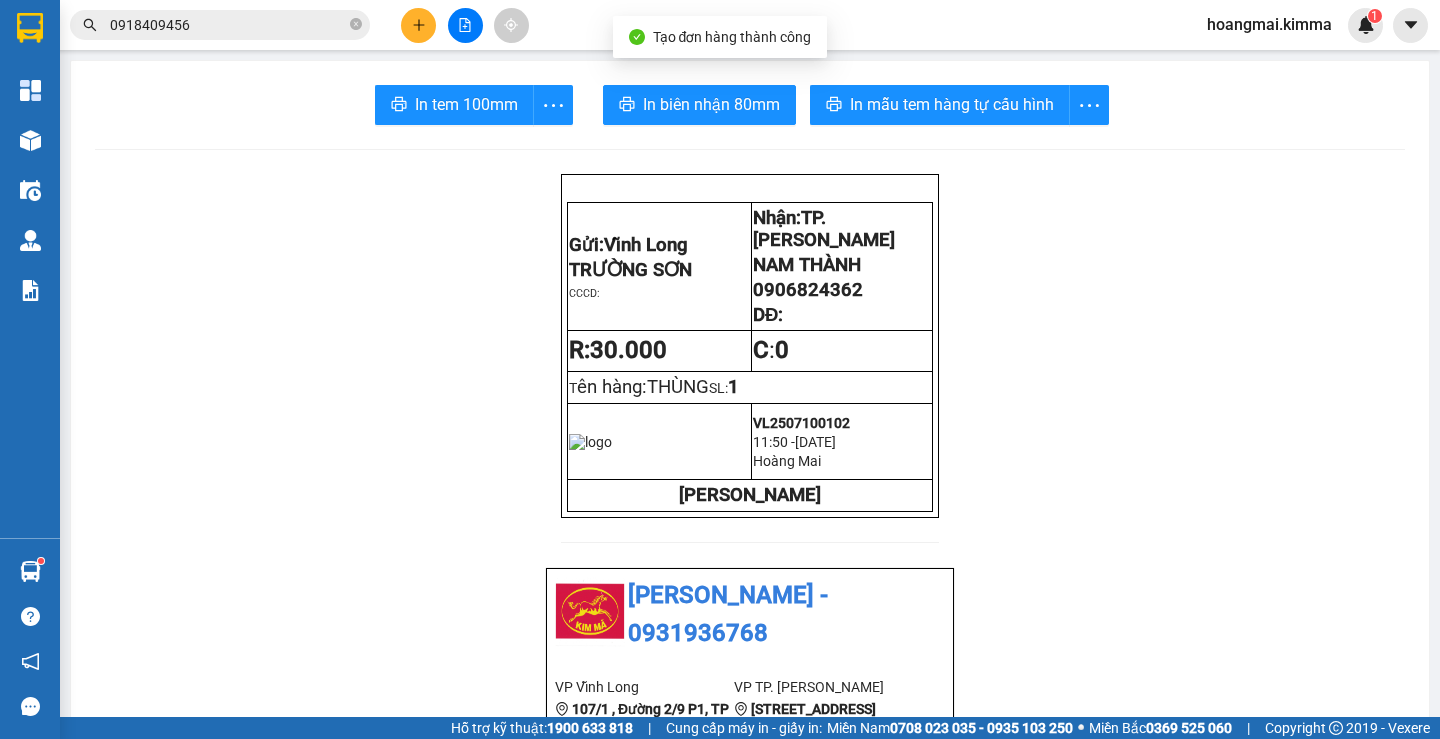 drag, startPoint x: 488, startPoint y: 83, endPoint x: 646, endPoint y: 187, distance: 189.15602 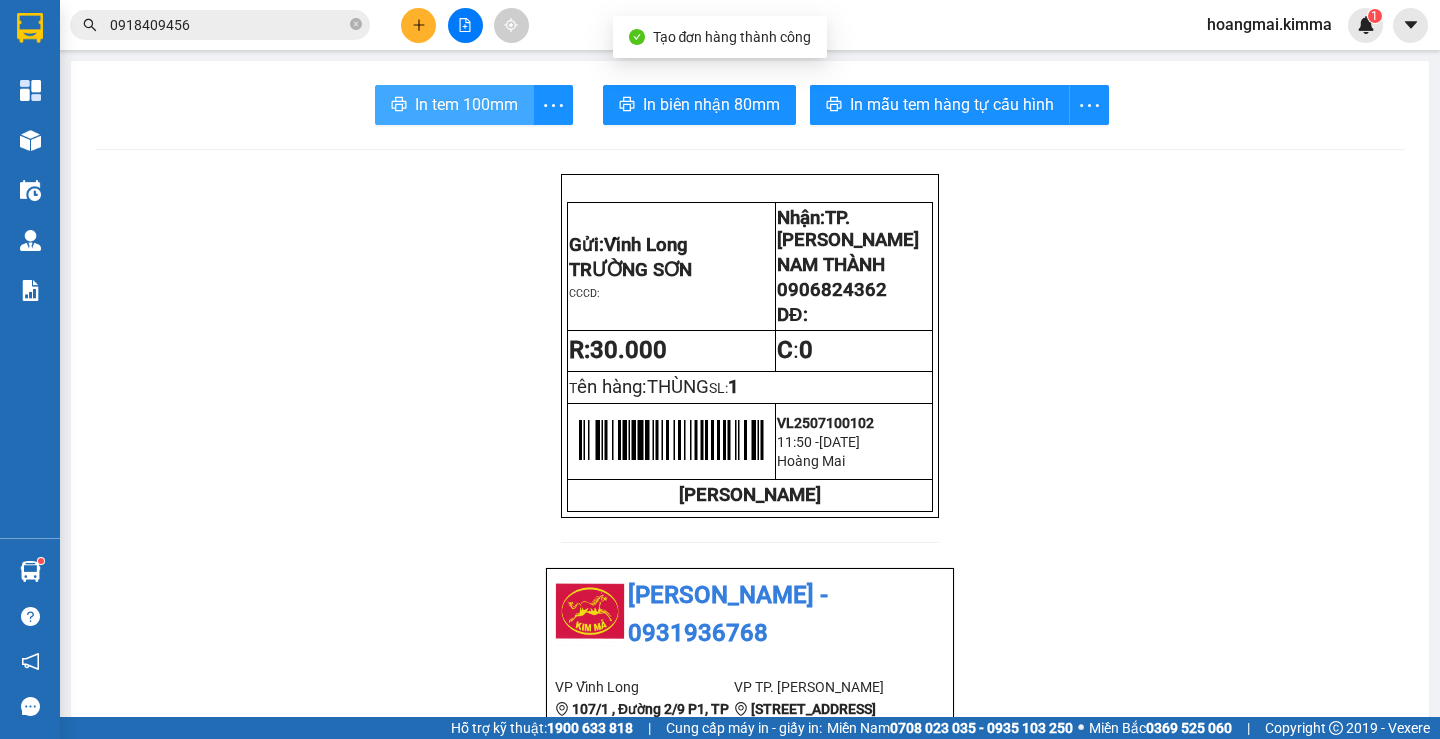 click on "In tem 100mm" at bounding box center (466, 104) 